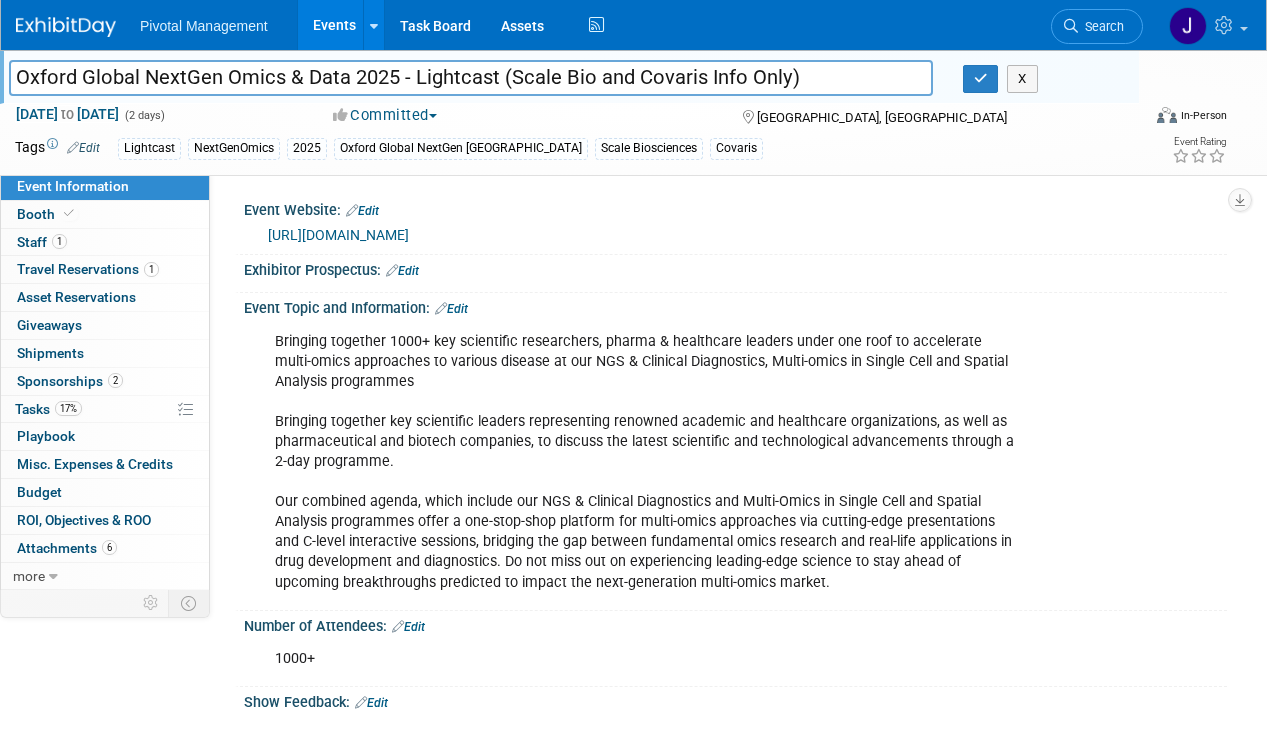 scroll, scrollTop: 0, scrollLeft: 0, axis: both 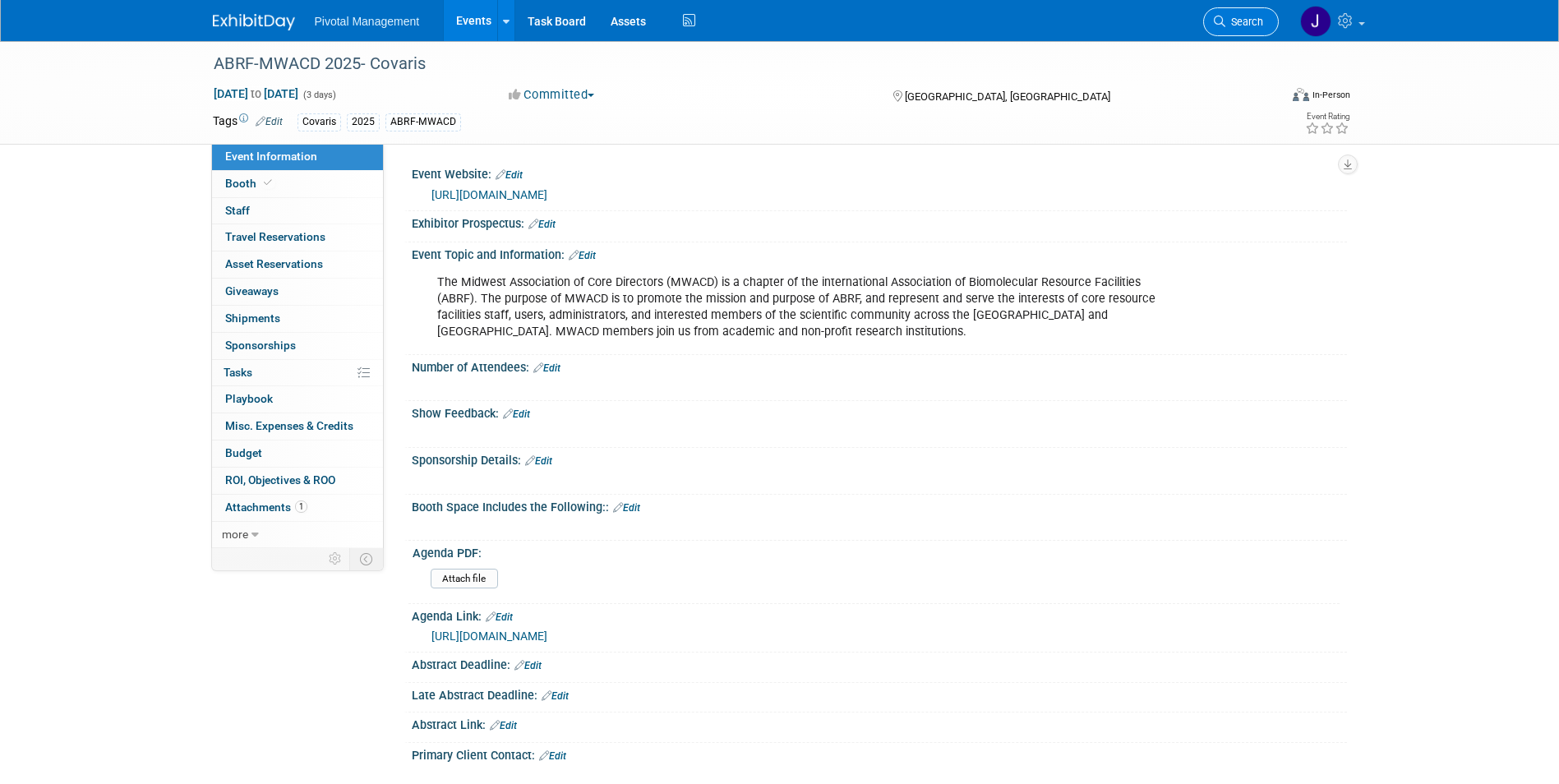 click on "Search" at bounding box center (1244, 21) 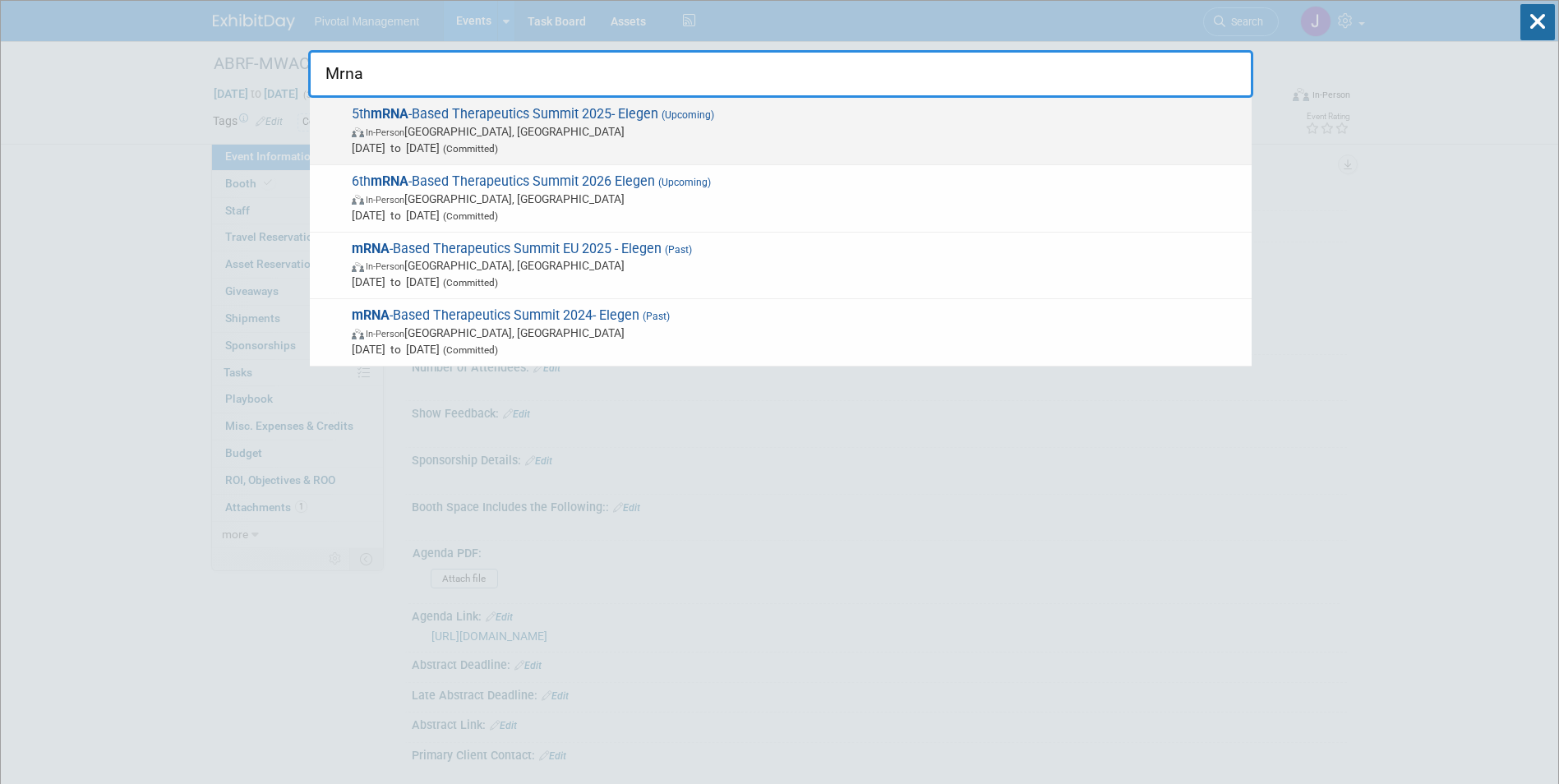 type on "Mrna" 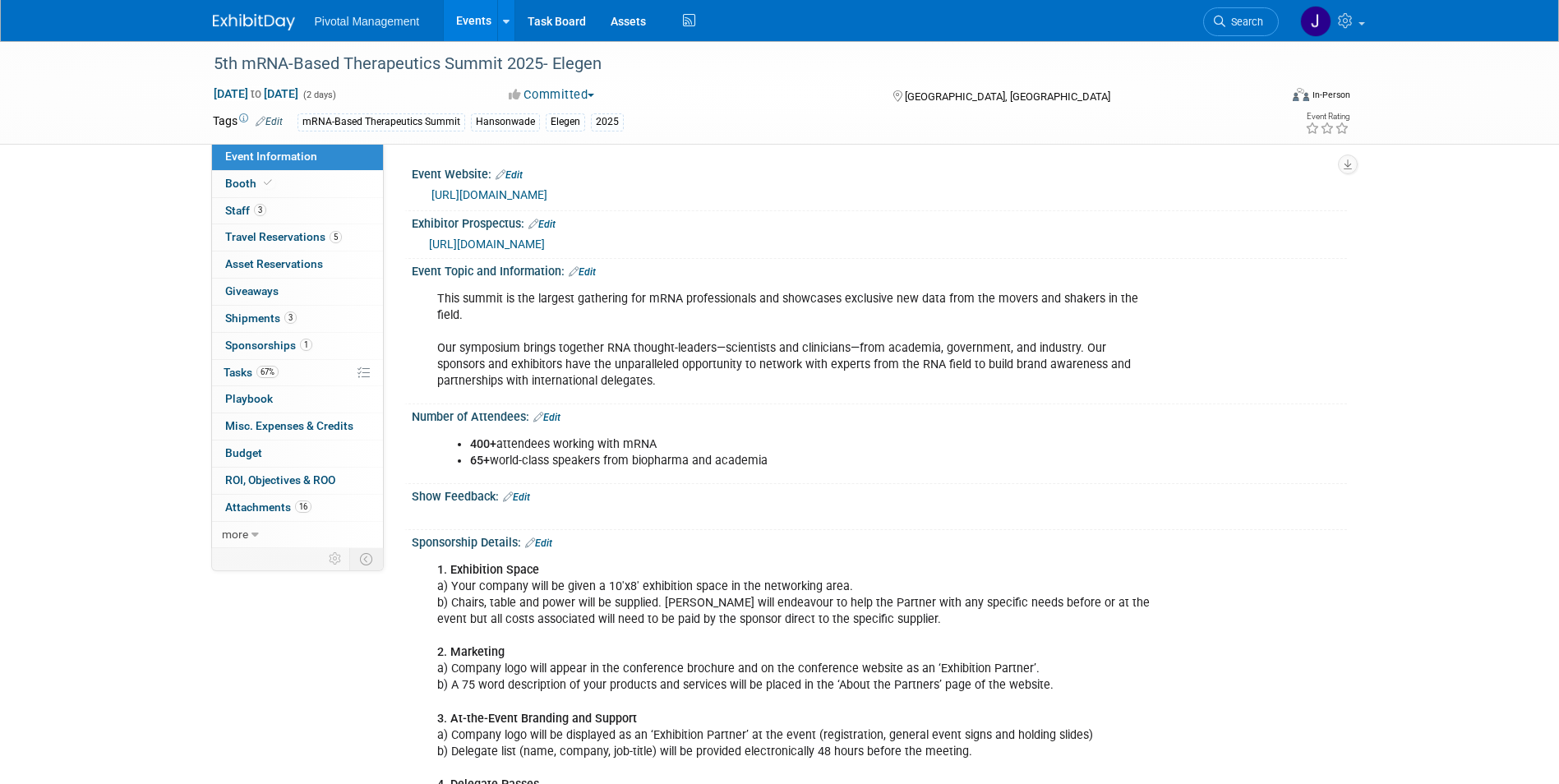 scroll, scrollTop: 0, scrollLeft: 0, axis: both 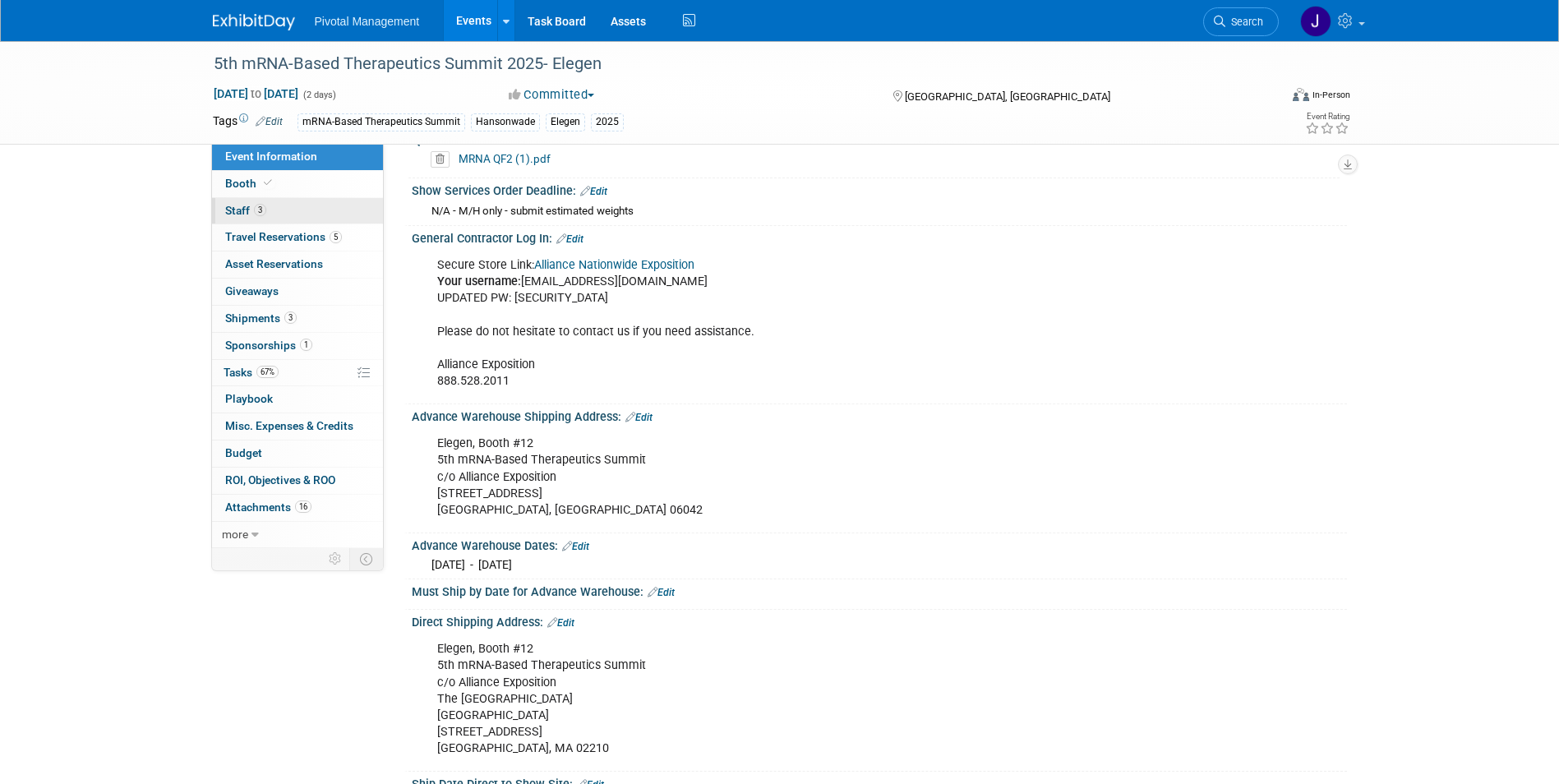 click on "3" at bounding box center [260, 210] 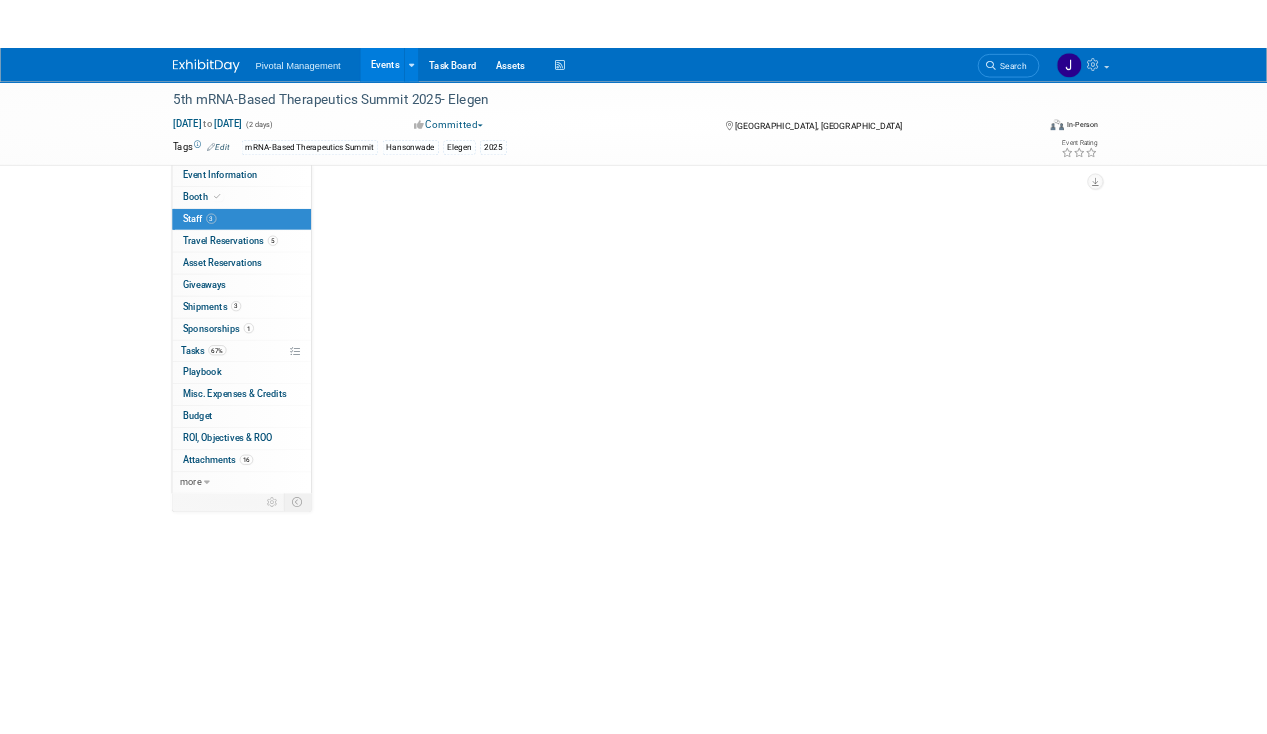 scroll, scrollTop: 0, scrollLeft: 0, axis: both 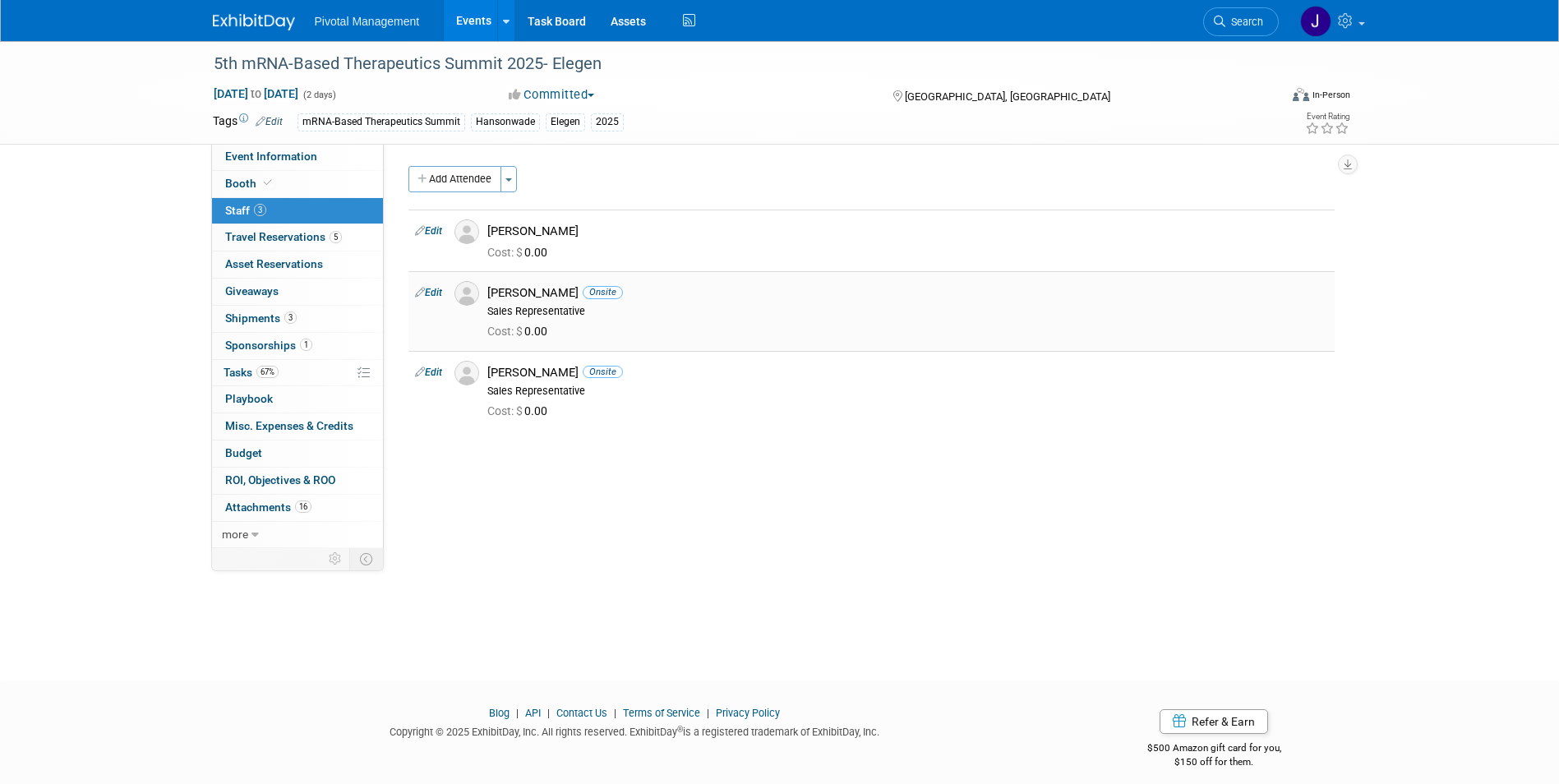 click on "Mark Lasinski
Onsite" at bounding box center (907, 293) 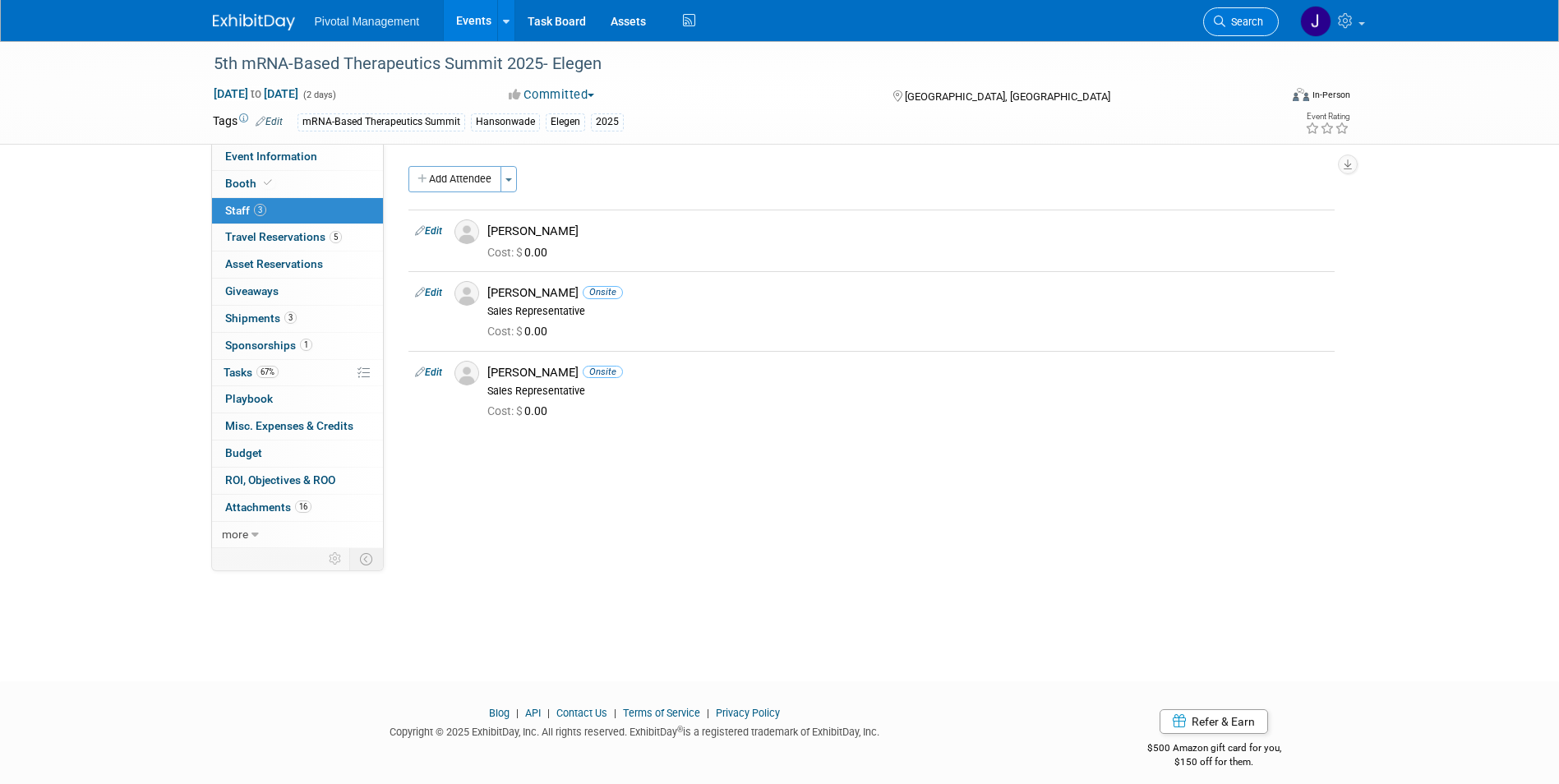click on "Search" at bounding box center [1244, 21] 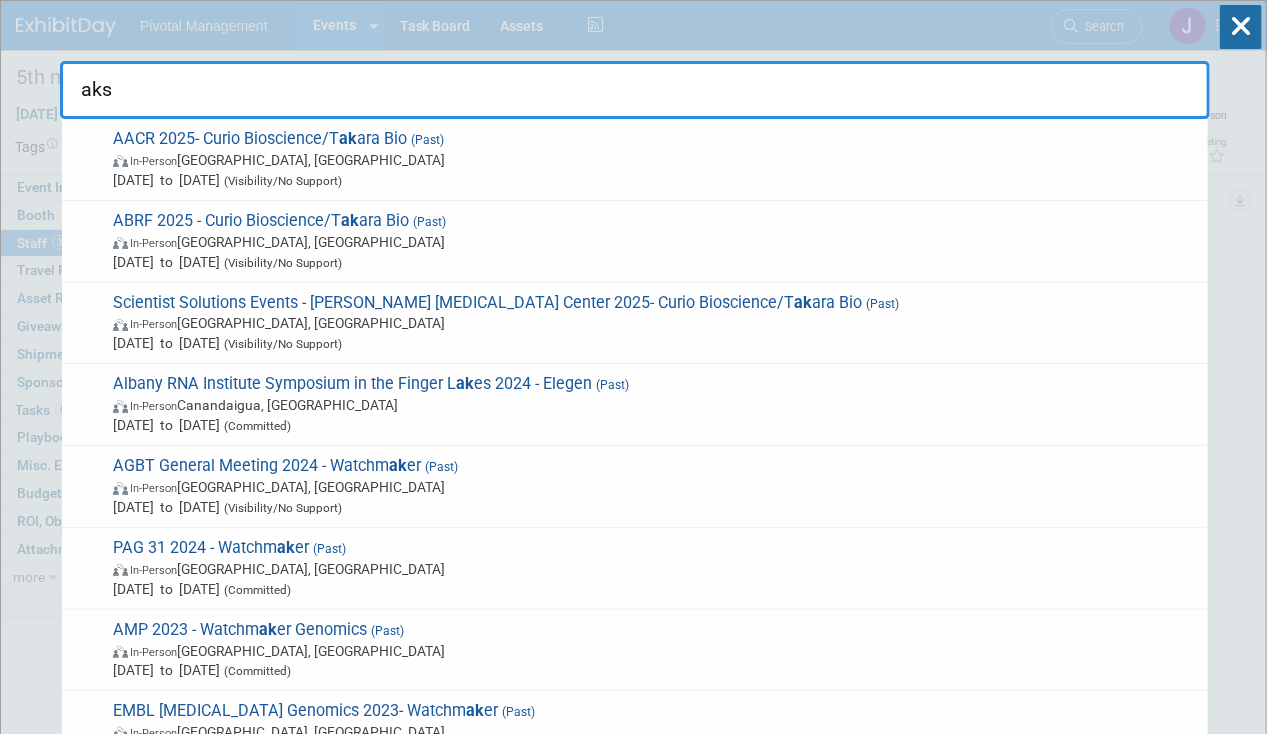 type on "aksh" 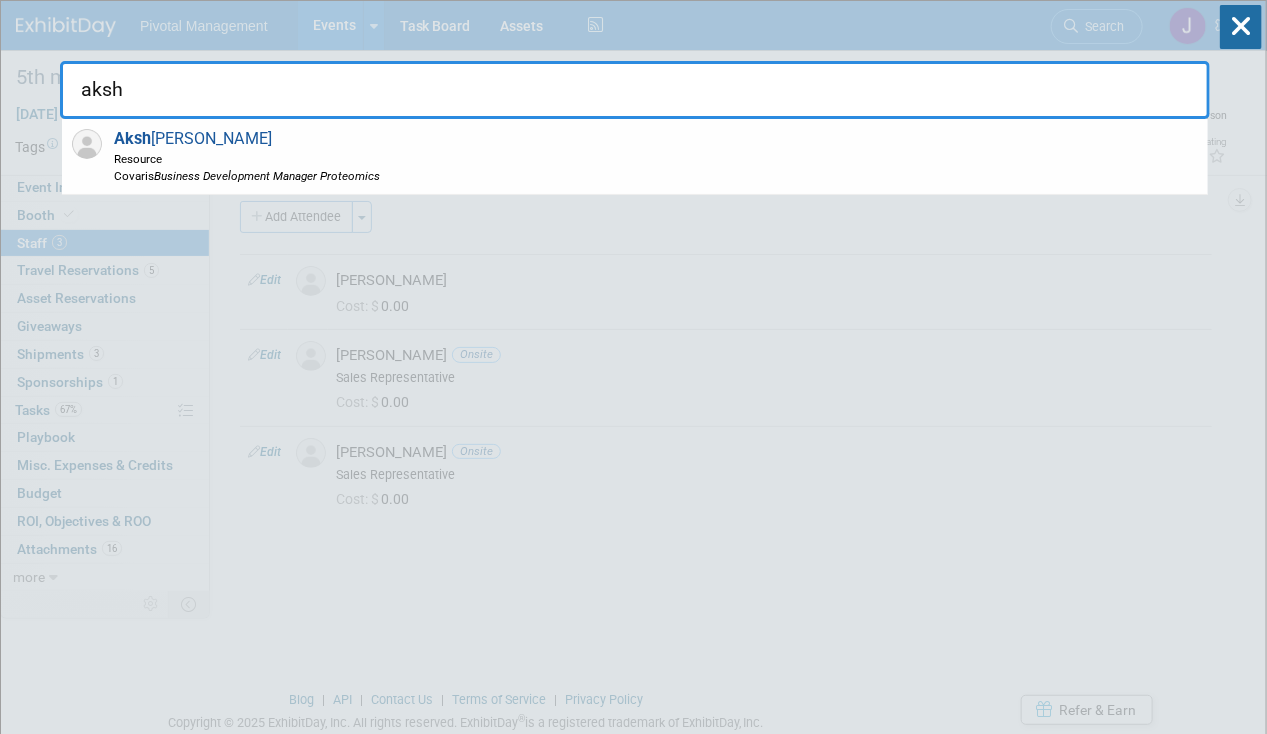 drag, startPoint x: 213, startPoint y: 97, endPoint x: 96, endPoint y: 95, distance: 117.01709 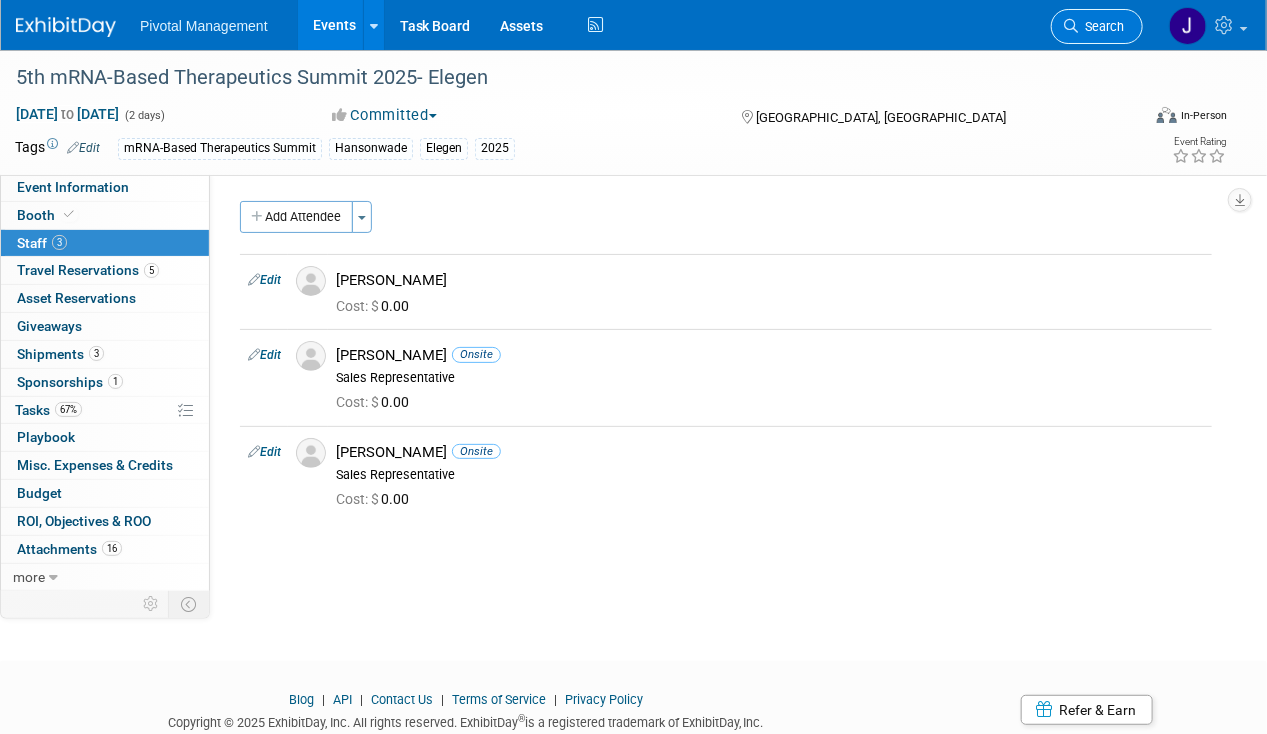 click on "Search" at bounding box center (1101, 26) 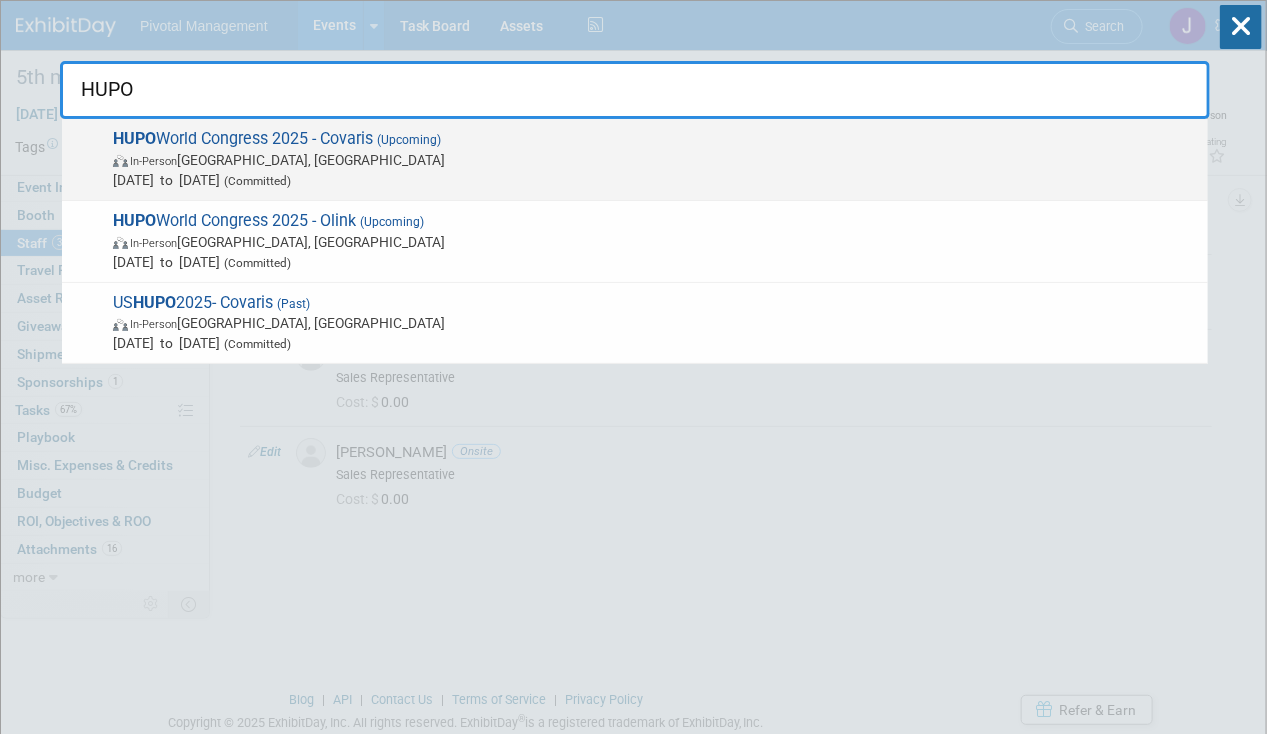 type on "HUPO" 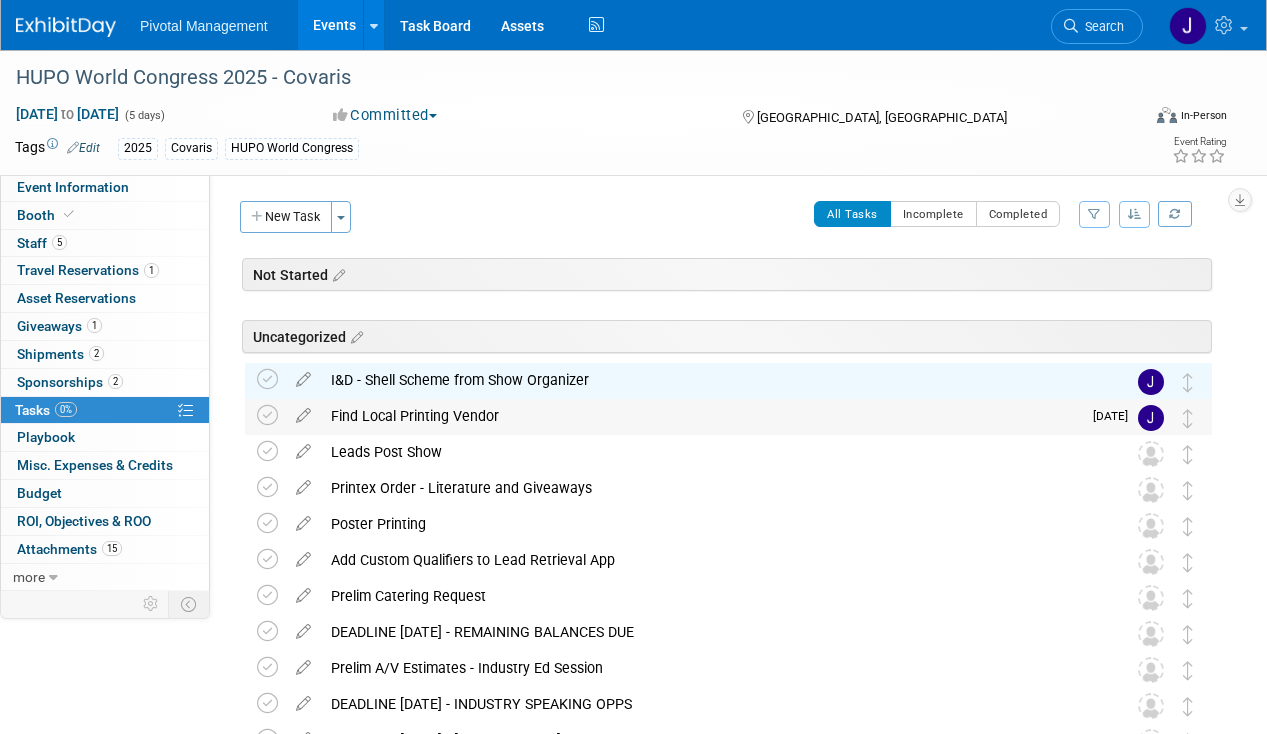 scroll, scrollTop: 0, scrollLeft: 0, axis: both 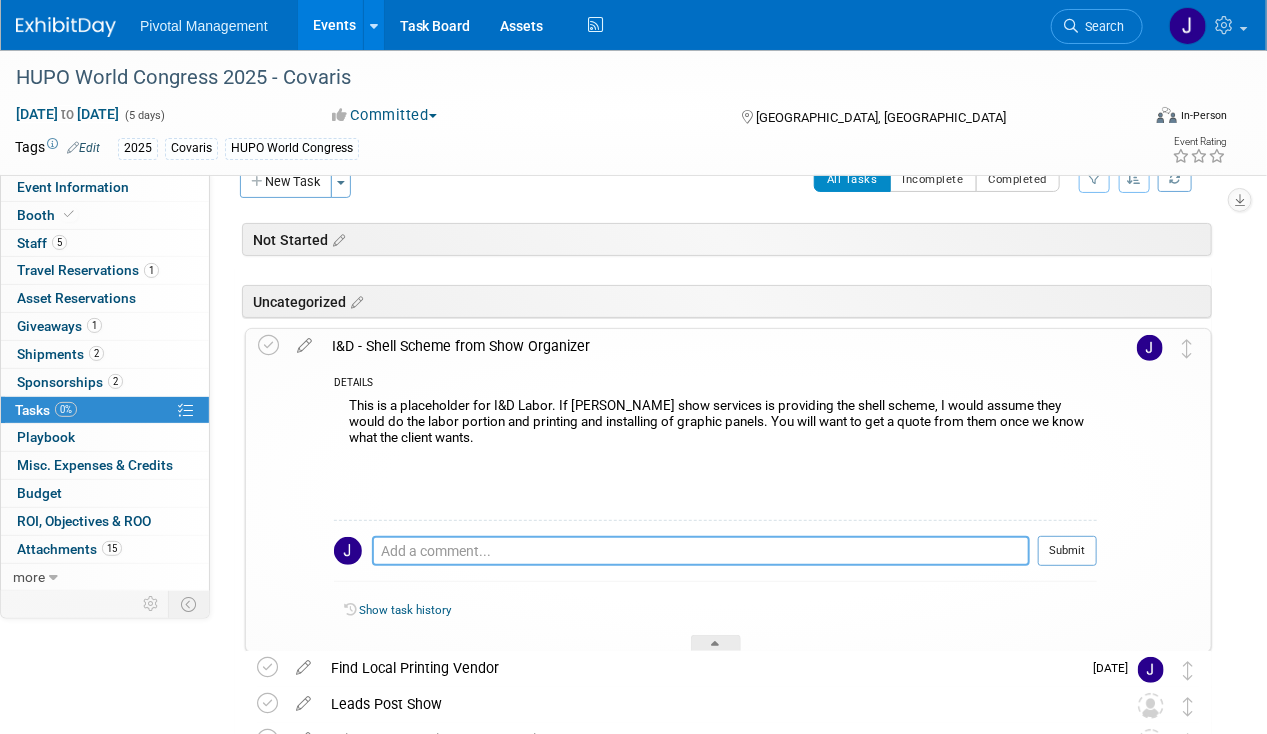 click at bounding box center [701, 551] 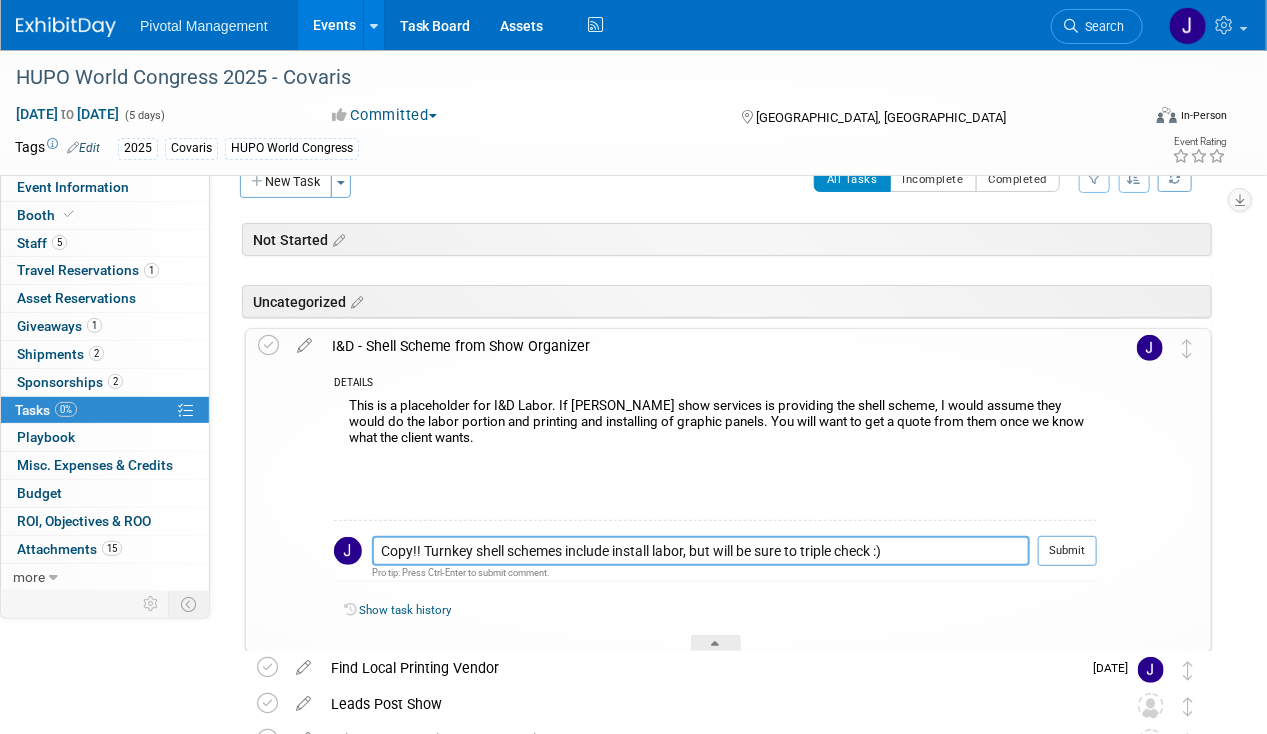 click on "Copy!! Turnkey shell schemes include install labor, but will be sure to triple check :)" at bounding box center (701, 550) 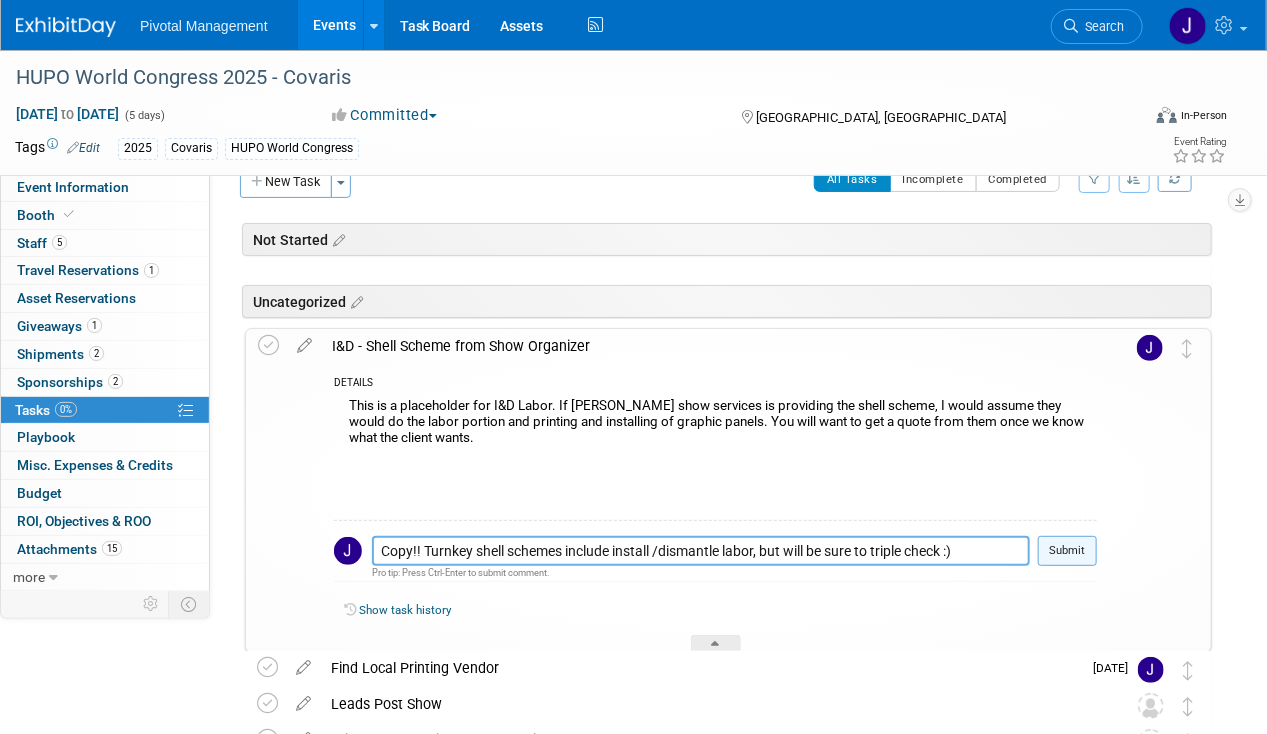 type on "Copy!! Turnkey shell schemes include install /dismantle labor, but will be sure to triple check :)" 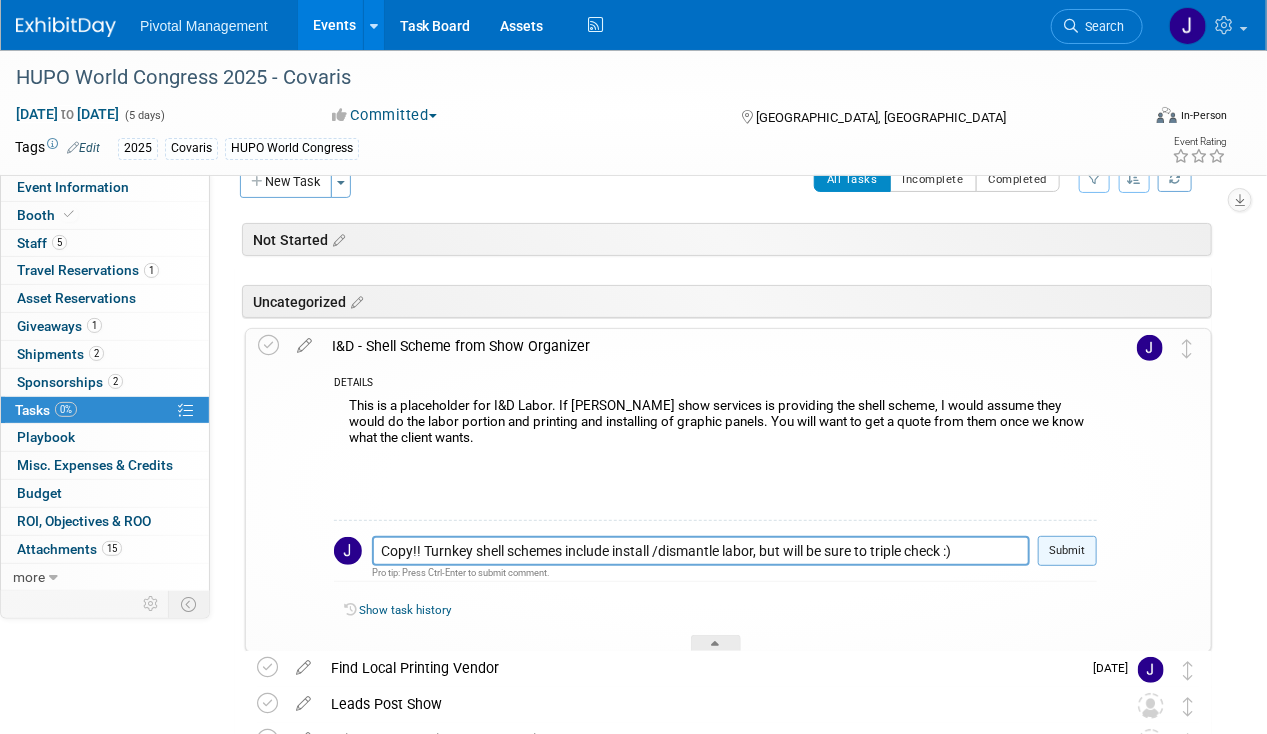 click on "Submit" at bounding box center [1067, 551] 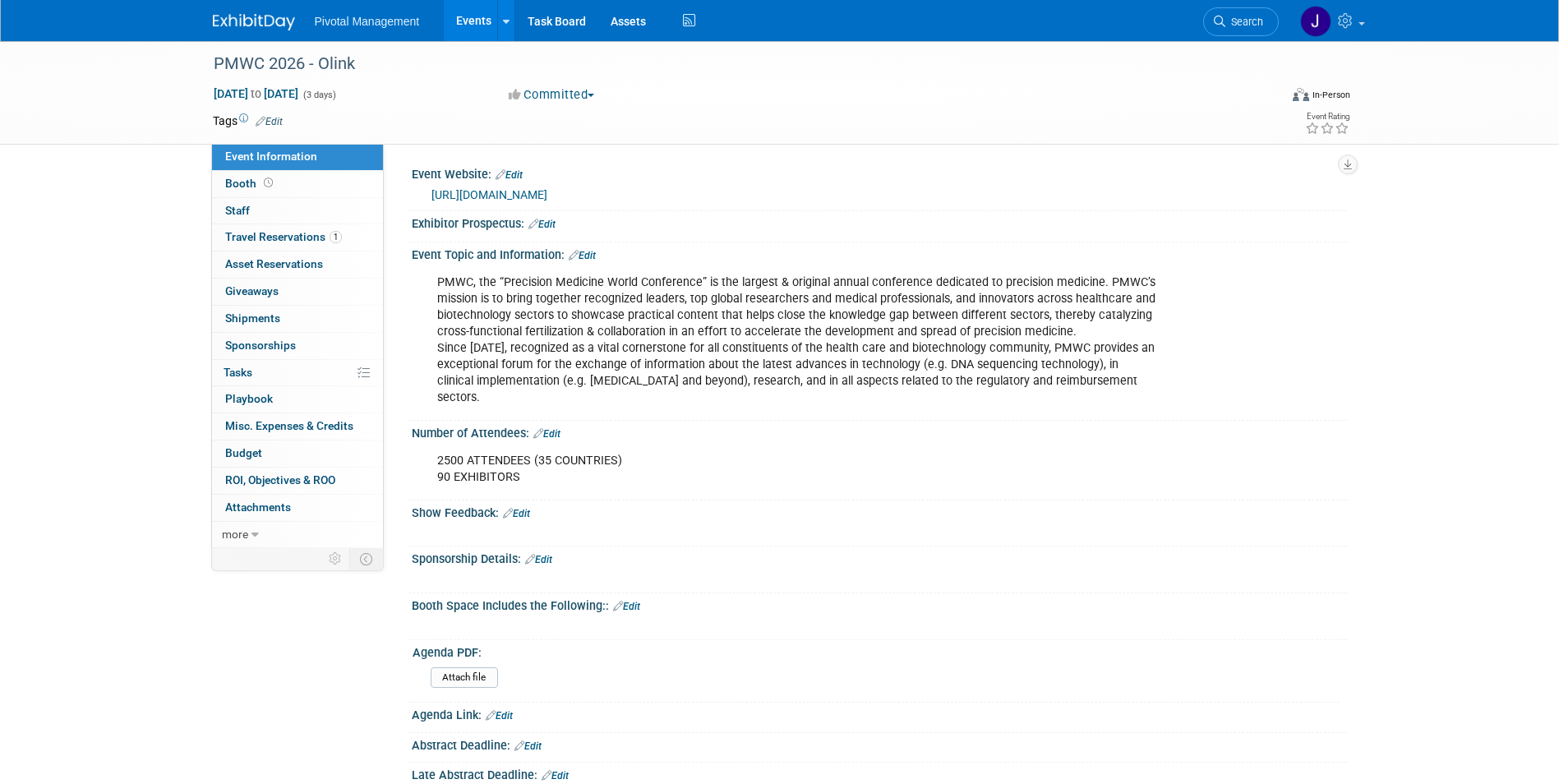 scroll, scrollTop: 821, scrollLeft: 0, axis: vertical 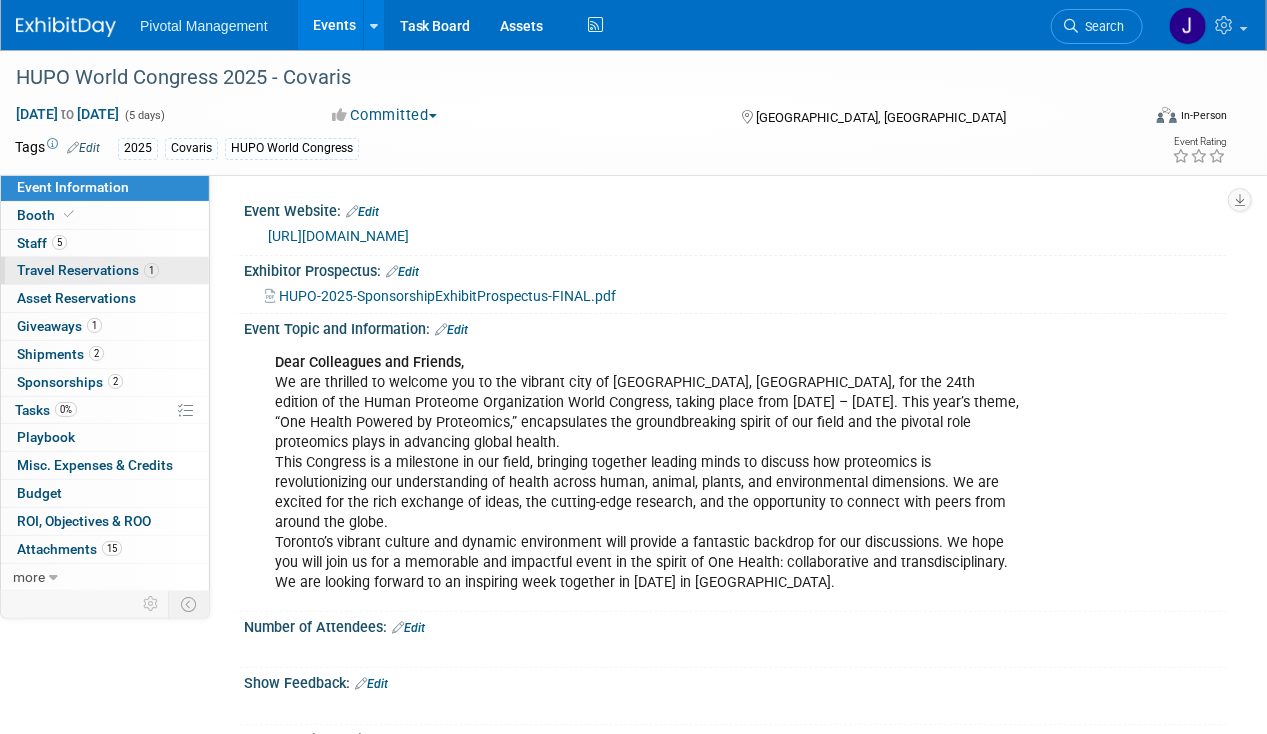 click on "Travel Reservations 1" at bounding box center (88, 270) 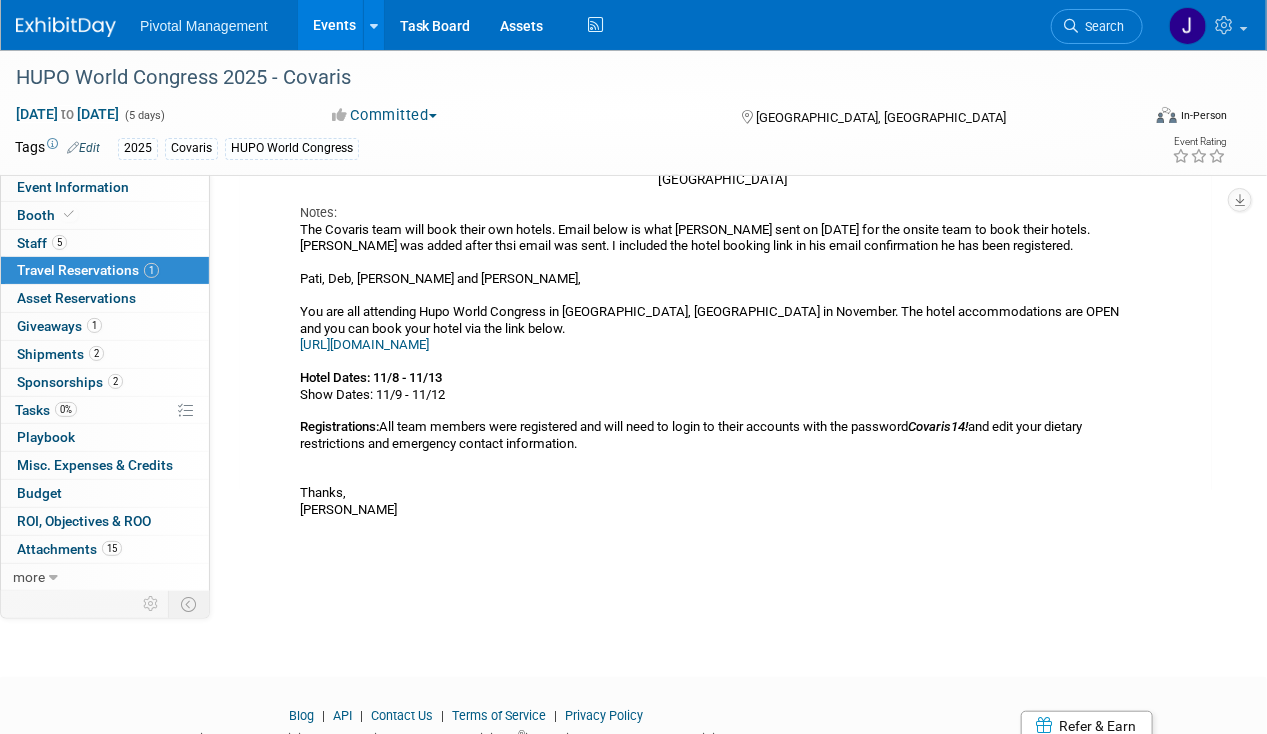 scroll, scrollTop: 0, scrollLeft: 0, axis: both 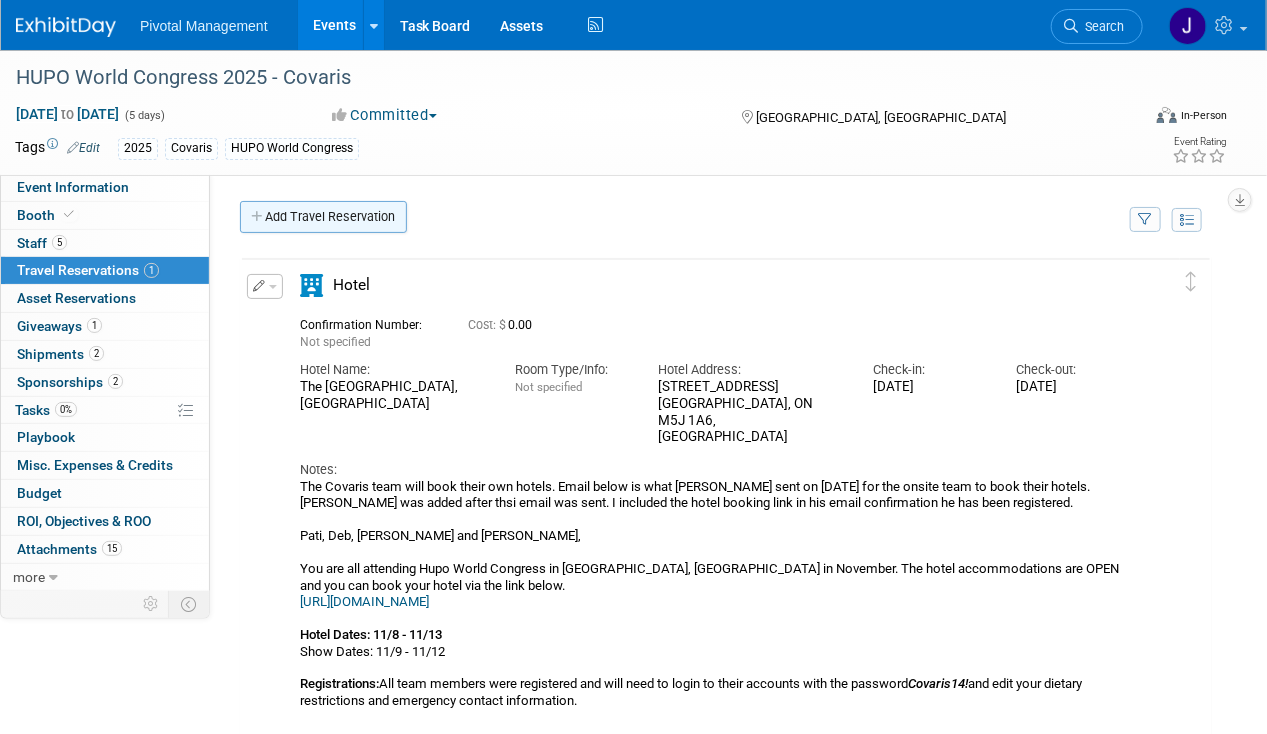 click on "Add Travel Reservation" at bounding box center (323, 217) 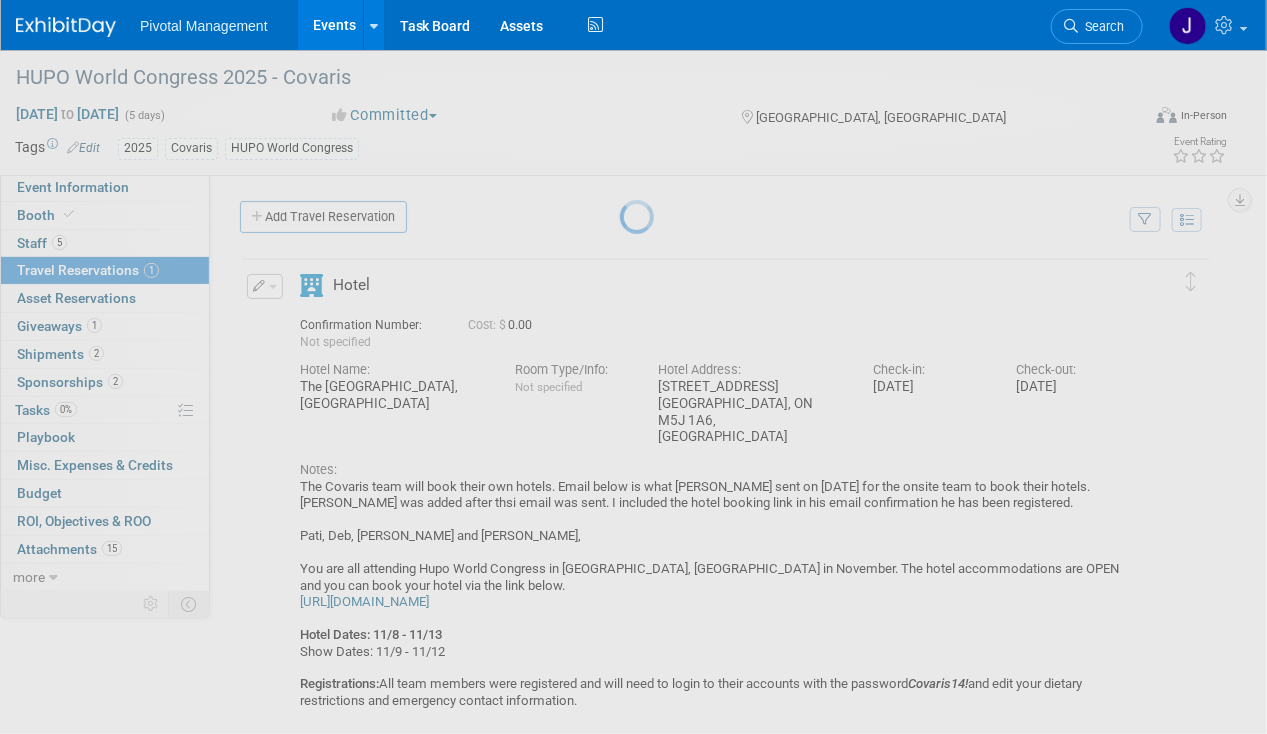 select on "7b63ed22-83a4-4baf-82b0-1c2d6859f11a" 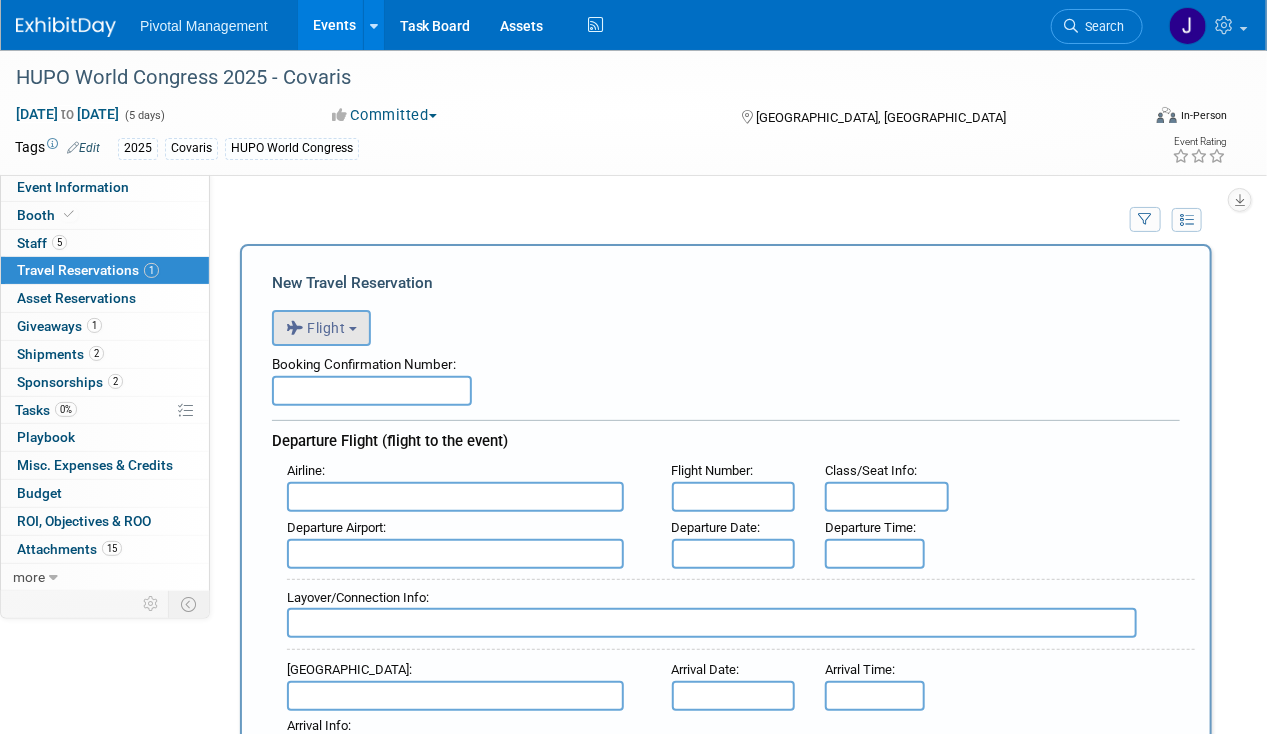 scroll, scrollTop: 0, scrollLeft: 0, axis: both 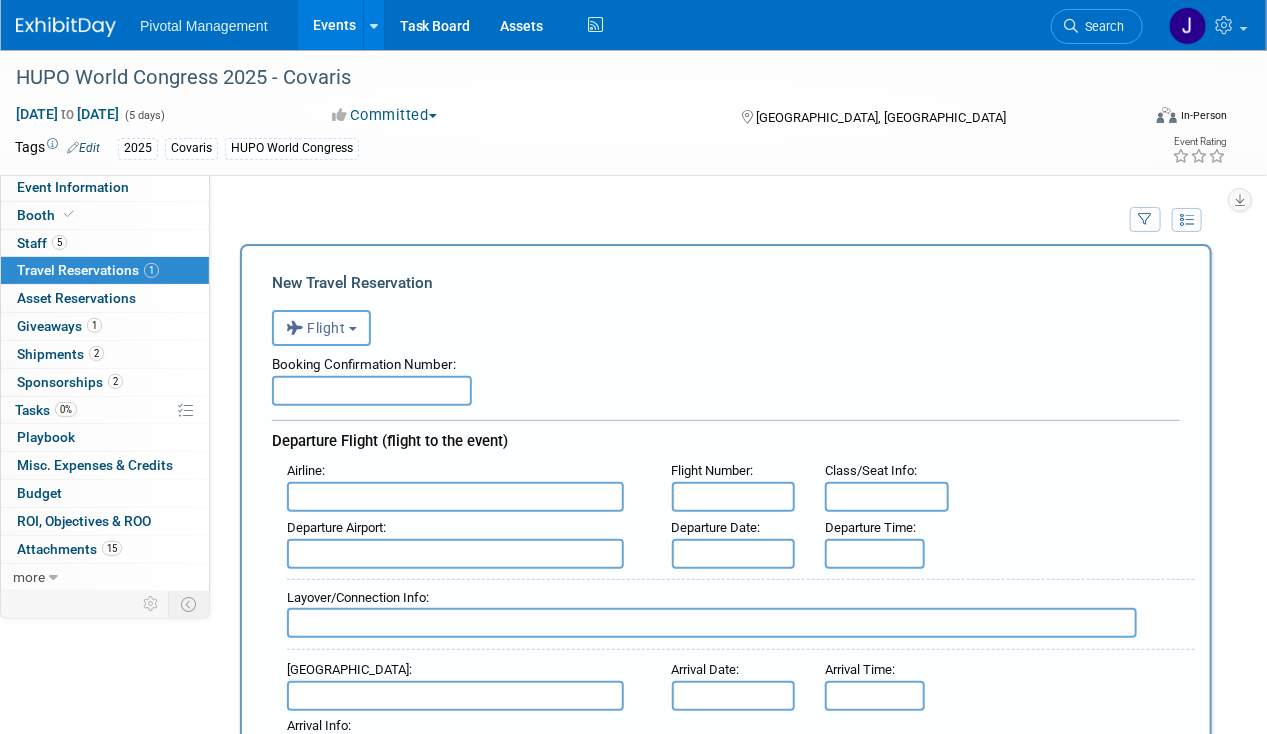 click on "Flight" at bounding box center (316, 328) 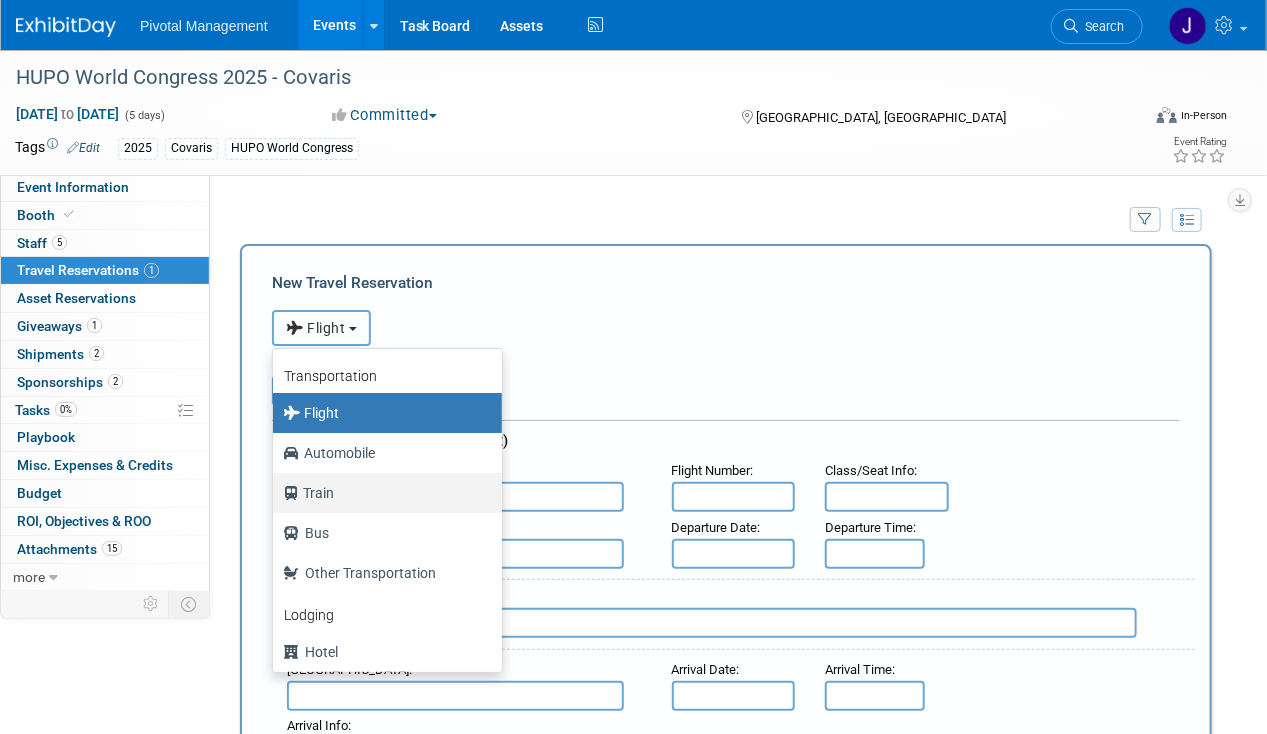 scroll, scrollTop: 84, scrollLeft: 0, axis: vertical 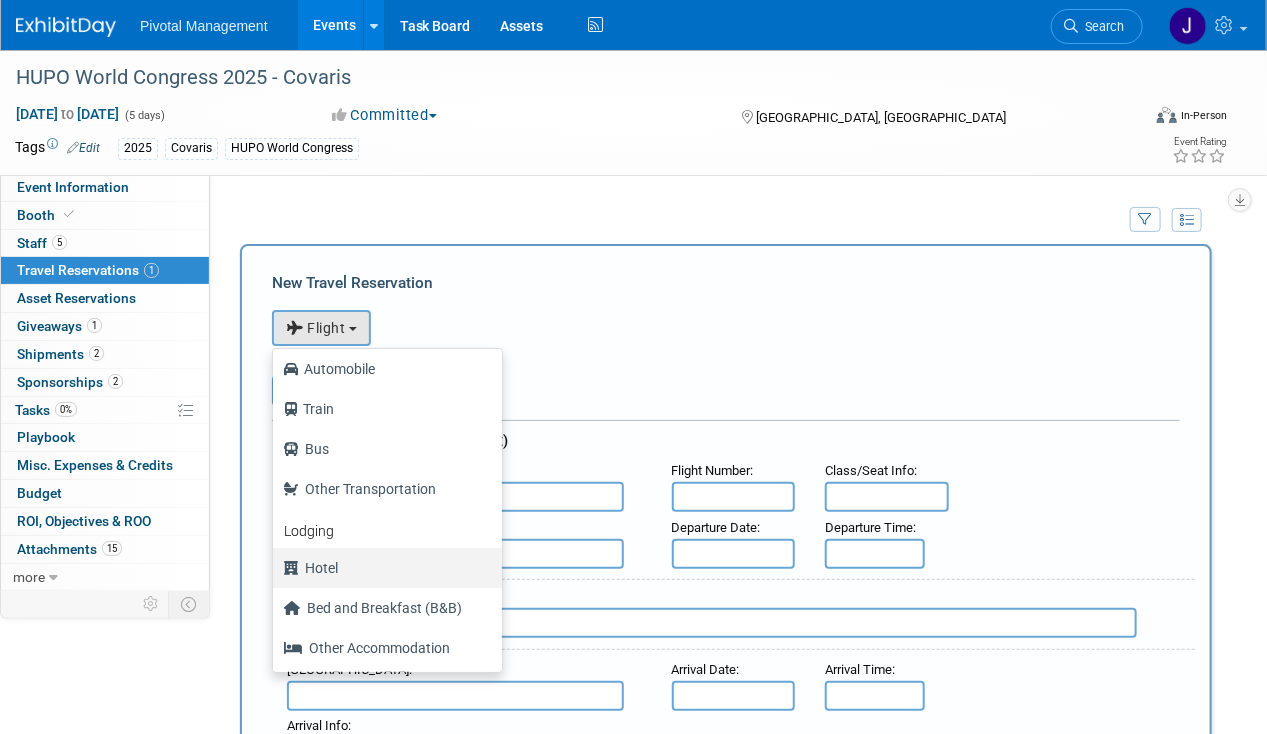 click on "Hotel" at bounding box center (382, 568) 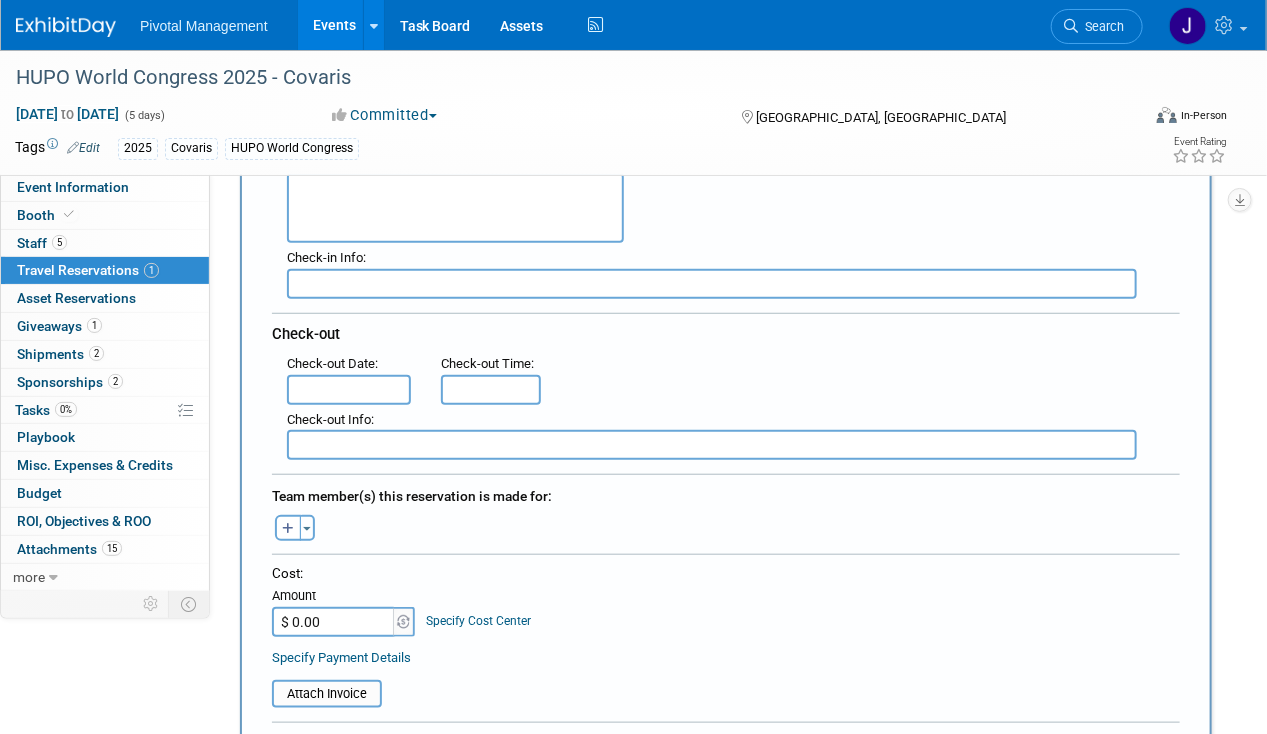 scroll, scrollTop: 537, scrollLeft: 0, axis: vertical 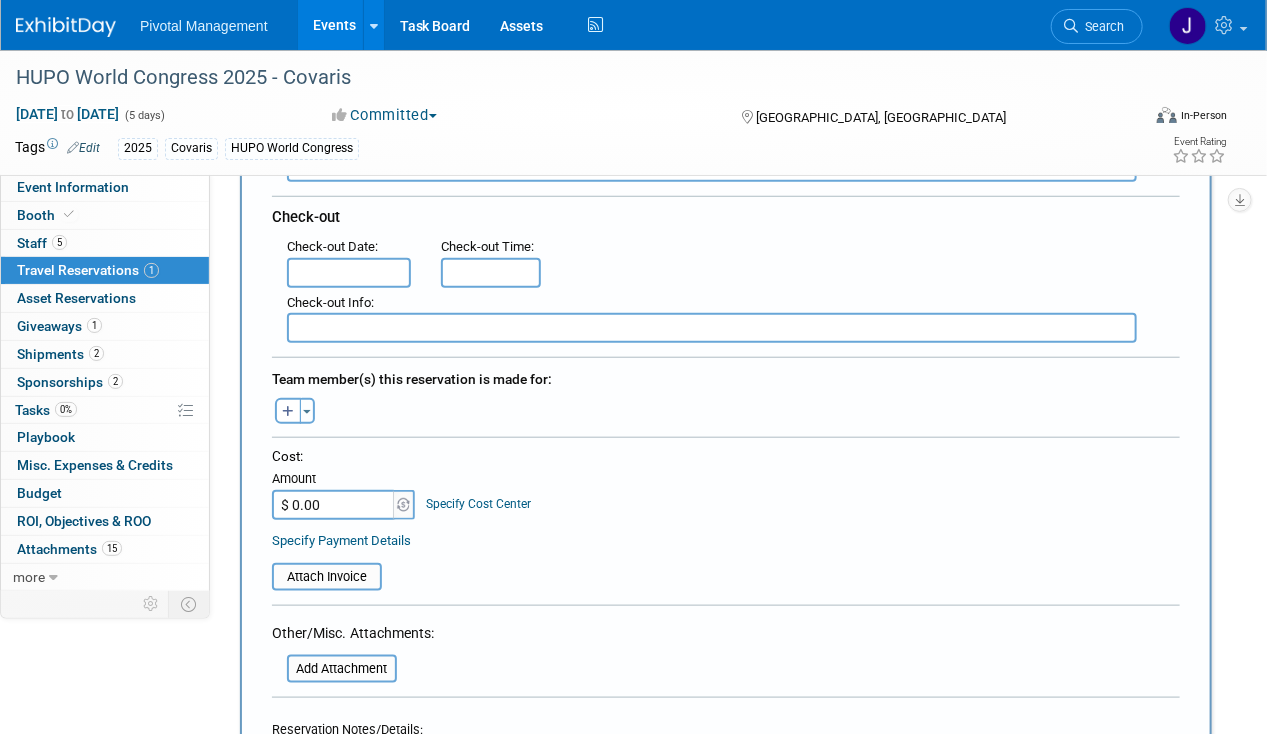 click on "Adam
remove
Adam
remove
Aida
remove" at bounding box center (726, 408) 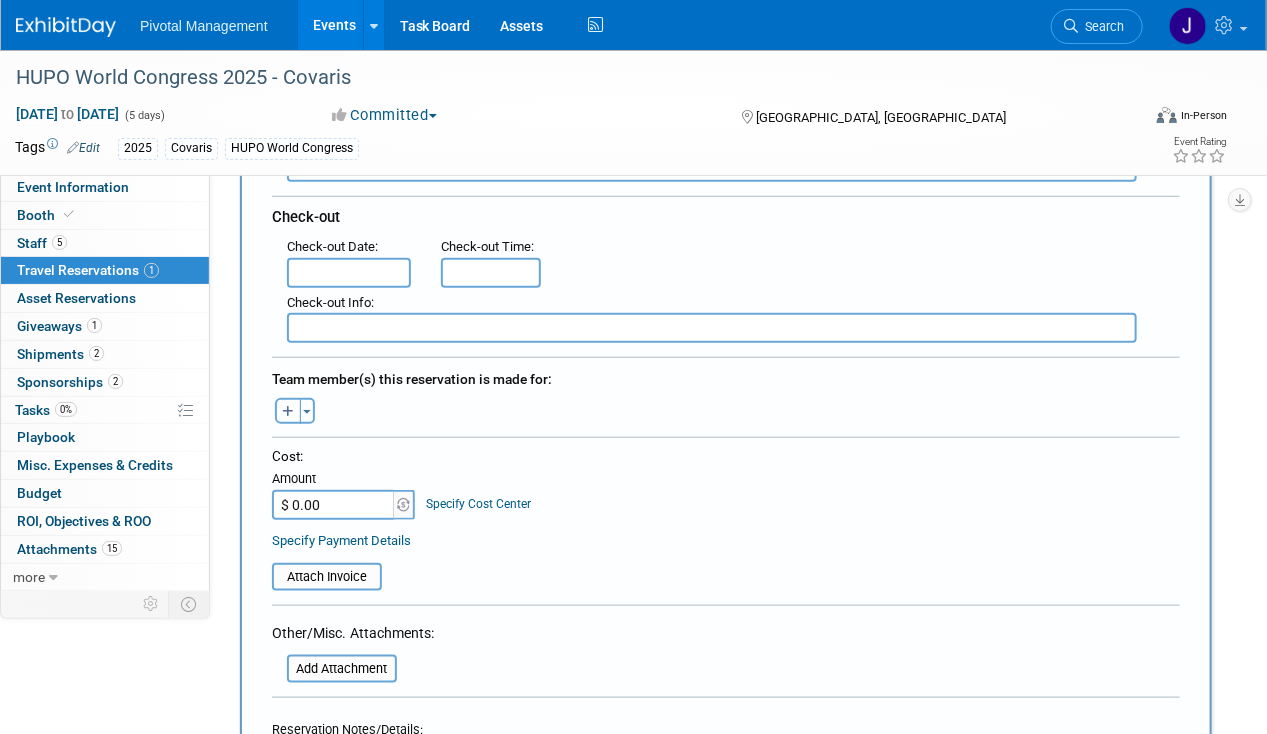 click at bounding box center [288, 412] 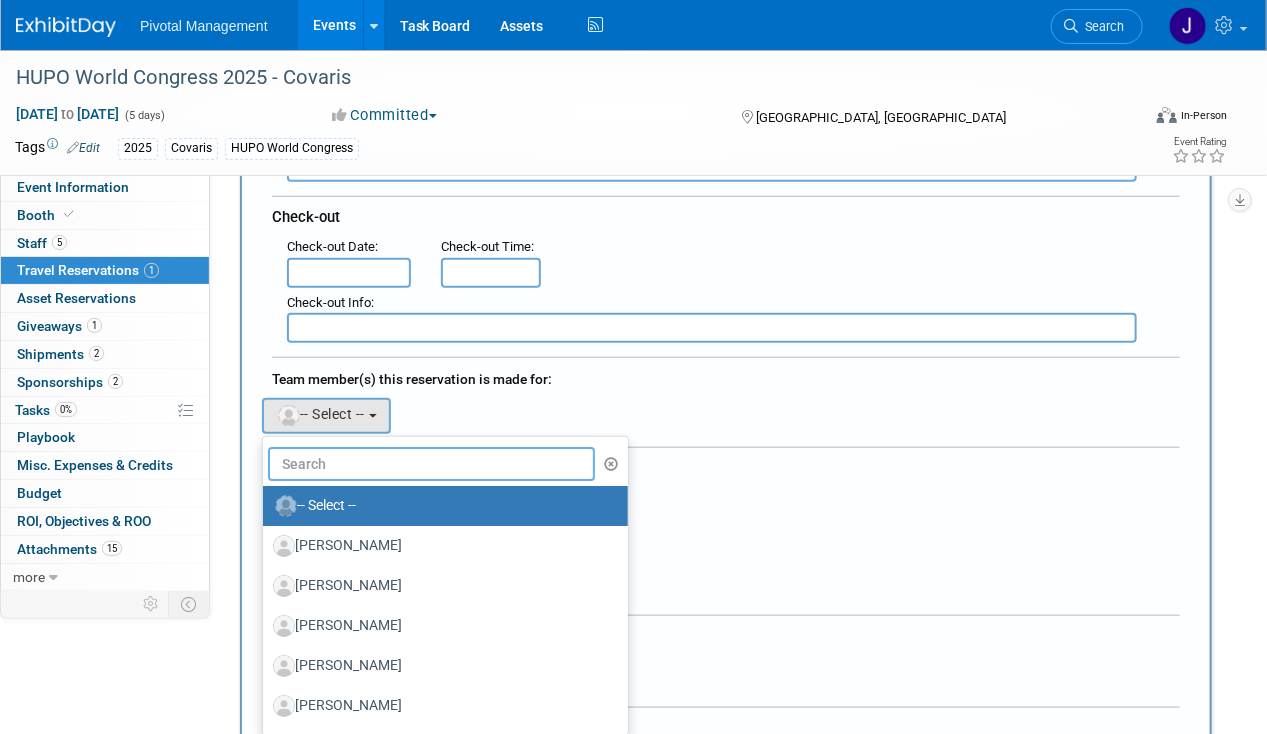 click at bounding box center [431, 464] 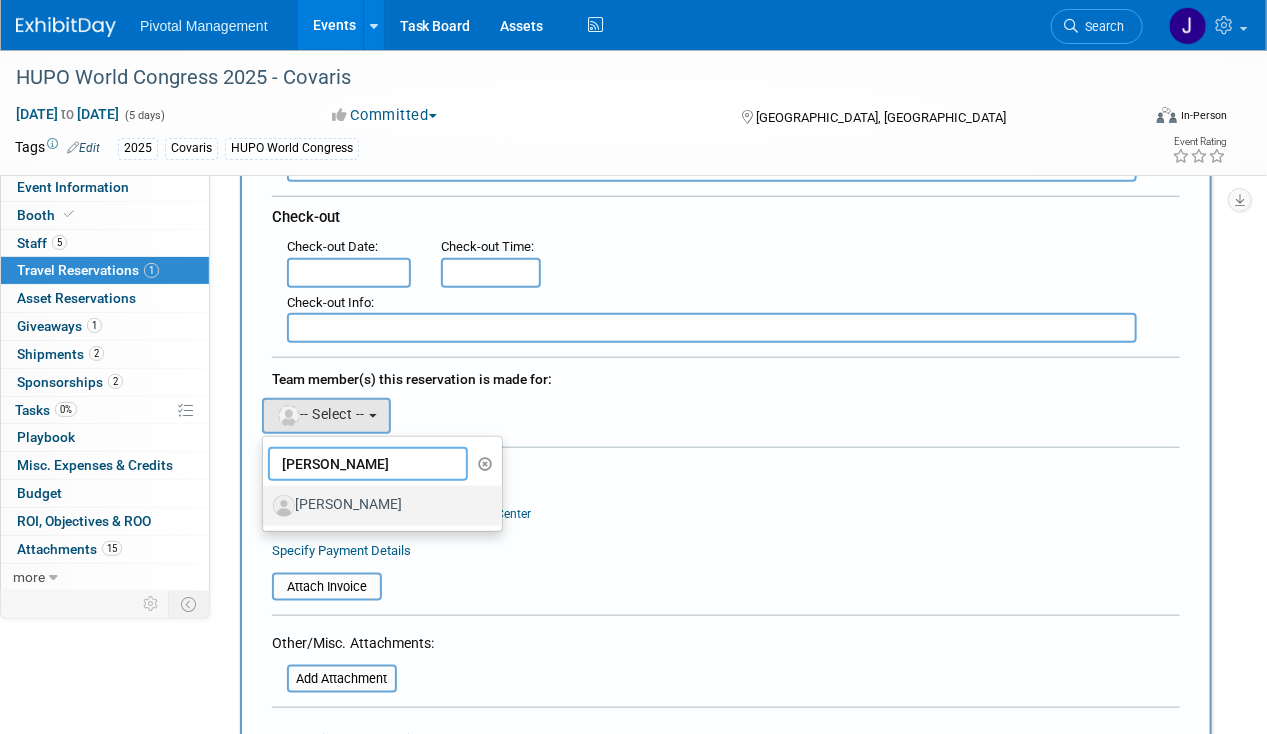type on "aksha" 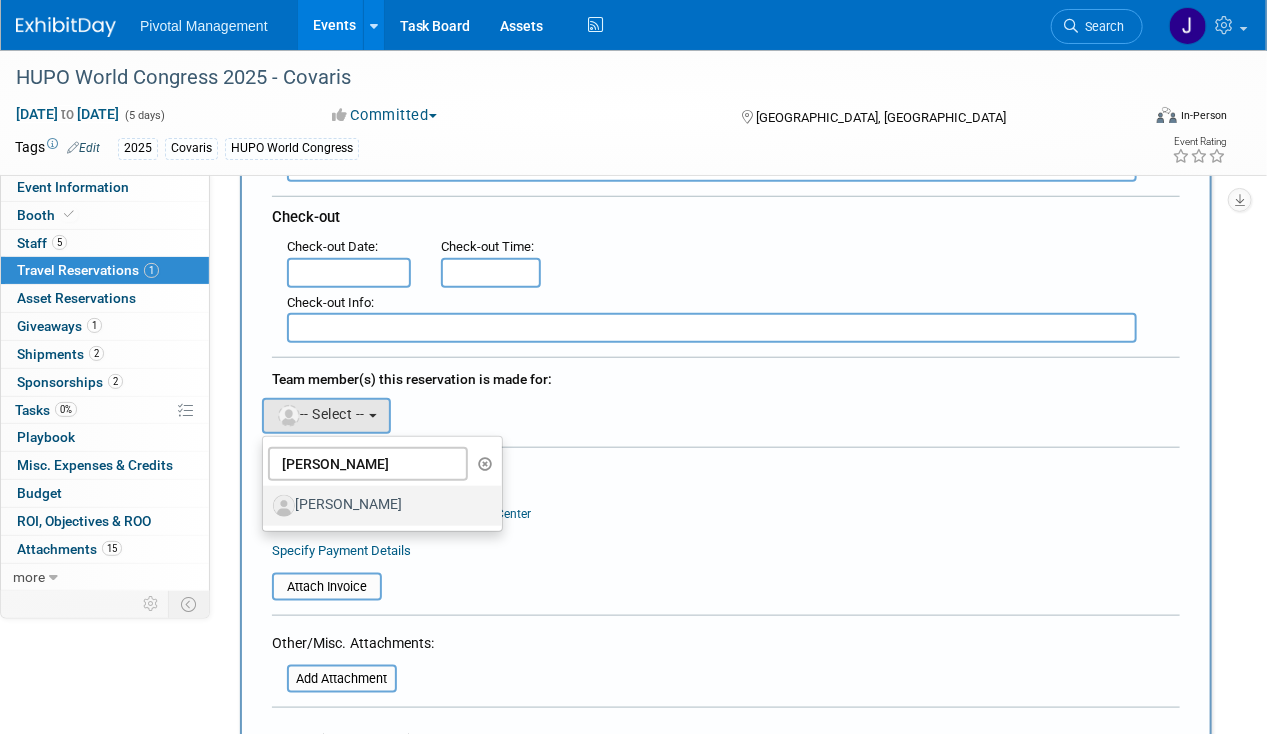 click on "Akshay Dhingra" at bounding box center [377, 506] 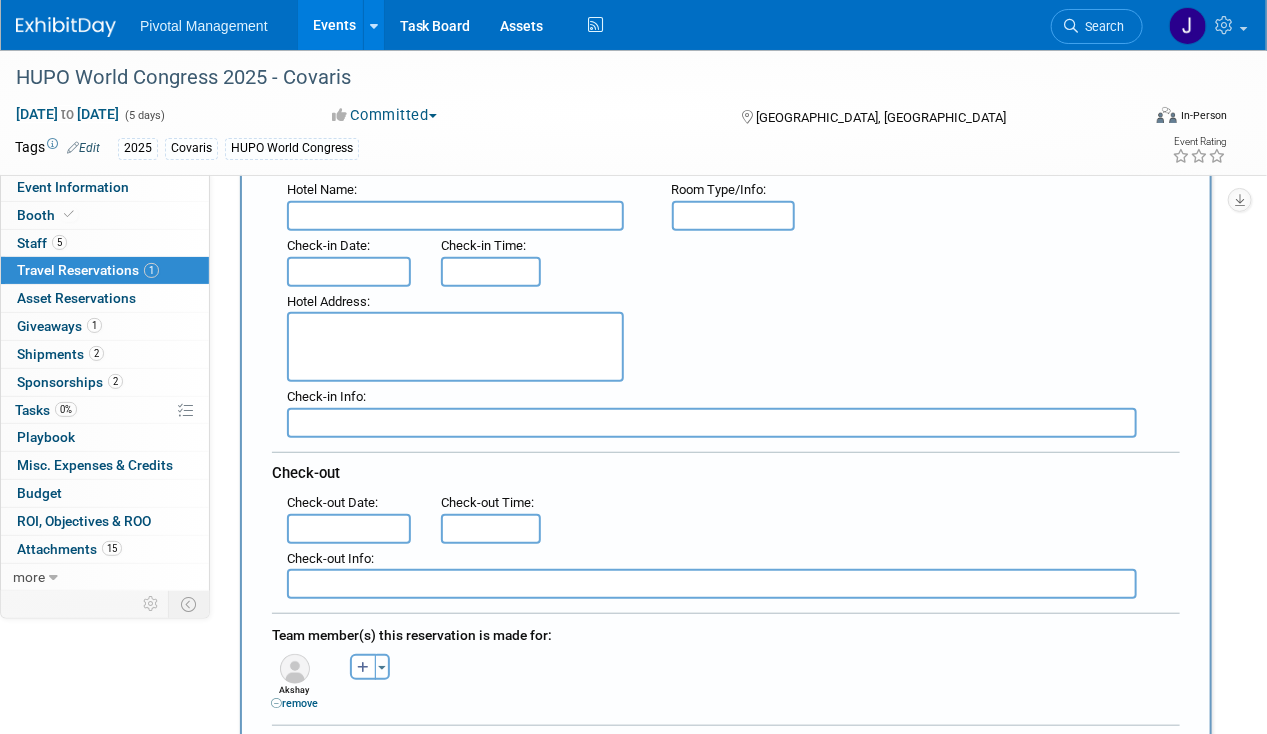 scroll, scrollTop: 279, scrollLeft: 0, axis: vertical 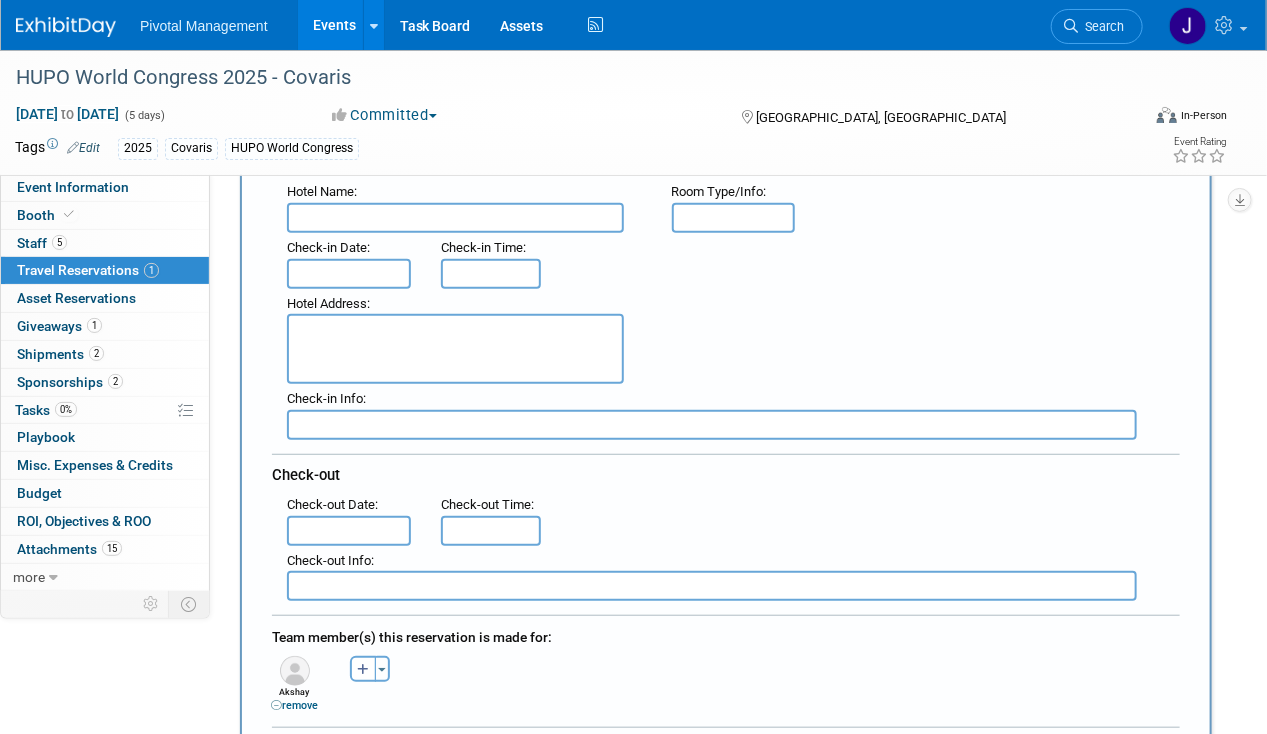 click on "Pivotal Management
Events
Add Event
Bulk Upload Events
Shareable Event Boards
Recently Viewed Events:
HUPO World Congress 2025 - Covaris
Toronto, Canada
Nov 9, 2025  to  Nov 13, 2025
PMWC 2026 - Olink
Mar 4, 2026  to  Mar 6, 2026
5th mRNA-Based Therapeutics Summit 2025- Elegen
Boston, MA
Jul 22, 2025  to  Jul 23, 2025
Task Board
Assets
Activity Feed
My Account
My Profile & Preferences
Sync to External Calendar...
Team Workspace
Users and Permissions
Workspace Settings
Metrics & Analytics
Budgeting, ROI & ROO
Annual Budgets (all events)
You've Earned Free Swag ...
Refer & Earn
Contact us
Sign out
Search" at bounding box center [633, 88] 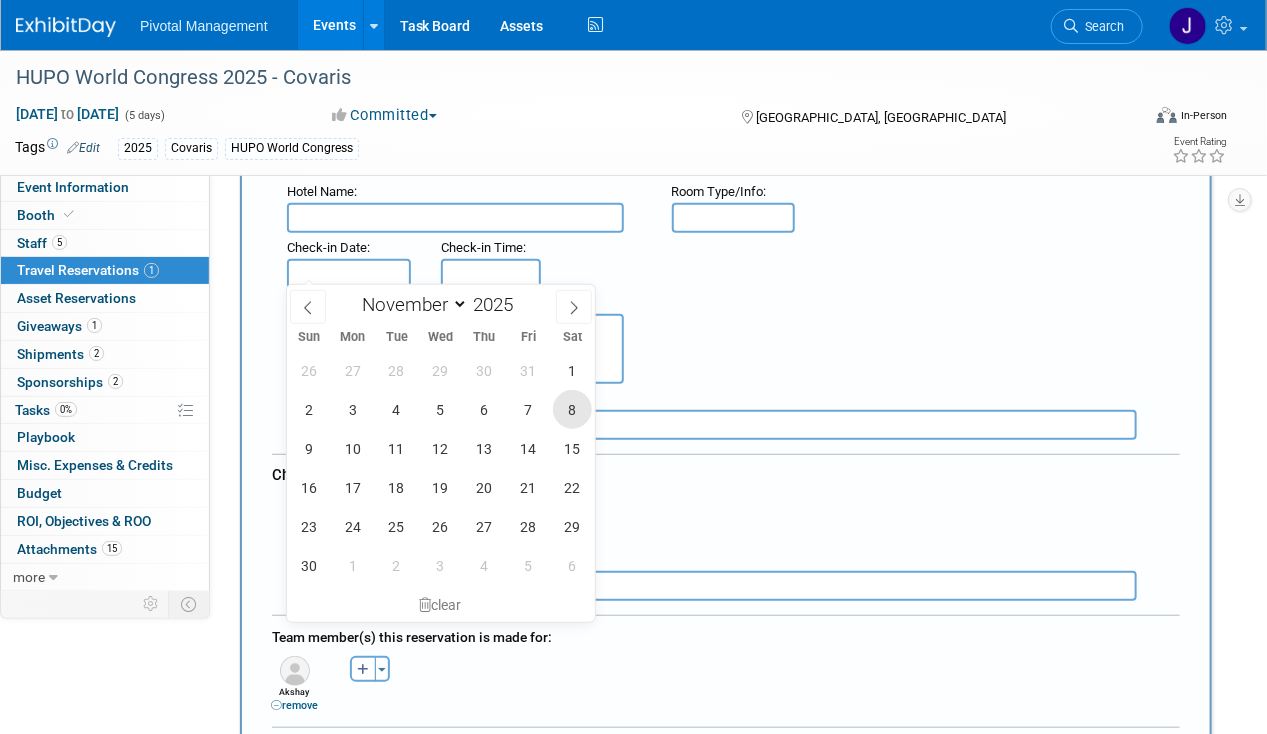click on "8" at bounding box center (572, 409) 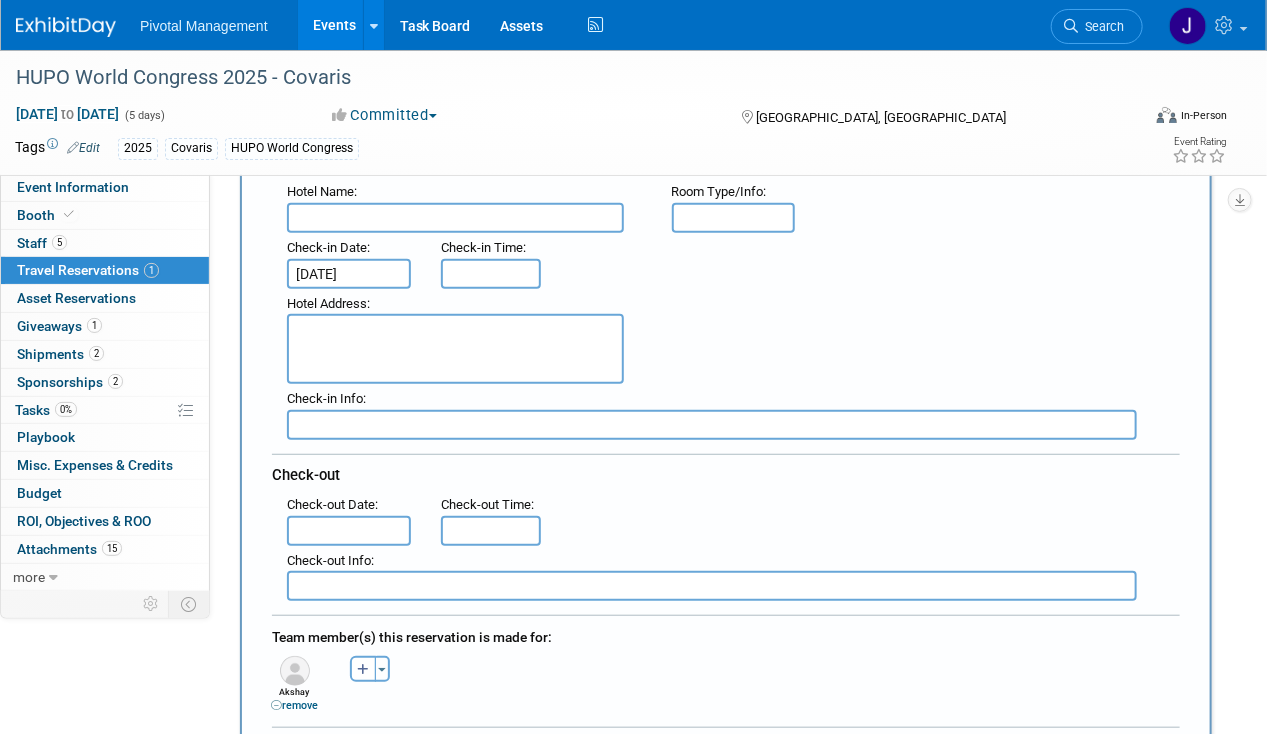click at bounding box center (349, 531) 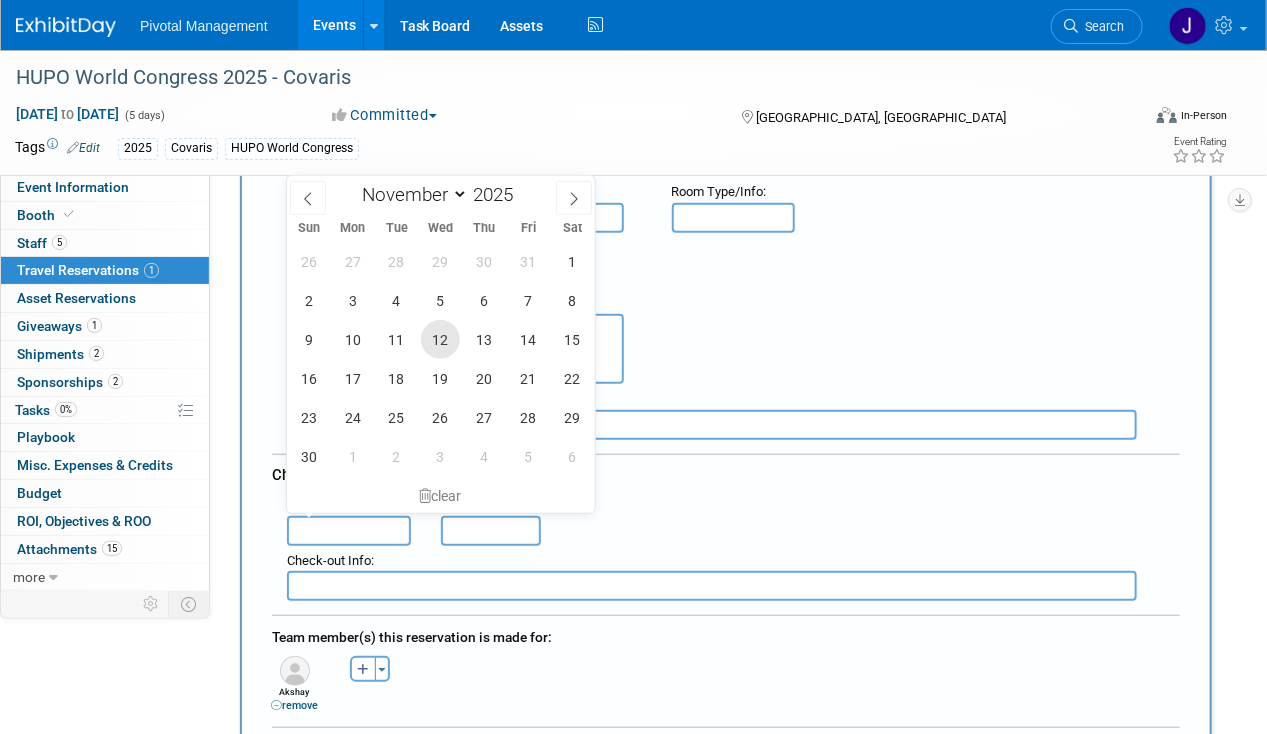 click on "12" at bounding box center [440, 339] 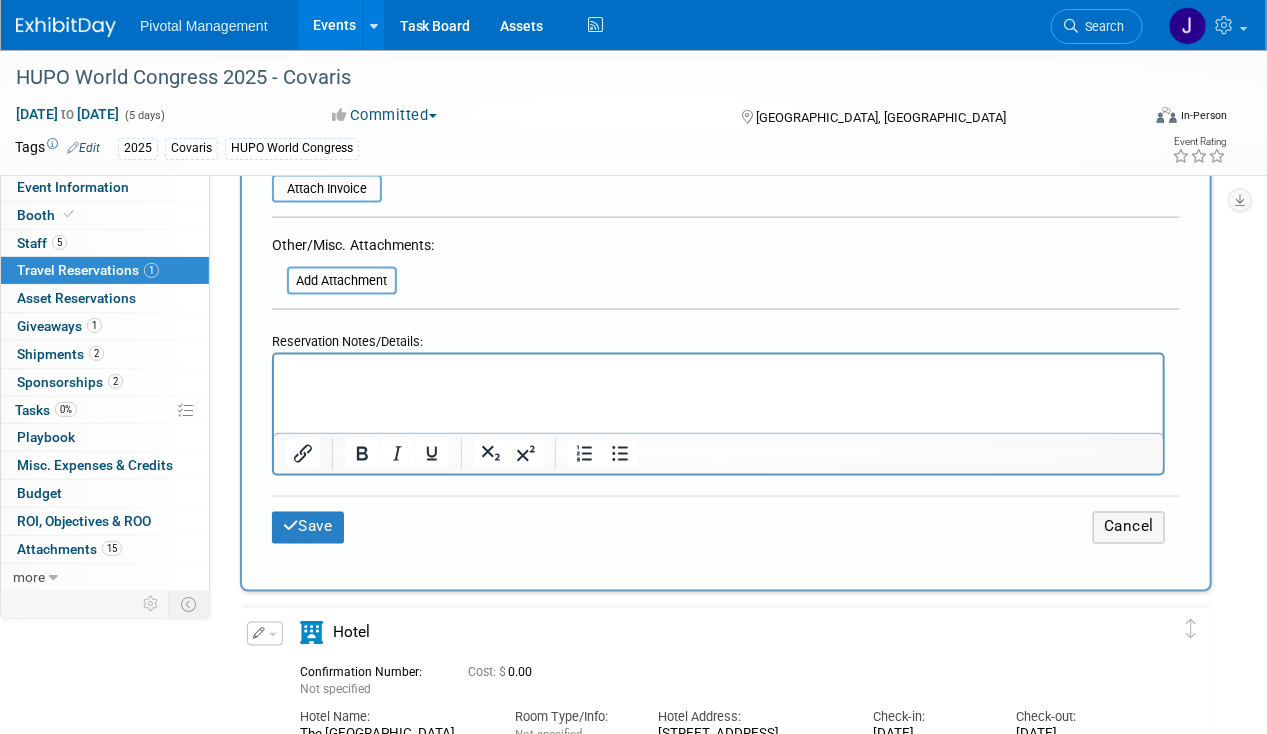 scroll, scrollTop: 1024, scrollLeft: 0, axis: vertical 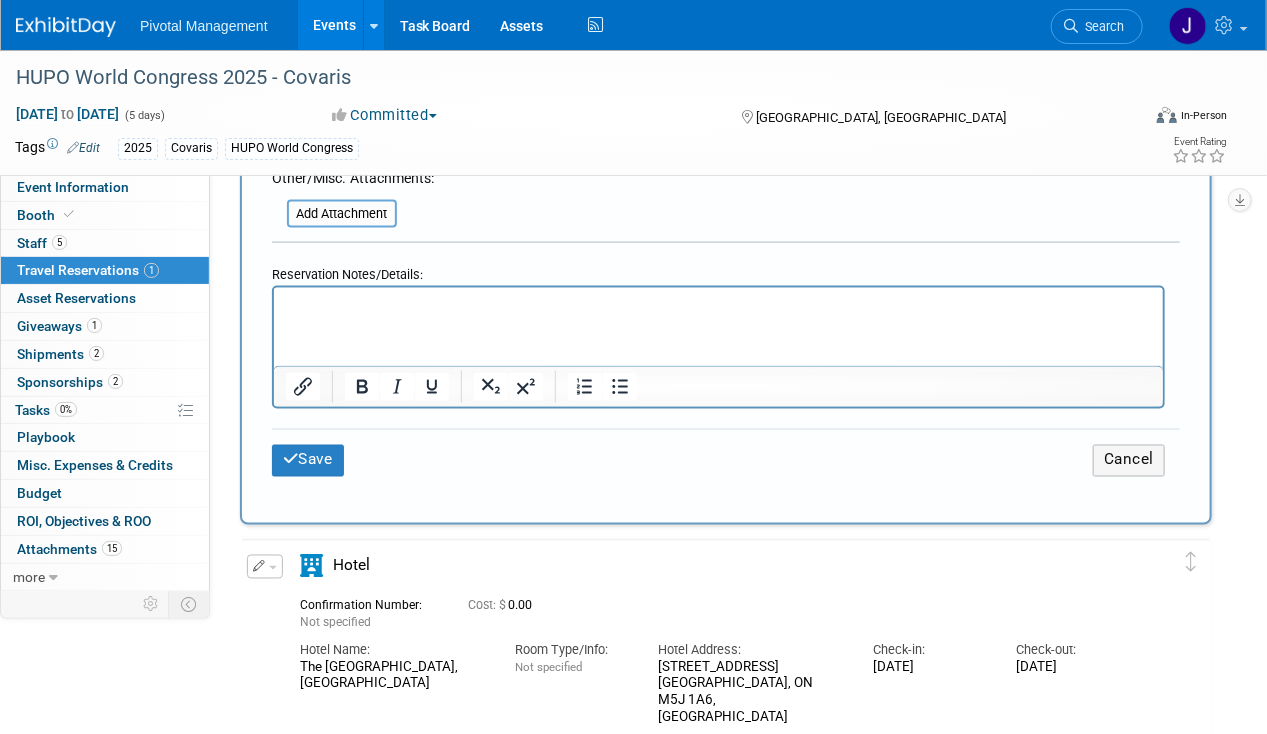 click at bounding box center [717, 302] 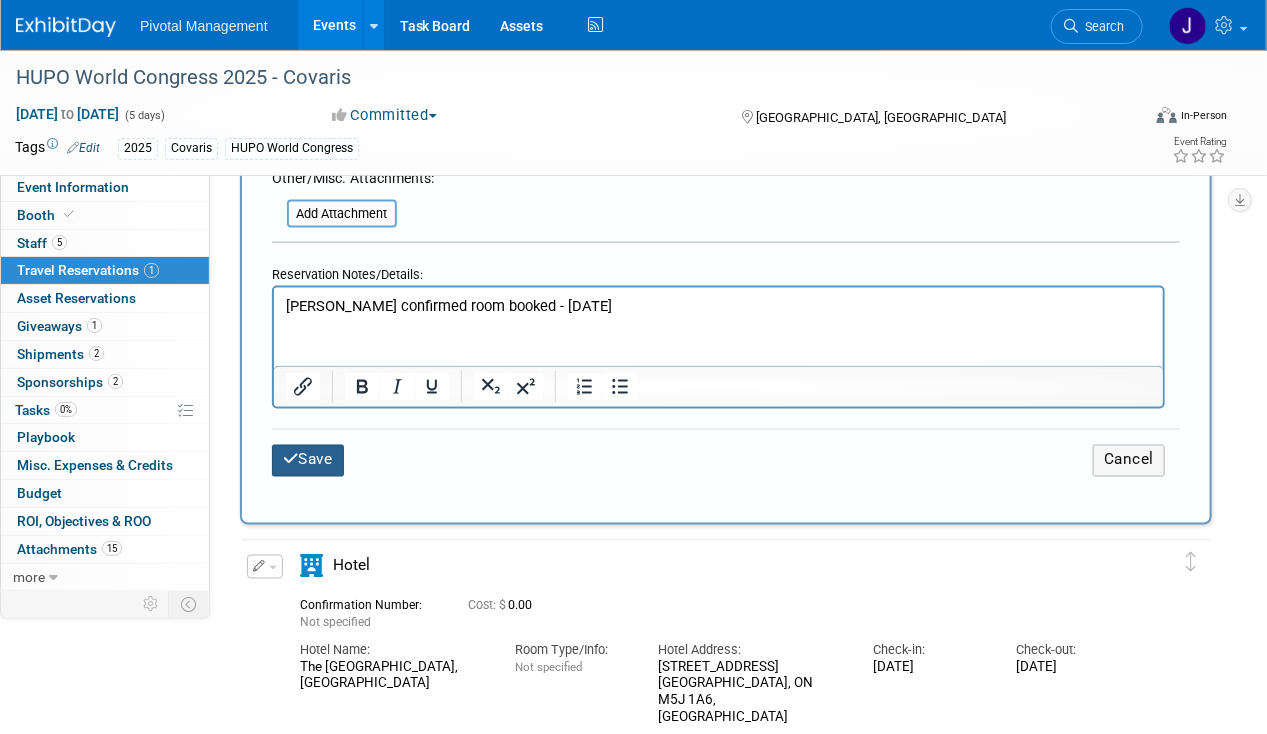 click on "Save" at bounding box center (308, 460) 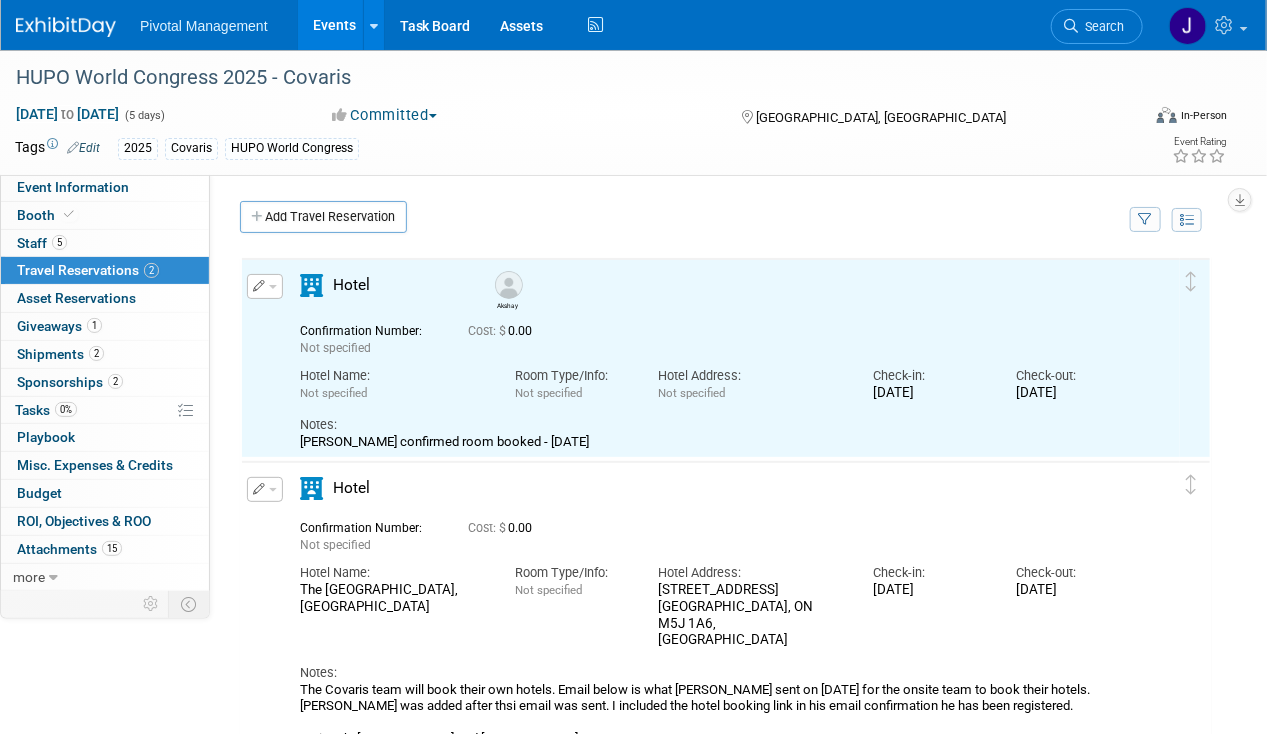 scroll, scrollTop: 0, scrollLeft: 0, axis: both 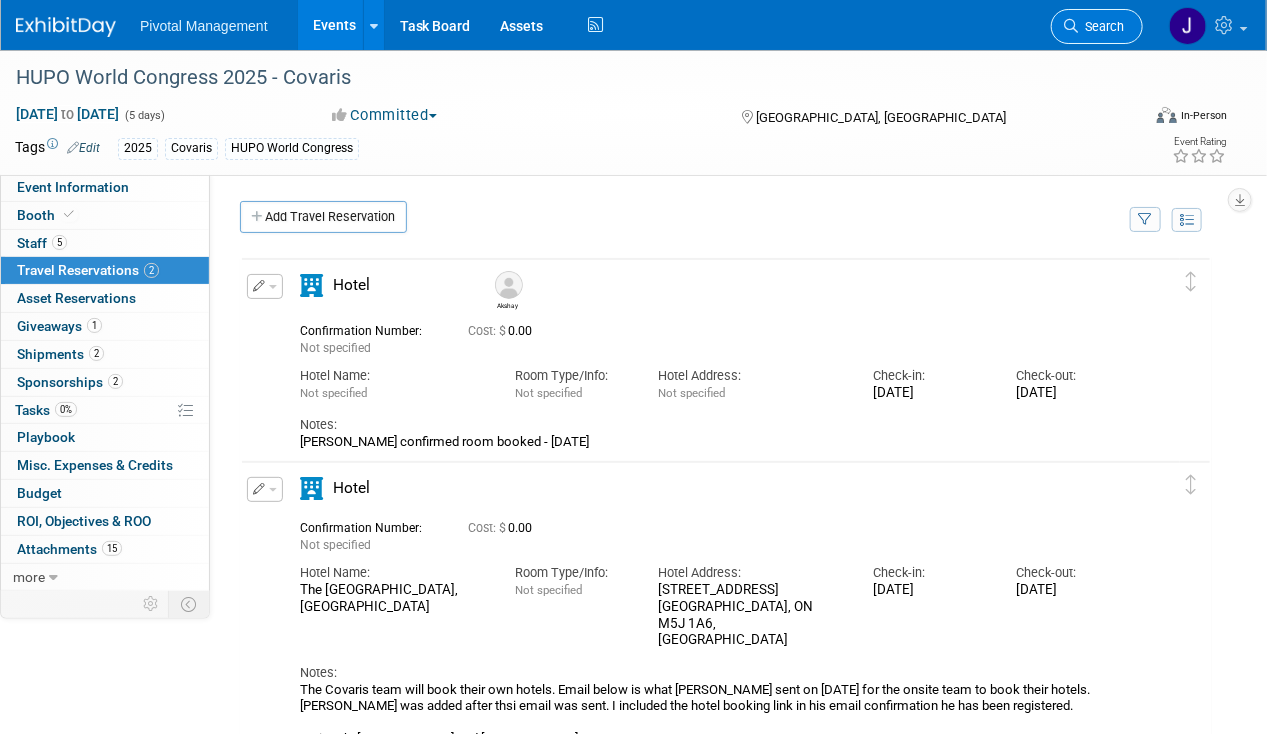 click at bounding box center [1071, 26] 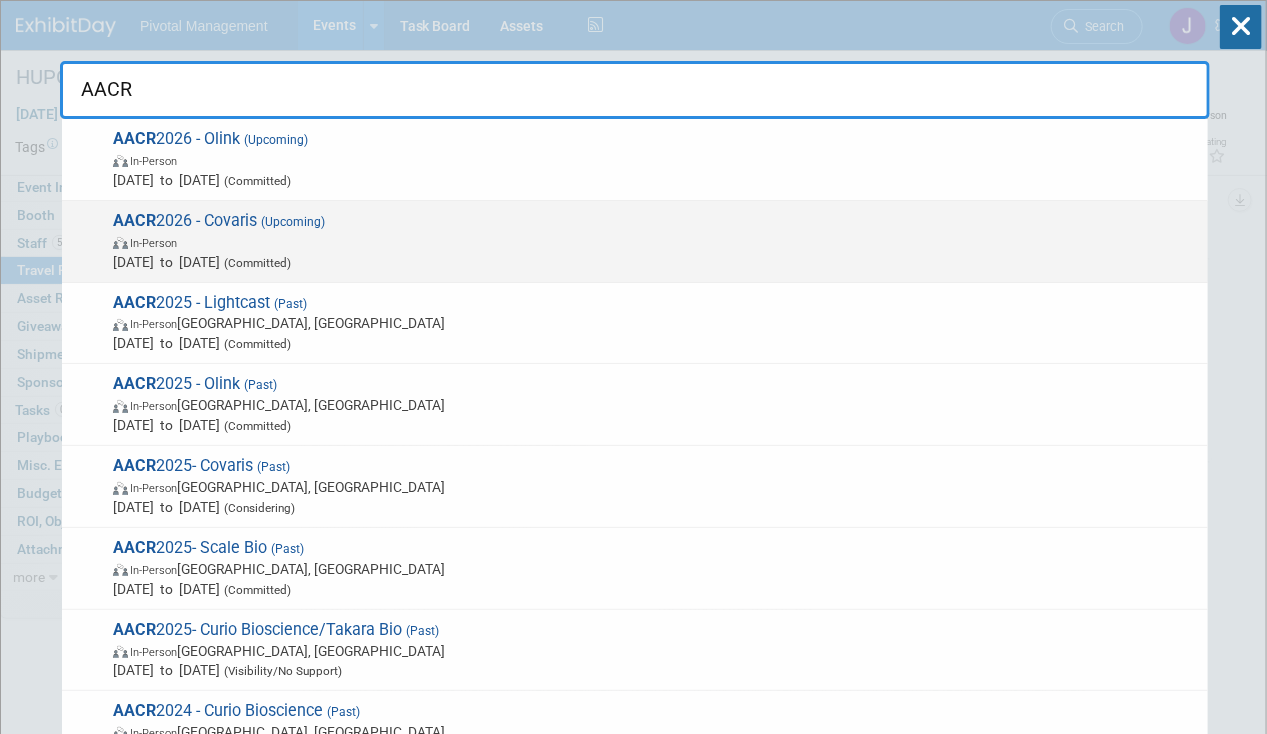 type on "AACR" 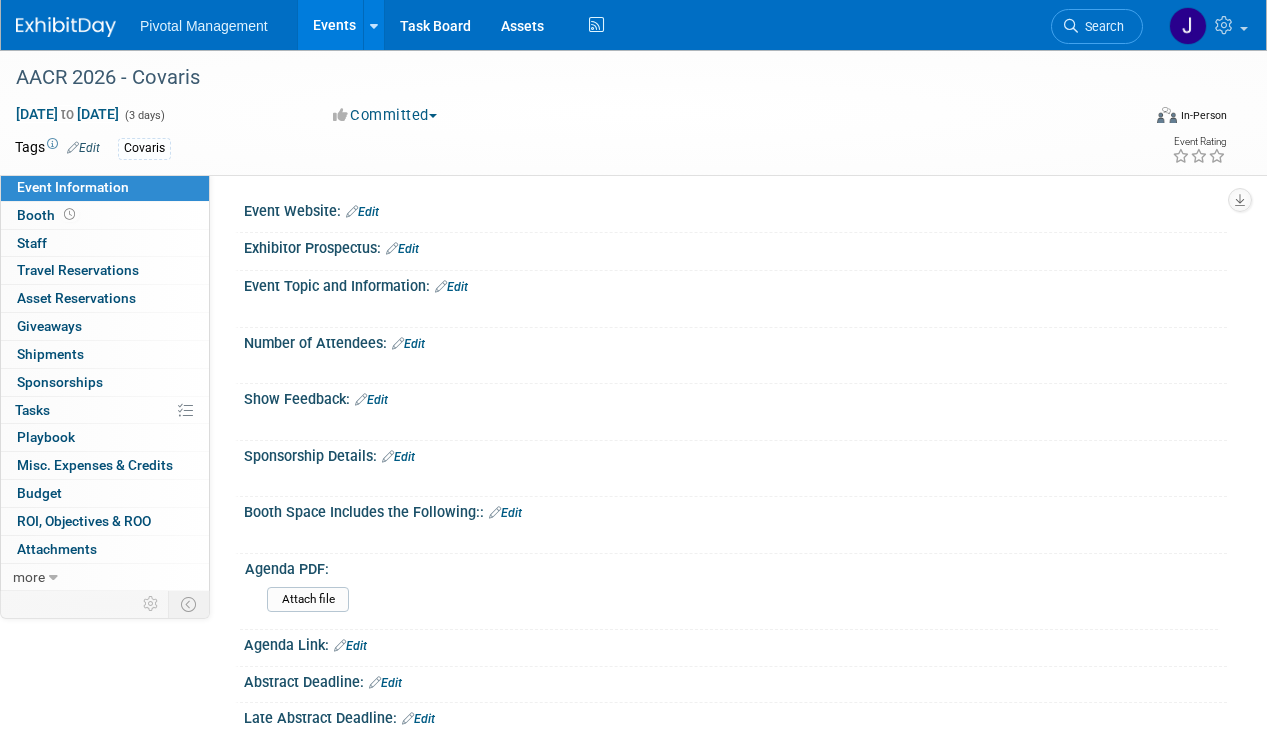scroll, scrollTop: 0, scrollLeft: 0, axis: both 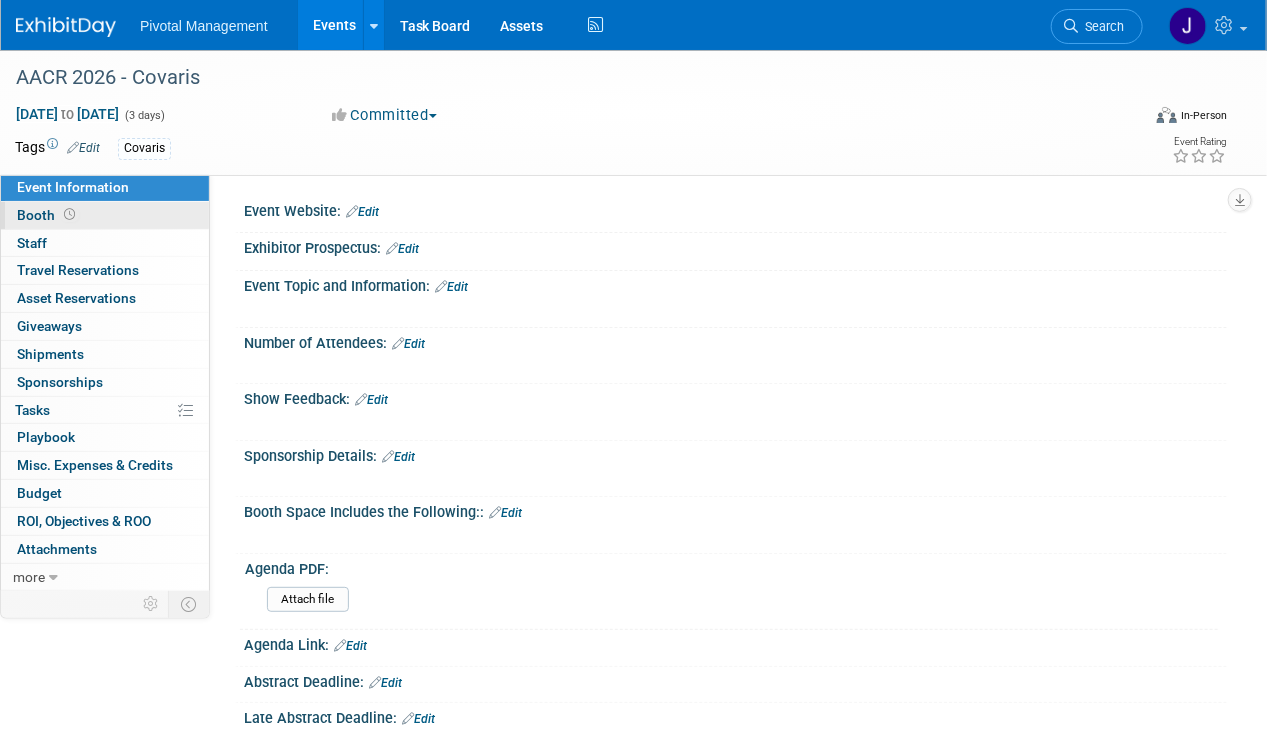 click on "Booth" at bounding box center [105, 215] 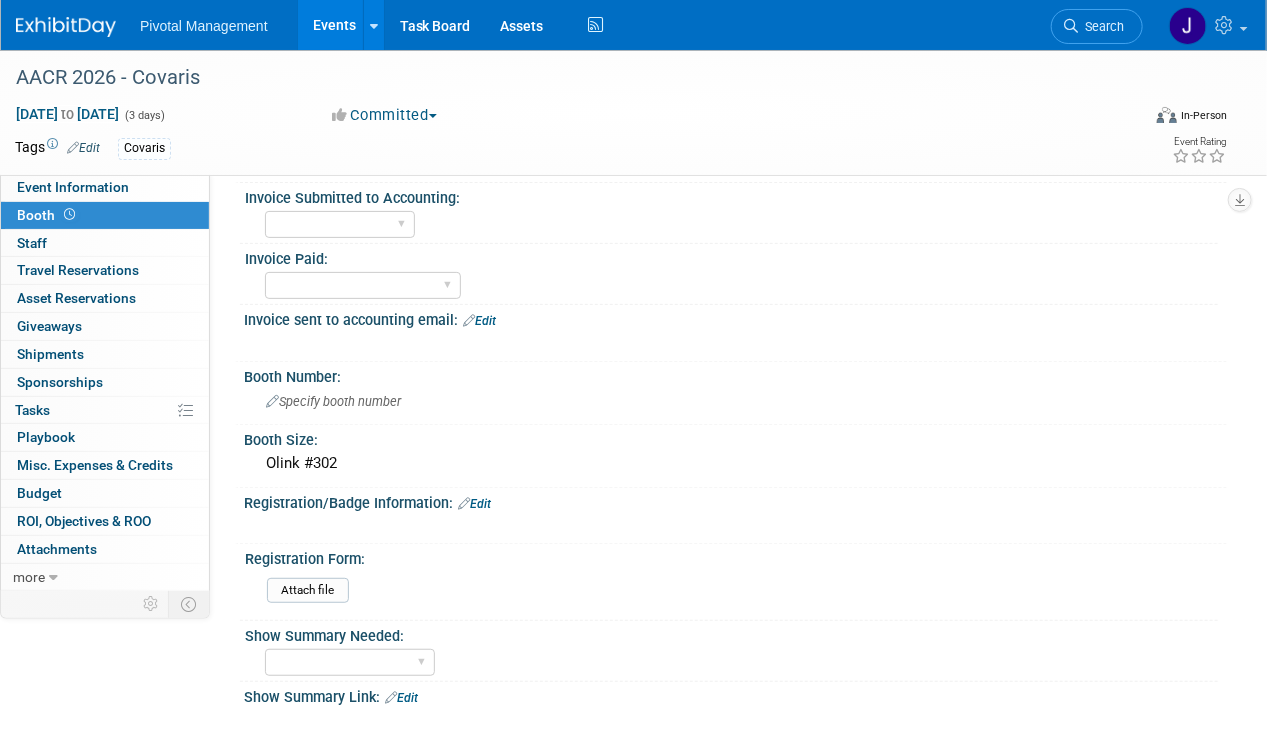 scroll, scrollTop: 169, scrollLeft: 0, axis: vertical 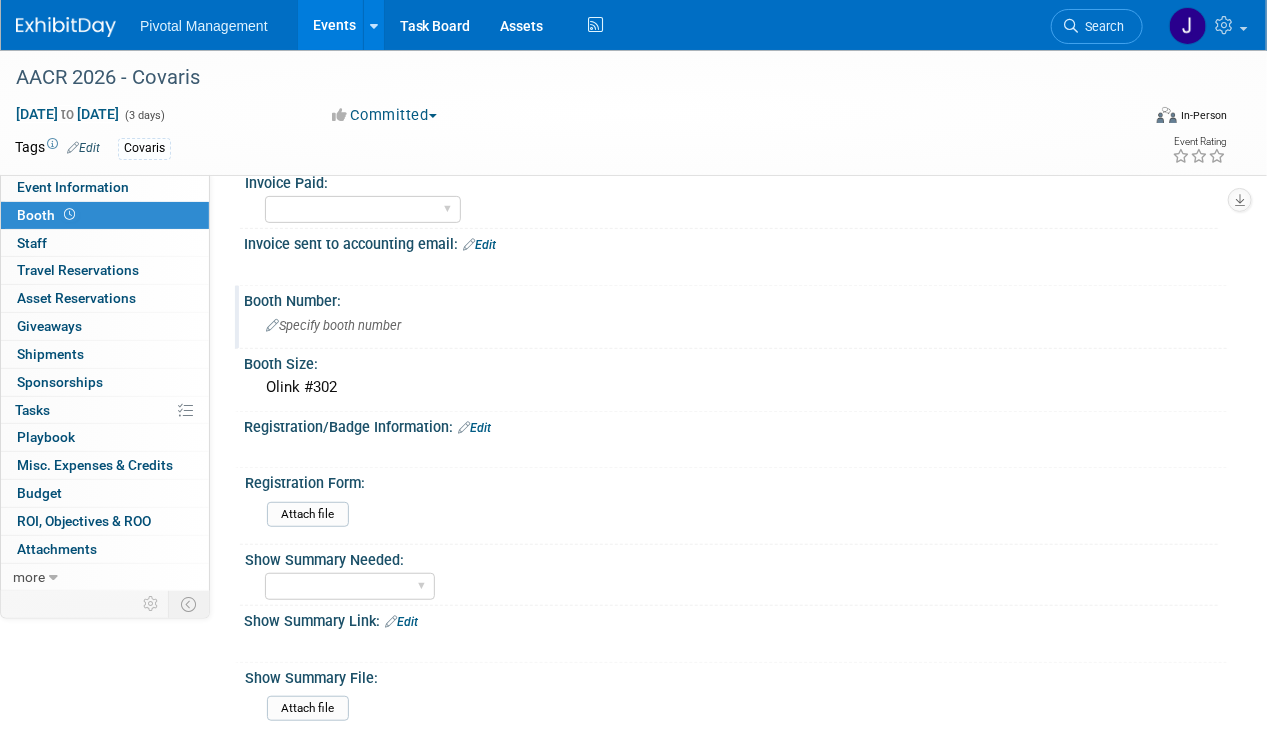 click on "Specify booth number" at bounding box center [333, 325] 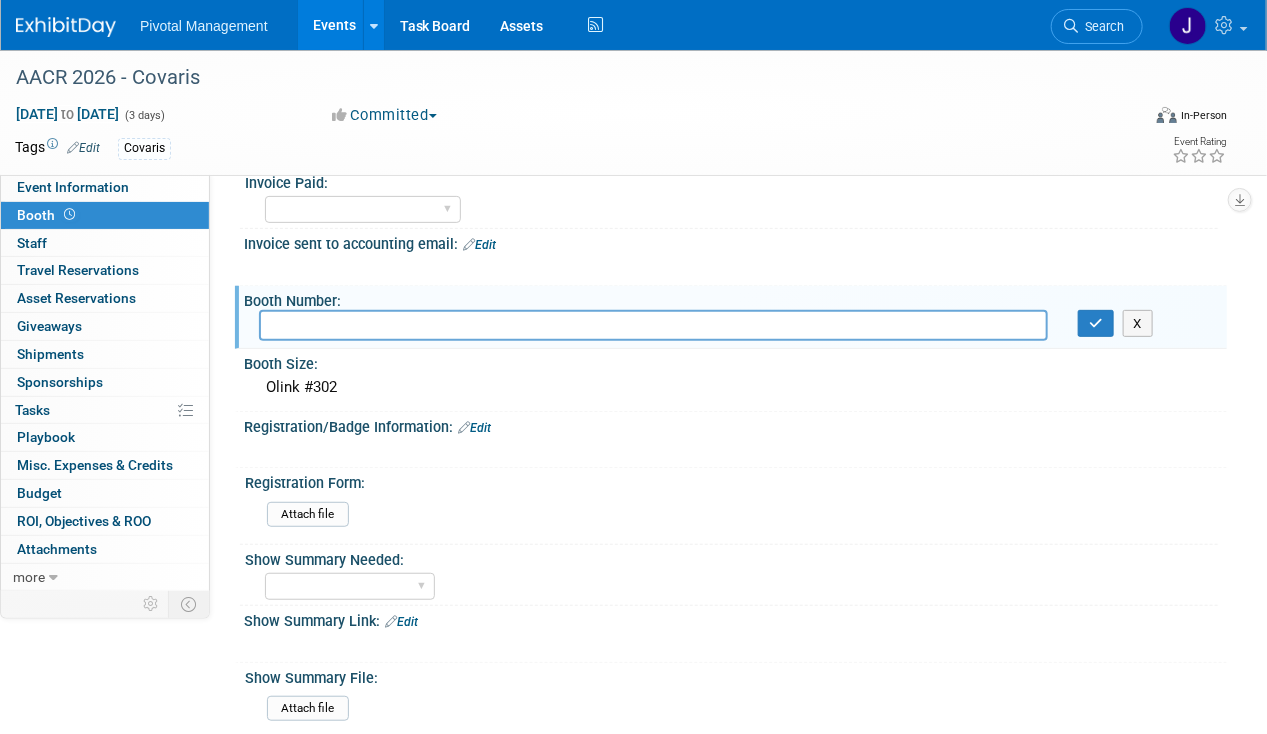drag, startPoint x: 354, startPoint y: 377, endPoint x: 233, endPoint y: 386, distance: 121.33425 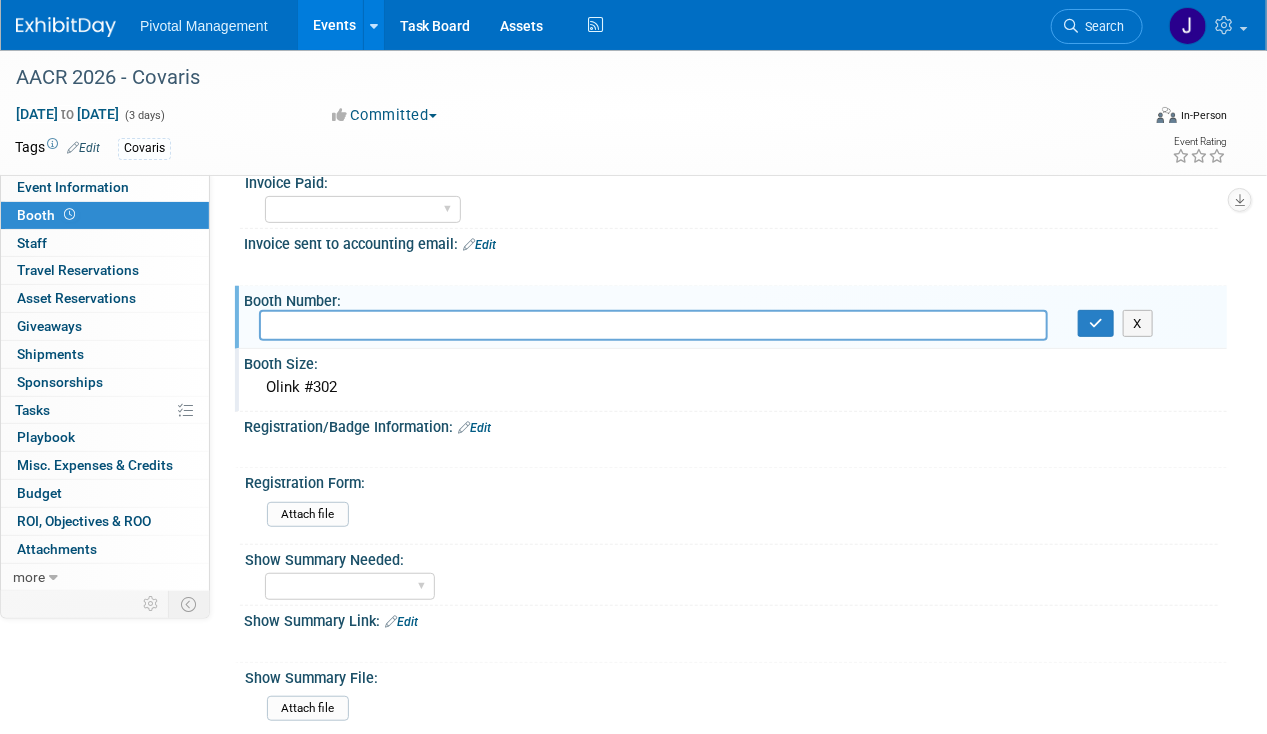 click on "Olink #302" at bounding box center (735, 387) 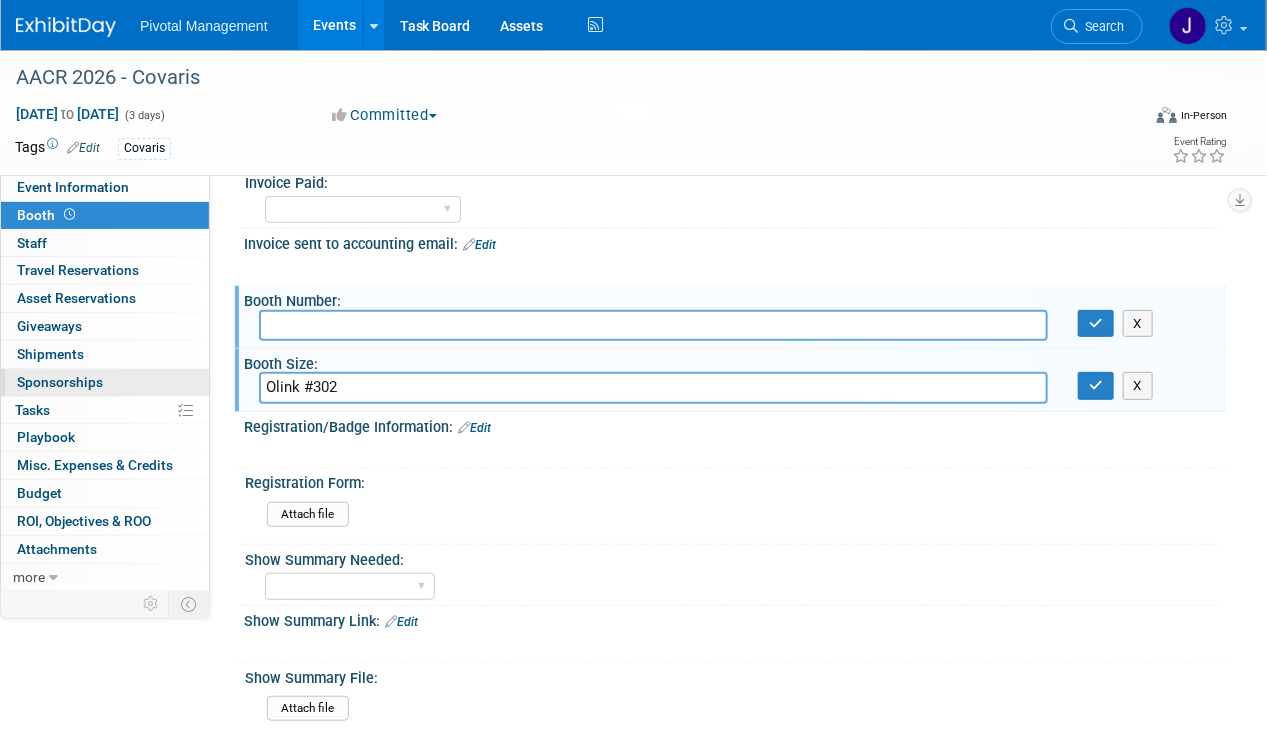 drag, startPoint x: 482, startPoint y: 384, endPoint x: 137, endPoint y: 391, distance: 345.071 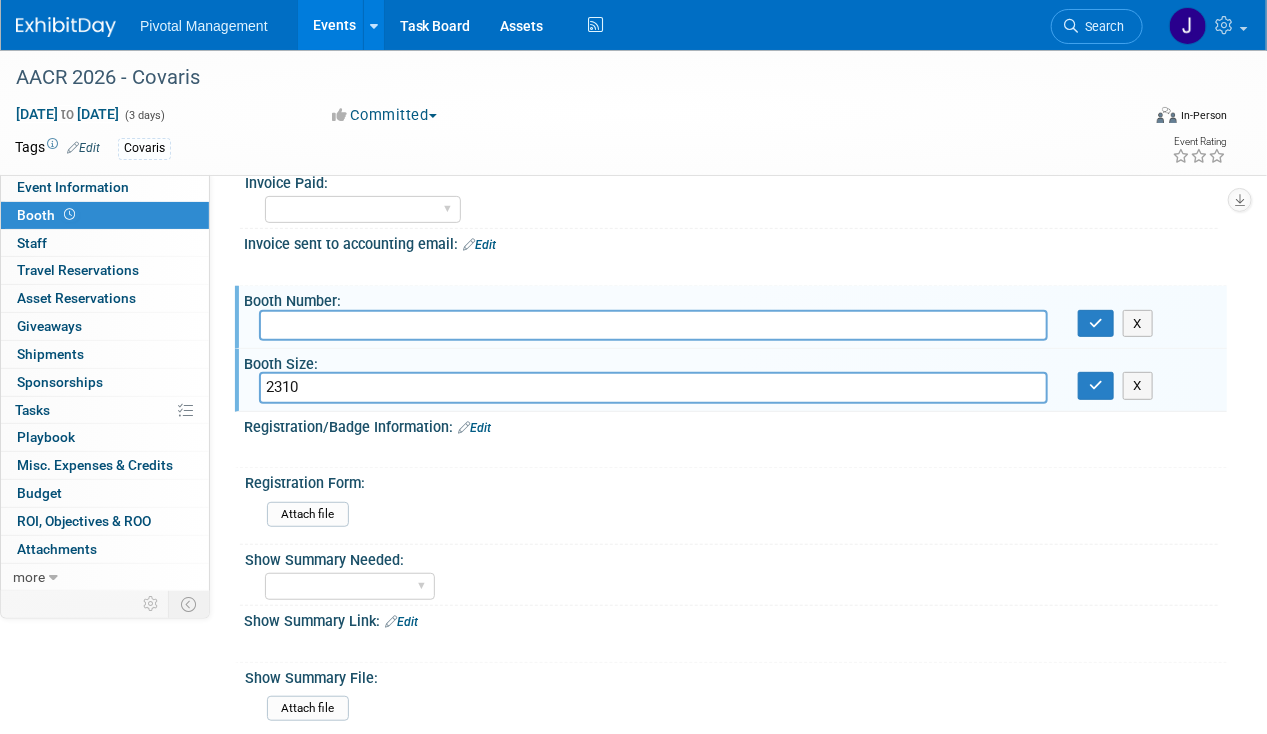 type on "2310" 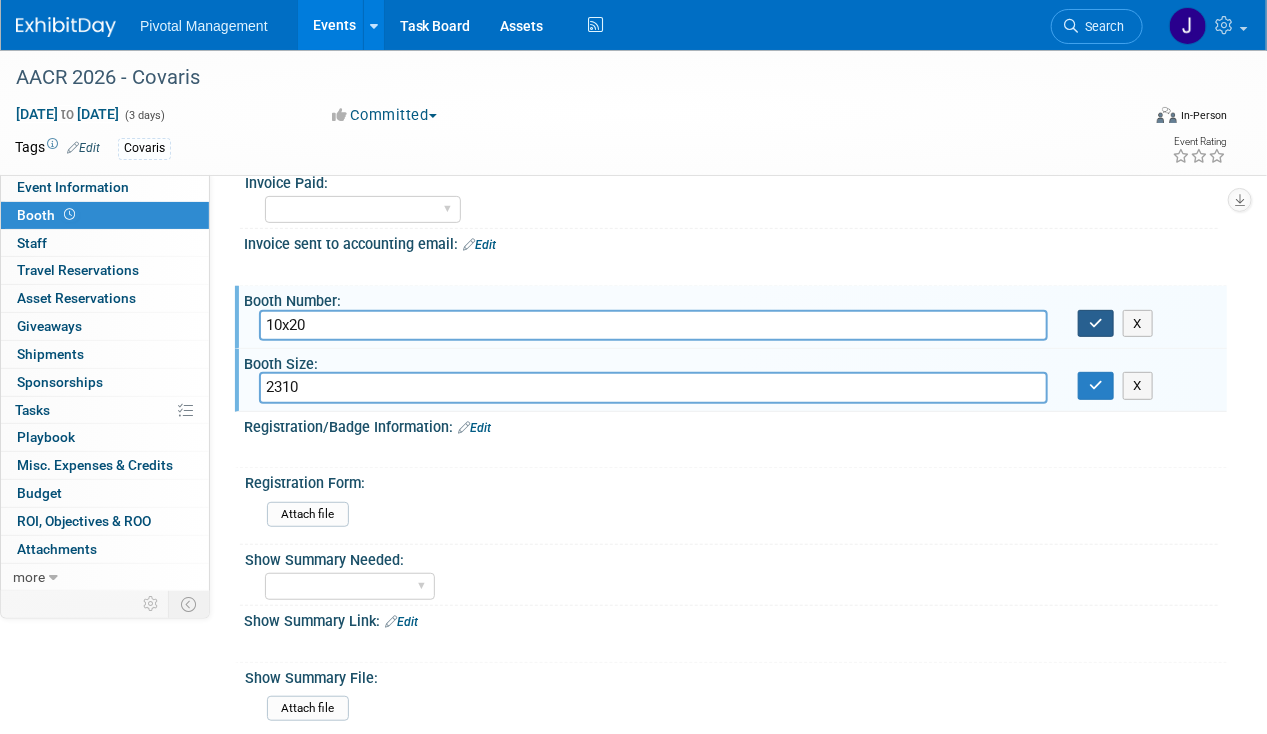 type on "10x20" 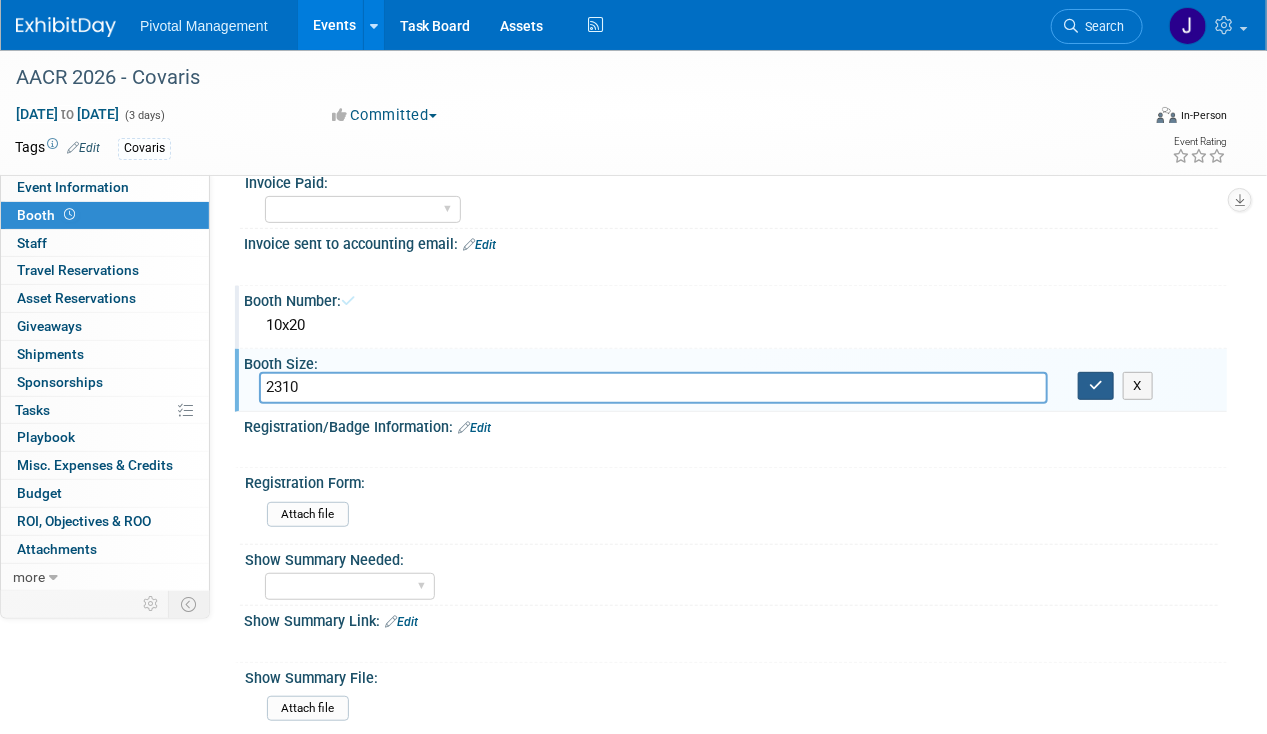 click at bounding box center [1096, 385] 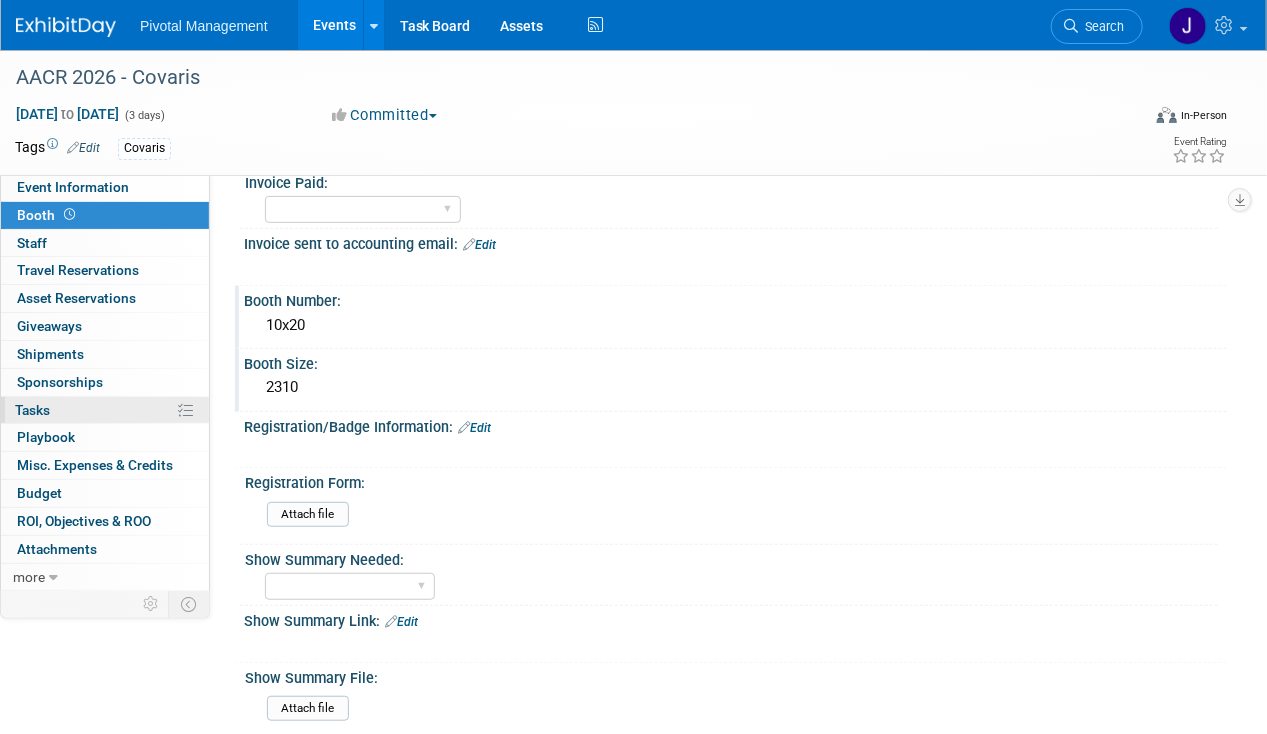 click on "0%
Tasks 0%" at bounding box center [105, 410] 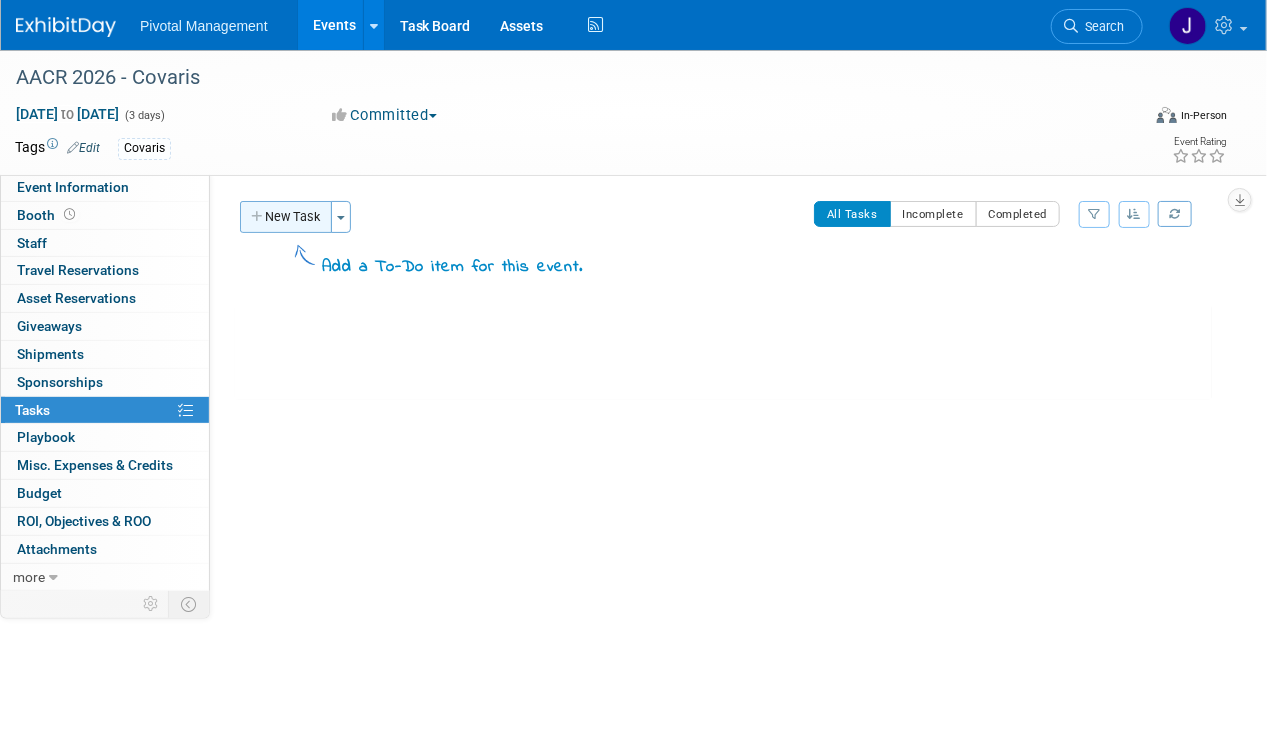 click on "New Task" at bounding box center [286, 217] 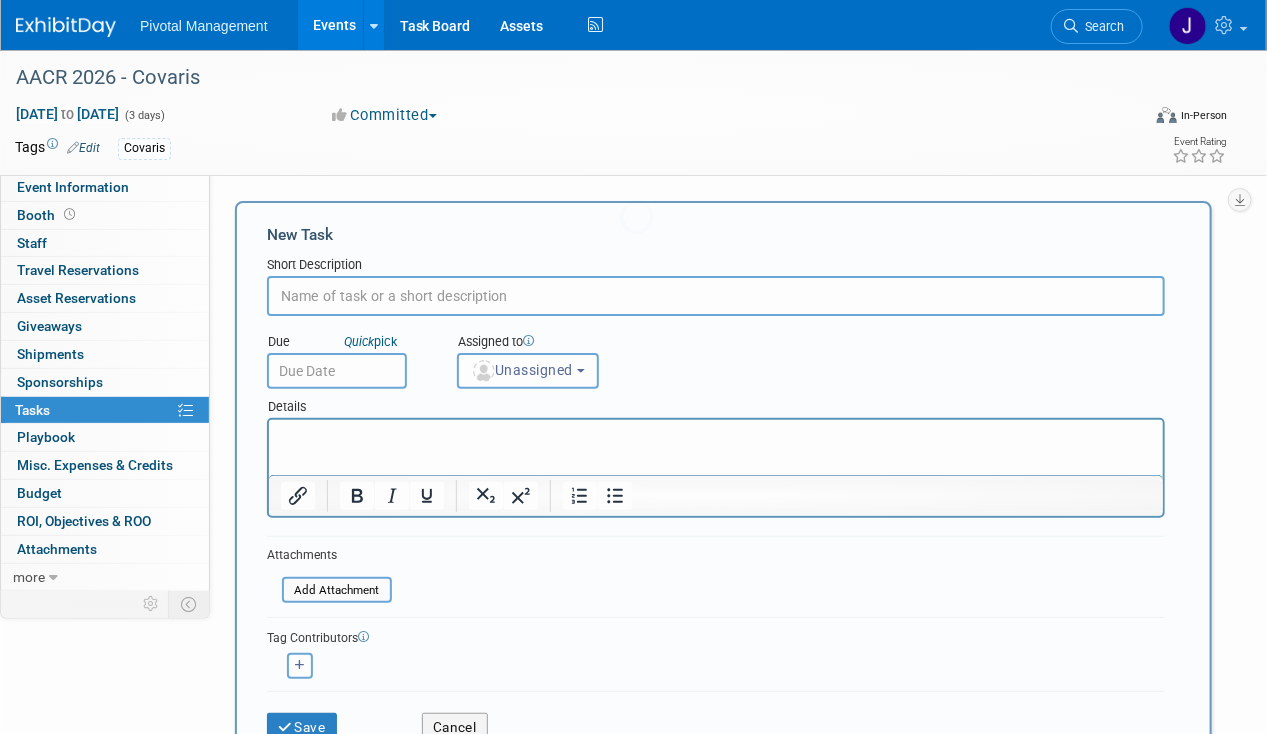 scroll, scrollTop: 0, scrollLeft: 0, axis: both 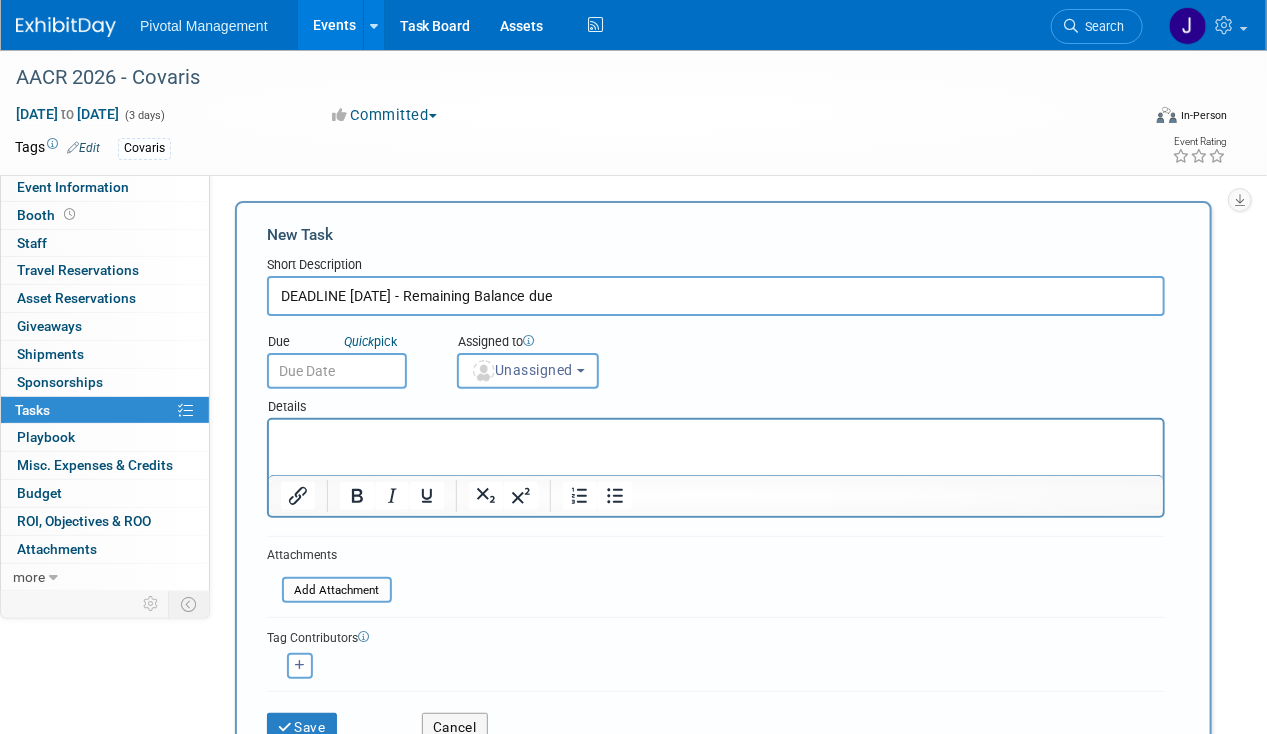 click on "DEADLINE SEPT 15 - Remaining Balance due" at bounding box center (716, 296) 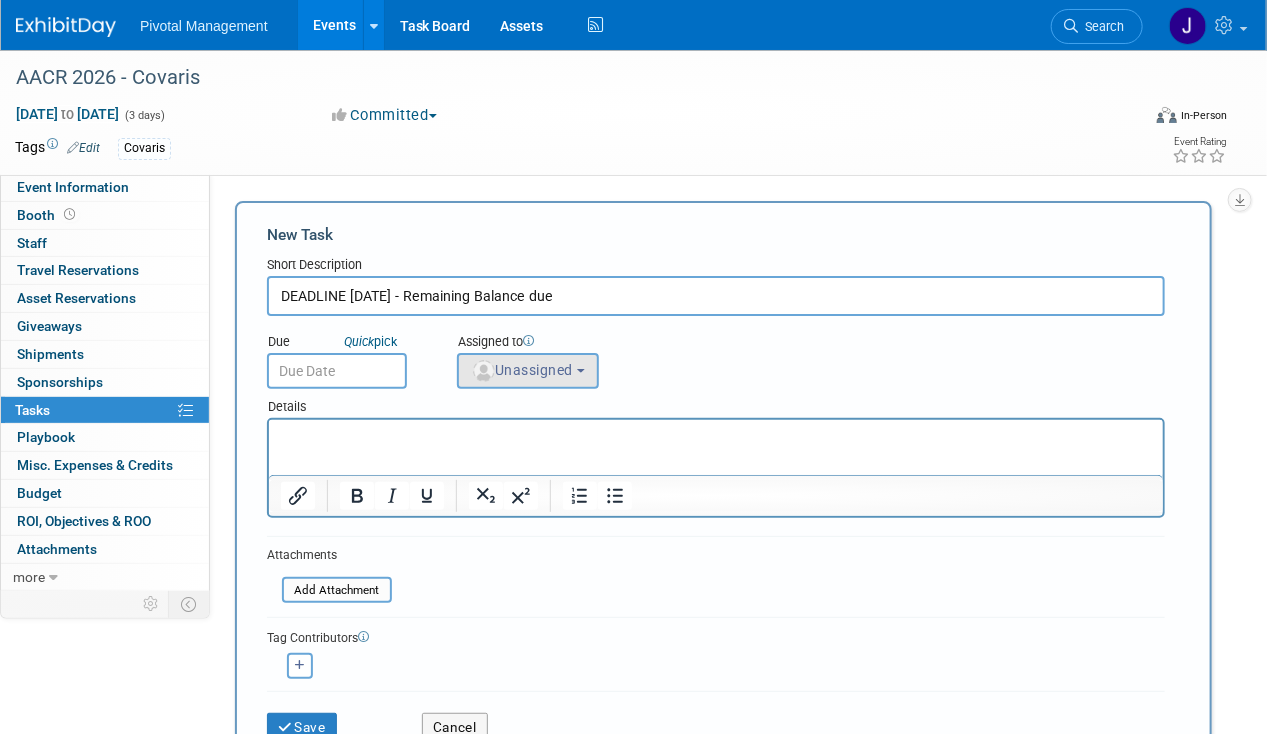 type on "DEADLINE SEPT 15 - Remaining Balance due" 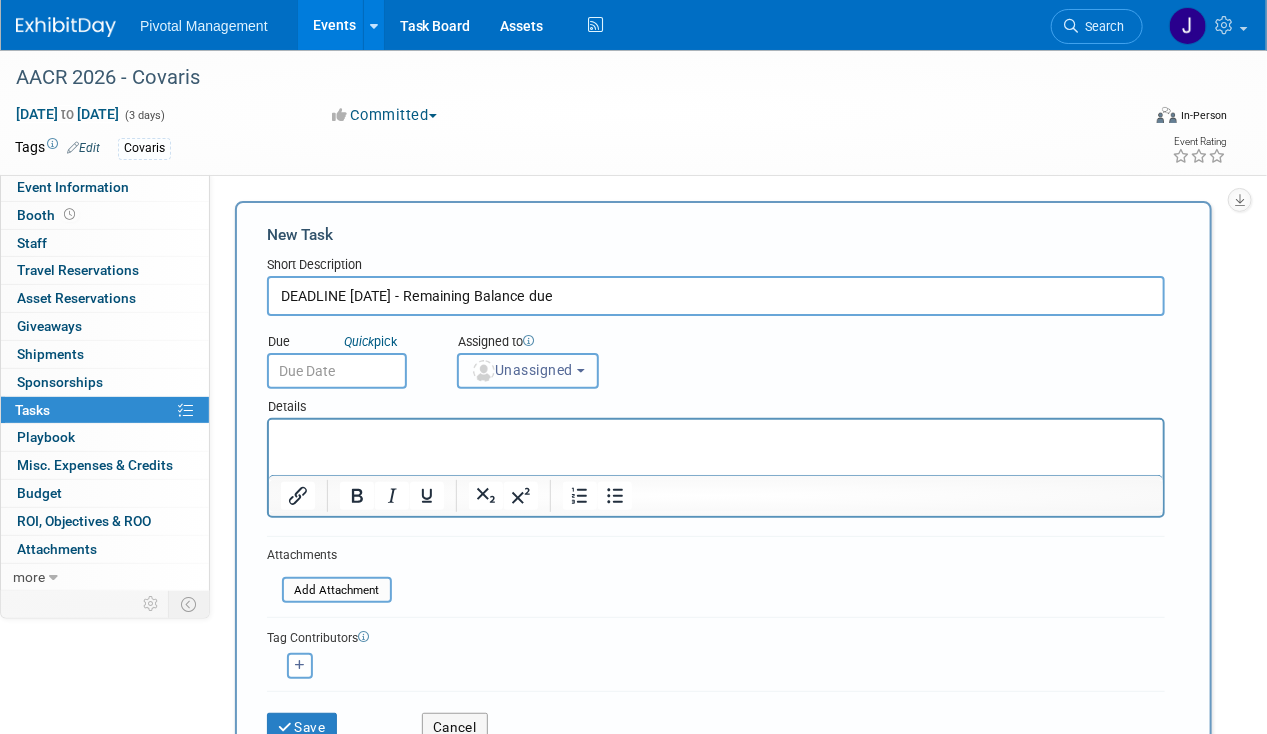 click on "Unassigned" at bounding box center (528, 371) 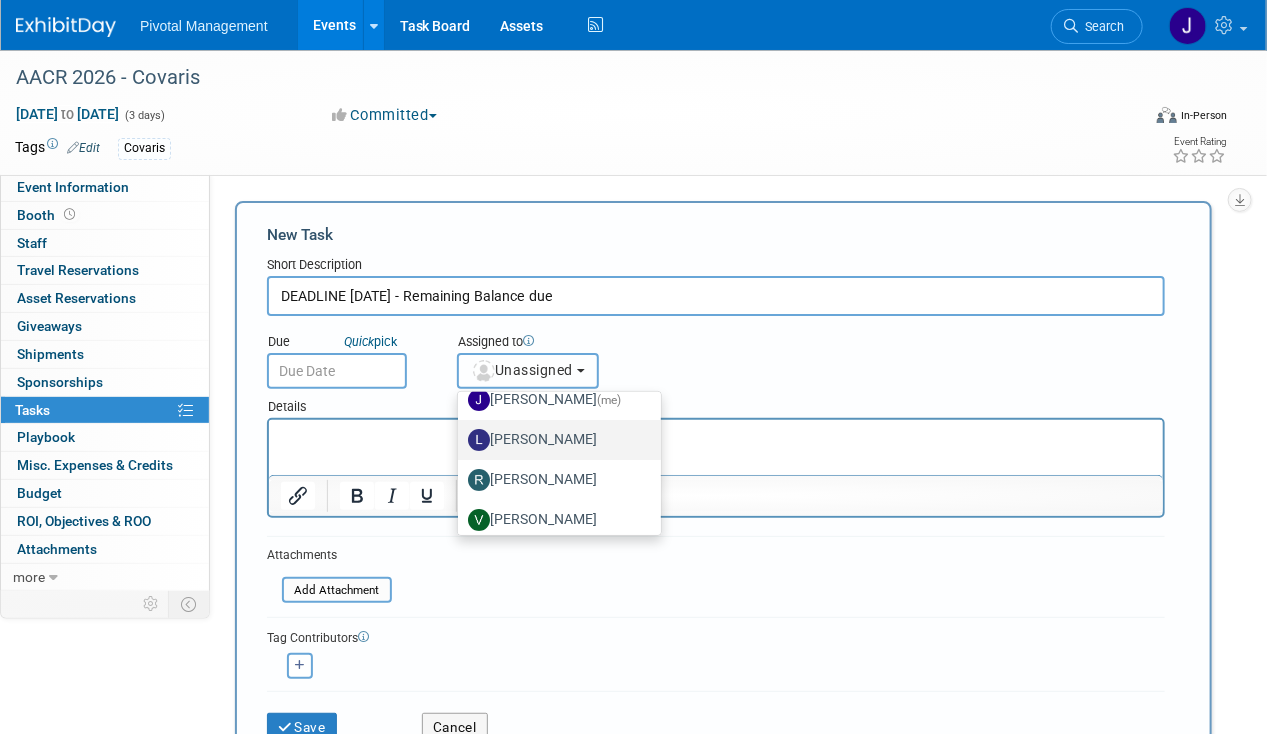 scroll, scrollTop: 137, scrollLeft: 0, axis: vertical 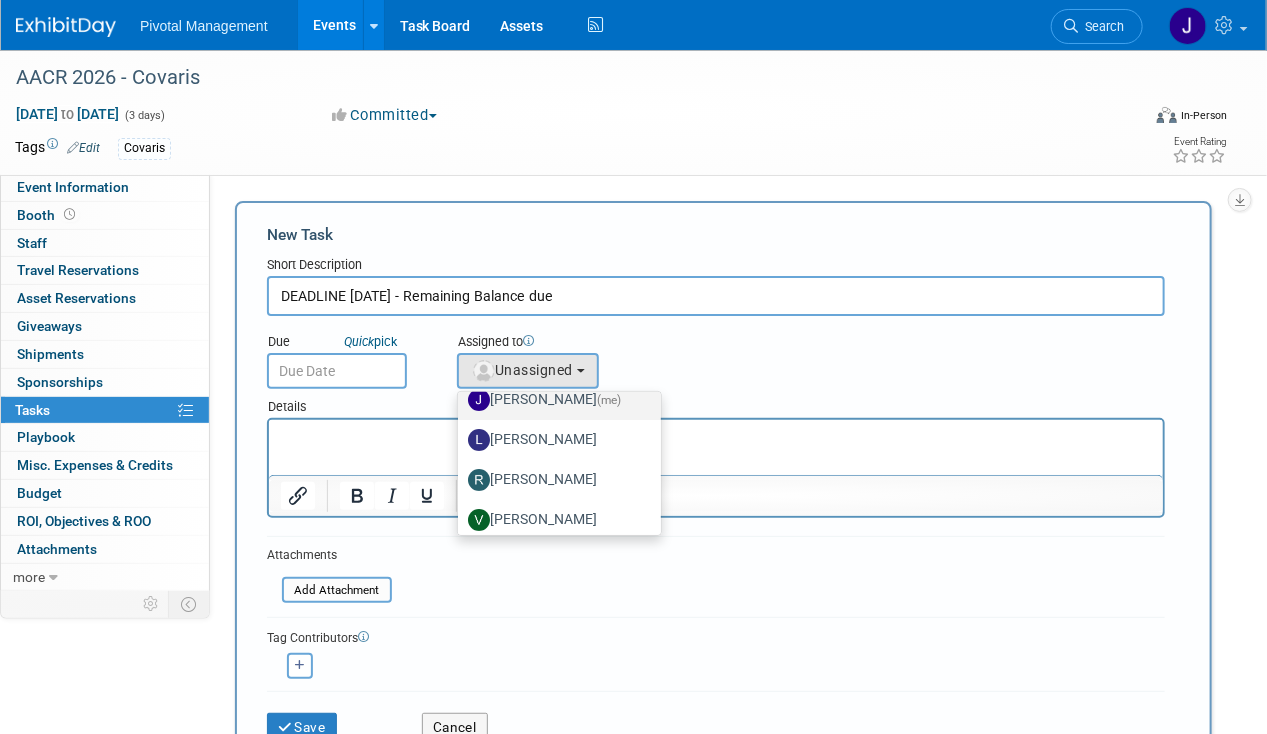 click on "Jessica Gatton
(me)" at bounding box center [554, 400] 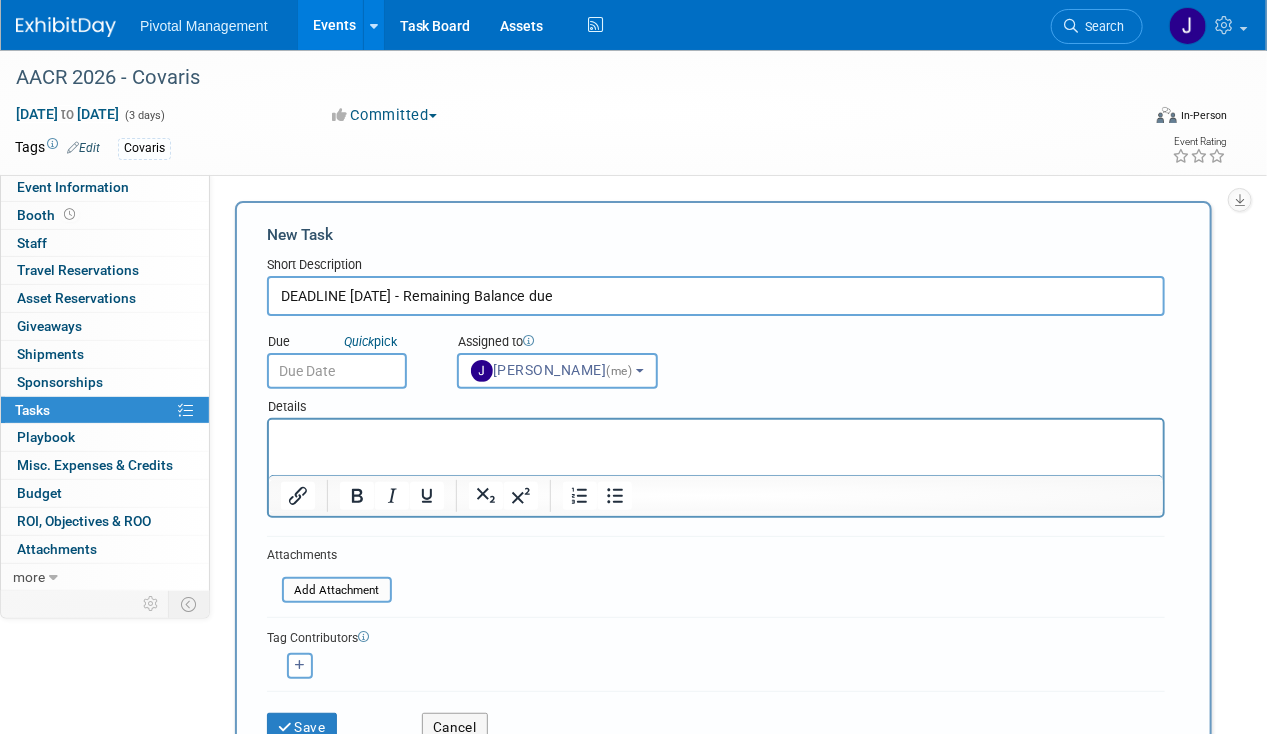 click at bounding box center (337, 371) 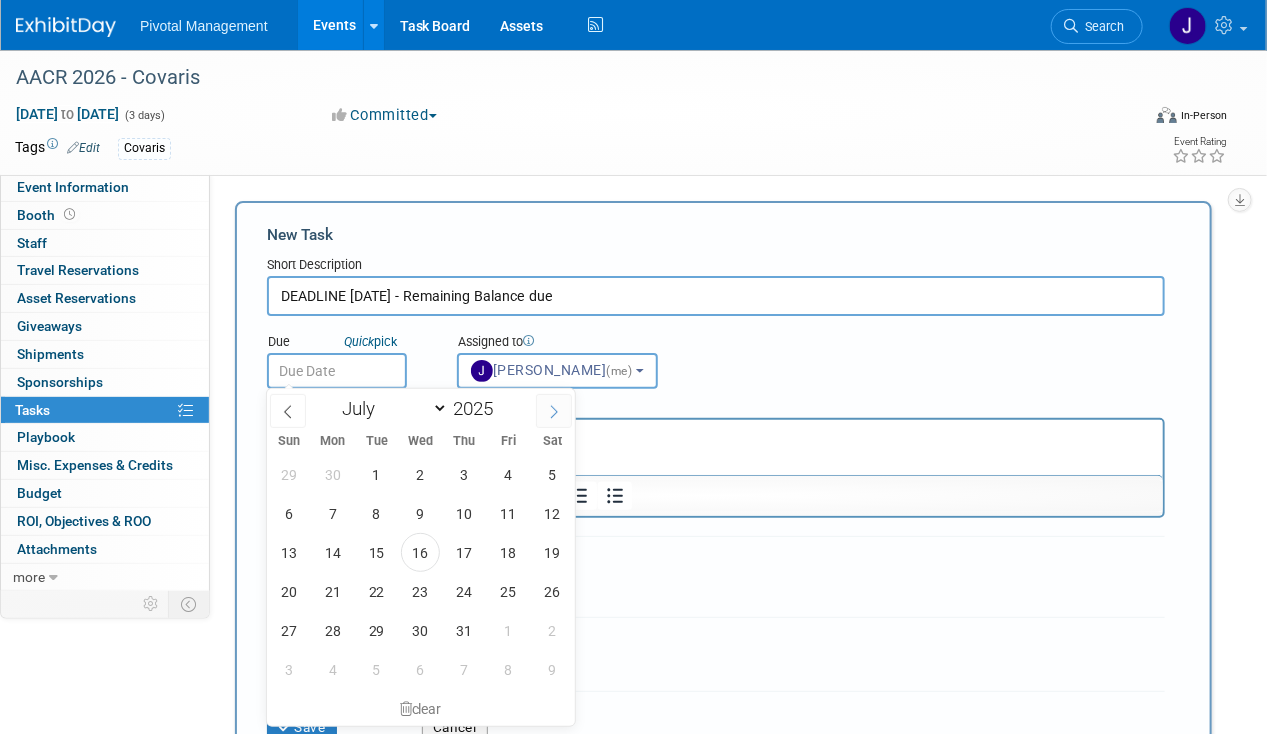 click at bounding box center (554, 411) 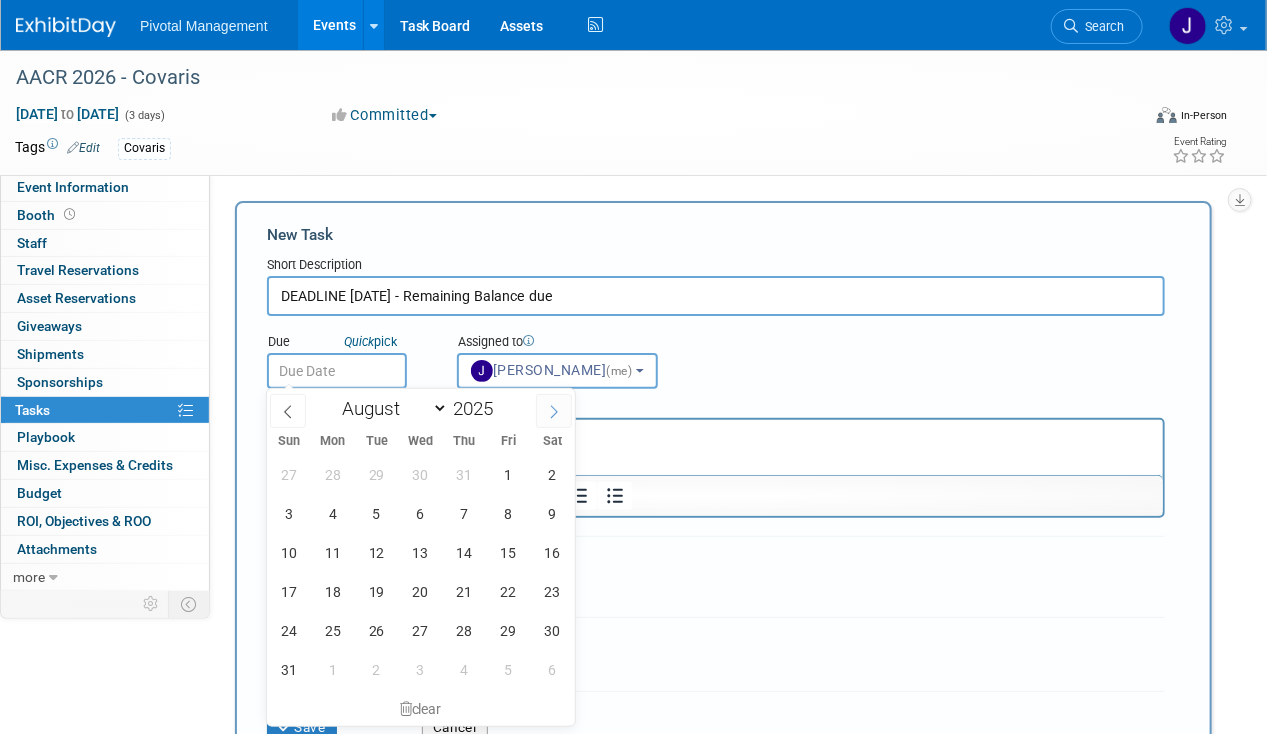 click at bounding box center (554, 411) 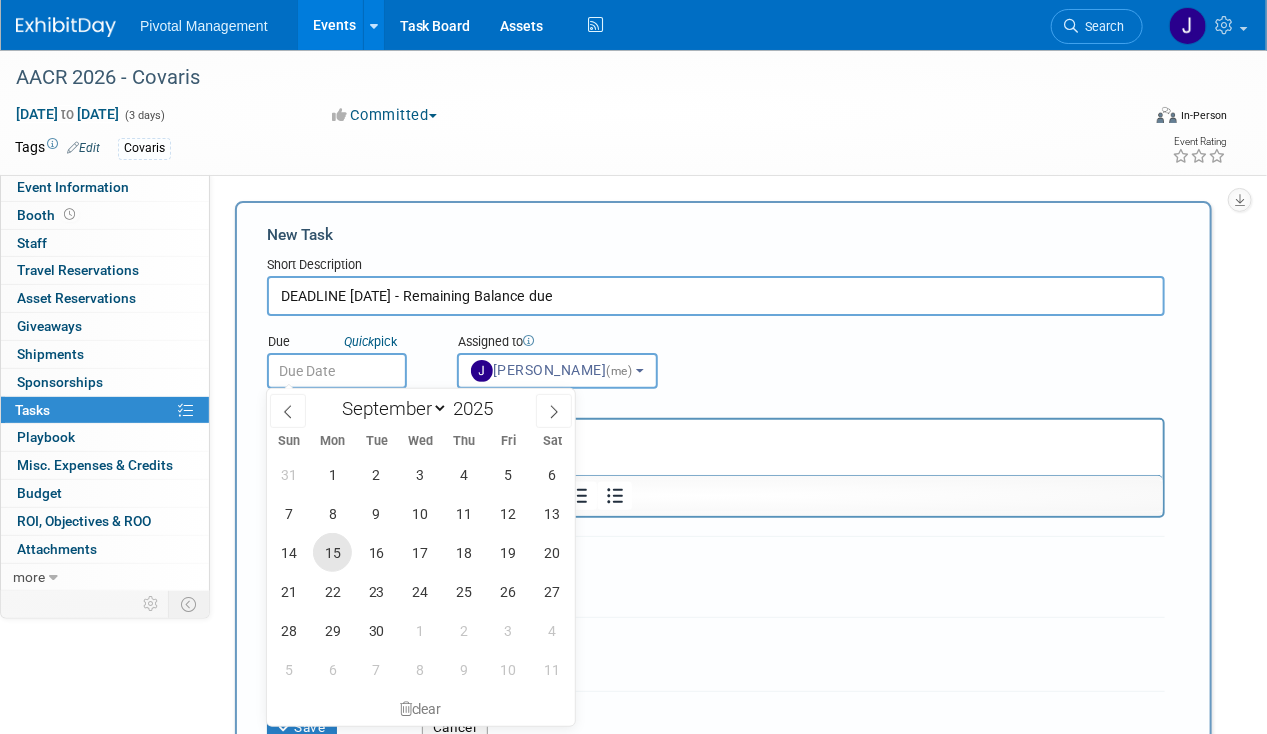 click on "15" at bounding box center (332, 552) 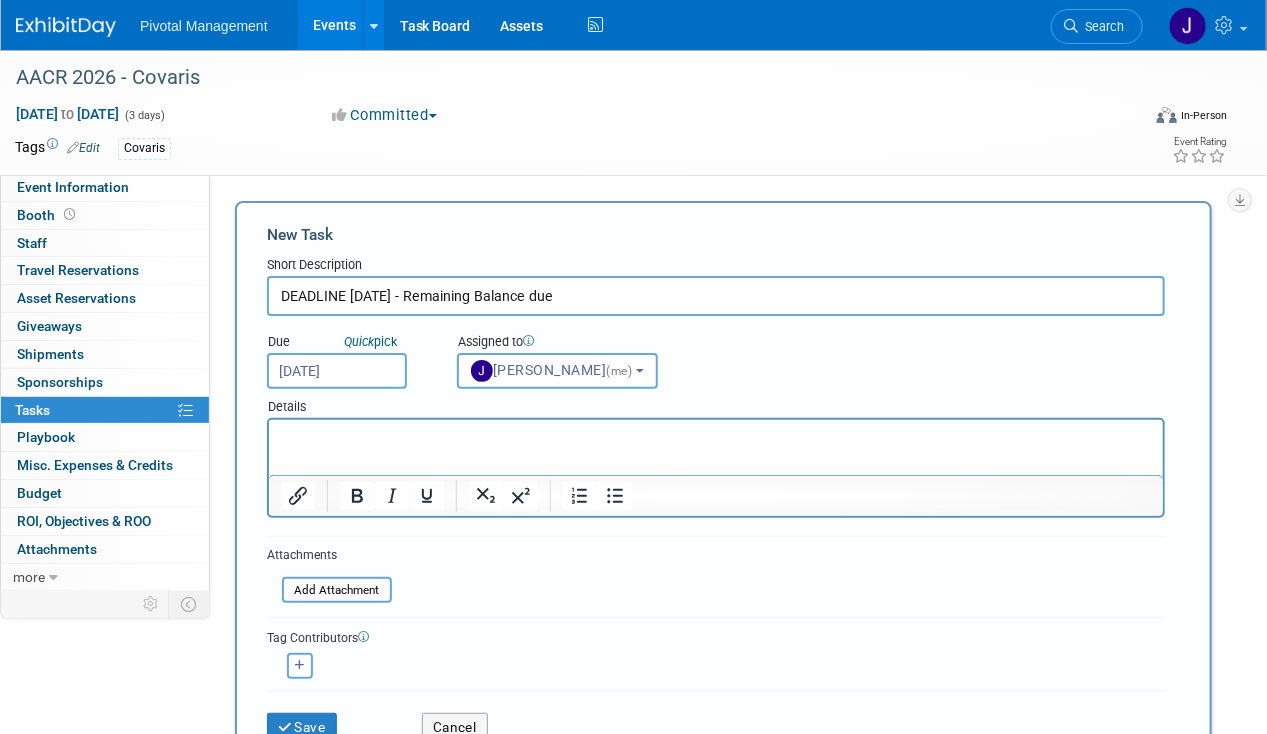 click at bounding box center [716, 496] 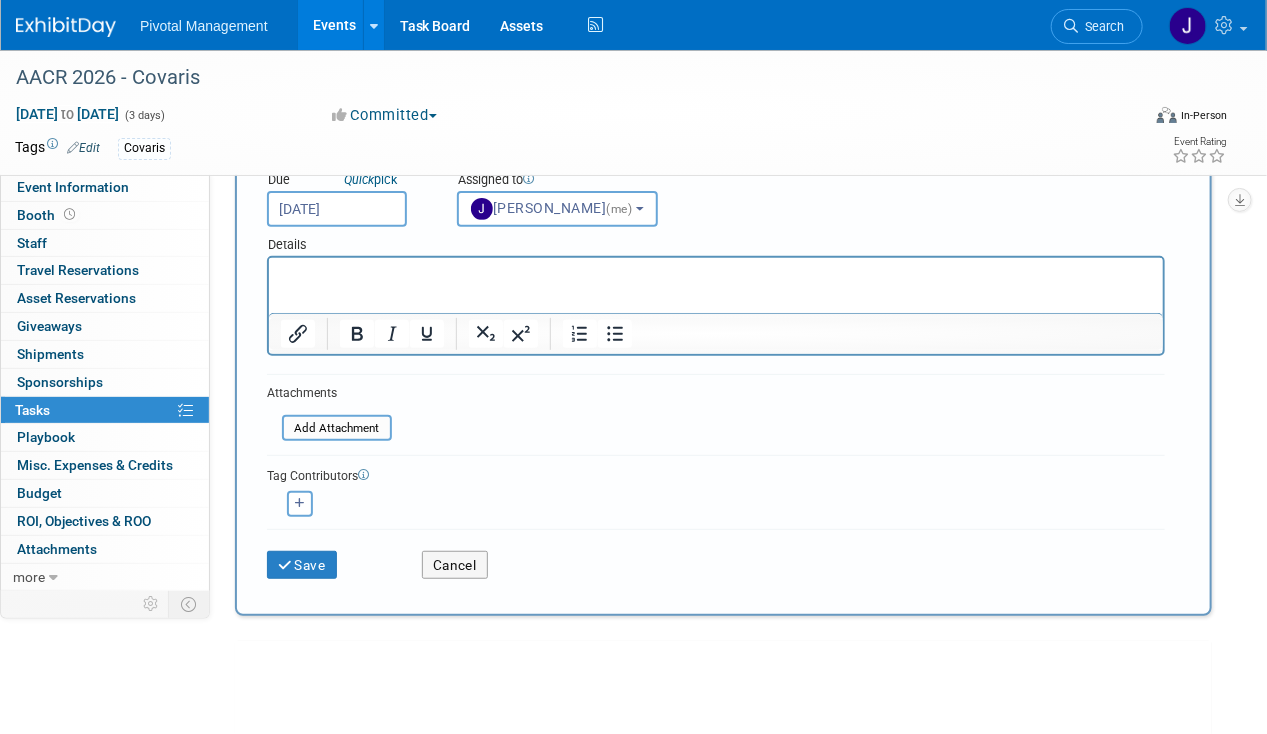 scroll, scrollTop: 167, scrollLeft: 0, axis: vertical 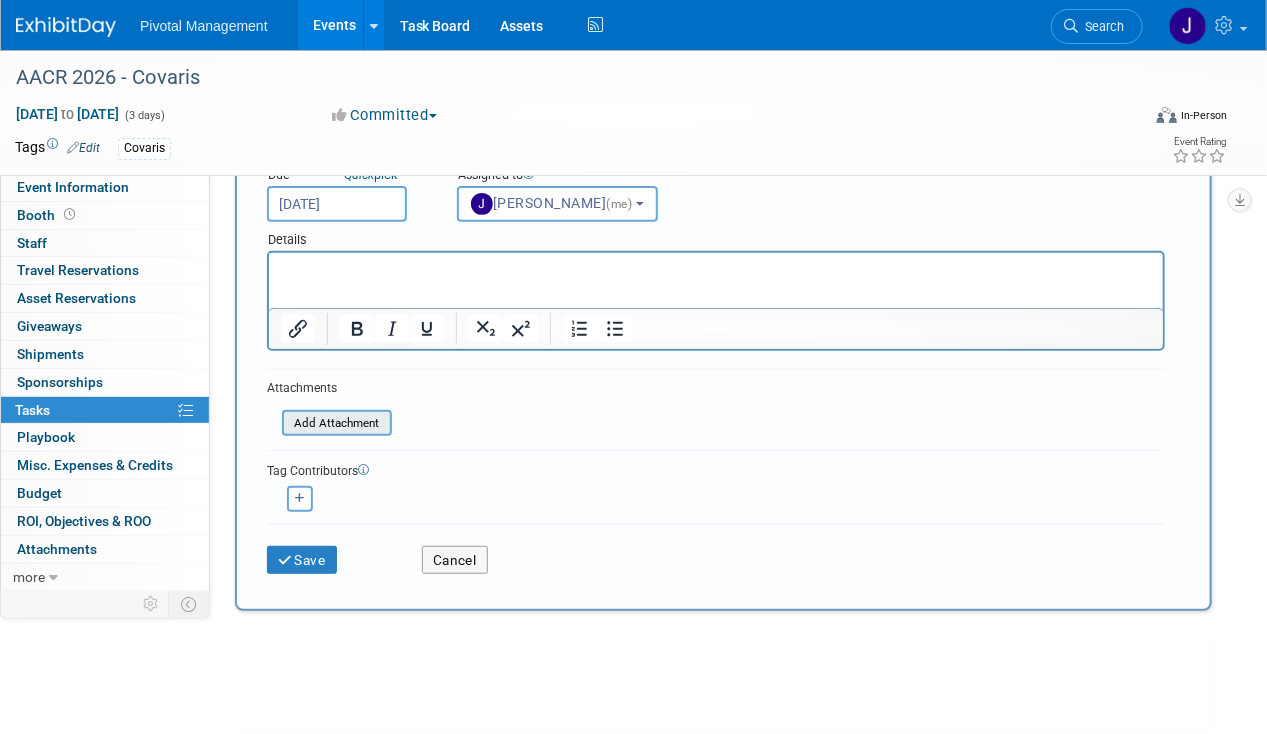 click at bounding box center [271, 423] 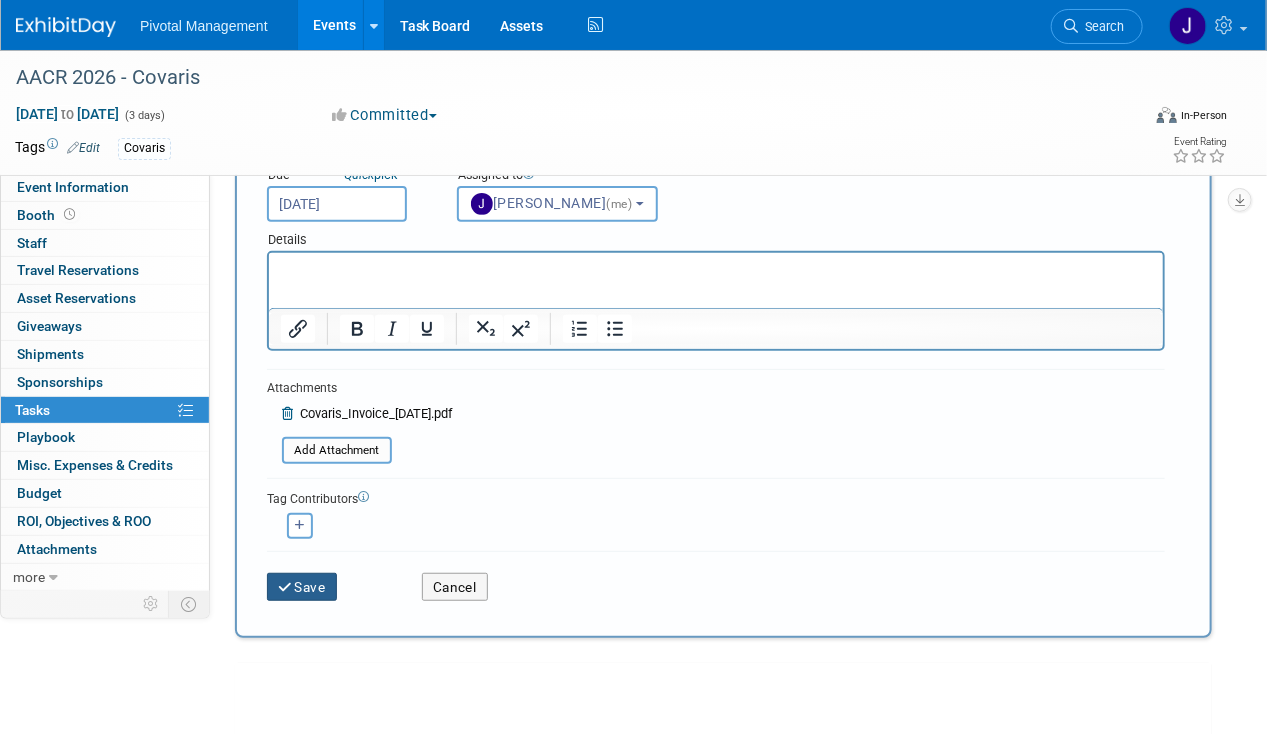 click on "Save" at bounding box center (302, 587) 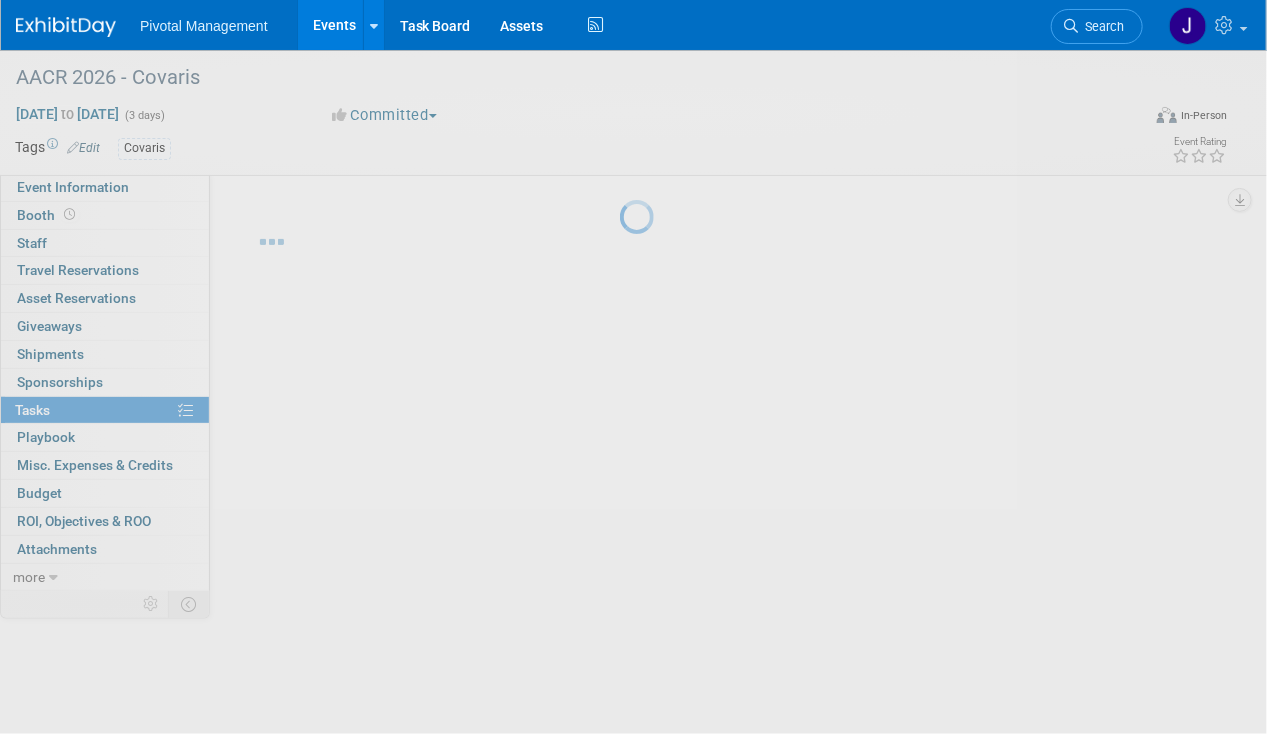 scroll, scrollTop: 0, scrollLeft: 0, axis: both 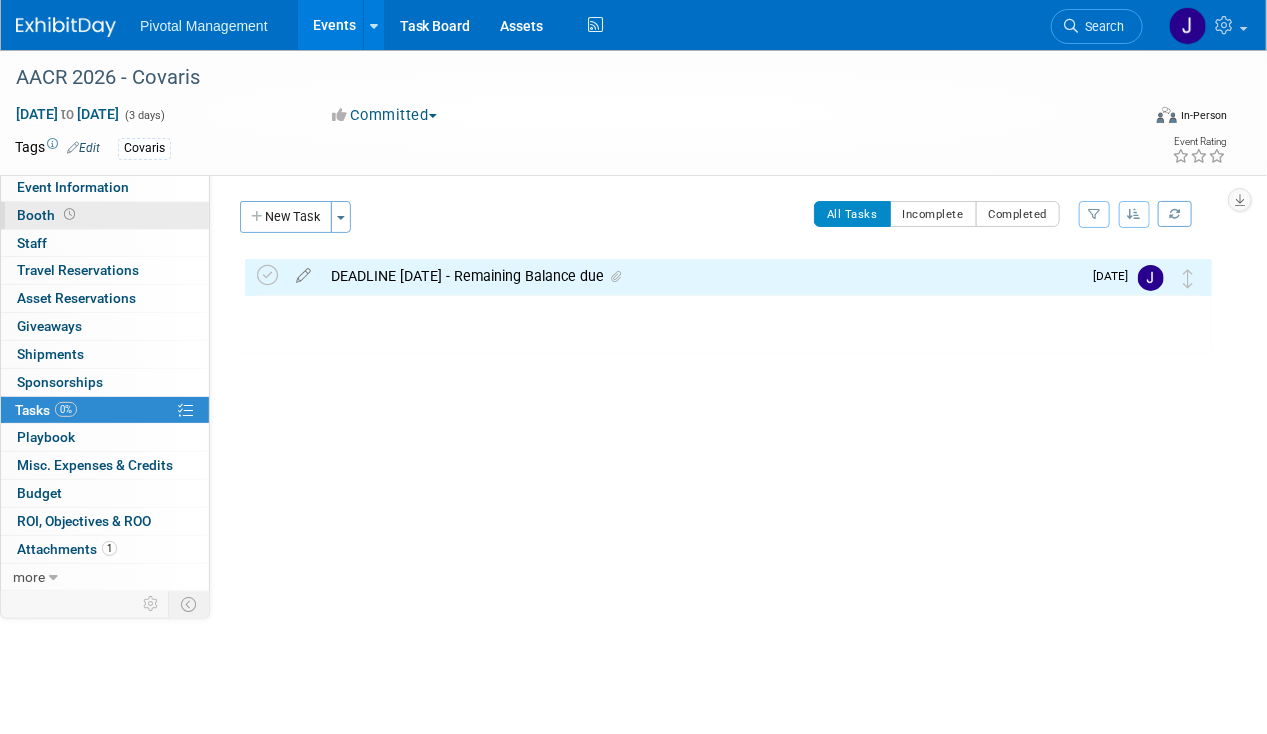 click on "Booth" at bounding box center [105, 215] 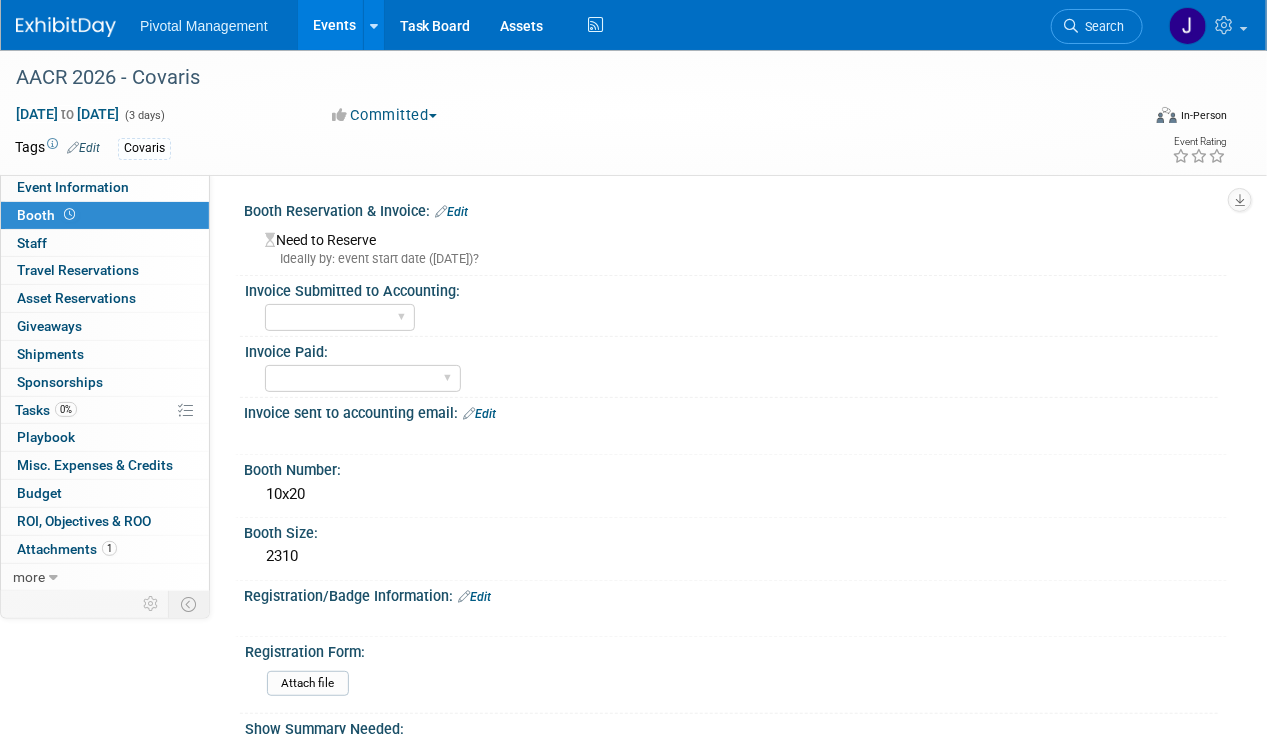 click on "Edit" at bounding box center [451, 212] 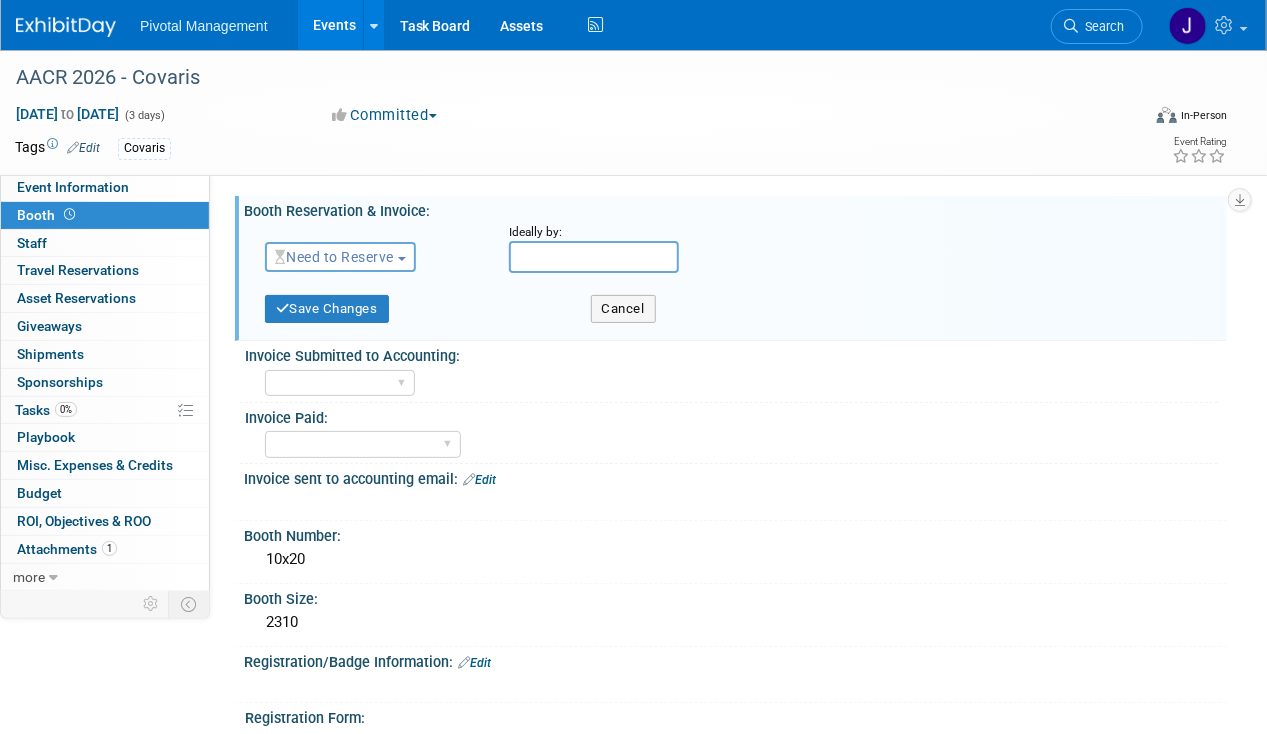 click on "Need to Reserve" at bounding box center [334, 257] 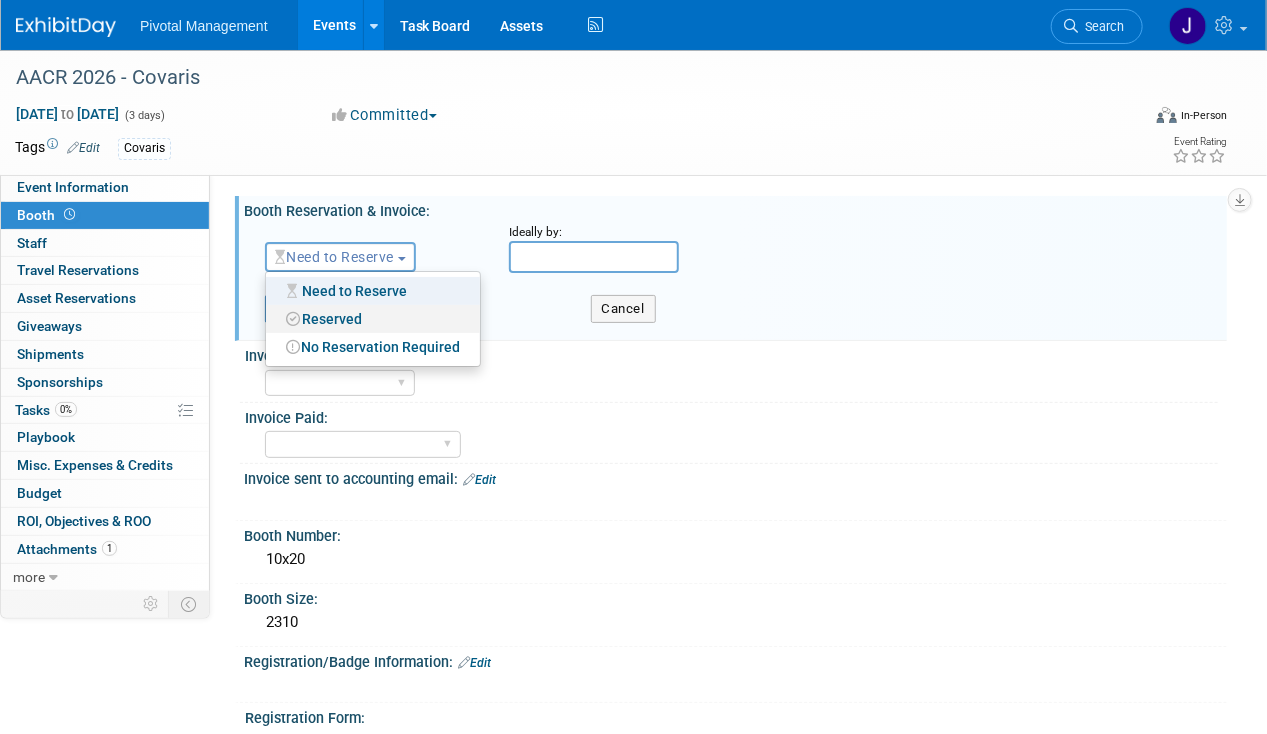 click on "Reserved" at bounding box center (373, 319) 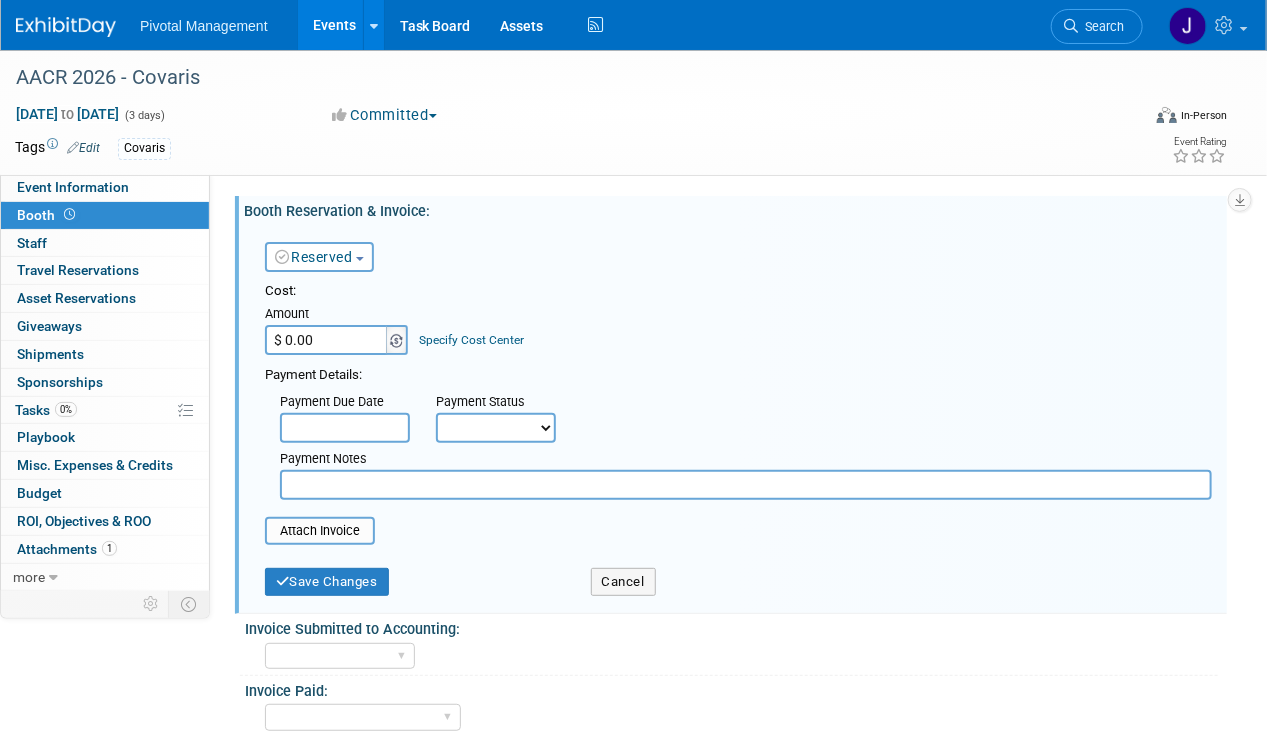 click at bounding box center [397, 340] 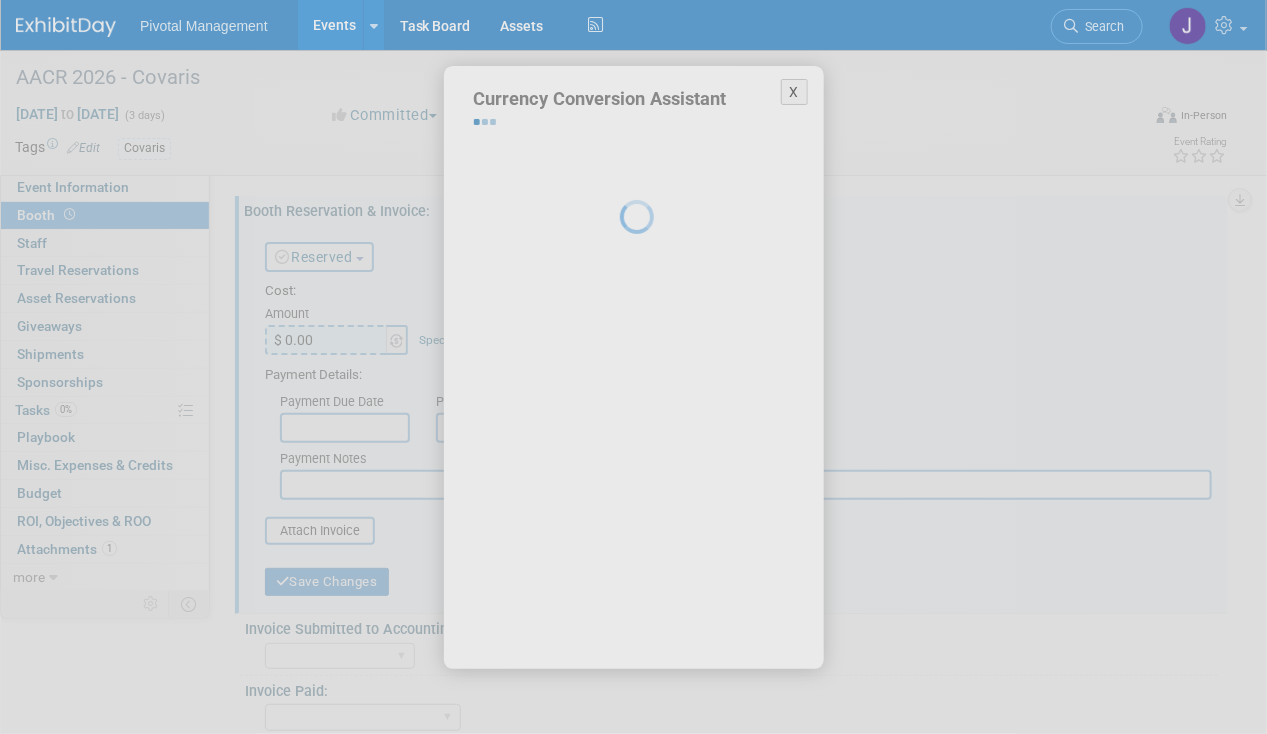 click at bounding box center (634, 367) 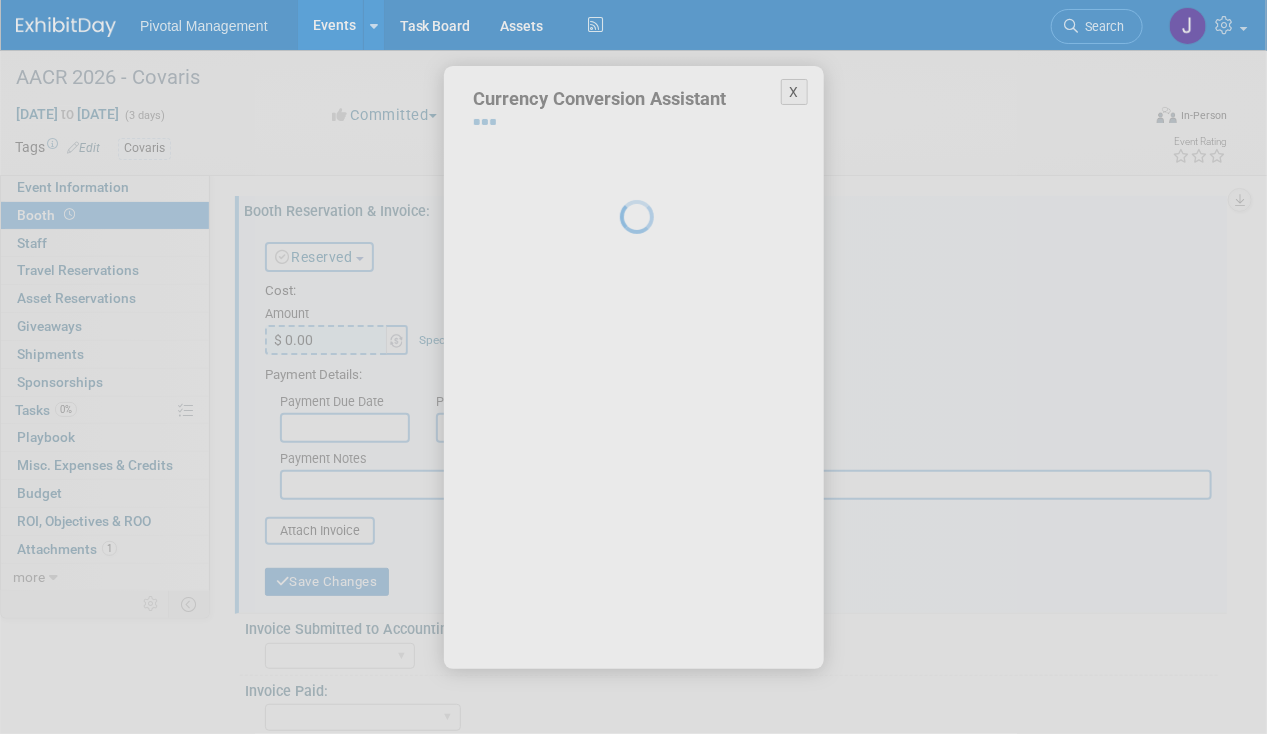 select on "2" 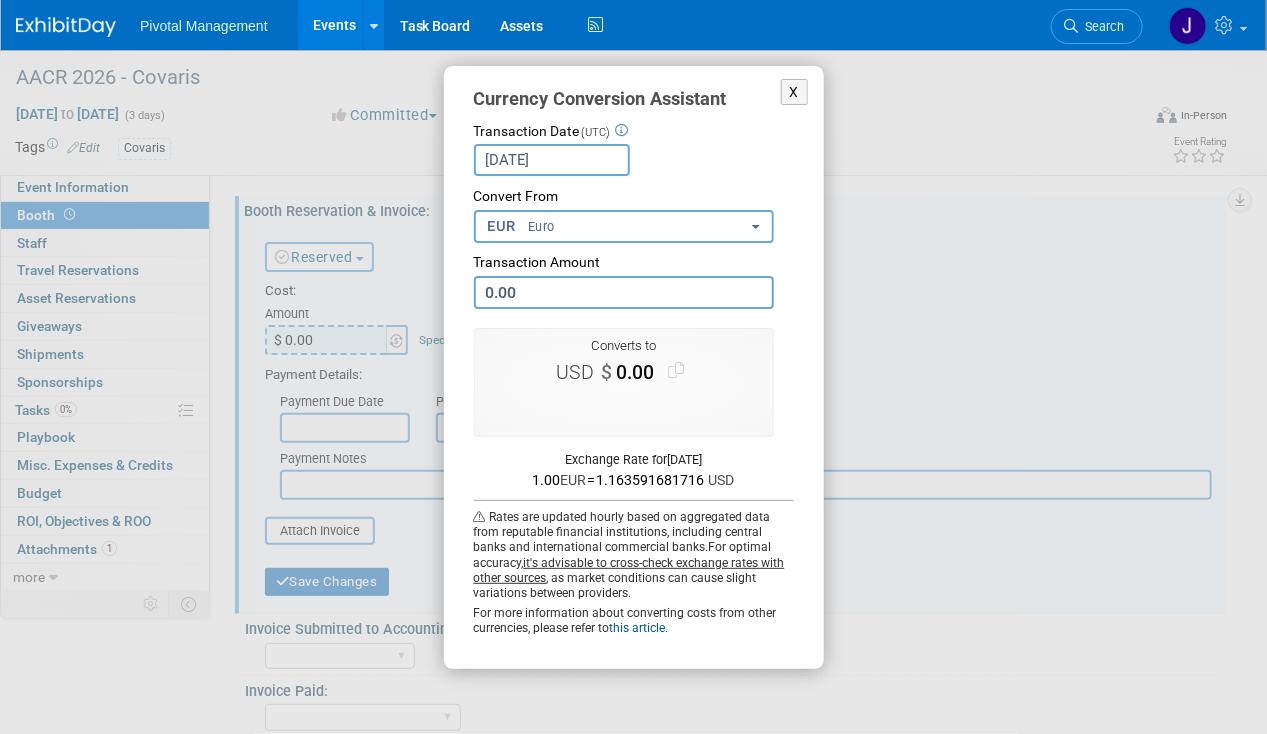 click on "X
Currency Conversion Assistant
Transaction Date  (UTC)
Jul 16, 2025
Loading Rates
Convert From
<span class='curr-dd-code'>TWD</span> <span class='curr-dd-name'>New Taiwan Dollar</span>
<span class='curr-dd-code'>TZS</span> <span class='curr-dd-name'>Tanzanian Shilling</span>" at bounding box center (634, 367) 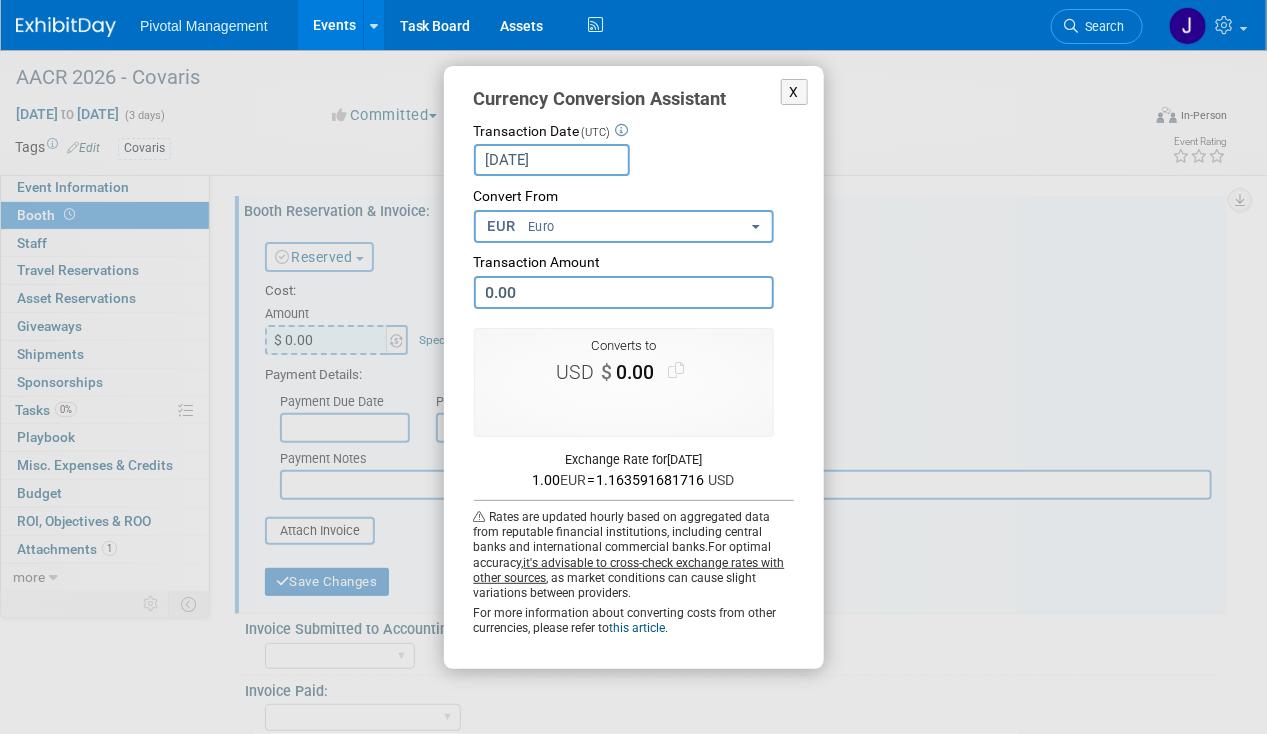 click on "X
Currency Conversion Assistant
Transaction Date  (UTC)
Jul 16, 2025
Loading Rates
Convert From
<span class='curr-dd-code'>TWD</span> <span class='curr-dd-name'>New Taiwan Dollar</span>
<span class='curr-dd-code'>TZS</span> <span class='curr-dd-name'>Tanzanian Shilling</span>" at bounding box center (634, 367) 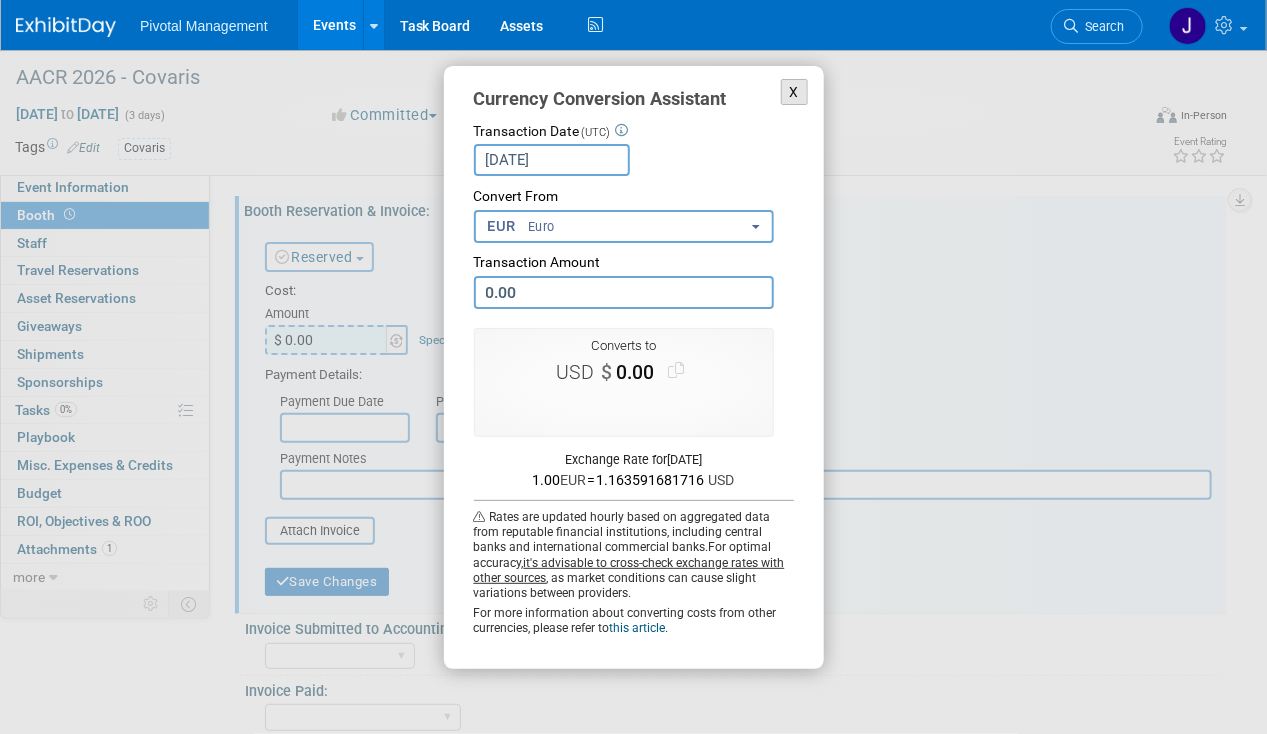 click on "X" at bounding box center [795, 92] 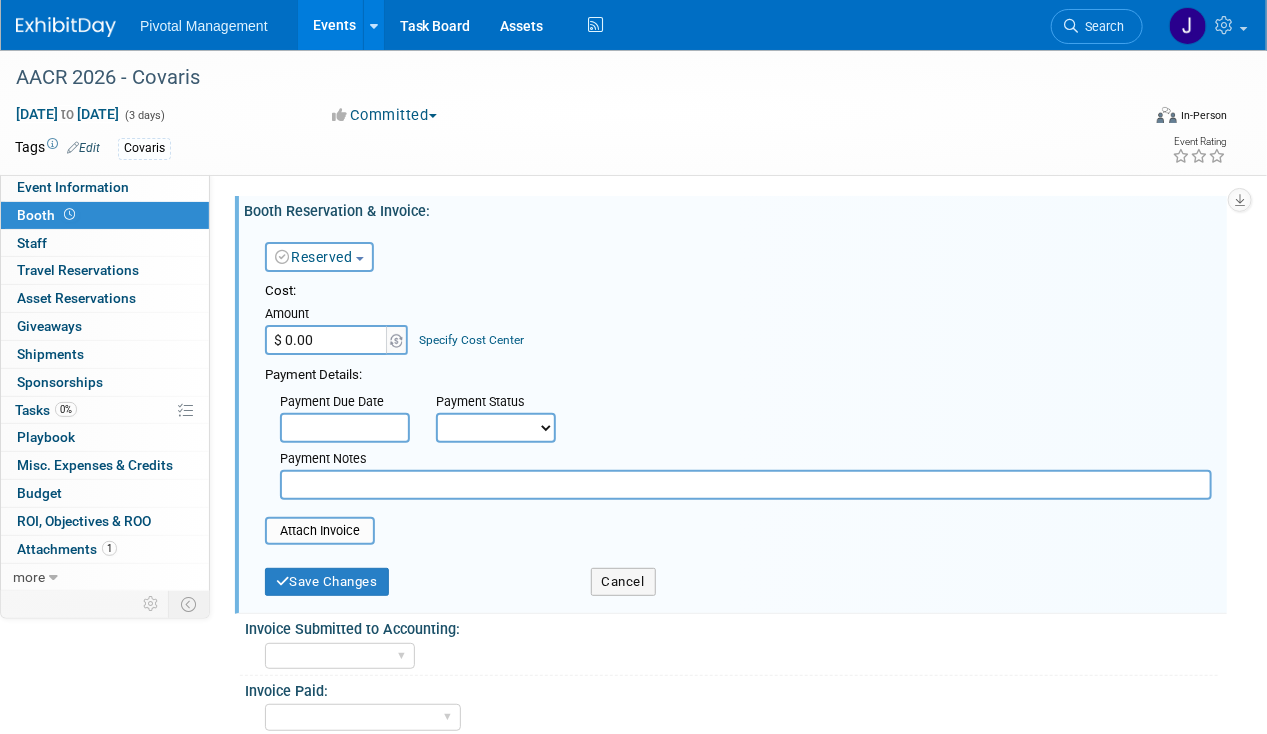 click on "$ 0.00" at bounding box center [327, 340] 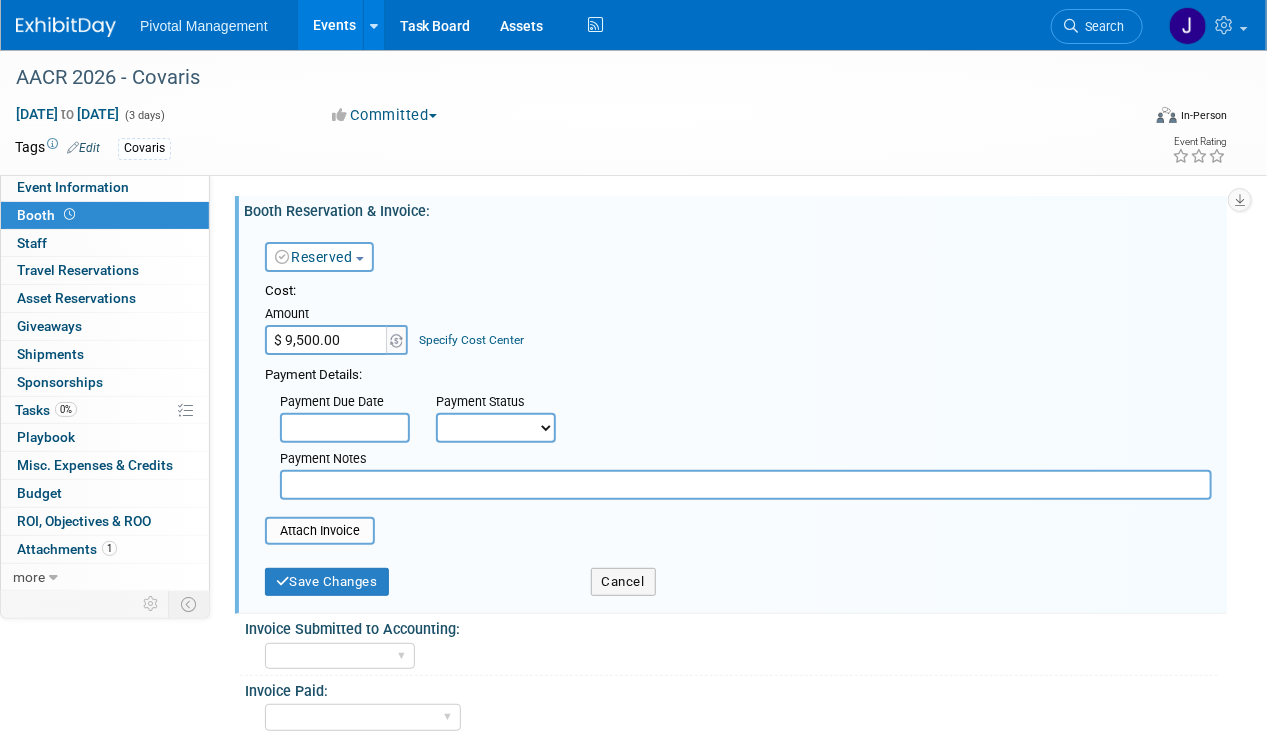click at bounding box center [746, 485] 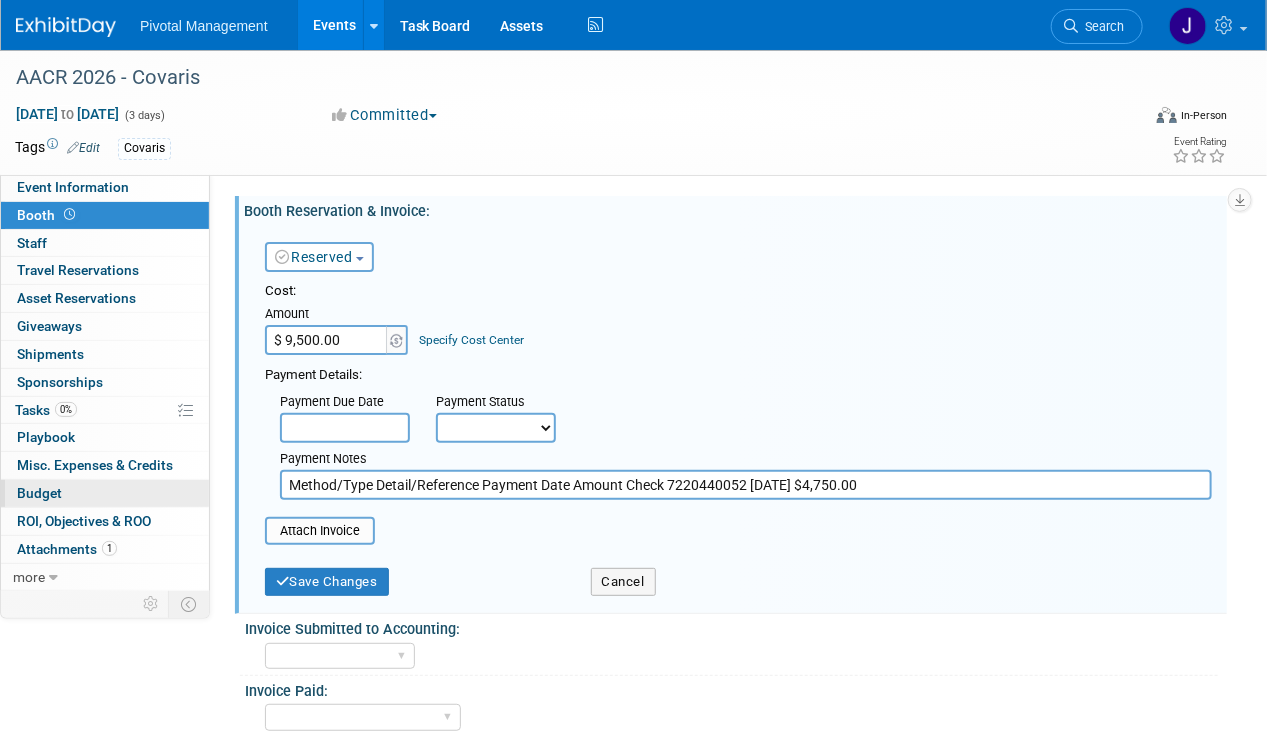 drag, startPoint x: 628, startPoint y: 480, endPoint x: 173, endPoint y: 480, distance: 455 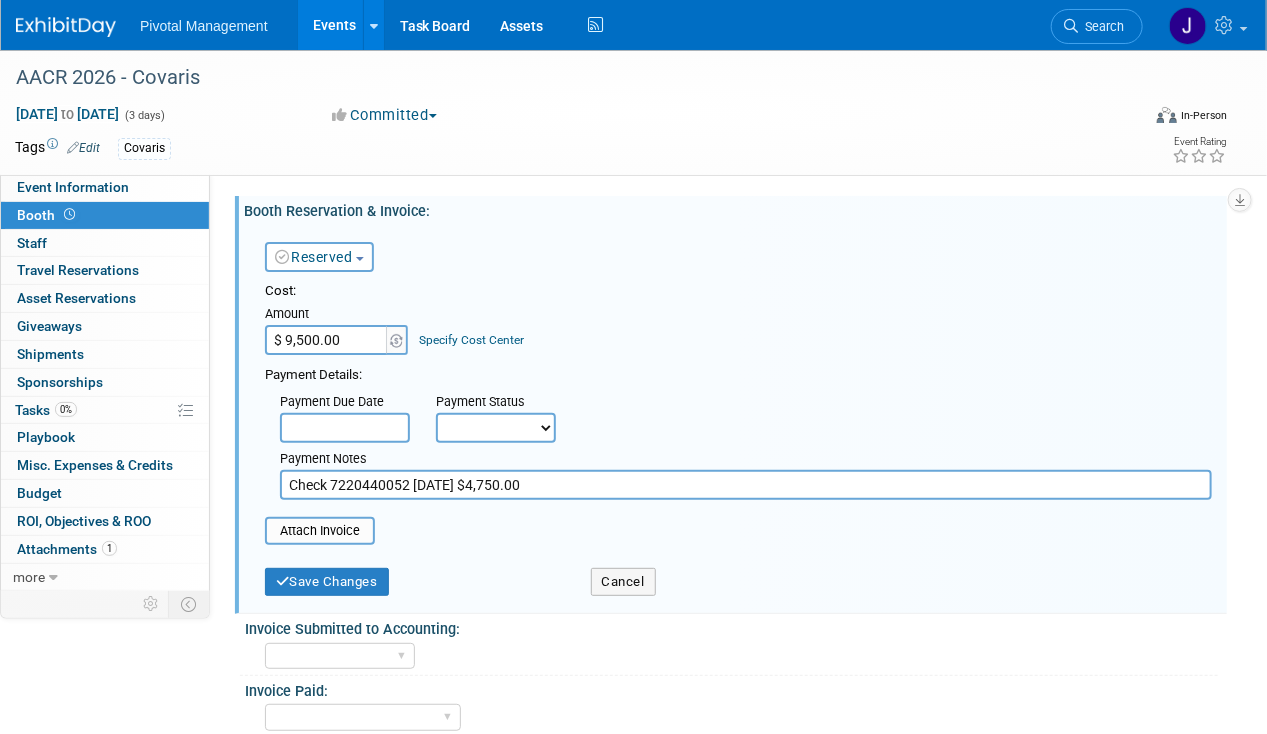 drag, startPoint x: 410, startPoint y: 487, endPoint x: 454, endPoint y: 487, distance: 44 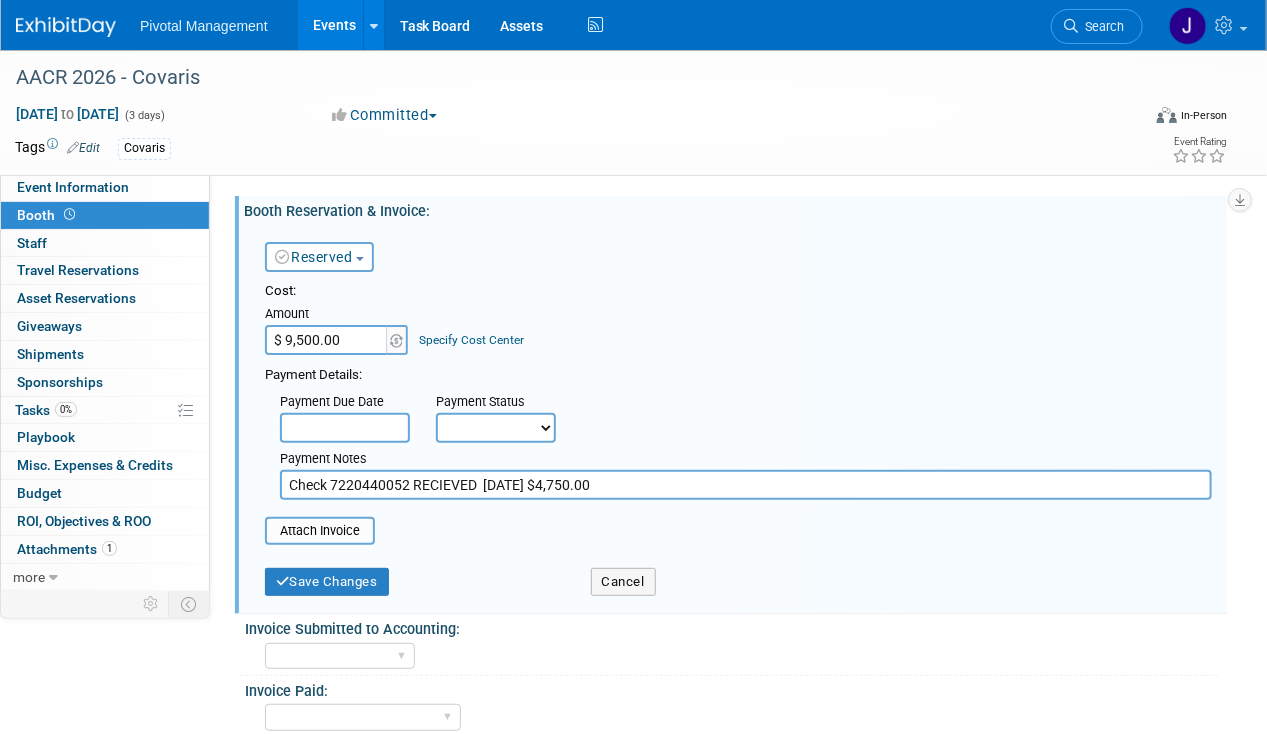 click on "Check 7220440052 RECIEVED  07/15/2025 $4,750.00" at bounding box center (746, 485) 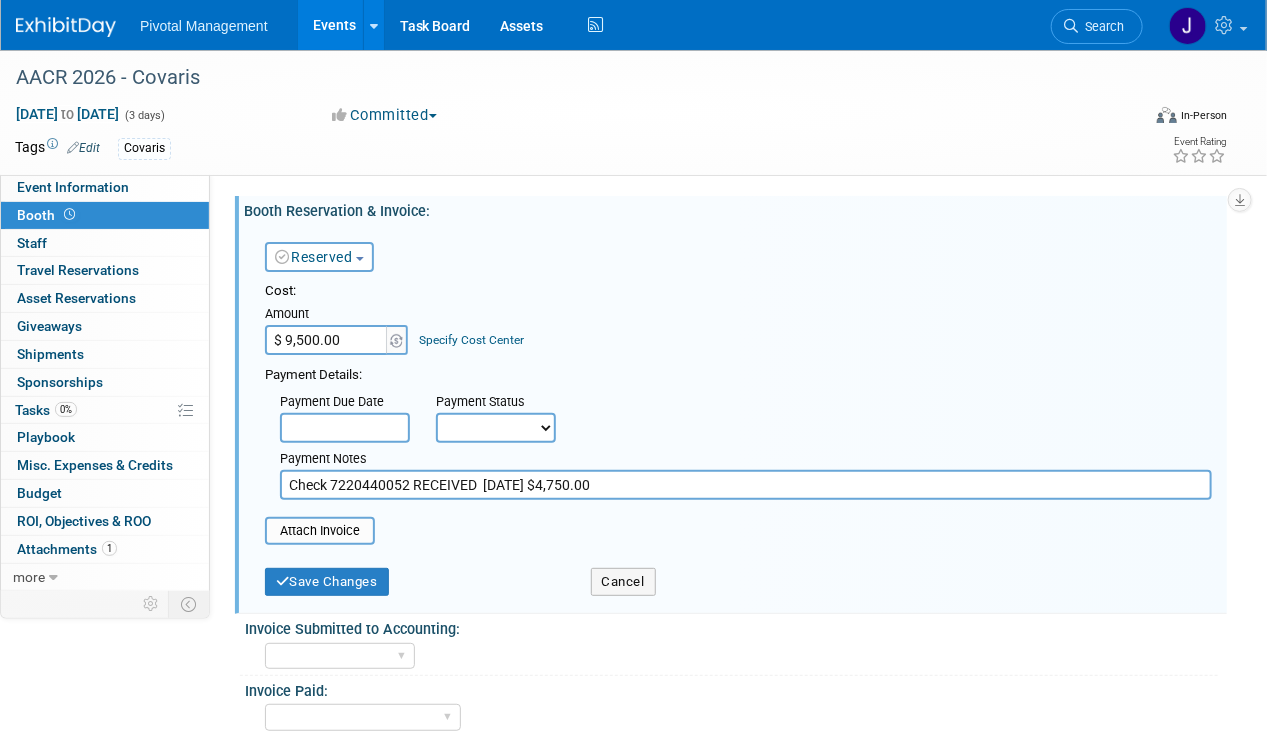 click on "Check 7220440052 RECEIVED  07/15/2025 $4,750.00" at bounding box center [746, 485] 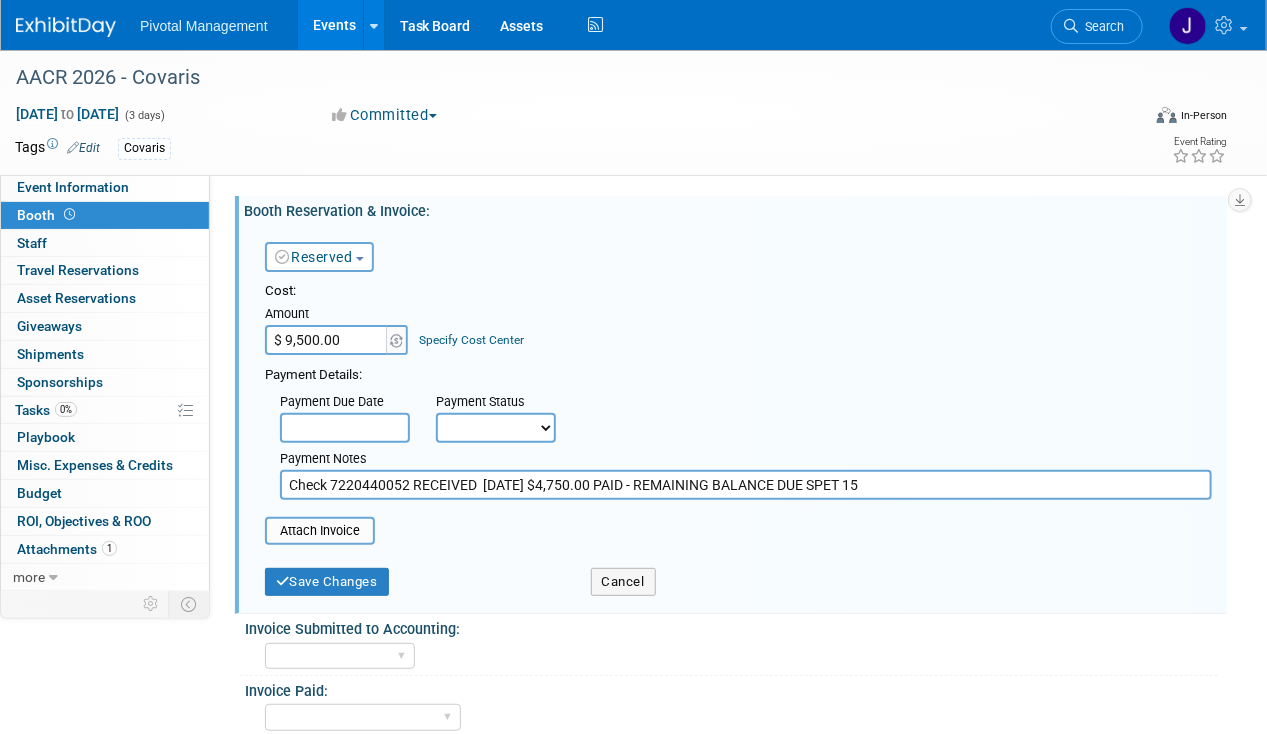 click on "Check 7220440052 RECEIVED  07/15/2025 $4,750.00 PAID - REMAINING BALANCE DUE SPET 15" at bounding box center [746, 485] 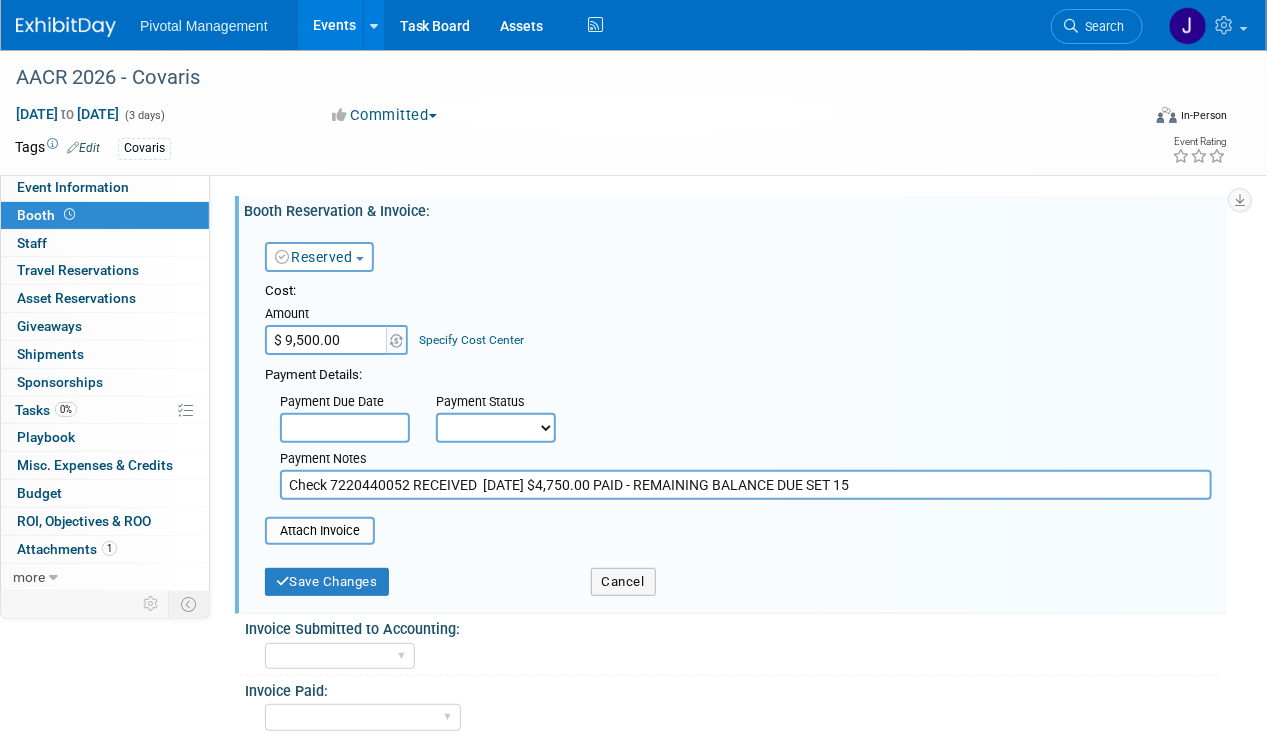 click on "Check 7220440052 RECEIVED  07/15/2025 $4,750.00 PAID - REMAINING BALANCE DUE SET 15" at bounding box center (746, 485) 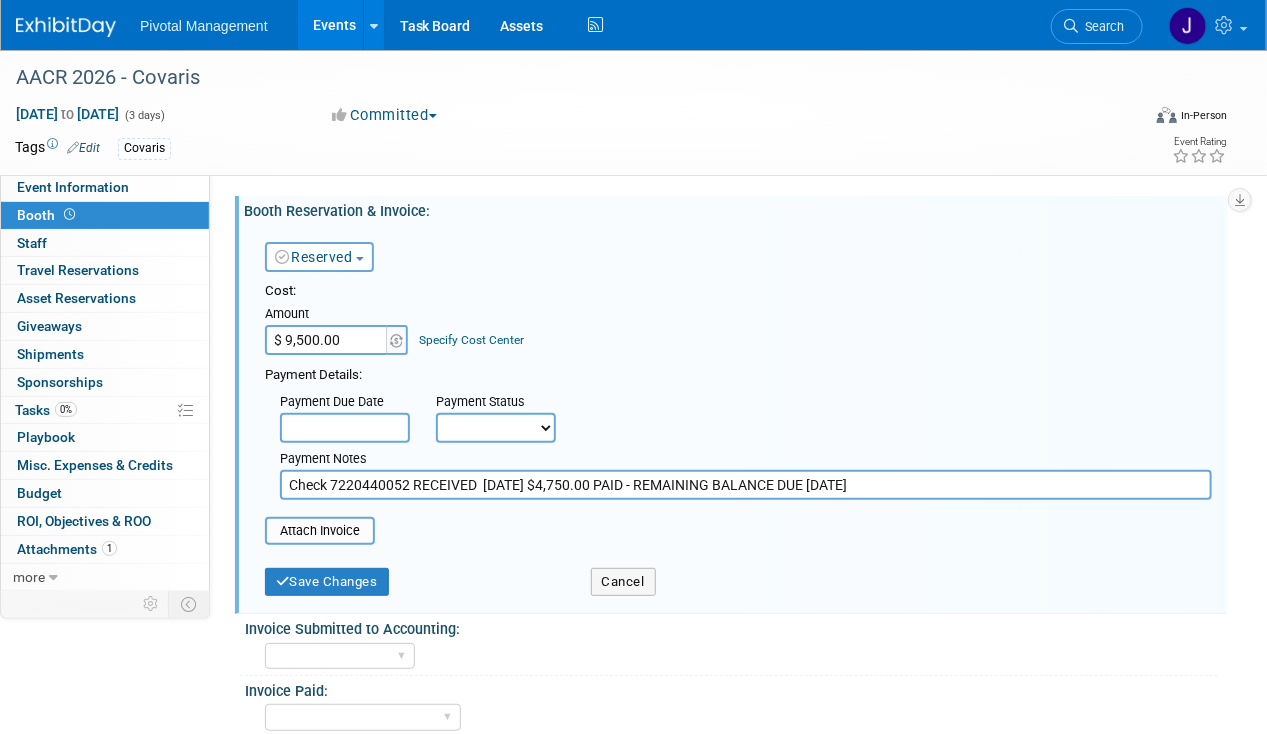 click on "Check 7220440052 RECEIVED  07/15/2025 $4,750.00 PAID - REMAINING BALANCE DUE SEPT 15" at bounding box center [746, 485] 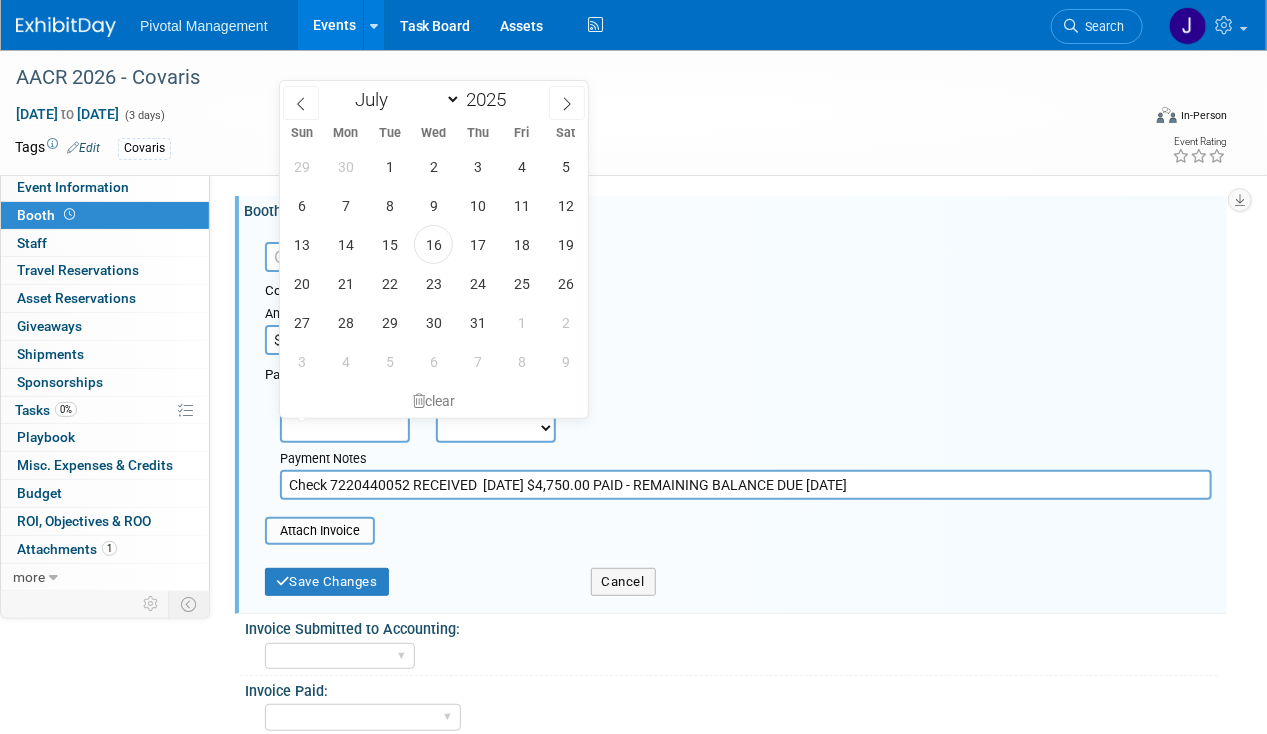 click at bounding box center (345, 428) 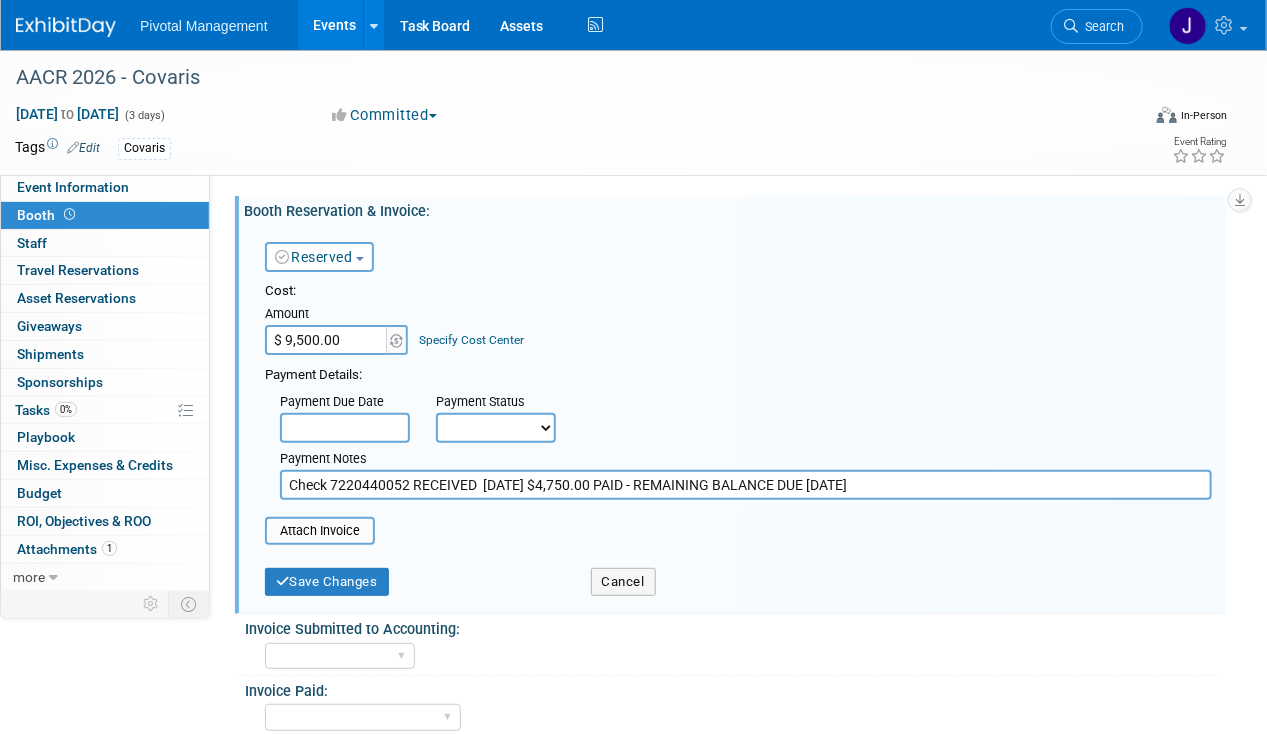click on "Not Paid Yet
Partially Paid
Paid in Full" at bounding box center (496, 428) 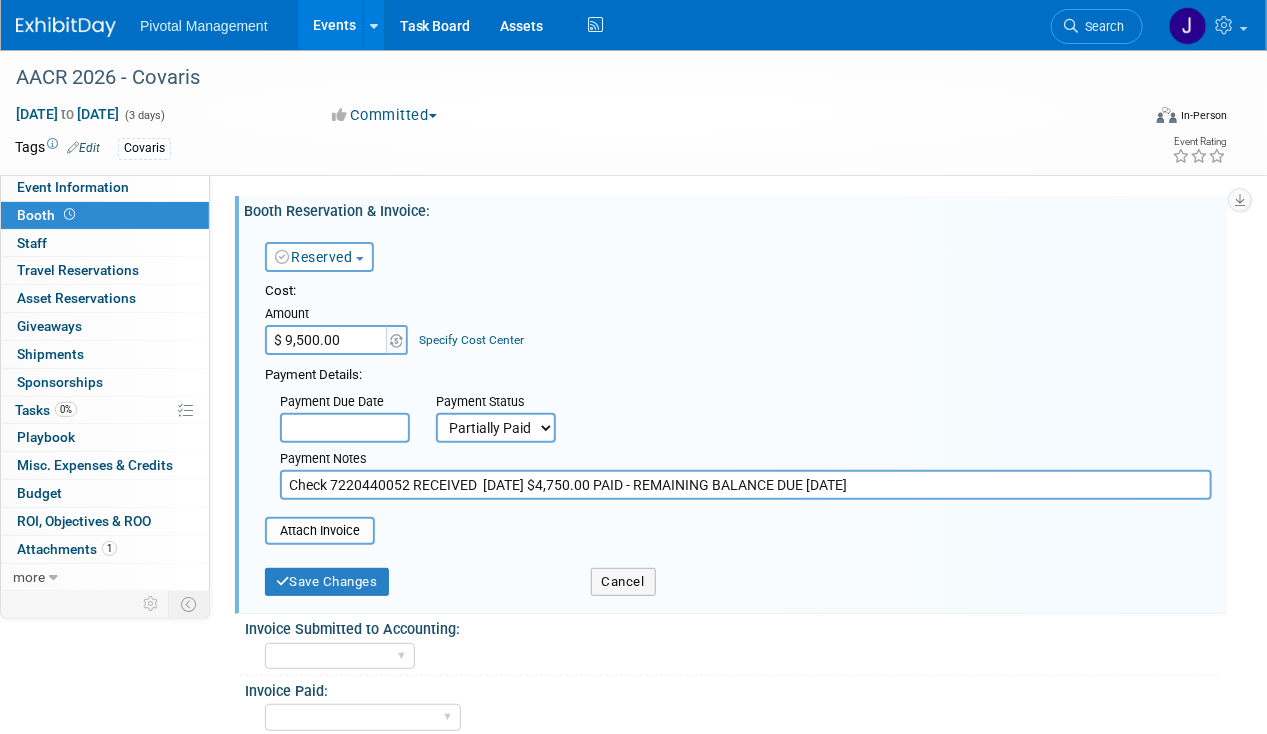 click on "Not Paid Yet
Partially Paid
Paid in Full" at bounding box center [496, 428] 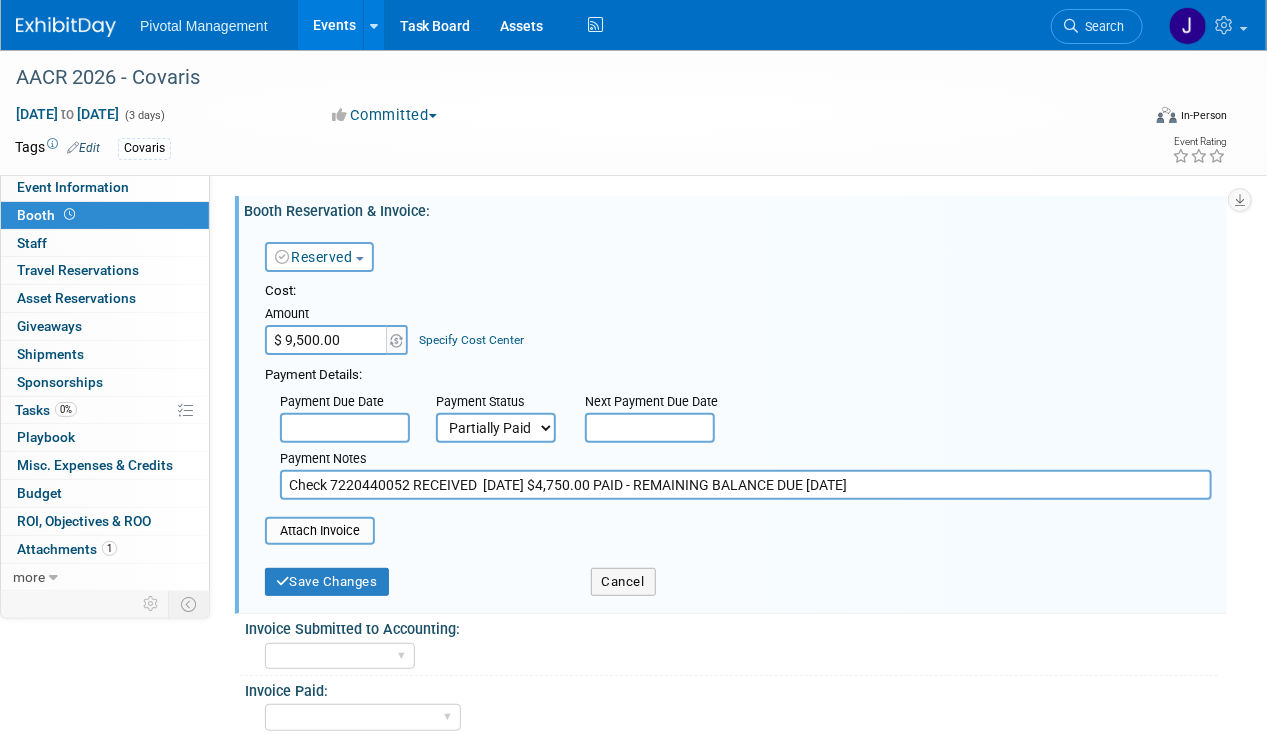 click at bounding box center (650, 428) 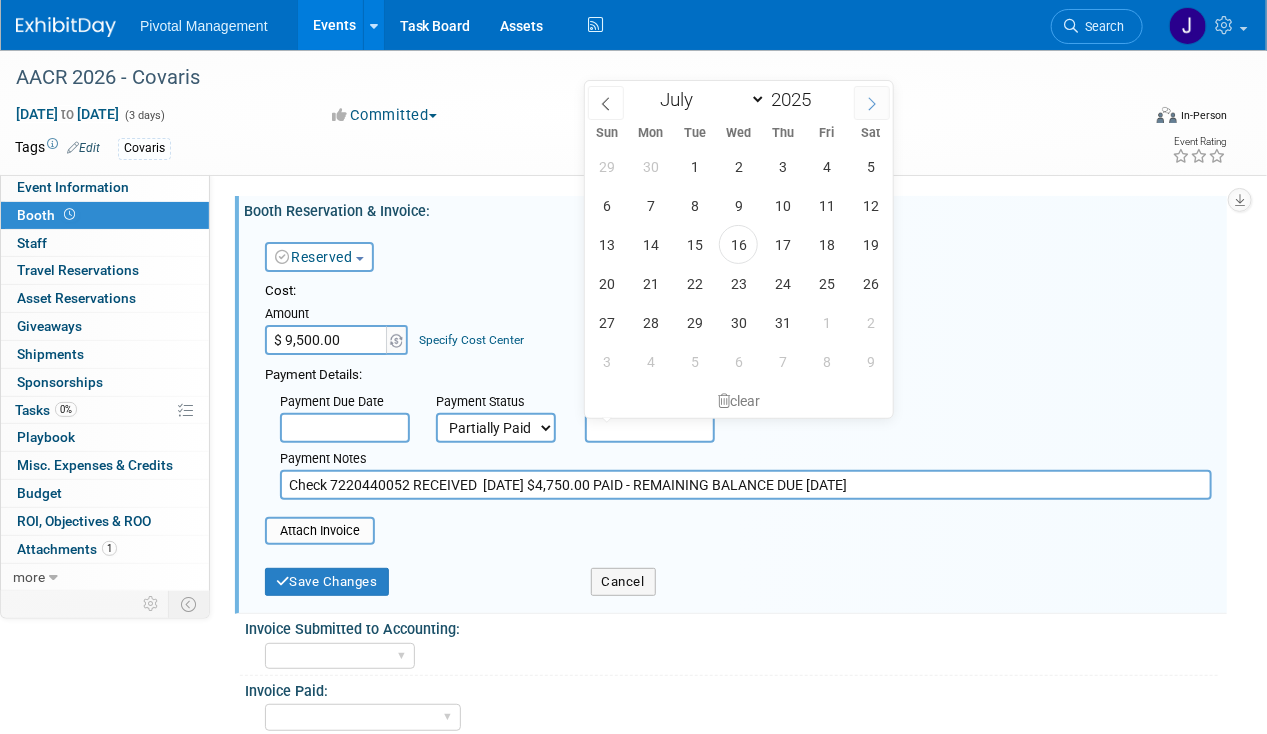 click at bounding box center (872, 103) 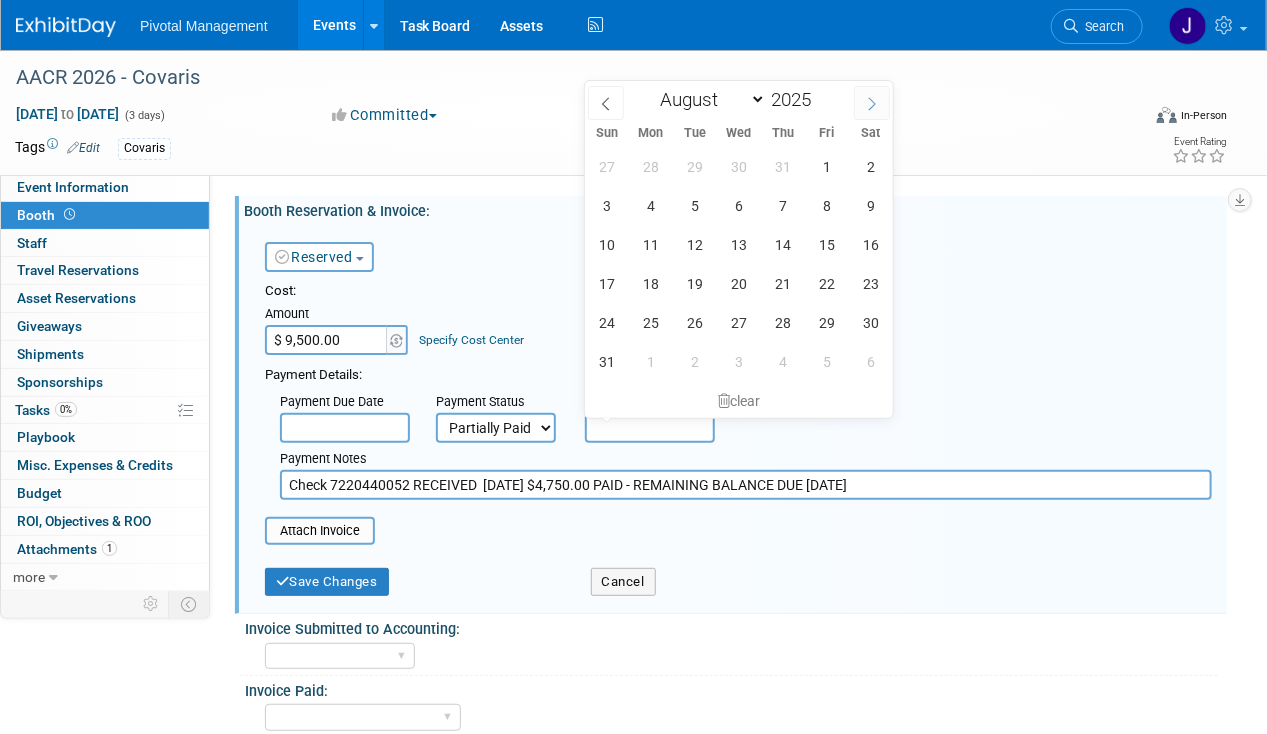 click at bounding box center (872, 103) 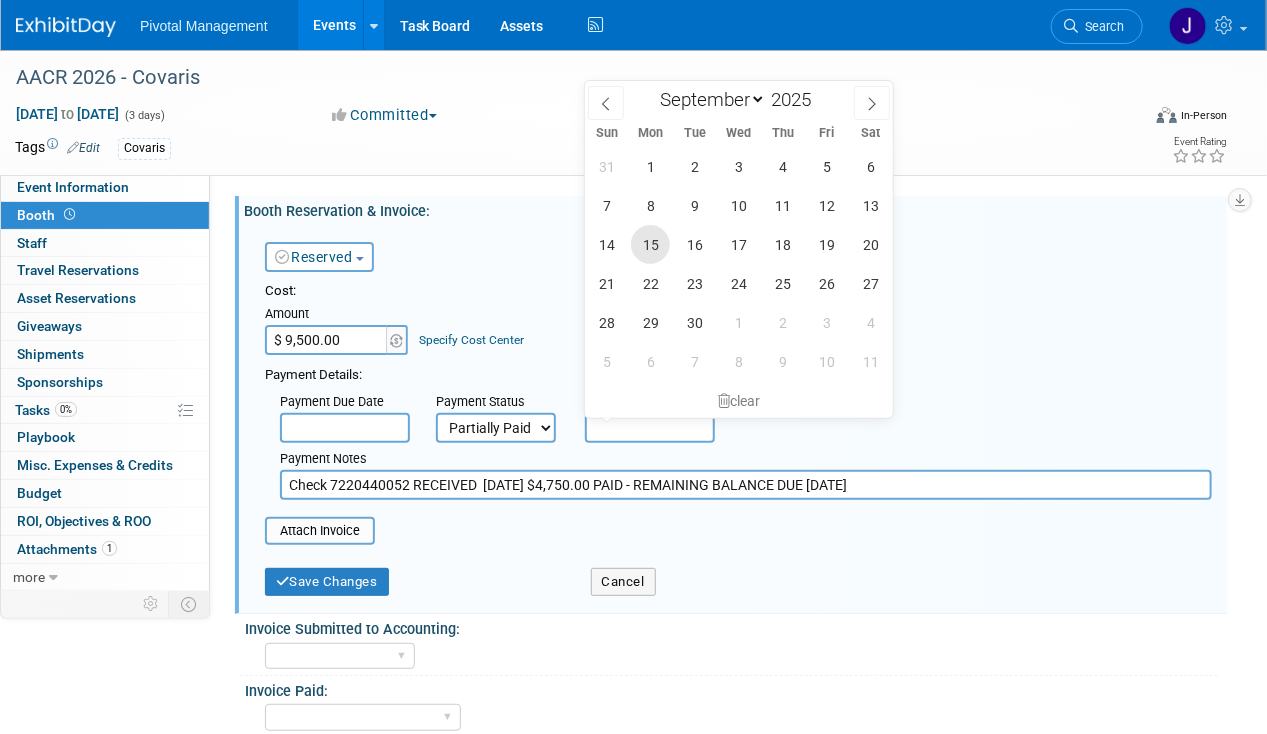 click on "15" at bounding box center (650, 244) 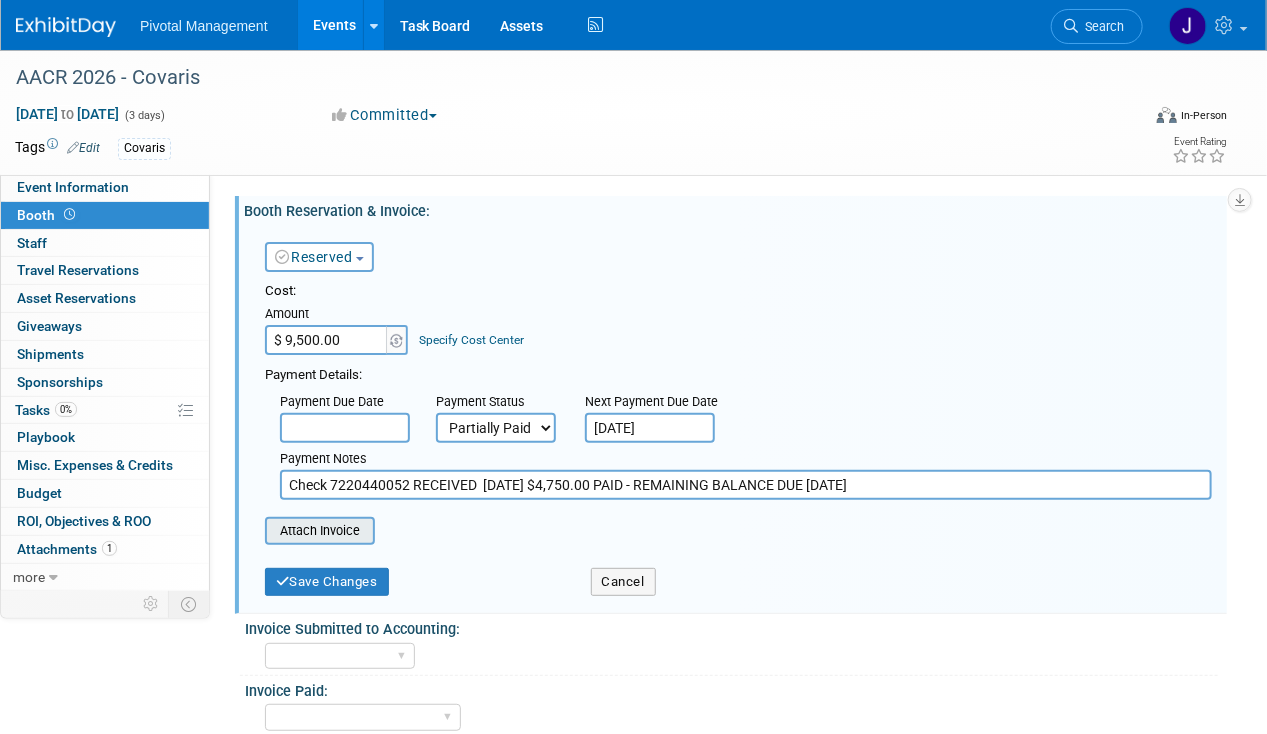 click at bounding box center (254, 531) 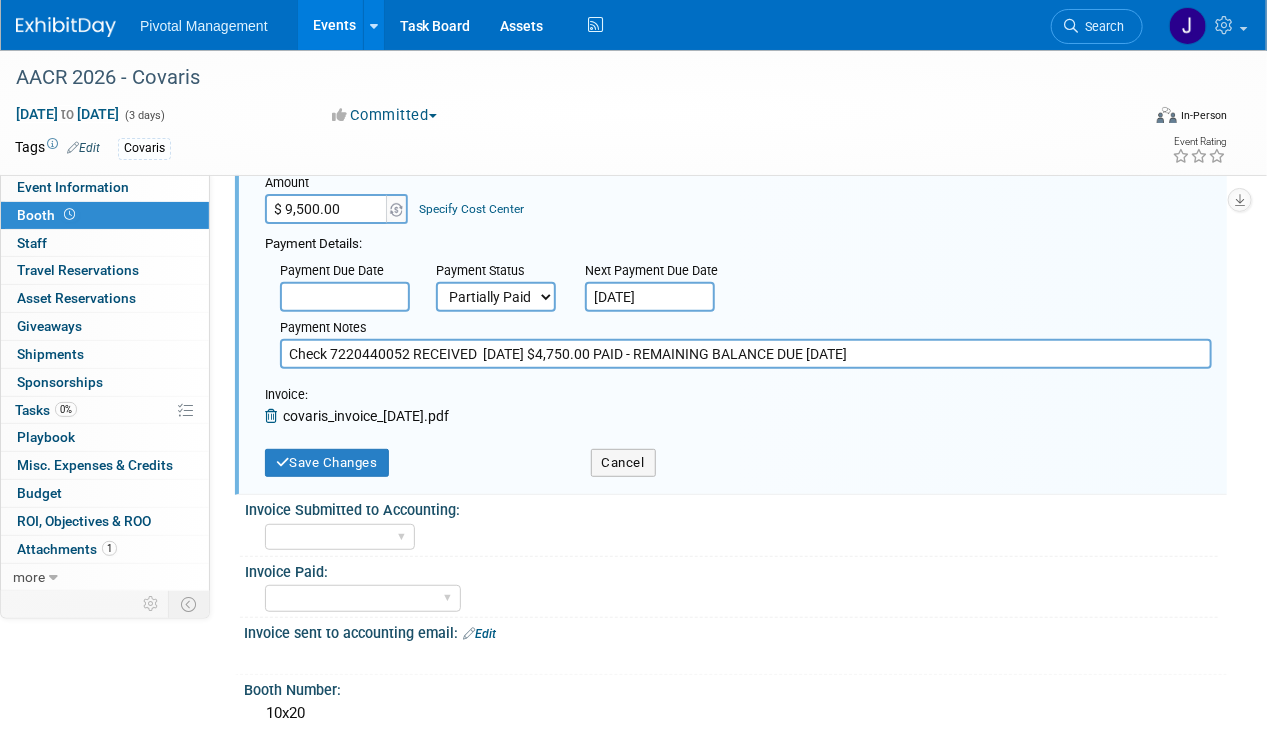 scroll, scrollTop: 229, scrollLeft: 0, axis: vertical 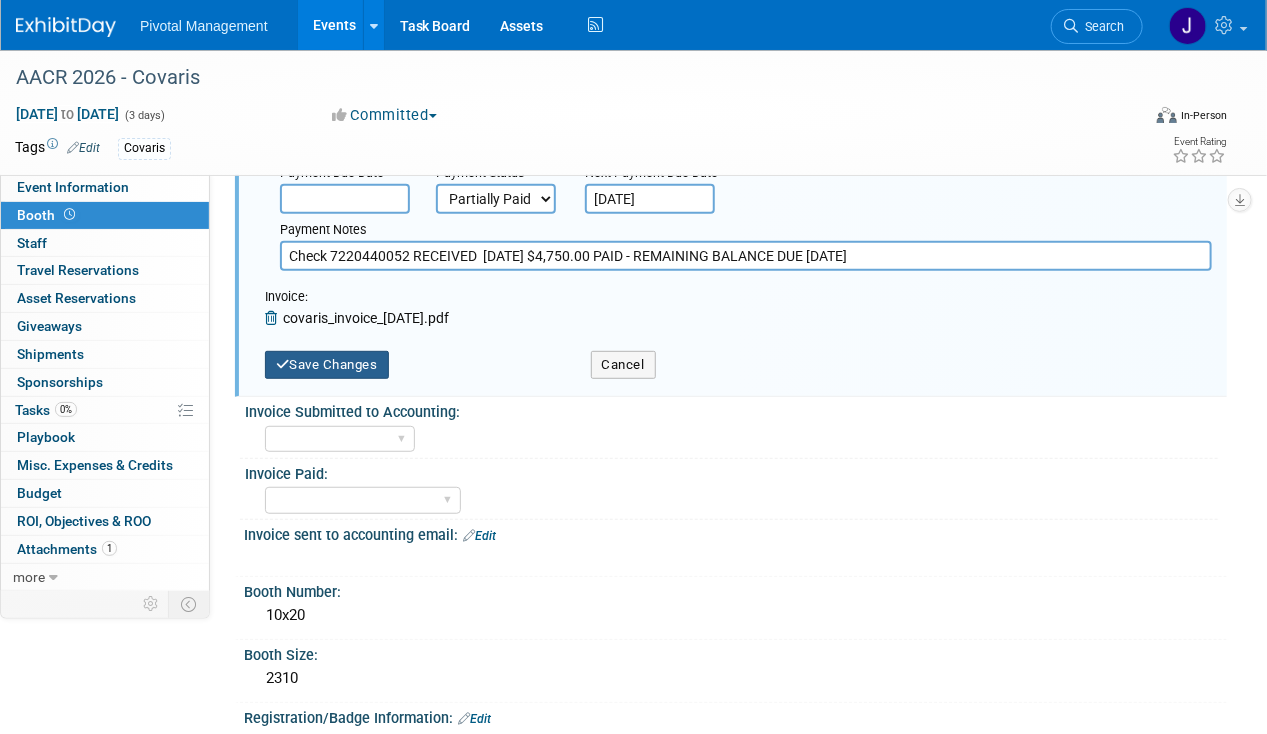 click on "Save Changes" at bounding box center (327, 365) 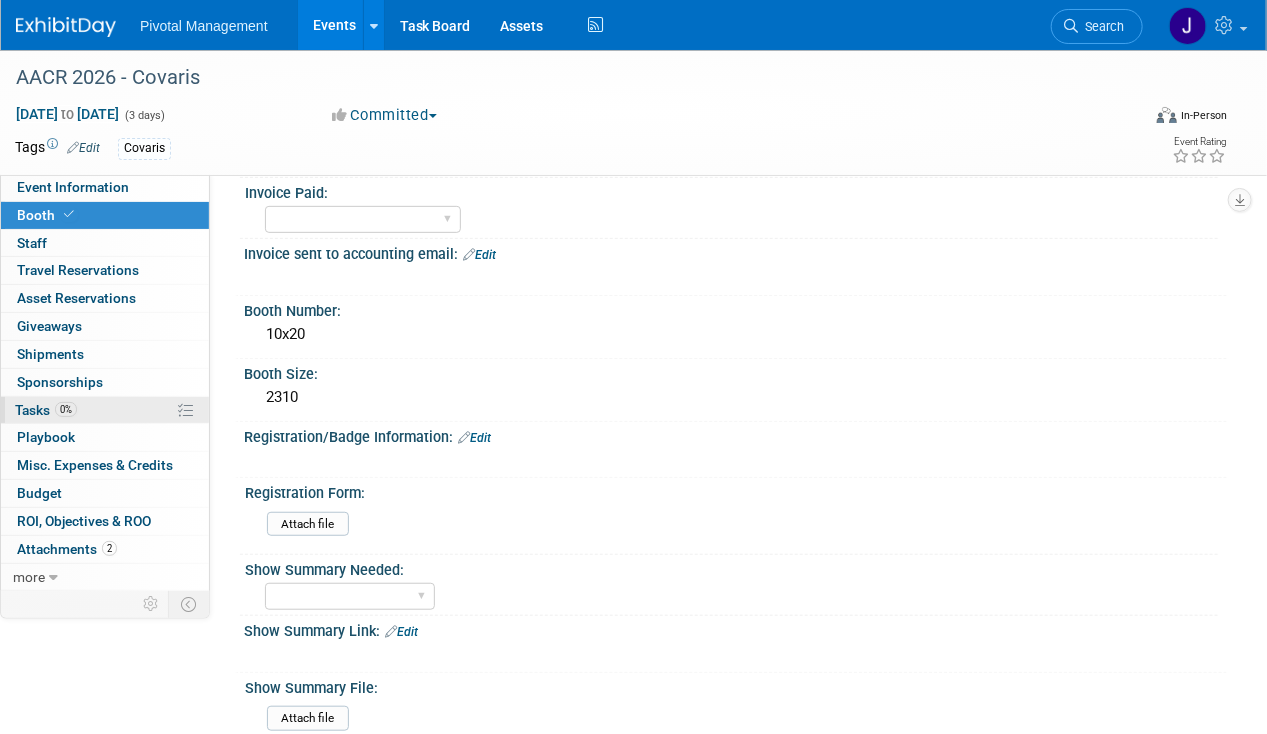click on "Tasks 0%" at bounding box center [46, 410] 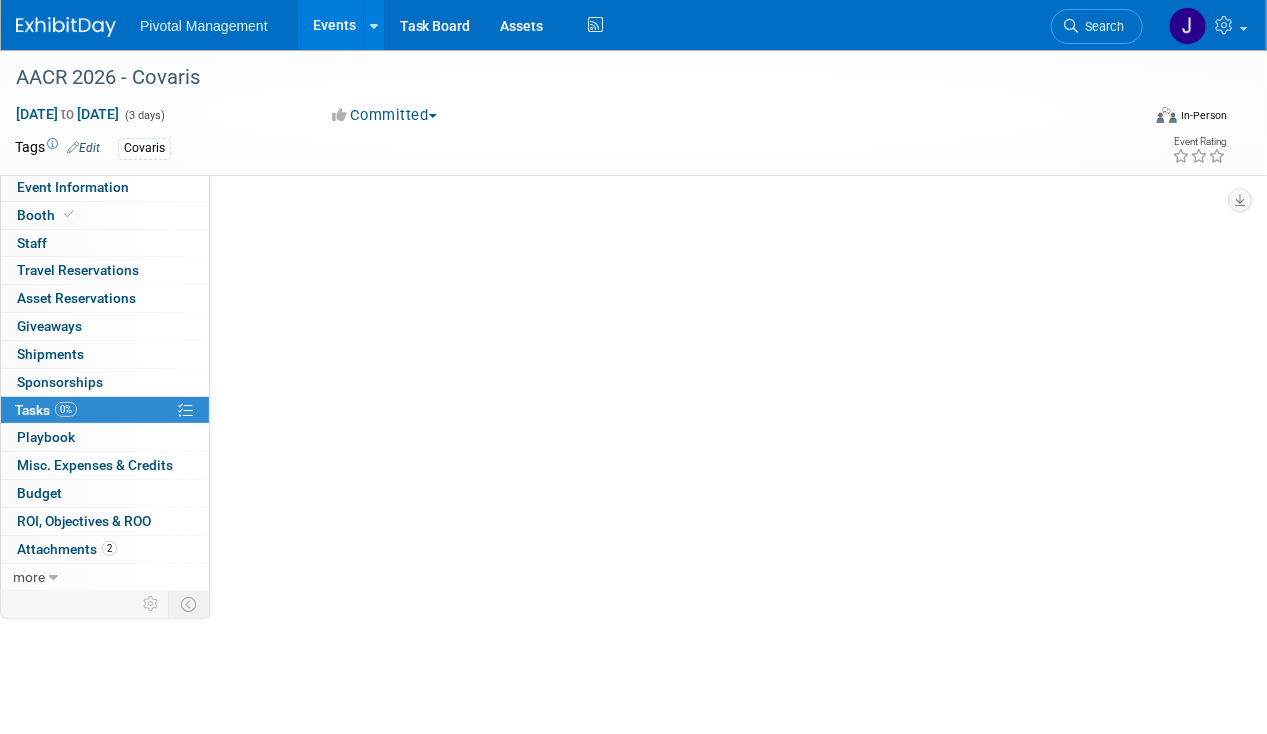 scroll, scrollTop: 0, scrollLeft: 0, axis: both 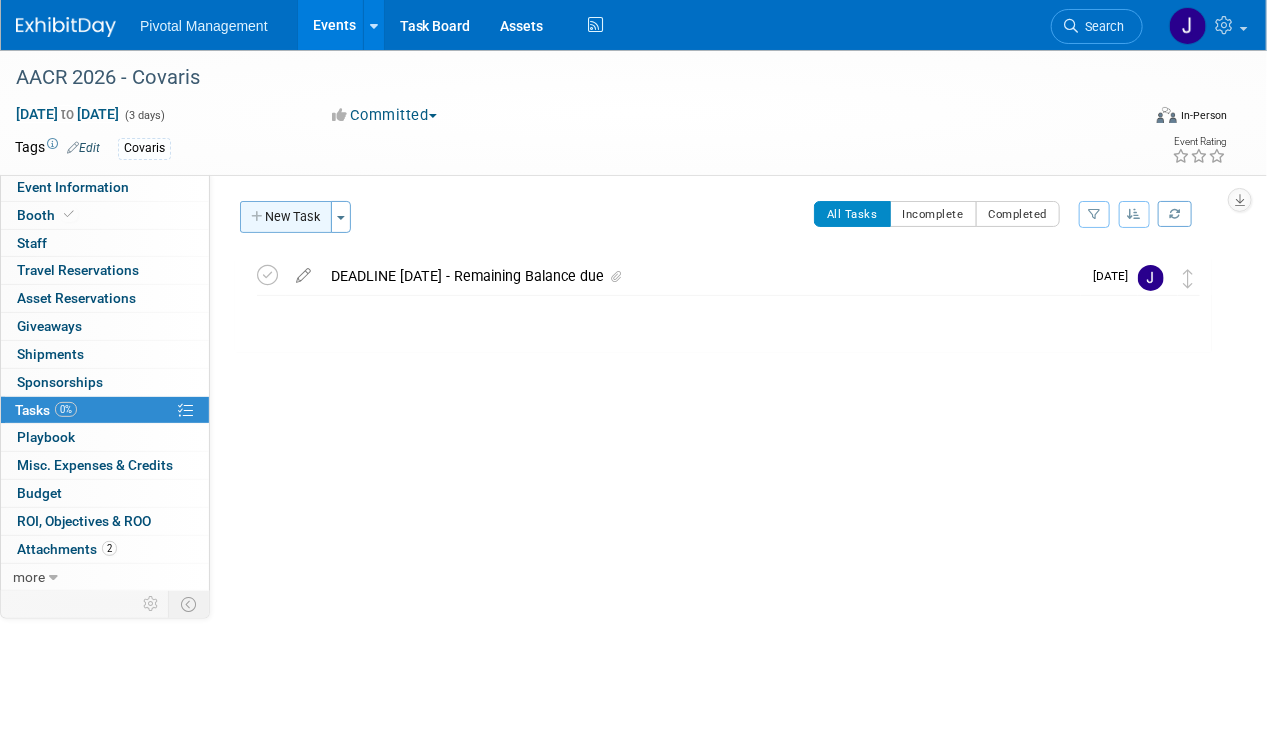 click on "New Task" at bounding box center [286, 217] 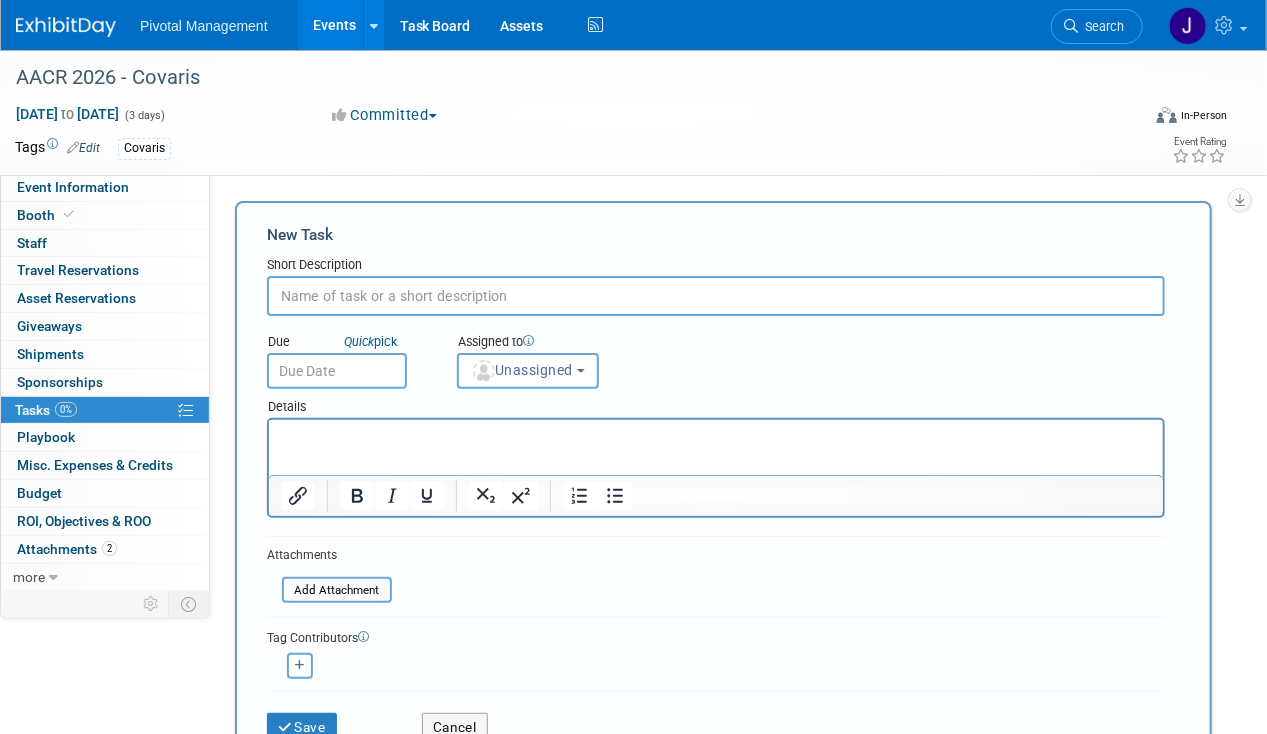 scroll, scrollTop: 0, scrollLeft: 0, axis: both 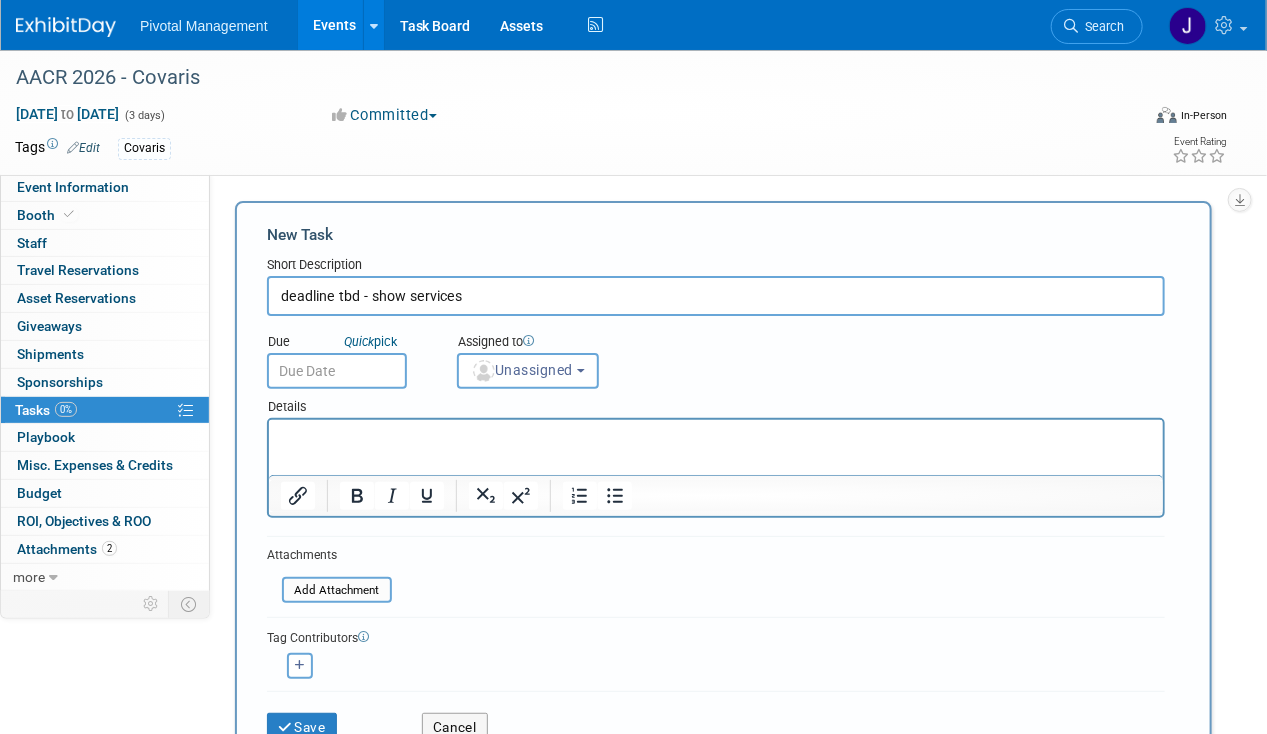 click on "deadline tbd - show services" at bounding box center (716, 296) 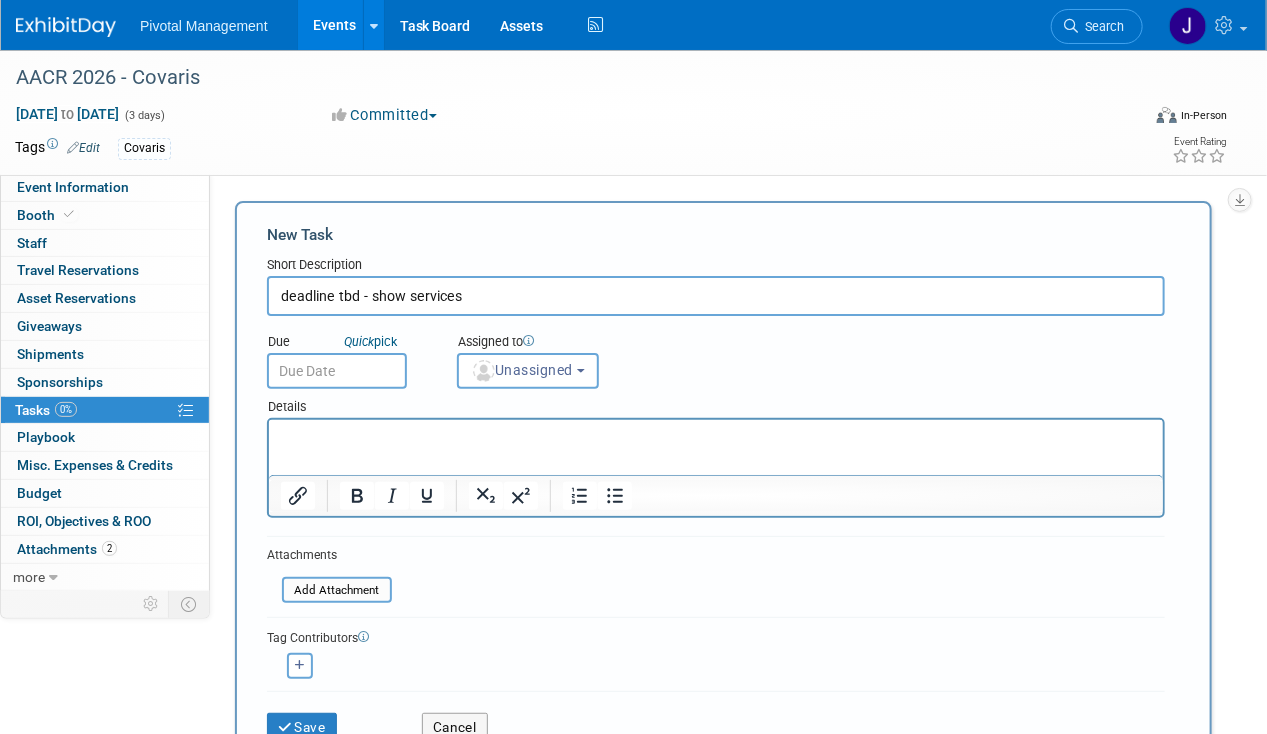 click on "deadline tbd - show services" at bounding box center (716, 296) 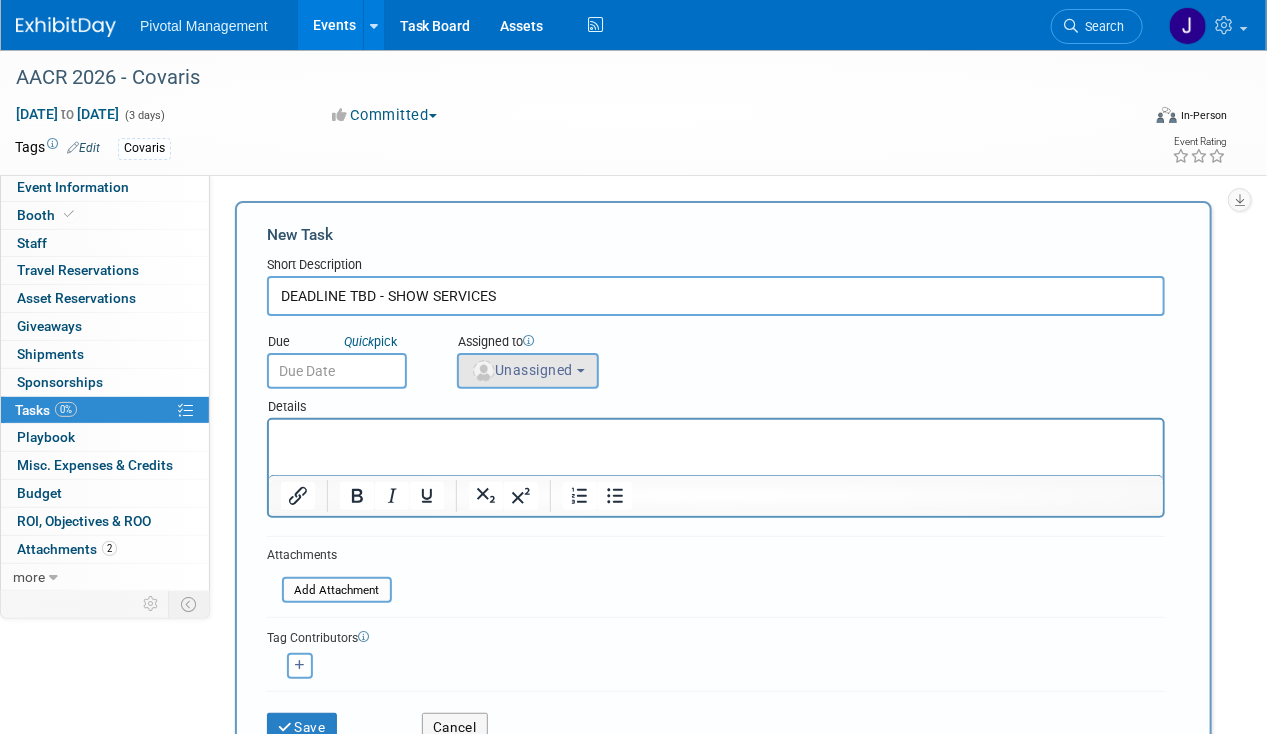 type on "DEADLINE TBD - SHOW SERVICES" 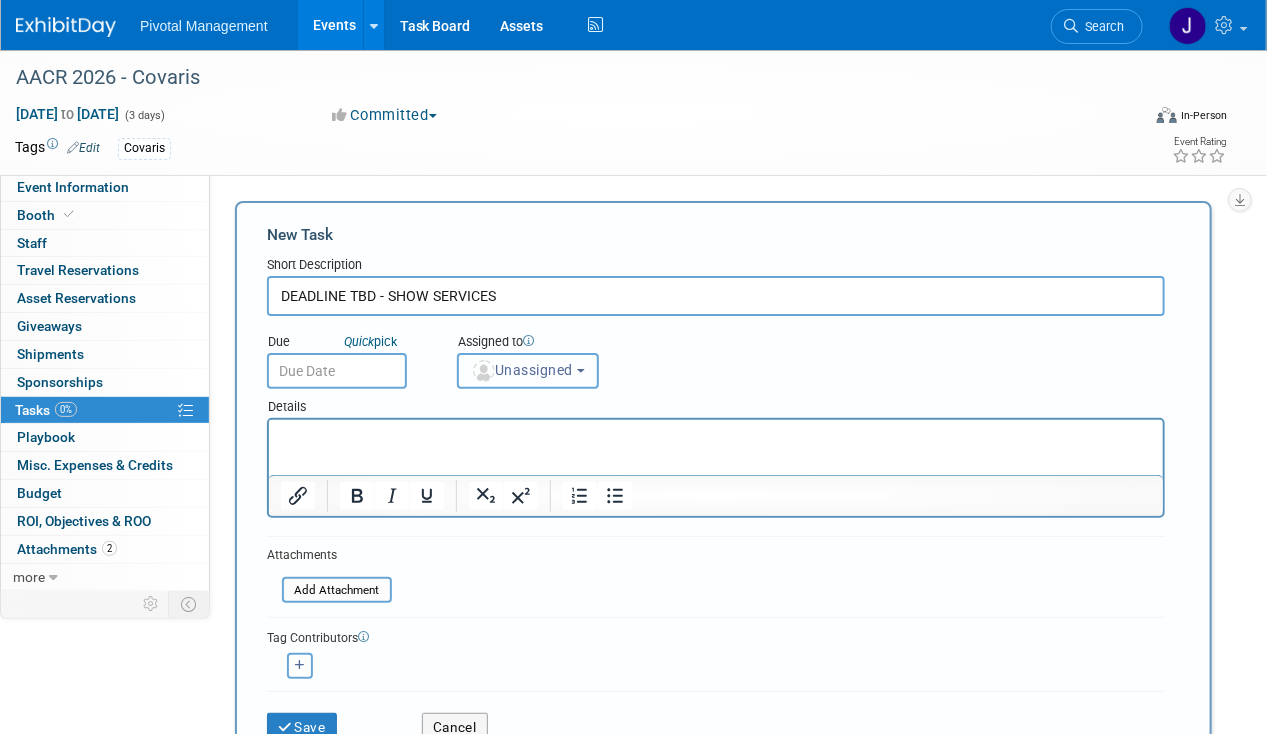 click on "Unassigned" at bounding box center [522, 370] 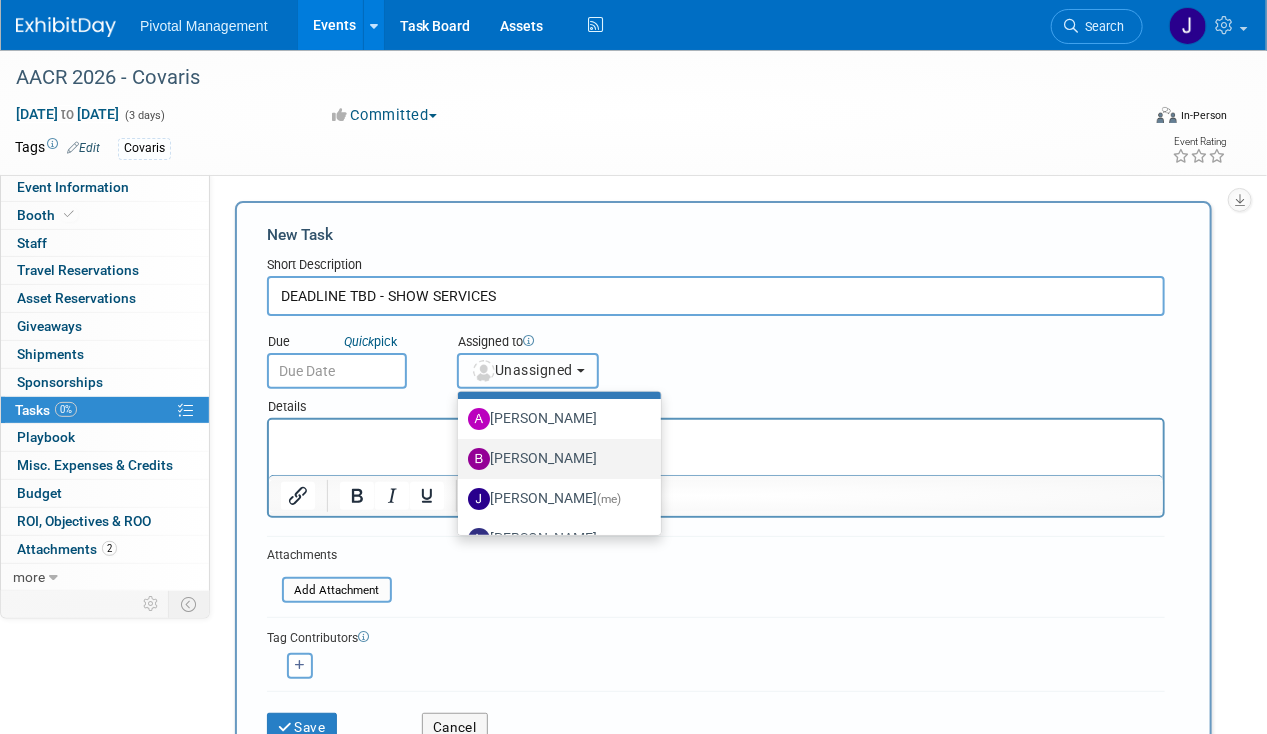 scroll, scrollTop: 40, scrollLeft: 0, axis: vertical 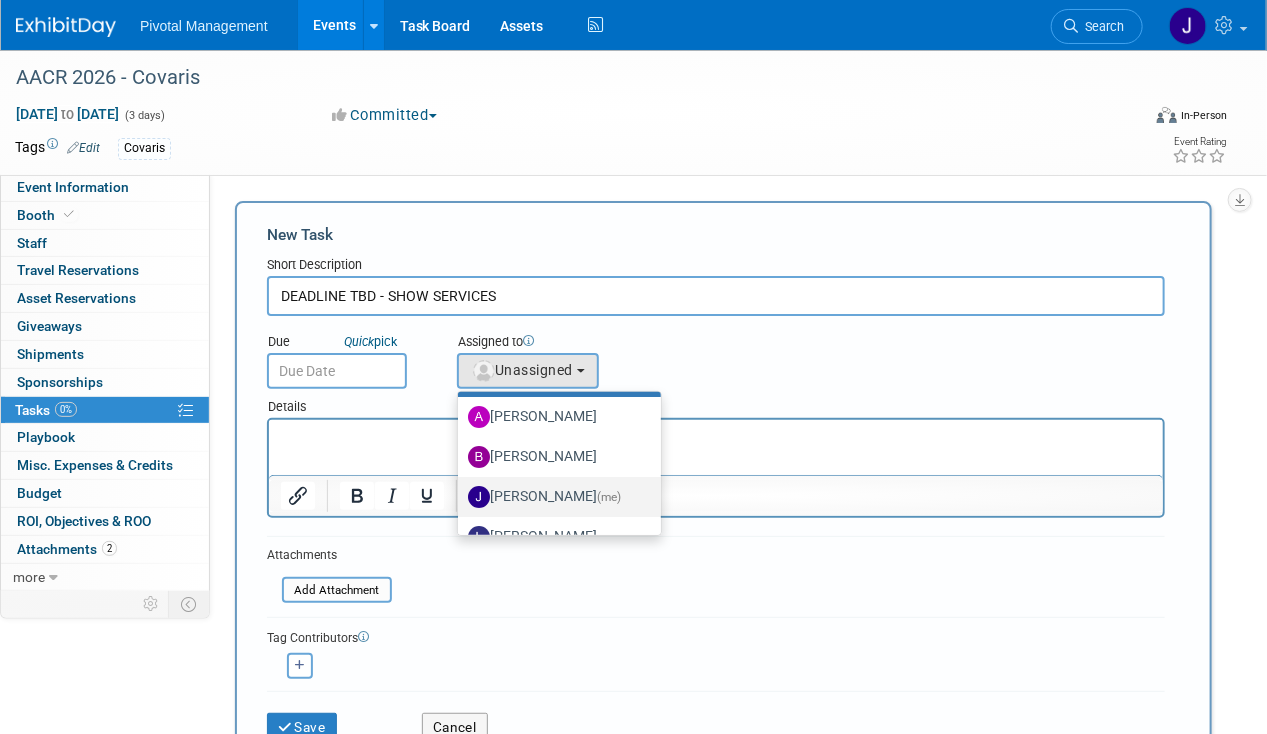 click on "Jessica Gatton
(me)" at bounding box center [554, 497] 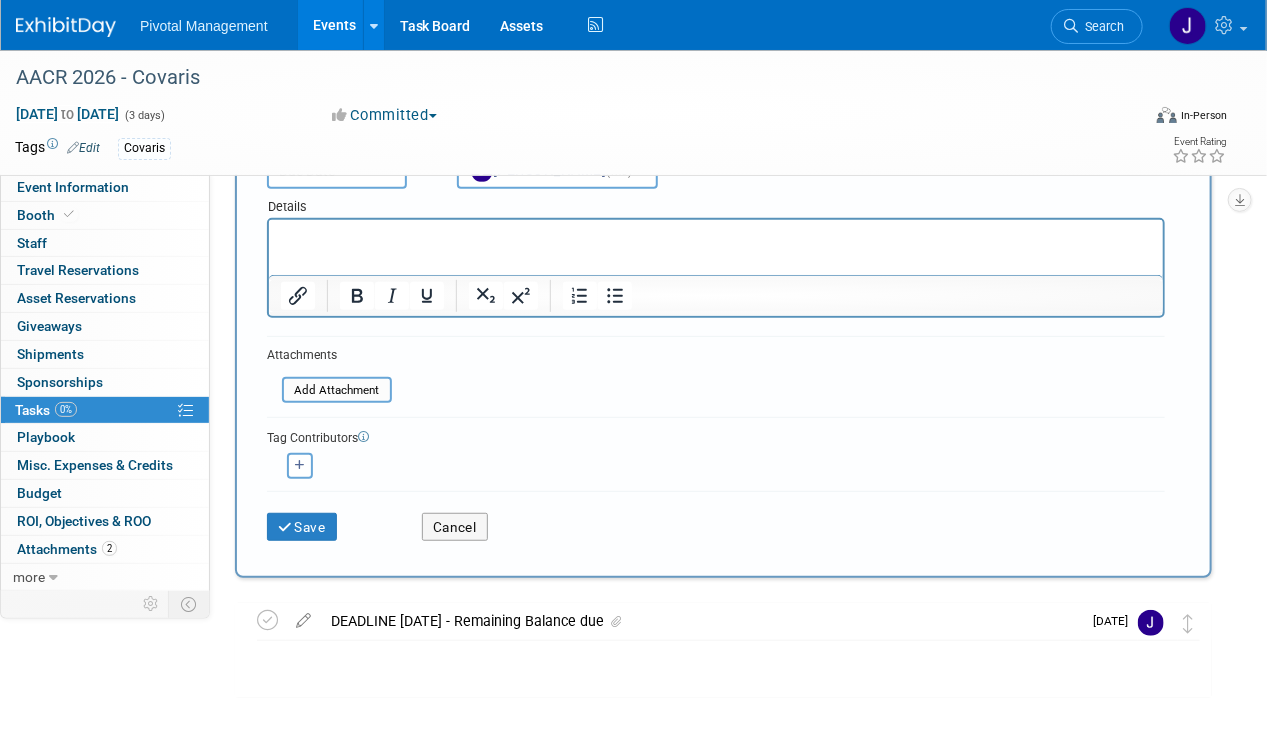 scroll, scrollTop: 281, scrollLeft: 0, axis: vertical 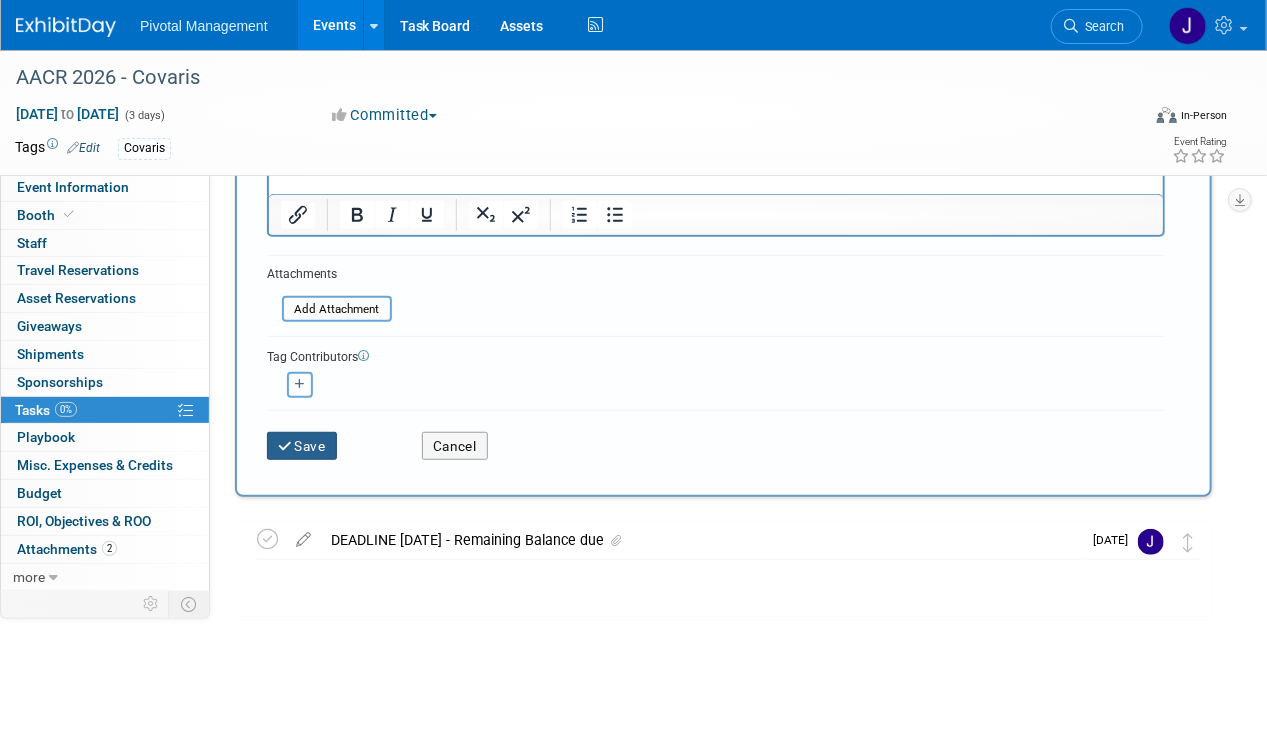 click on "Save" at bounding box center [302, 446] 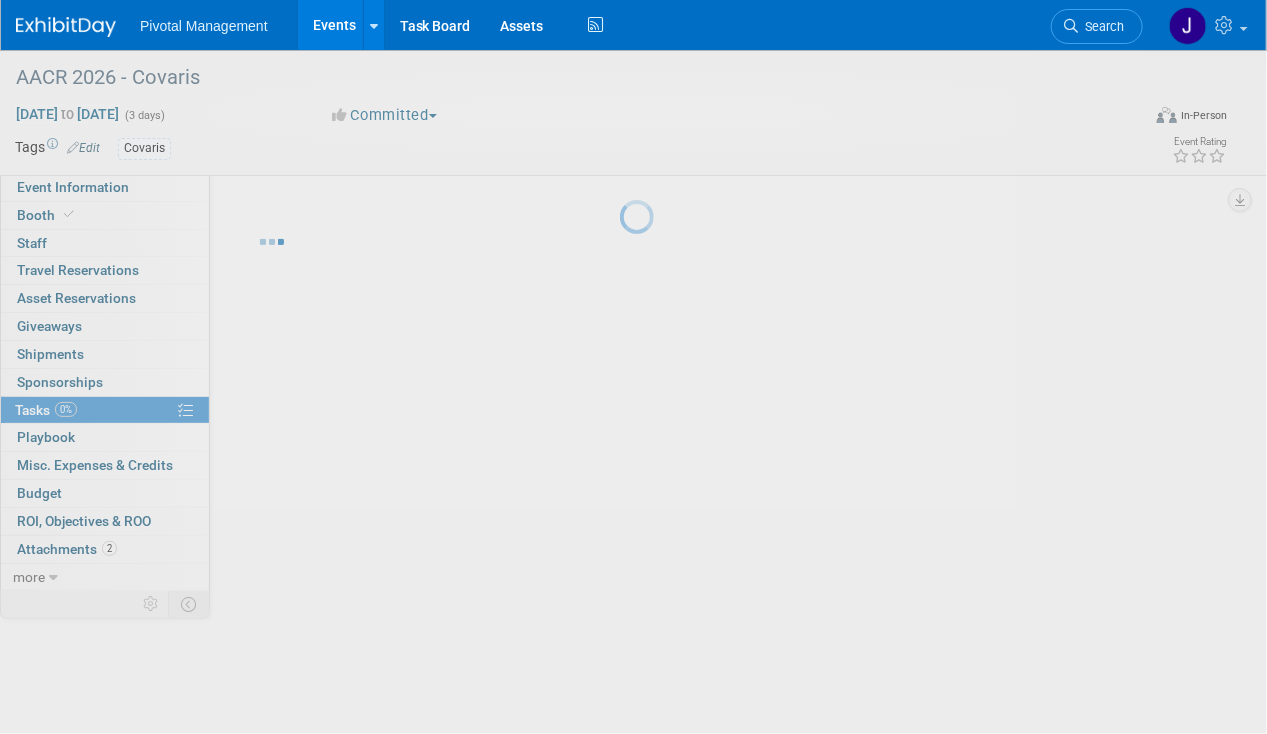 scroll, scrollTop: 0, scrollLeft: 0, axis: both 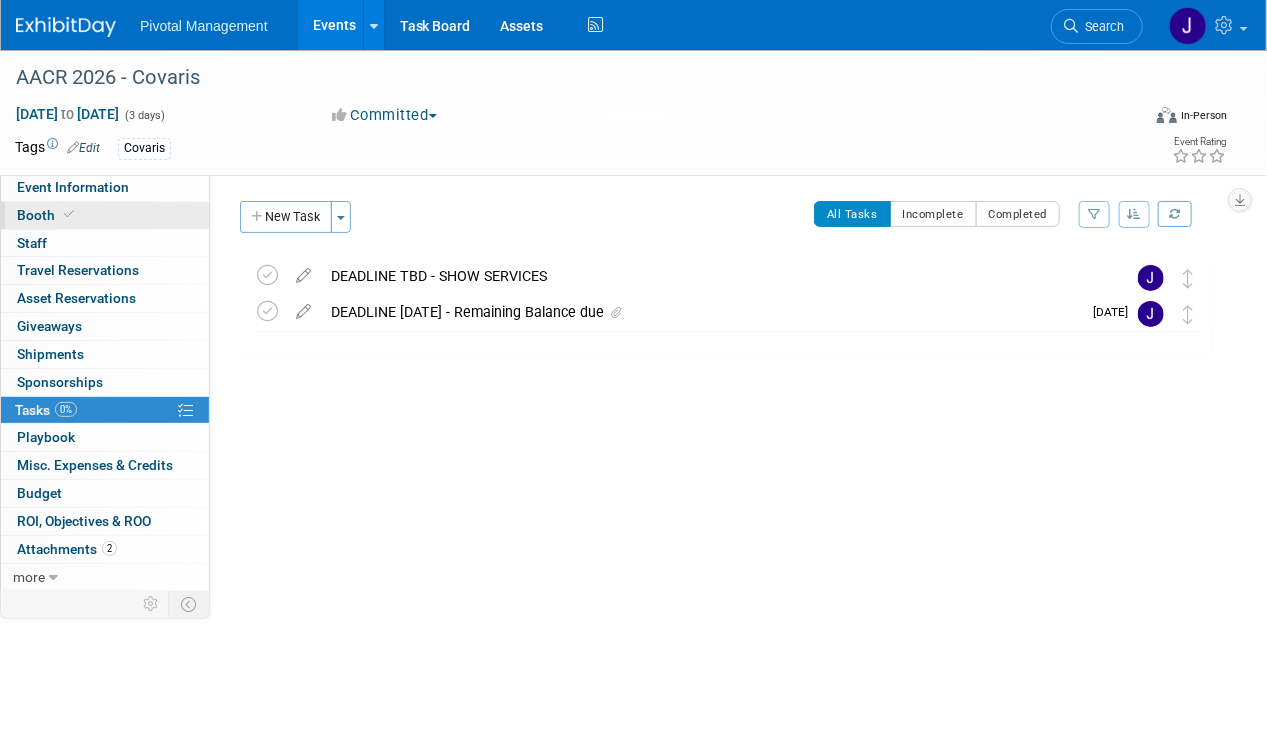 drag, startPoint x: 140, startPoint y: 197, endPoint x: 180, endPoint y: 205, distance: 40.792156 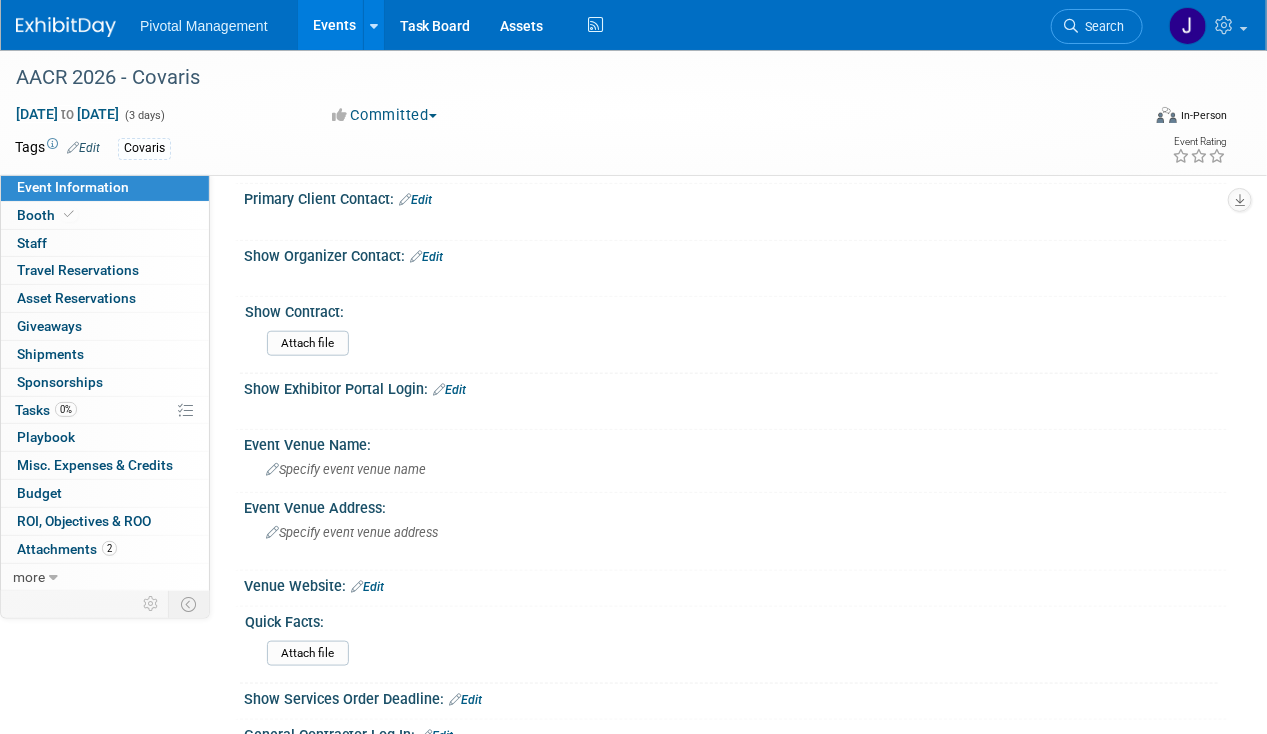 scroll, scrollTop: 693, scrollLeft: 0, axis: vertical 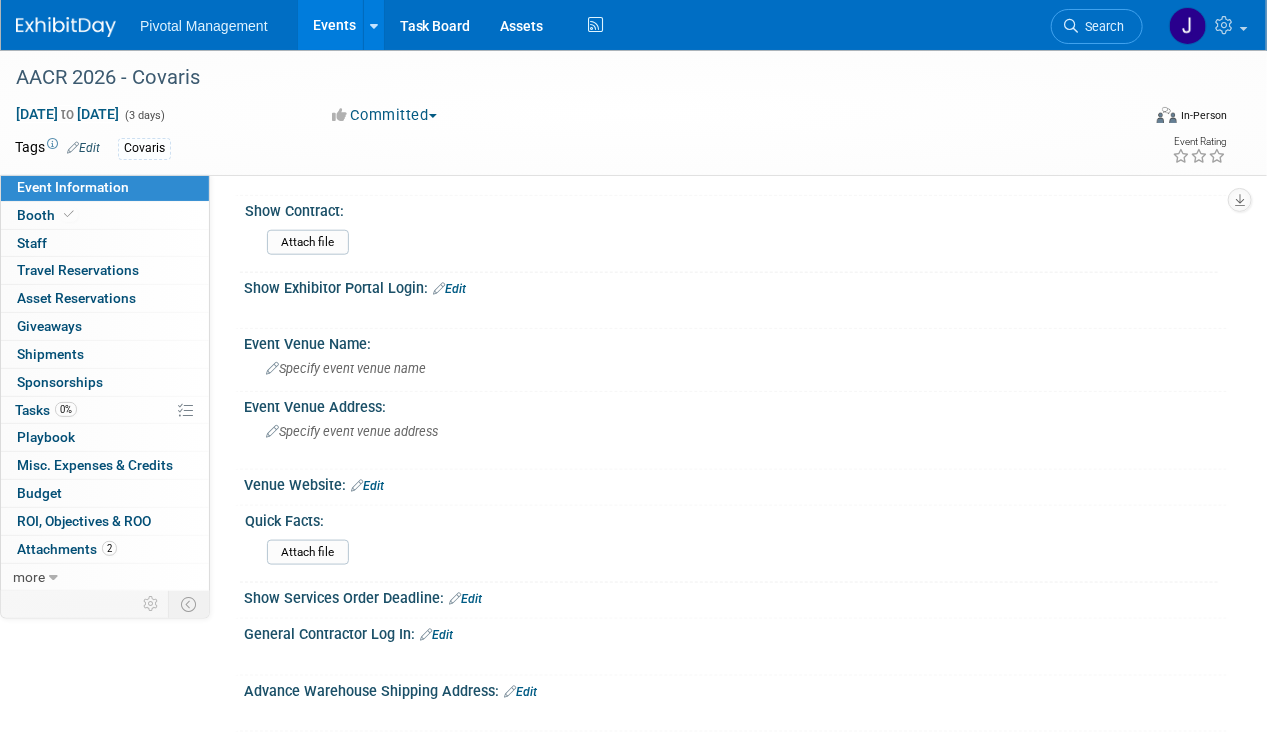 click on "Attach file" at bounding box center [739, 556] 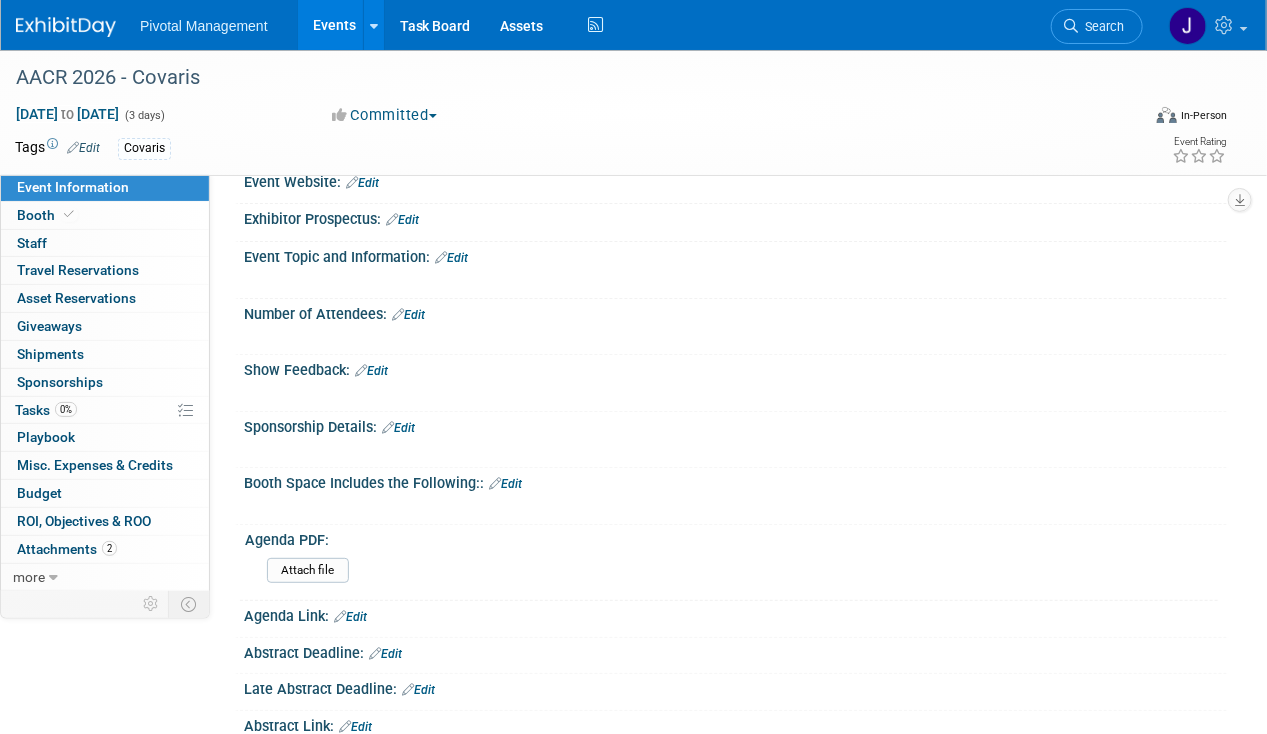 scroll, scrollTop: 0, scrollLeft: 0, axis: both 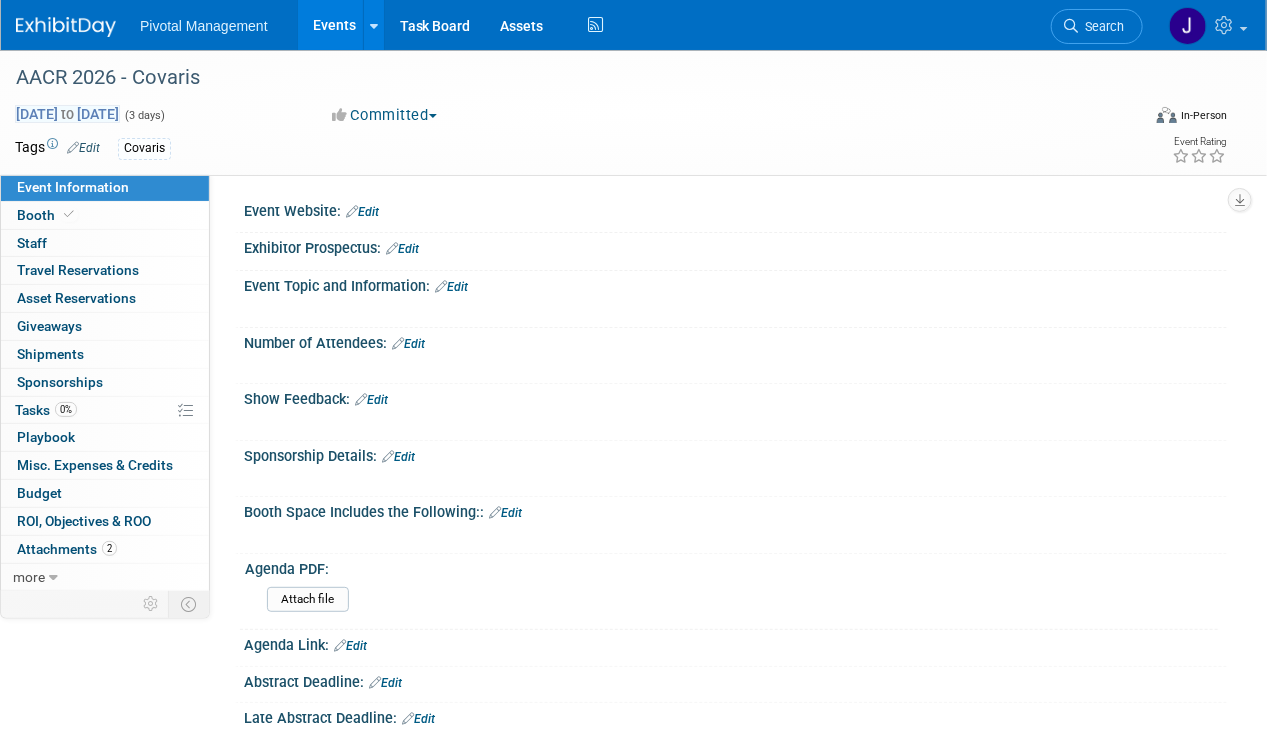 click on "Apr 19, 2026  to  Apr 21, 2026" at bounding box center [67, 114] 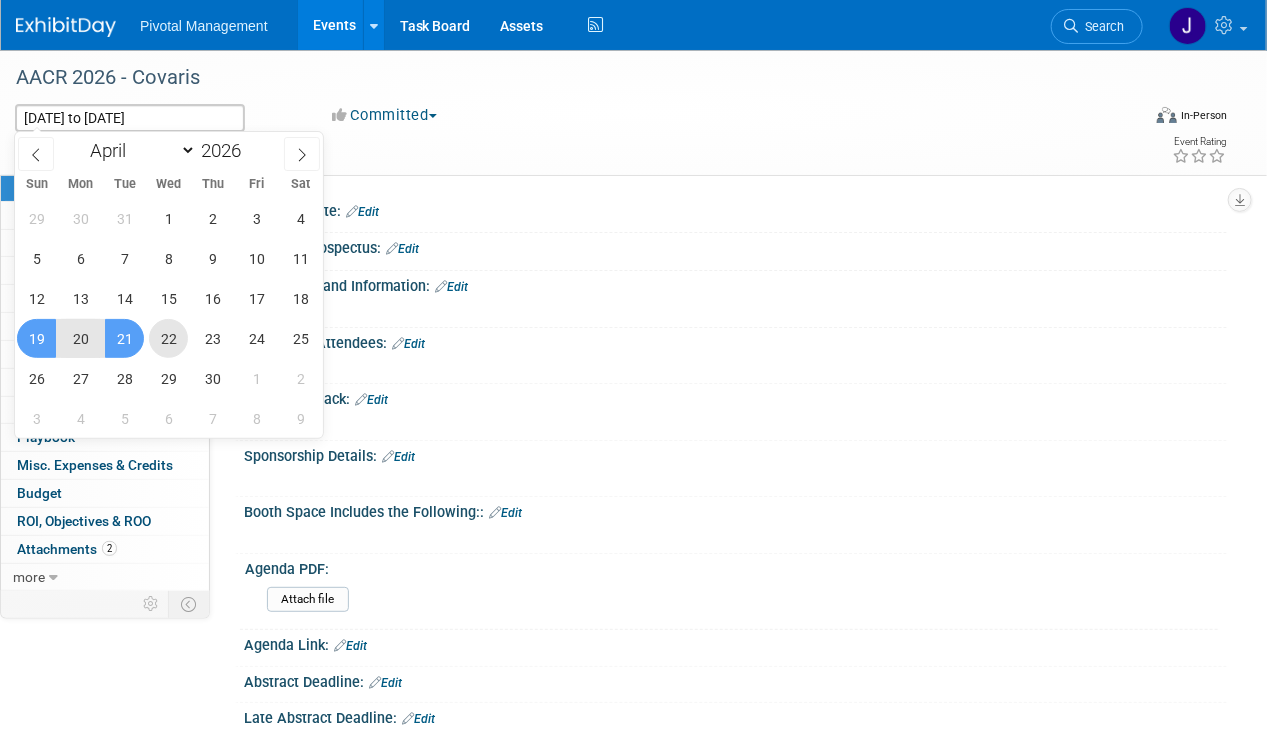 click on "22" at bounding box center (168, 338) 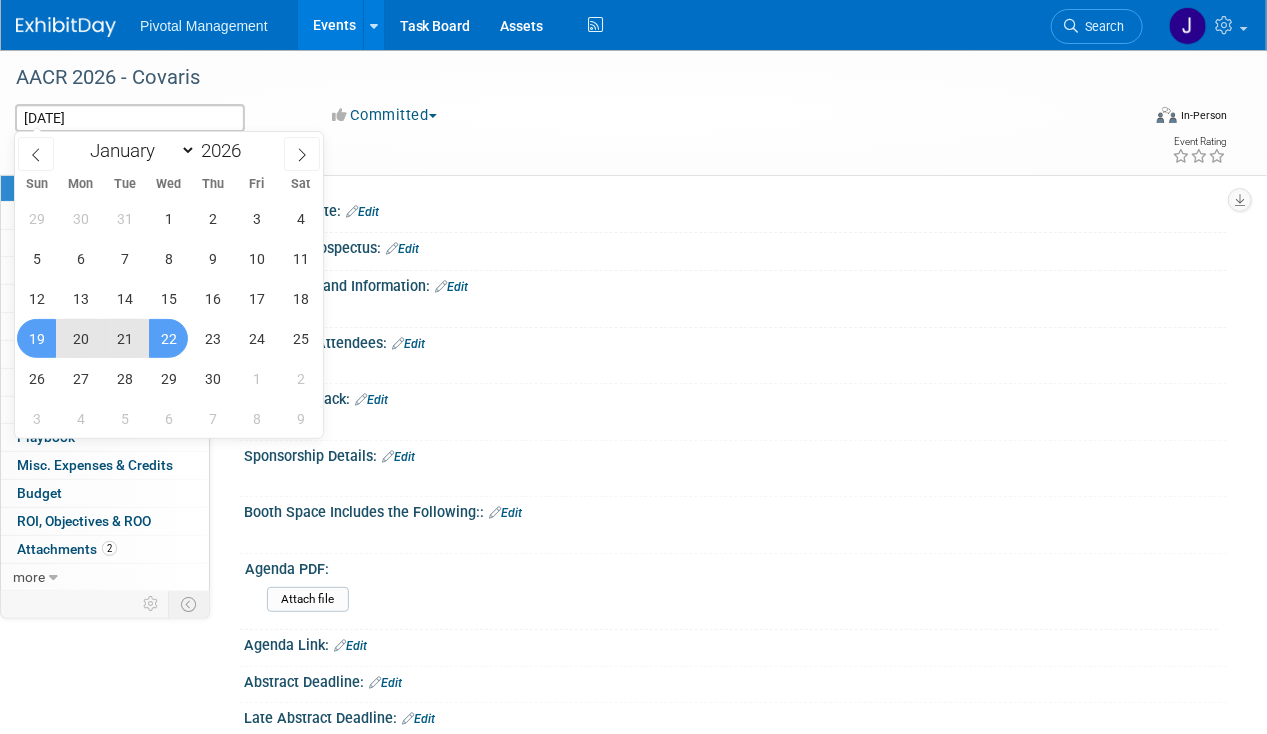 click on "19" at bounding box center [36, 338] 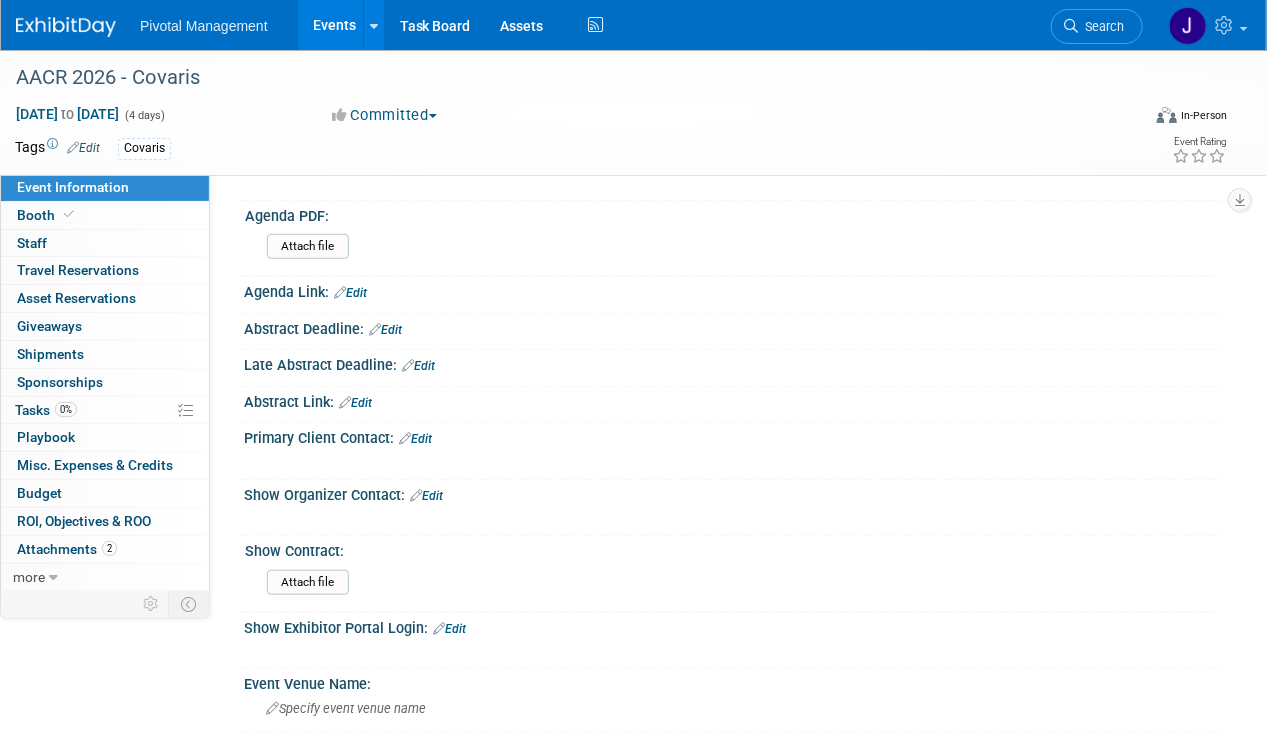 scroll, scrollTop: 436, scrollLeft: 0, axis: vertical 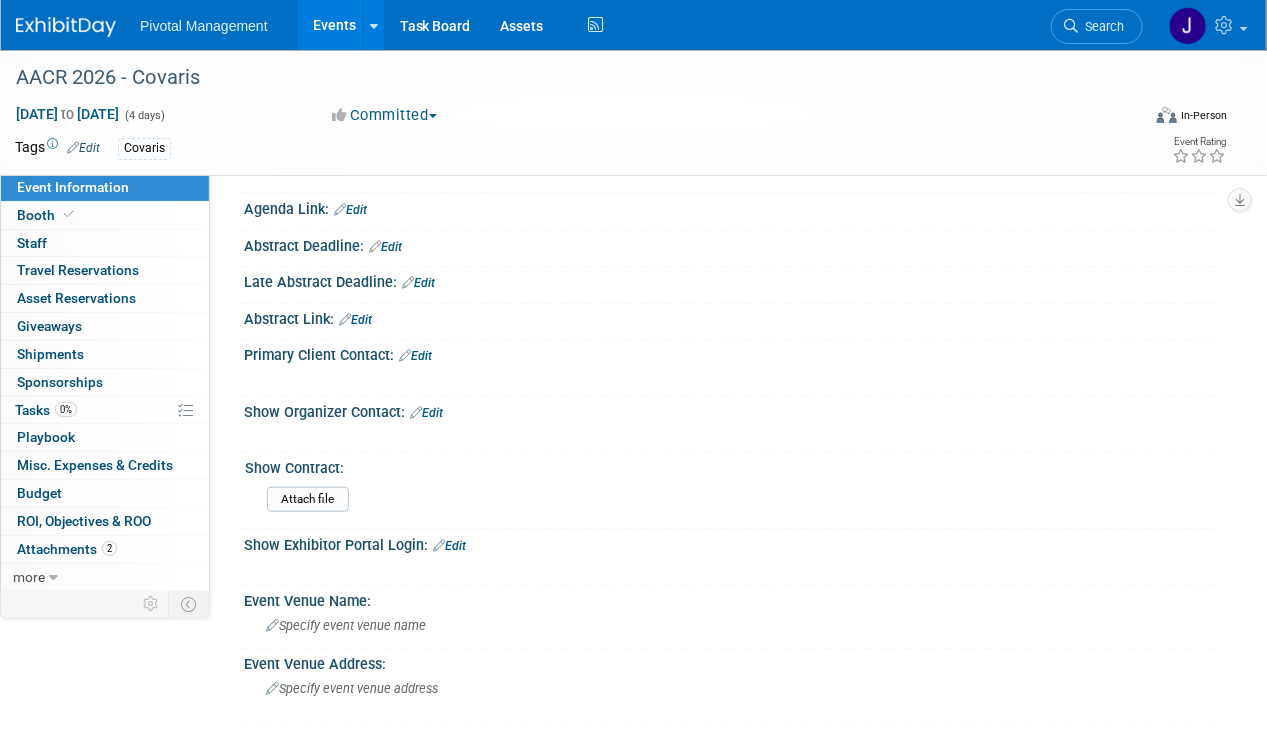 click on "Edit" at bounding box center [426, 413] 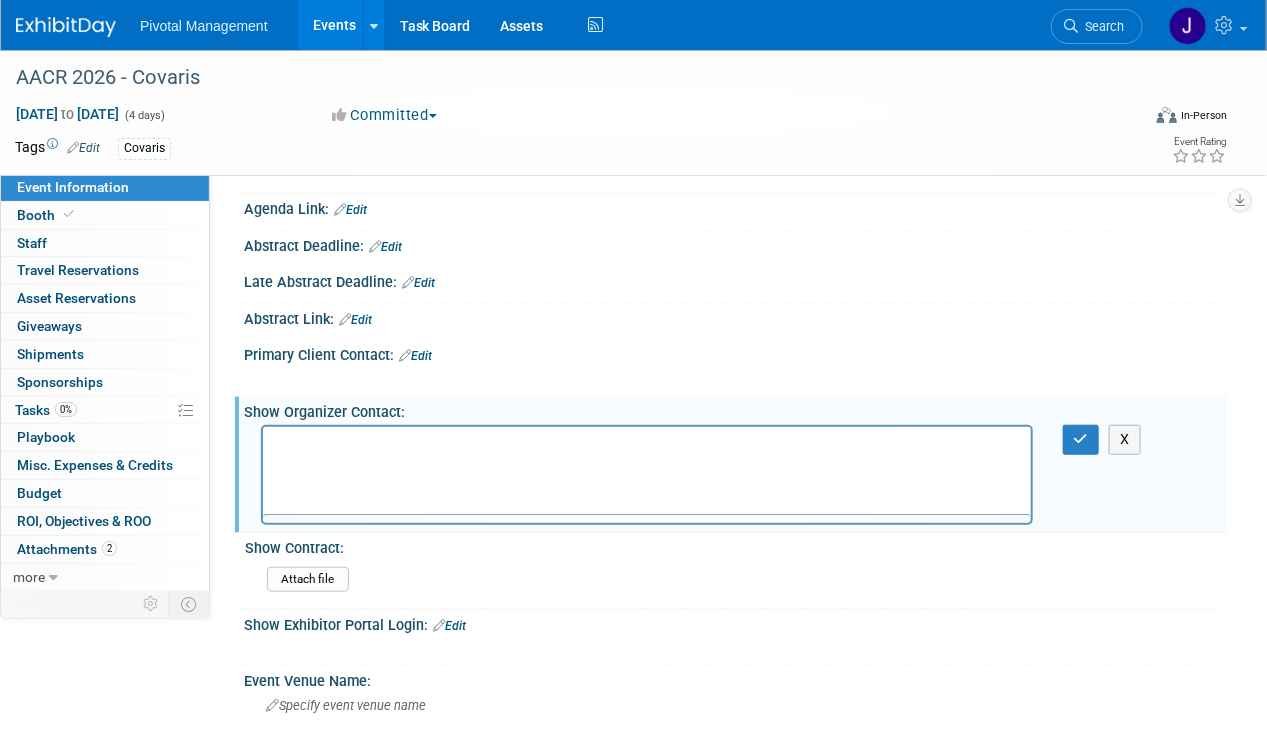 scroll, scrollTop: 0, scrollLeft: 0, axis: both 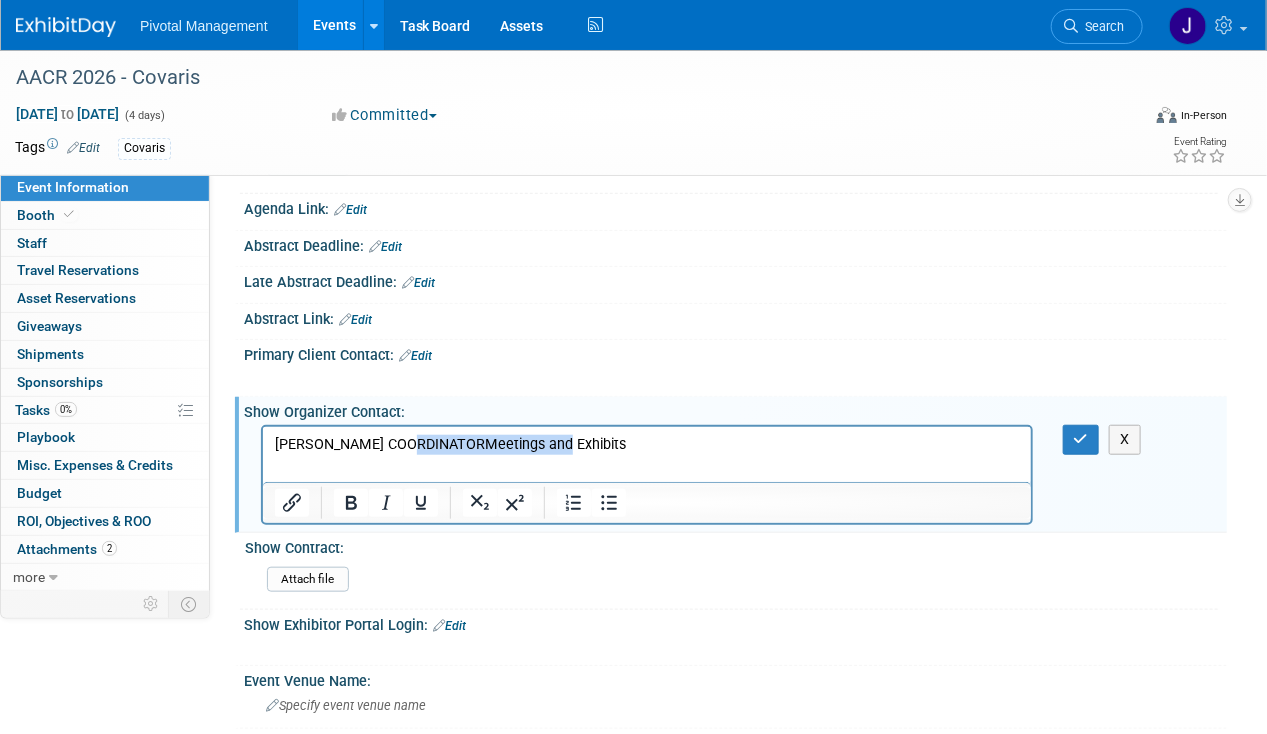 drag, startPoint x: 392, startPoint y: 440, endPoint x: 554, endPoint y: 444, distance: 162.04938 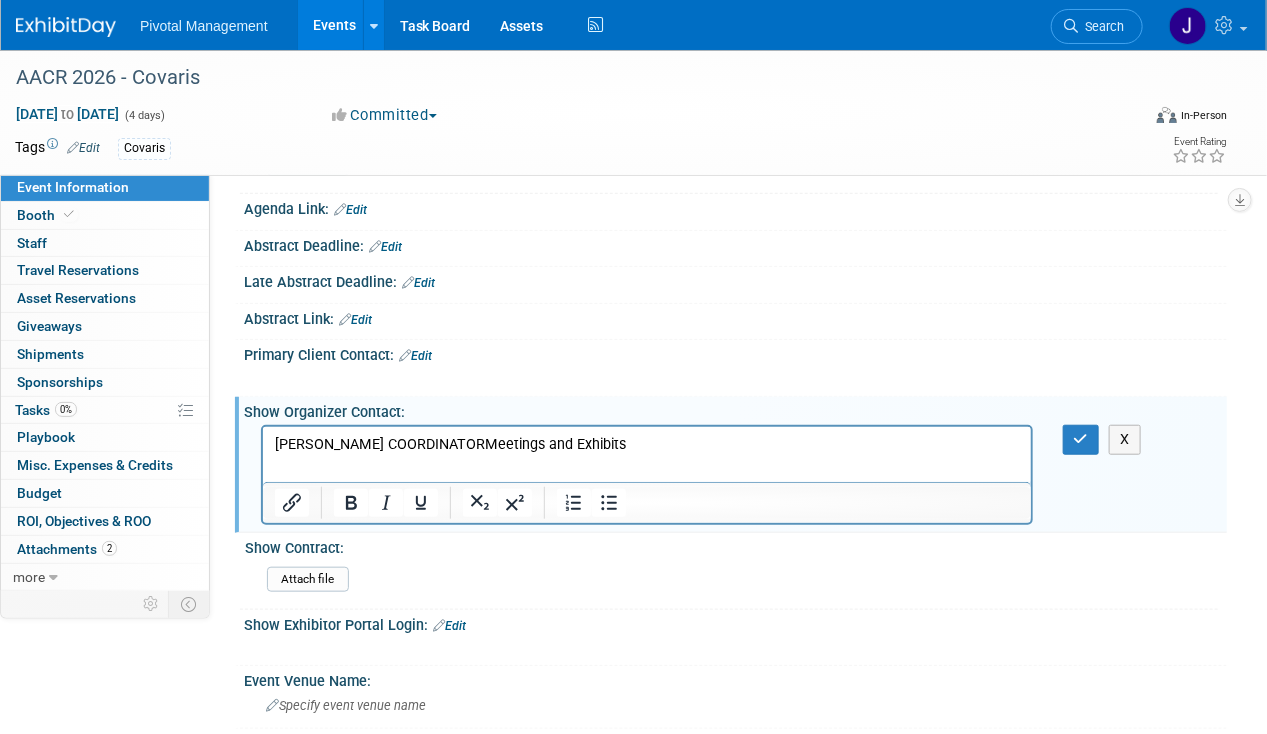 type 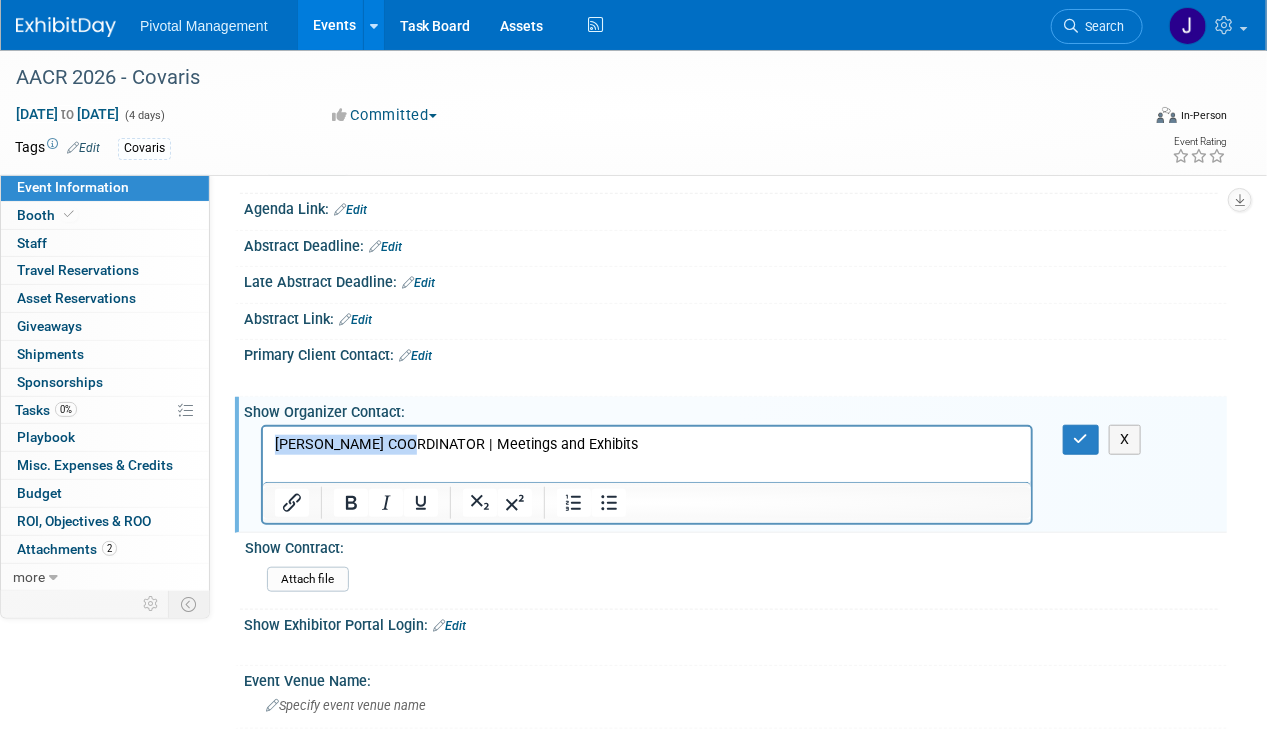 drag, startPoint x: 397, startPoint y: 444, endPoint x: 230, endPoint y: 444, distance: 167 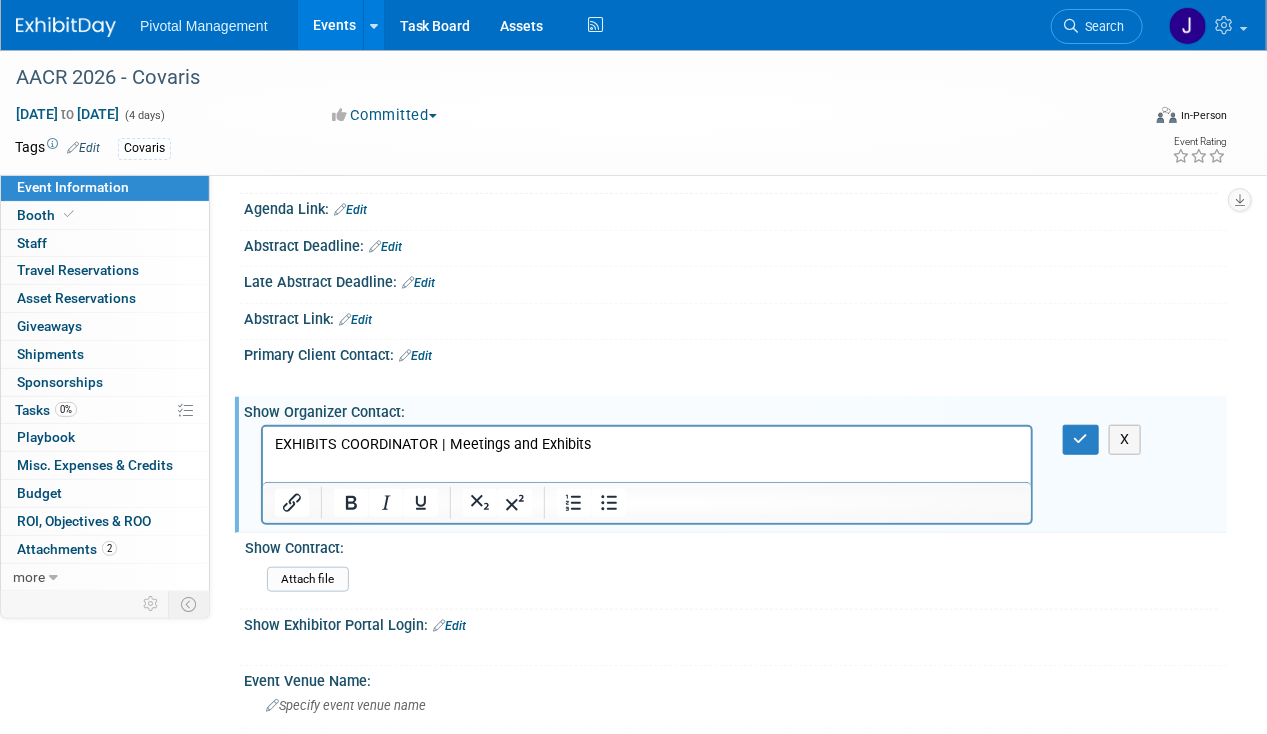 click on "EXHIBITS COORDINATOR | Meetings and Exhibits" at bounding box center (646, 445) 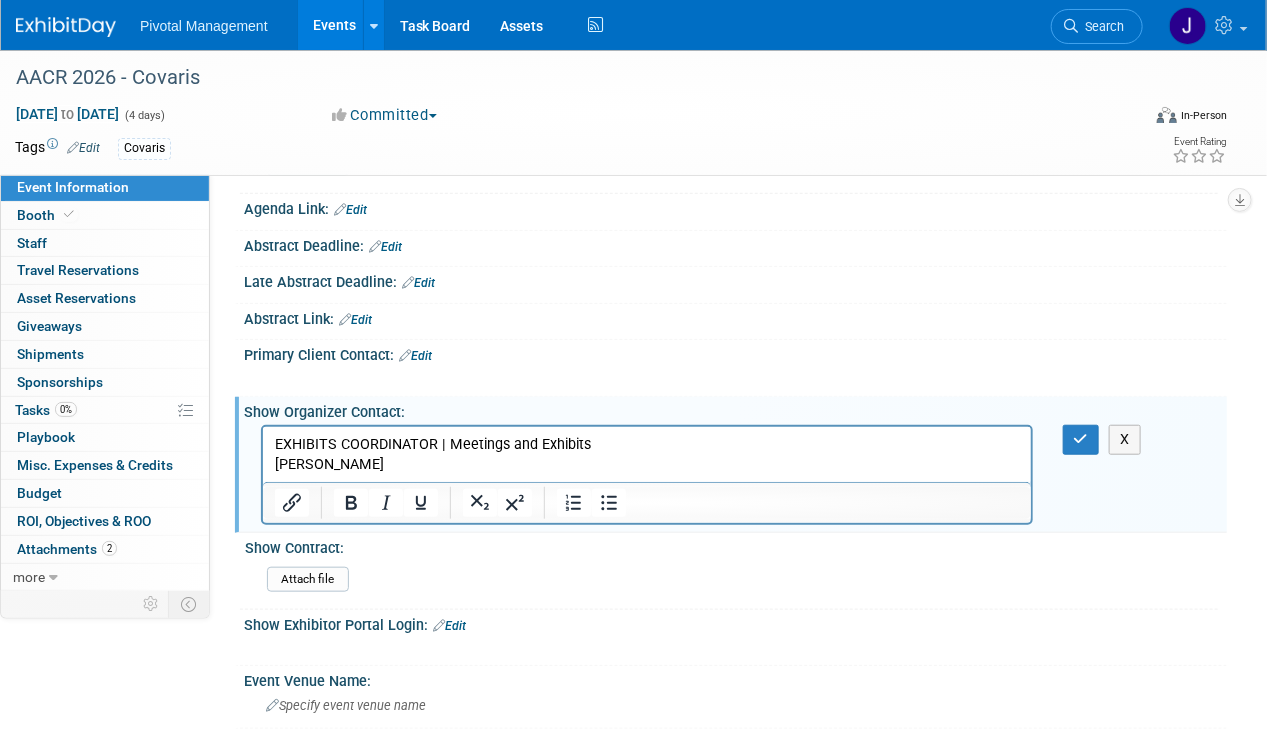 click at bounding box center (647, 475) 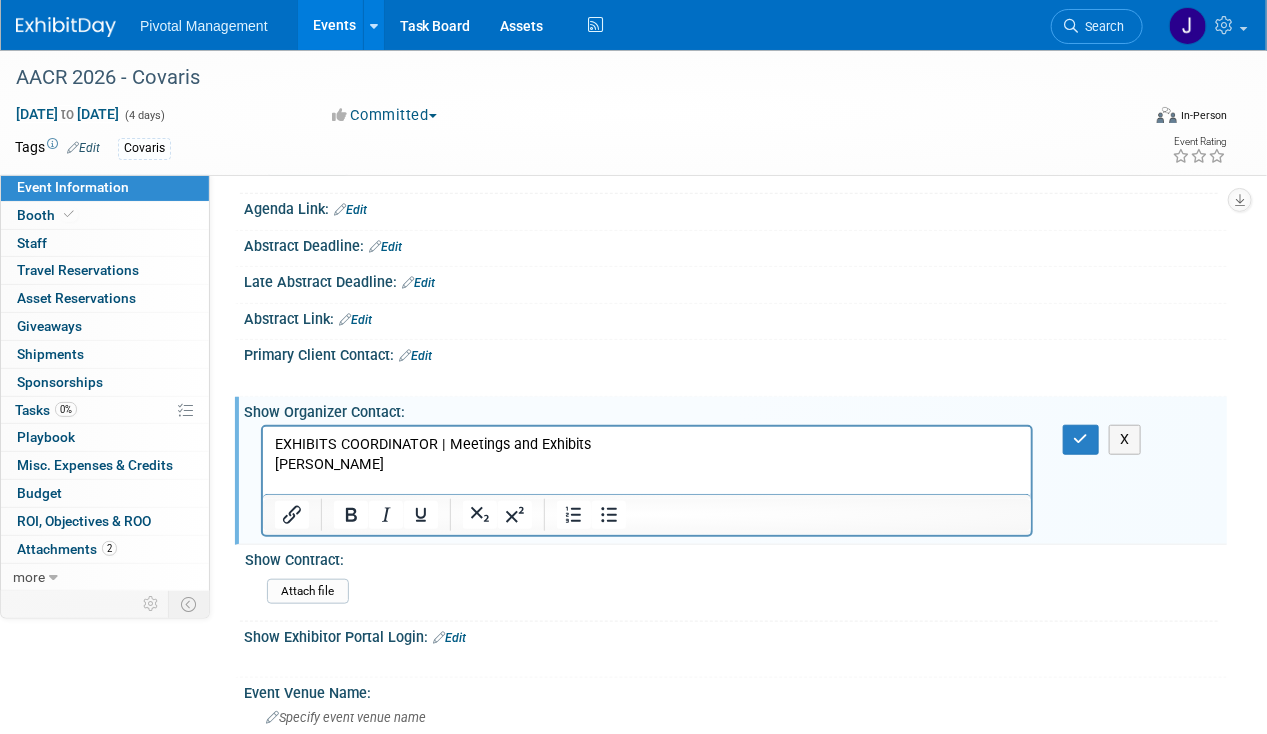 scroll, scrollTop: 0, scrollLeft: 0, axis: both 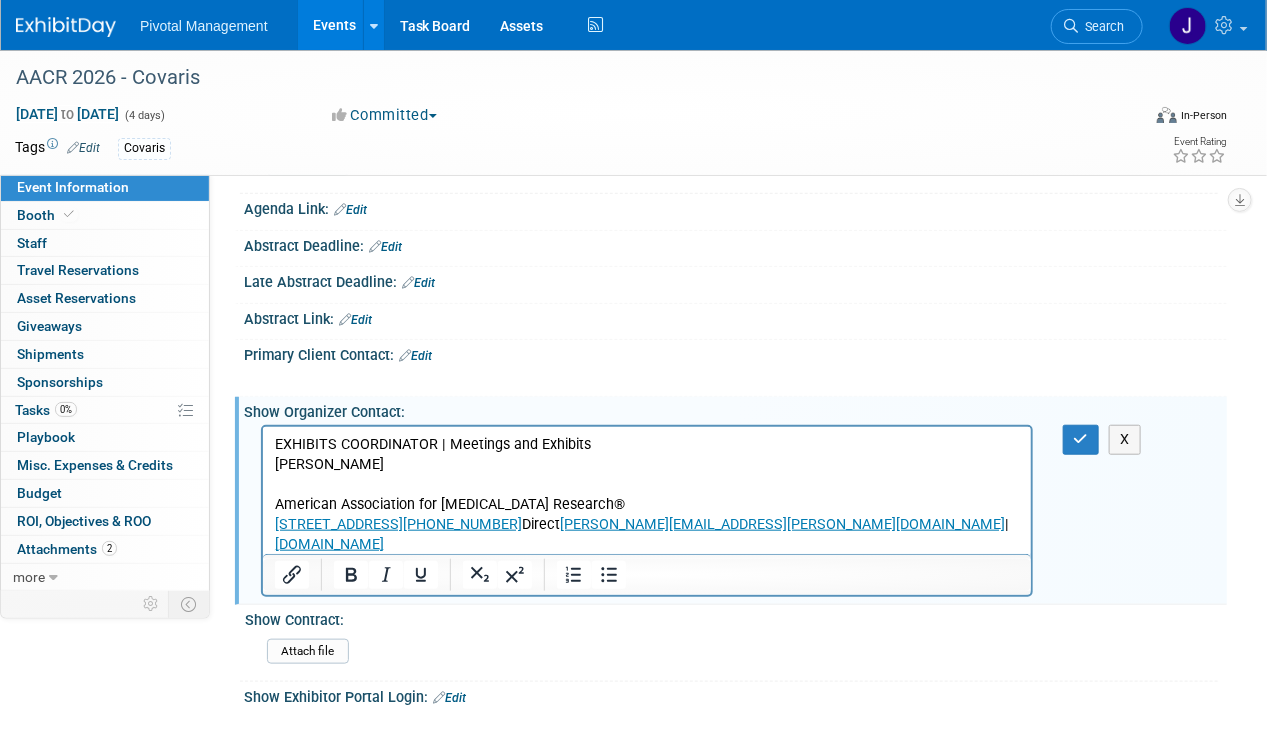 click on "American Association for Cancer Research® 615 Chestnut Street, 17th Floor | Philadelphia, PA, 19106-4404 267-765-1094  Direct rebekkah.gregoire@aacr.org  |  www.AACR.org" at bounding box center (646, 525) 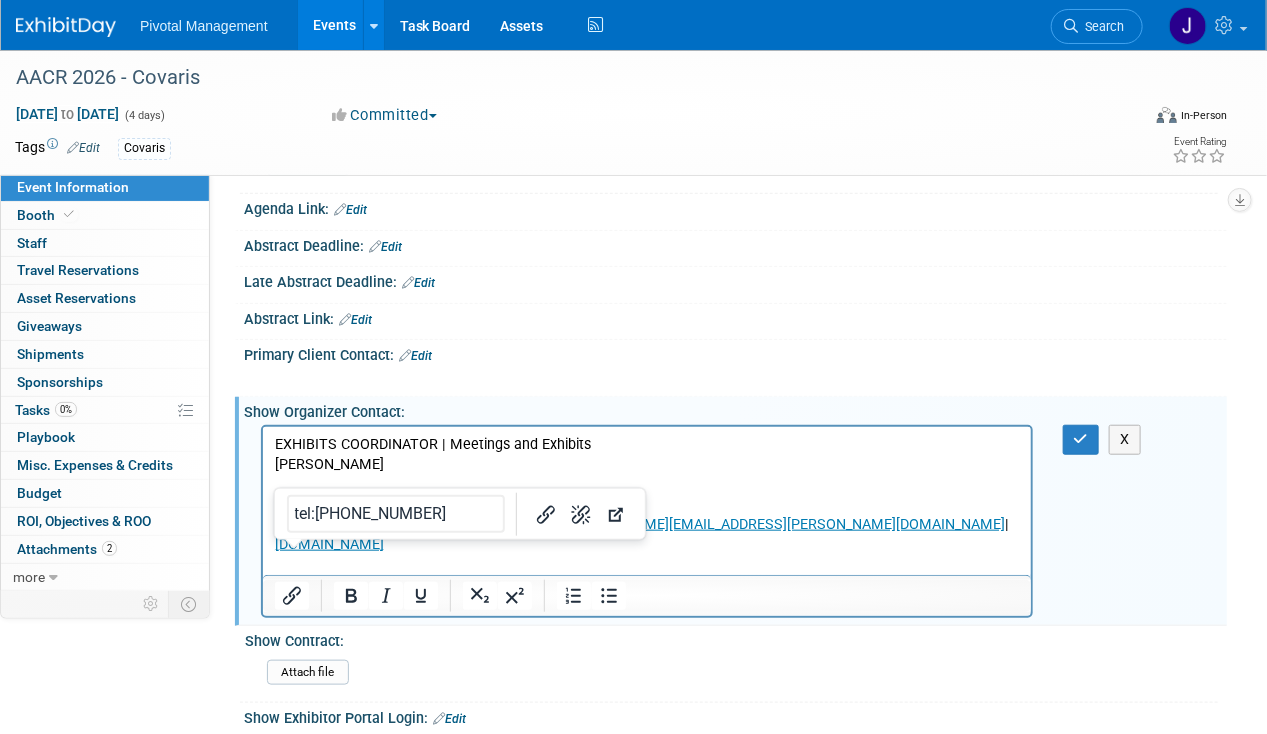 scroll, scrollTop: 0, scrollLeft: 0, axis: both 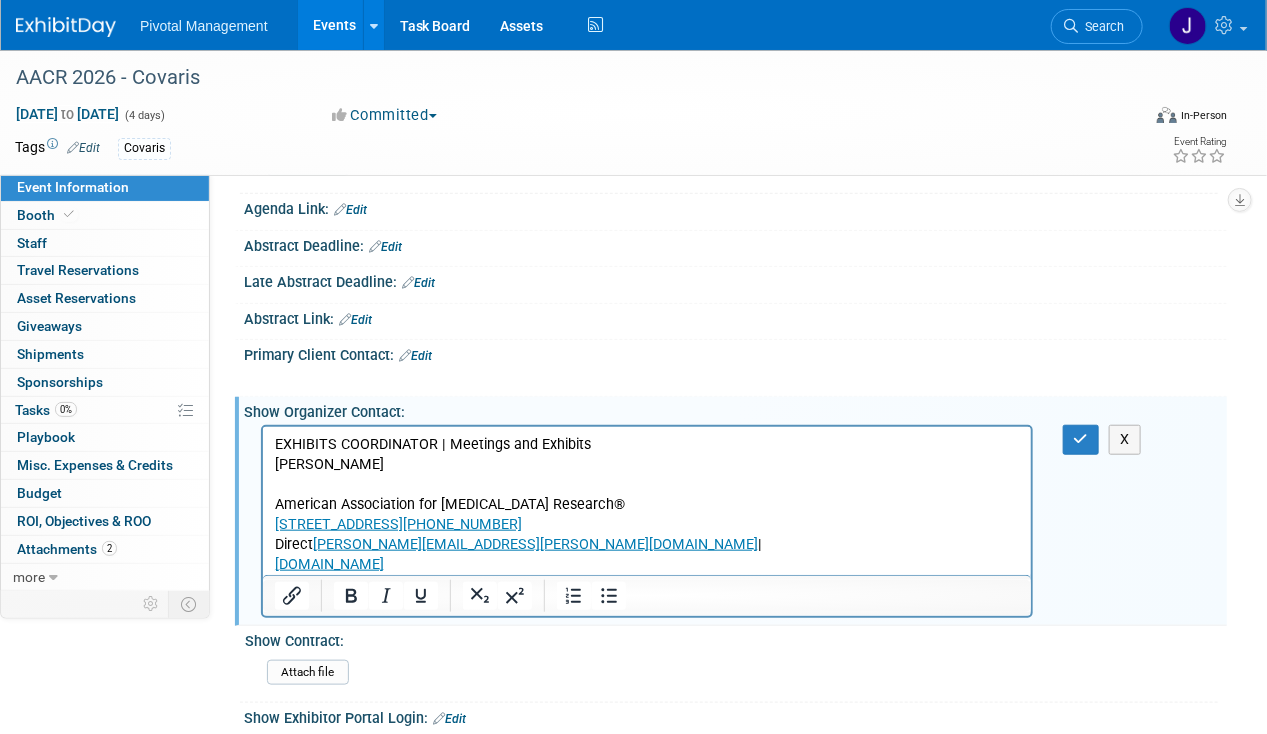 click on "615 Chestnut Street, 17th Floor | Philadelphia, PA, 19106-4404" at bounding box center [338, 524] 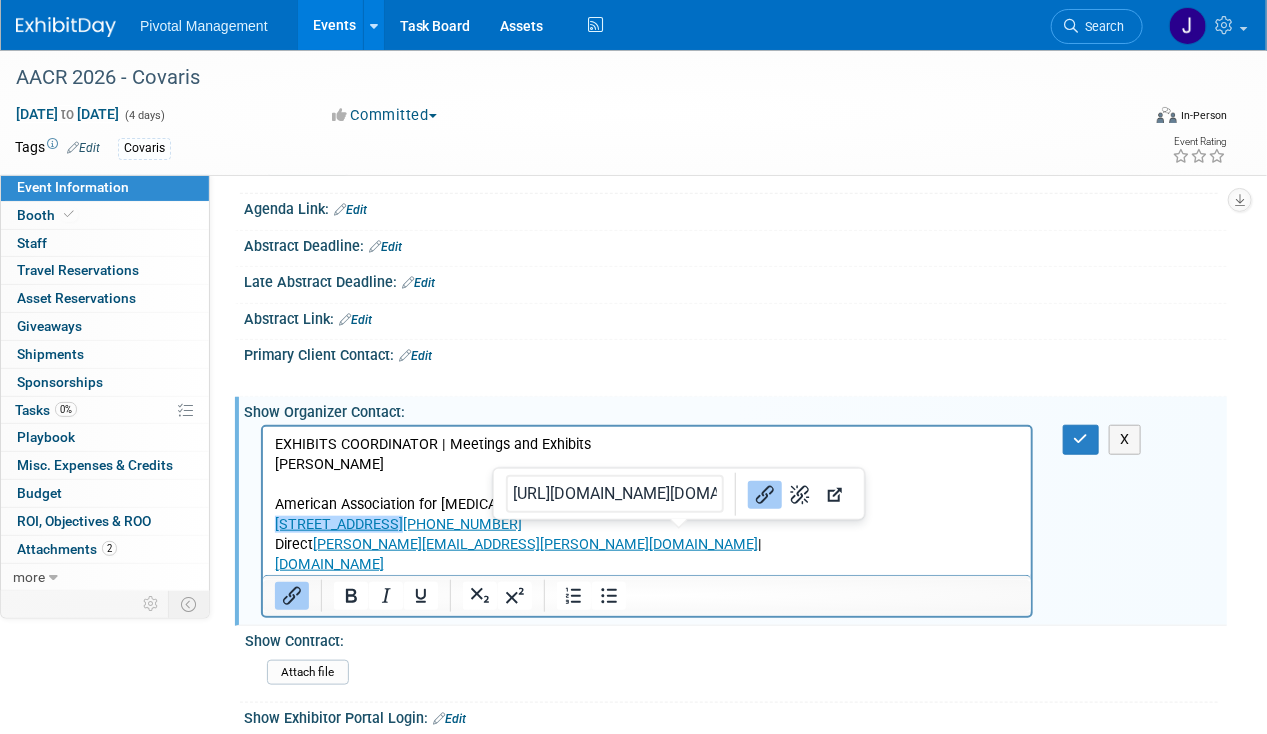 click on "615 Chestnut Street, 17th Floor | Philadelphia, PA, 19106-4404﻿" at bounding box center (338, 524) 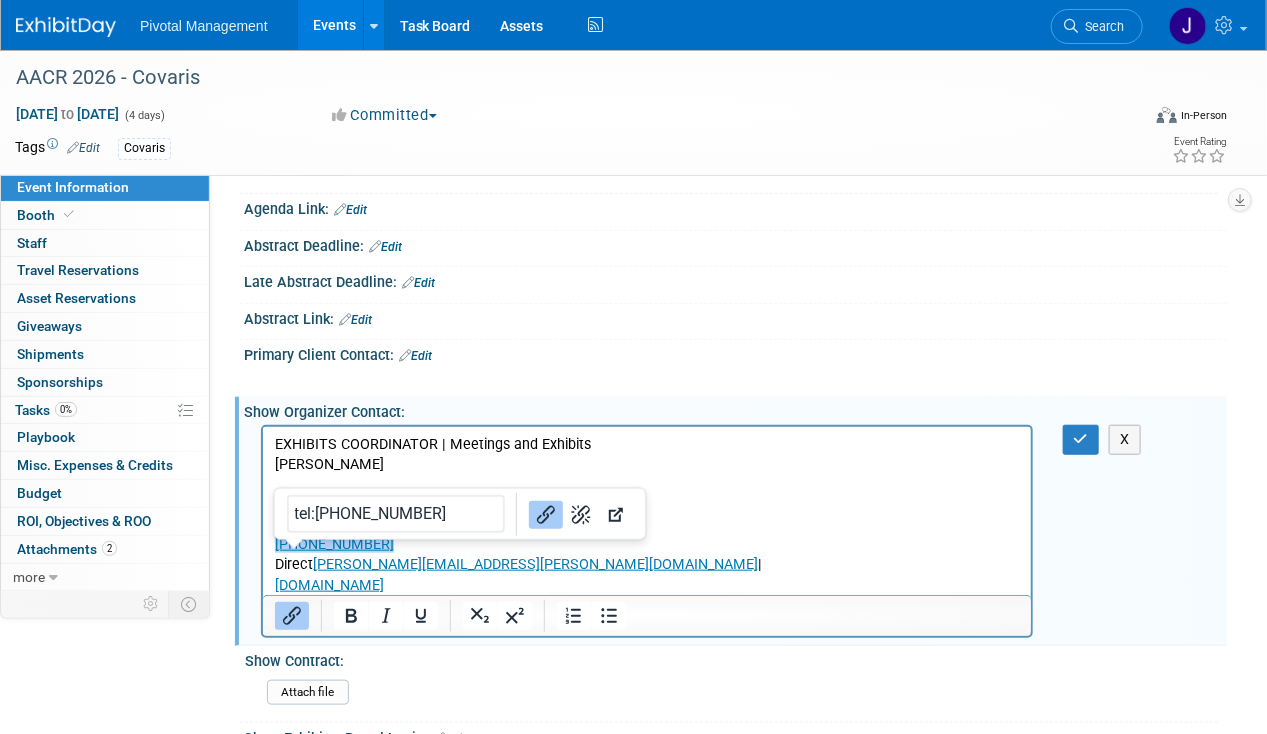 click on "﻿267-765-1094" at bounding box center [646, 545] 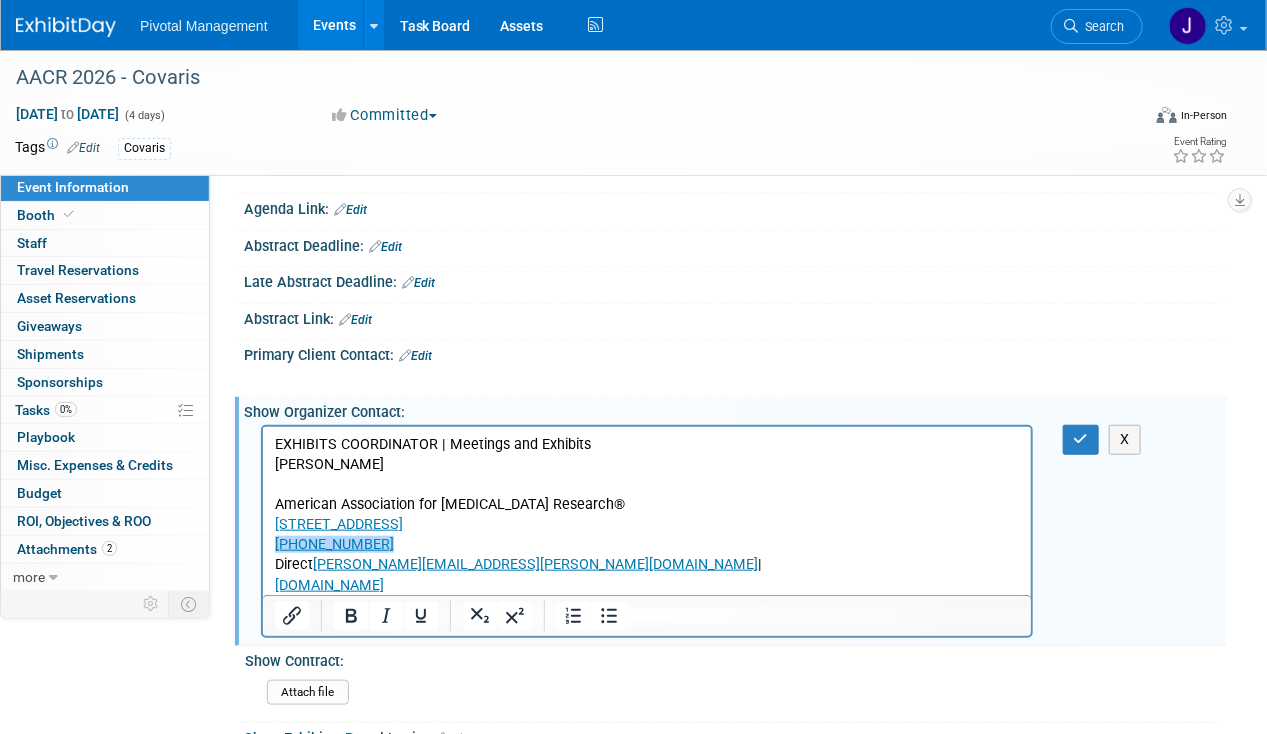 click on "Direct rebekkah.gregoire@aacr.org  |  www.AACR.org" at bounding box center [646, 575] 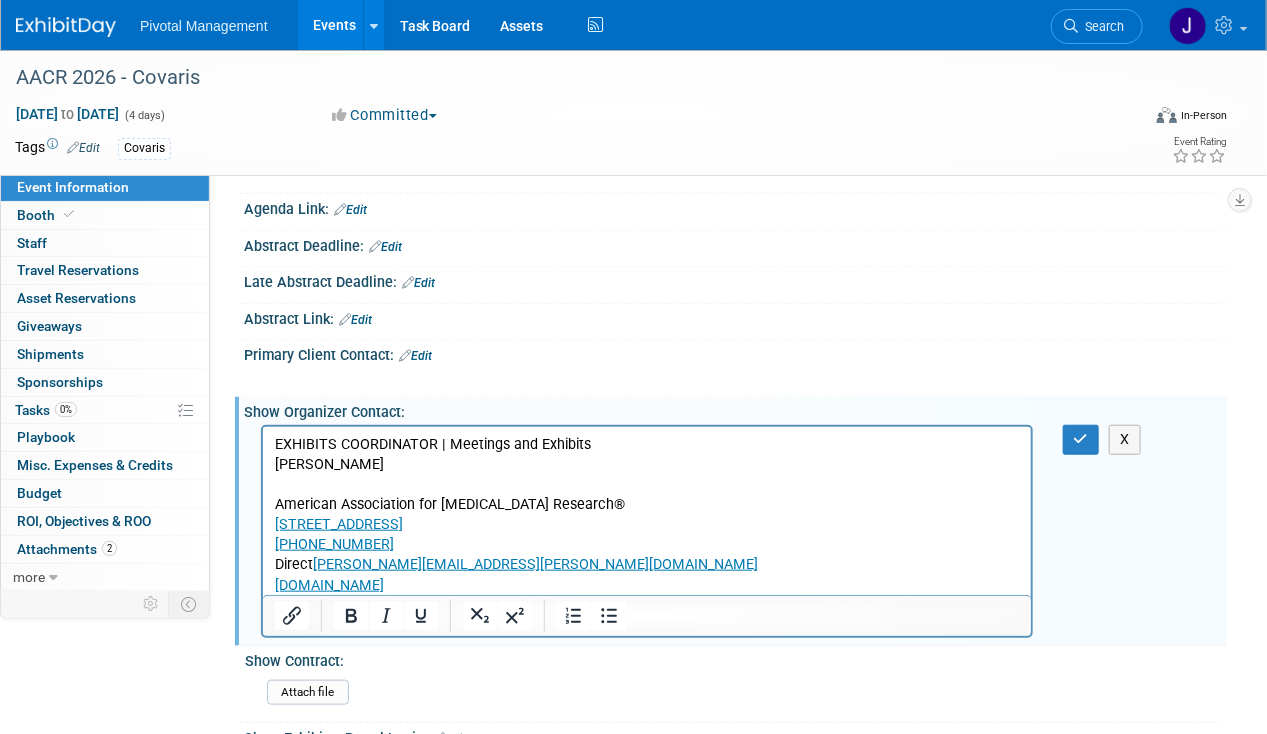 click on "rebekkah.gregoire@aacr.org" at bounding box center [534, 564] 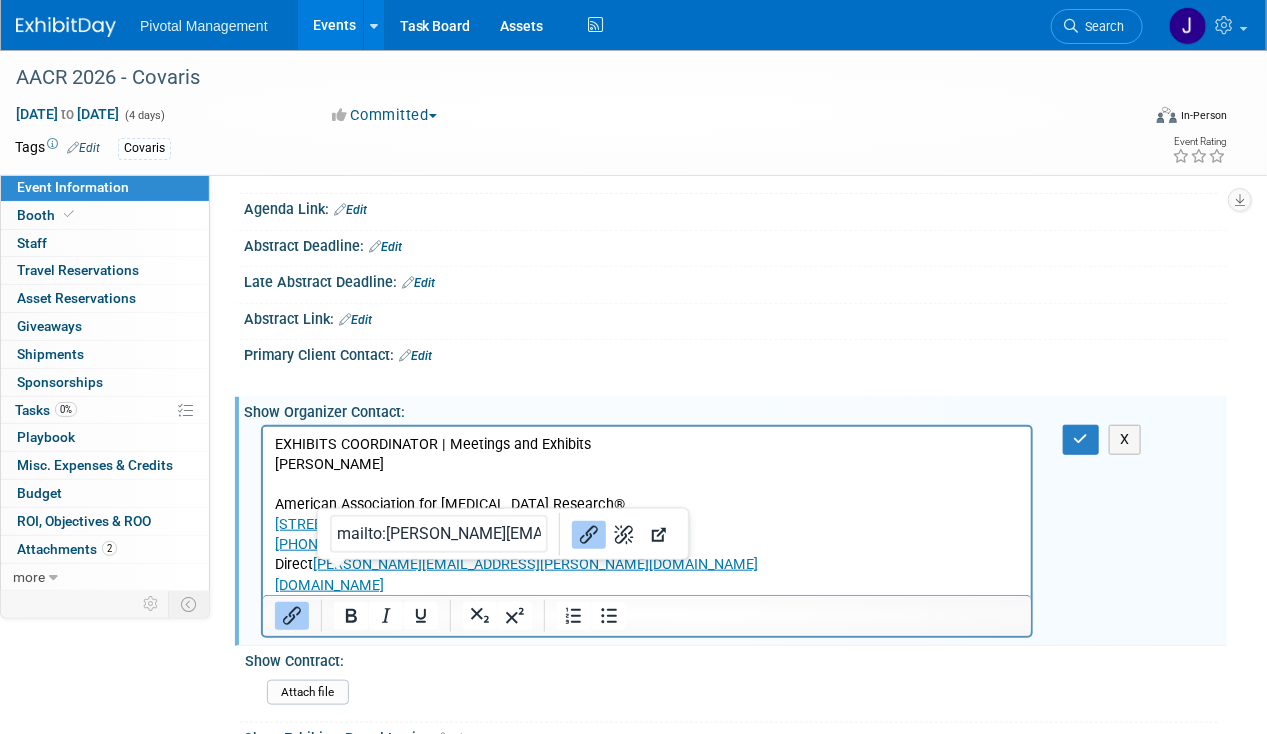 click on "rebekkah.gregoire@aacr.org" at bounding box center [534, 564] 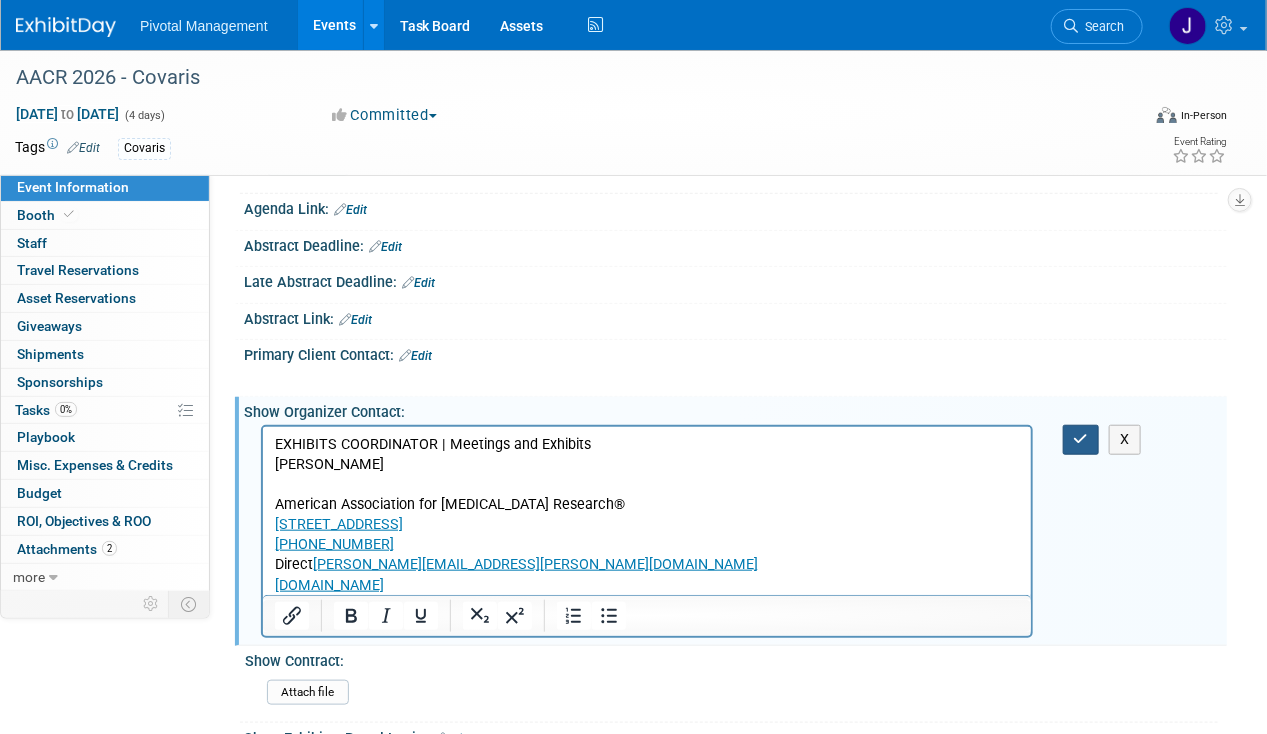 click at bounding box center (1081, 439) 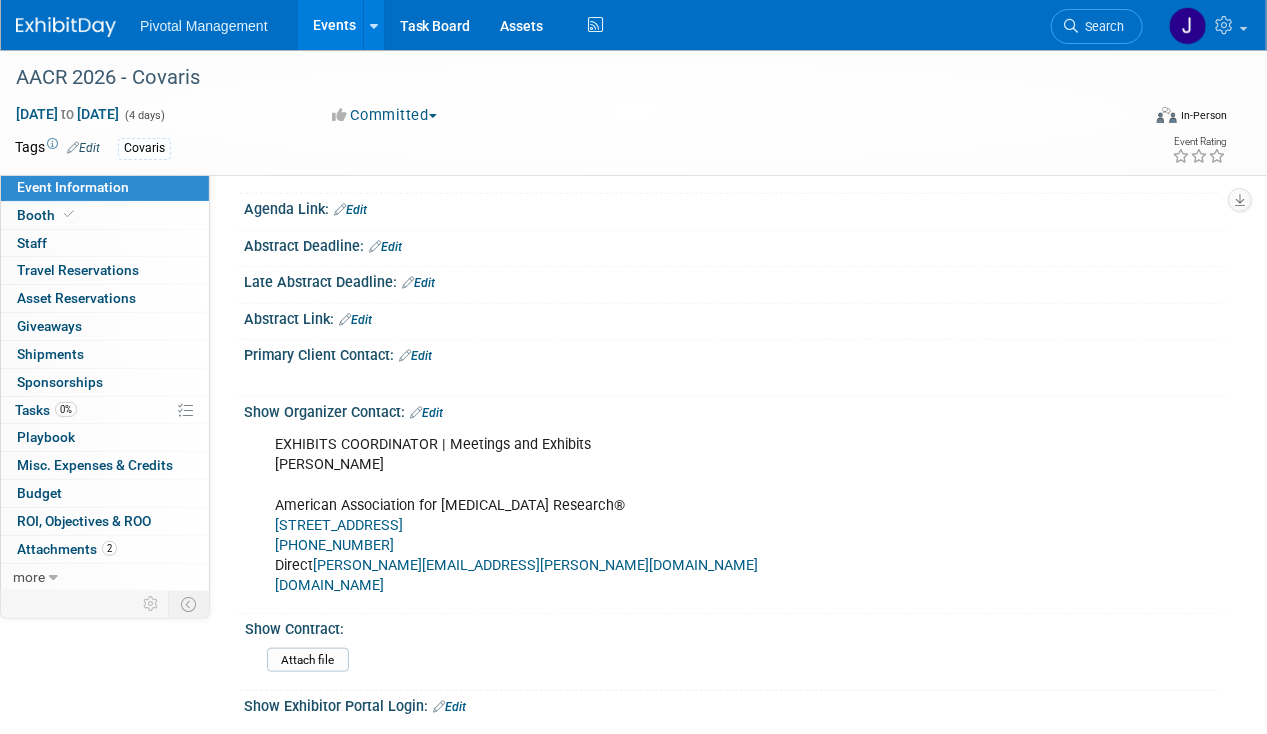 click on "Edit" at bounding box center (426, 413) 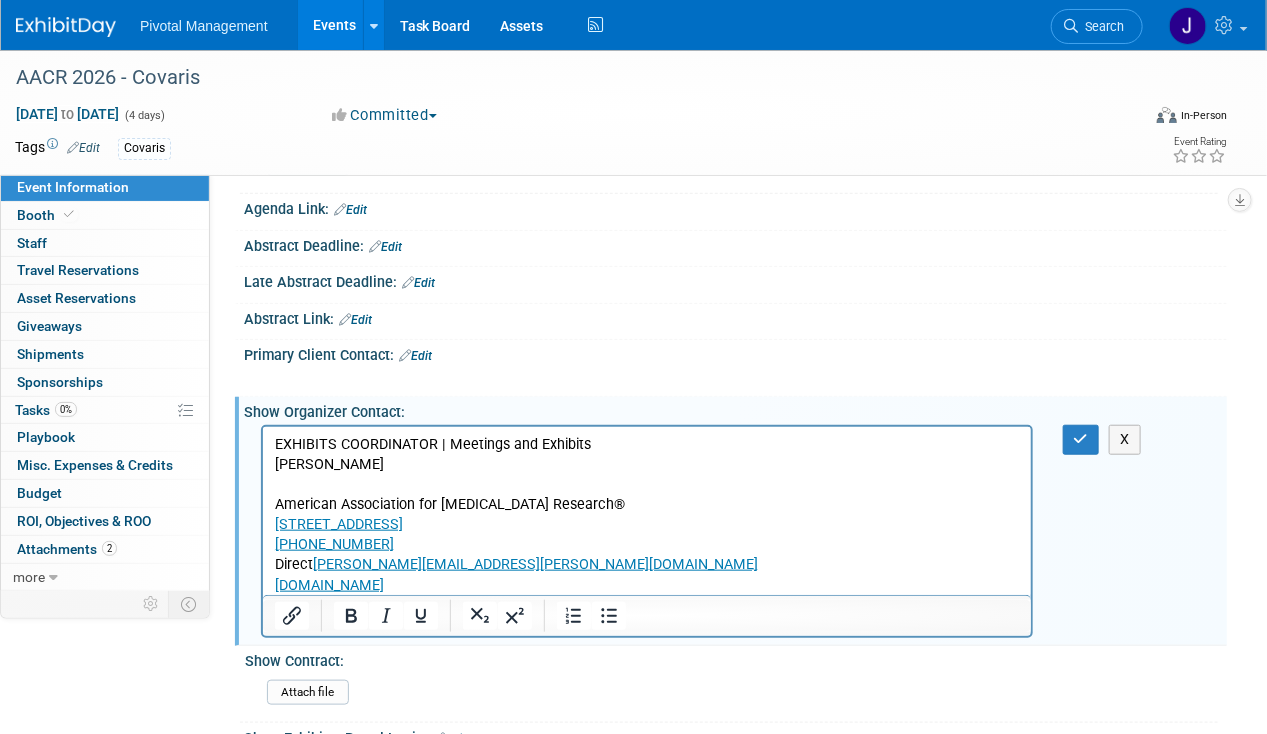 scroll, scrollTop: 0, scrollLeft: 0, axis: both 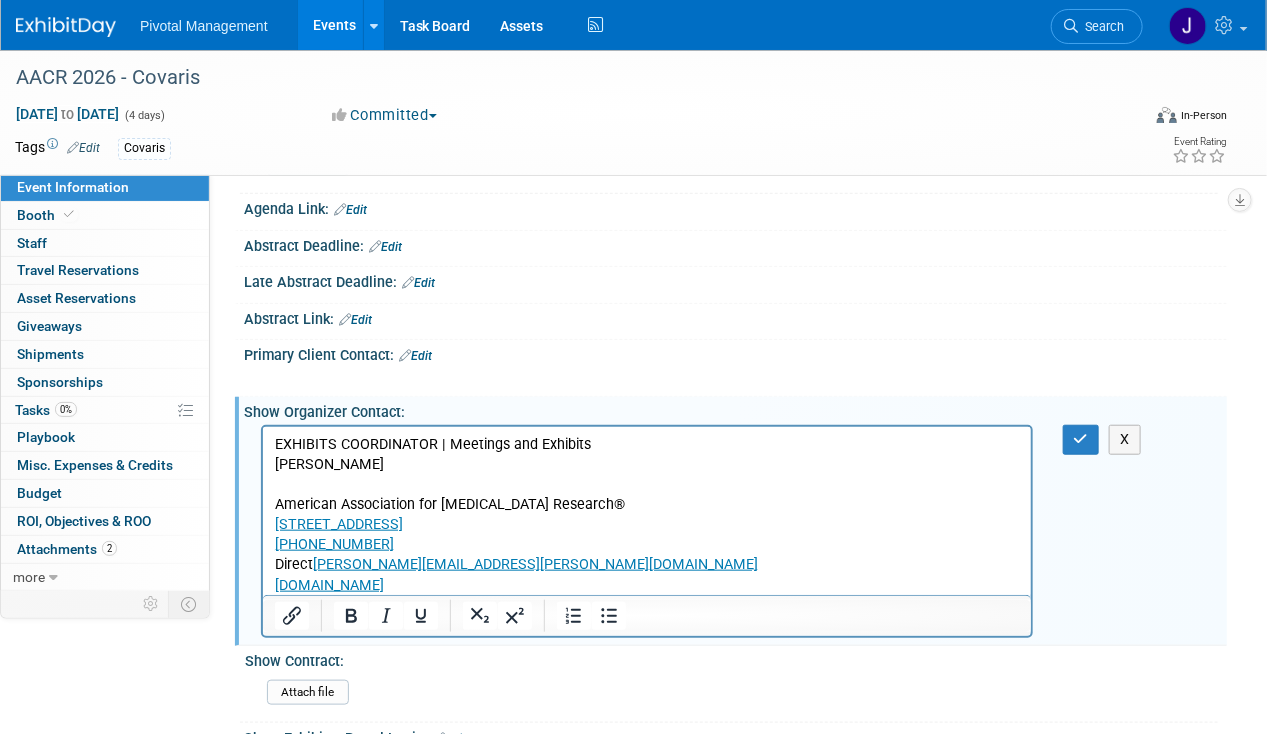 click on "EXHIBITS COORDINATOR | Meetings and Exhibits Rebekkah Gregoire American Association for Cancer Research® 615 Chestnut Street, 17th Floor | Philadelphia, PA, 19106-4404  267-765-1094 Direct  rebekkah.gregoire@aacr.org   www.AACR.org" at bounding box center [646, 515] 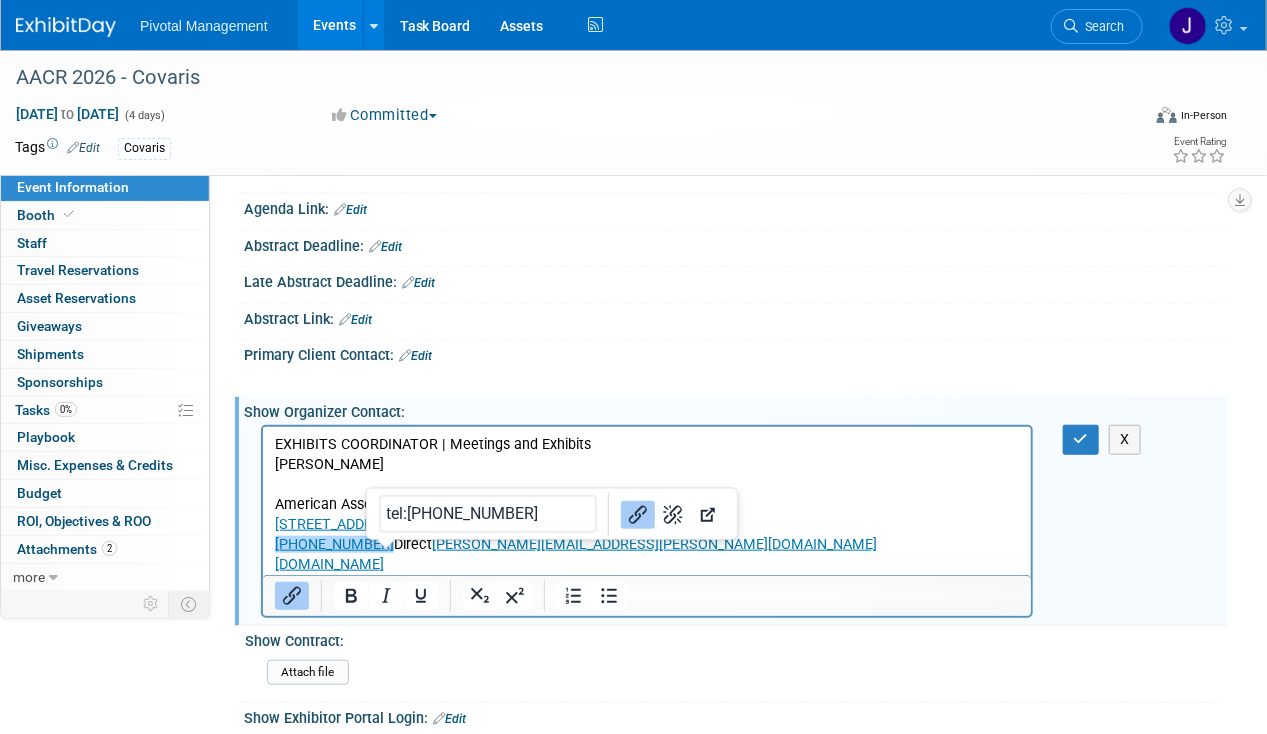 click on "rebekkah.gregoire@aacr.org" at bounding box center (653, 544) 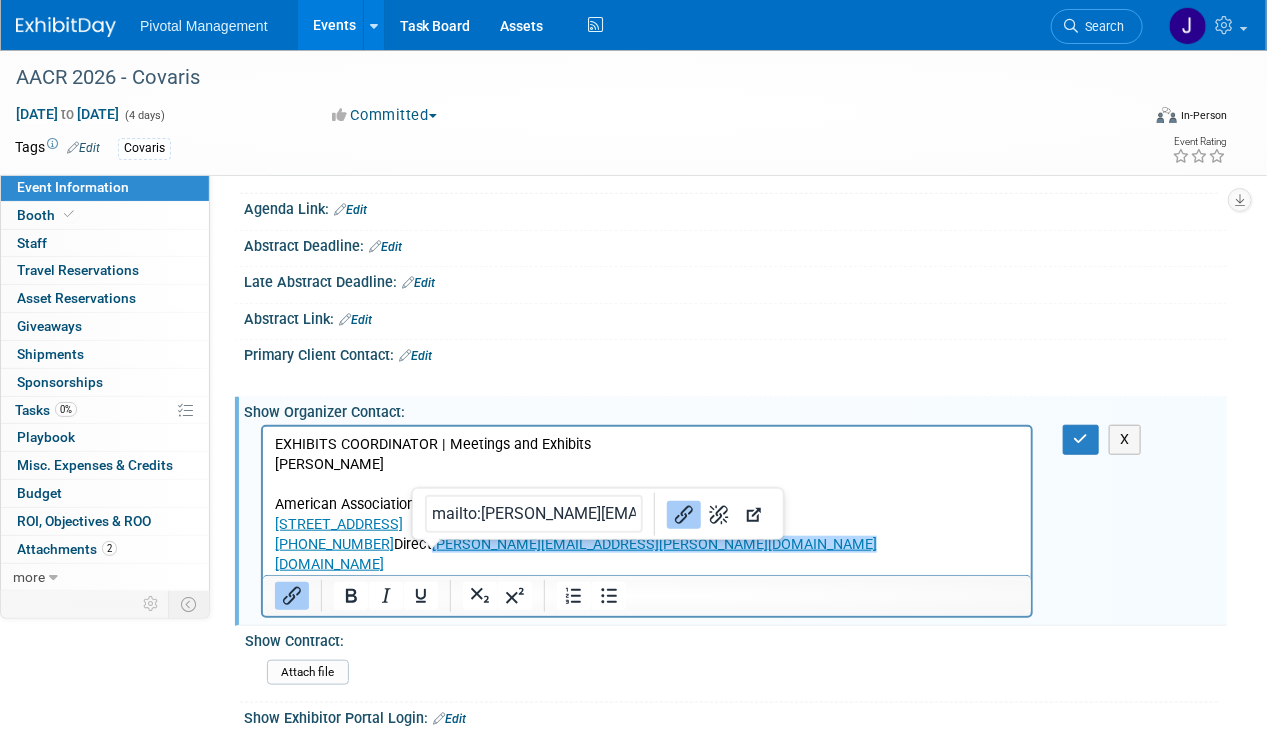 click on "rebekkah.gregoire@aacr.org" at bounding box center [653, 544] 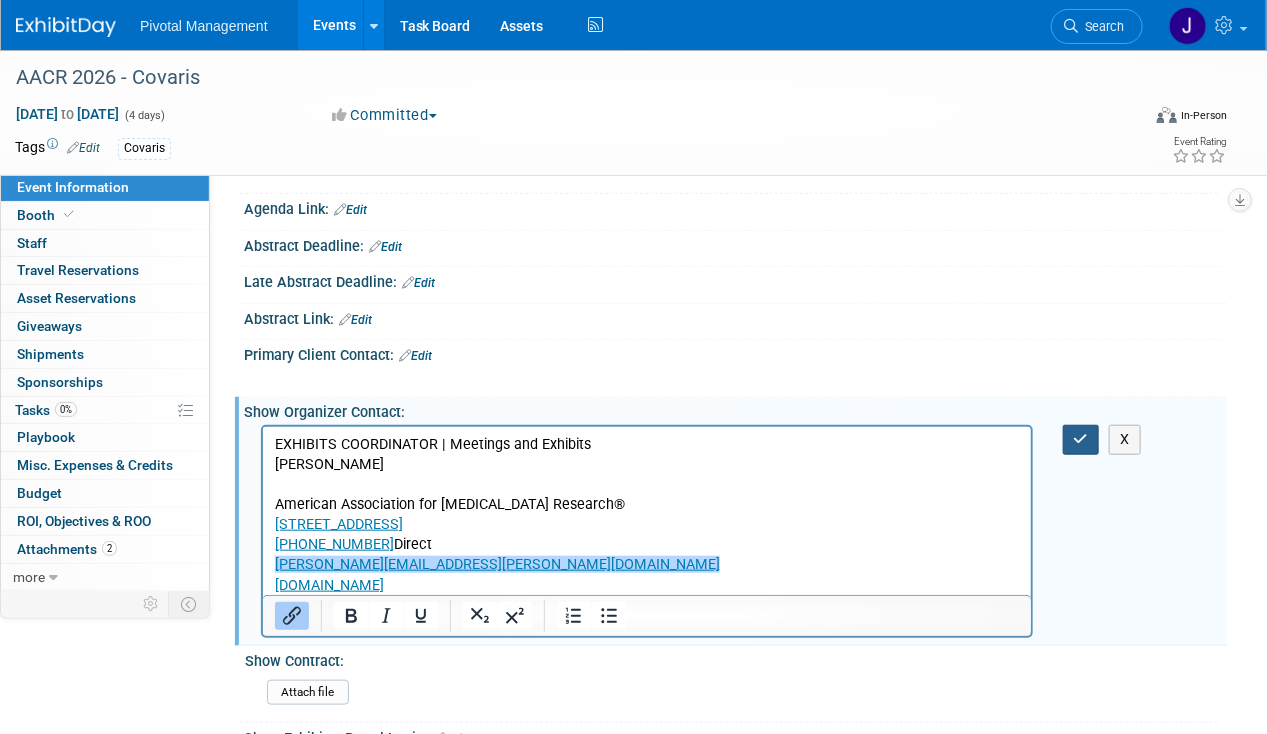 click at bounding box center (1081, 439) 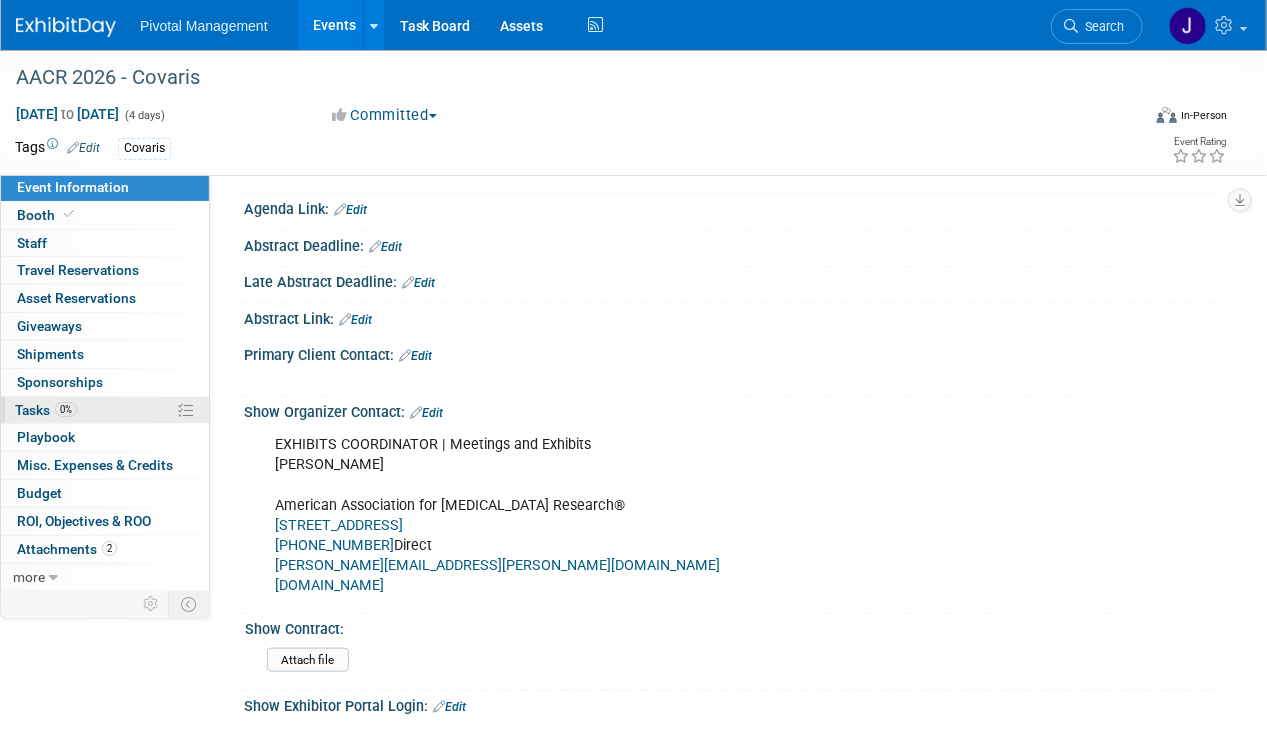 drag, startPoint x: 39, startPoint y: 400, endPoint x: 112, endPoint y: 401, distance: 73.00685 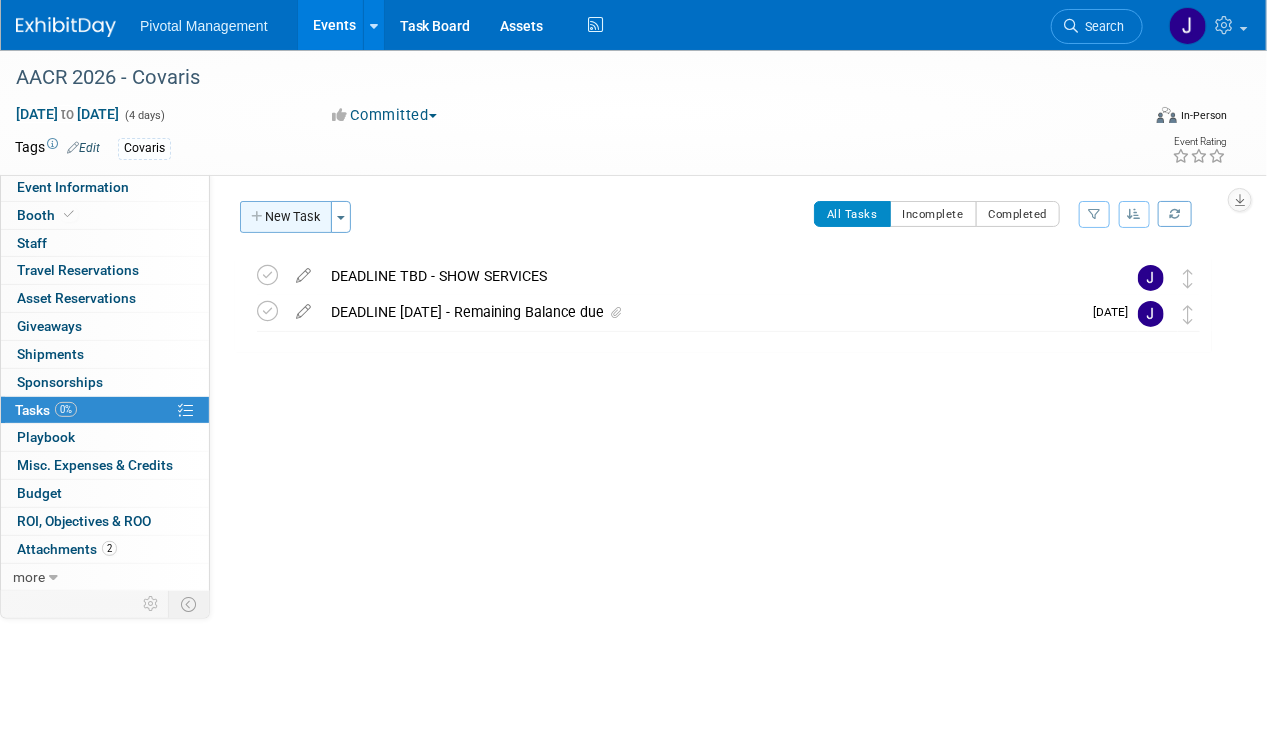 click on "New Task" at bounding box center (286, 217) 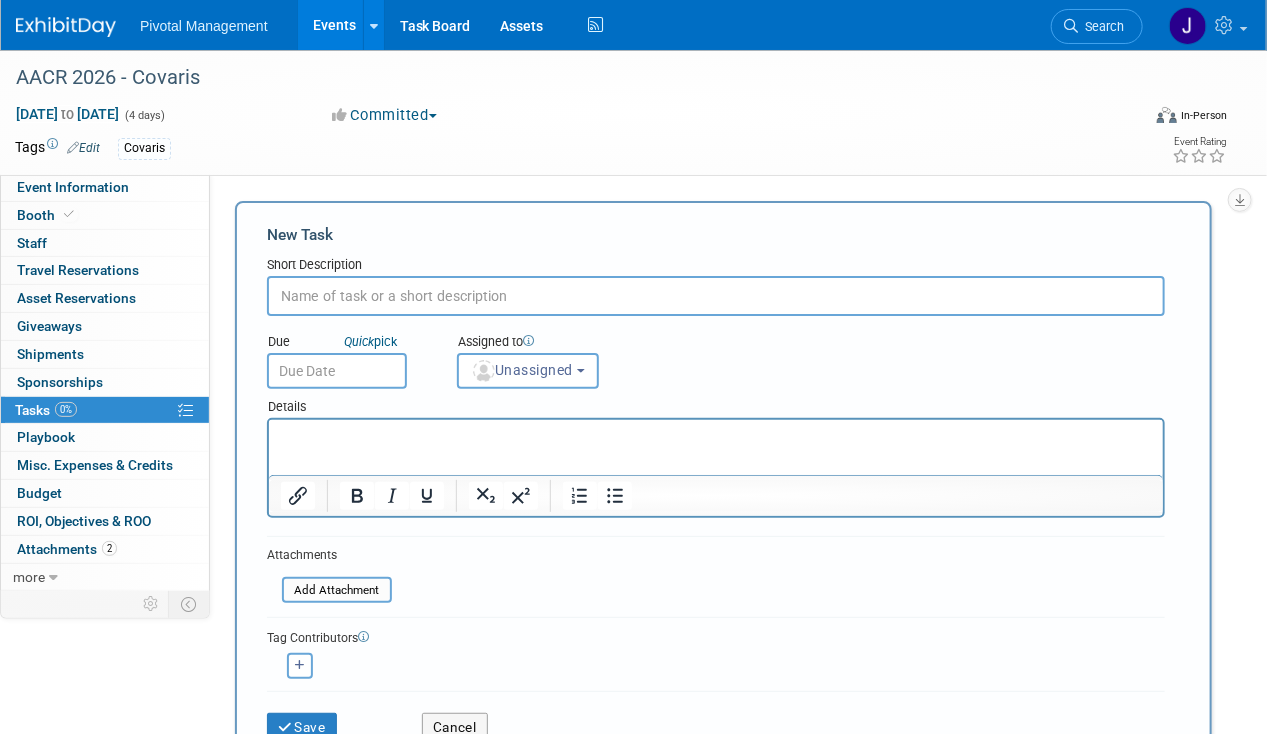 scroll, scrollTop: 0, scrollLeft: 0, axis: both 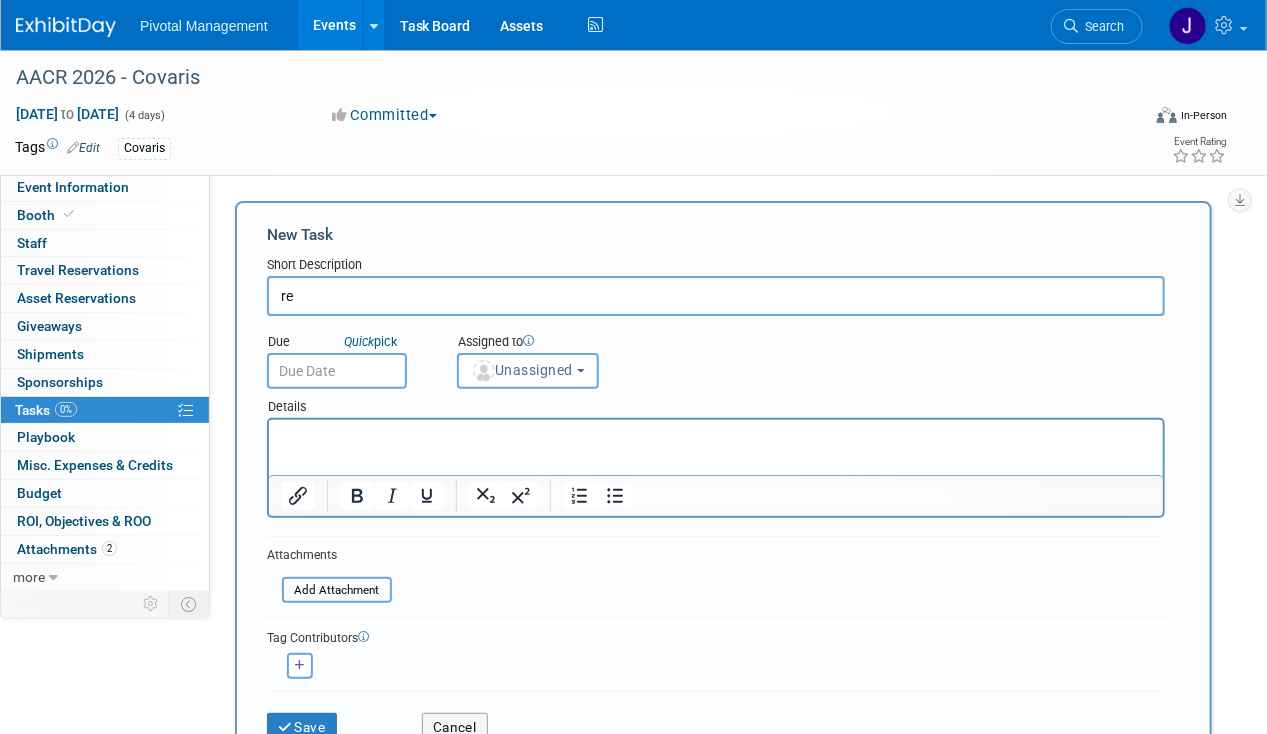 type on "r" 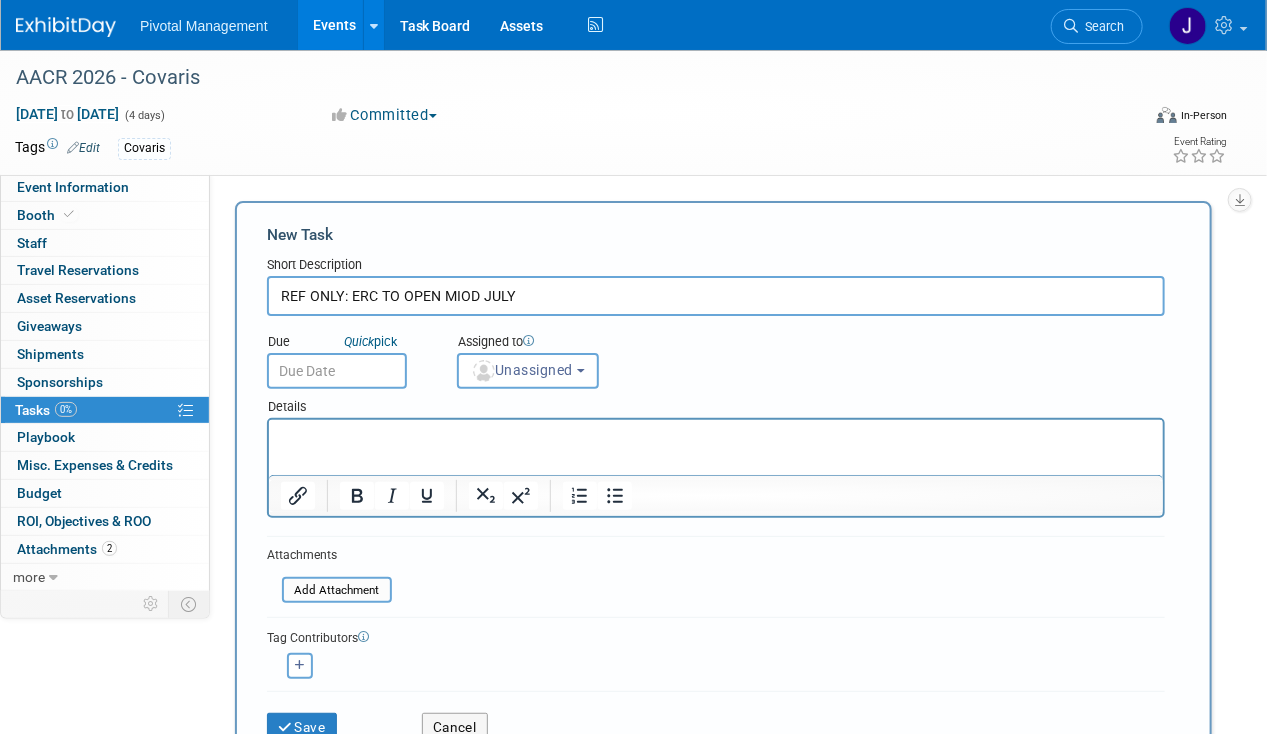 click on "REF ONLY: ERC TO OPEN MIOD JULY" at bounding box center [716, 296] 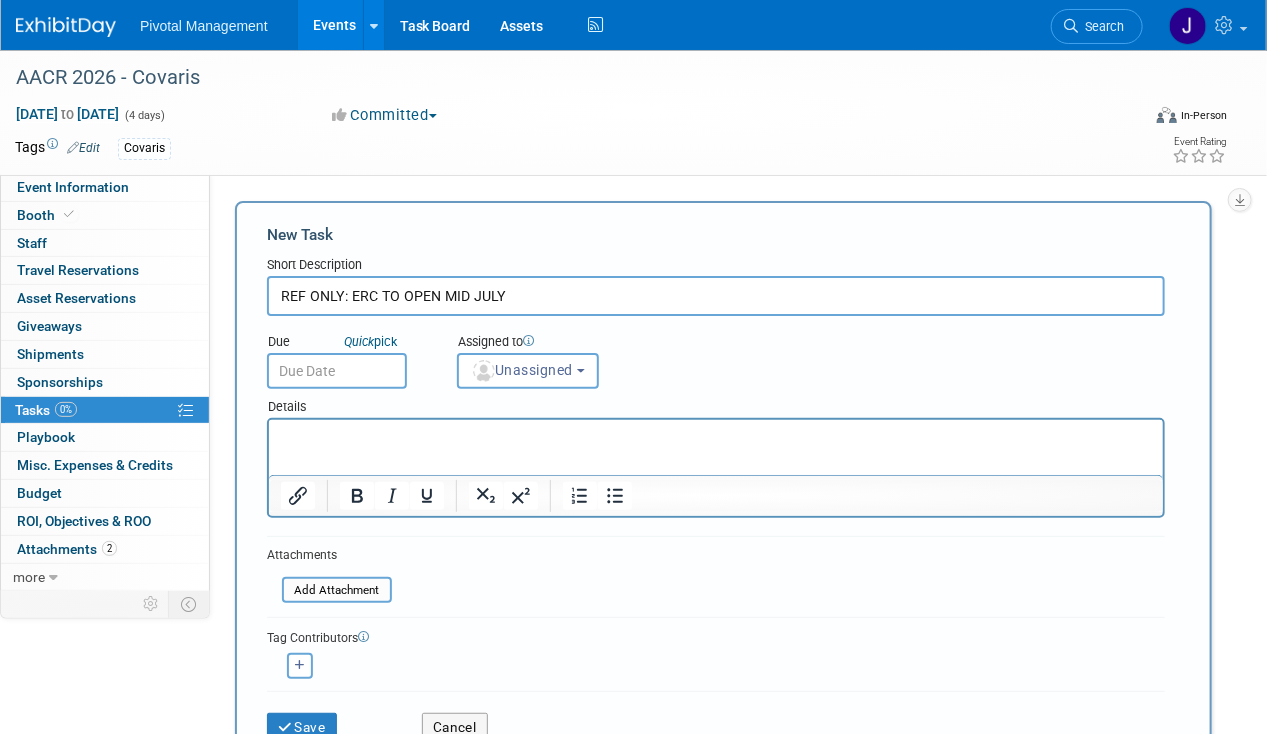 type on "REF ONLY: ERC TO OPEN MID JULY" 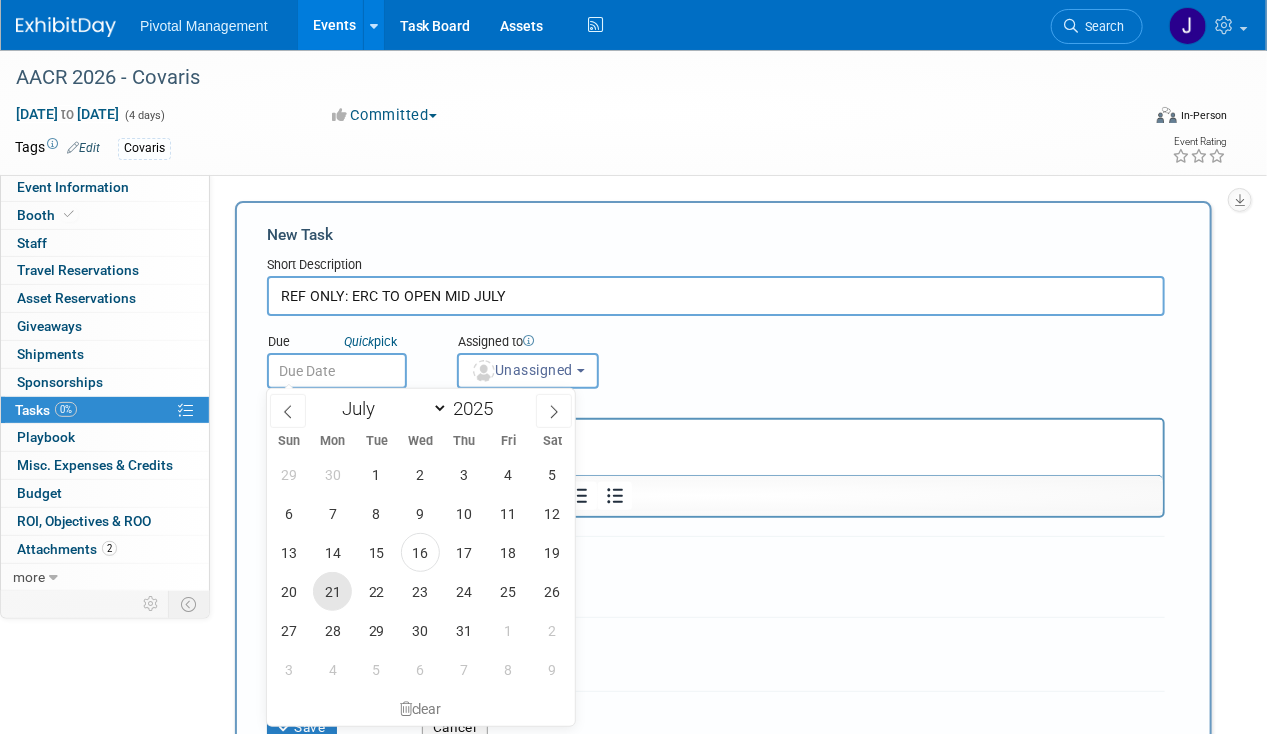 click on "21" at bounding box center [332, 591] 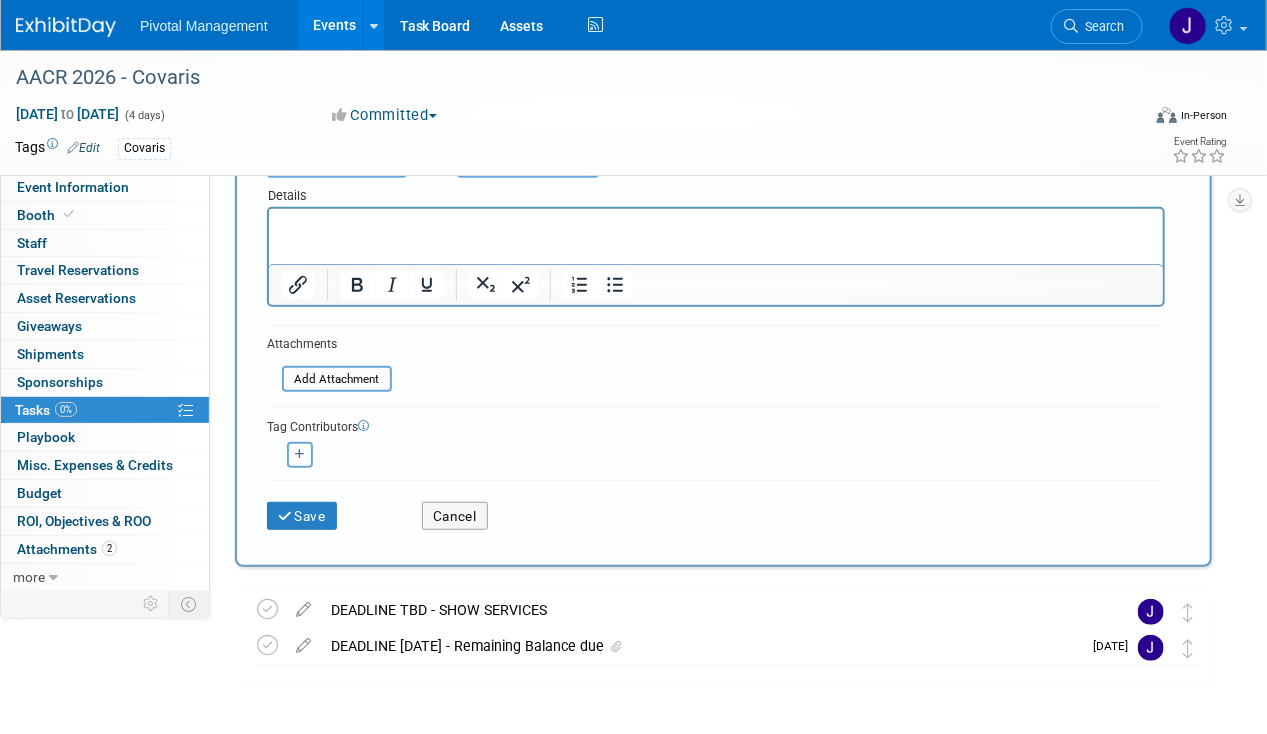 scroll, scrollTop: 220, scrollLeft: 0, axis: vertical 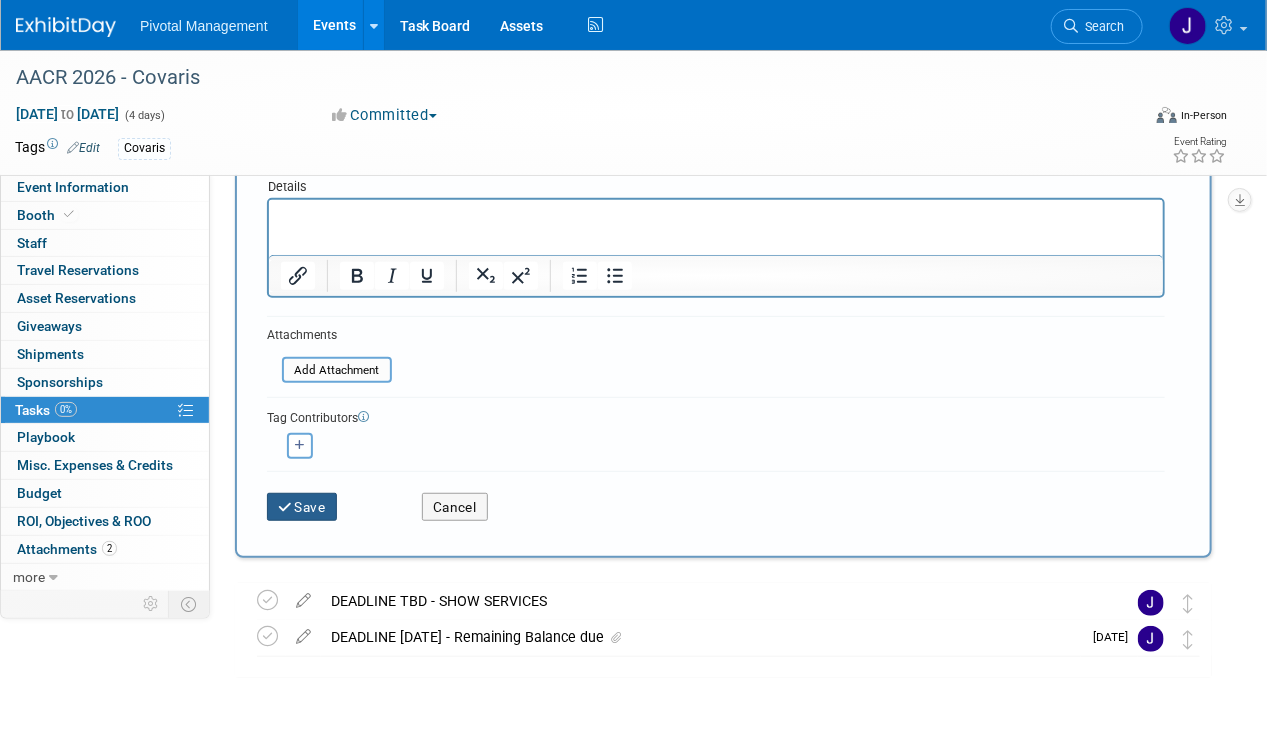 click on "Save" at bounding box center [302, 507] 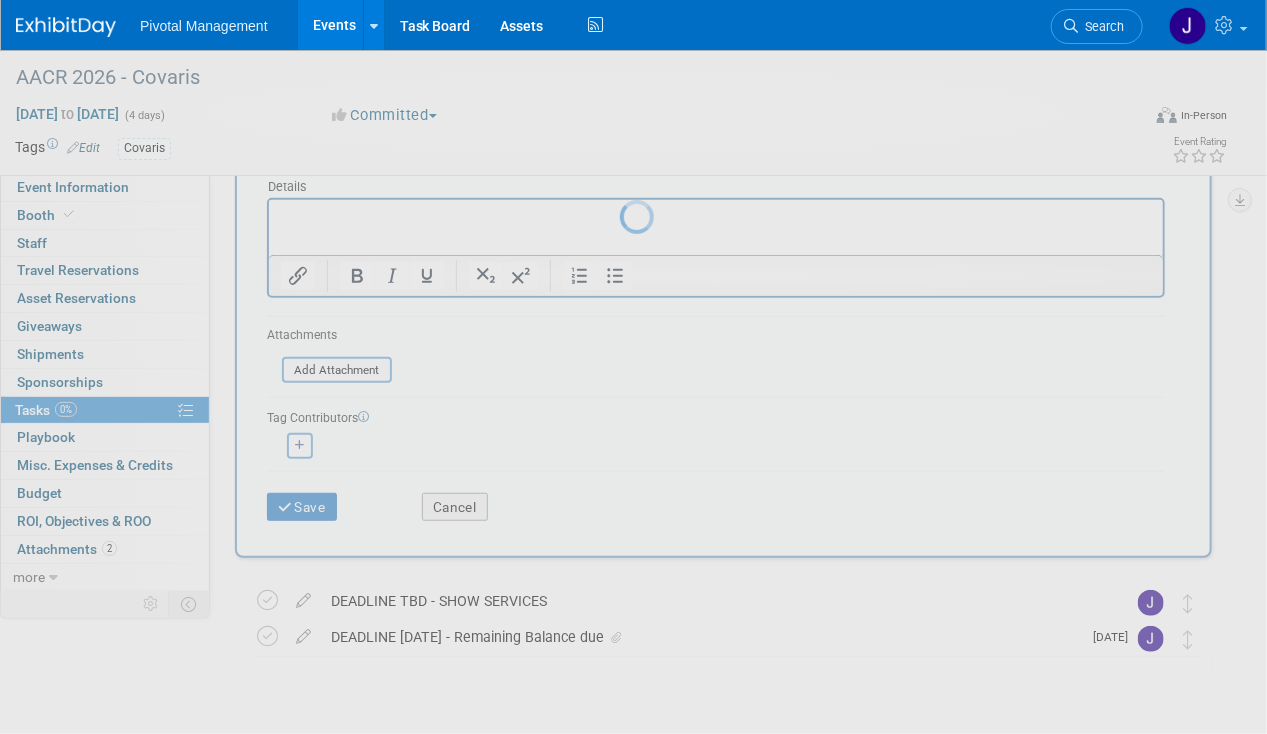 scroll, scrollTop: 0, scrollLeft: 0, axis: both 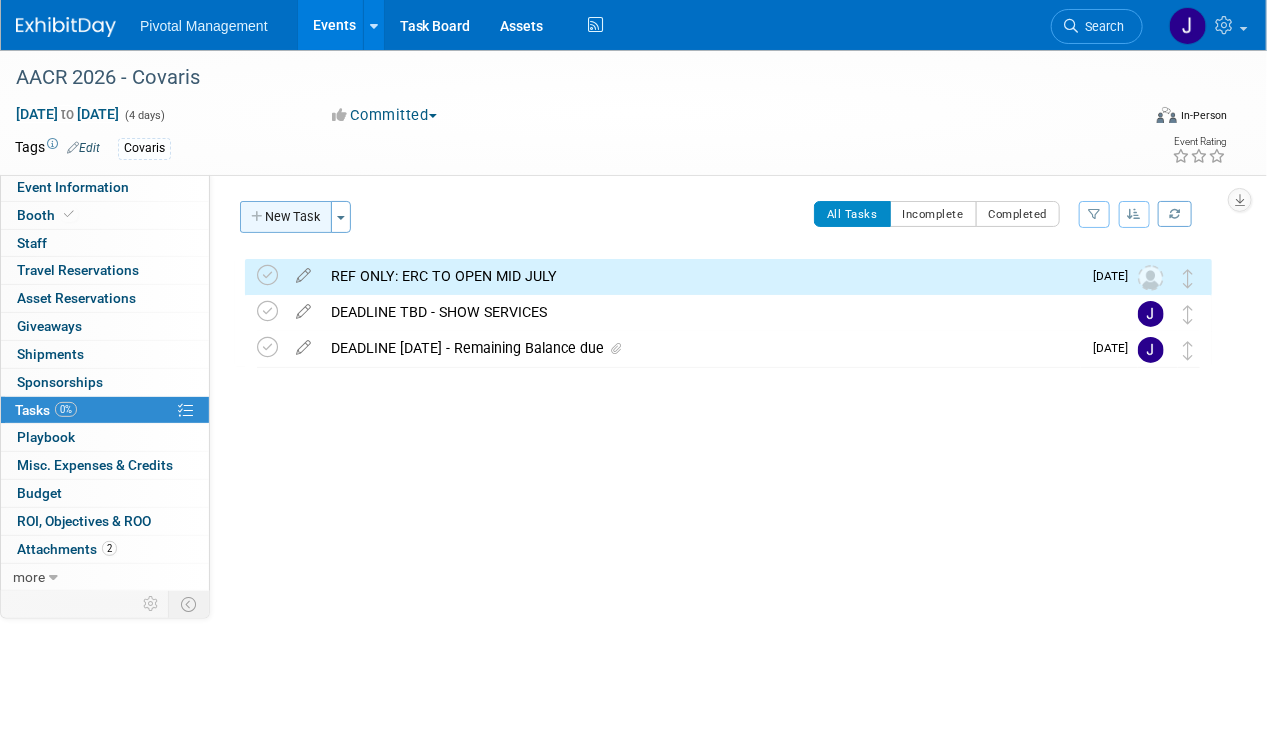 click at bounding box center [258, 217] 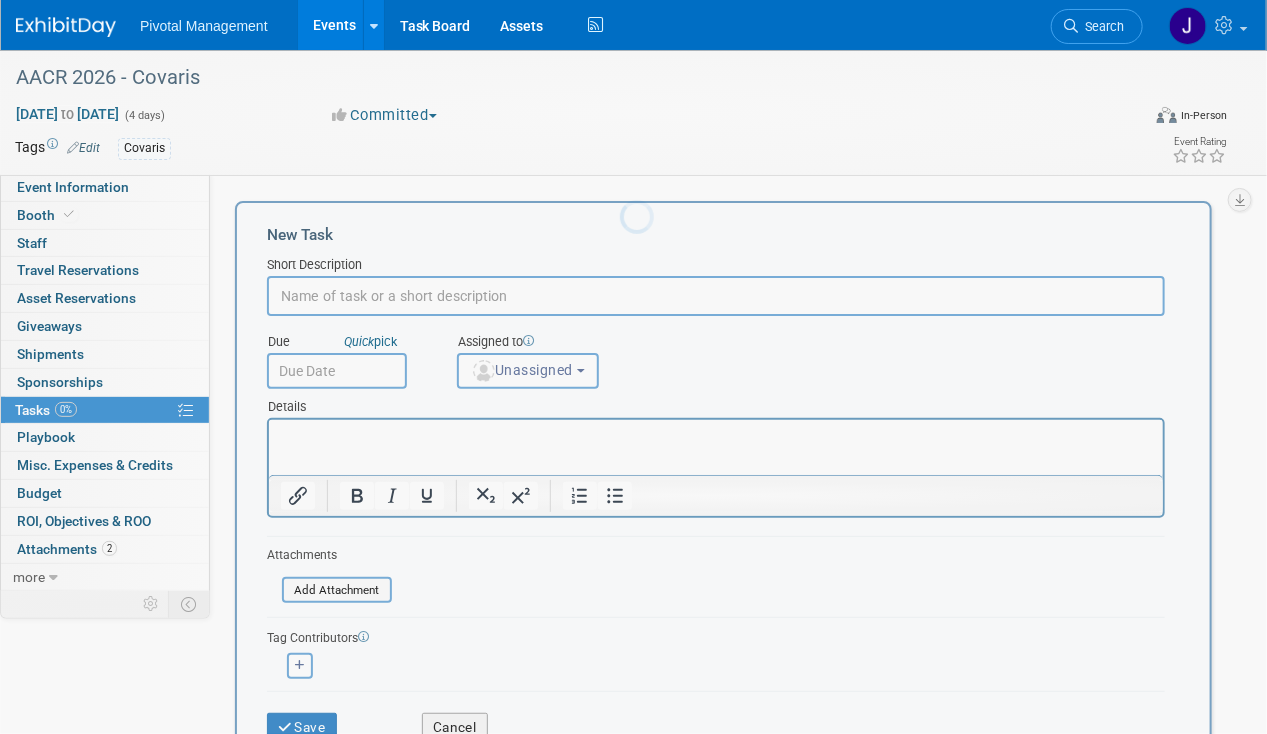 scroll, scrollTop: 0, scrollLeft: 0, axis: both 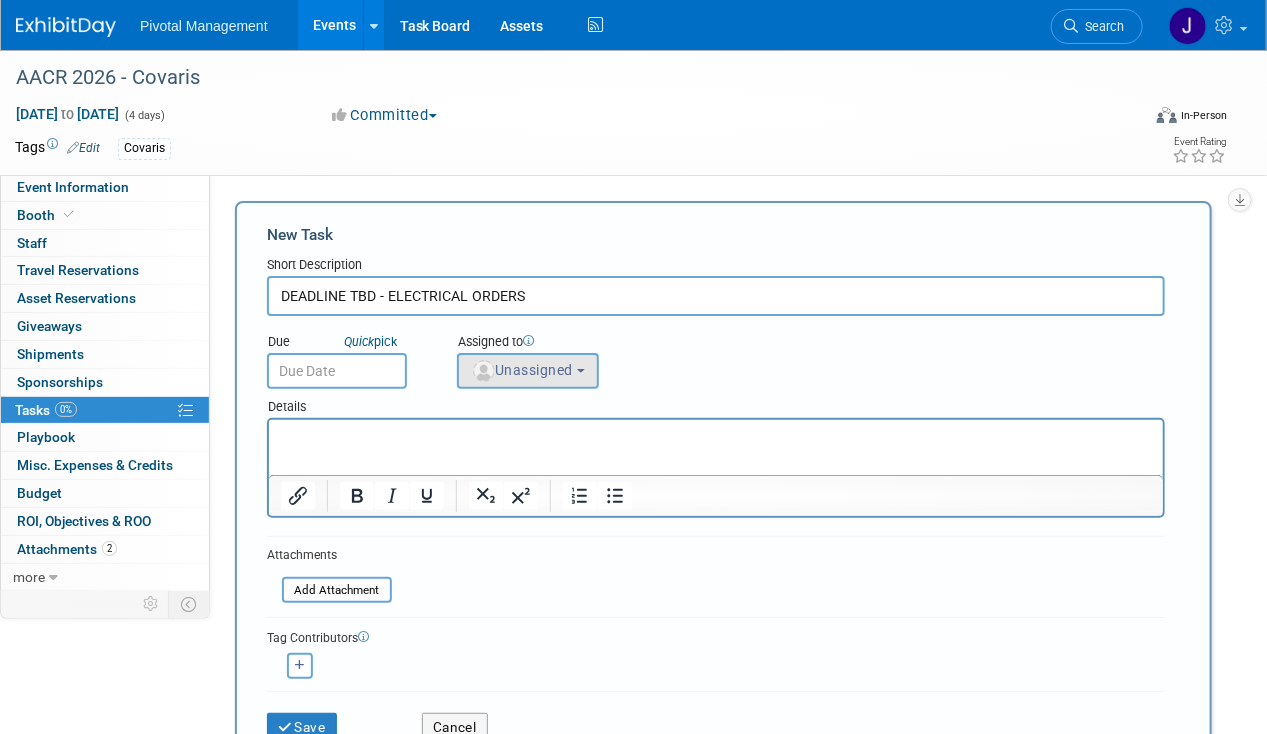type on "DEADLINE TBD - ELECTRICAL ORDERS" 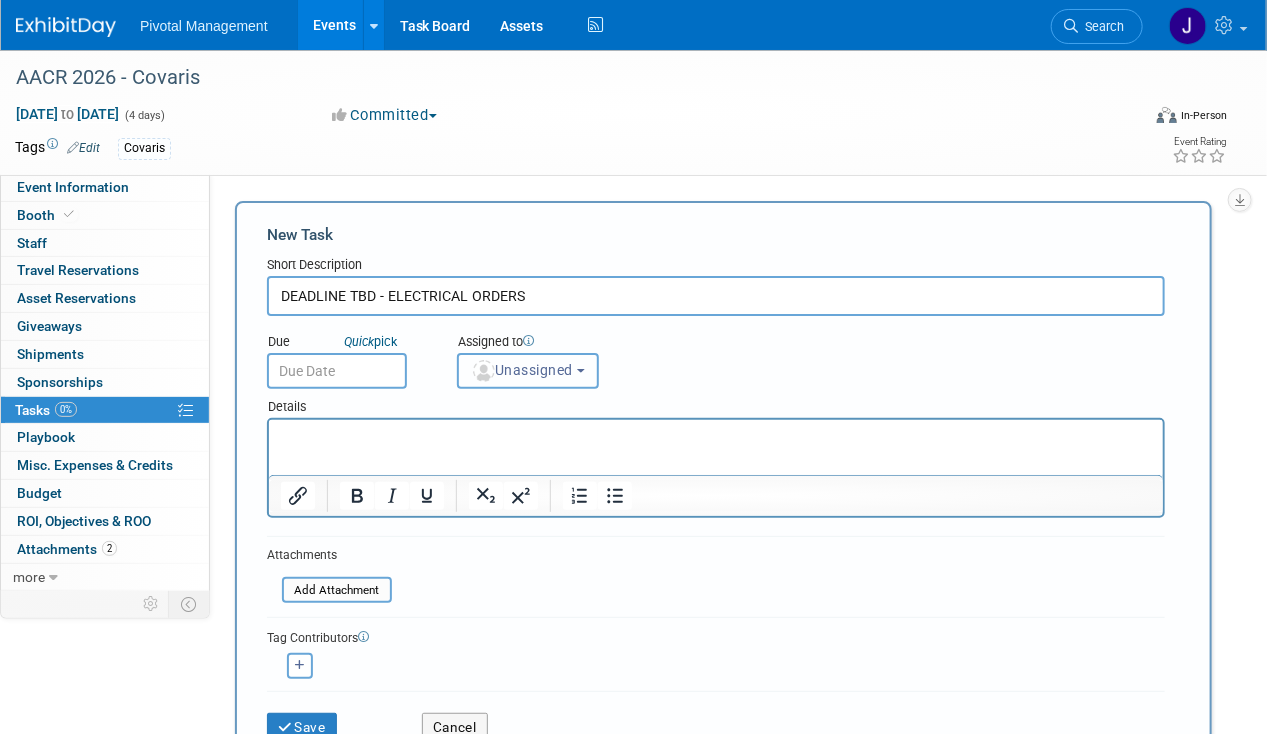 click on "Unassigned" at bounding box center (522, 370) 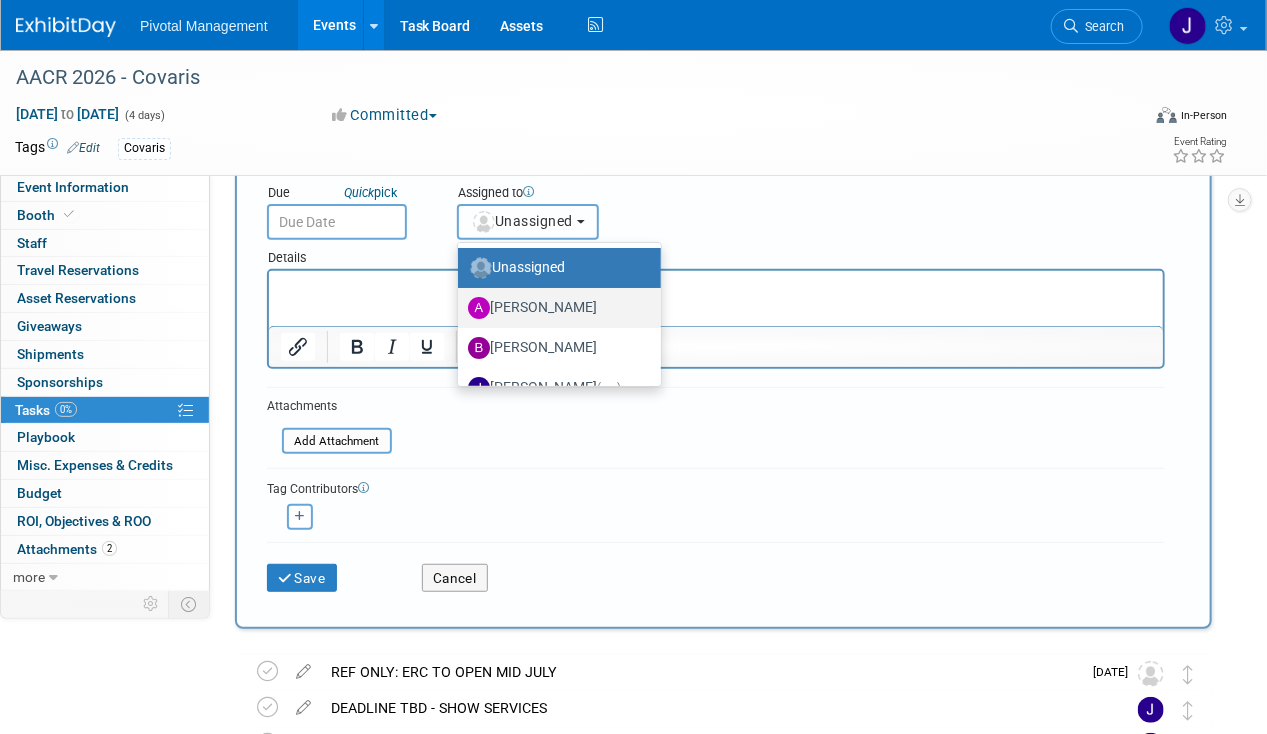scroll, scrollTop: 153, scrollLeft: 0, axis: vertical 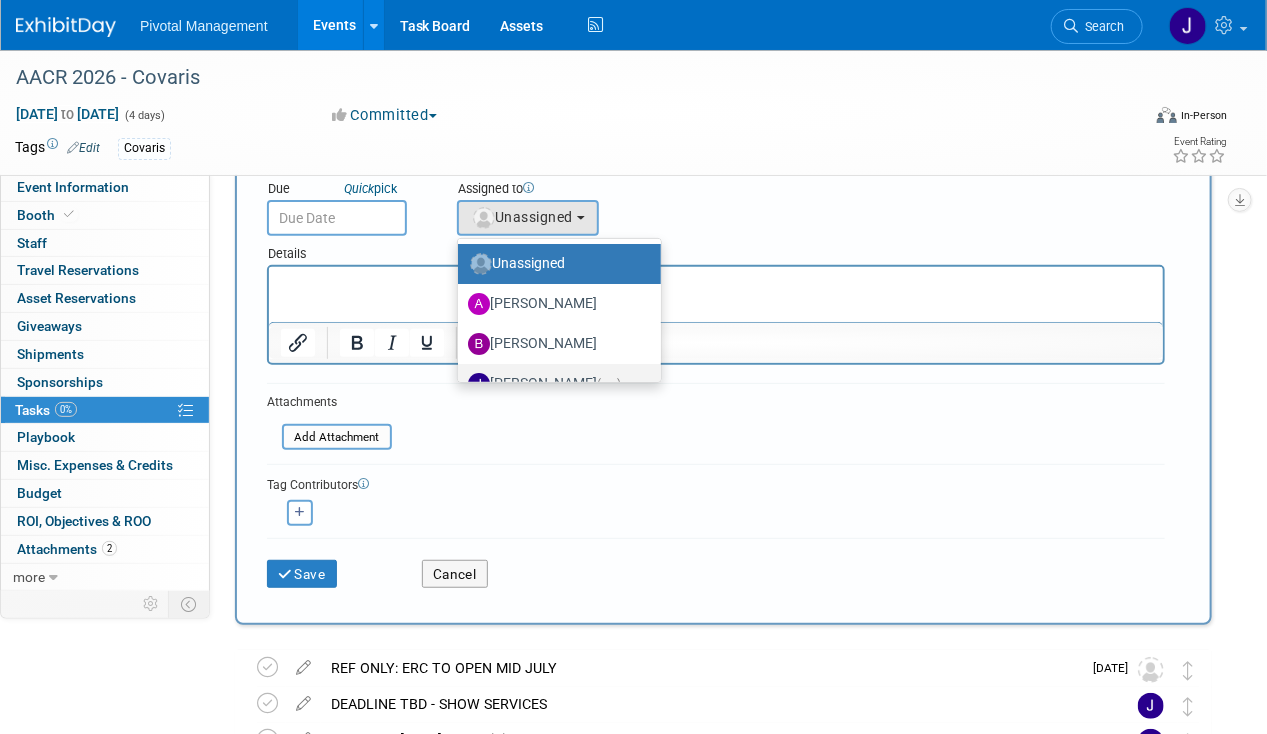 click on "Jessica Gatton
(me)" at bounding box center (554, 384) 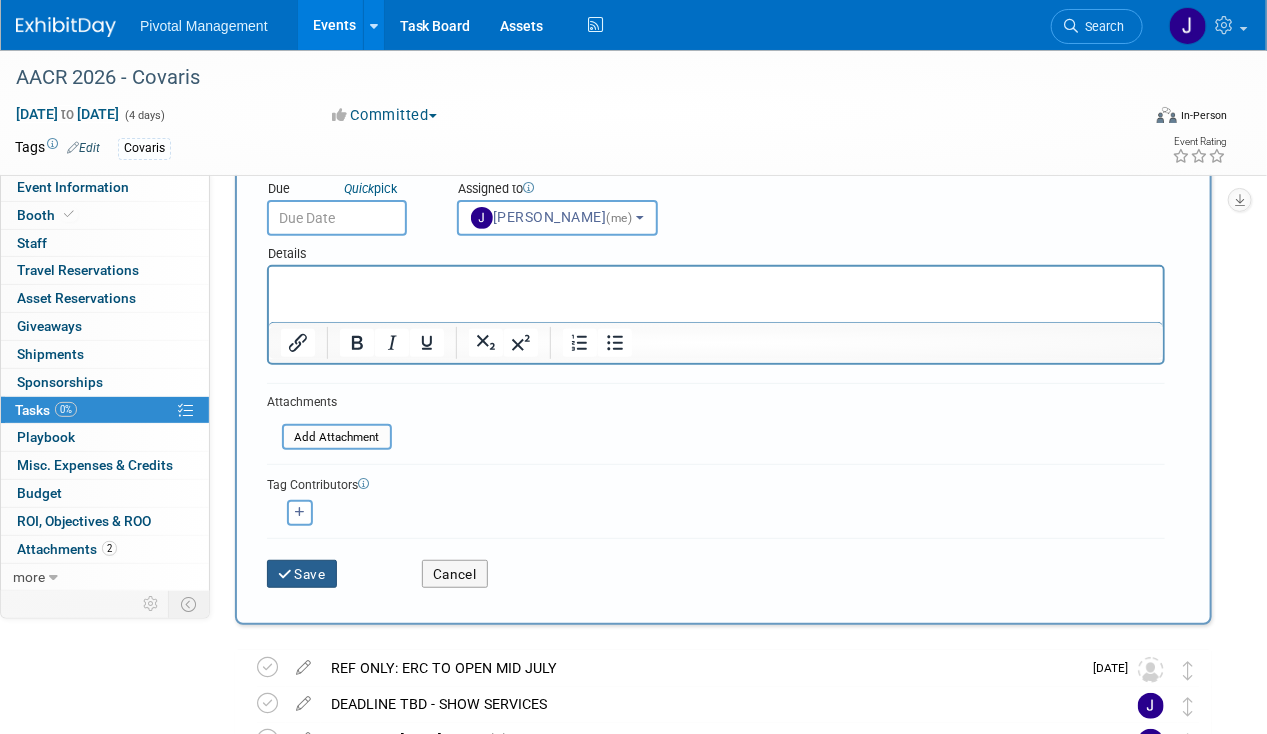 click on "Save" at bounding box center (302, 574) 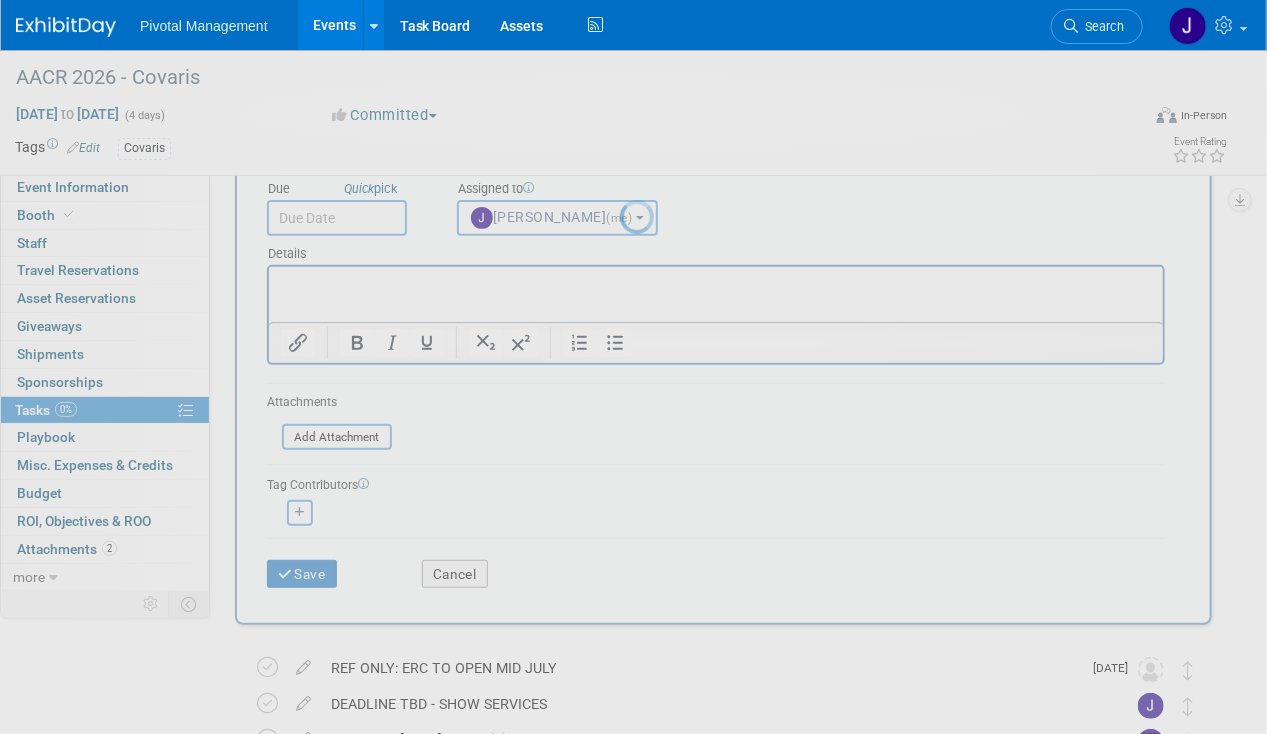 scroll, scrollTop: 0, scrollLeft: 0, axis: both 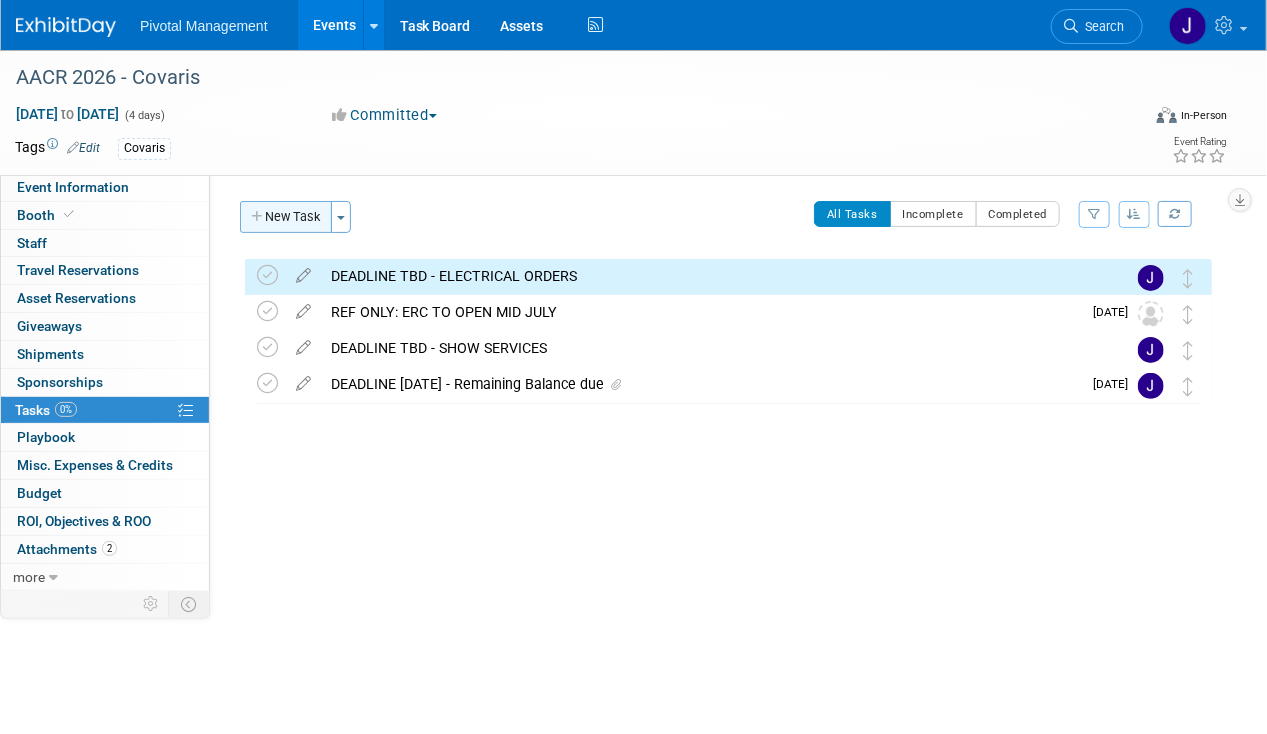 click on "New Task" at bounding box center (286, 217) 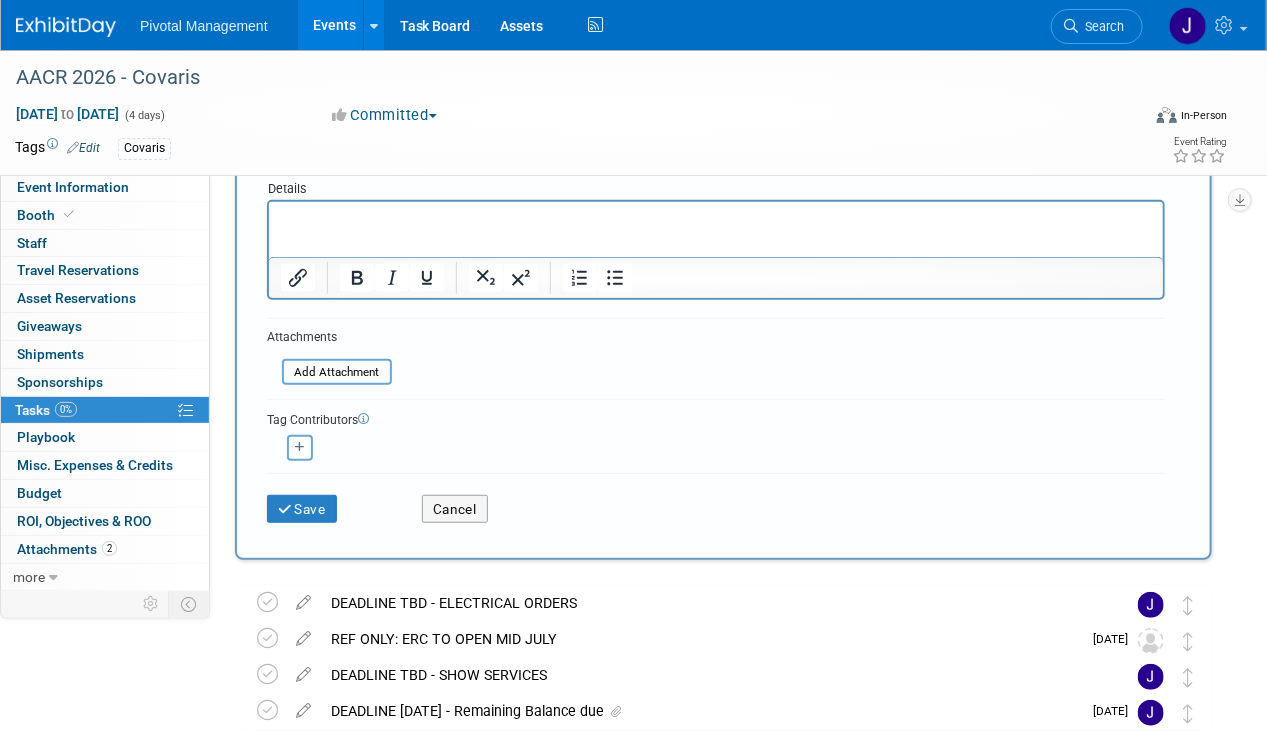 scroll, scrollTop: 331, scrollLeft: 0, axis: vertical 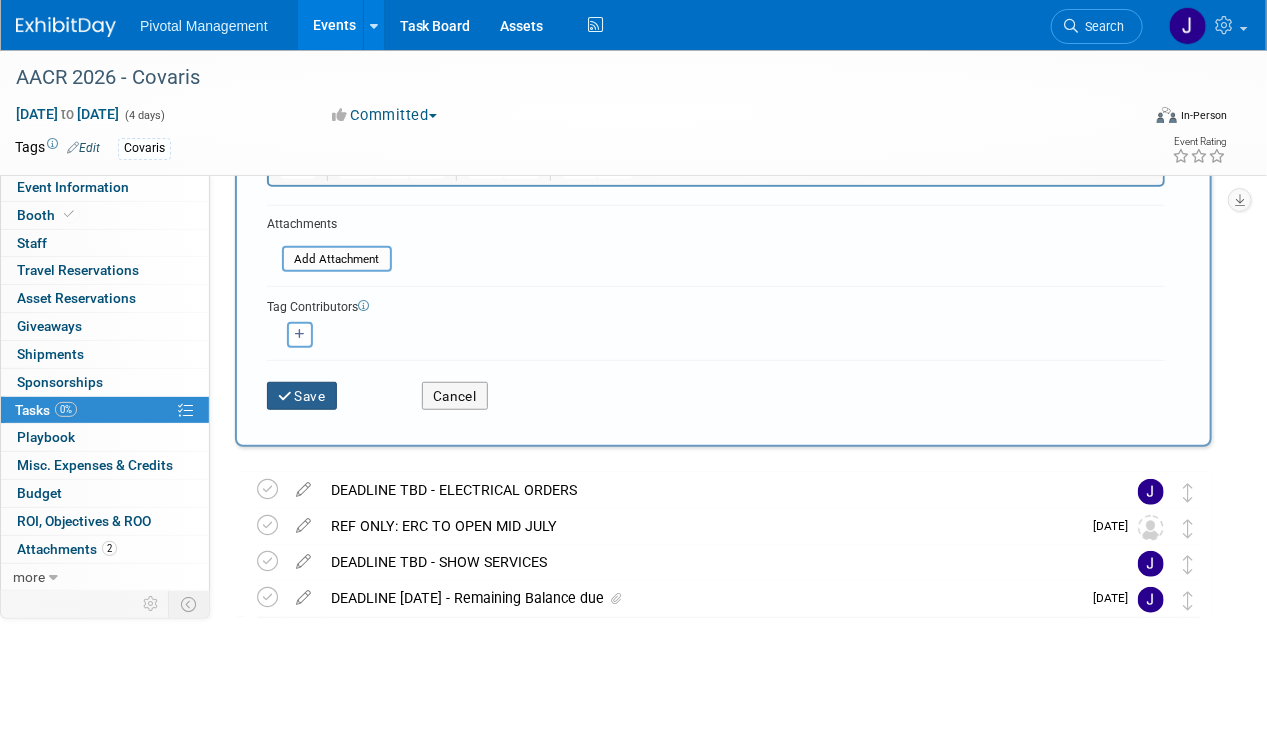 type on "DEADLINE TBD - ADVANCE WAREHOUSE" 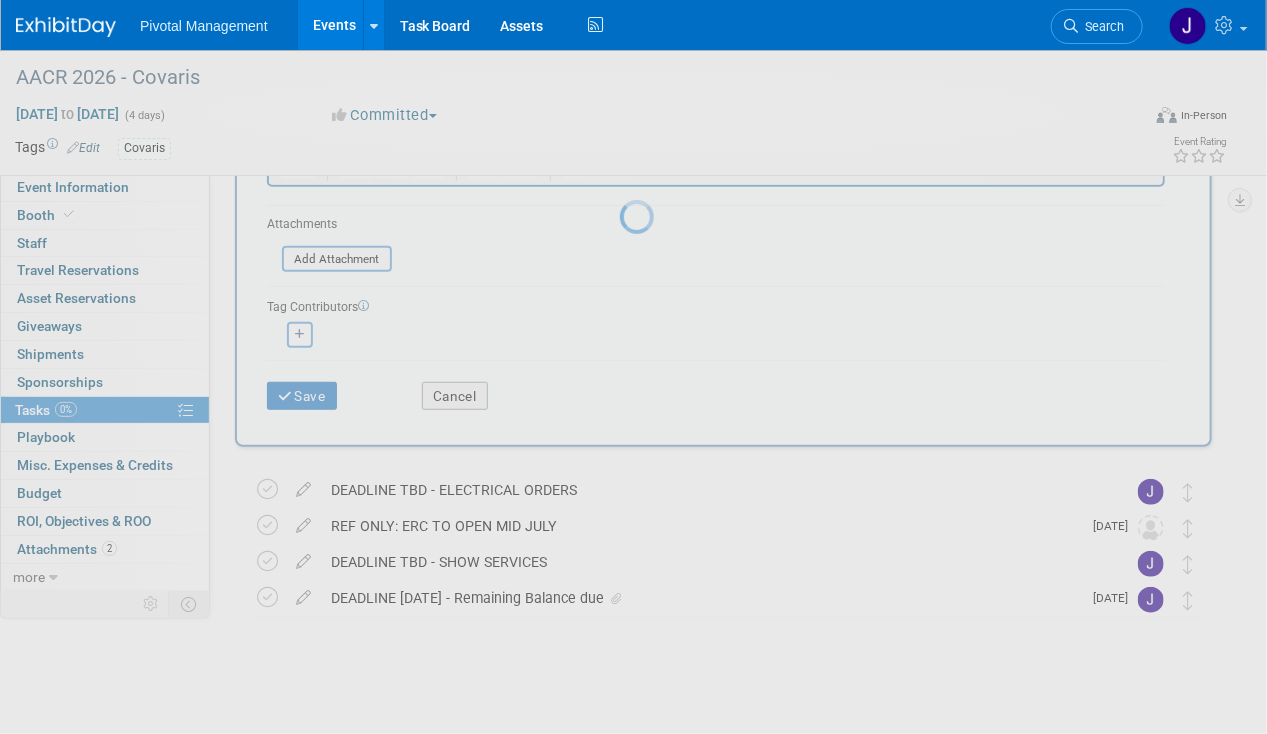 scroll, scrollTop: 0, scrollLeft: 0, axis: both 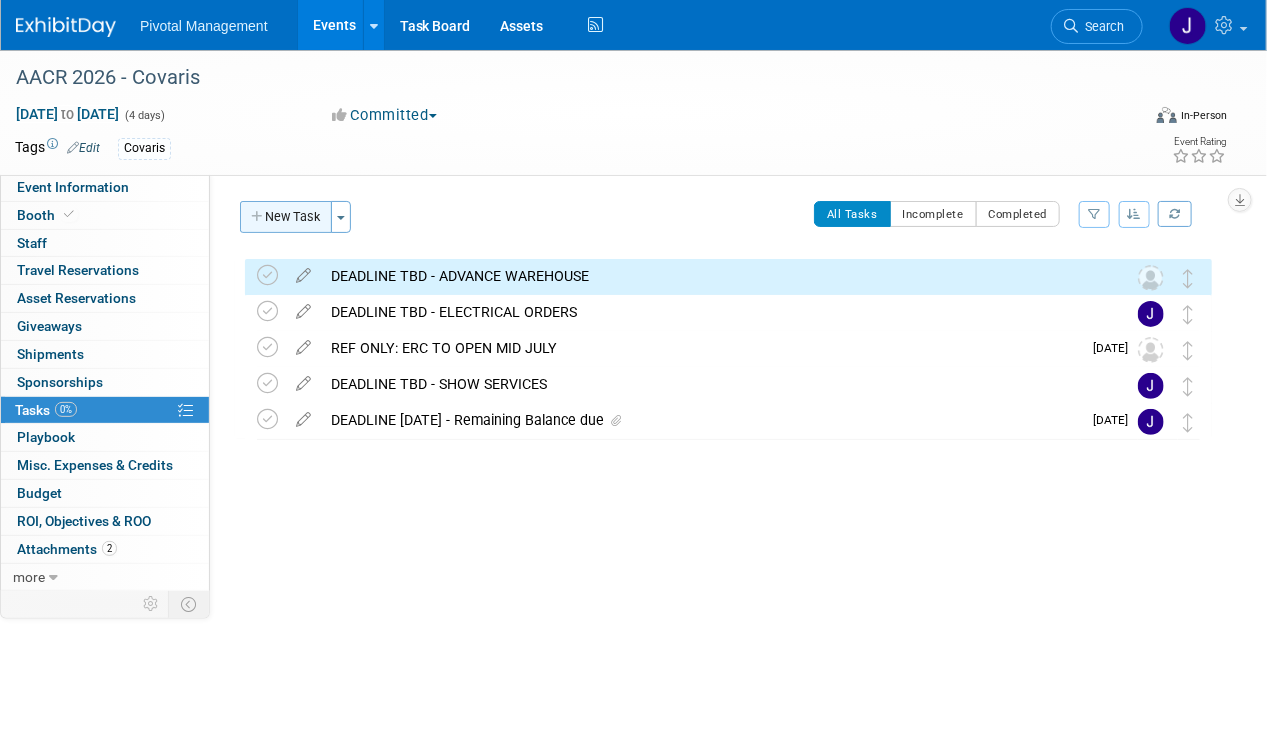click on "New Task" at bounding box center [286, 217] 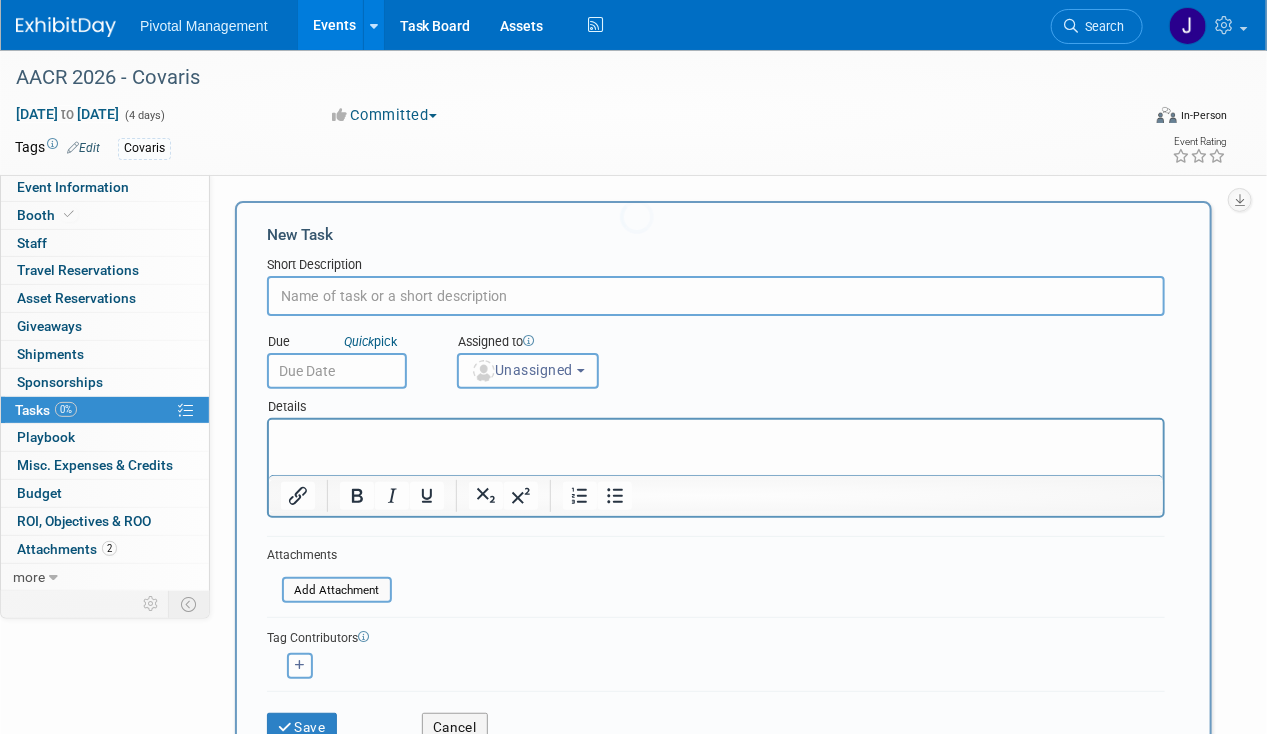 scroll, scrollTop: 0, scrollLeft: 0, axis: both 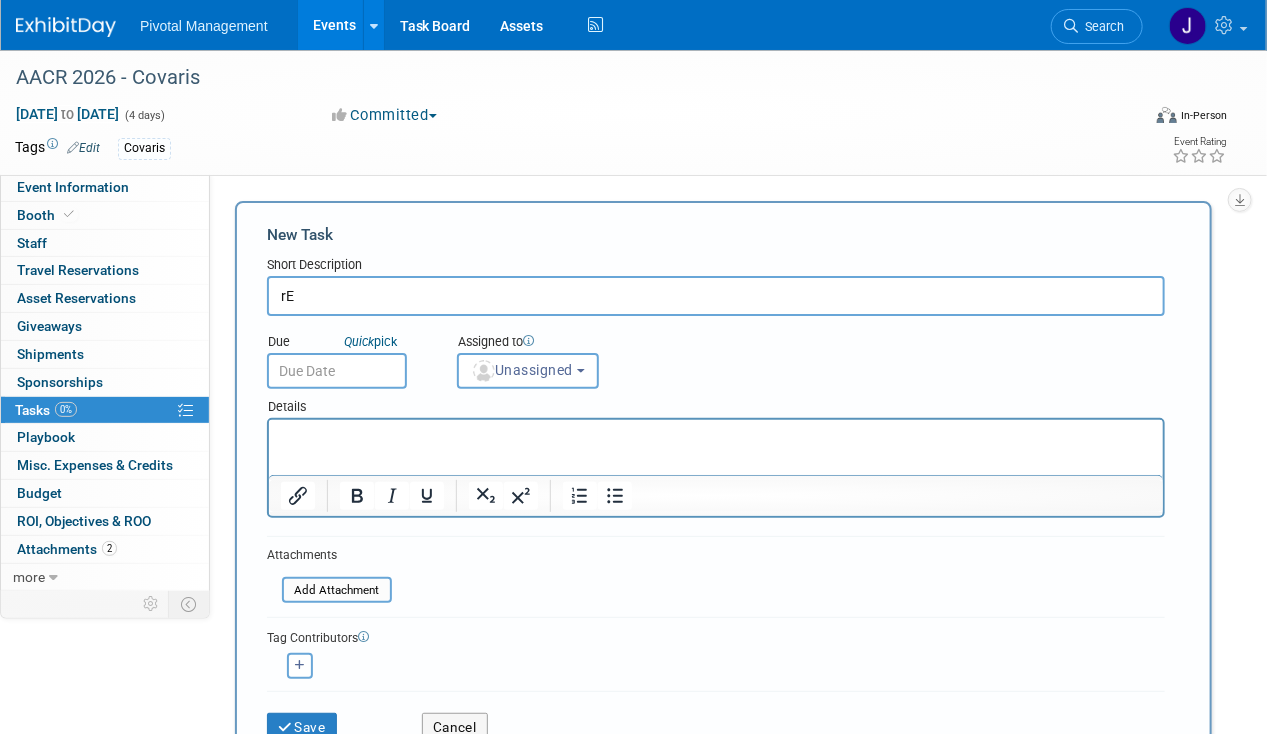 type on "r" 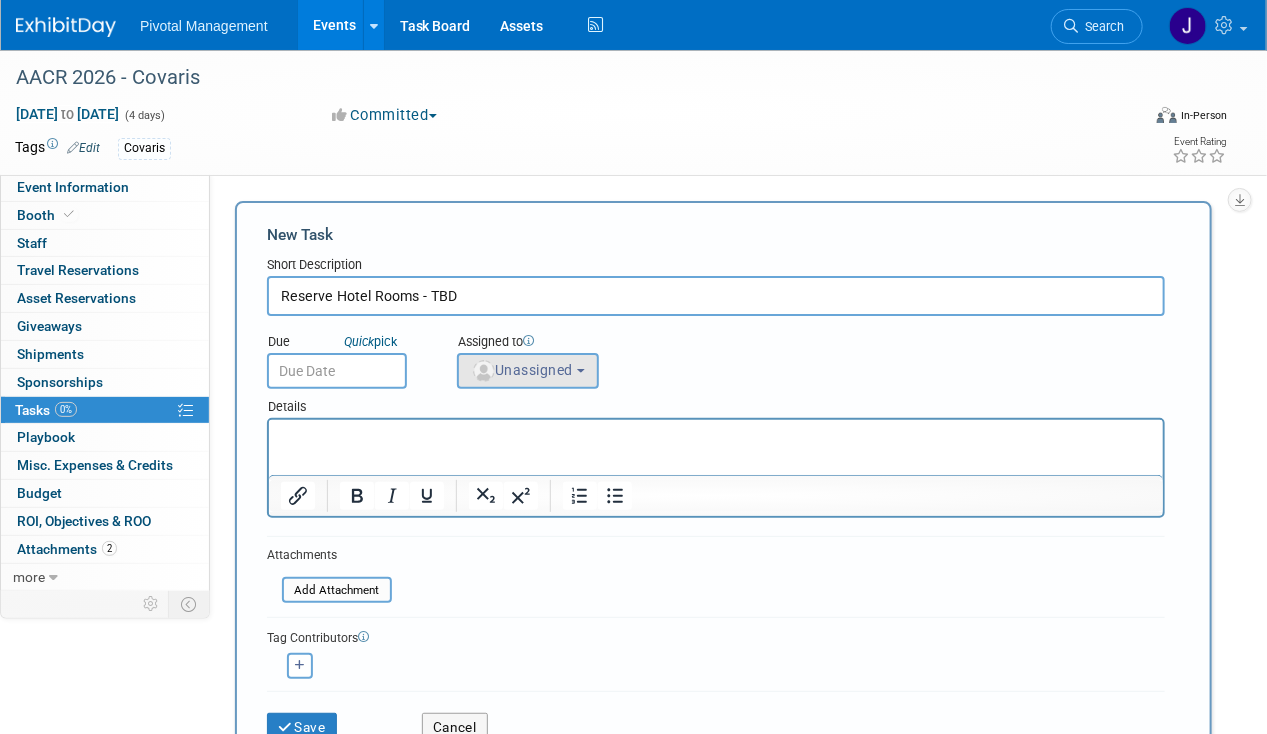 type on "Reserve Hotel Rooms - TBD" 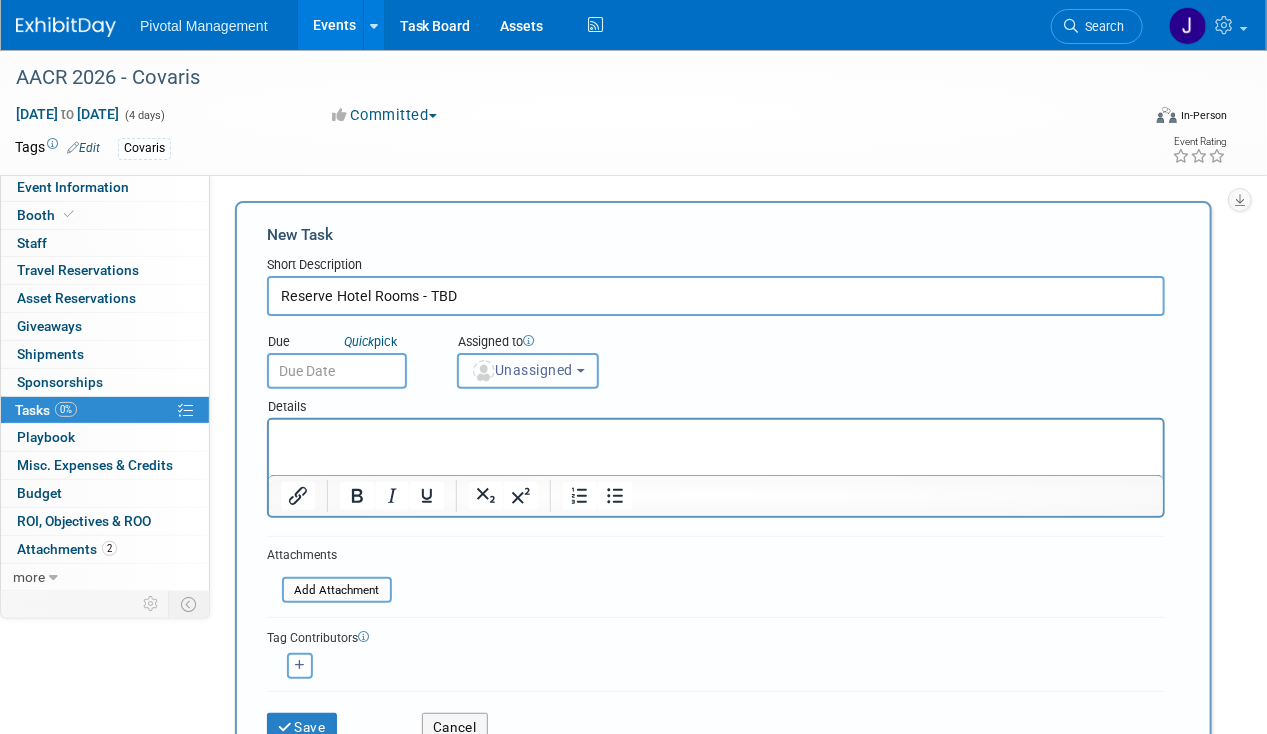 click on "Unassigned" at bounding box center [522, 370] 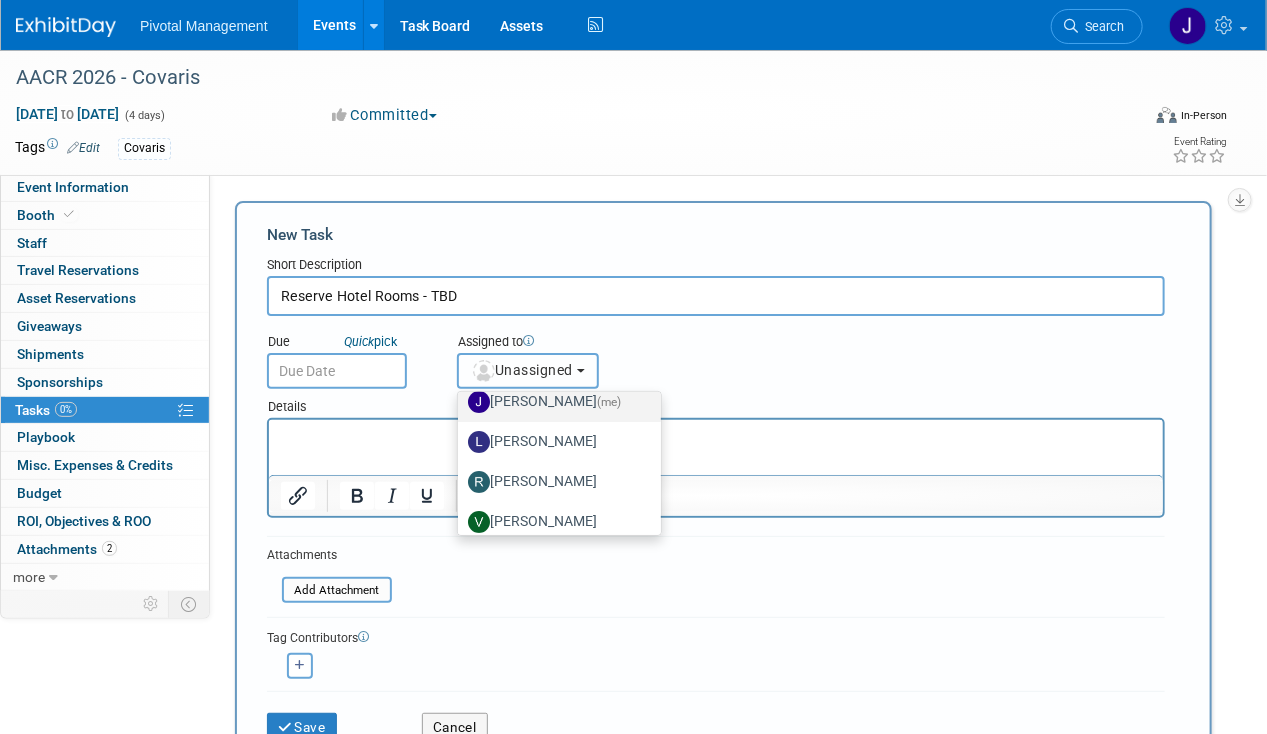 scroll, scrollTop: 134, scrollLeft: 0, axis: vertical 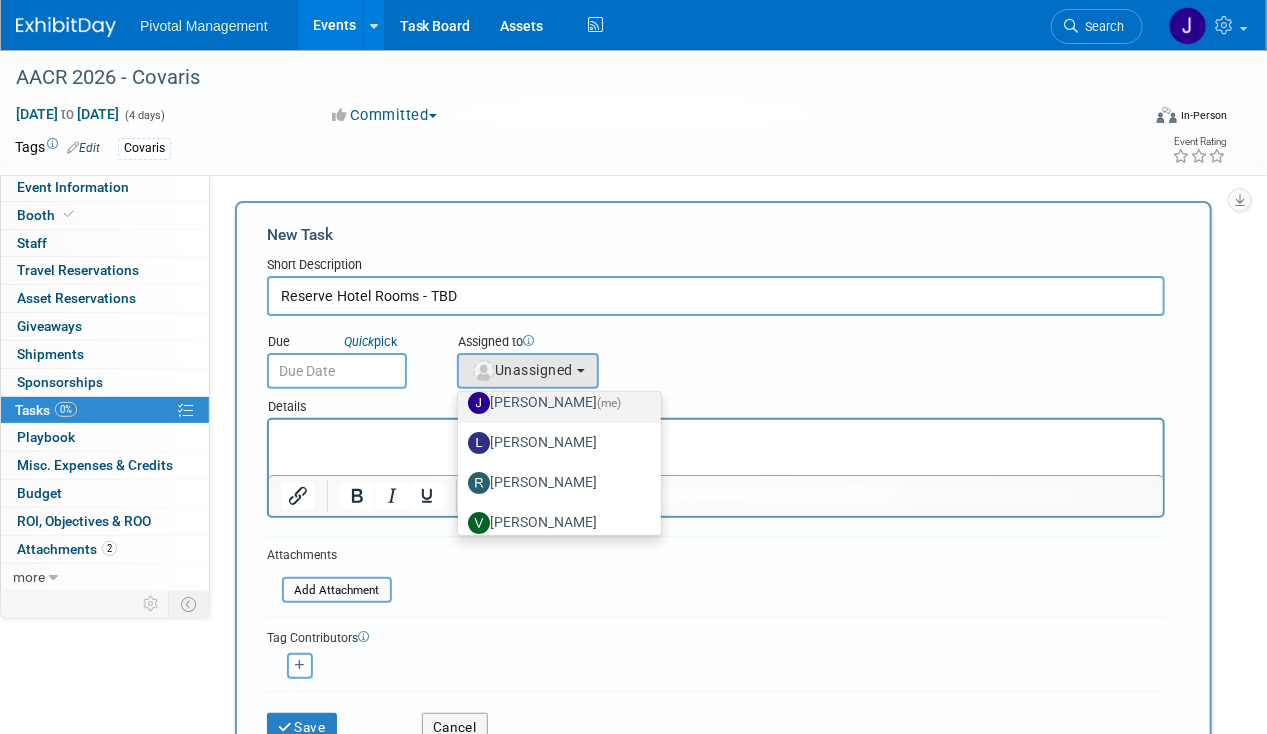click on "Jessica Gatton
(me)" at bounding box center (554, 403) 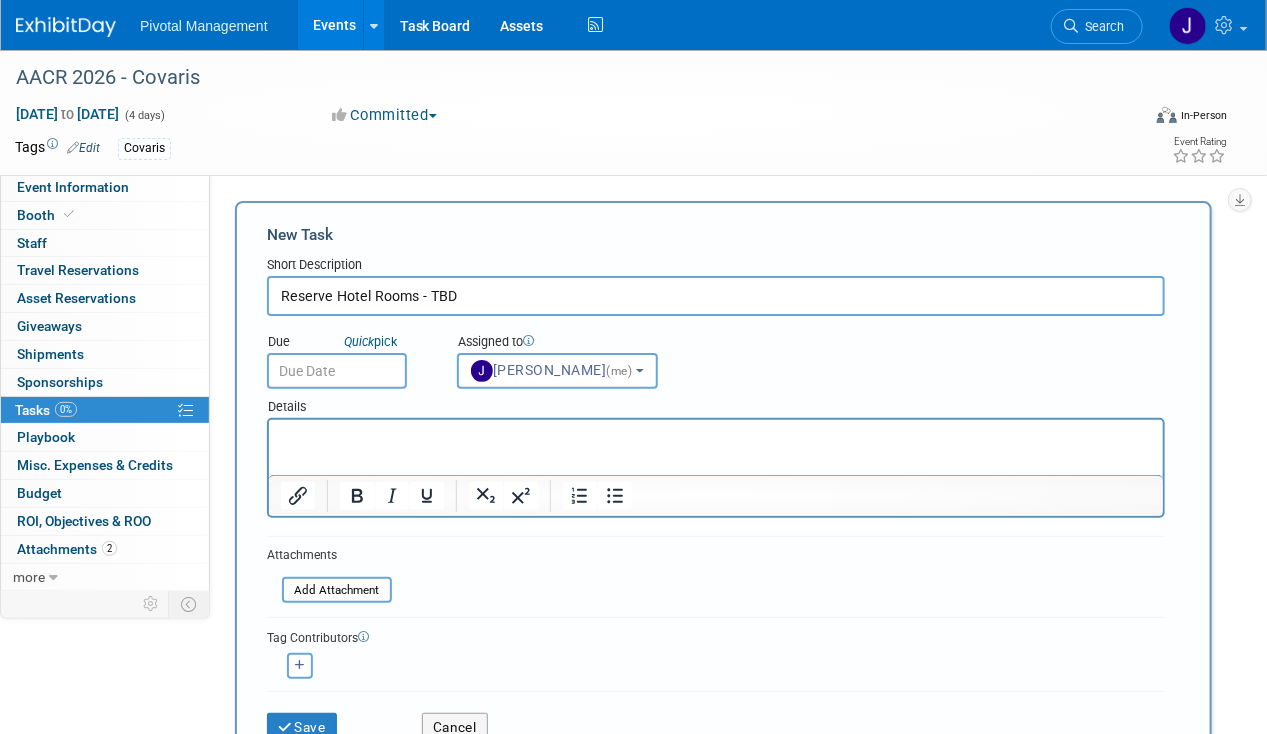 scroll, scrollTop: 284, scrollLeft: 0, axis: vertical 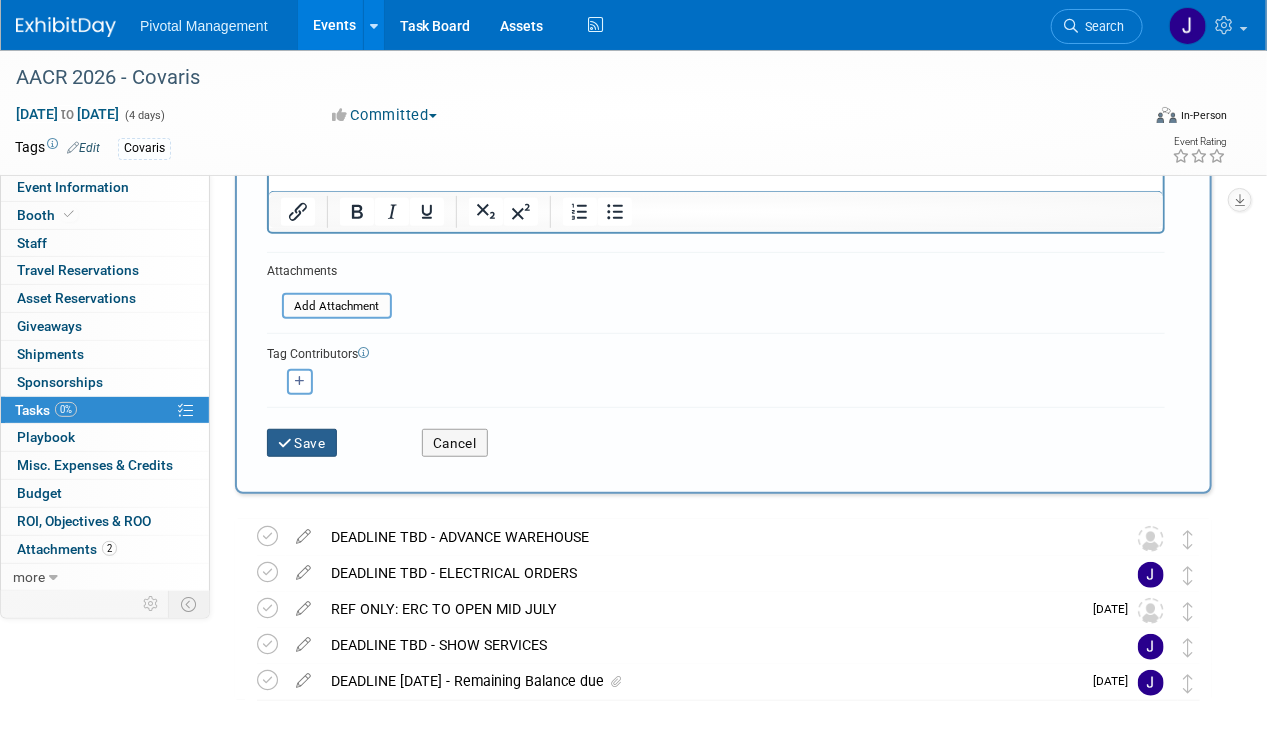 click on "Save" at bounding box center [302, 443] 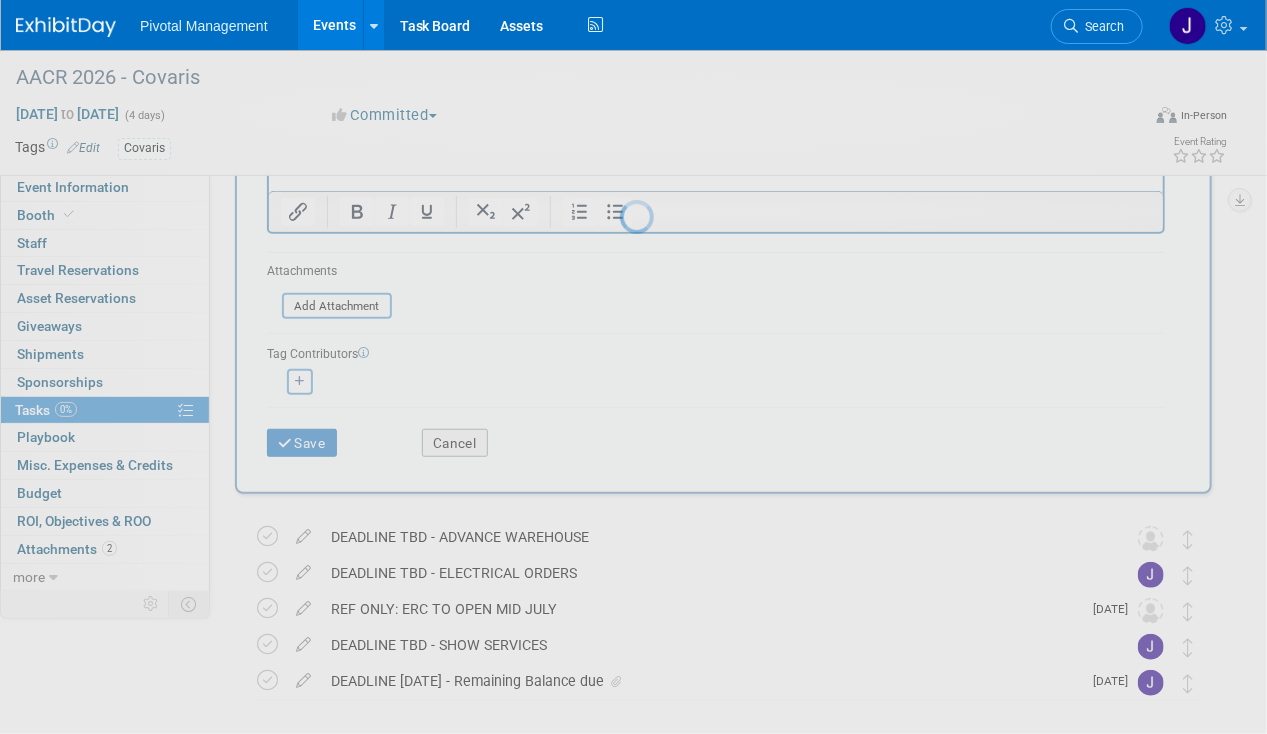 scroll, scrollTop: 0, scrollLeft: 0, axis: both 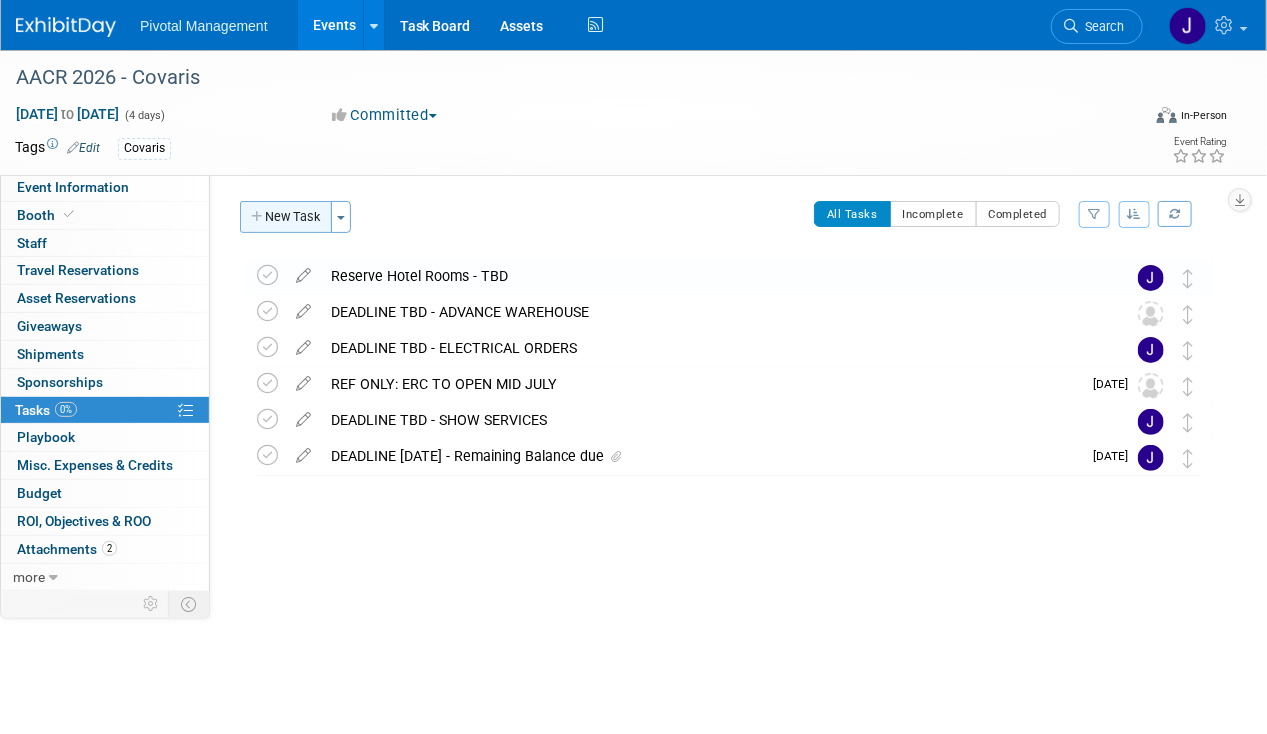 click on "New Task" at bounding box center [286, 217] 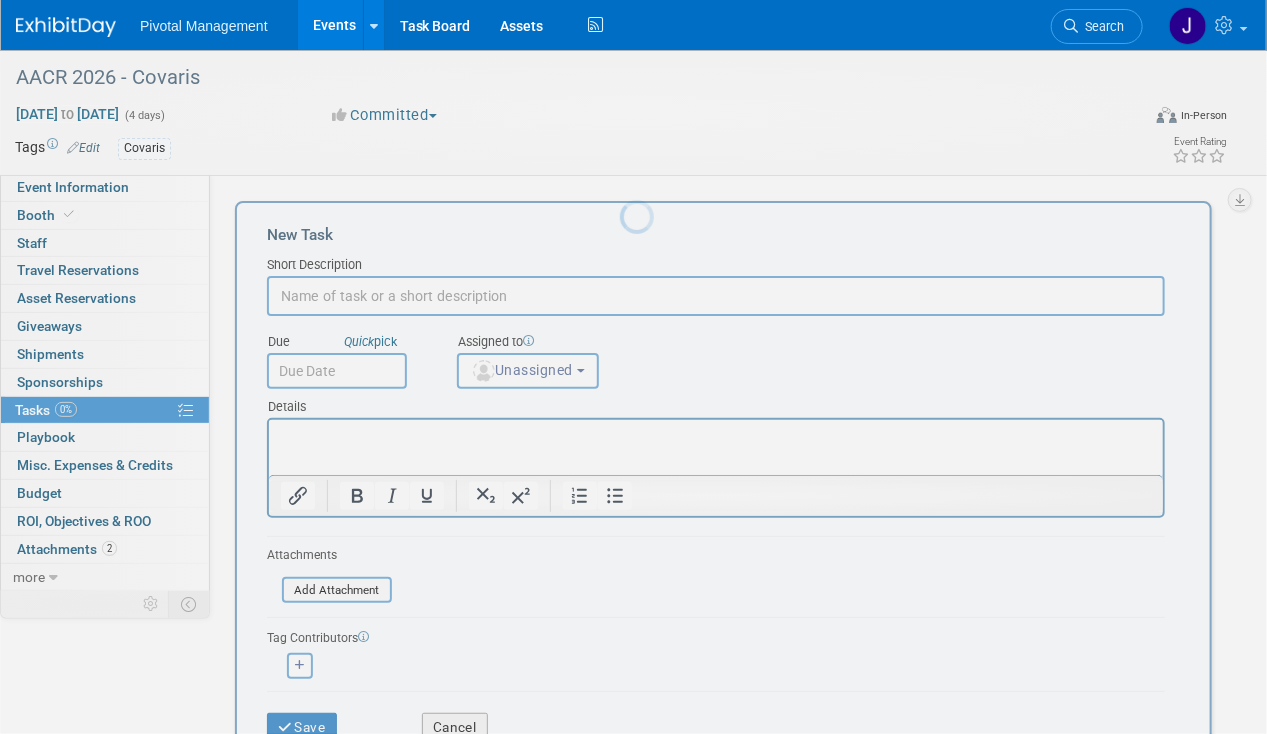 scroll, scrollTop: 0, scrollLeft: 0, axis: both 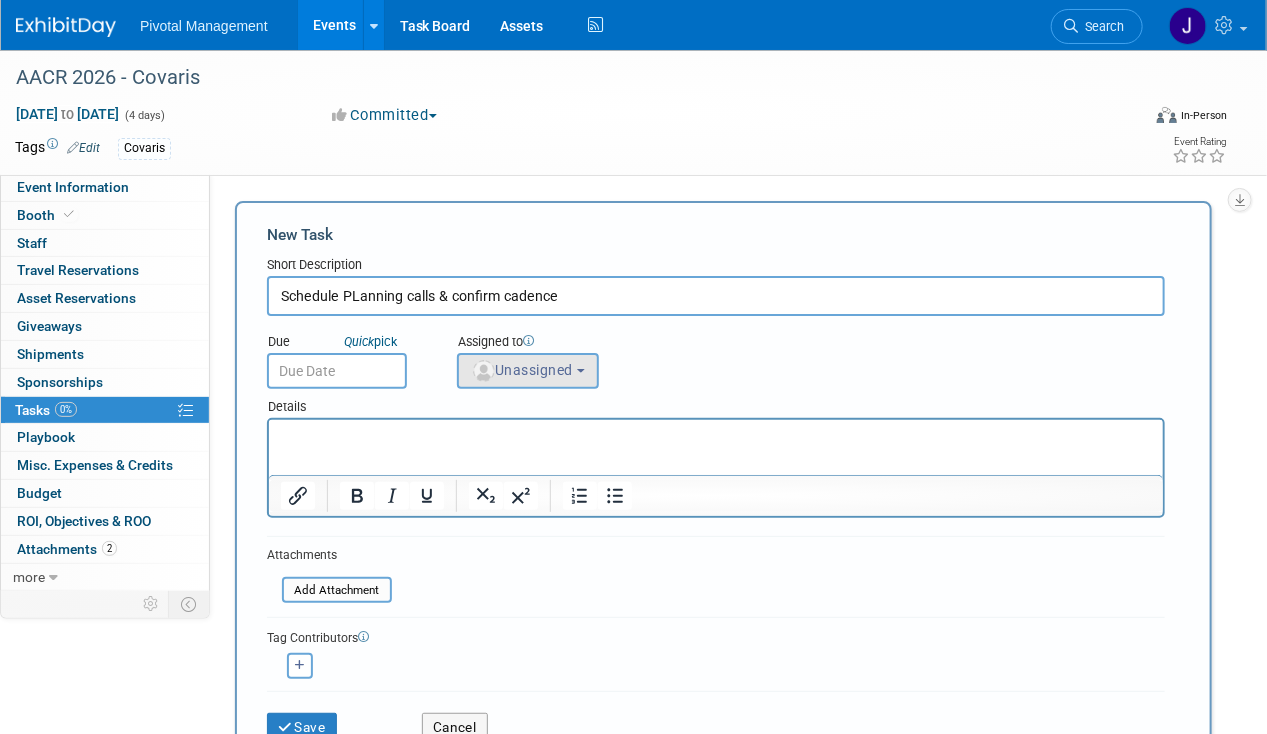 type on "Schedule PLanning calls & confirm cadence" 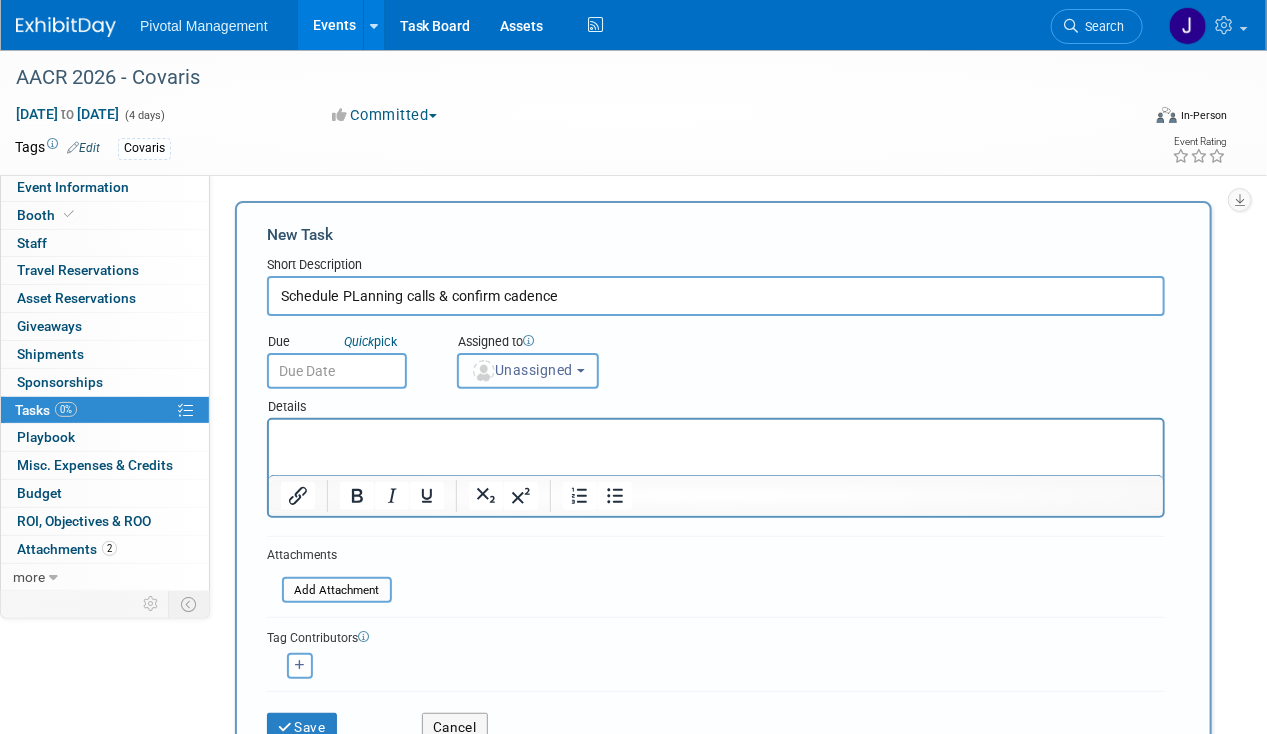click on "Unassigned" at bounding box center [528, 371] 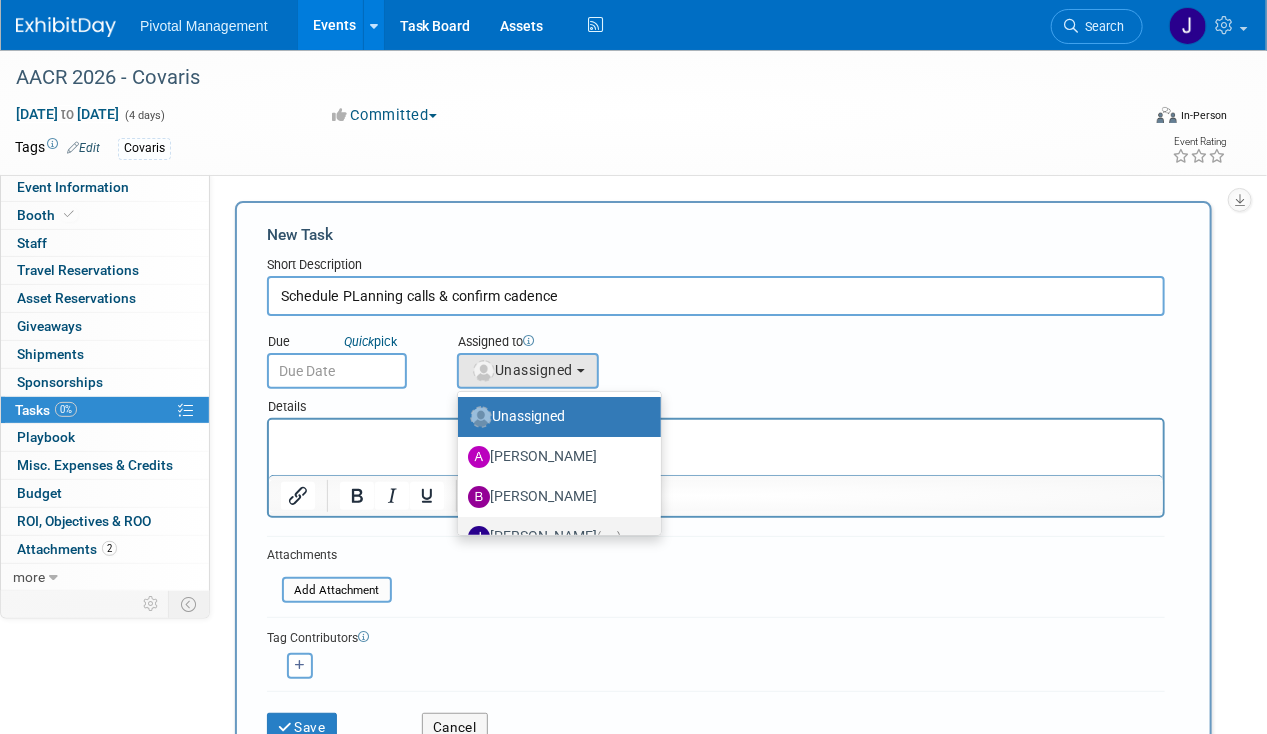 click on "Jessica Gatton
(me)" at bounding box center [554, 537] 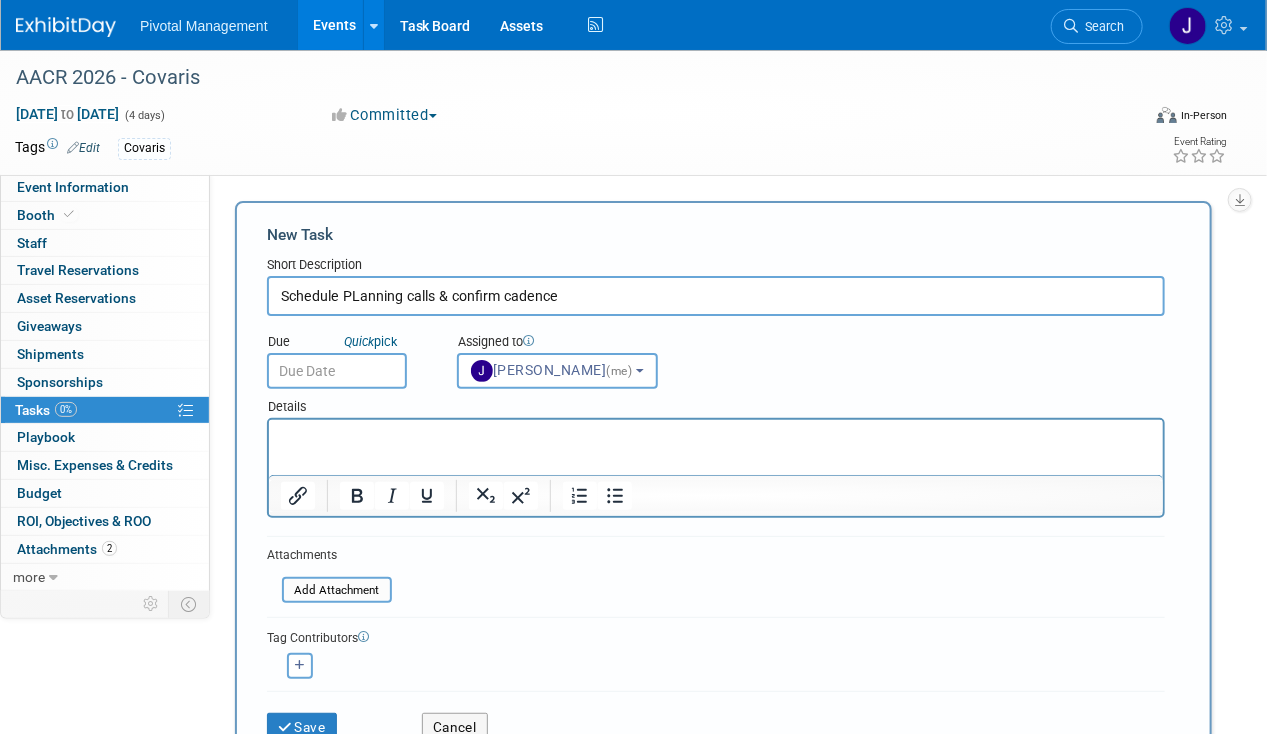 click on "Due  Quick  pick" at bounding box center (347, 343) 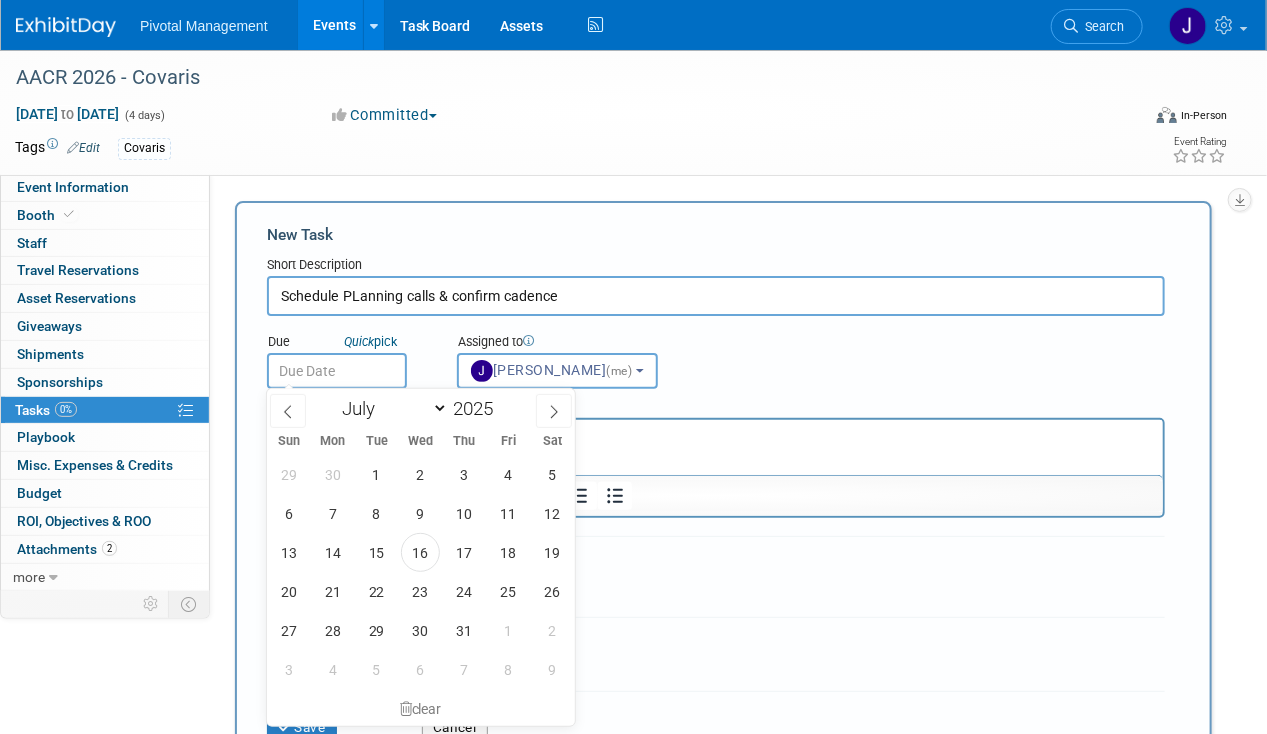 click on "Schedule PLanning calls & confirm cadence" at bounding box center [716, 296] 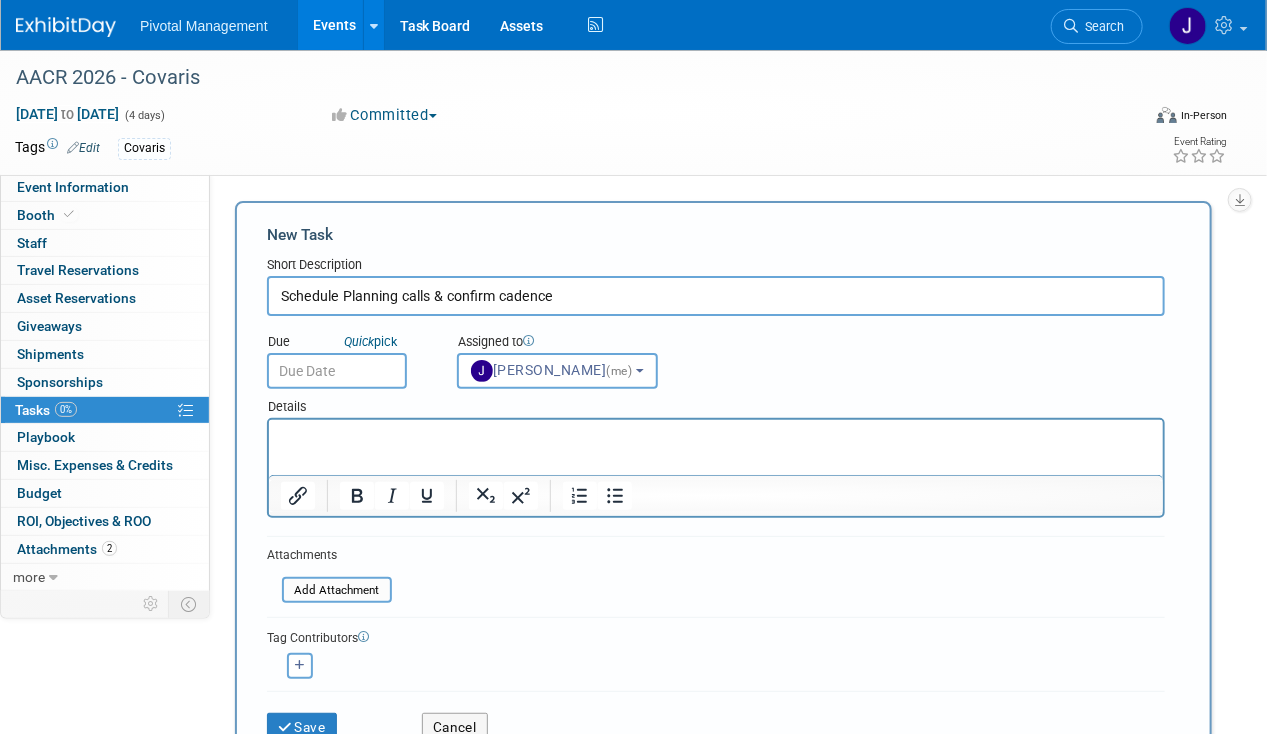 type on "Schedule Planning calls & confirm cadence" 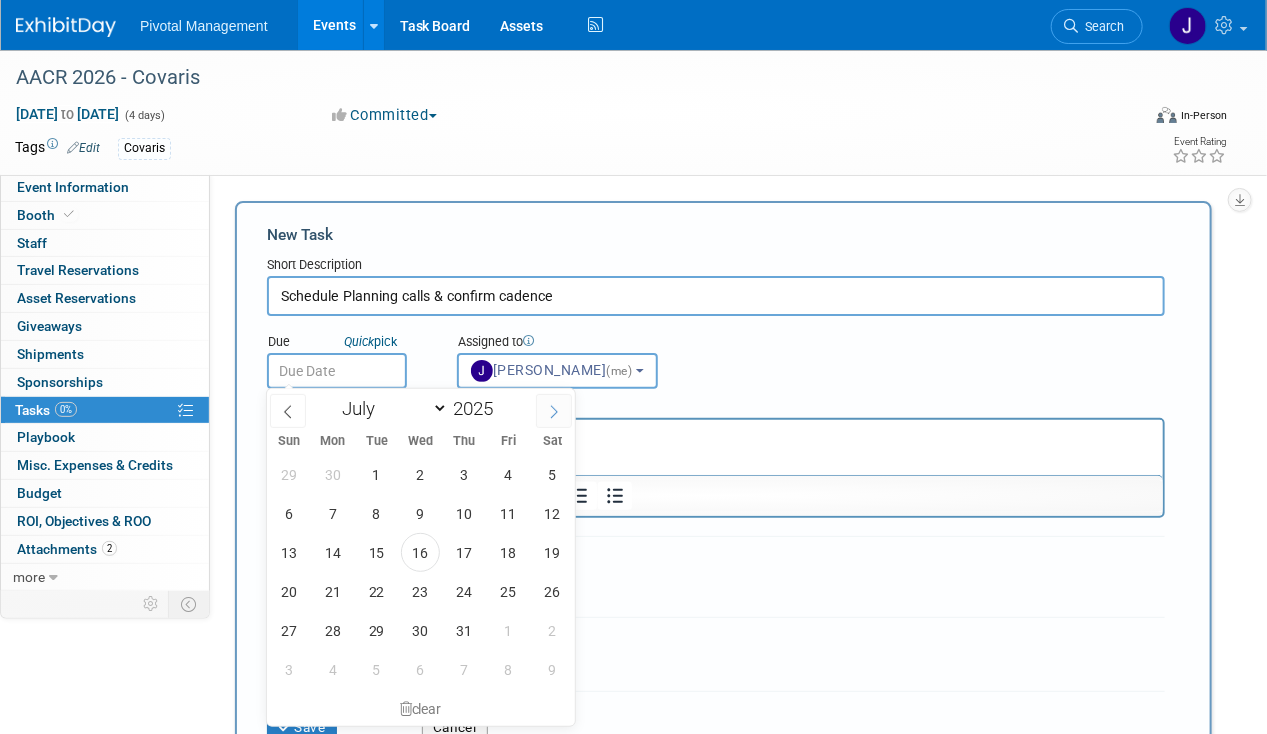click 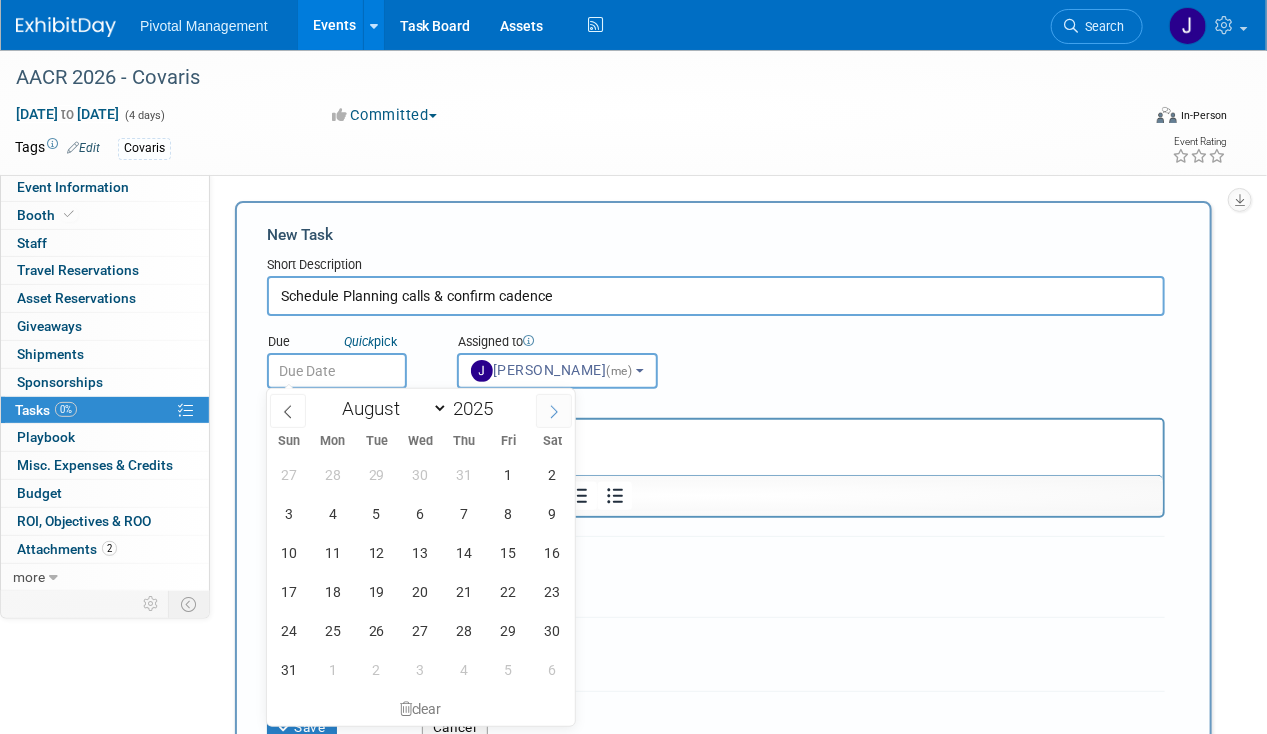 click 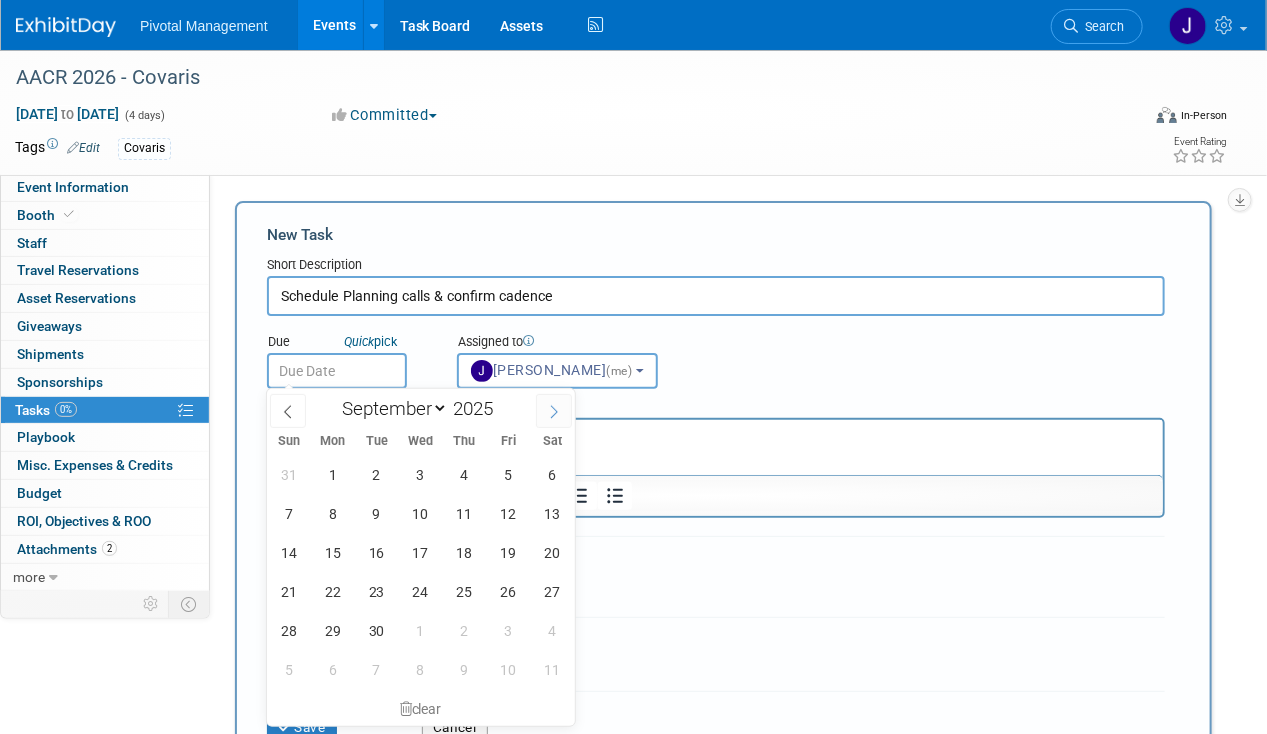 click 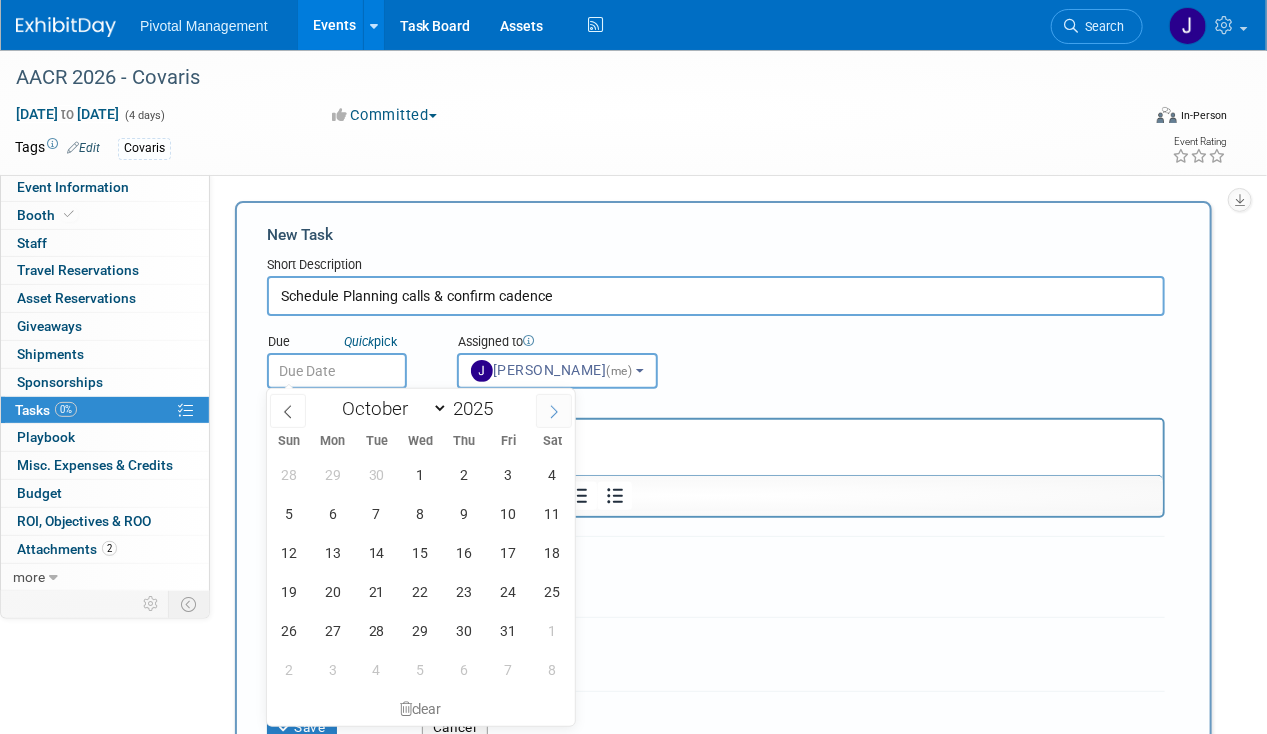 click 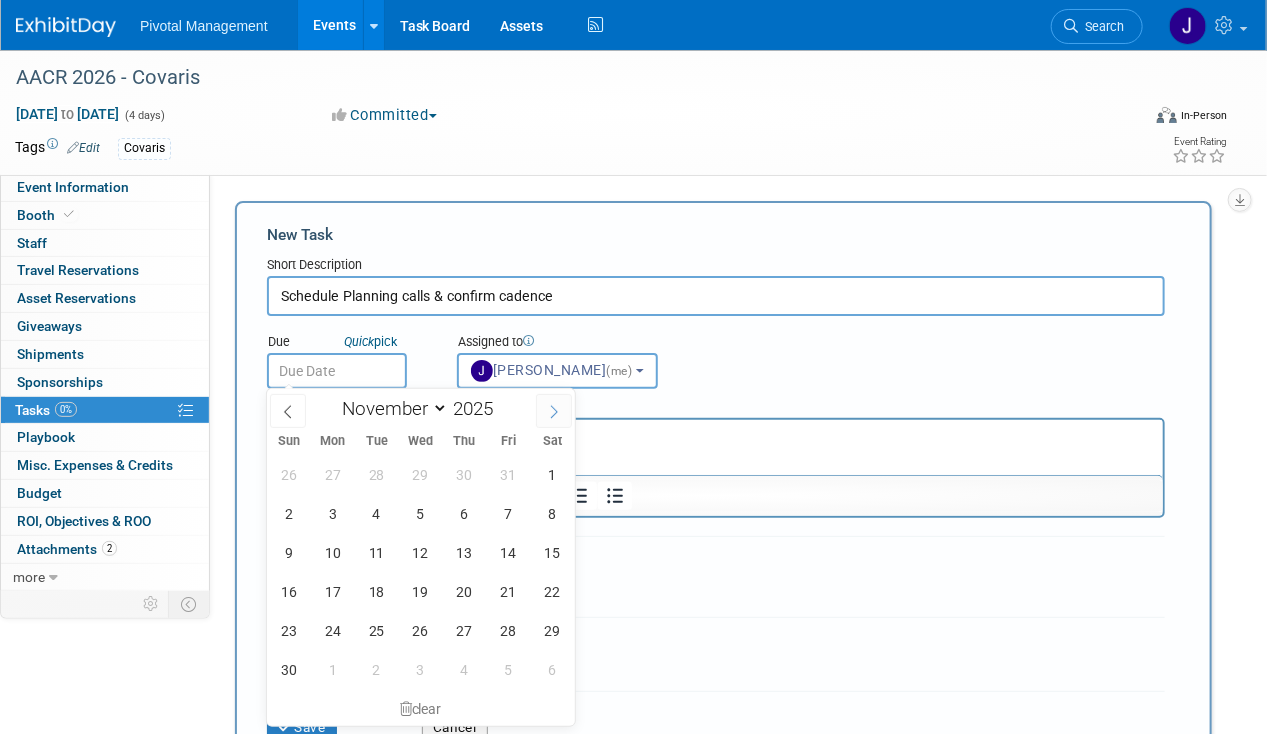 click 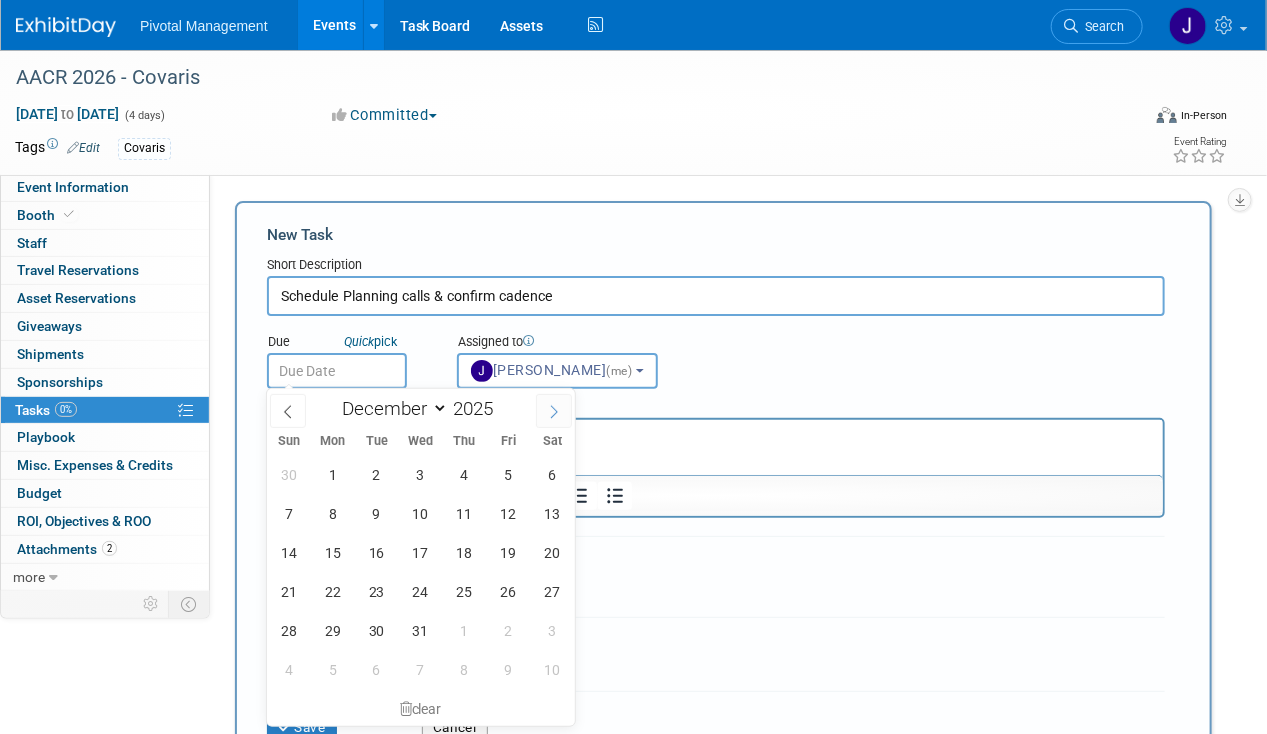 click 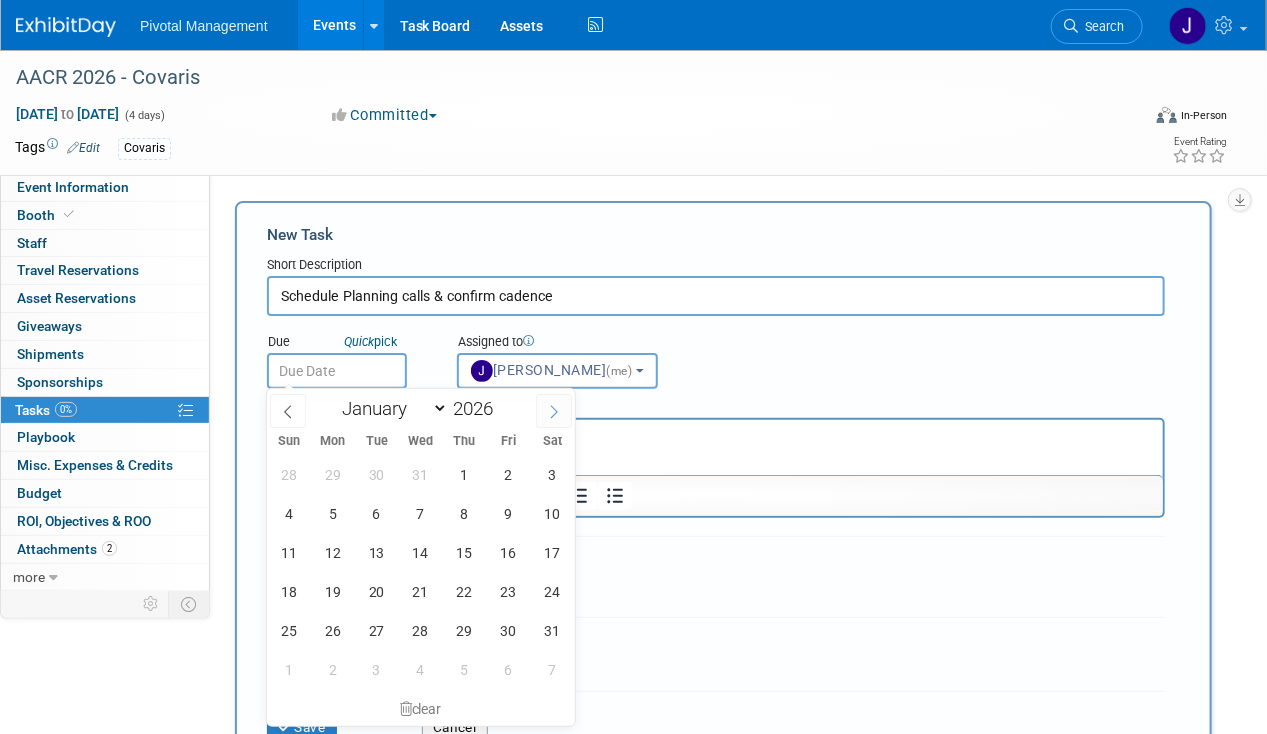click 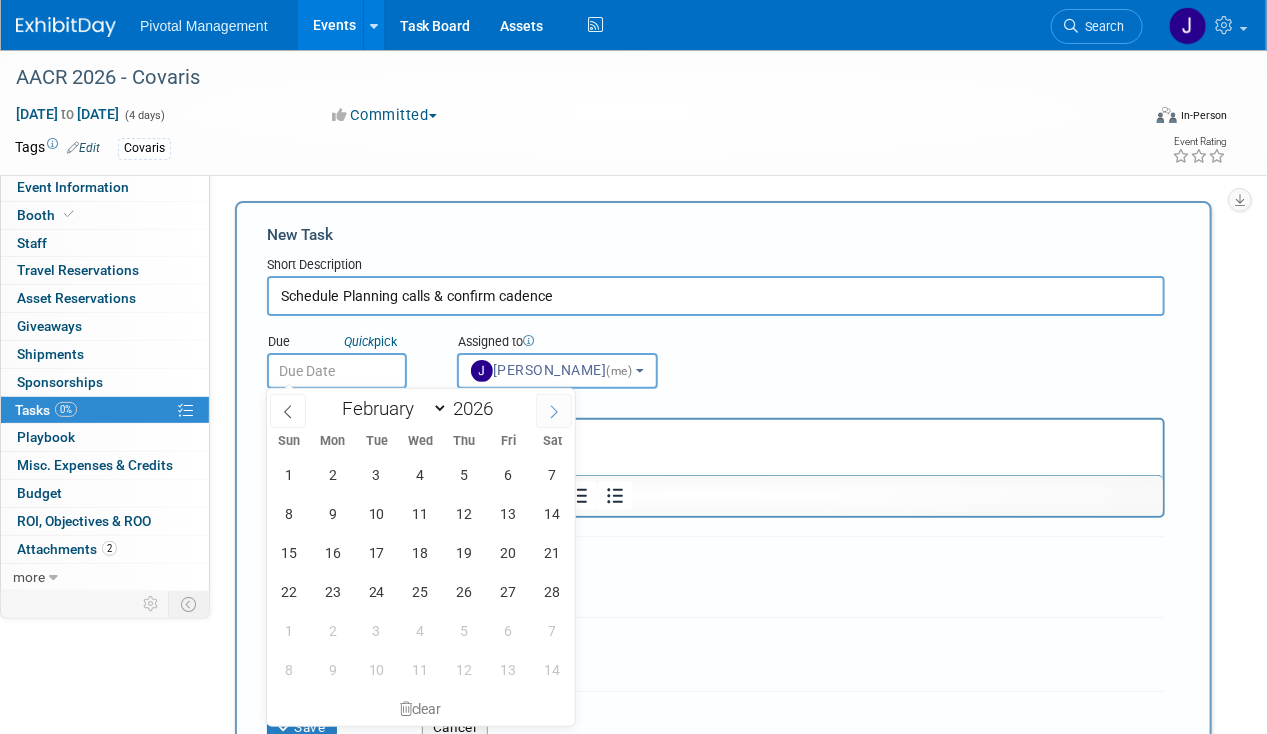 click 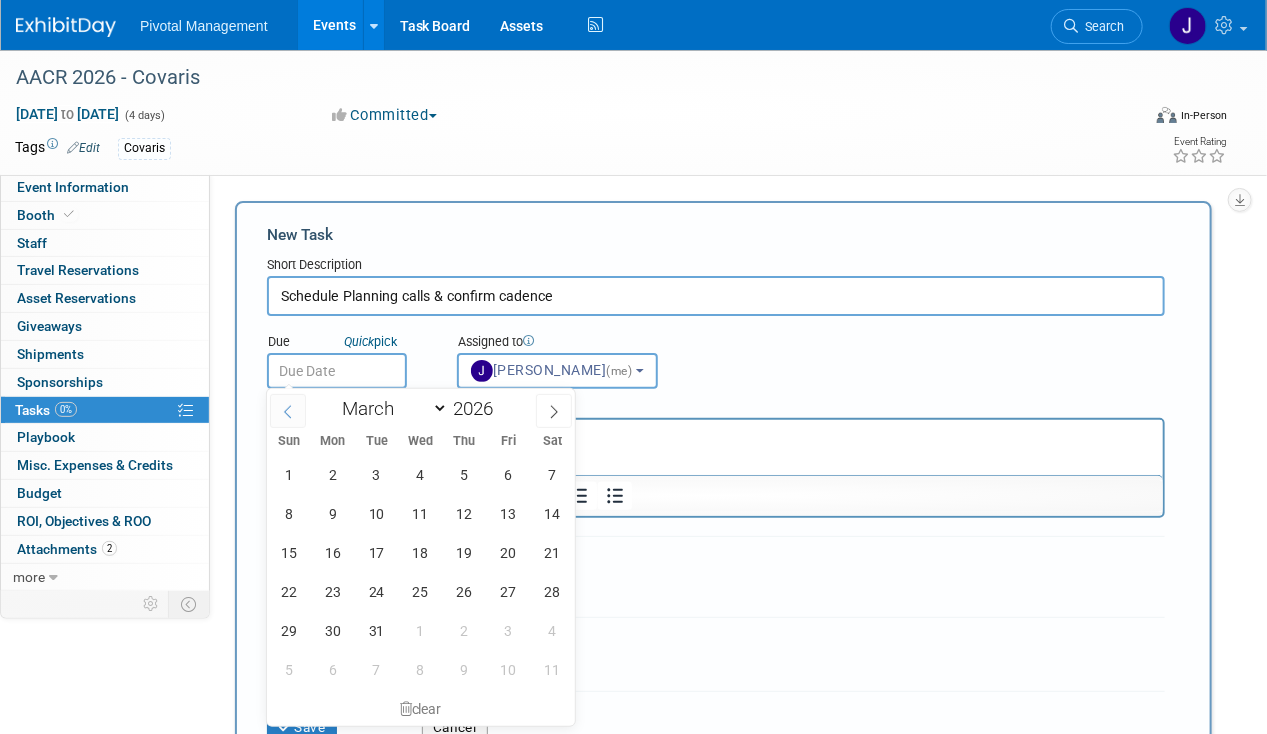 click at bounding box center (288, 411) 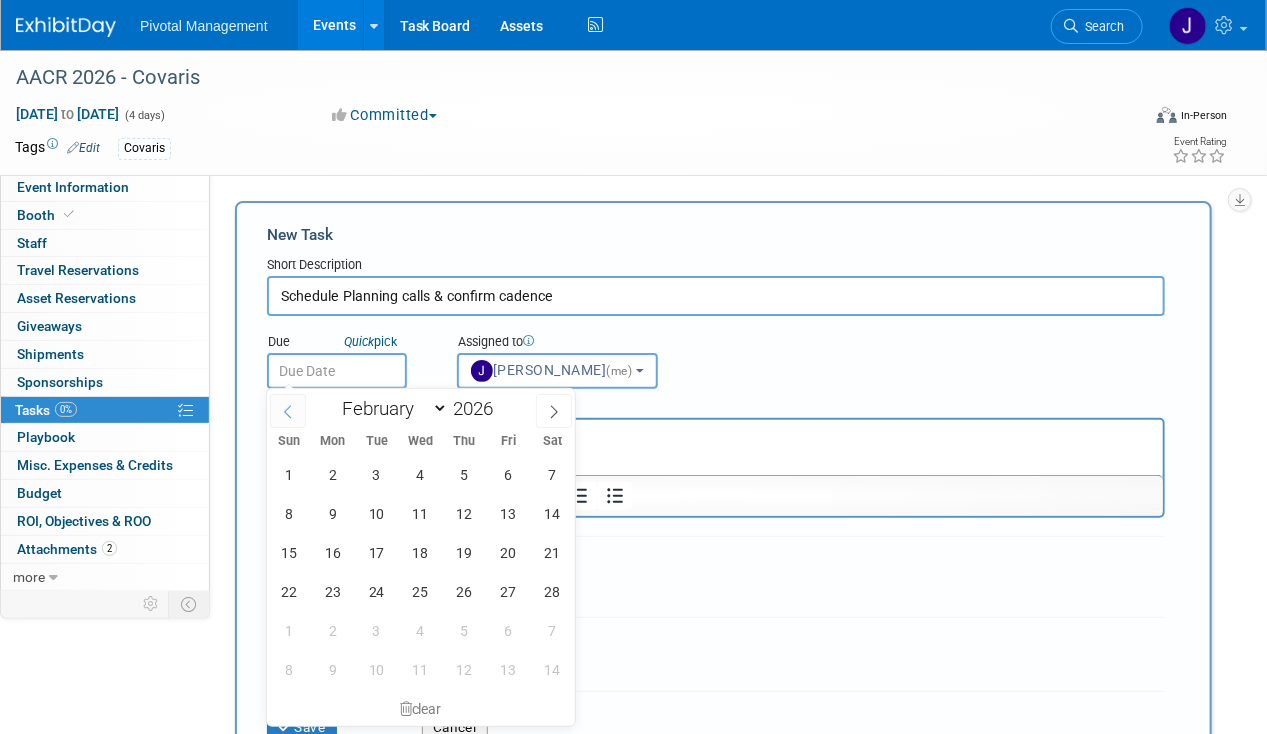 click 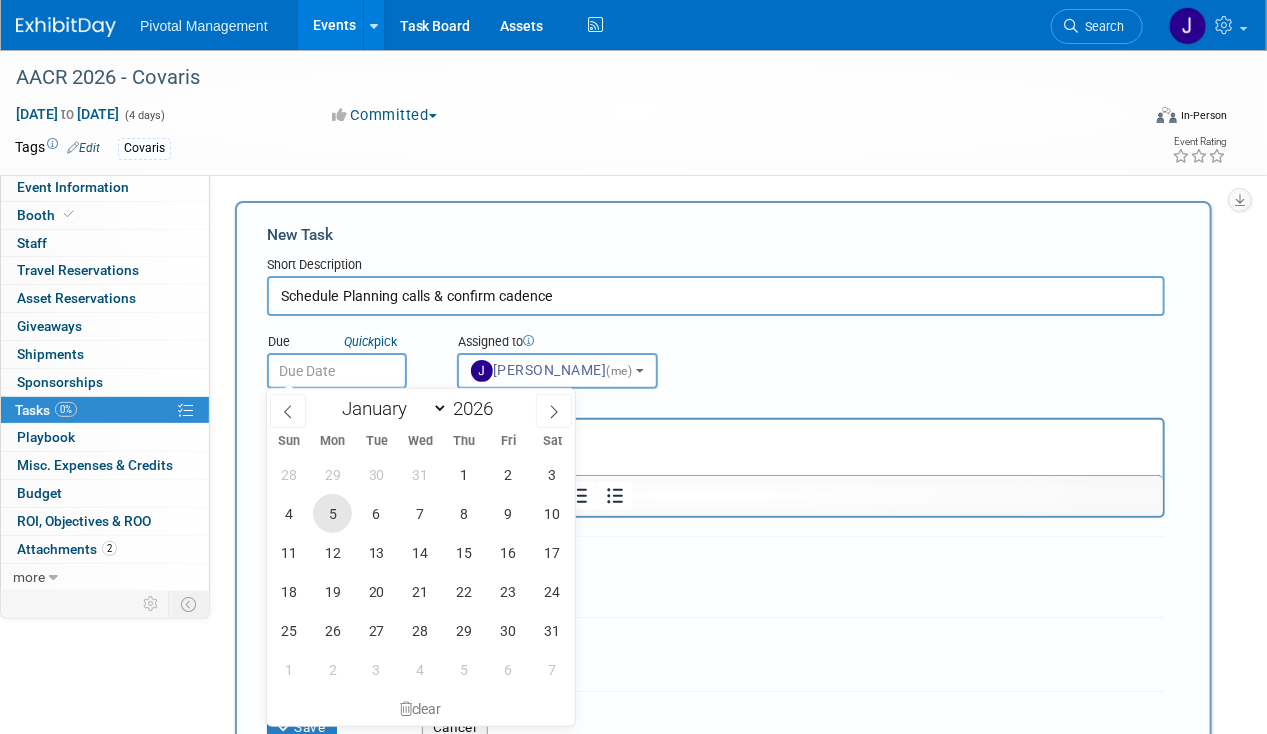 click on "5" at bounding box center (332, 513) 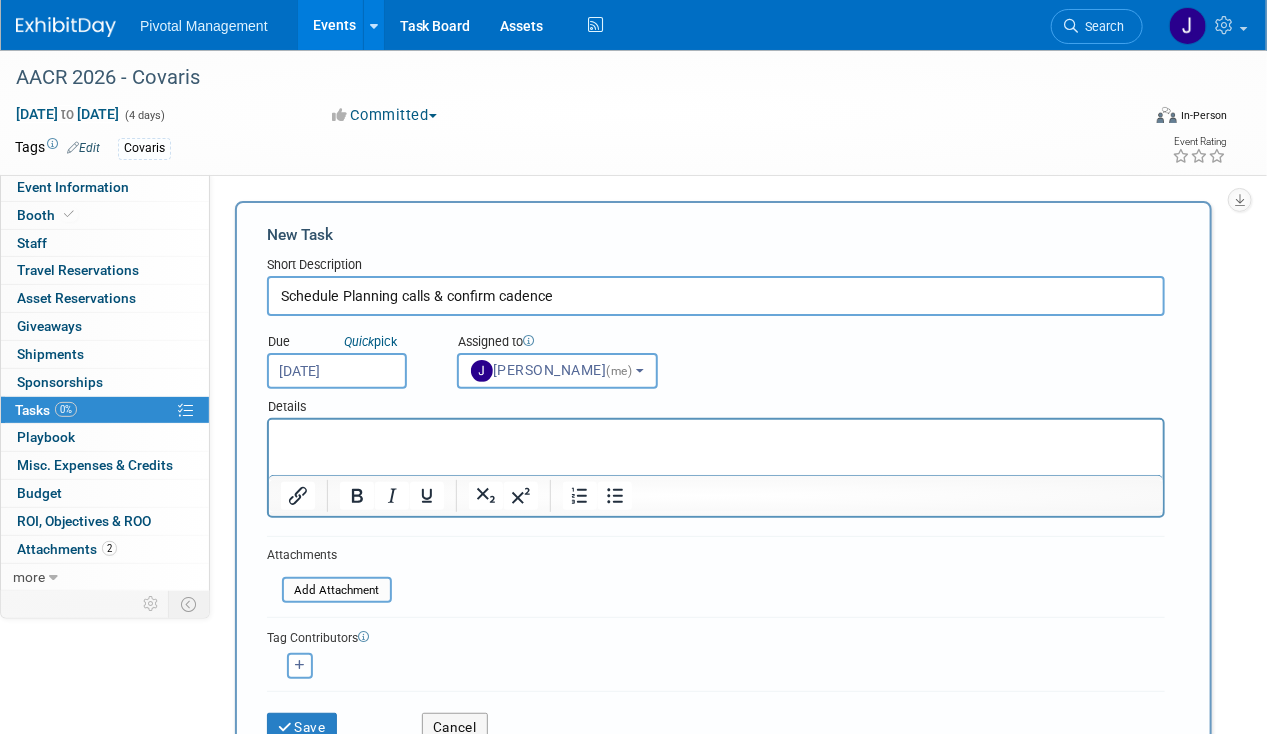 click on "Due  Quick  pick
Jan 5, 2026
Assigned to
<img src="https://www.exhibitday.com/Images/Unassigned-User-Icon.png" style="width: 22px; height: 22px; border-radius: 11px; margin-top: 2px; margin-bottom: 2px; margin-left: 2px;" />  Unassigned
(me)      (me)" at bounding box center [716, 352] 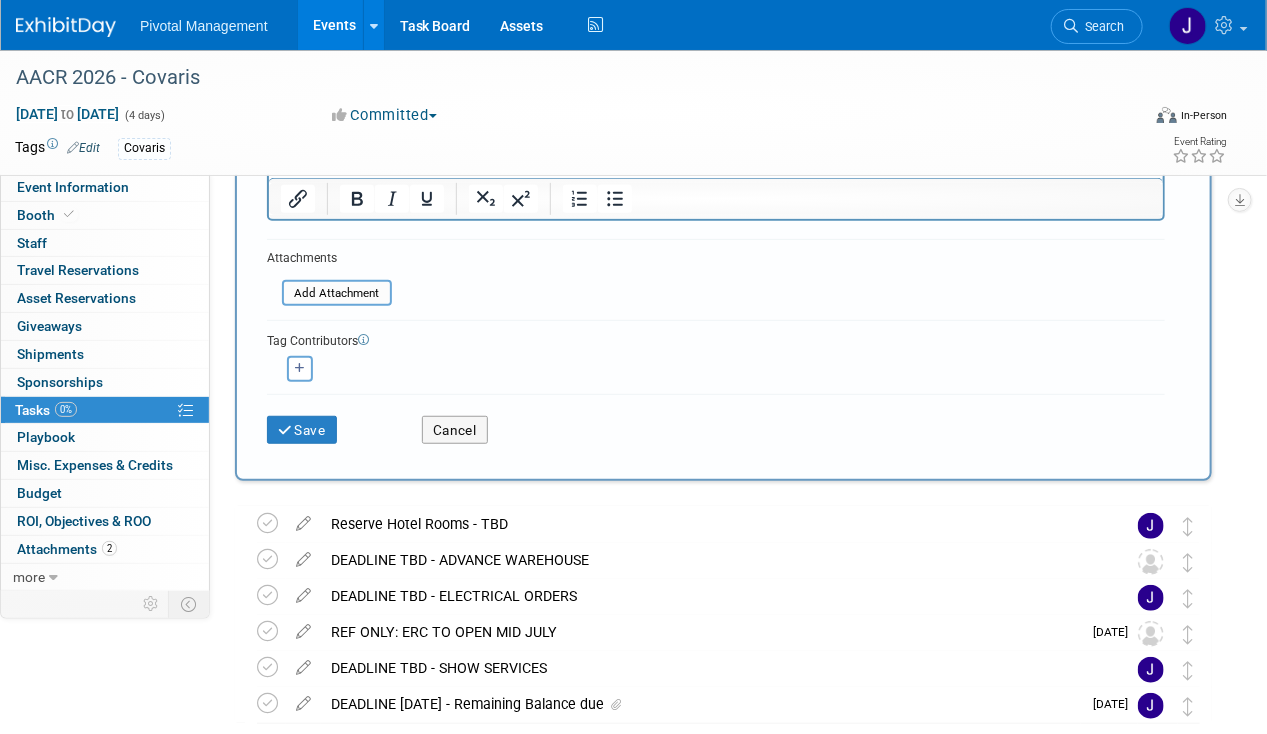 scroll, scrollTop: 378, scrollLeft: 0, axis: vertical 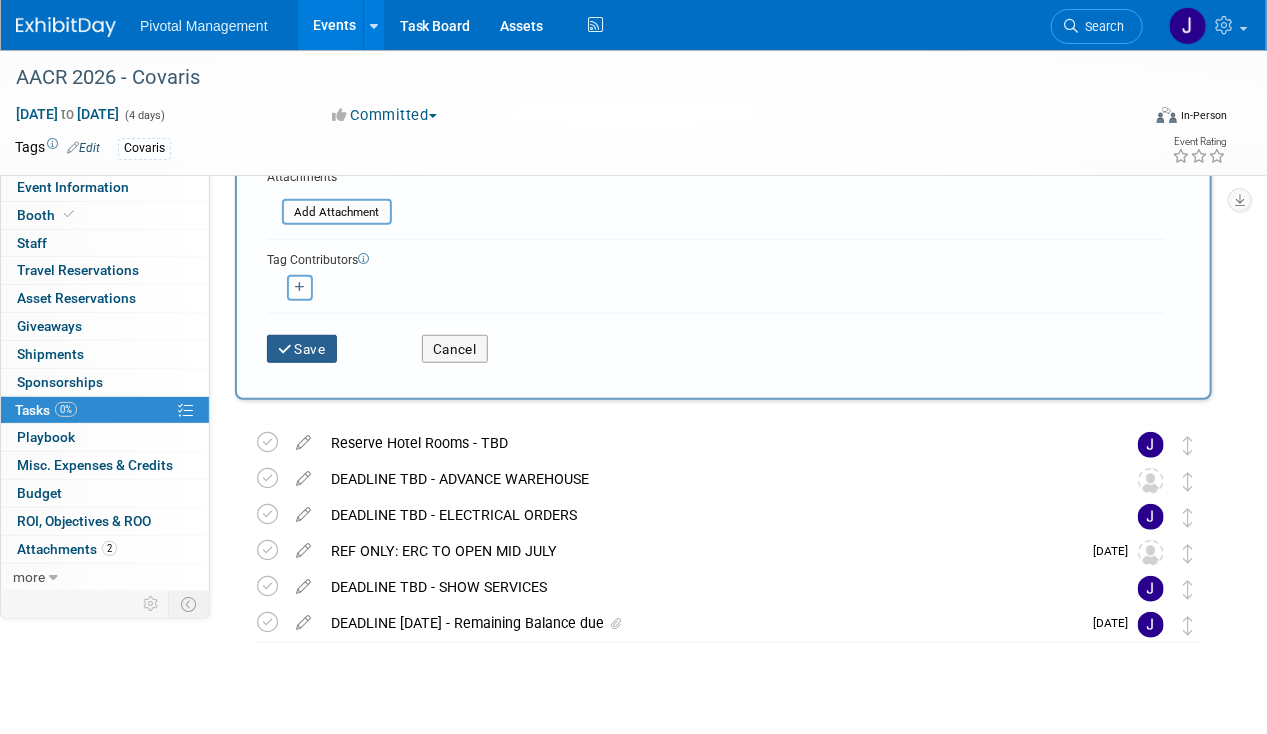 click on "Save" at bounding box center (302, 349) 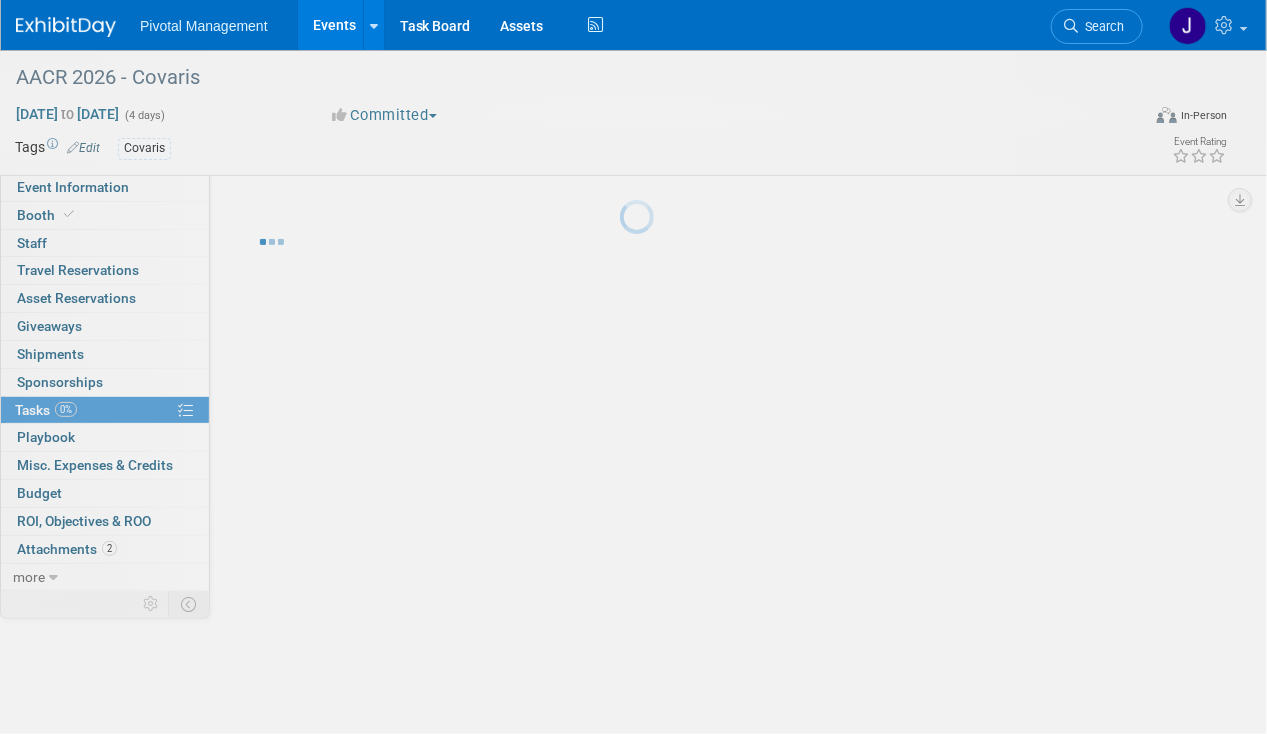 scroll, scrollTop: 0, scrollLeft: 0, axis: both 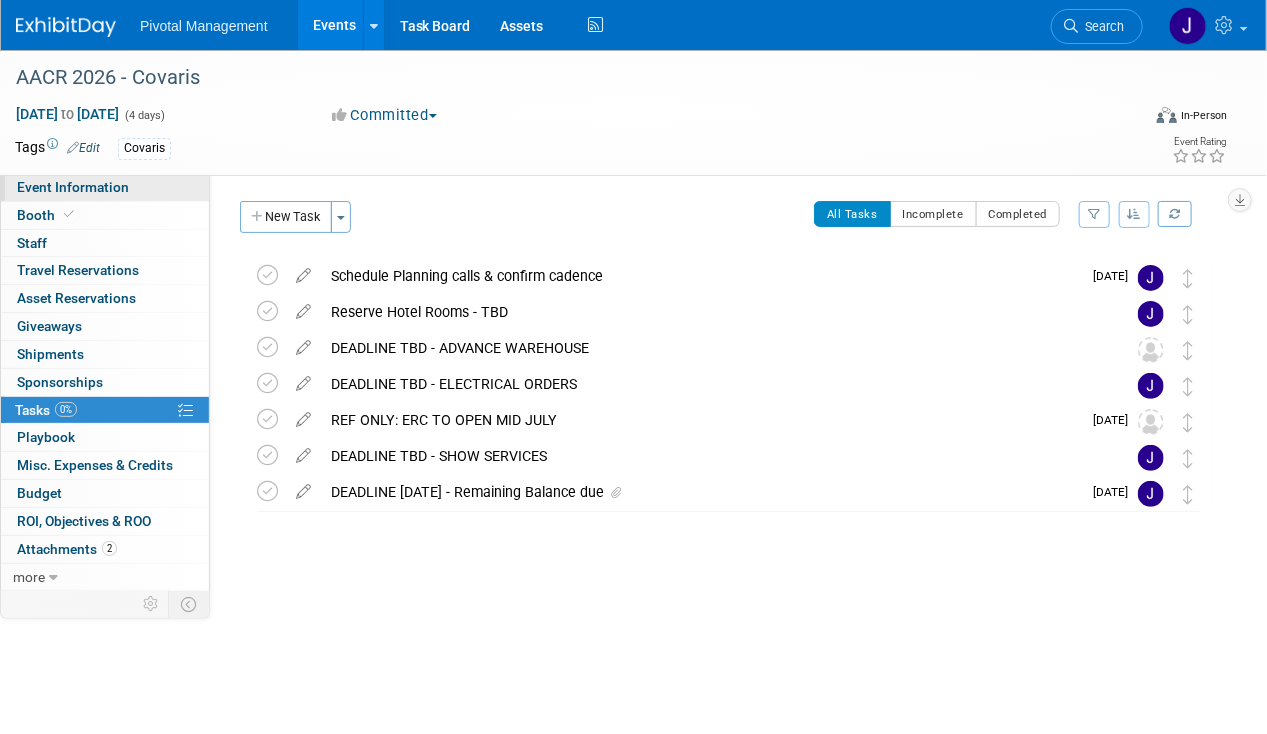 click on "Event Information" at bounding box center (73, 187) 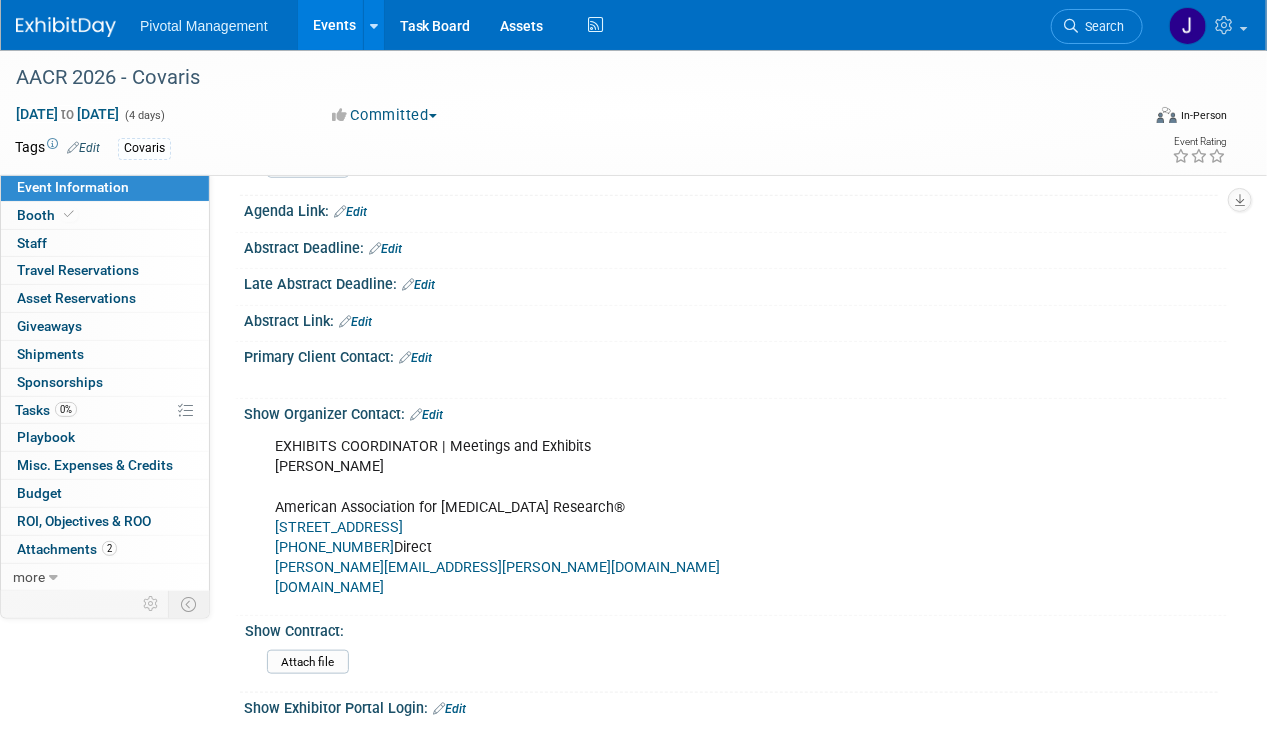 scroll, scrollTop: 439, scrollLeft: 0, axis: vertical 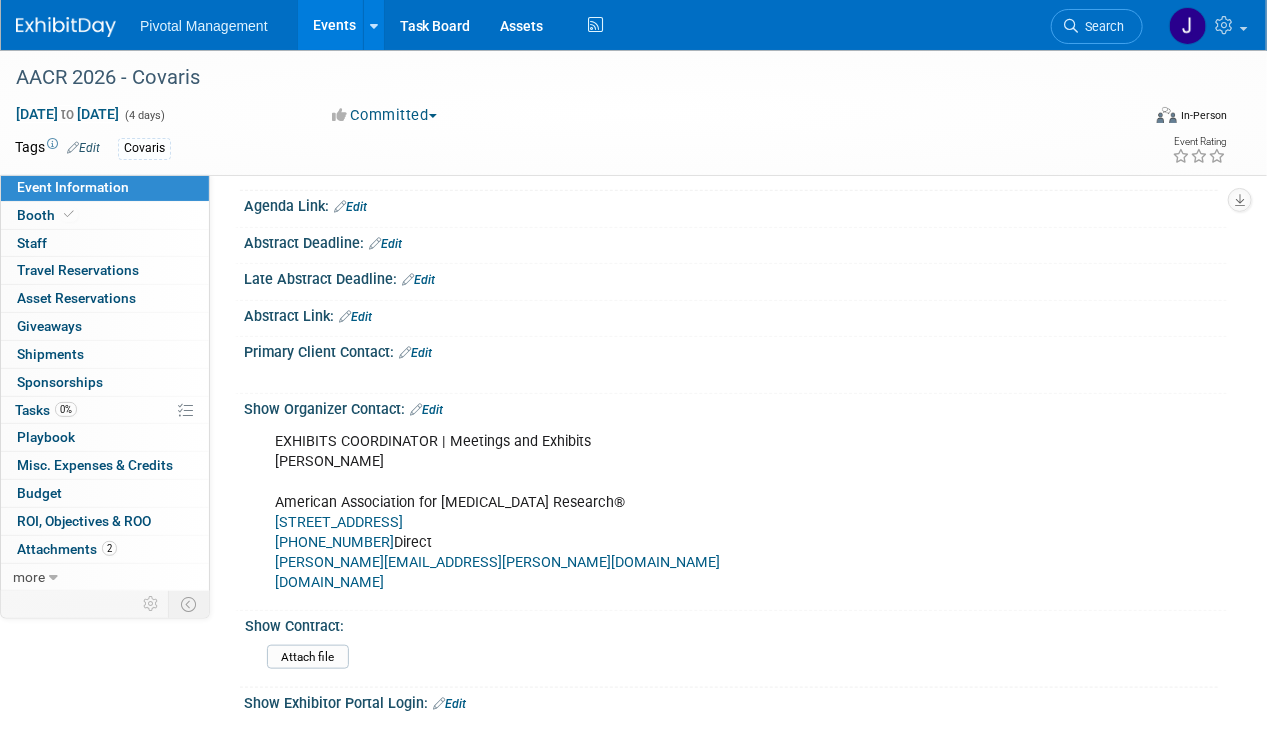 click on "Edit" at bounding box center [415, 353] 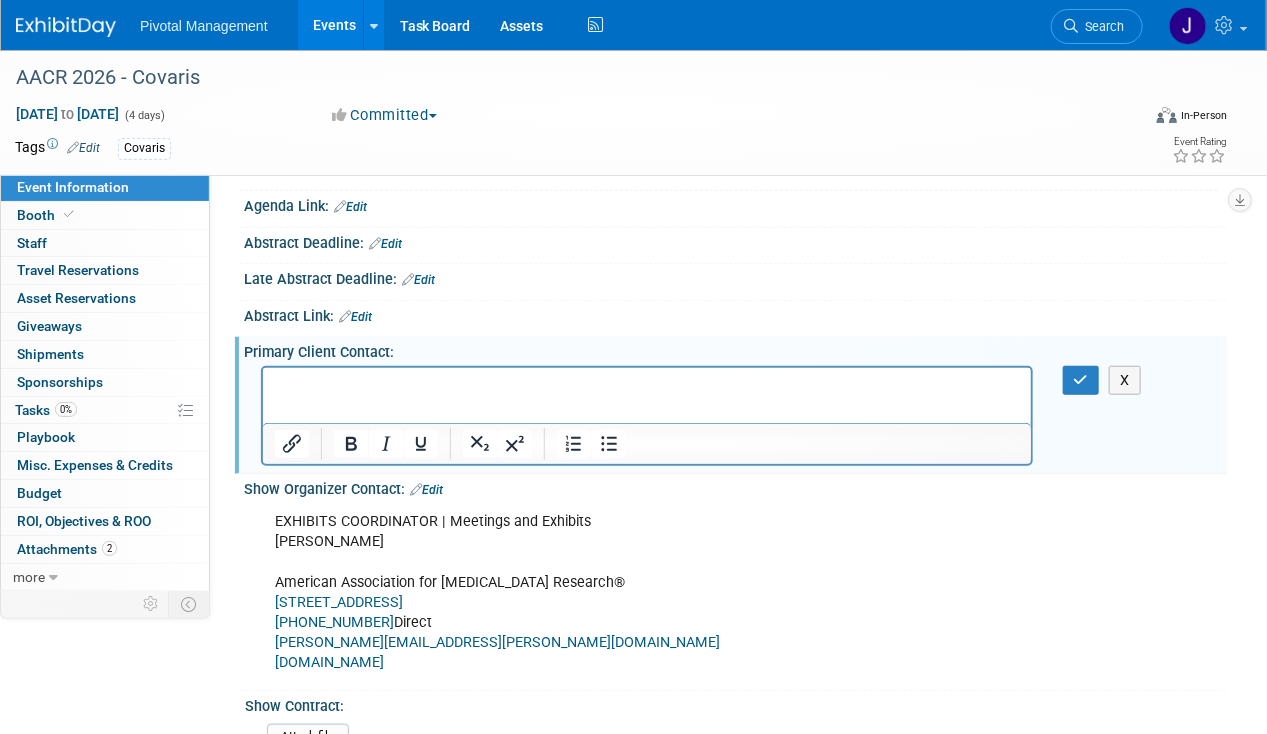 scroll, scrollTop: 0, scrollLeft: 0, axis: both 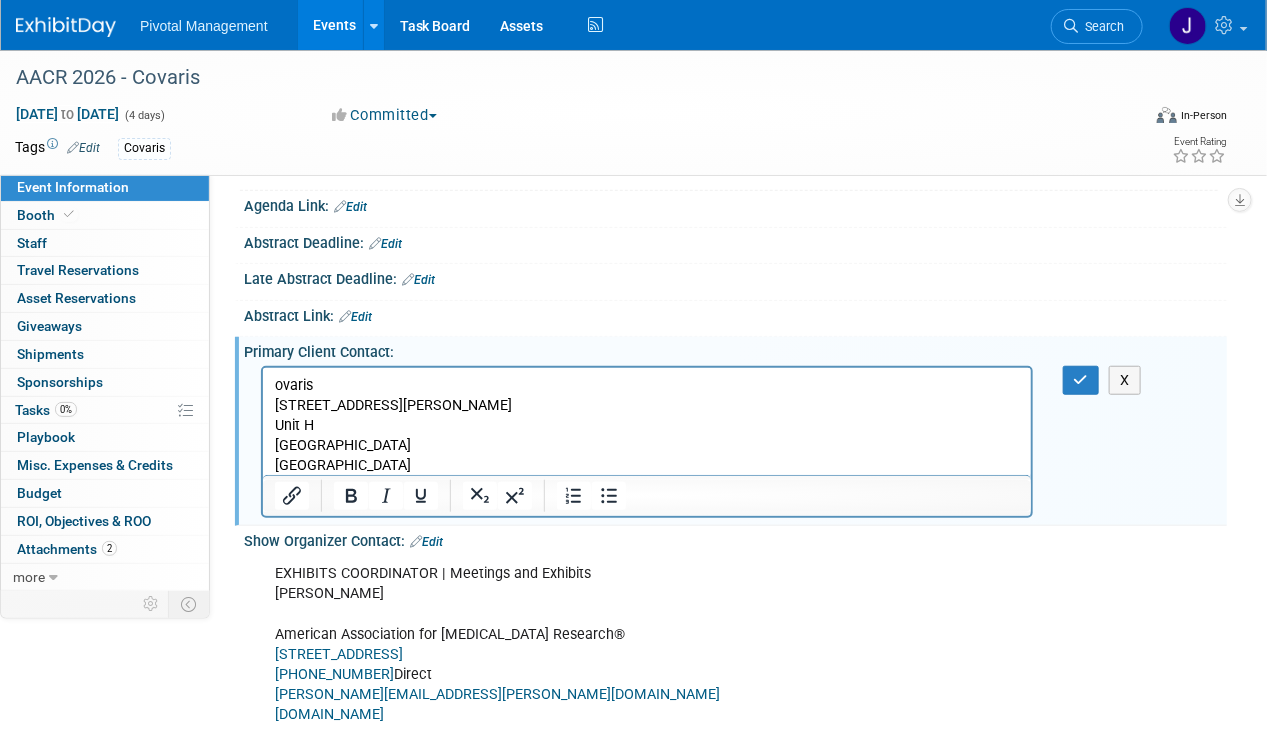 type 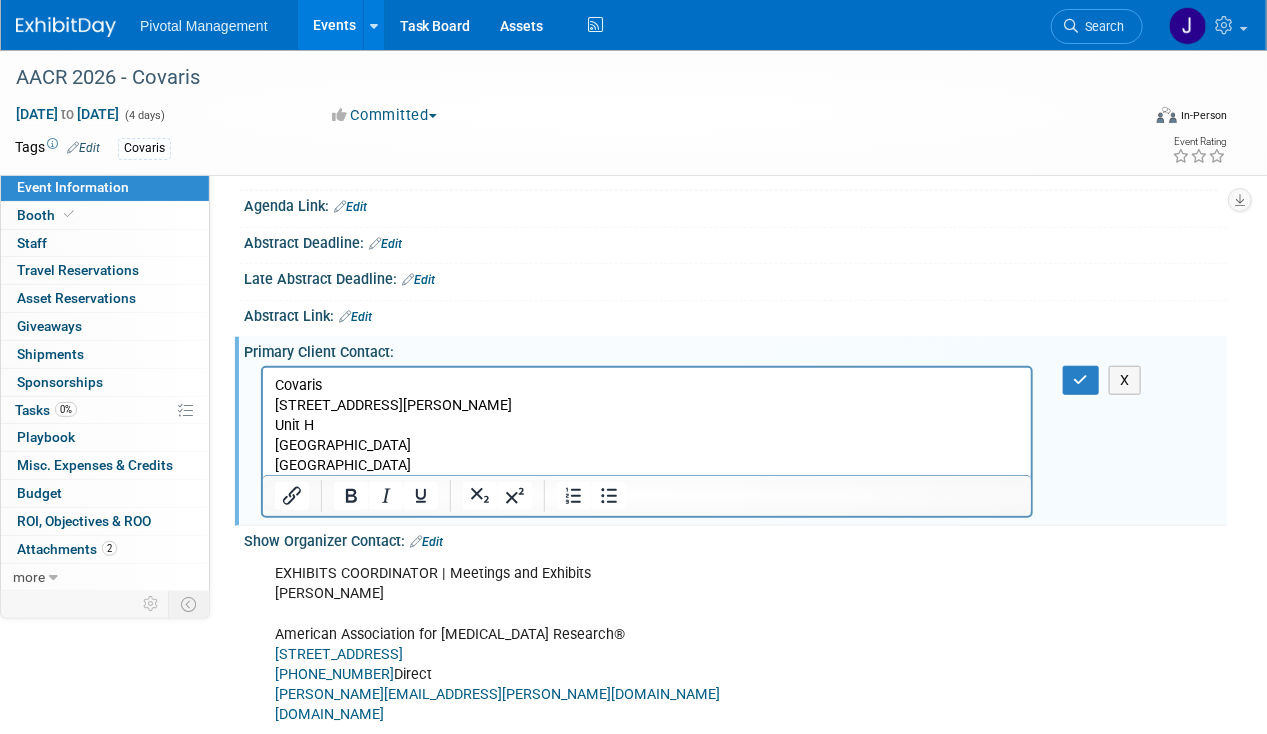 click on "Covaris 14 Gill St. Unit H Woburn, MA 01801  United States of America" at bounding box center [646, 425] 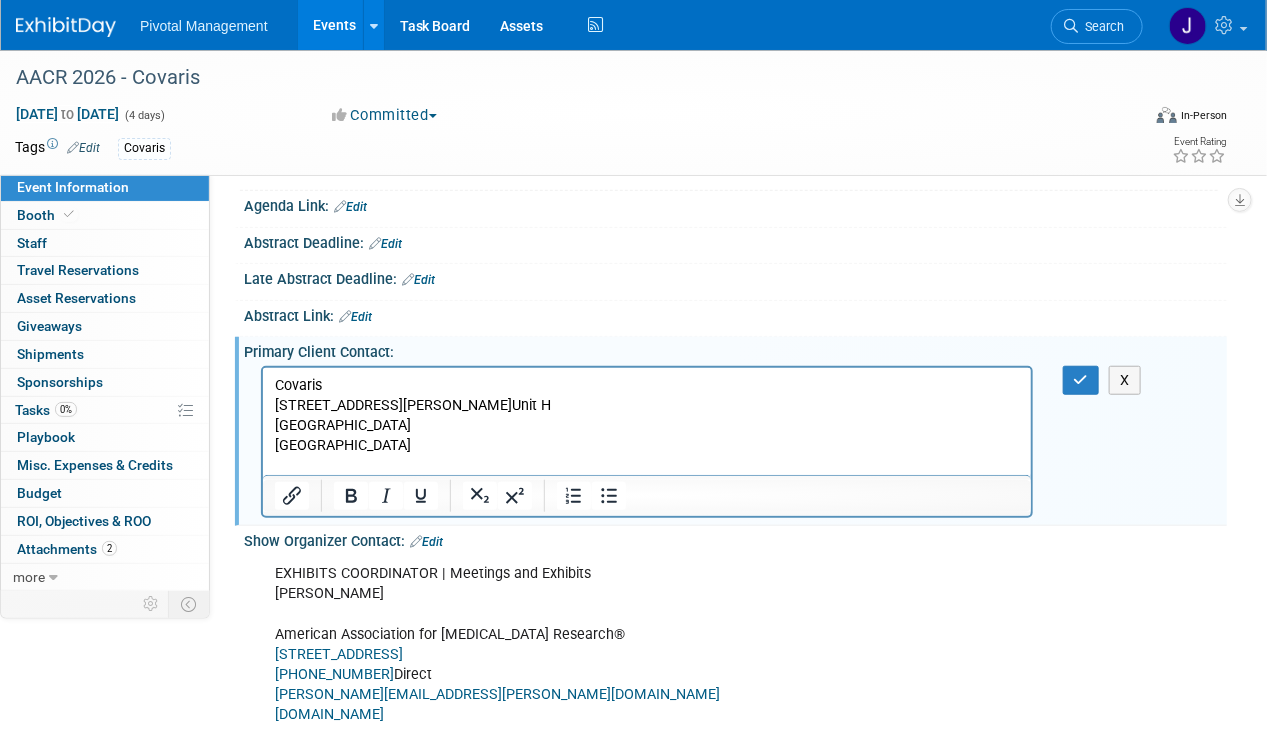 scroll, scrollTop: 0, scrollLeft: 0, axis: both 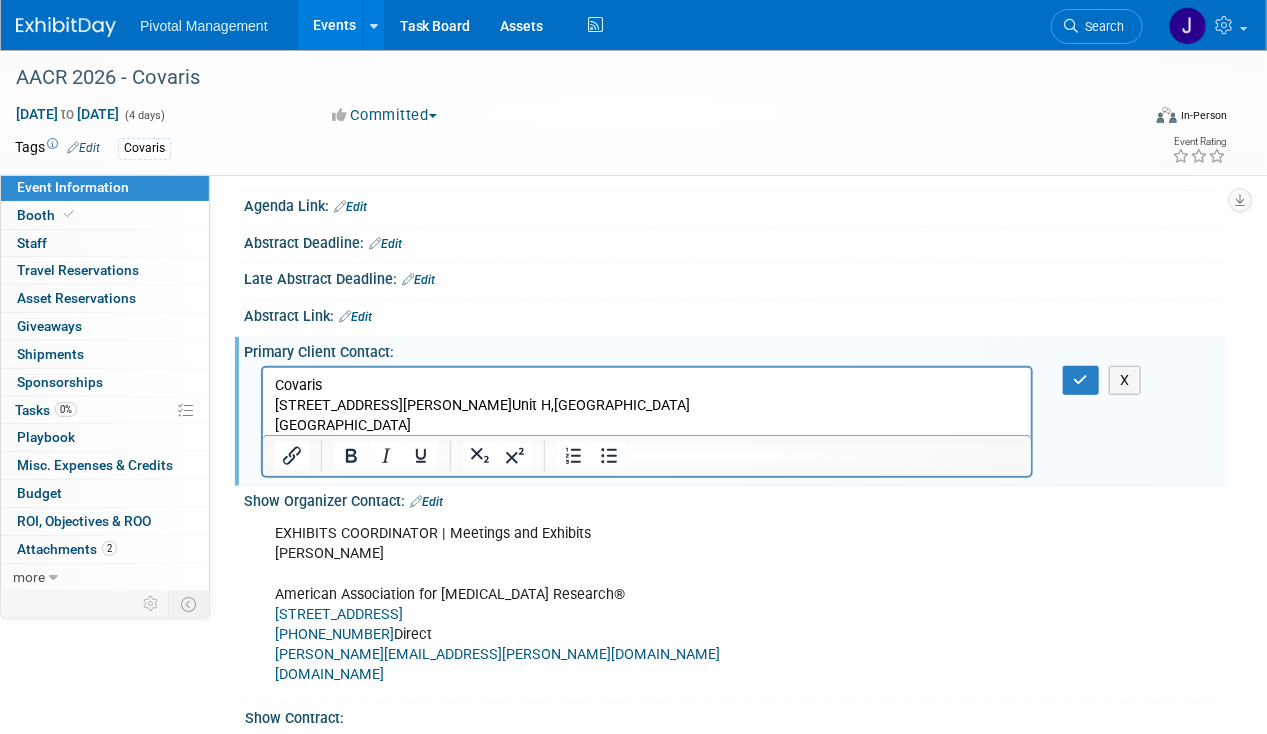 click on "Covaris 14 Gill St.,  Unit H,  Woburn, MA 01801  United States of America" at bounding box center (646, 405) 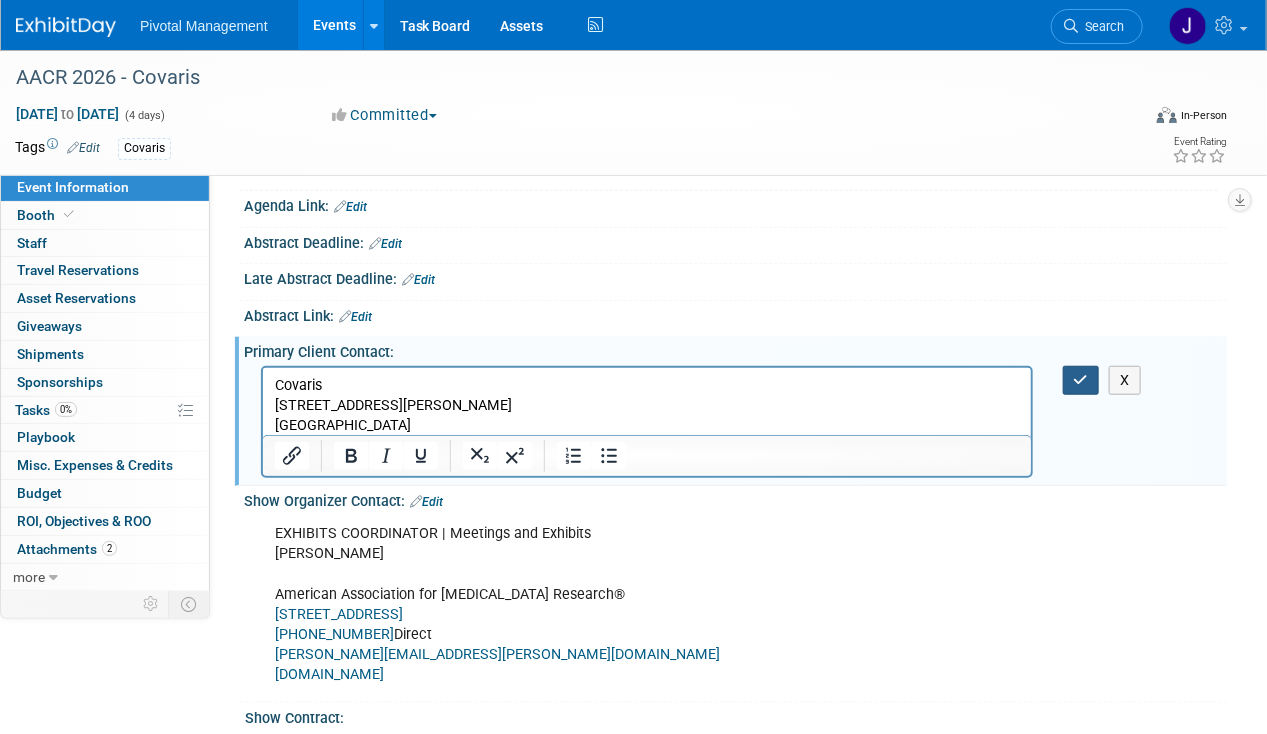 click at bounding box center [1081, 380] 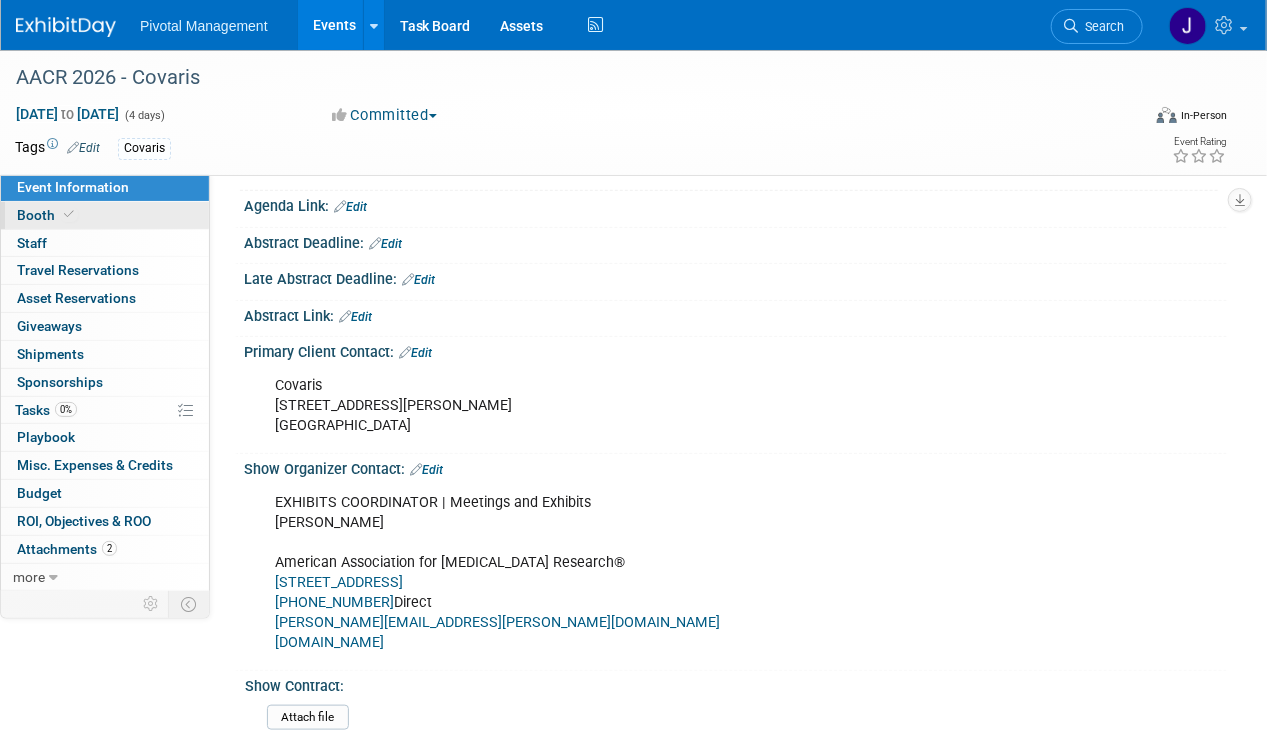 click on "Booth" at bounding box center (47, 215) 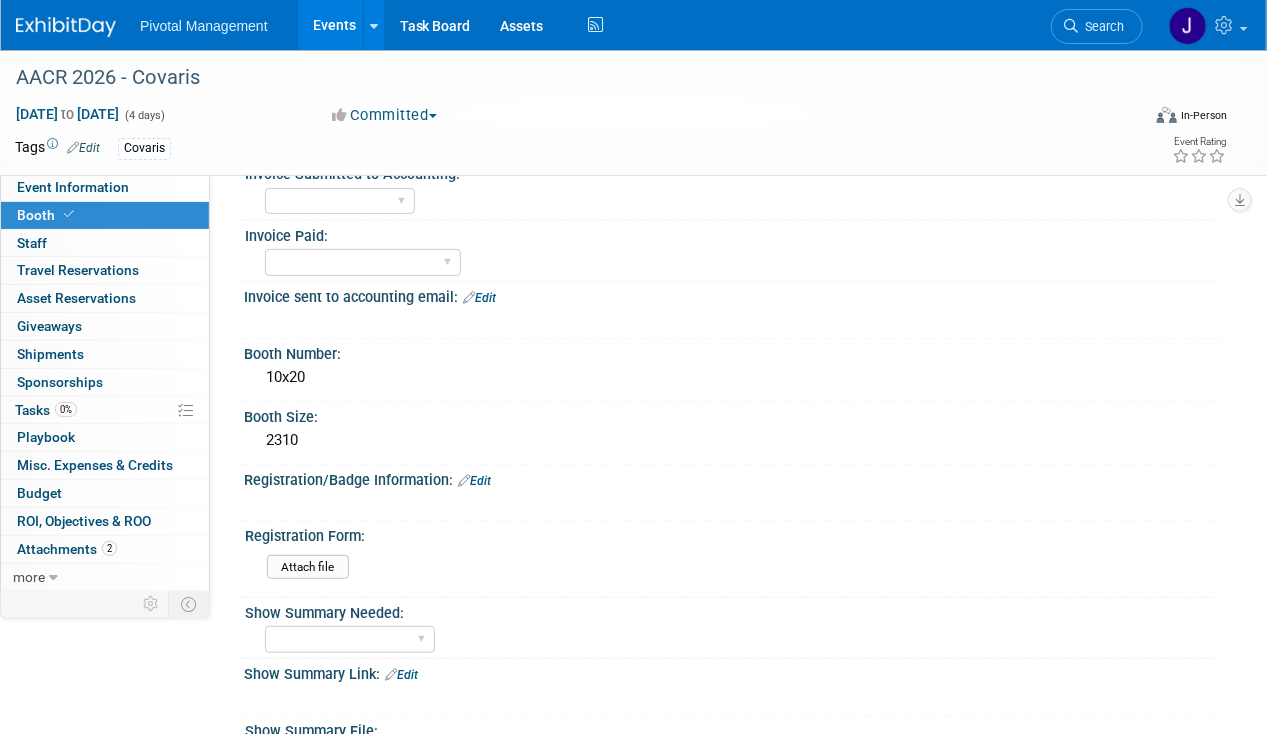 scroll, scrollTop: 396, scrollLeft: 0, axis: vertical 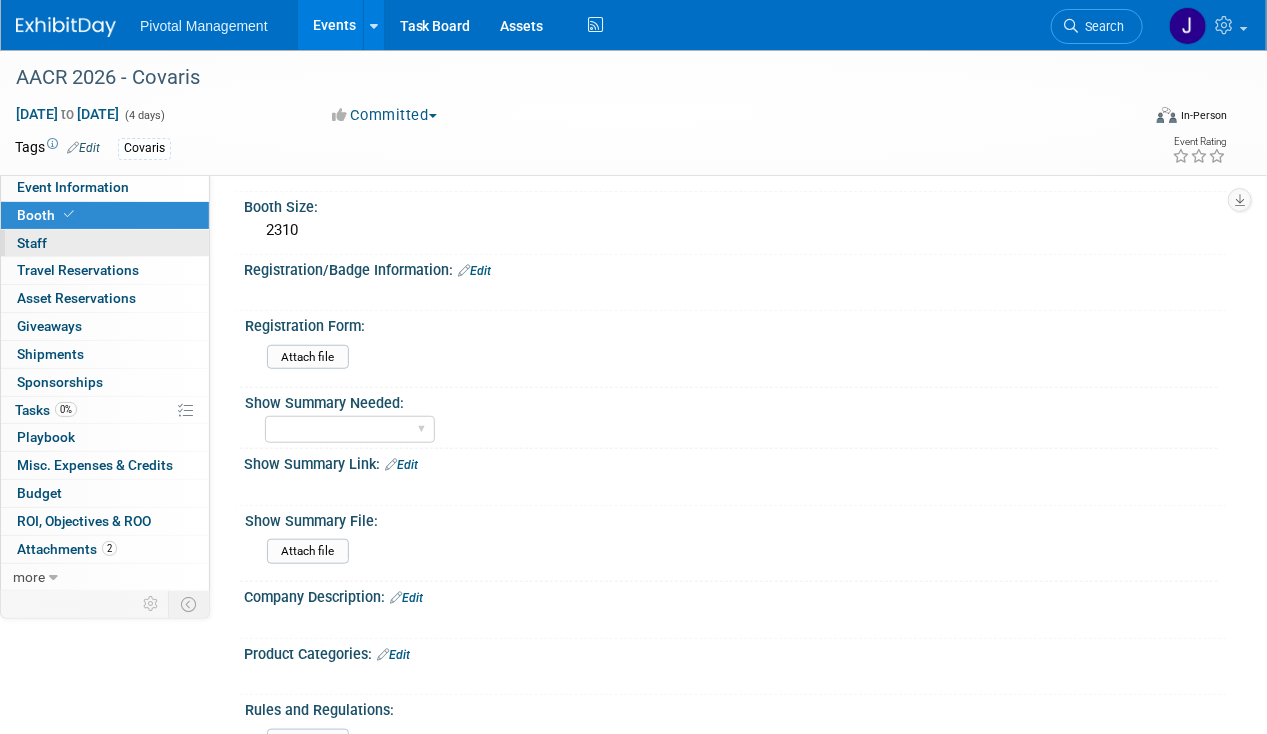 click on "0
Staff 0" at bounding box center (105, 243) 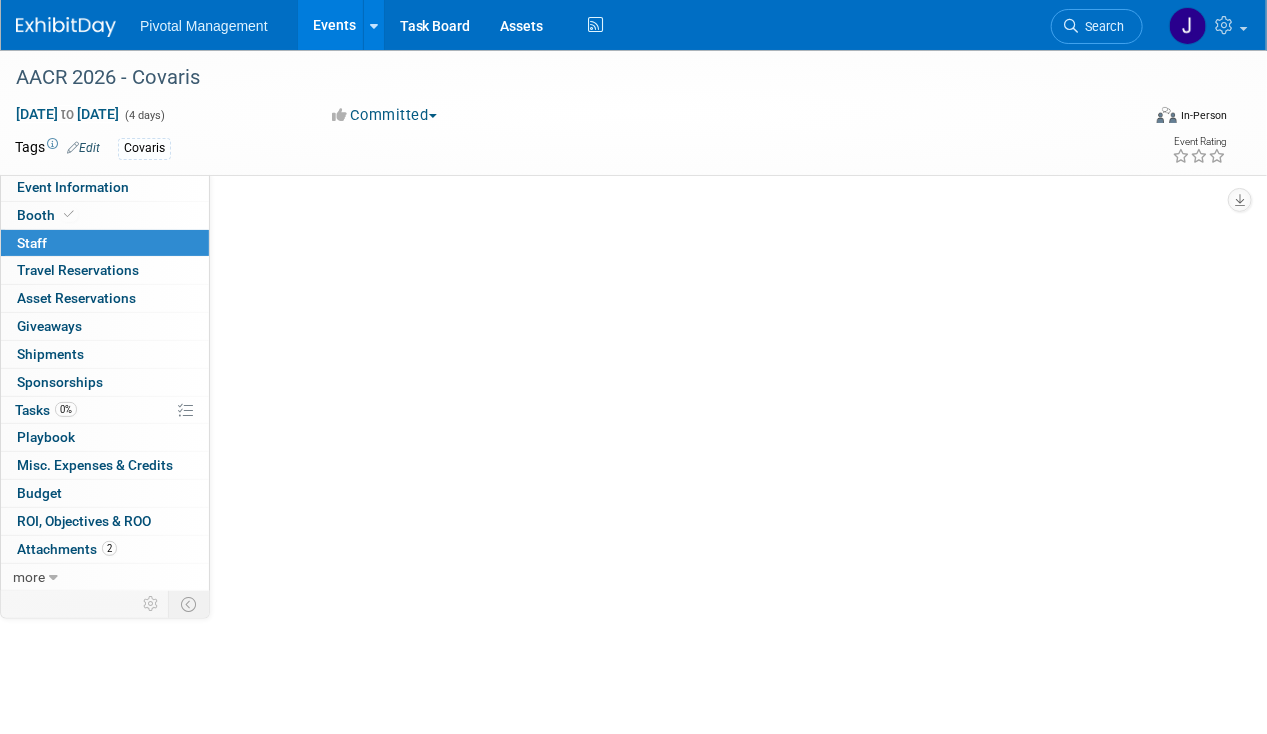 scroll, scrollTop: 0, scrollLeft: 0, axis: both 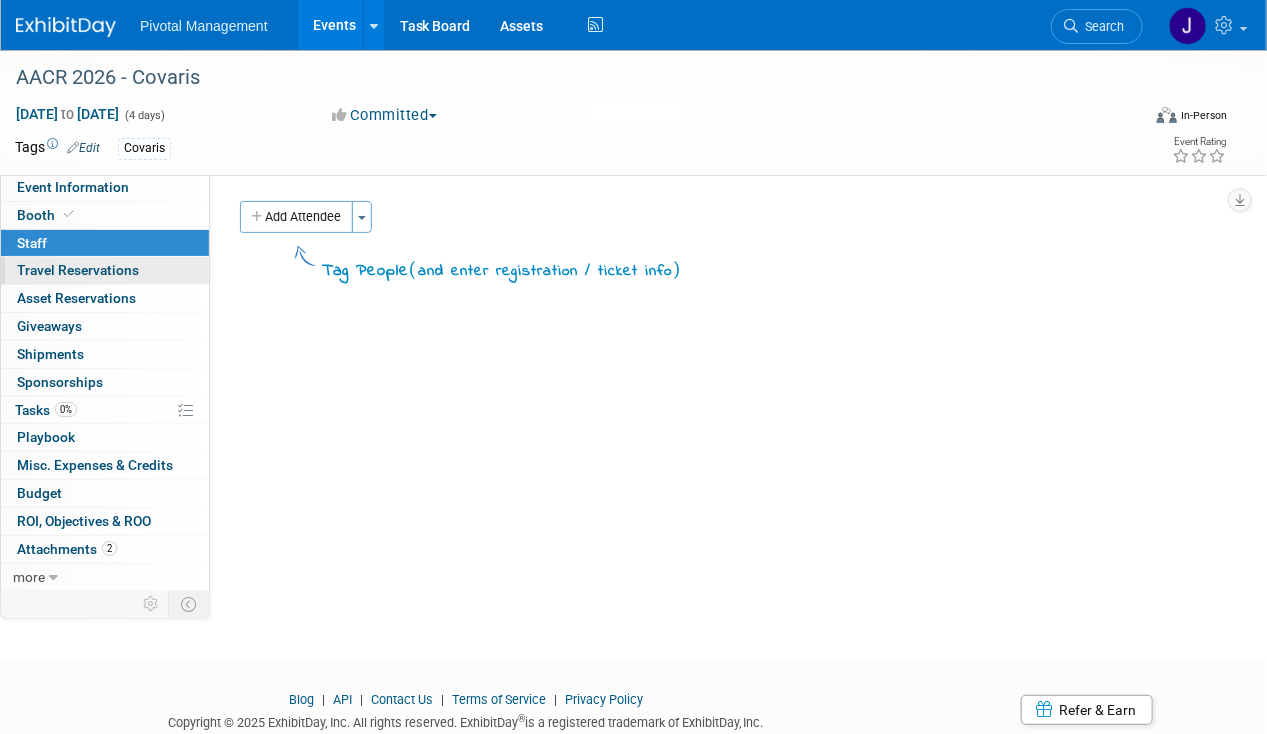 click on "0
Travel Reservations 0" at bounding box center (105, 270) 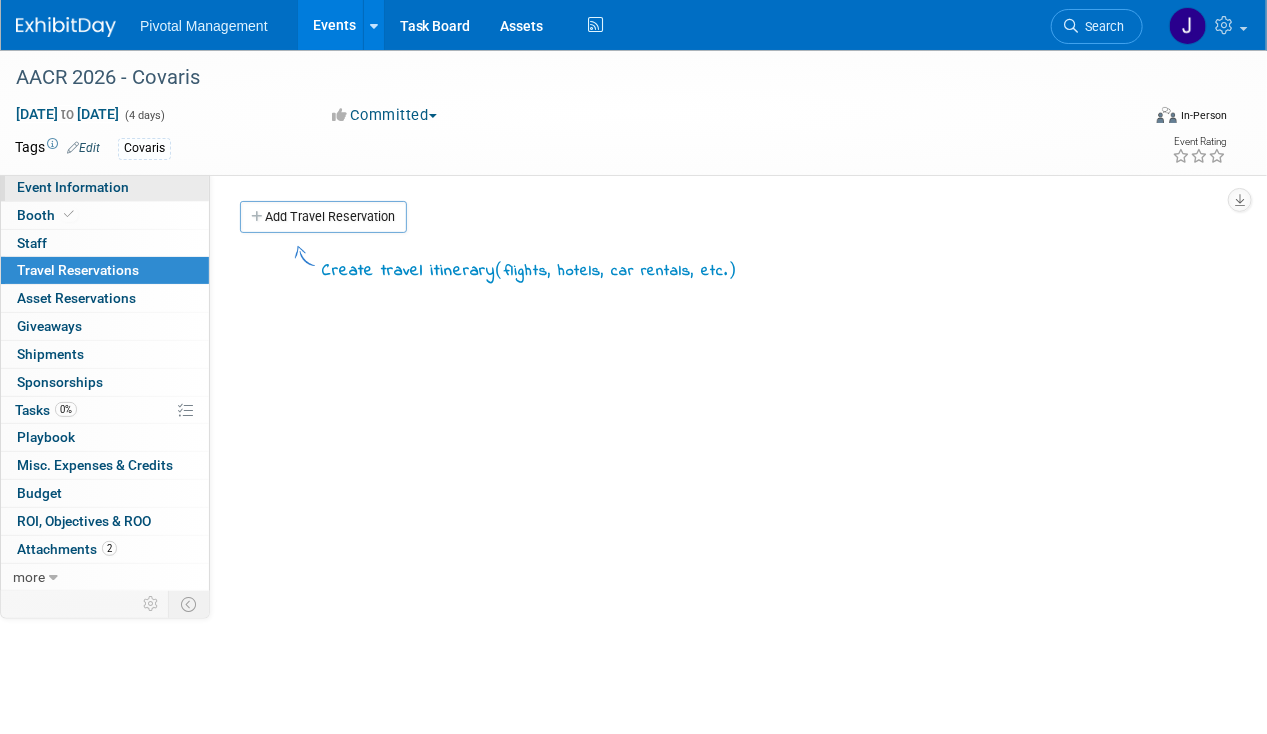 click on "Event Information" at bounding box center (73, 187) 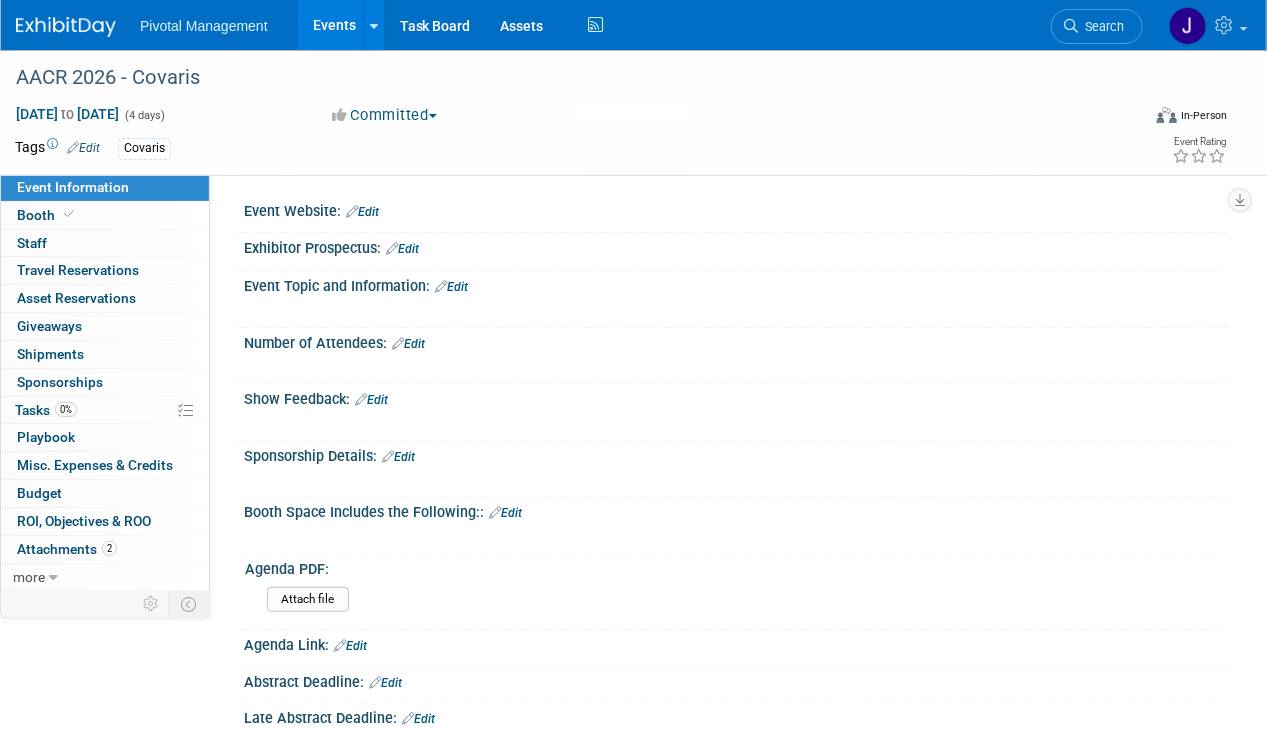 click on "Edit" at bounding box center (362, 212) 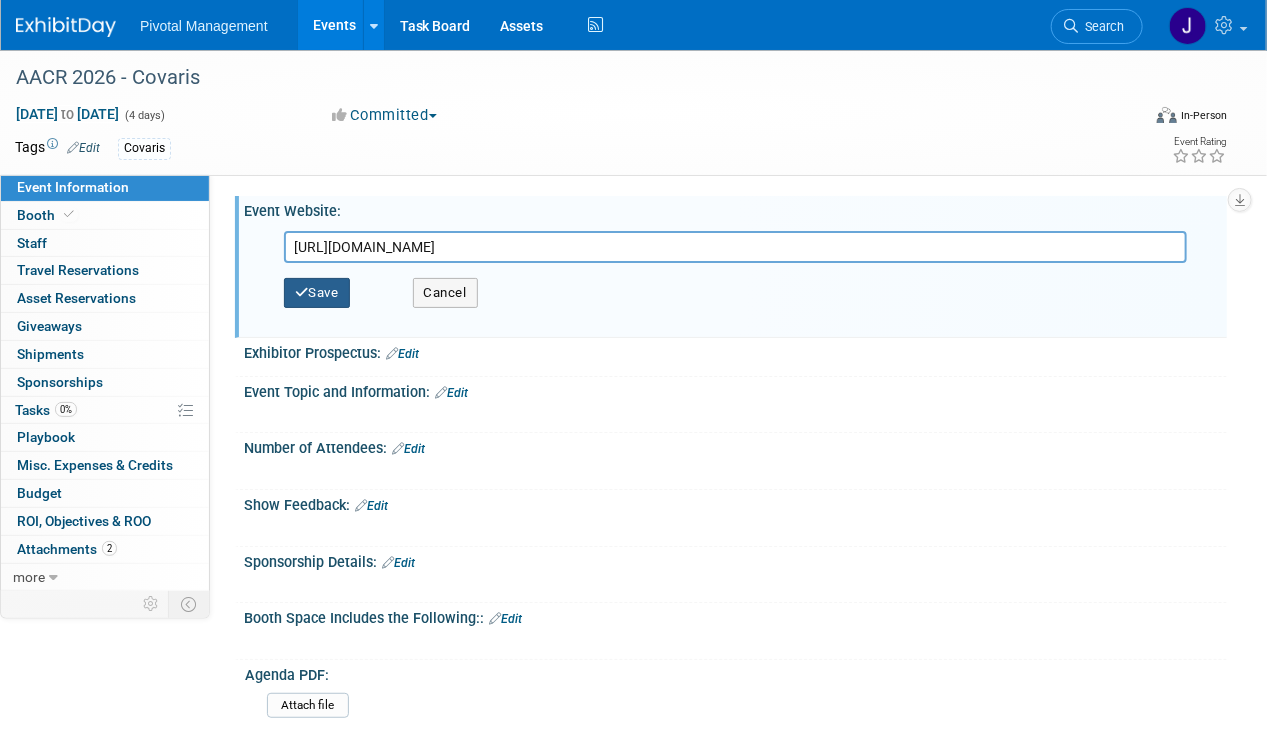 type on "https://www.aacr.org/meeting/aacr-annual-meeting-20" 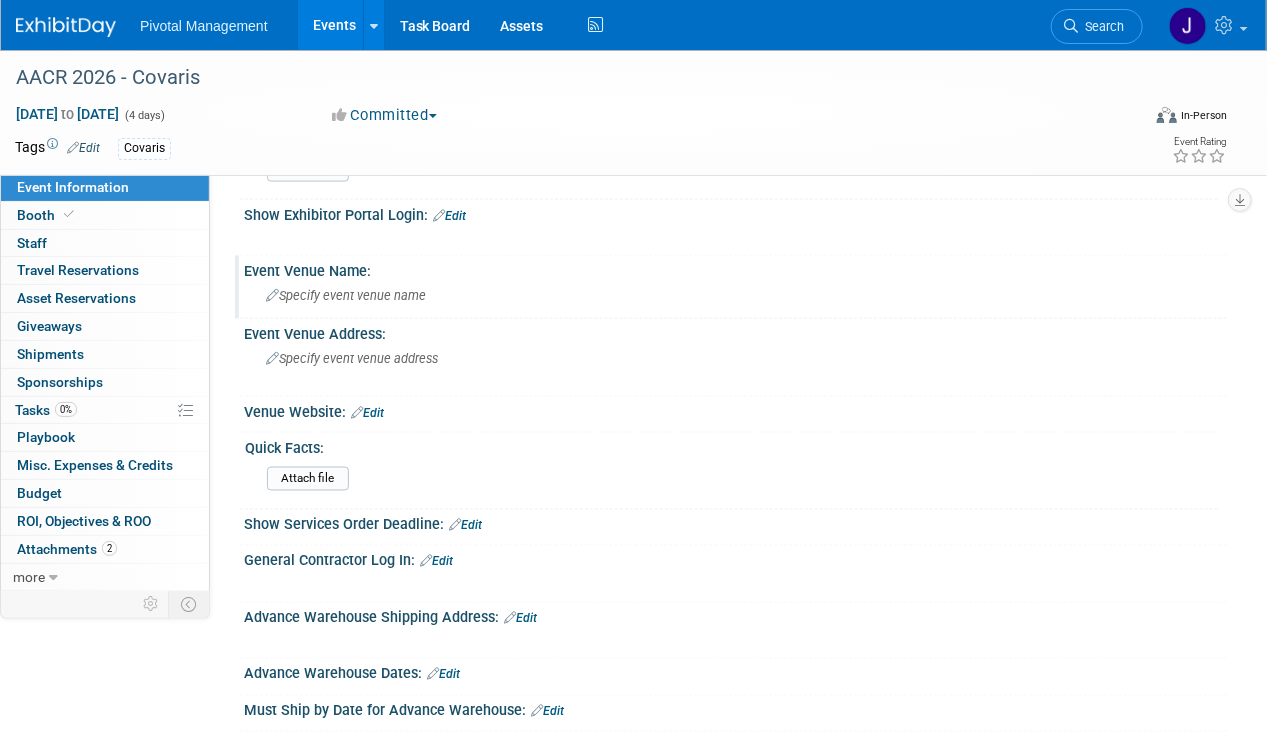 scroll, scrollTop: 1011, scrollLeft: 0, axis: vertical 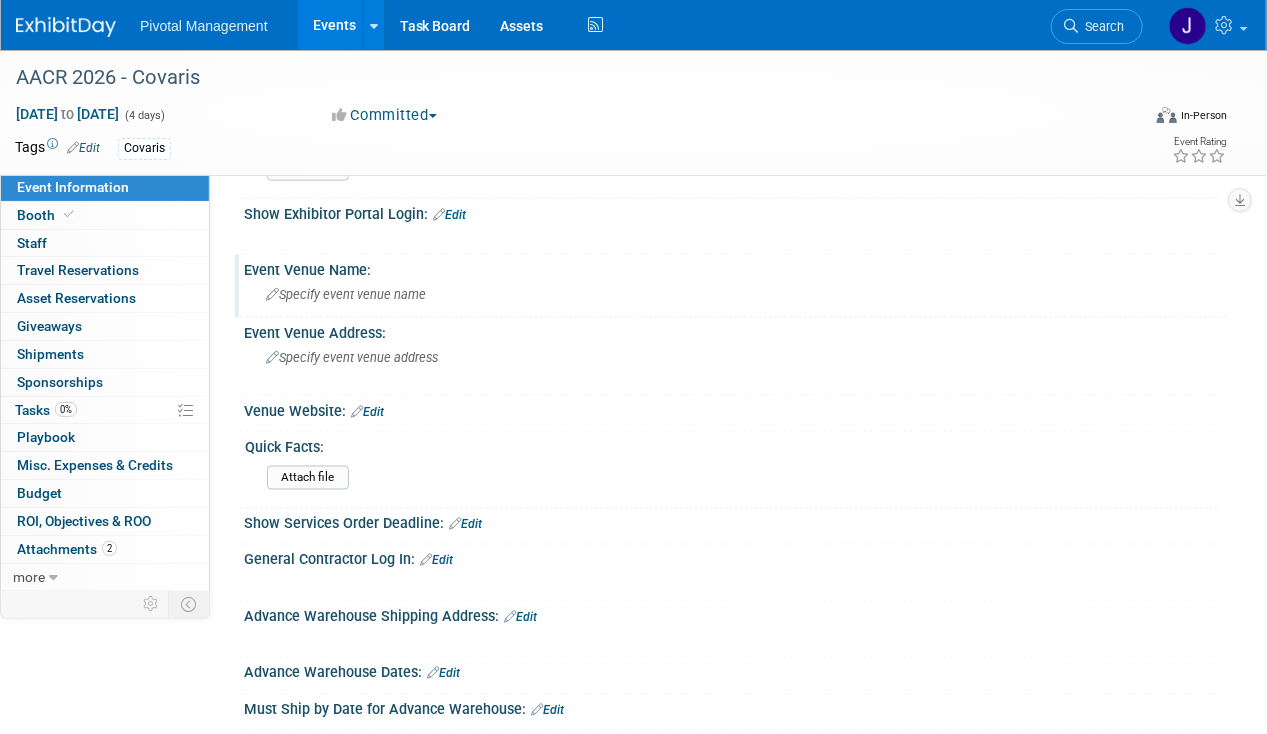 click on "Specify event venue name" at bounding box center [735, 294] 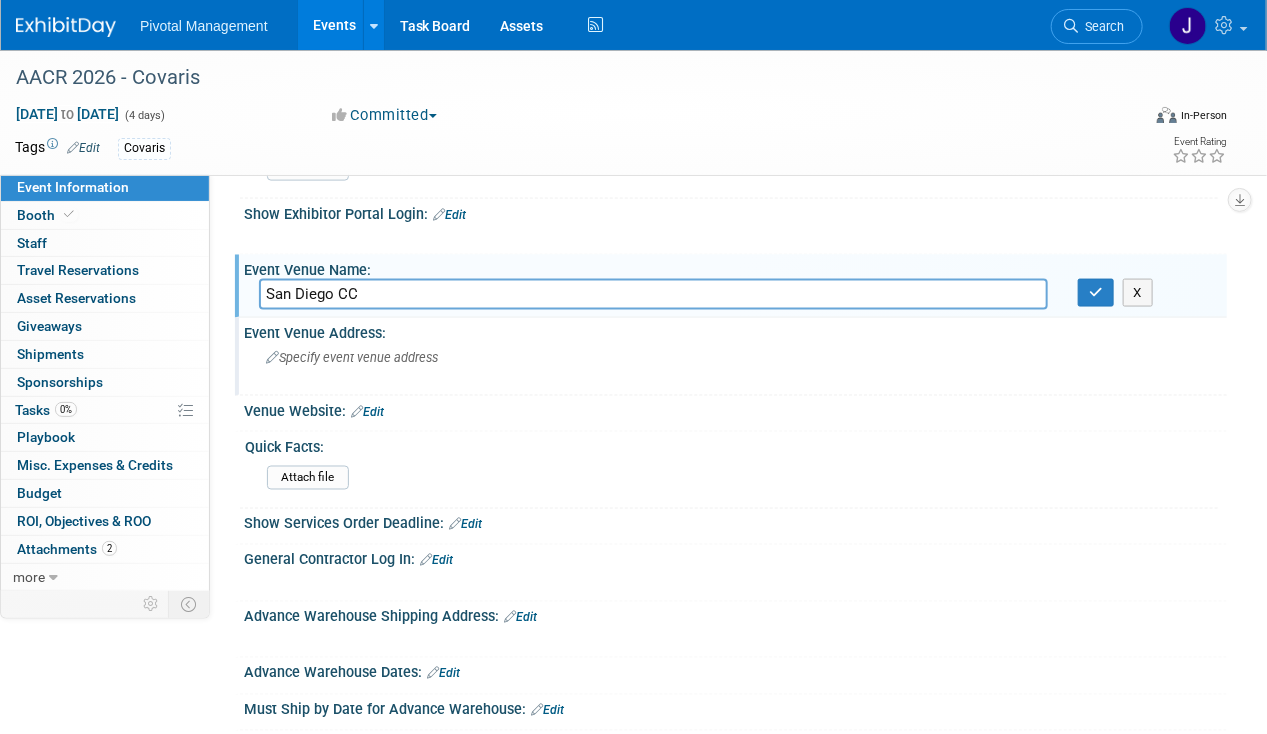 type on "San Diego CC" 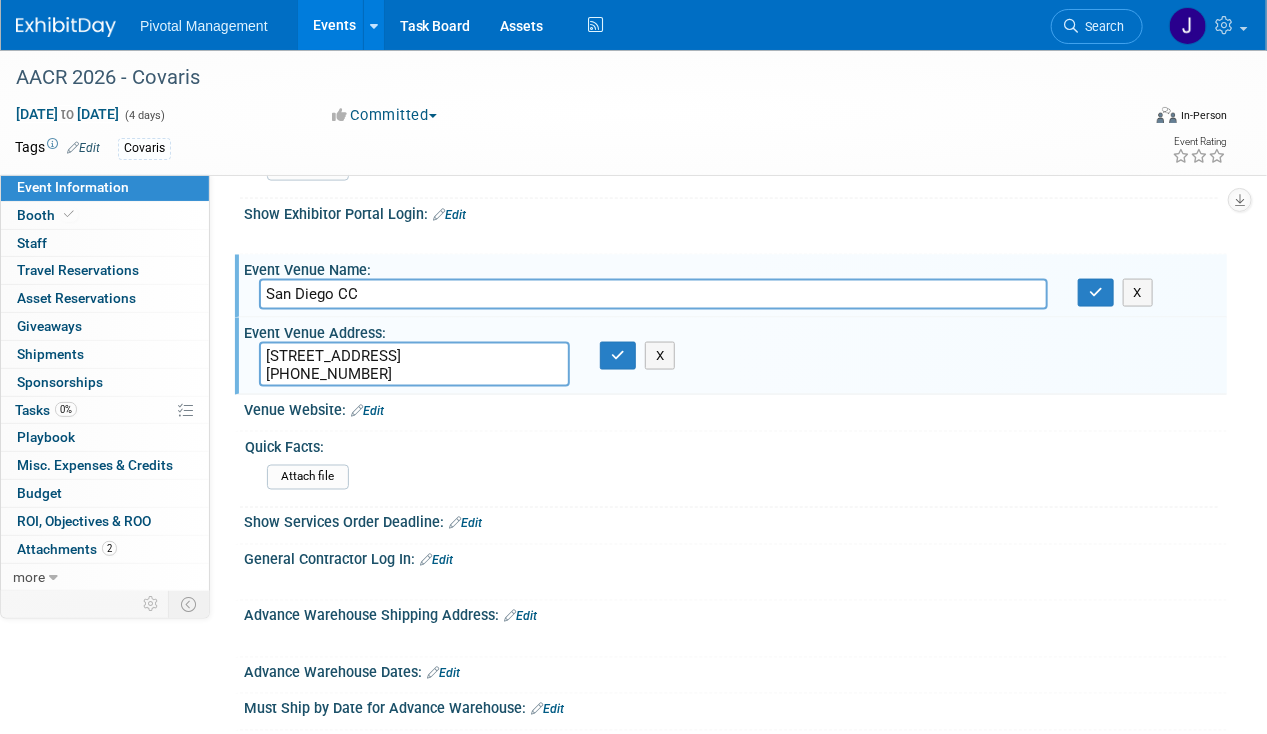 type on "111 W Harbor Dr, San Diego, CA 92101
(619) 525-5000" 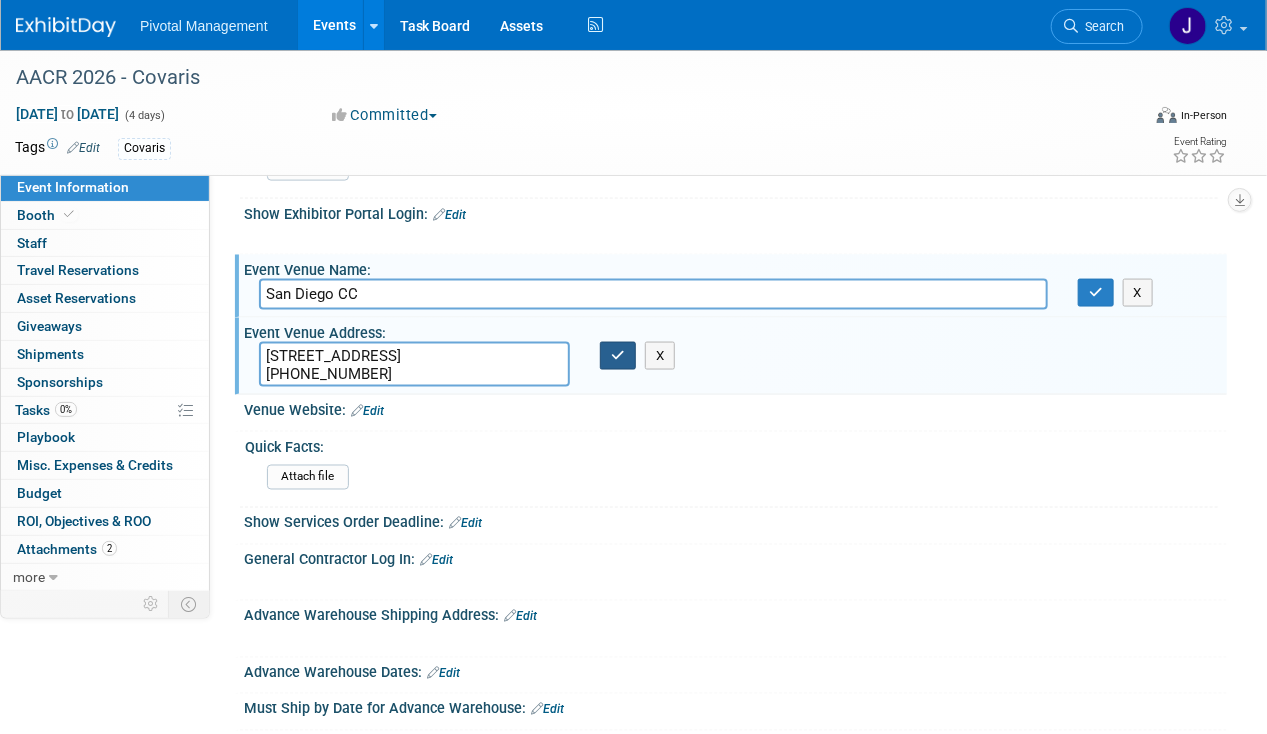 click at bounding box center (618, 355) 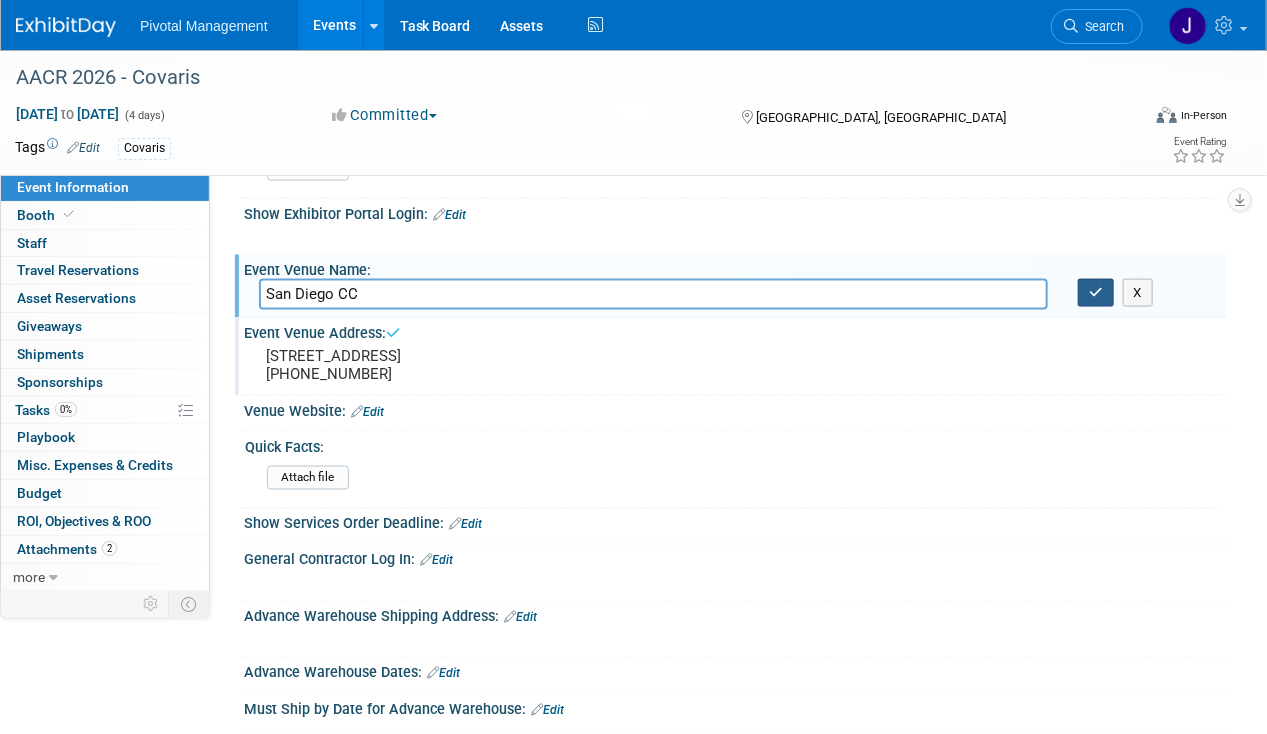 click at bounding box center (1096, 293) 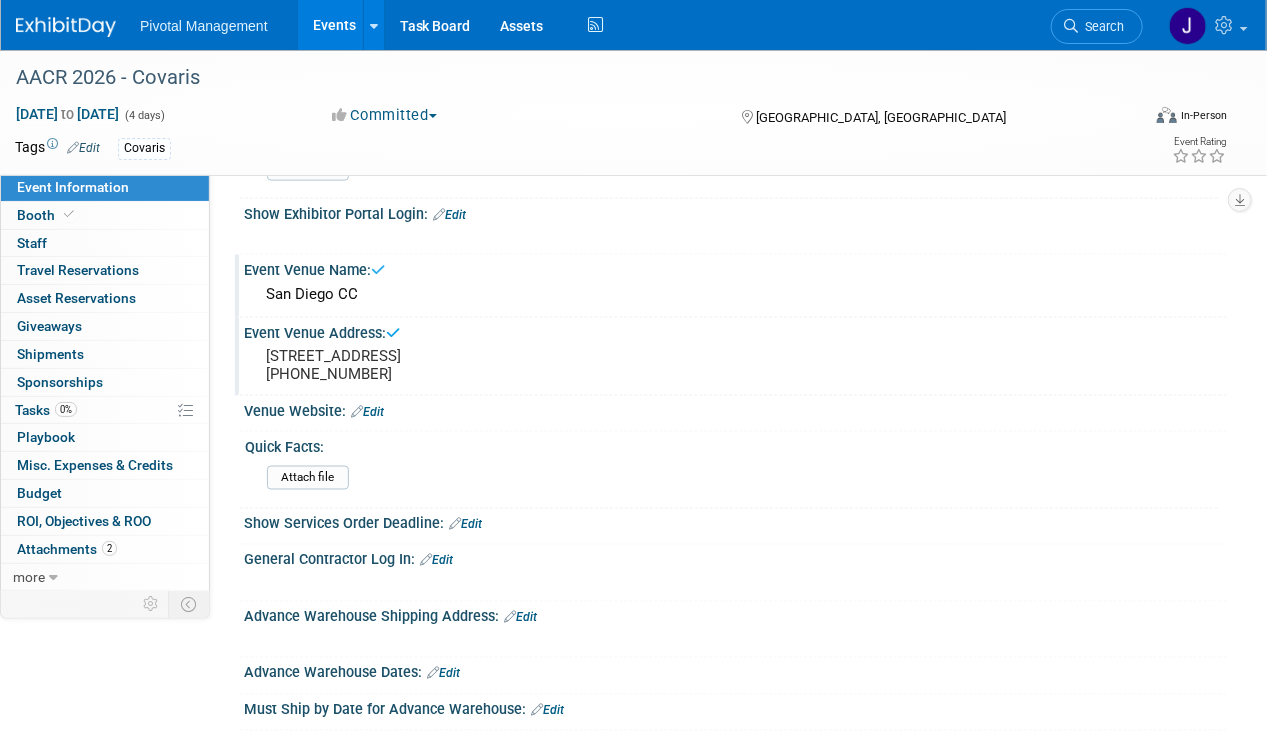 click on "Venue Website:
Edit" at bounding box center [735, 409] 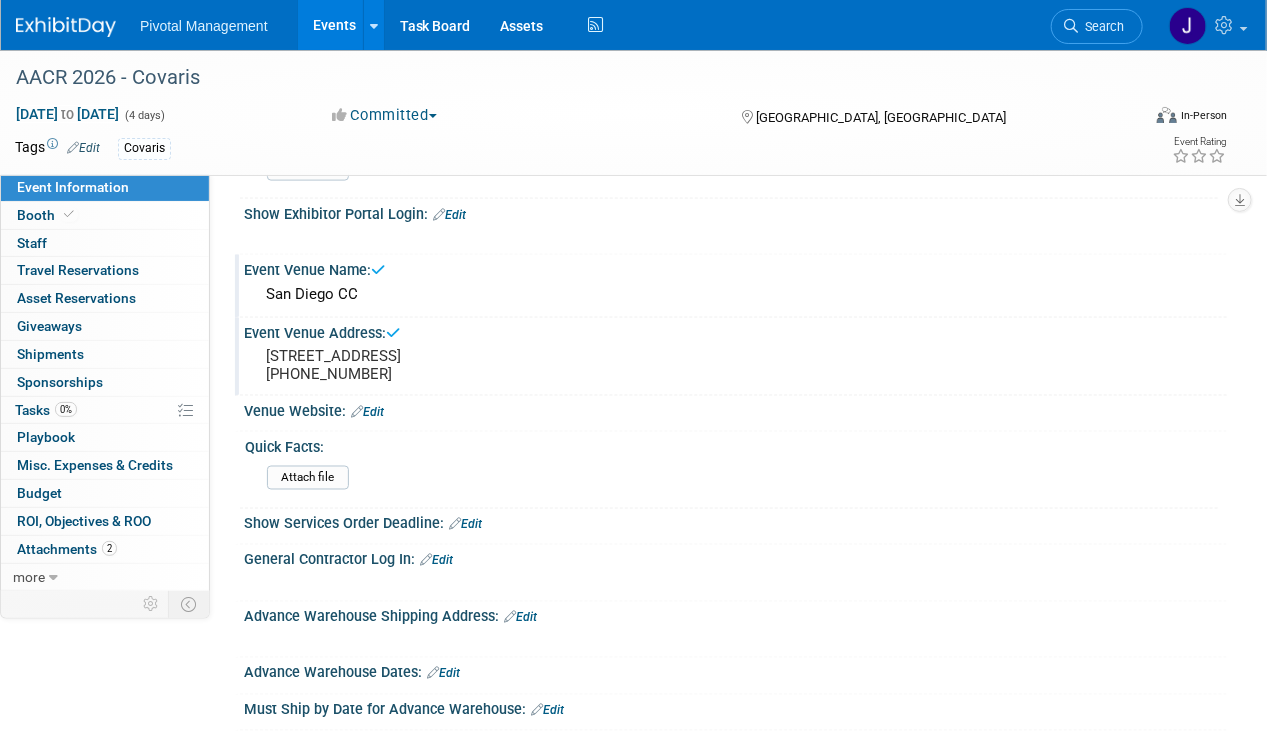 click on "Venue Website:
Edit" at bounding box center (735, 409) 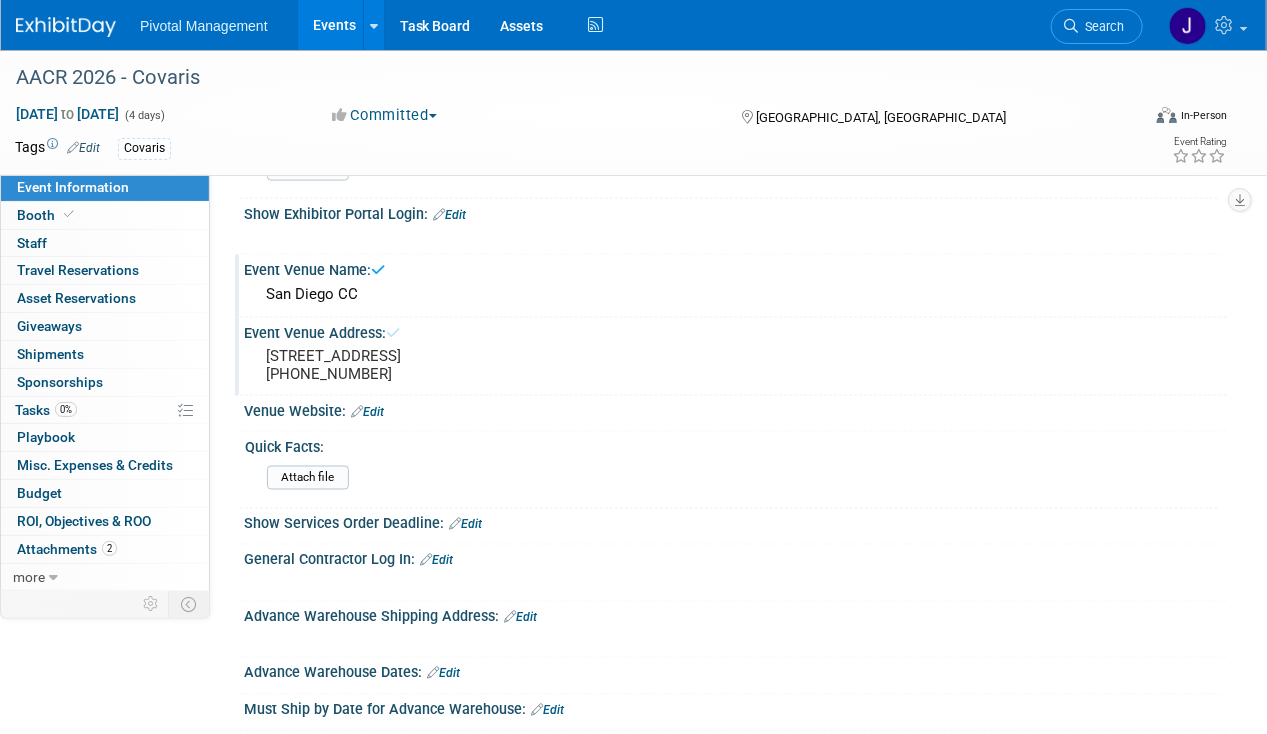 click on "Edit" at bounding box center [367, 412] 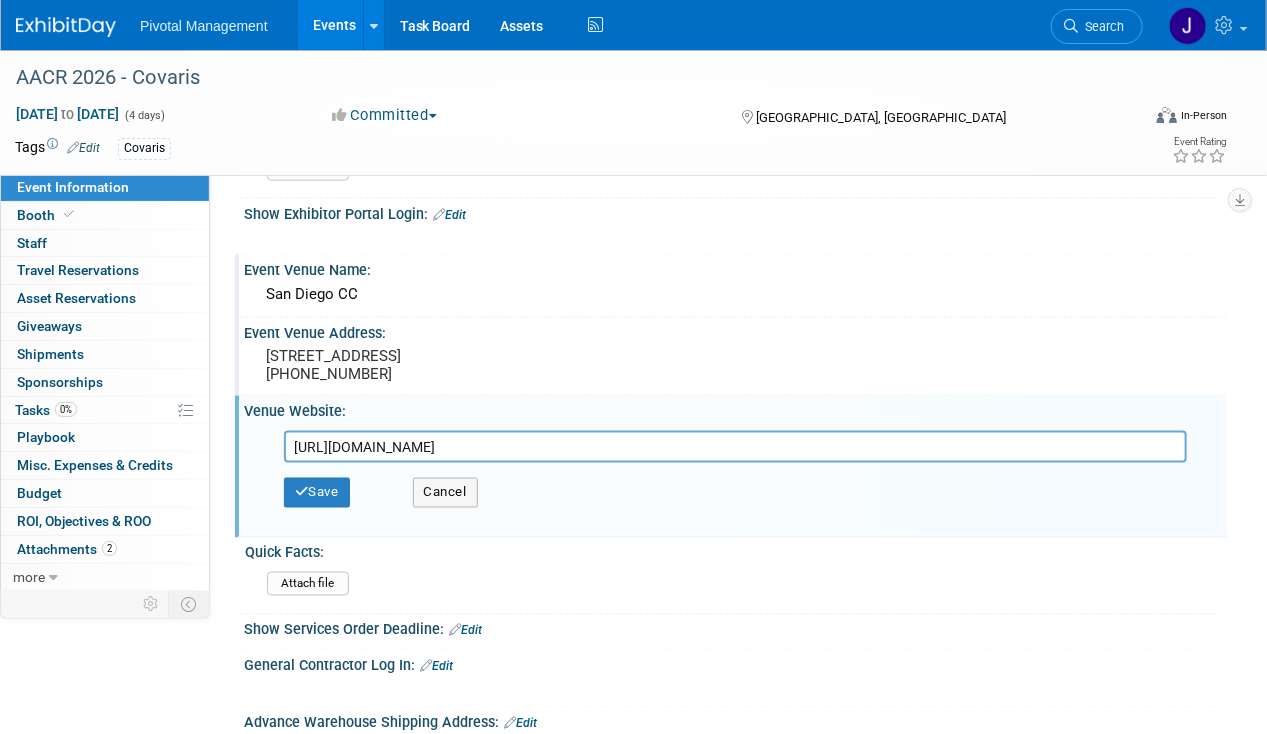 scroll, scrollTop: 1129, scrollLeft: 0, axis: vertical 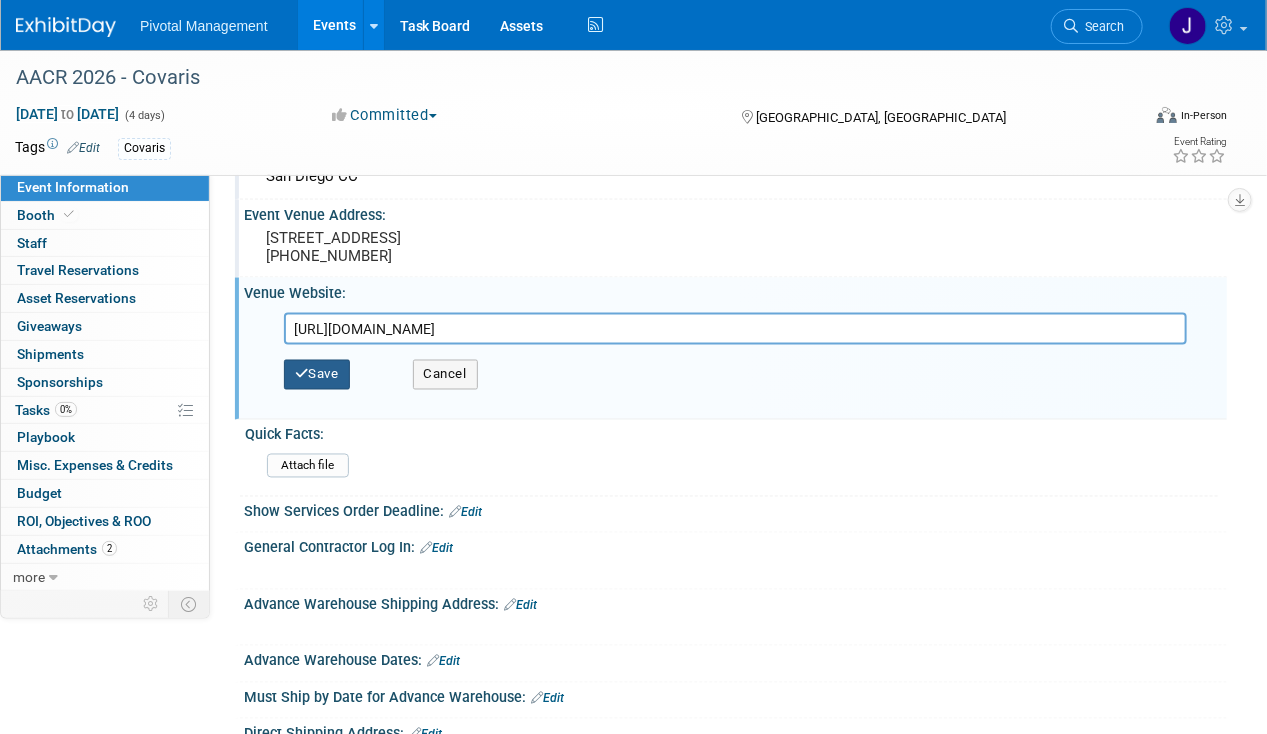 type on "https://www.visitsandiego.com/" 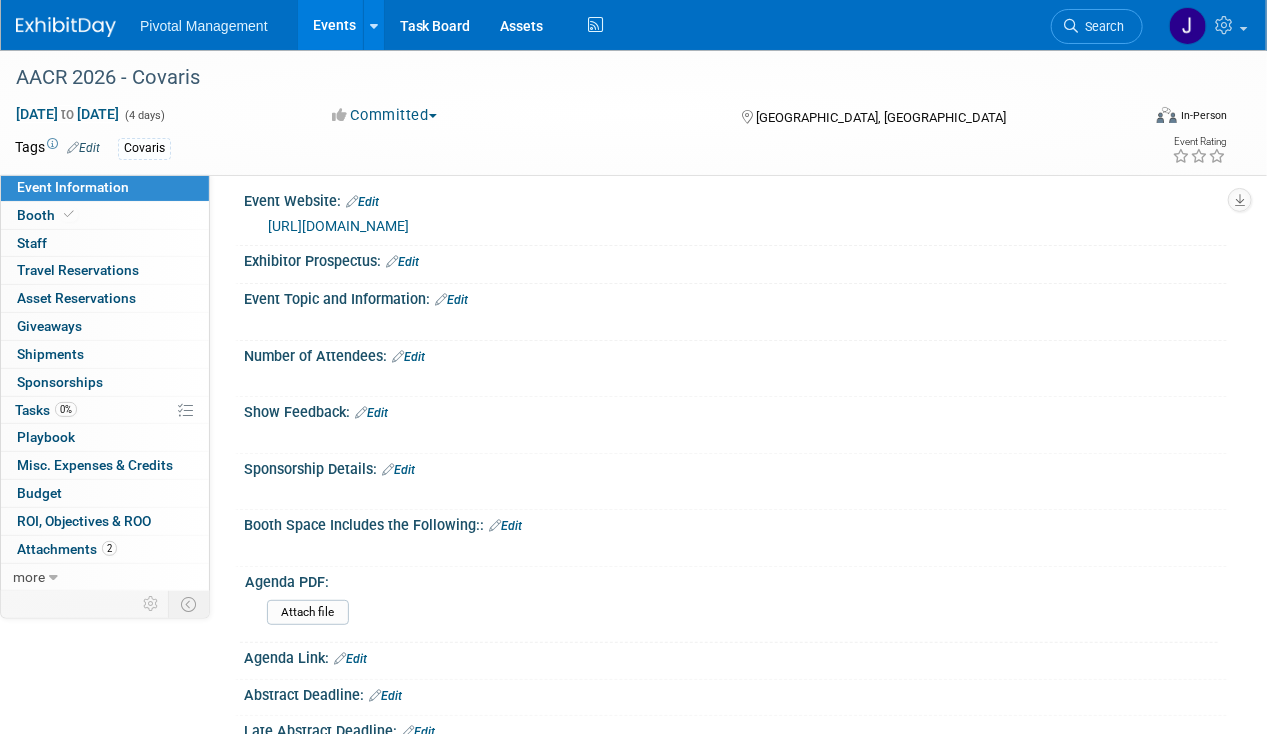 scroll, scrollTop: 0, scrollLeft: 0, axis: both 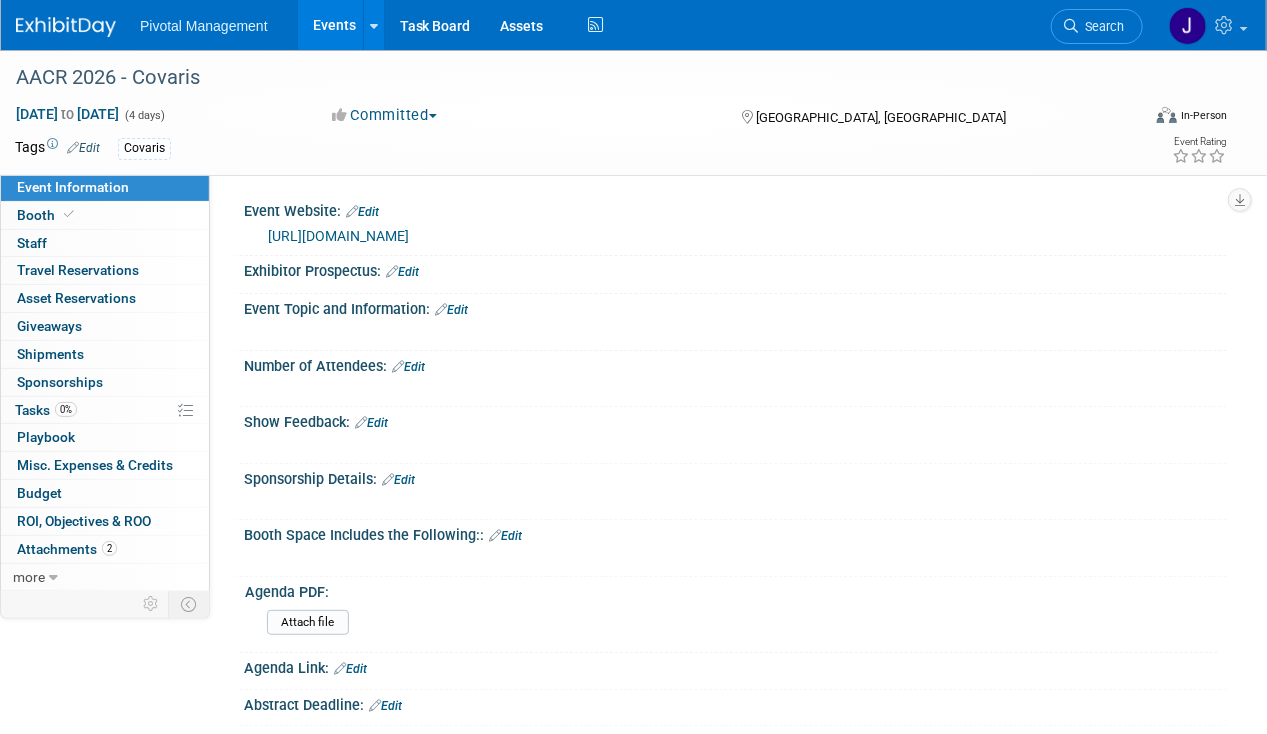 click on "Event Topic and Information:
Edit" at bounding box center [735, 307] 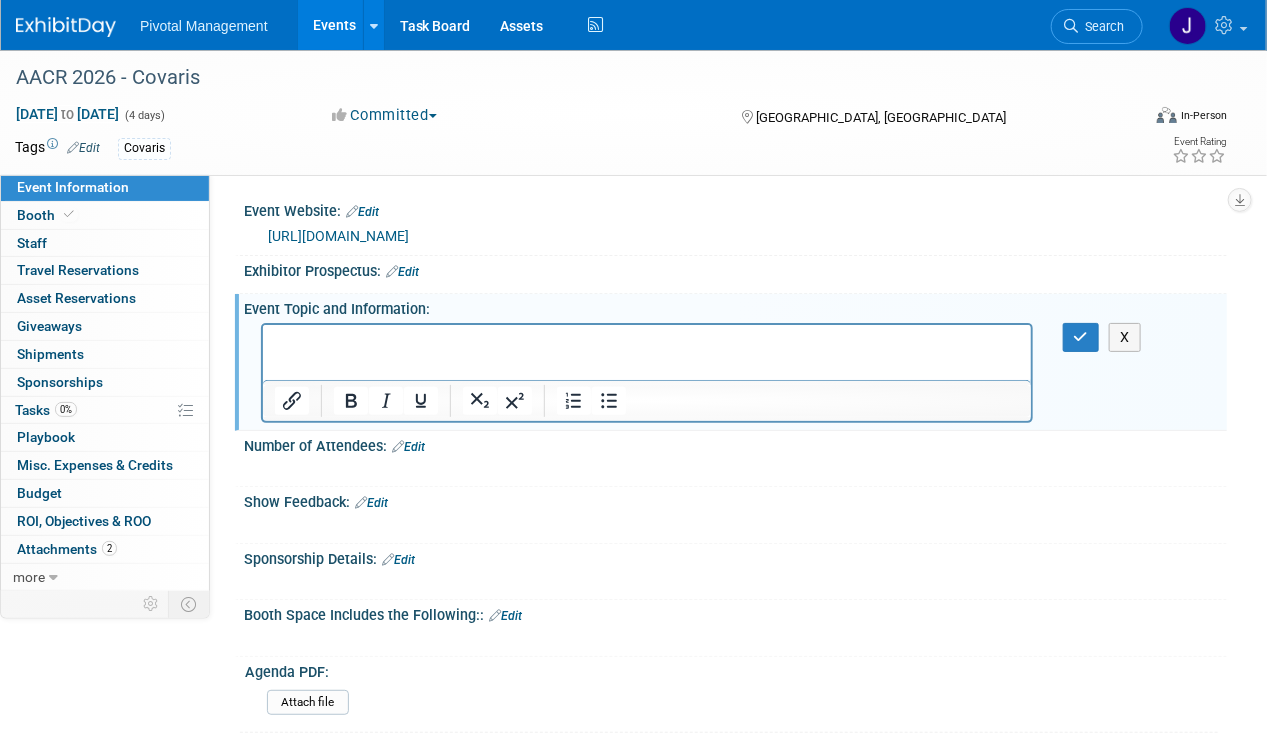 scroll, scrollTop: 0, scrollLeft: 0, axis: both 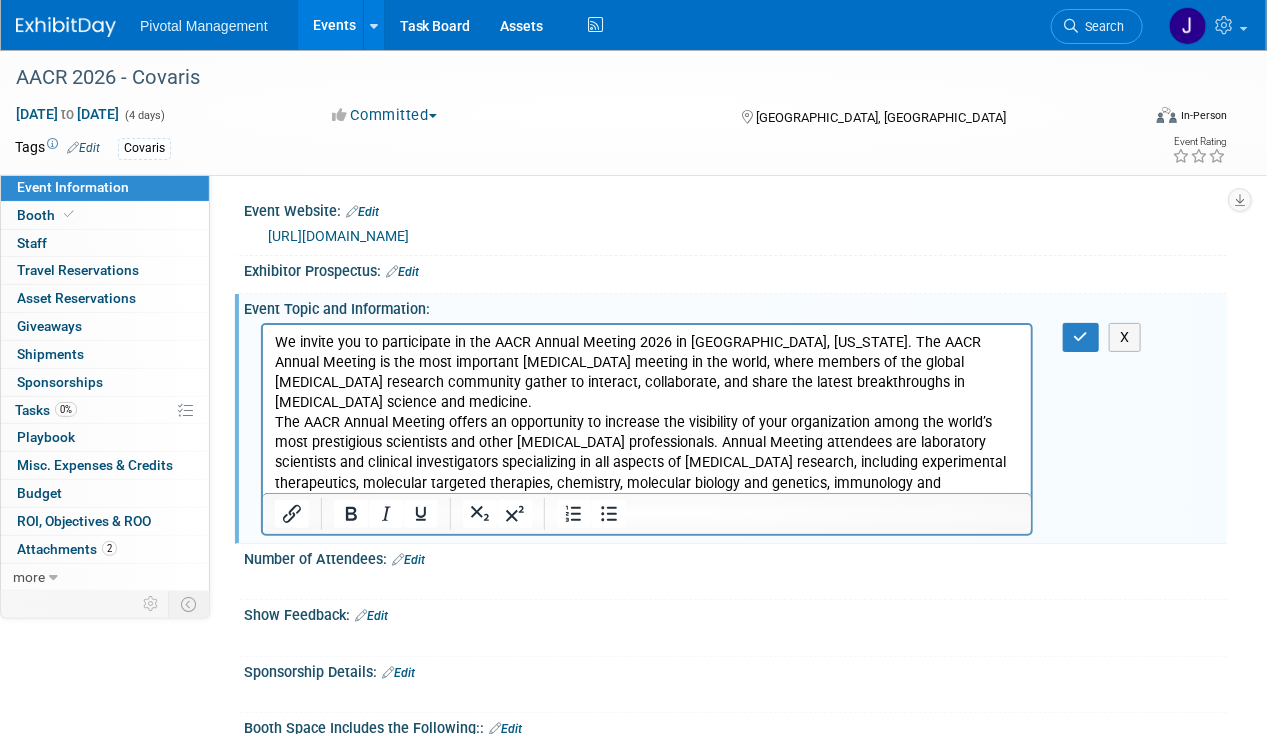 click on "X" at bounding box center (1087, 337) 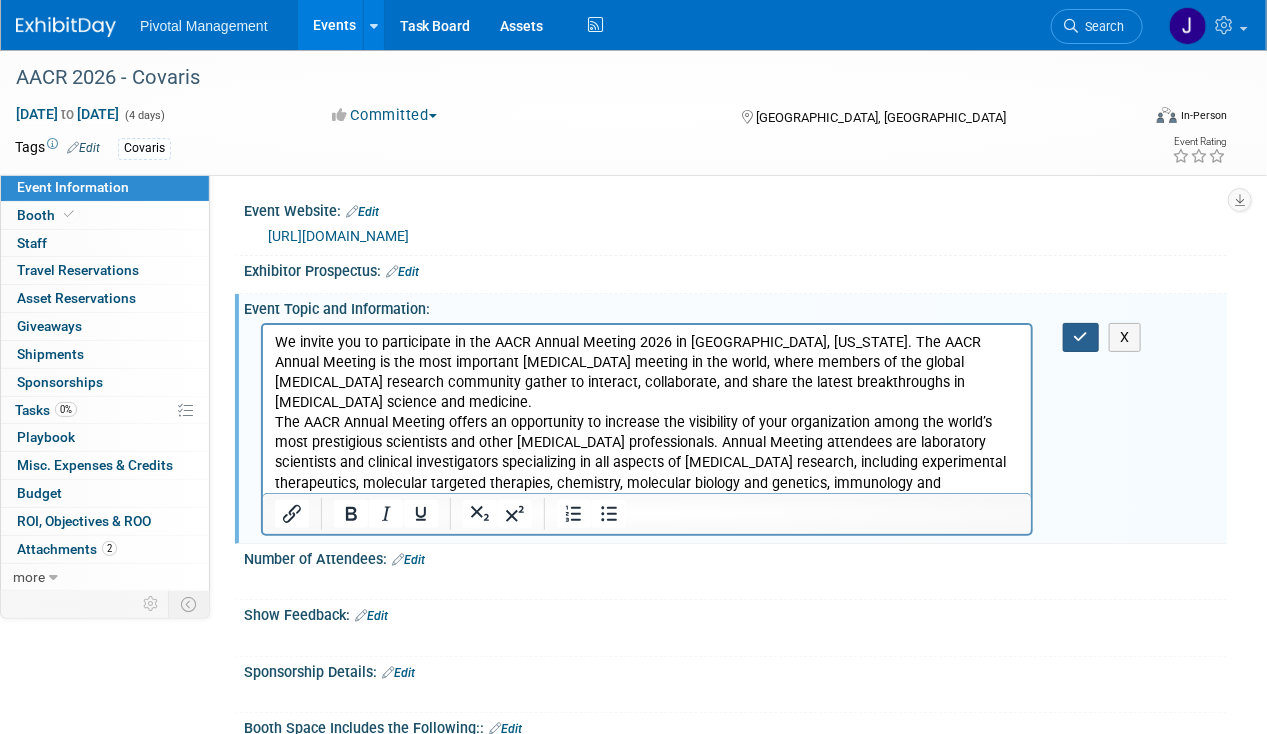 click at bounding box center [1081, 337] 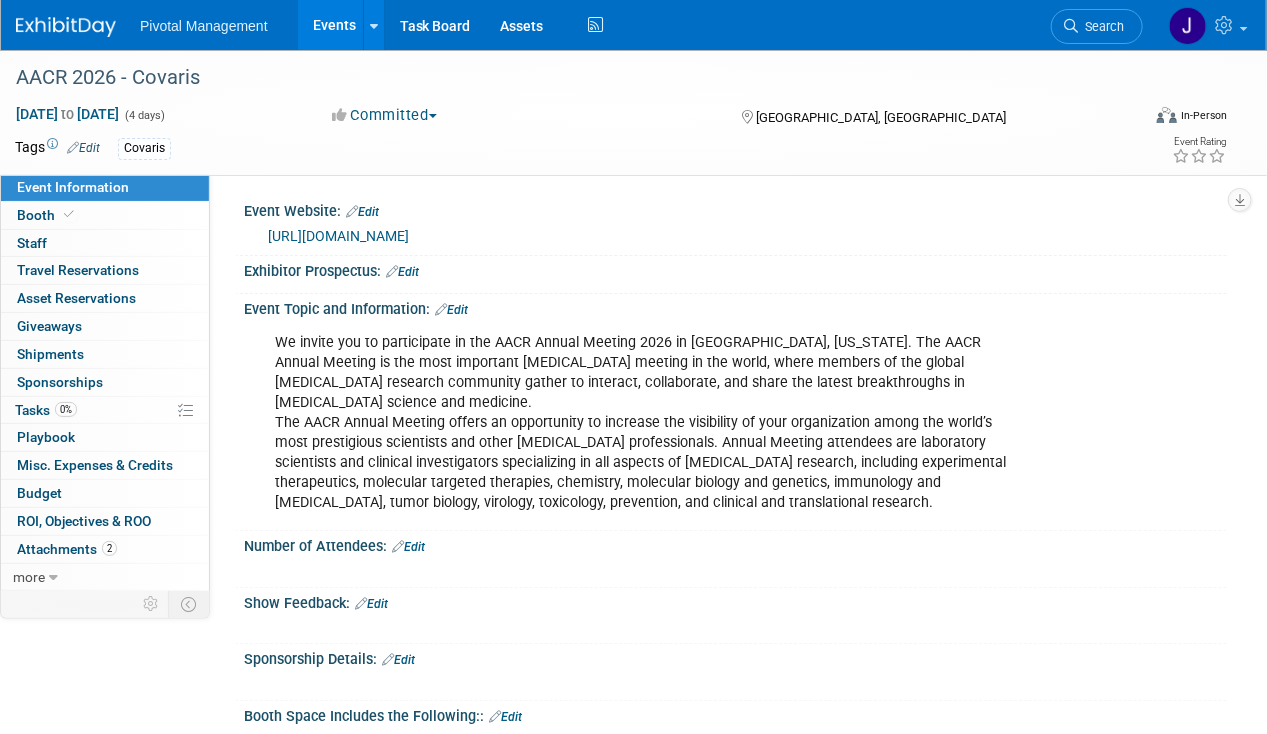 drag, startPoint x: 634, startPoint y: 231, endPoint x: 258, endPoint y: 244, distance: 376.22467 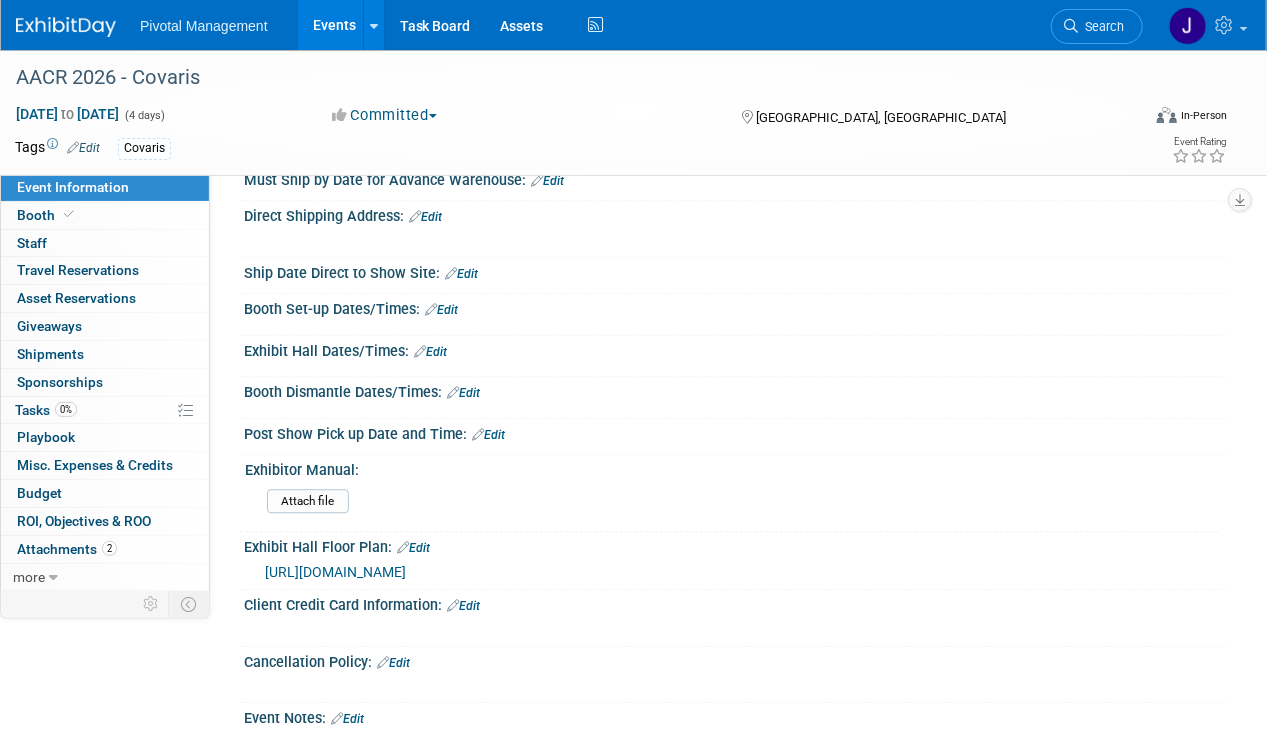 scroll, scrollTop: 1742, scrollLeft: 0, axis: vertical 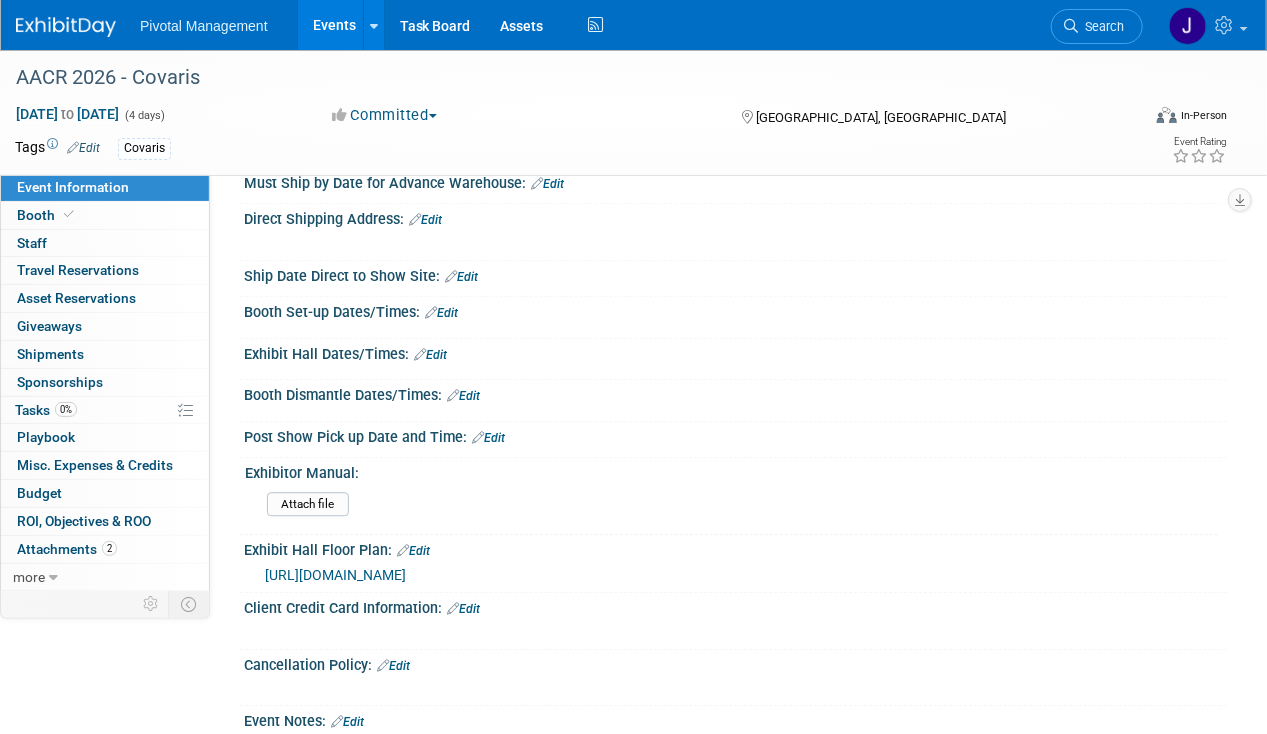 click on "Edit" at bounding box center [441, 313] 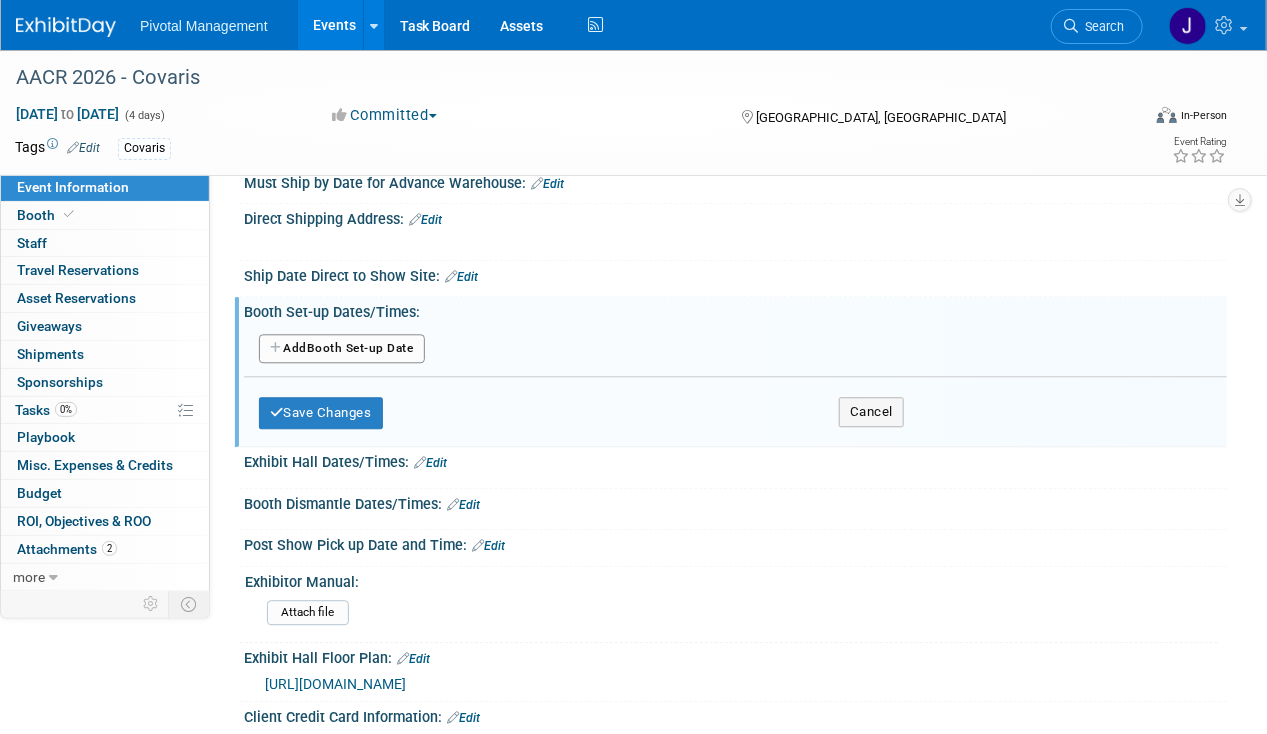 click on "Add  Another  Booth Set-up Date" at bounding box center (342, 349) 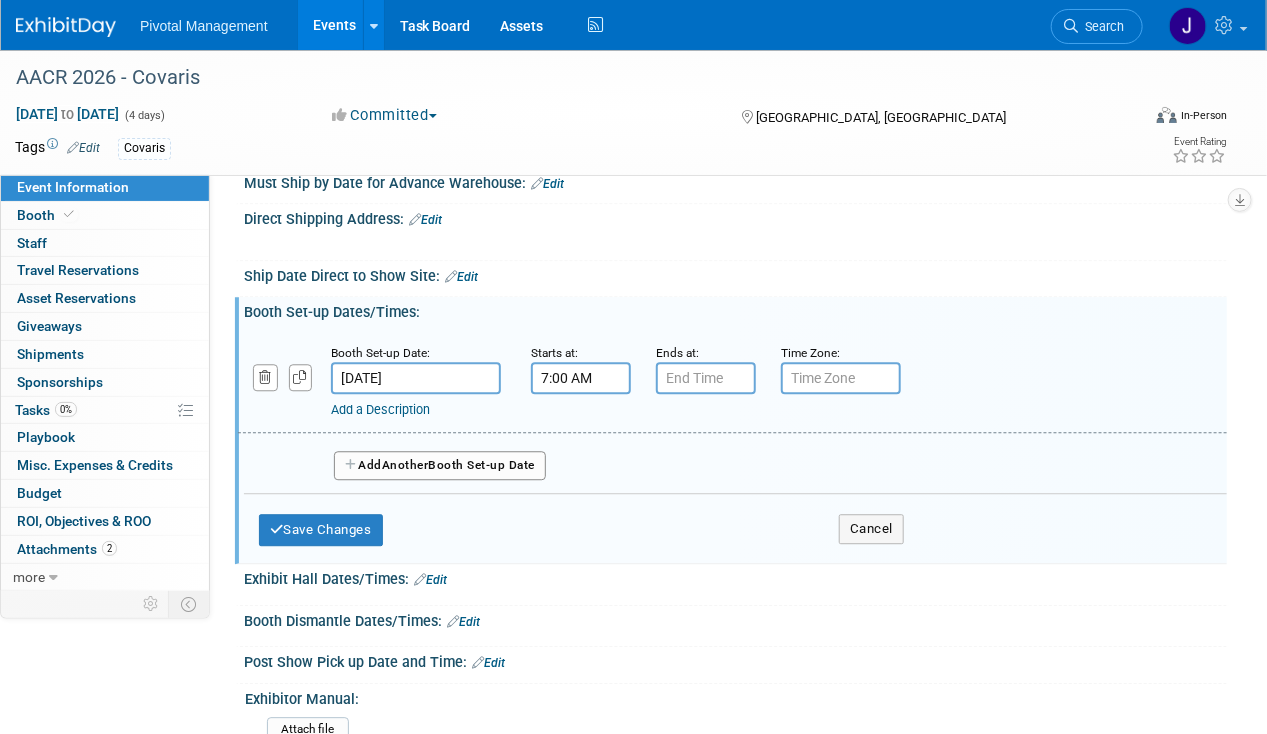 click on "7:00 AM" at bounding box center [581, 378] 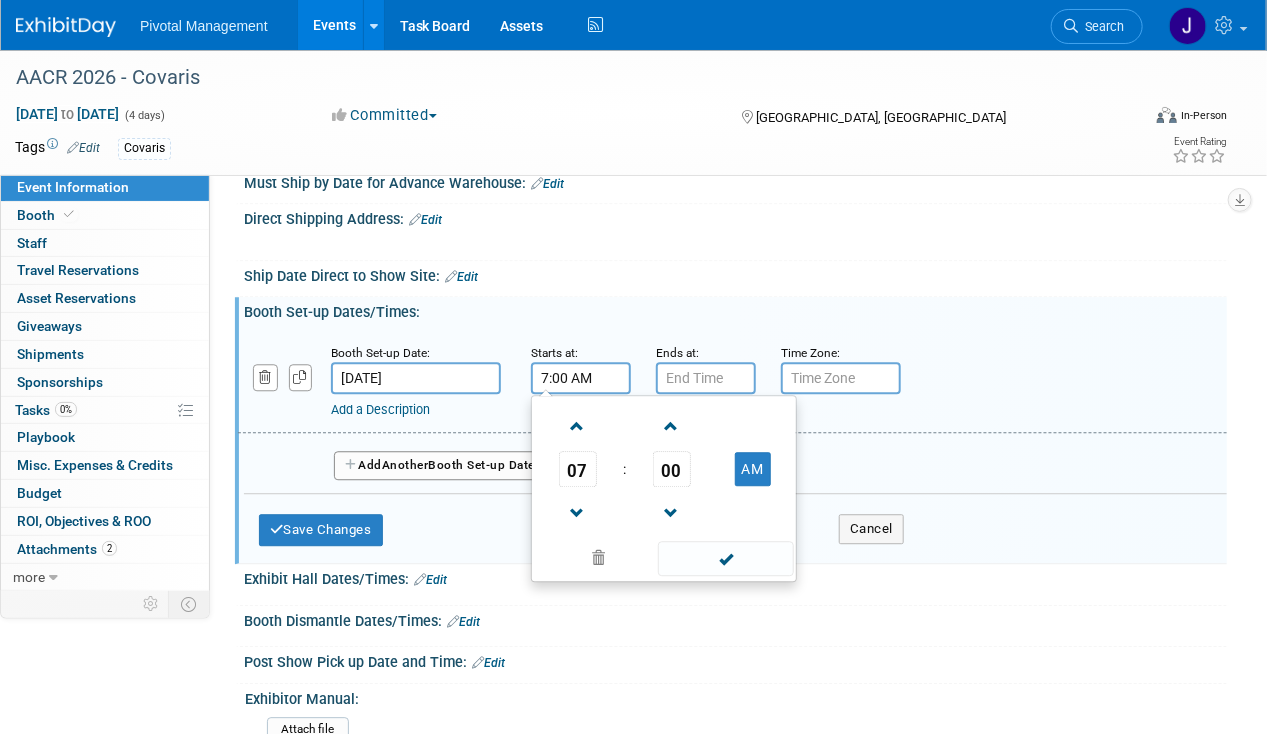 drag, startPoint x: 580, startPoint y: 335, endPoint x: 567, endPoint y: 335, distance: 13 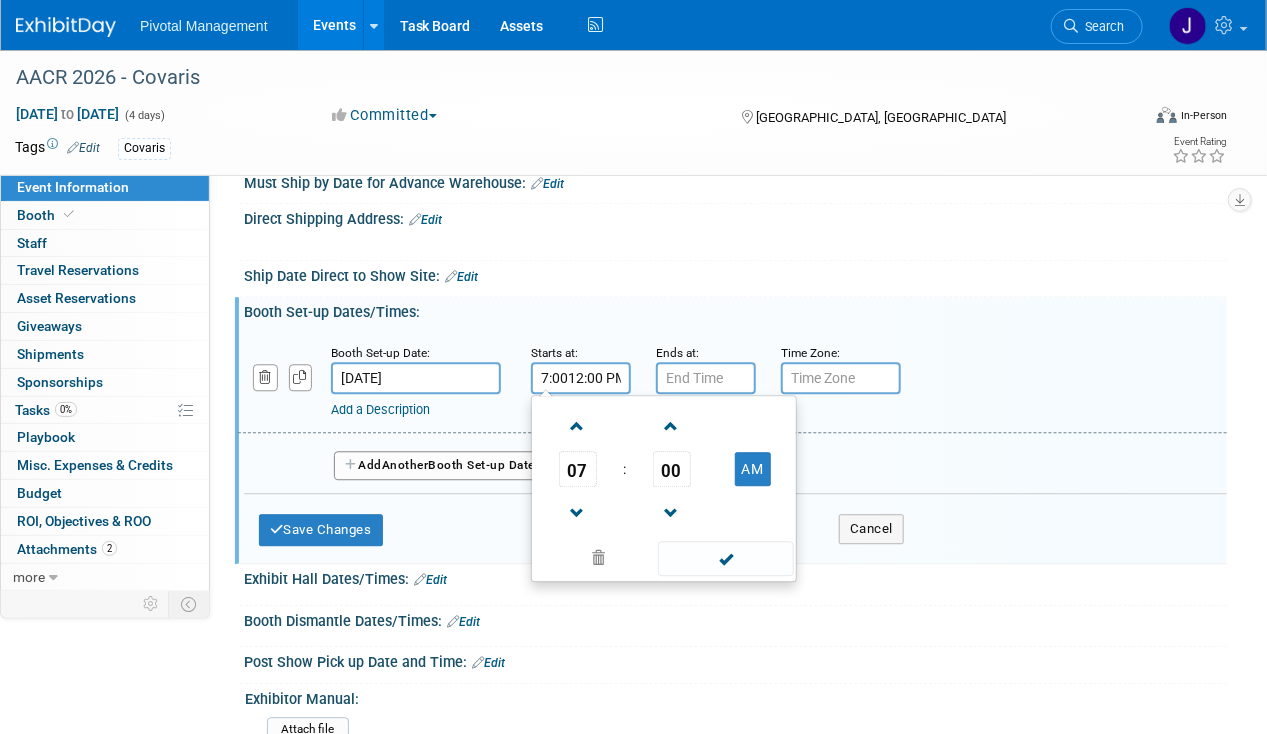 scroll, scrollTop: 0, scrollLeft: 6, axis: horizontal 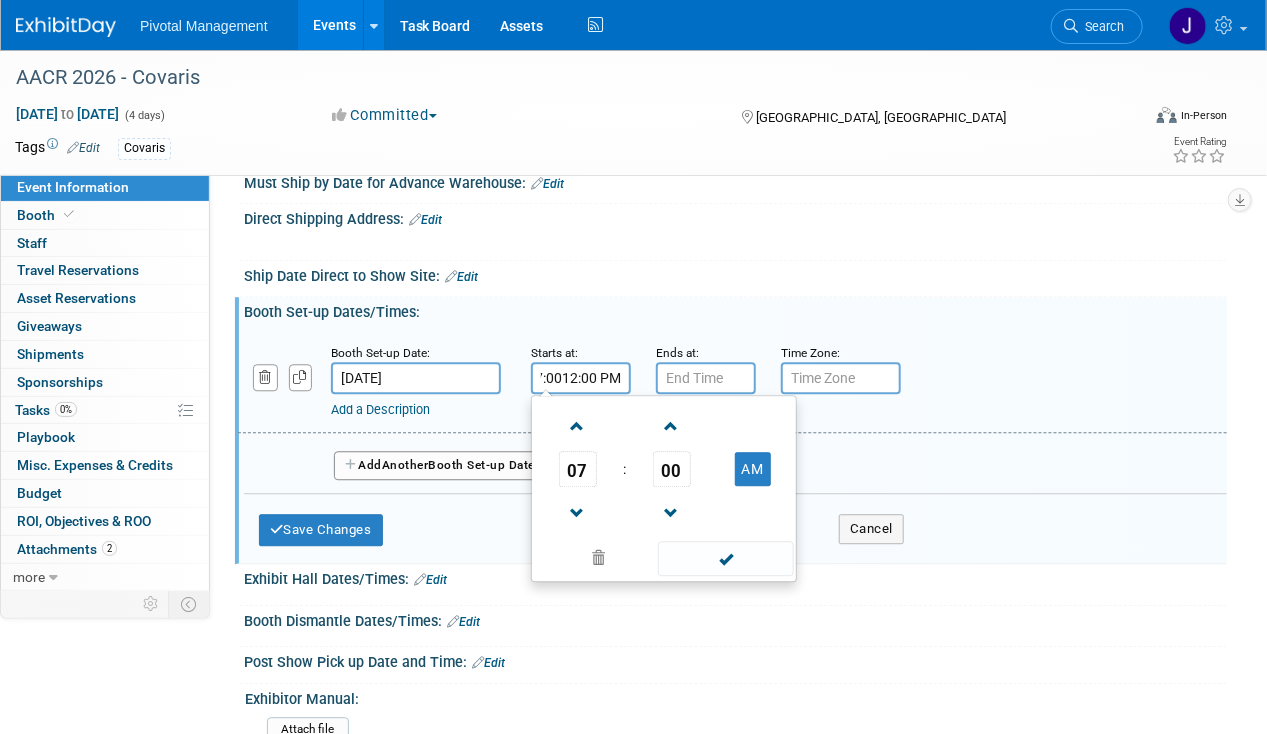 type on "7:00 PM" 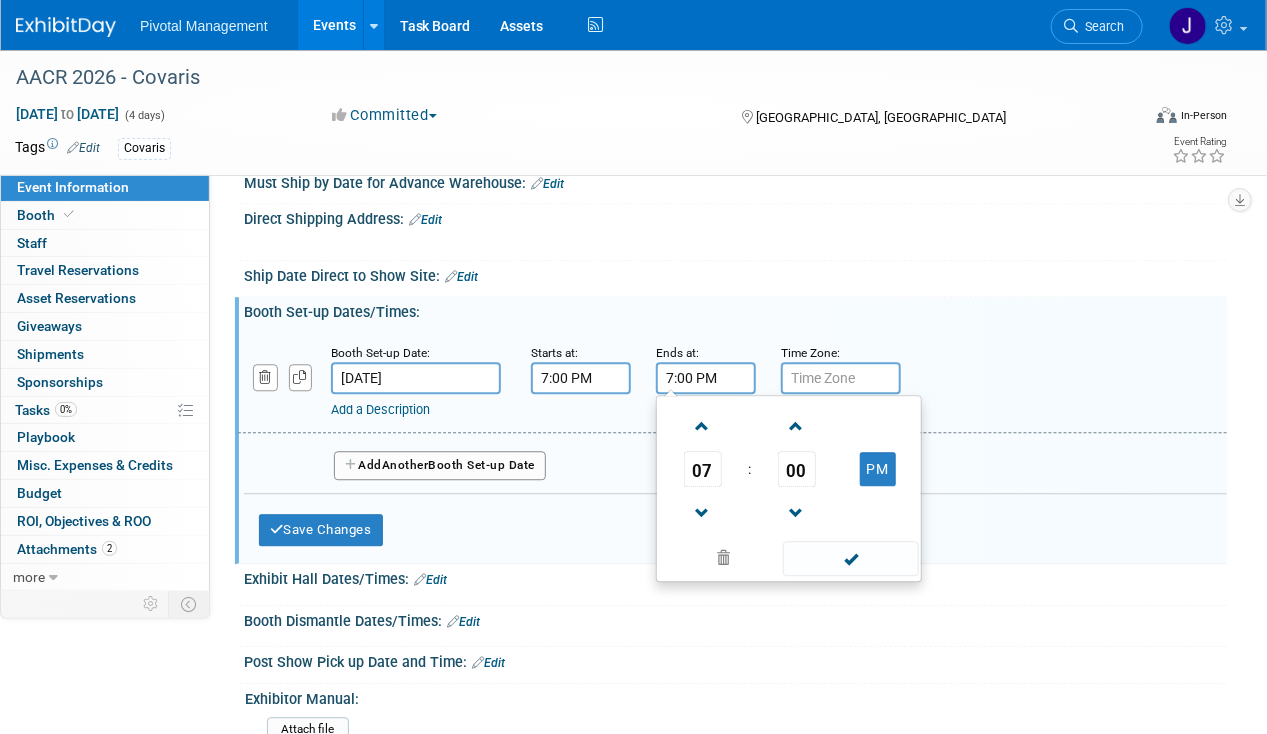 scroll, scrollTop: 0, scrollLeft: 0, axis: both 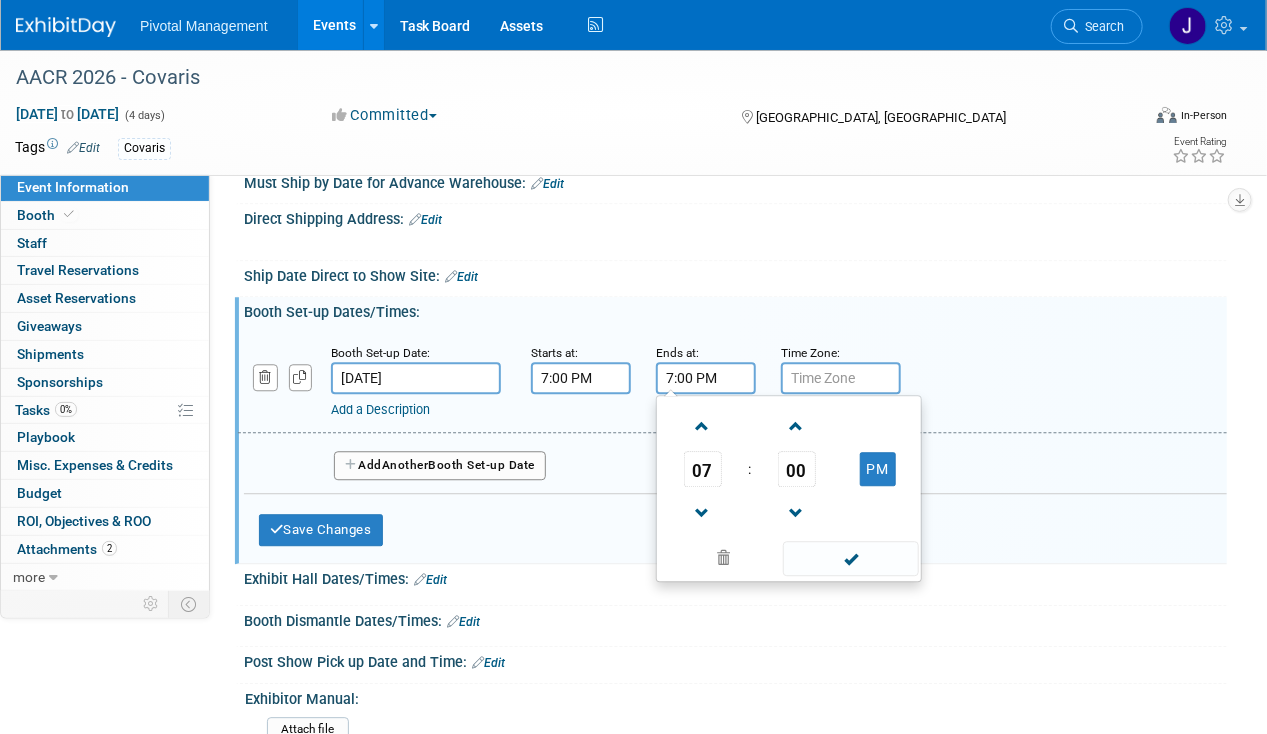 click on "7:00 PM" at bounding box center (581, 378) 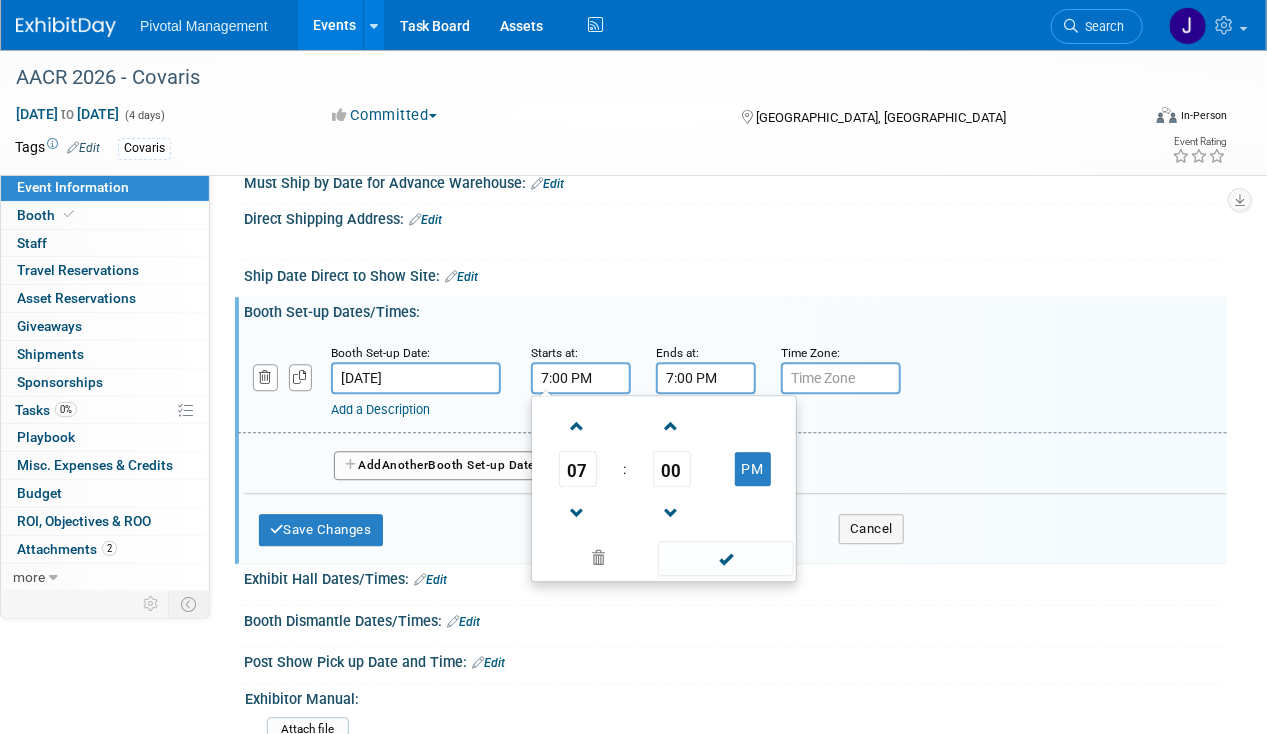 click on "7:00 PM" at bounding box center (581, 378) 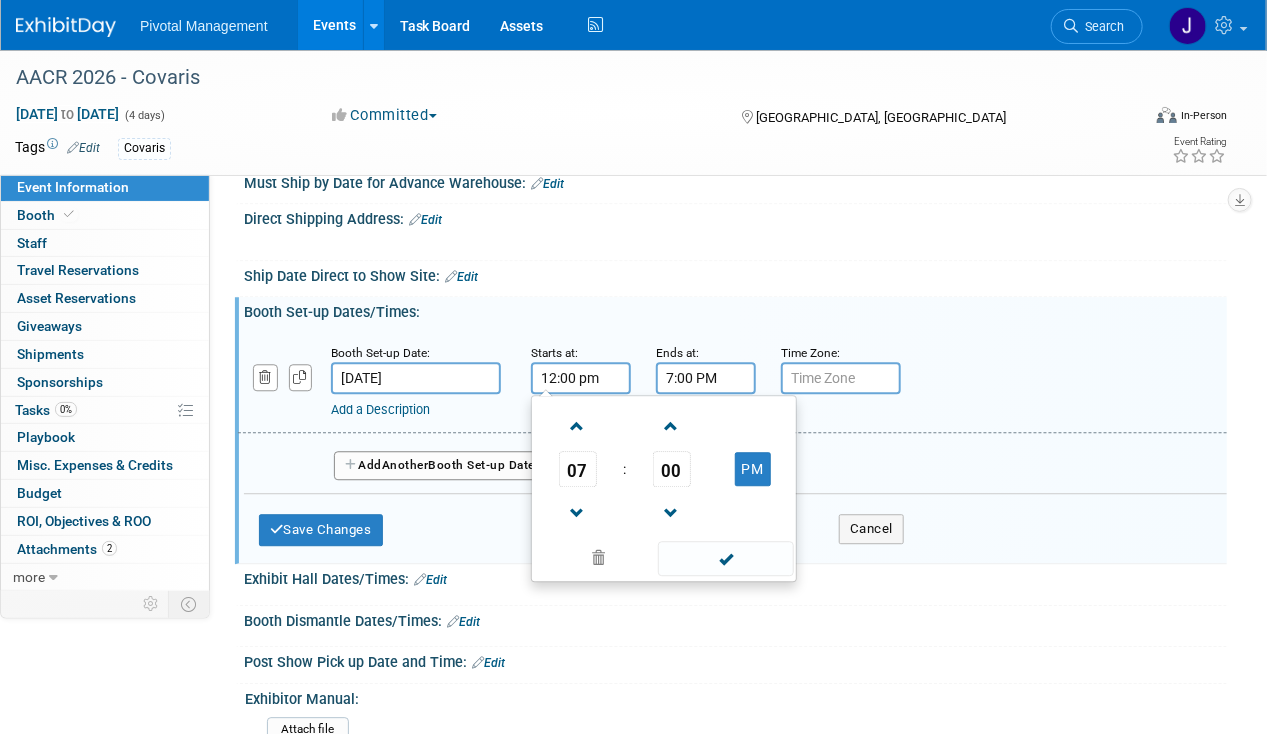 type on "12:00 PM" 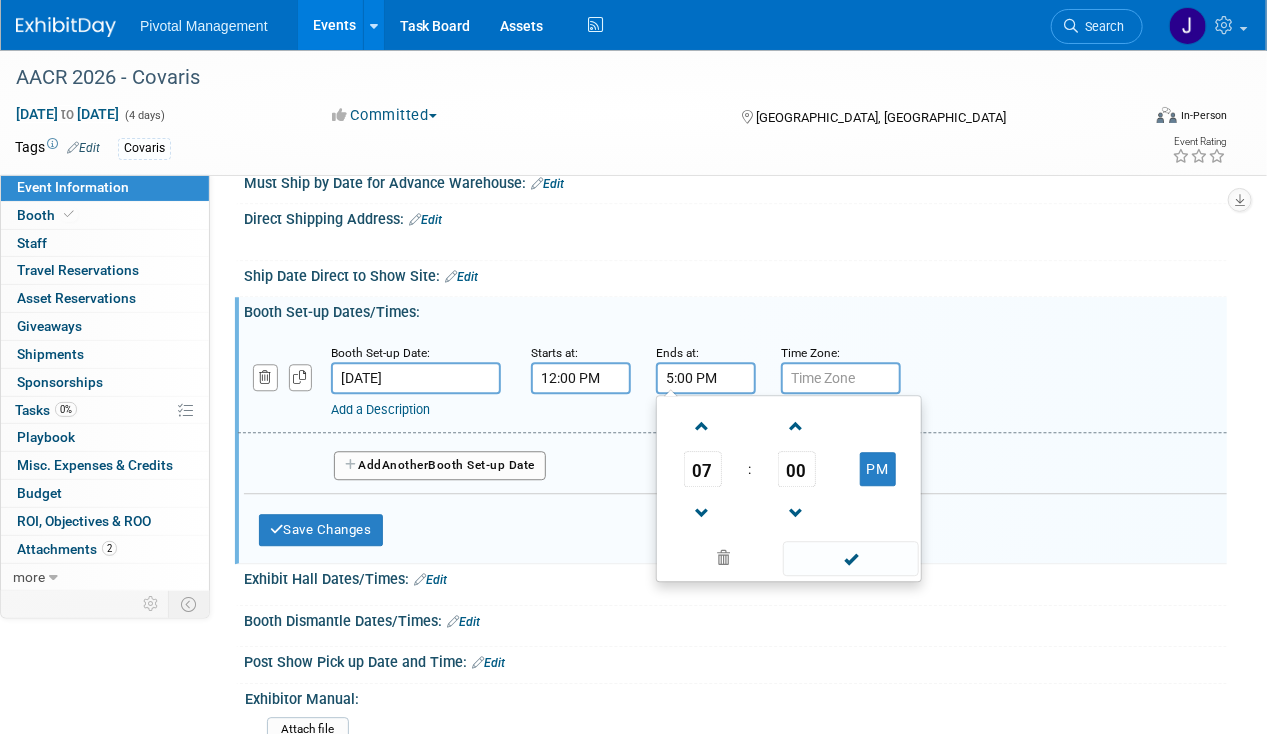 type on "5:00 PM" 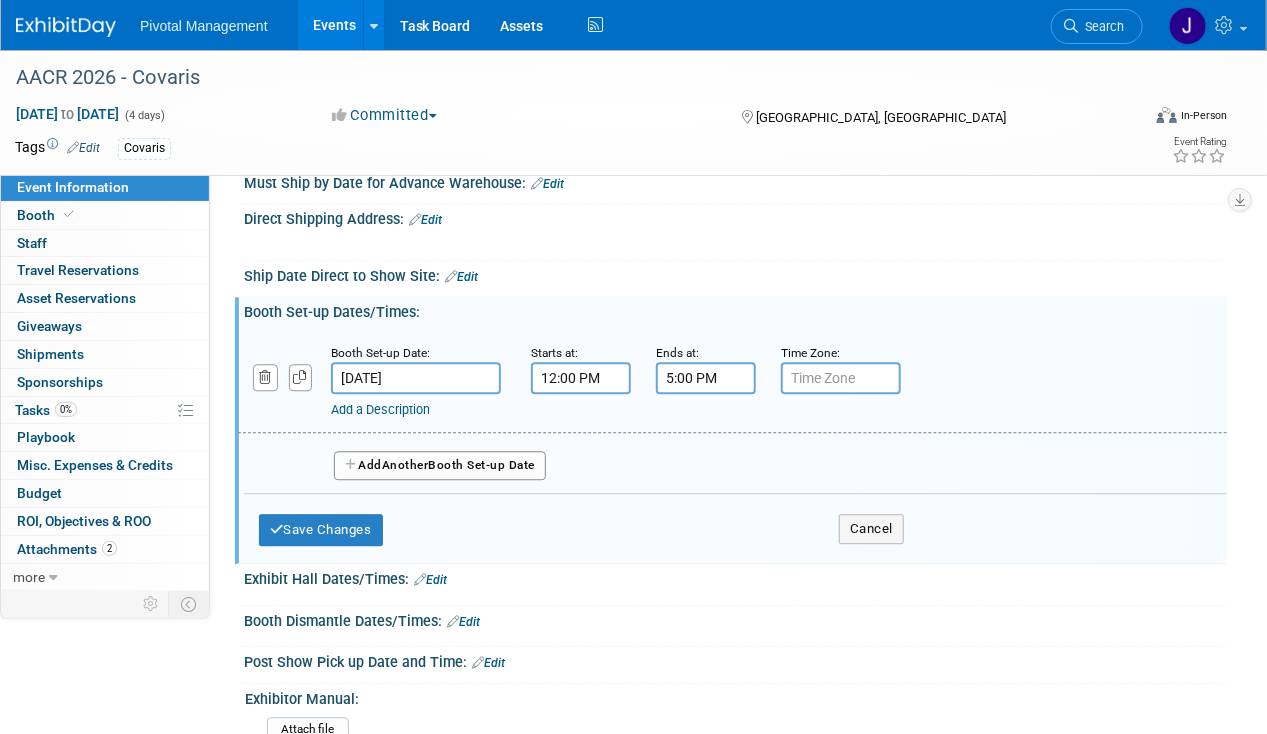 click at bounding box center (841, 378) 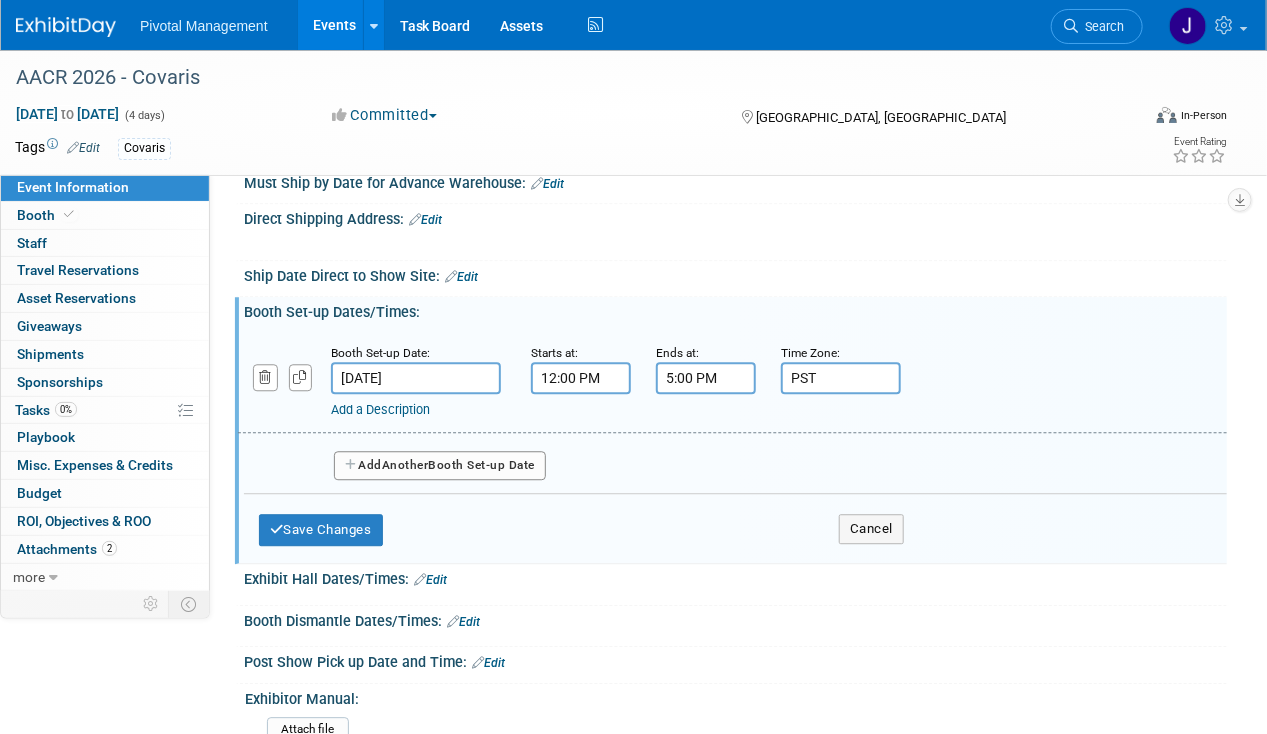 type on "PST" 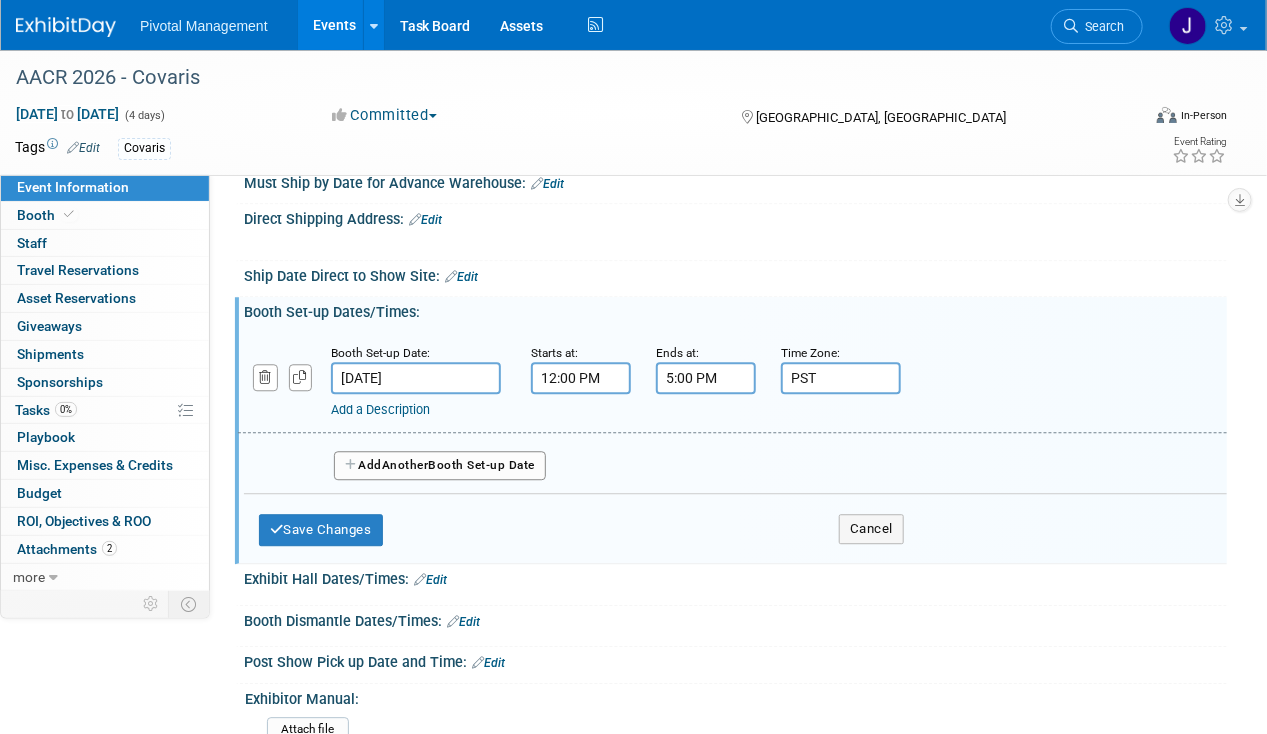 click on "Another" at bounding box center [405, 465] 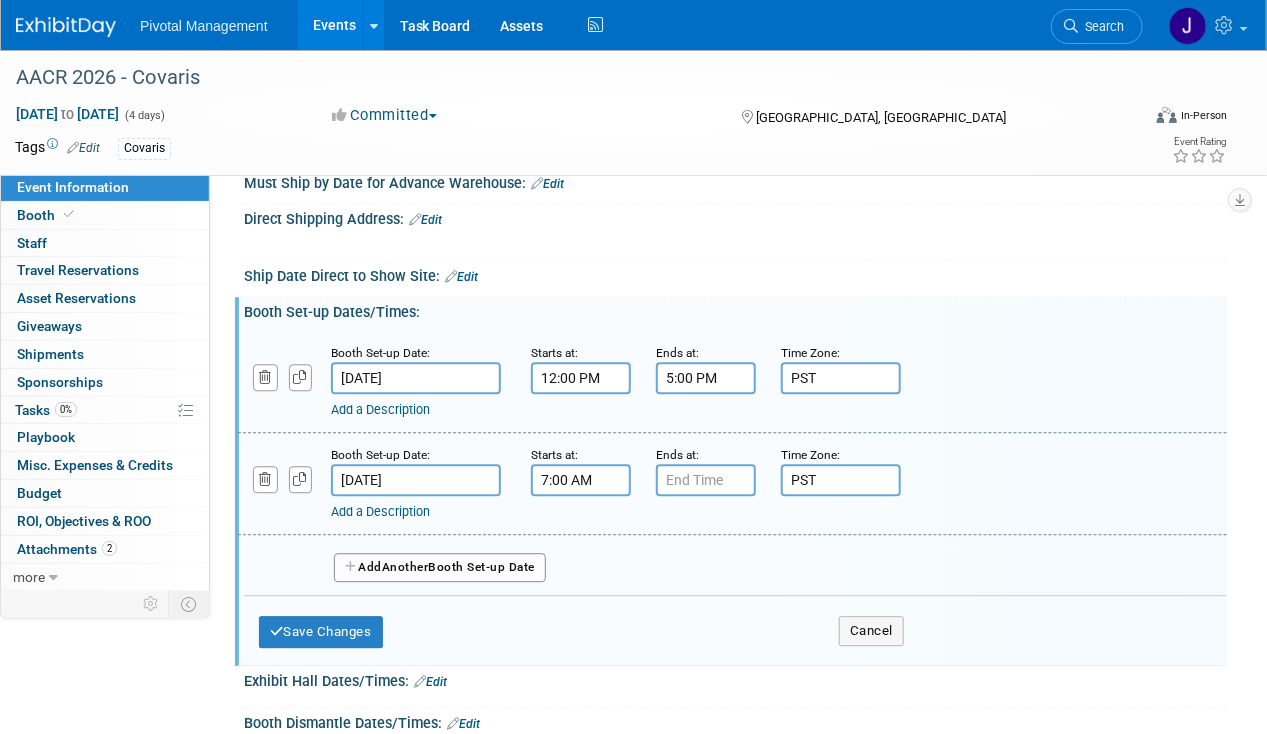 click on "7:00 AM" at bounding box center [581, 480] 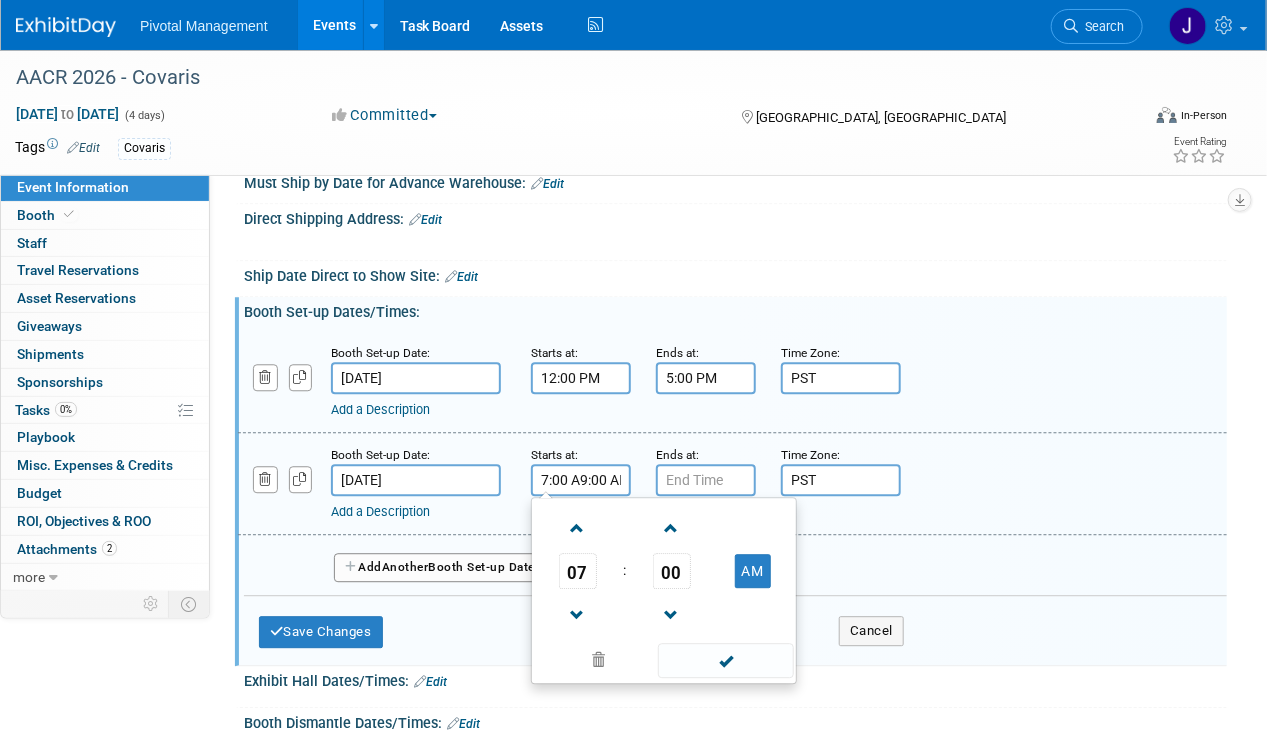scroll, scrollTop: 0, scrollLeft: 11, axis: horizontal 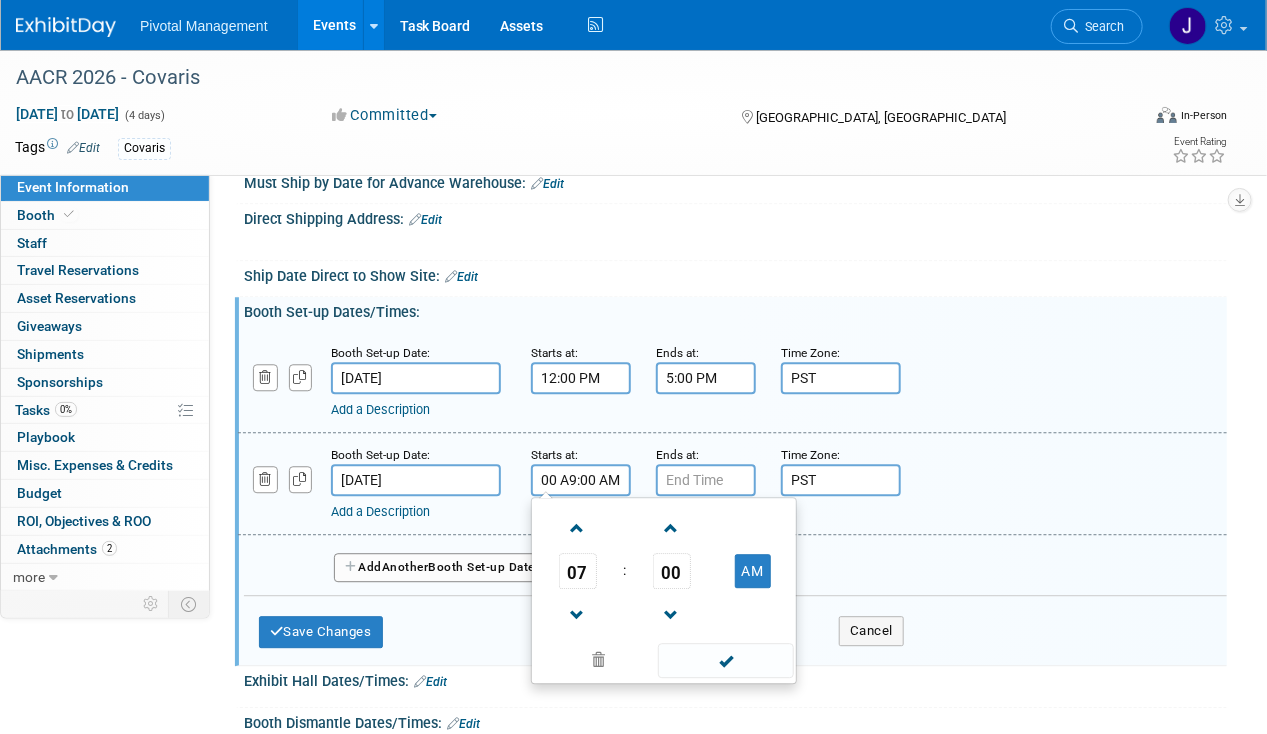 click on "7:00 A9:00 AMM" at bounding box center [581, 480] 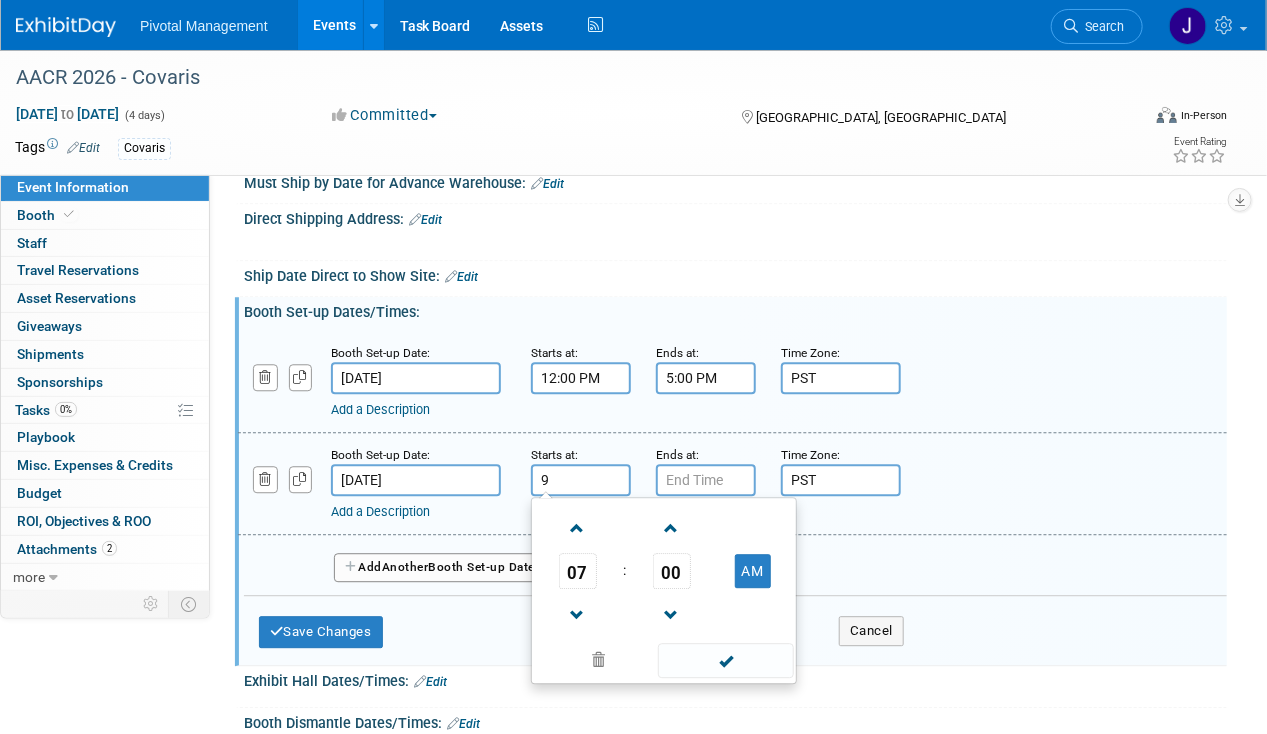 scroll, scrollTop: 0, scrollLeft: 0, axis: both 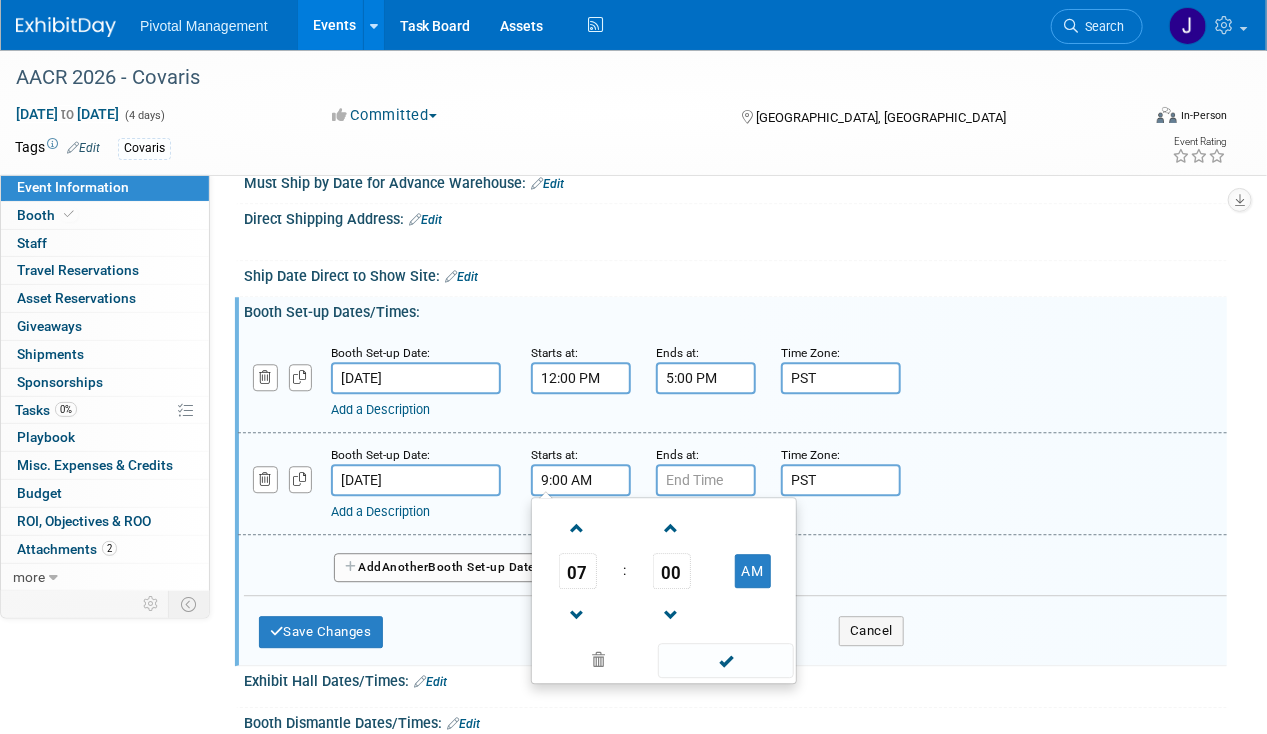 type on "9:00 AM" 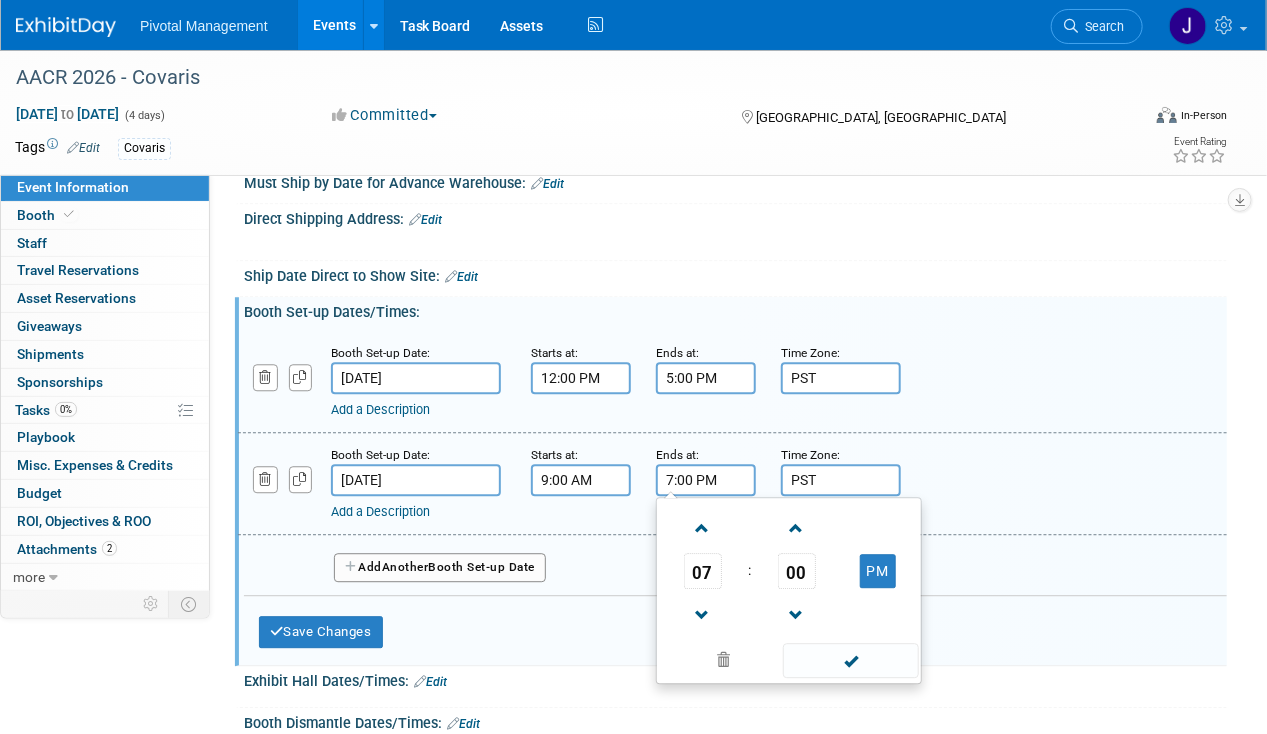 click on "7:00 PM" at bounding box center (706, 480) 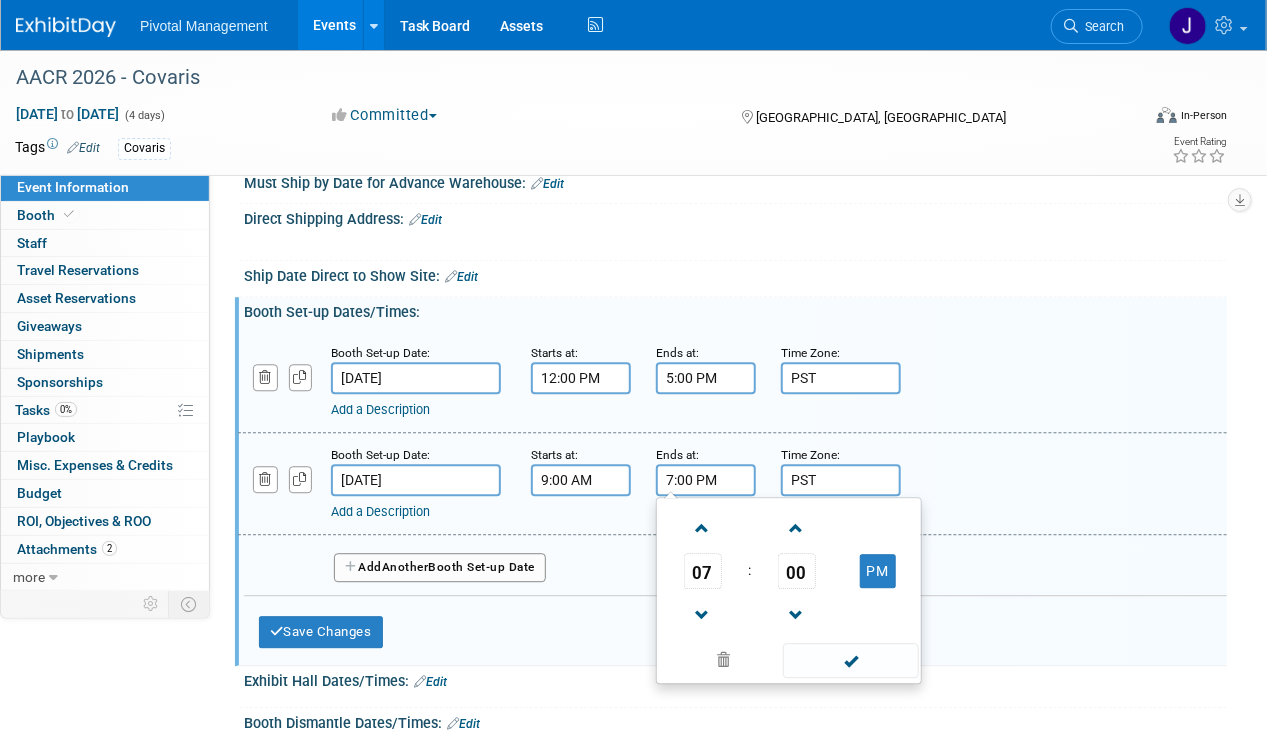 click on "7:00 PM" at bounding box center [706, 480] 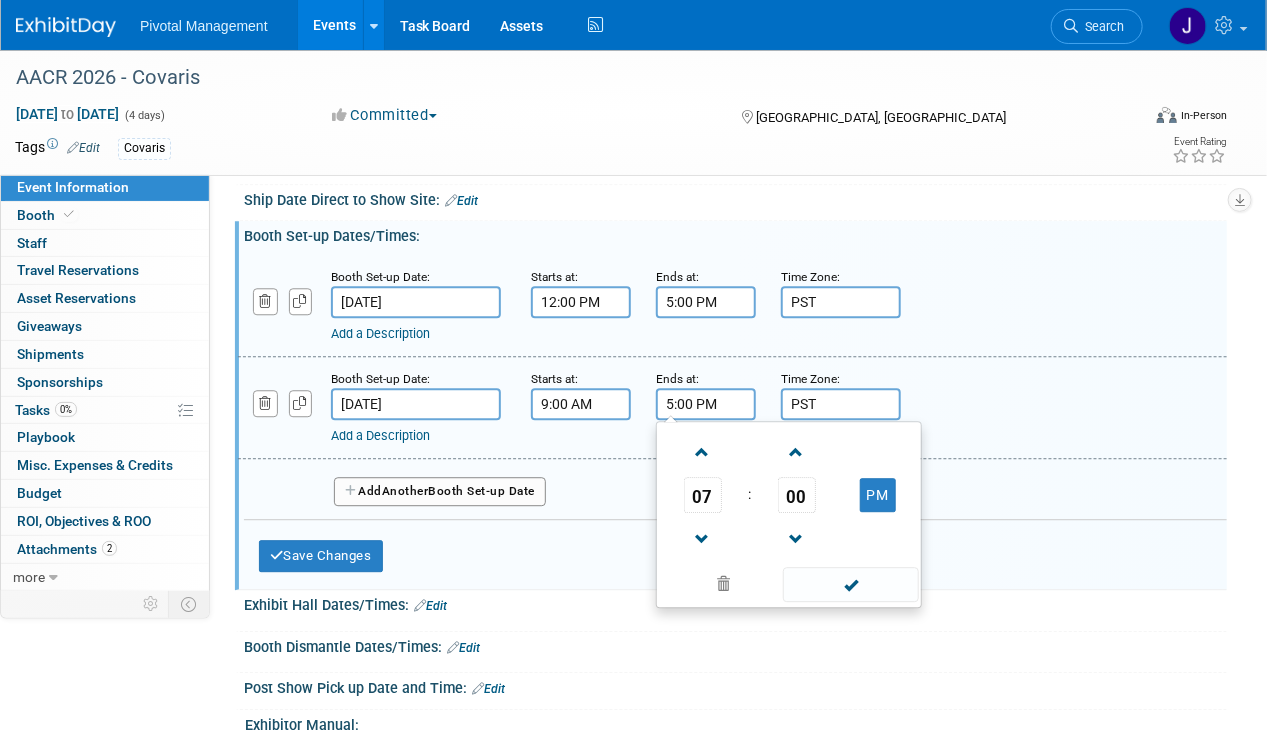 scroll, scrollTop: 1916, scrollLeft: 0, axis: vertical 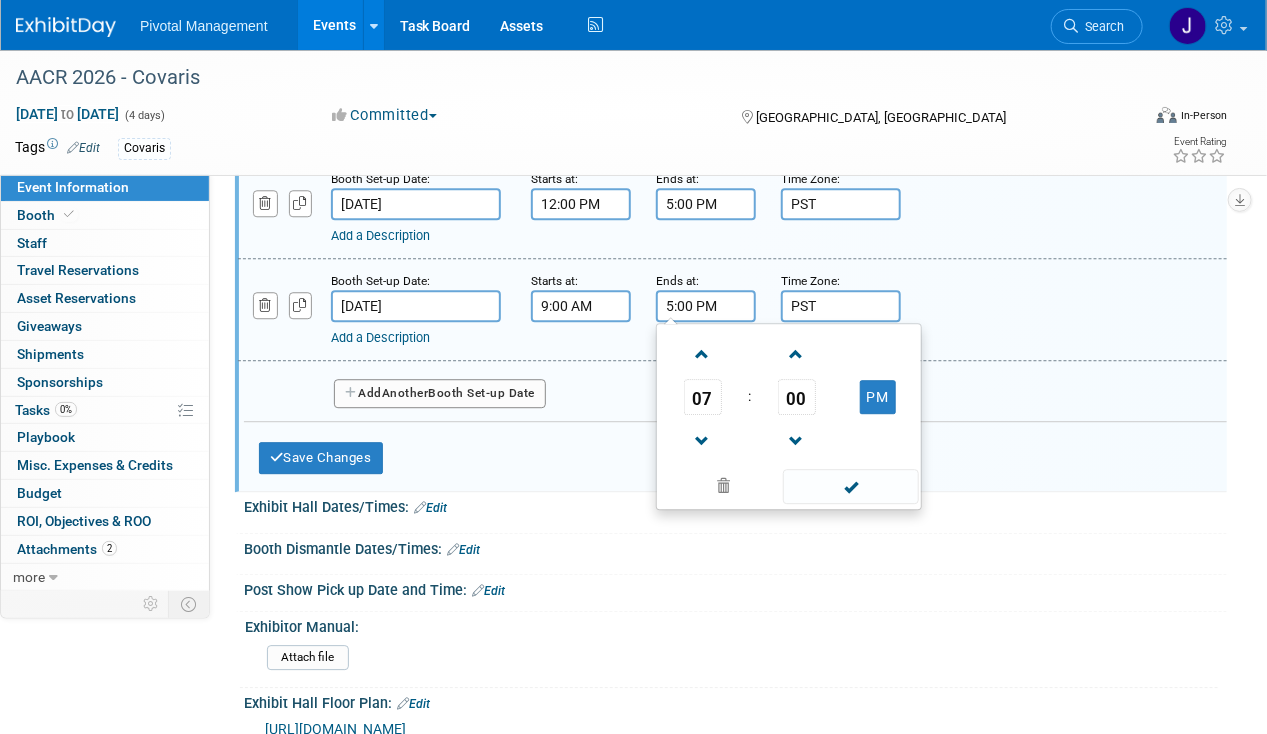 type on "5:00 PM" 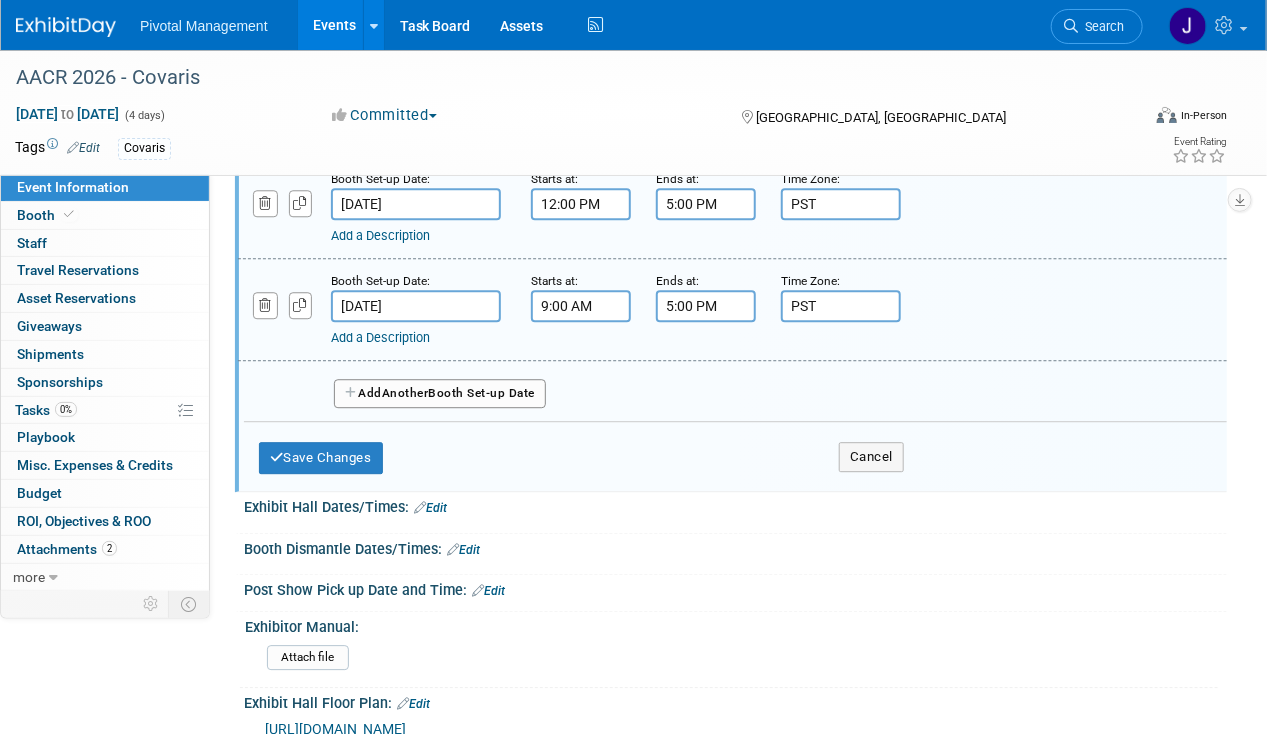 click on "Another" at bounding box center [405, 393] 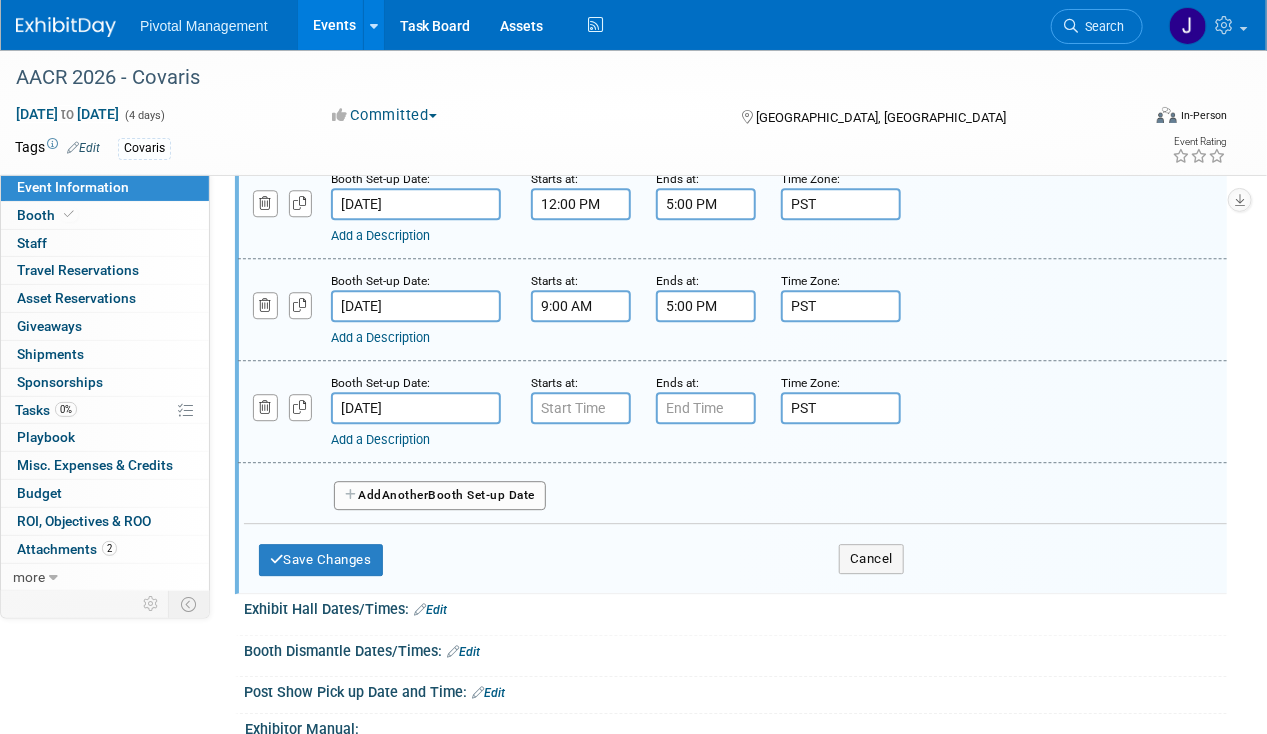 click on "9:00 AM" at bounding box center (581, 306) 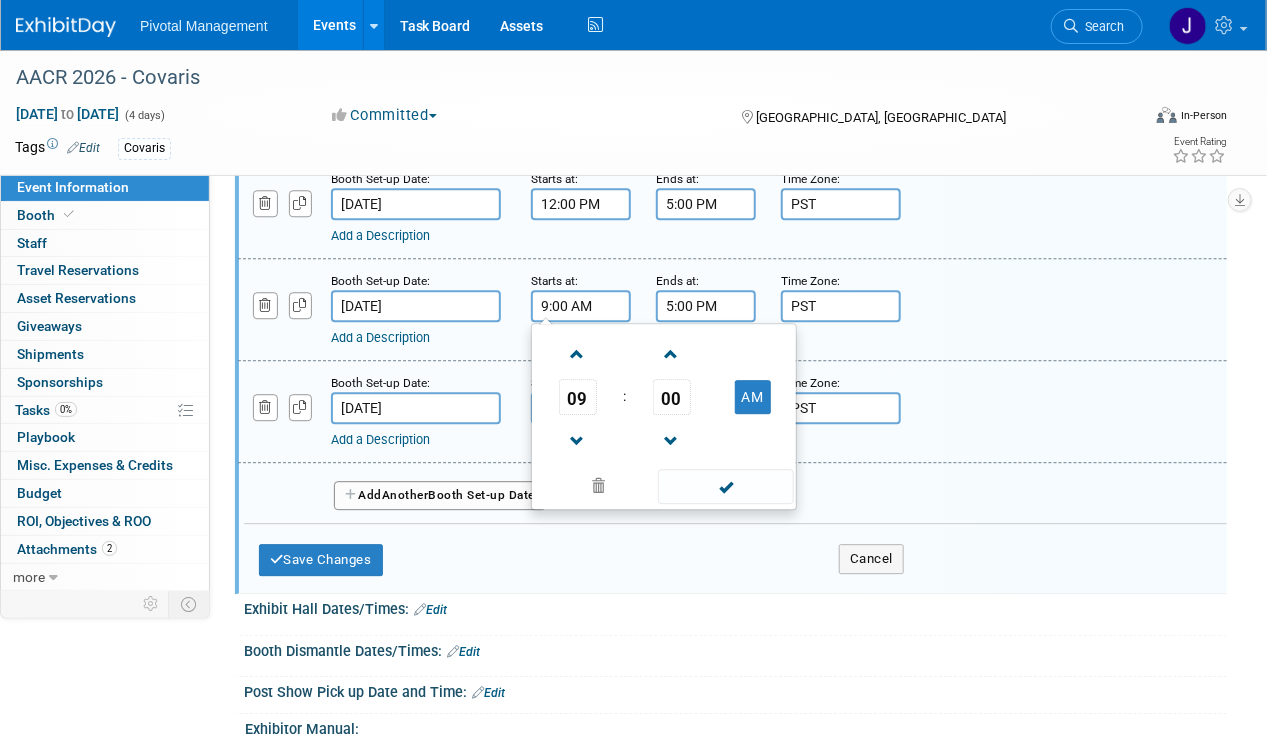 click on "9:00 AM" at bounding box center (581, 306) 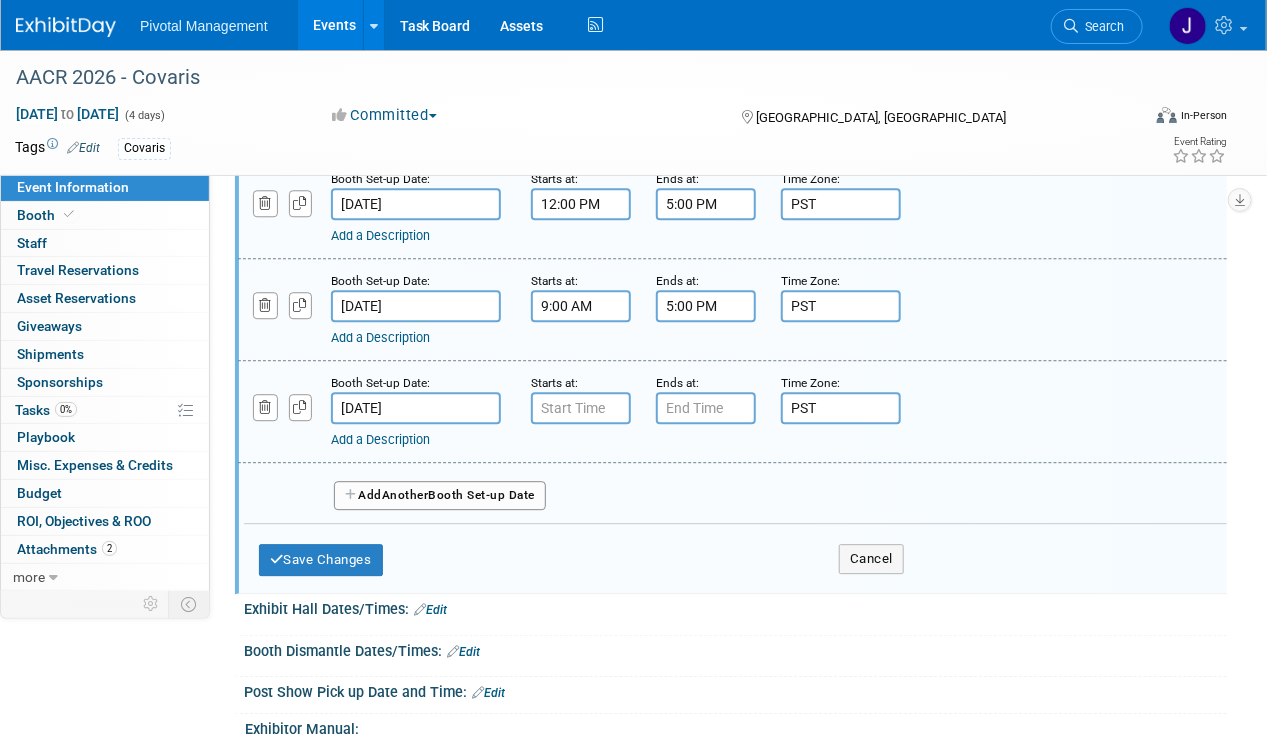 click on "Booth Set-up Date:
Apr 21, 2026
Starts at:
Ends at:
Time Zone:  Apply to all
PST
Add a Description
Description:" at bounding box center (732, 412) 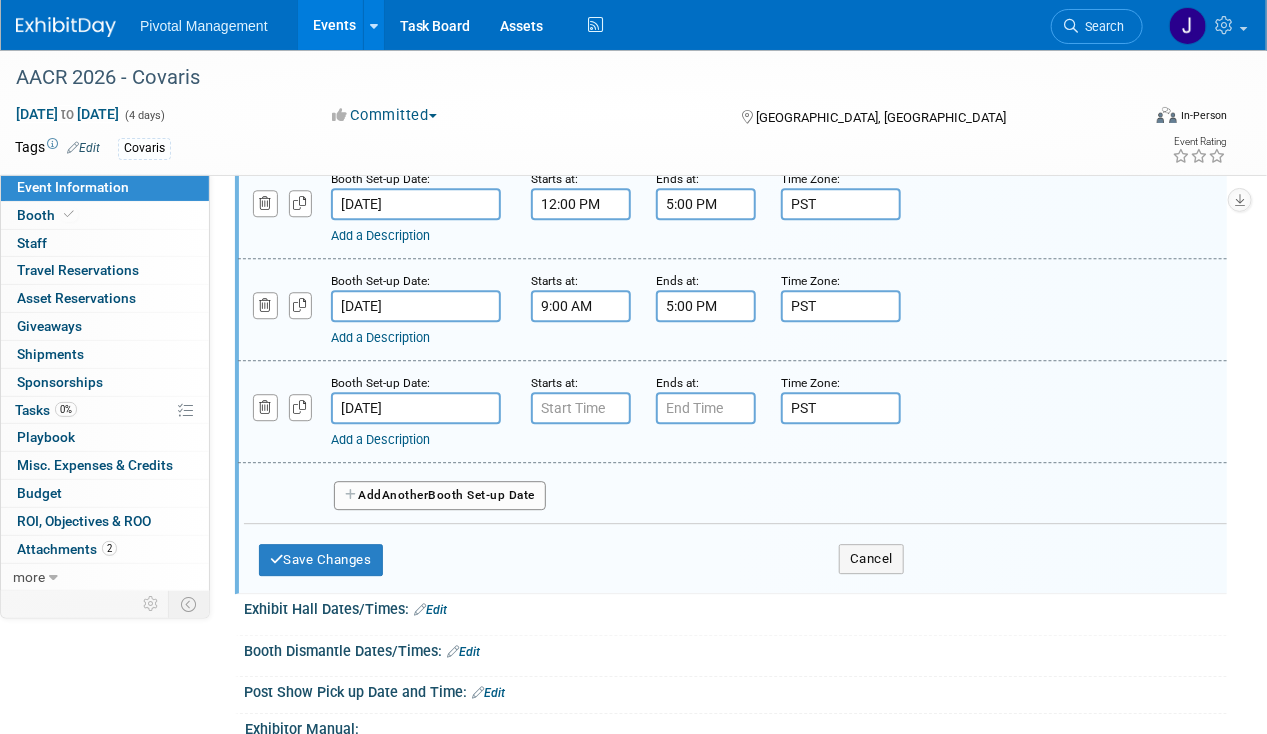 click at bounding box center [581, 408] 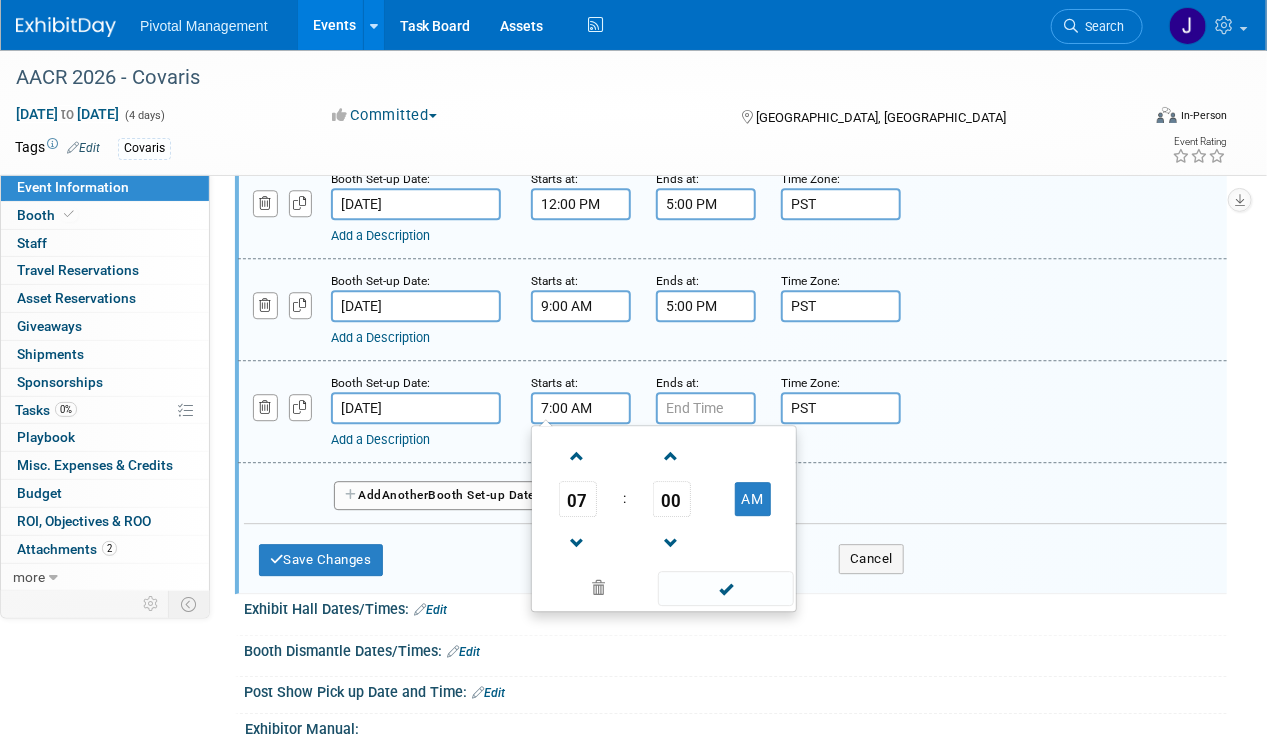 click on "7:00 AM" at bounding box center (581, 408) 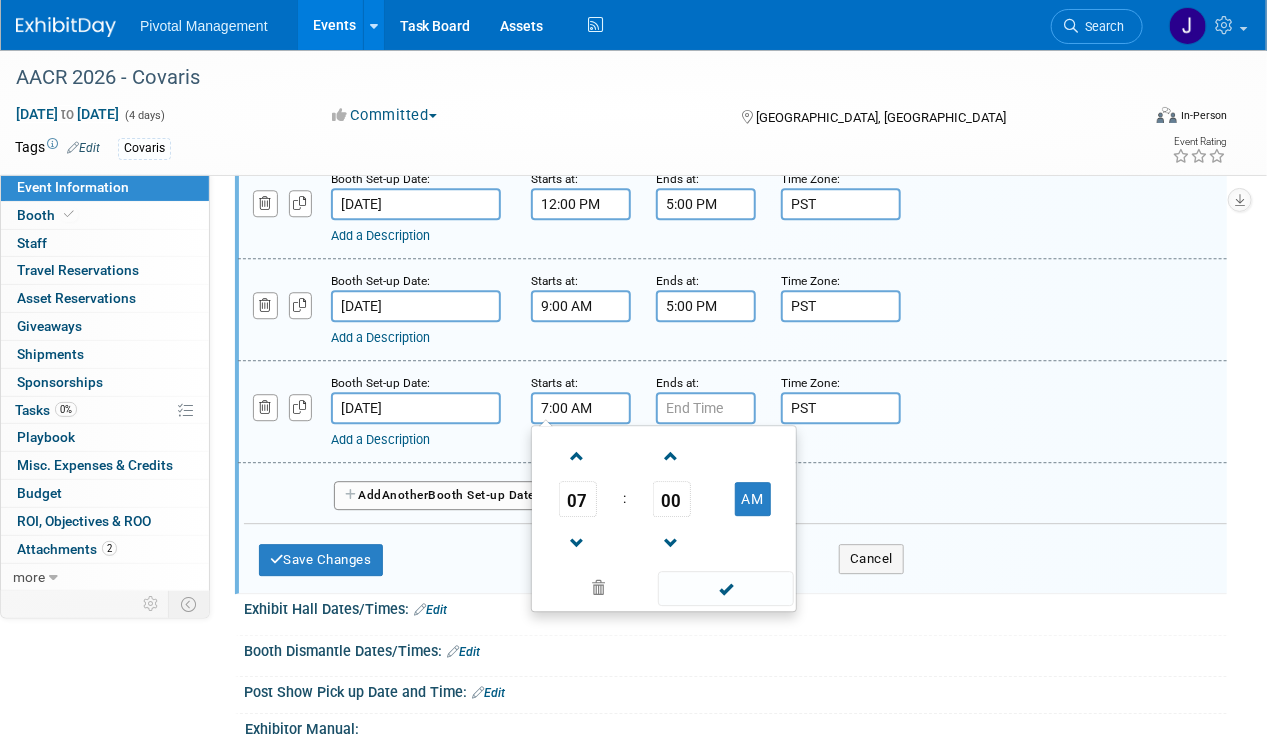 click on "7:00 AM" at bounding box center (581, 408) 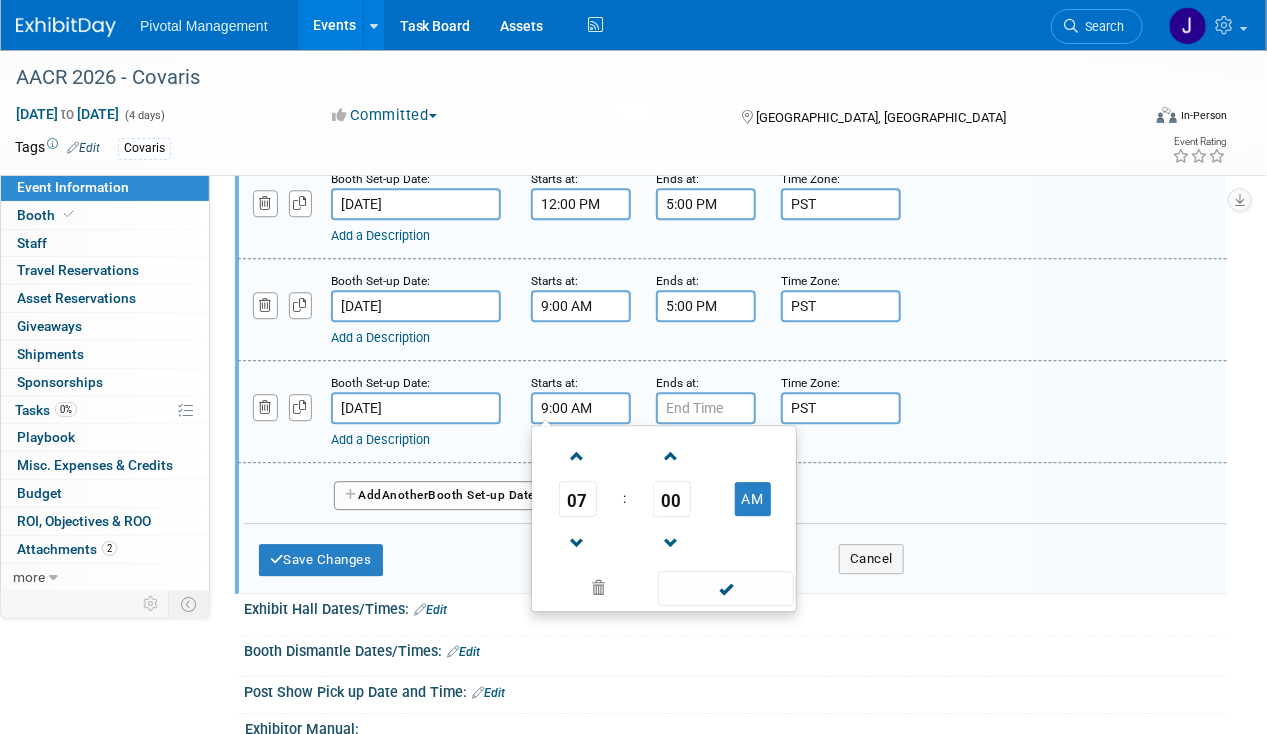 type on "9:00 AM" 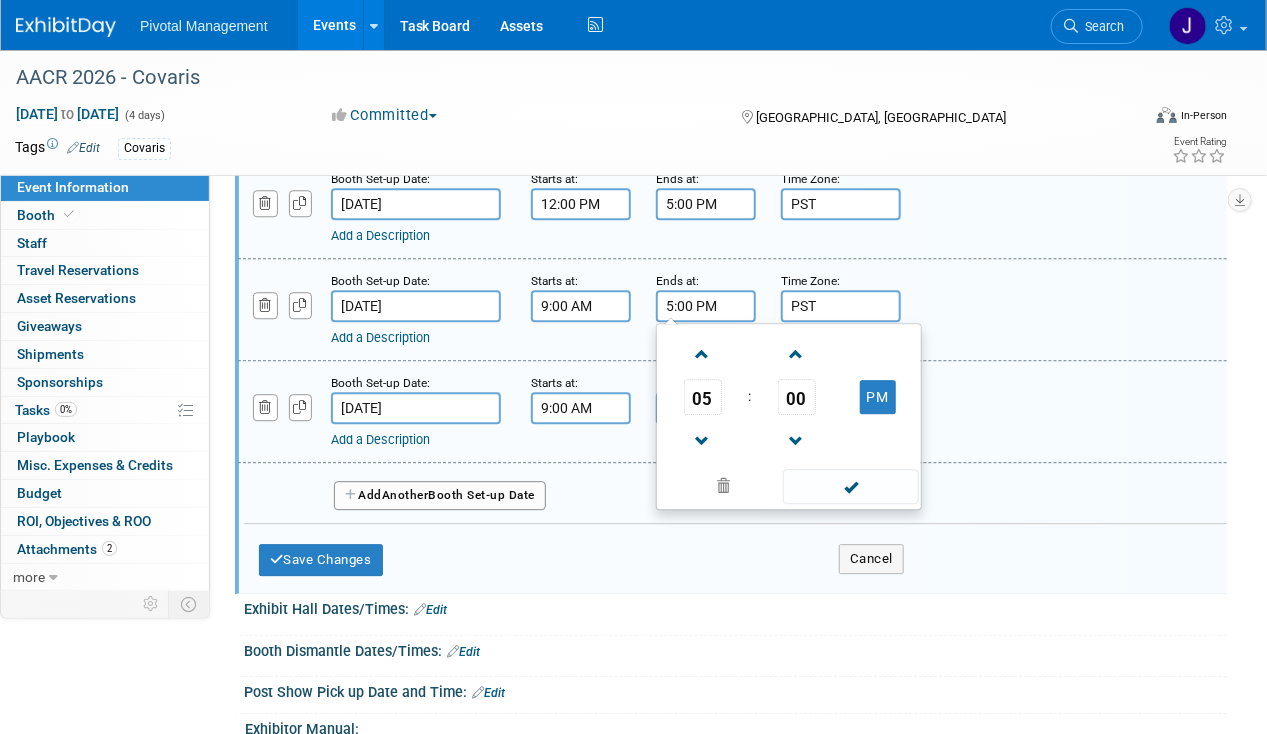 click on "5:00 PM" at bounding box center (706, 306) 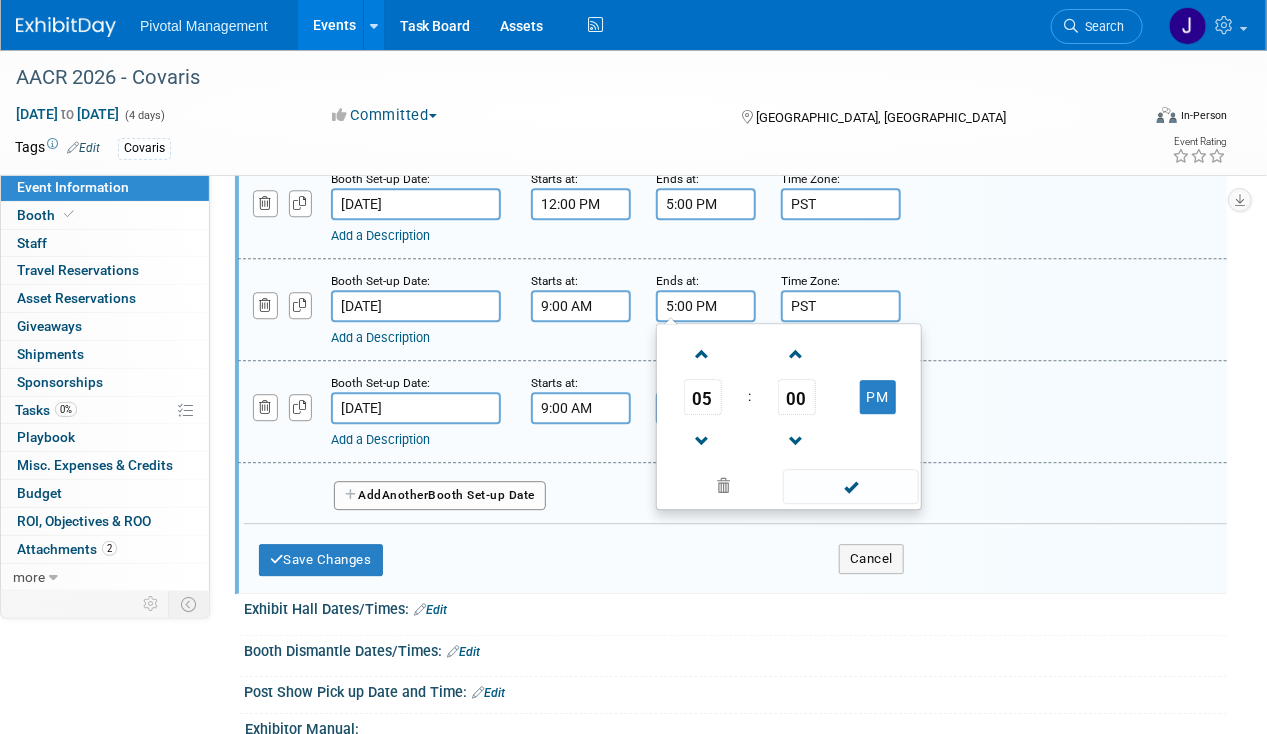 click on "5:00 PM" at bounding box center (706, 306) 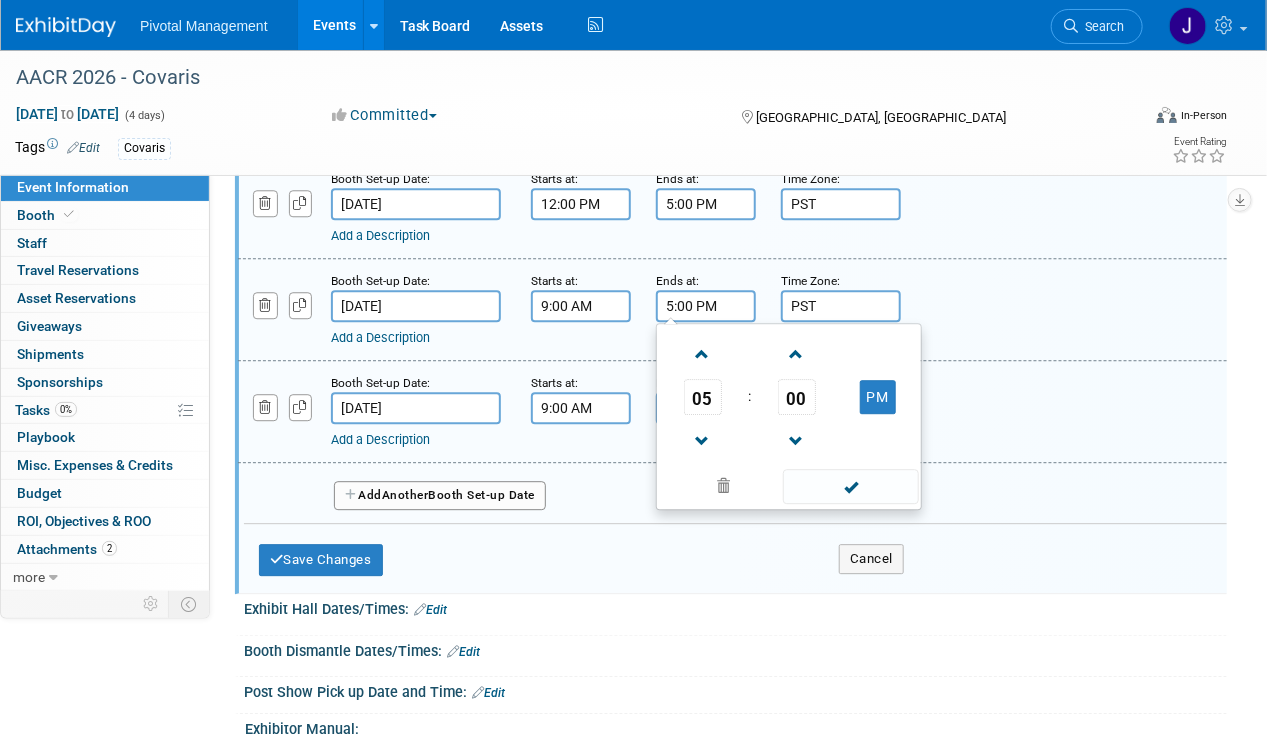 click on "Booth Set-up Date:
Apr 21, 2026
Starts at:
9:00 AM
Ends at:
Time Zone:  Apply to all
PST
Add a Description
Description:" at bounding box center (732, 412) 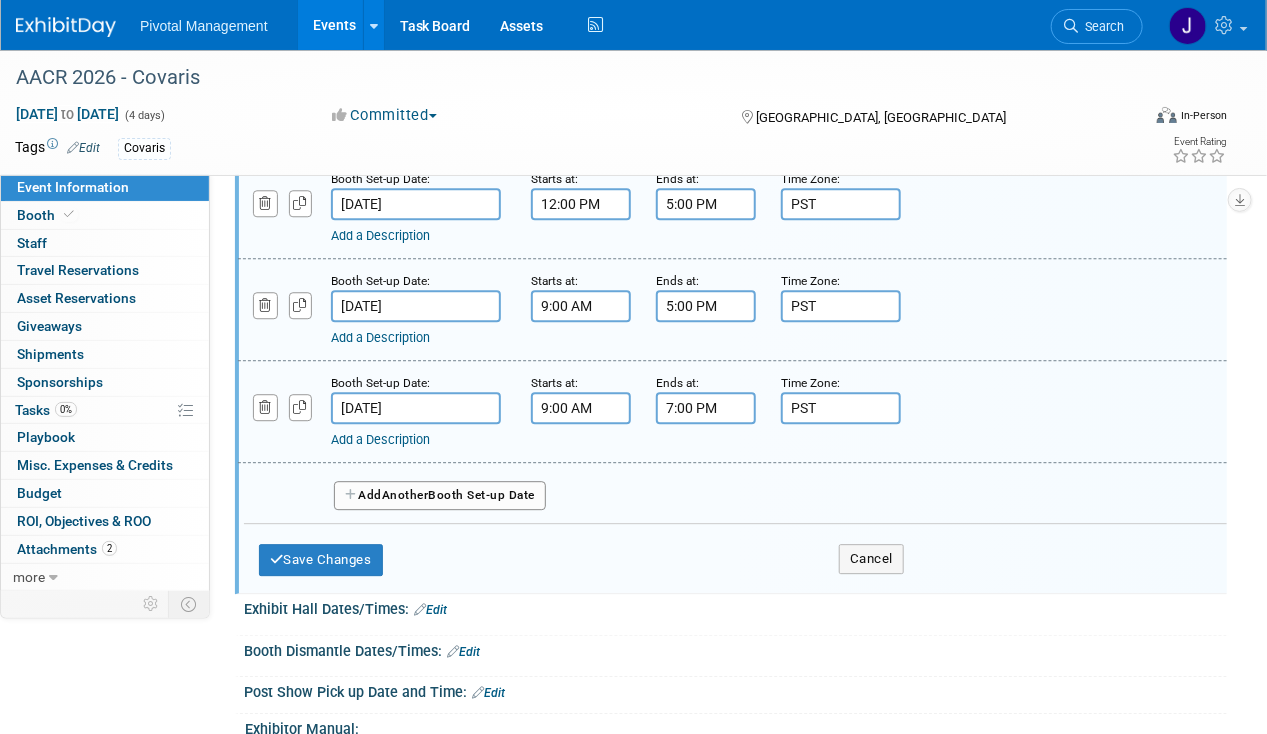 click on "7:00 PM" at bounding box center [706, 408] 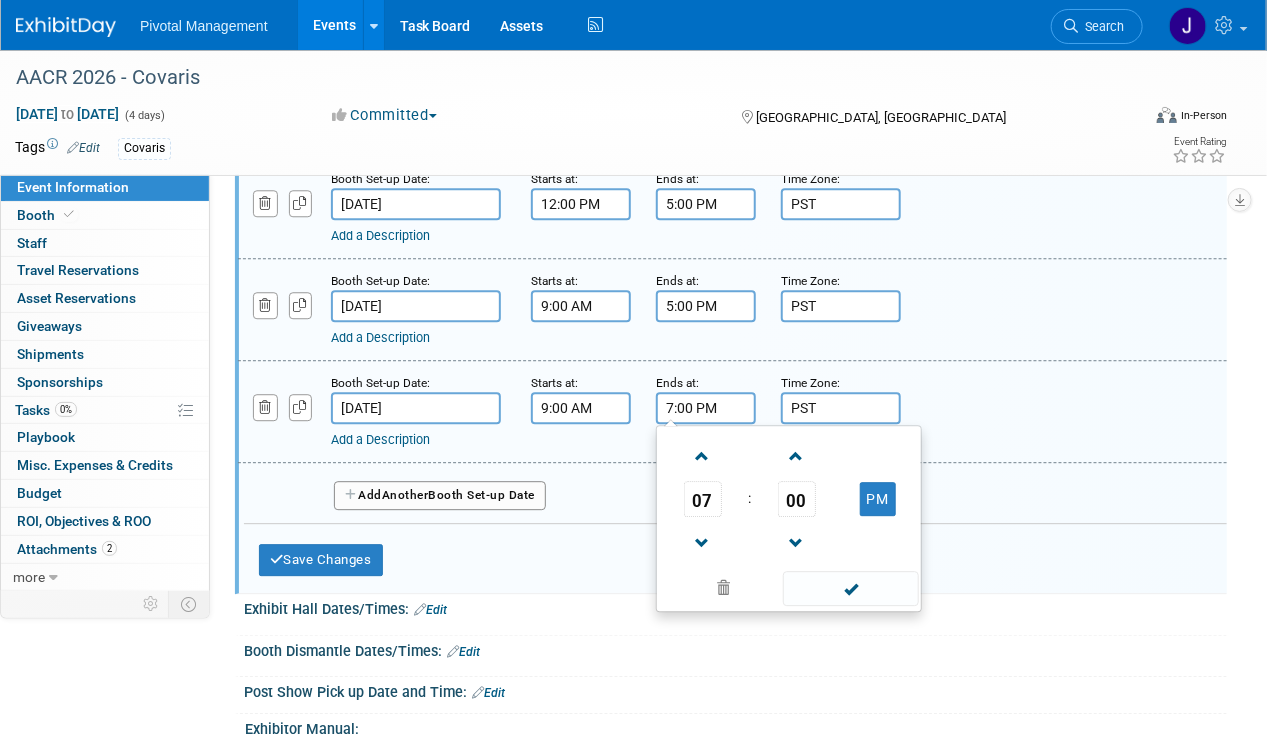 click on "7:00 PM" at bounding box center [706, 408] 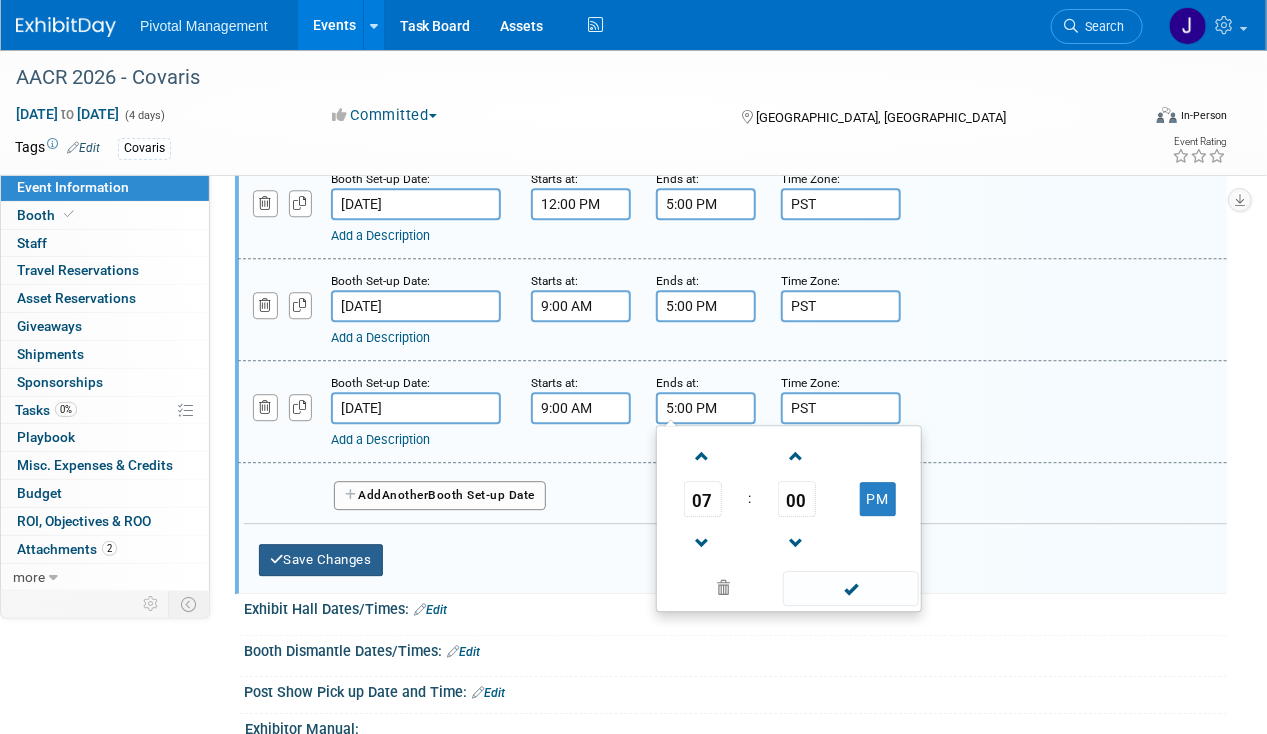 type on "5:00 PM" 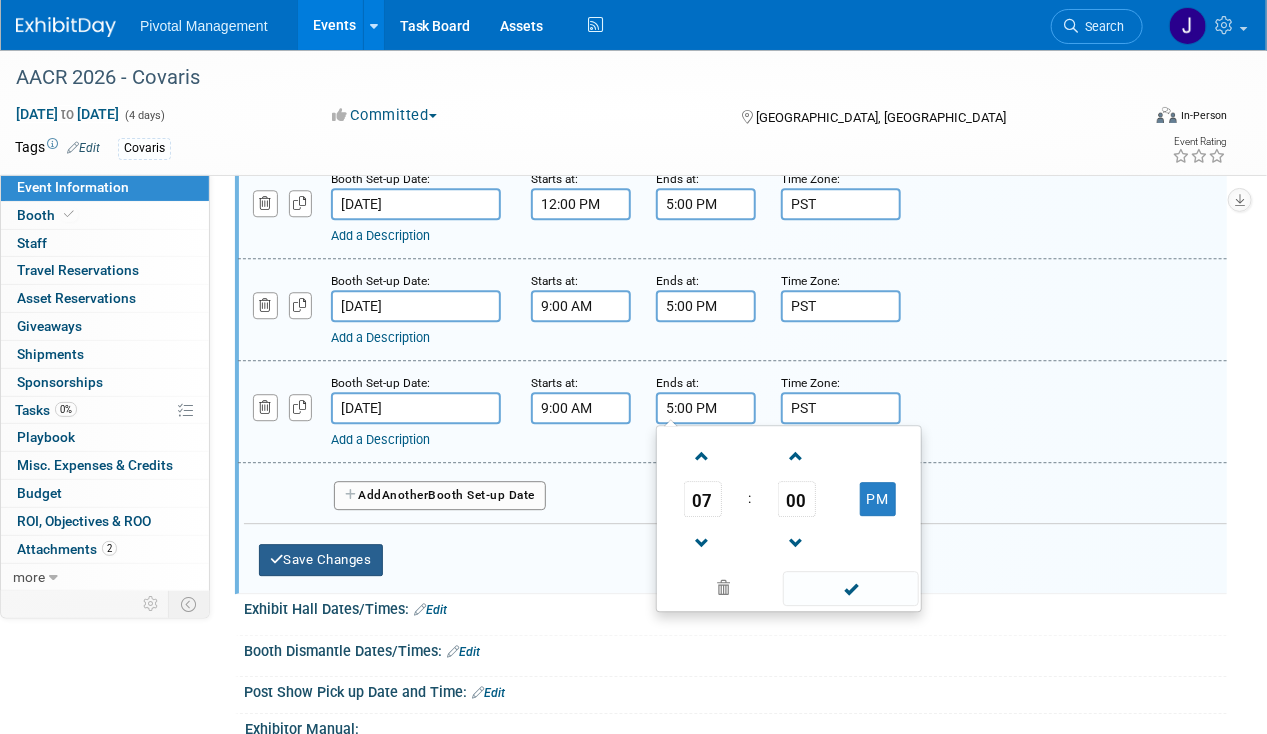 click on "Save Changes" at bounding box center (321, 560) 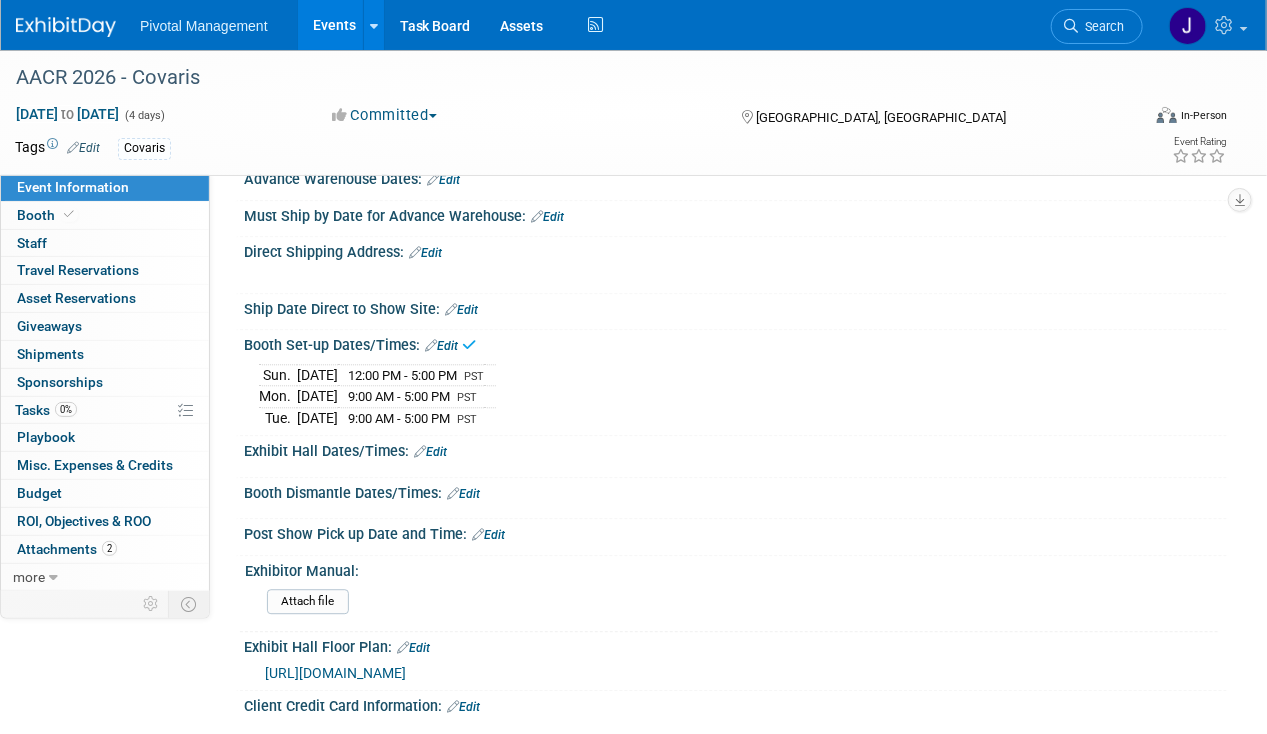 scroll, scrollTop: 1605, scrollLeft: 0, axis: vertical 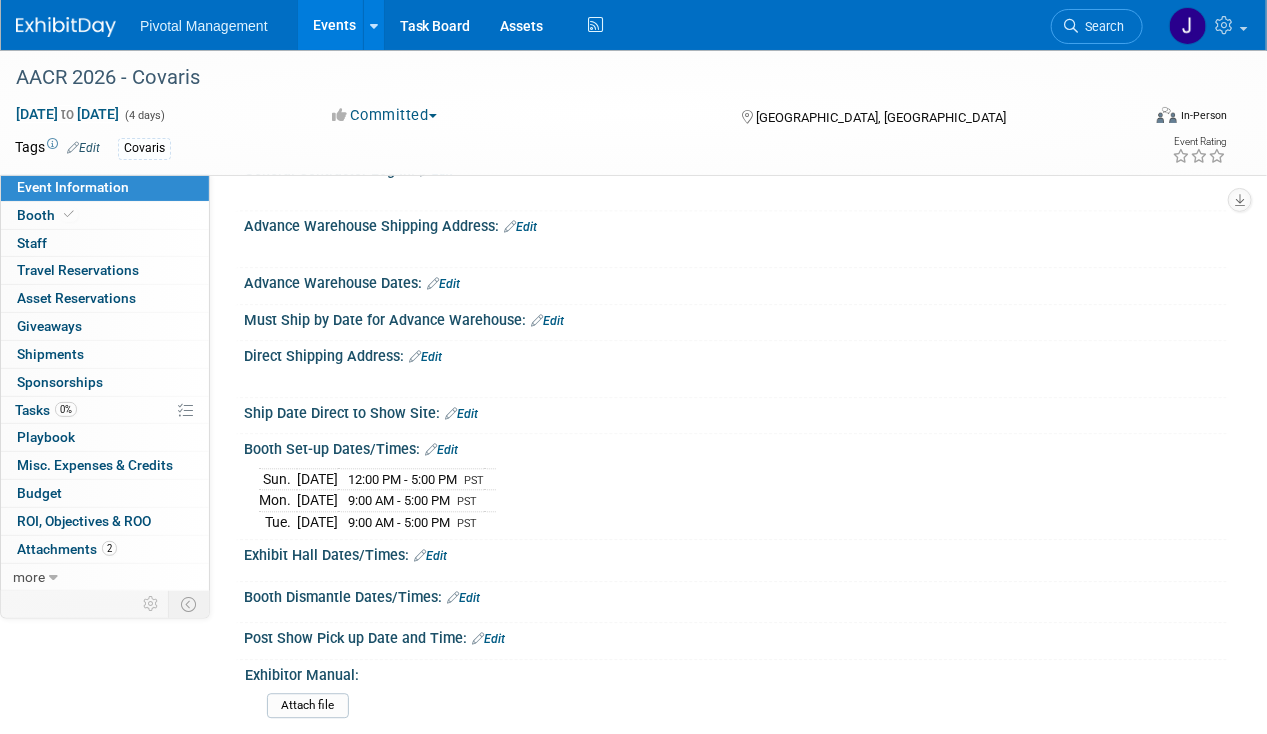click on "Edit" at bounding box center (430, 556) 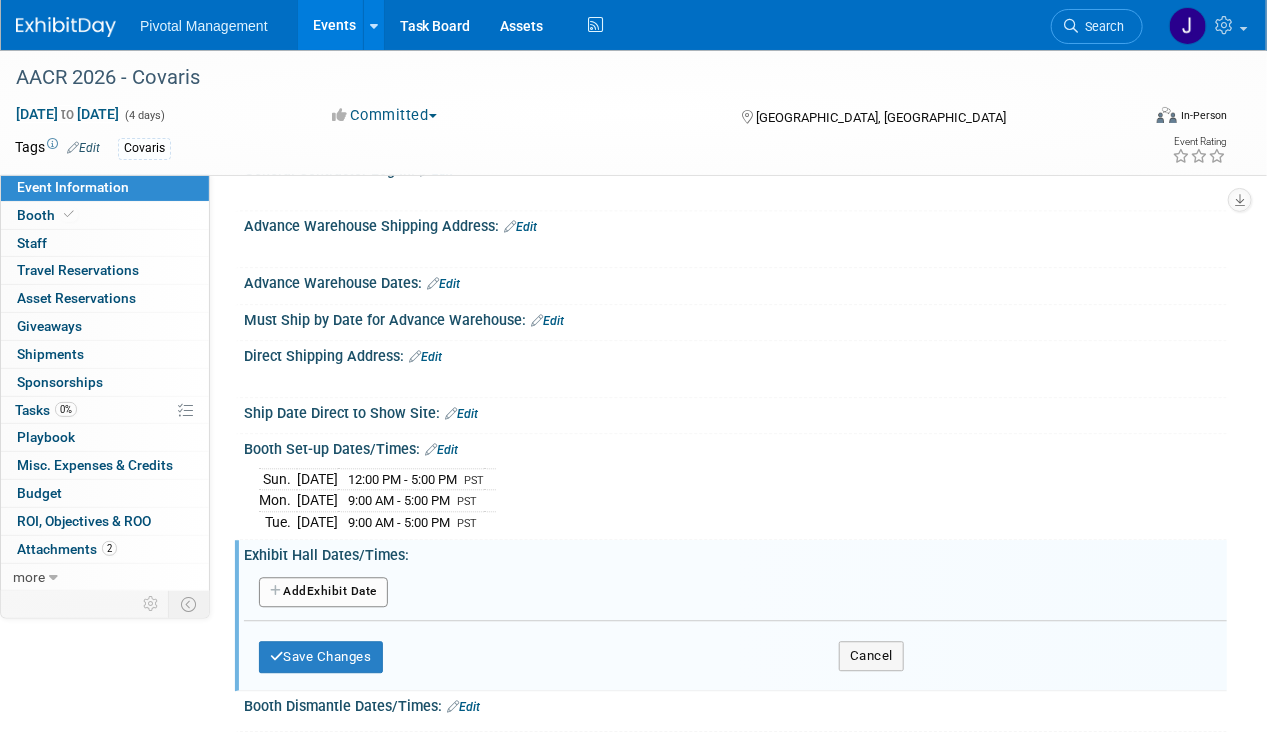 click on "Add  Another  Exhibit Date" at bounding box center (323, 592) 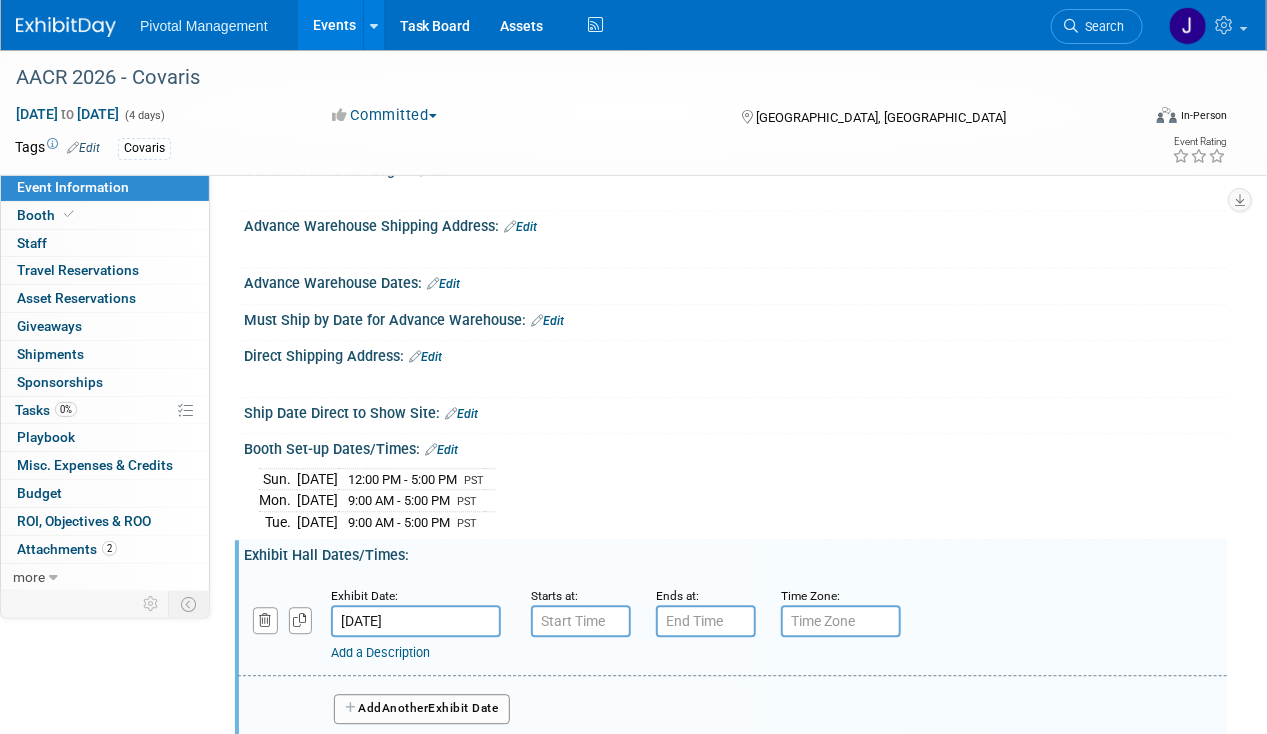click at bounding box center [581, 621] 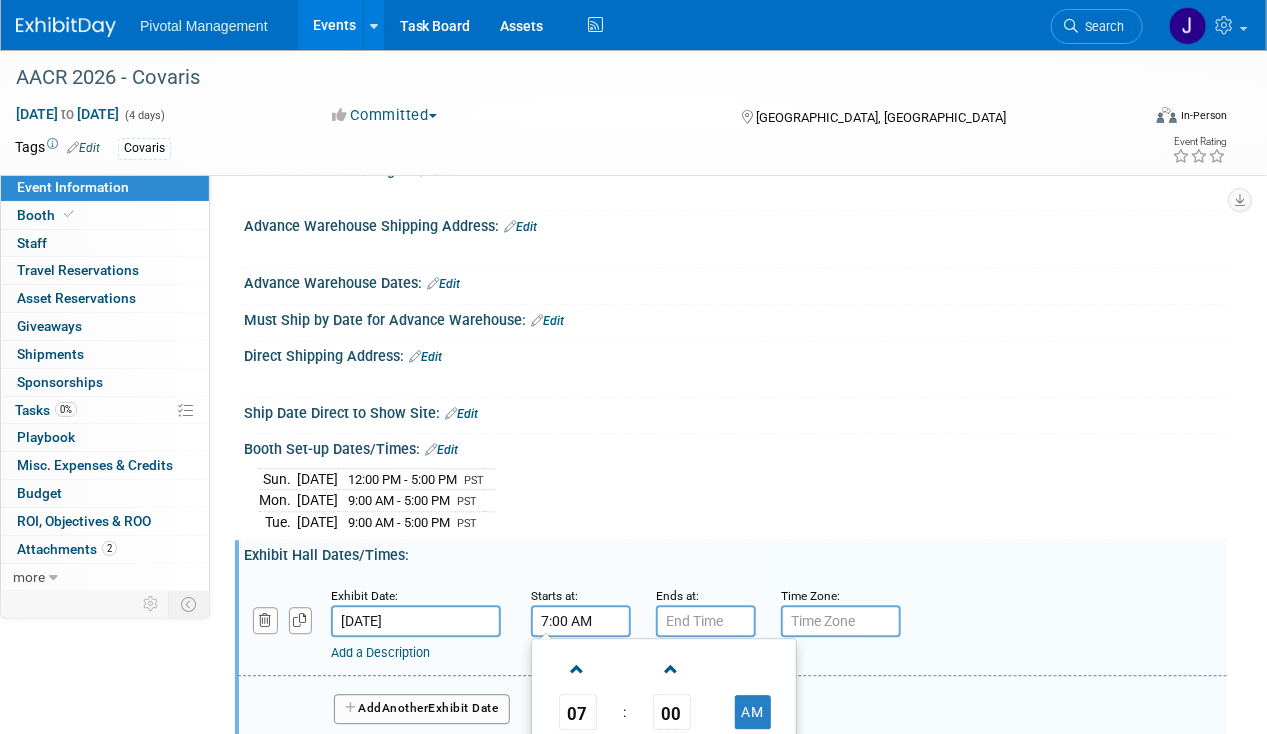 drag, startPoint x: 602, startPoint y: 571, endPoint x: 460, endPoint y: 571, distance: 142 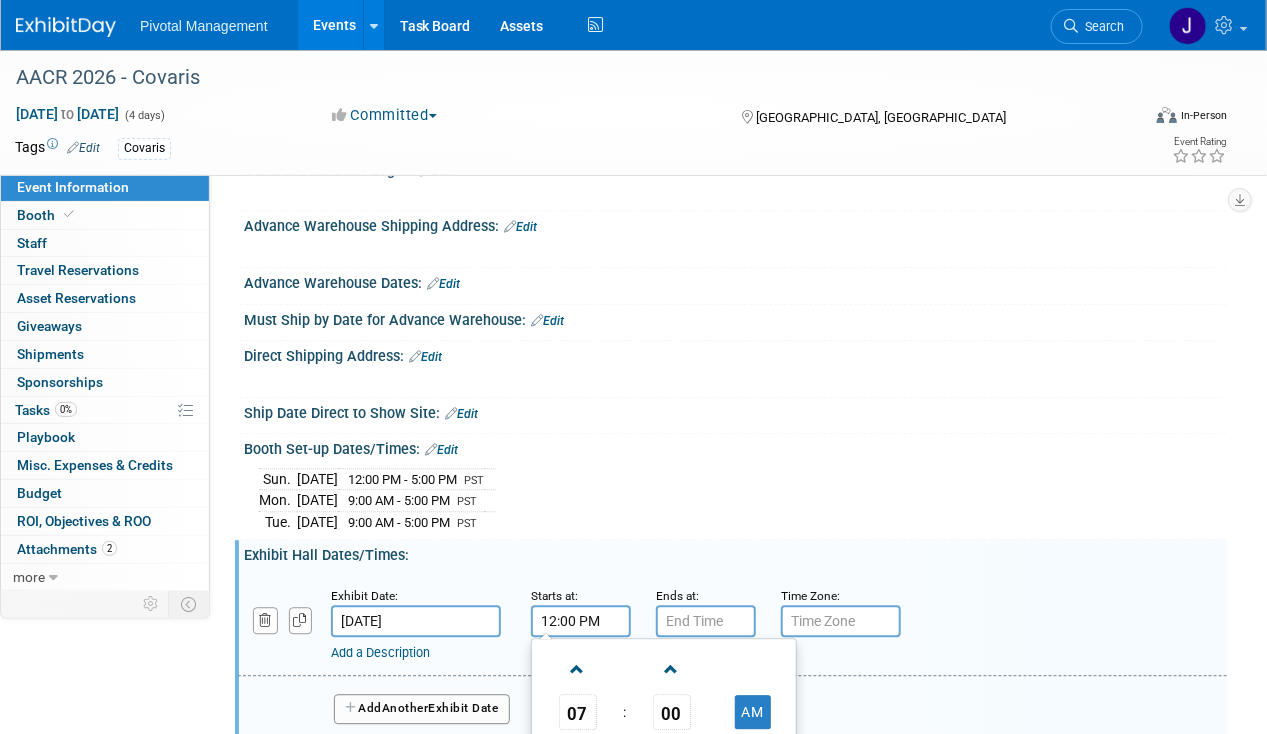 type on "12:00 PM" 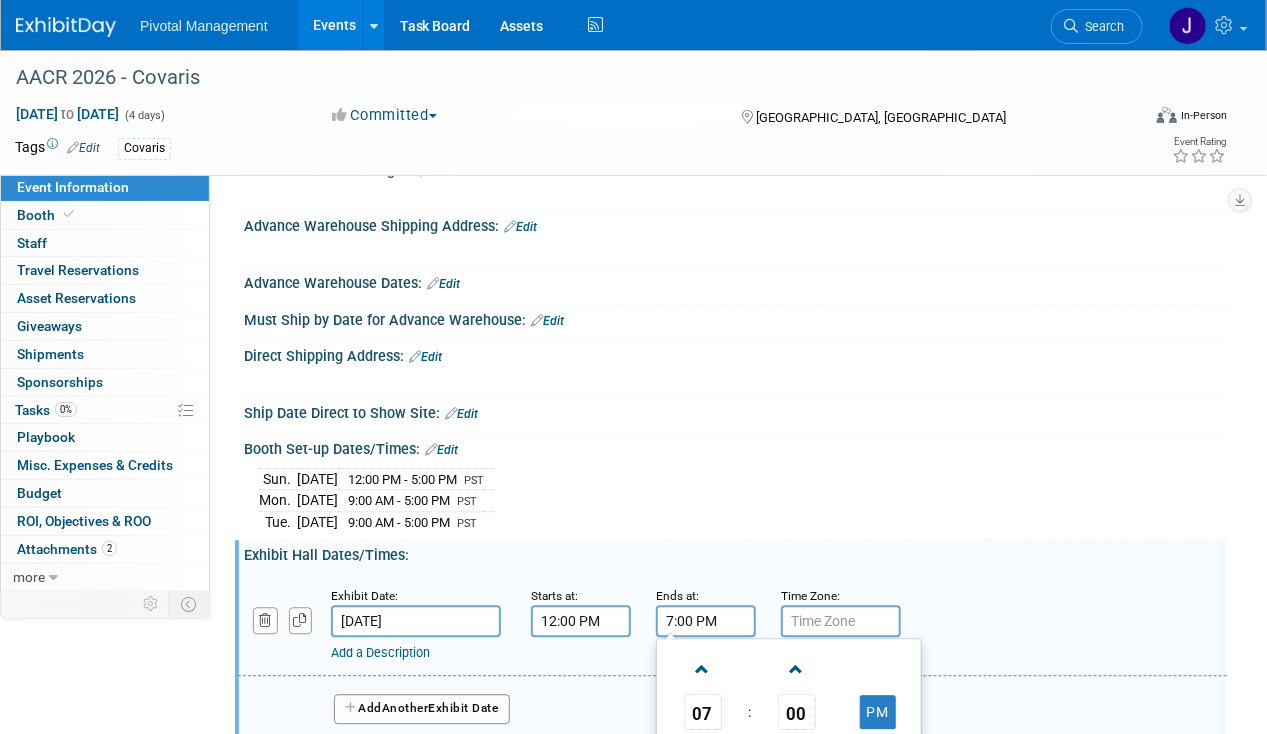 click on "7:00 PM" at bounding box center [706, 621] 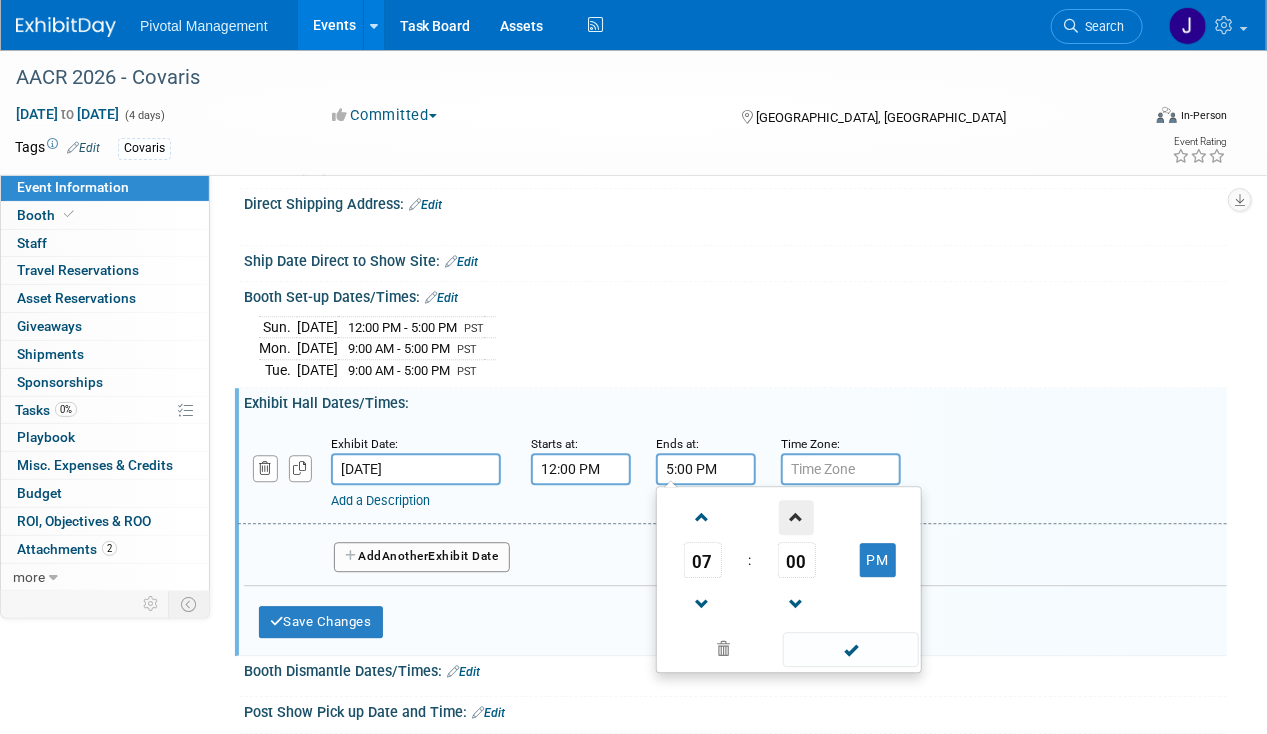 scroll, scrollTop: 1760, scrollLeft: 0, axis: vertical 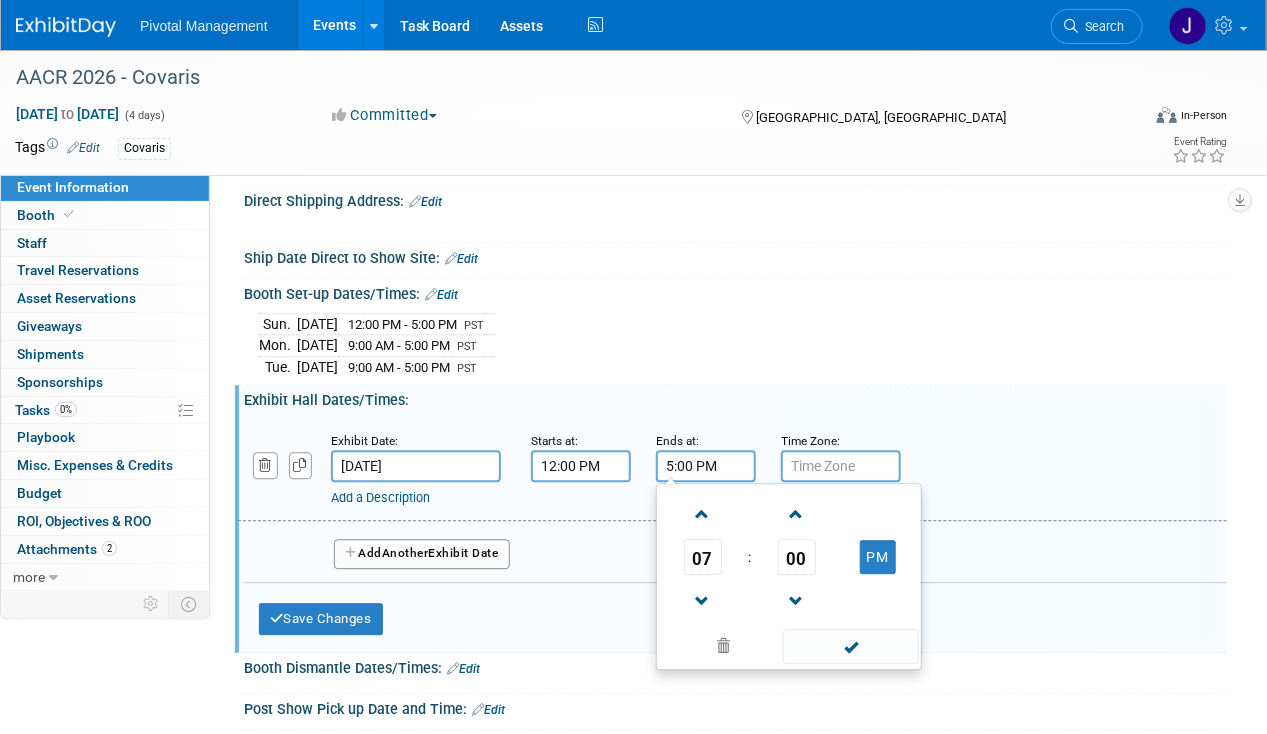 type on "5:00 PM" 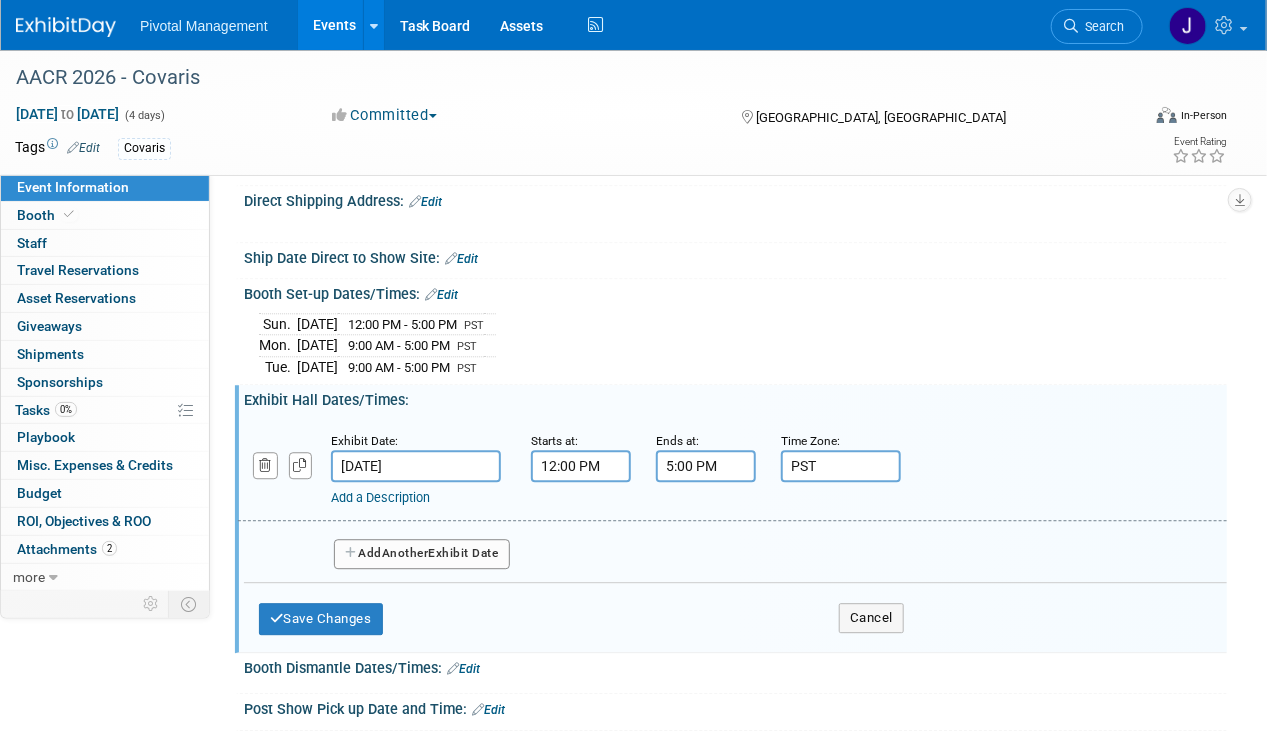 type on "PST" 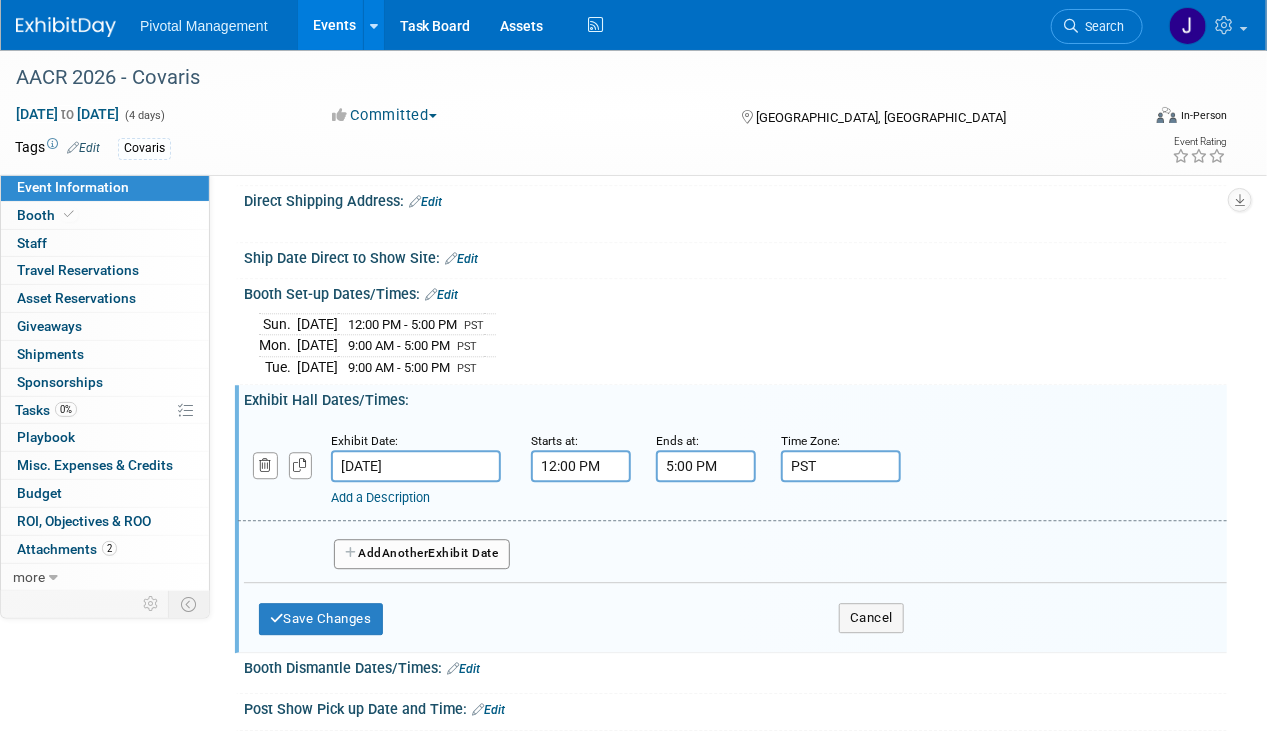 click on "Add  Another  Exhibit Date" at bounding box center [422, 554] 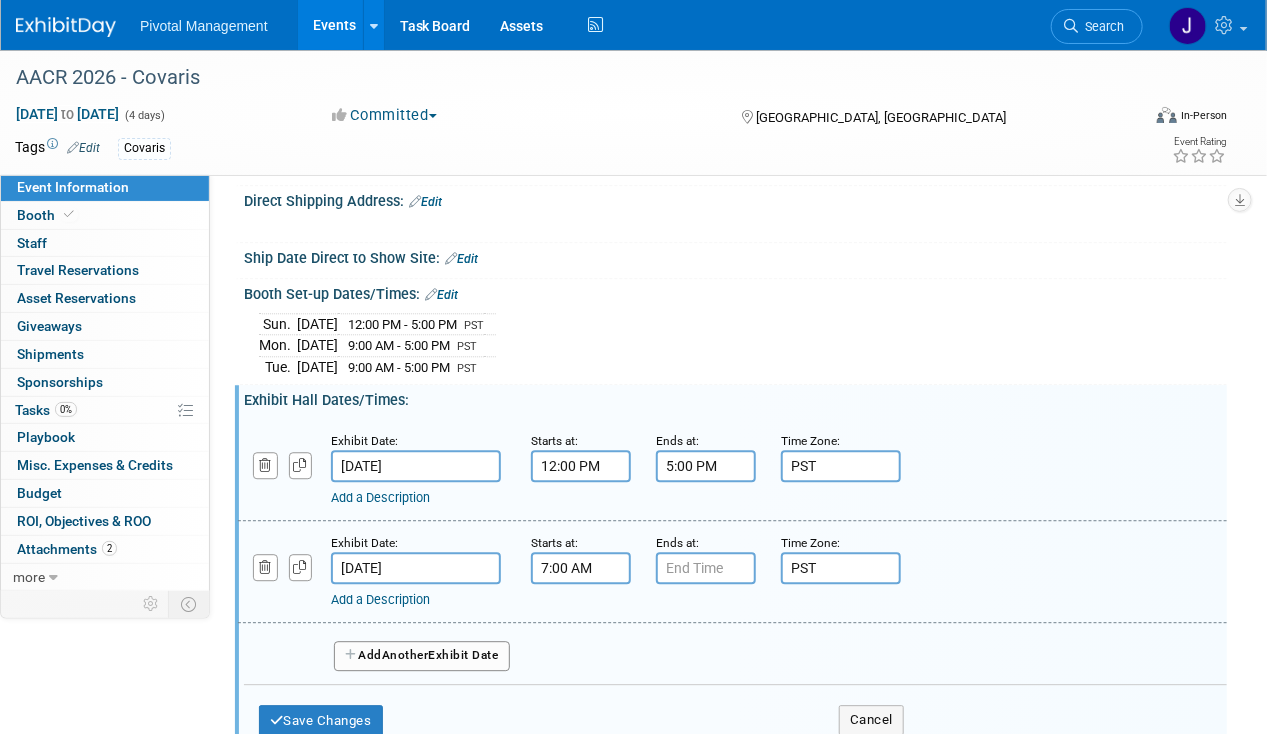 click on "7:00 AM" at bounding box center (581, 568) 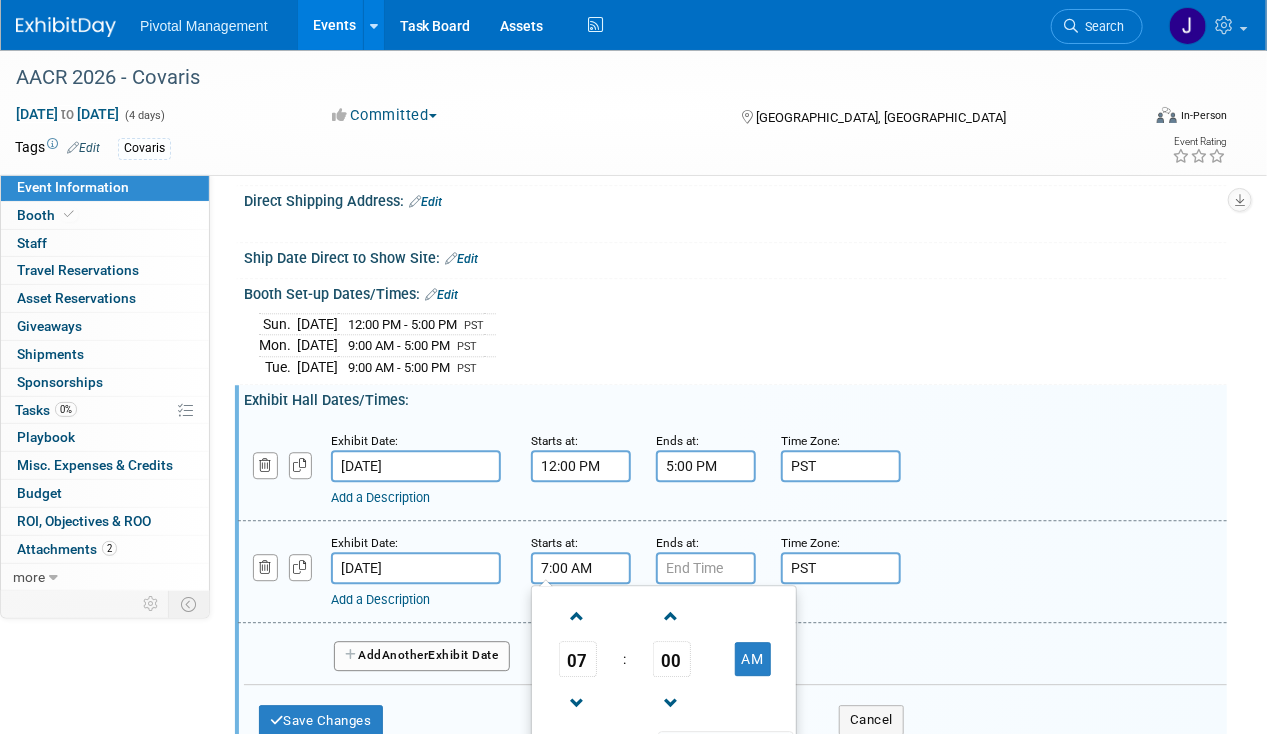 drag, startPoint x: 622, startPoint y: 518, endPoint x: 488, endPoint y: 518, distance: 134 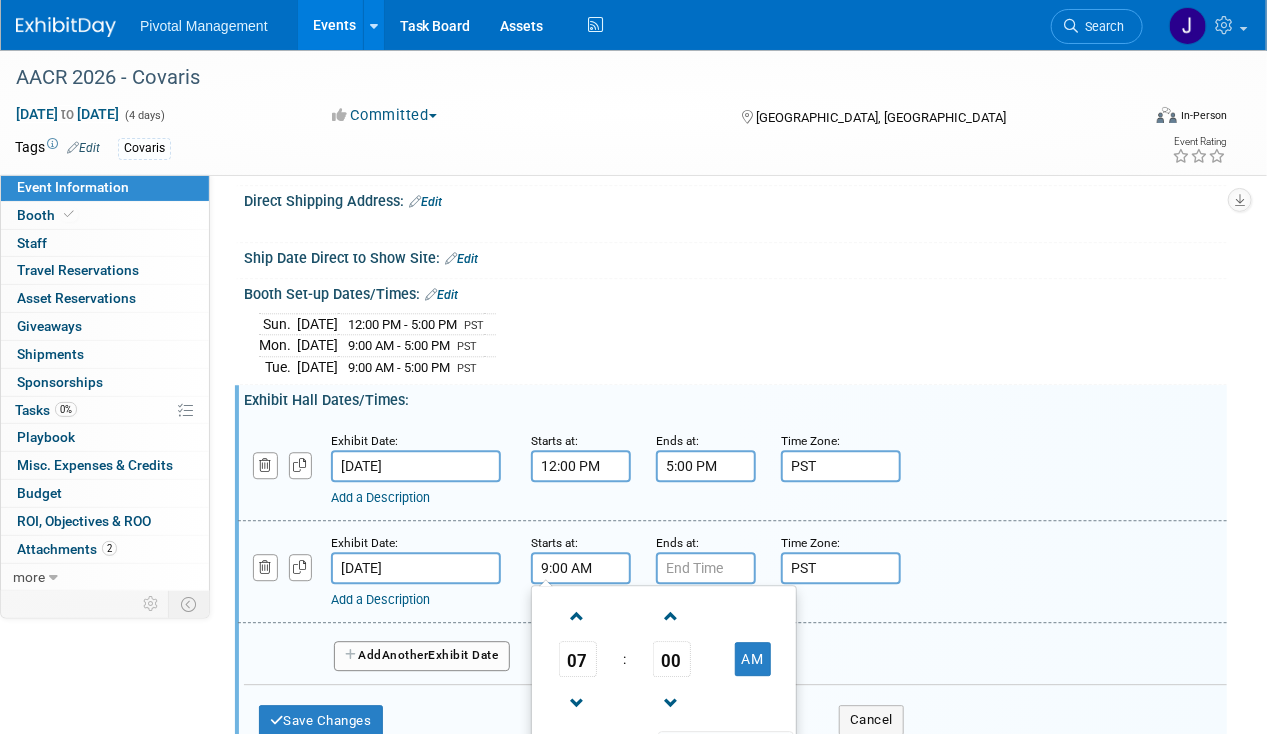type on "9:00 AM" 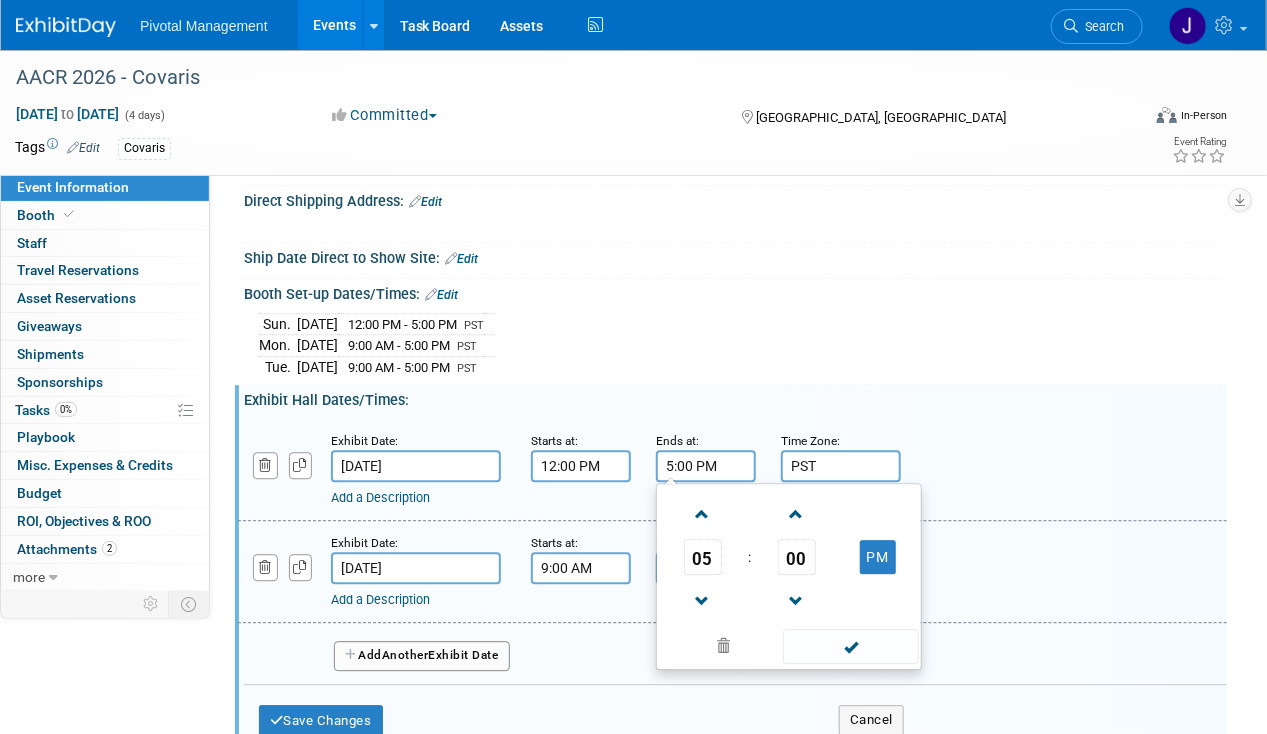 click on "5:00 PM" at bounding box center (706, 466) 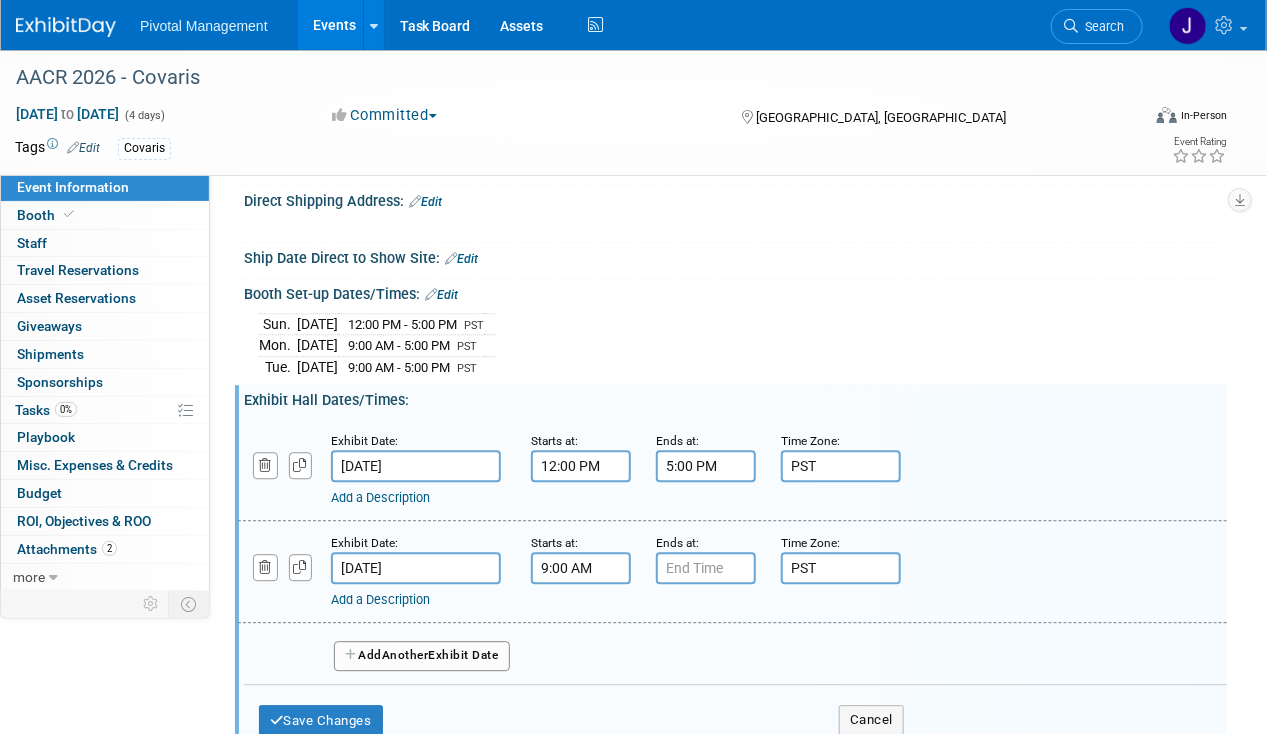 click on "Exhibit Date:
Apr 19, 2026
Starts at:
12:00 PM
Ends at:
5:00 PM
Time Zone:  Apply to all
PST
Add a Description
Description:" at bounding box center [732, 470] 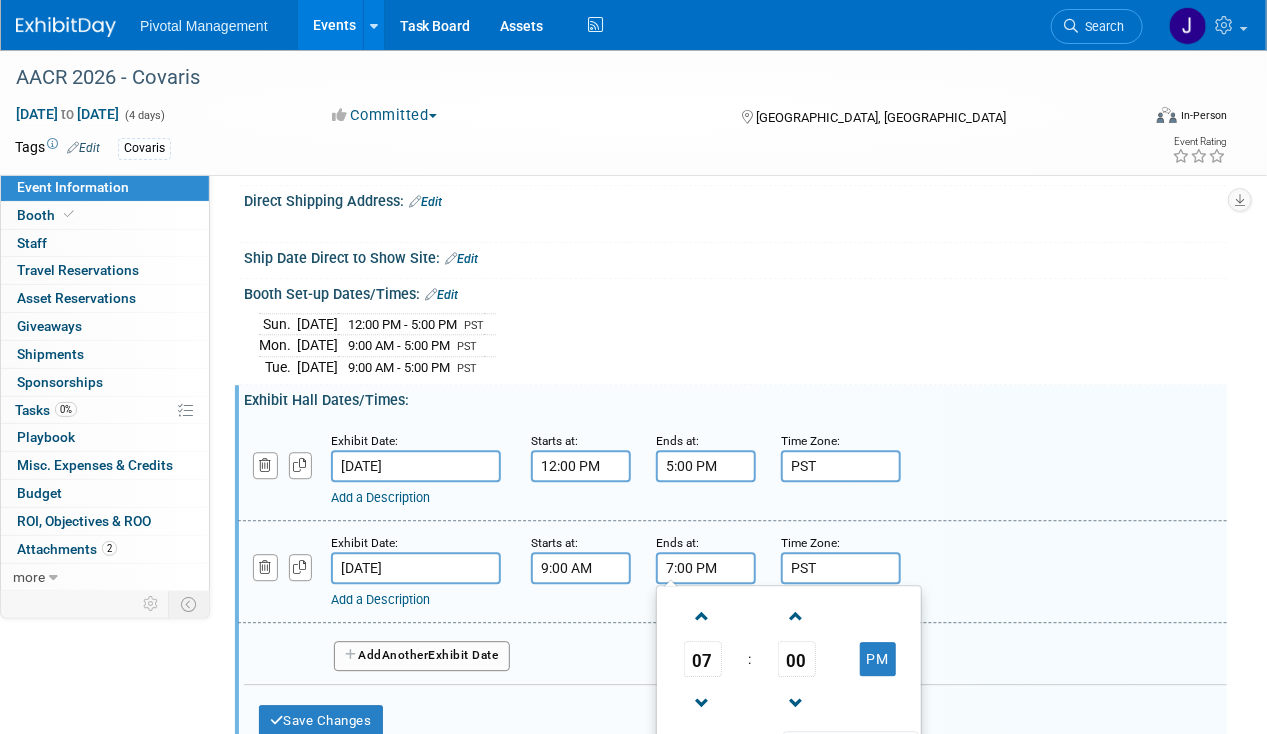click on "7:00 PM" at bounding box center [706, 568] 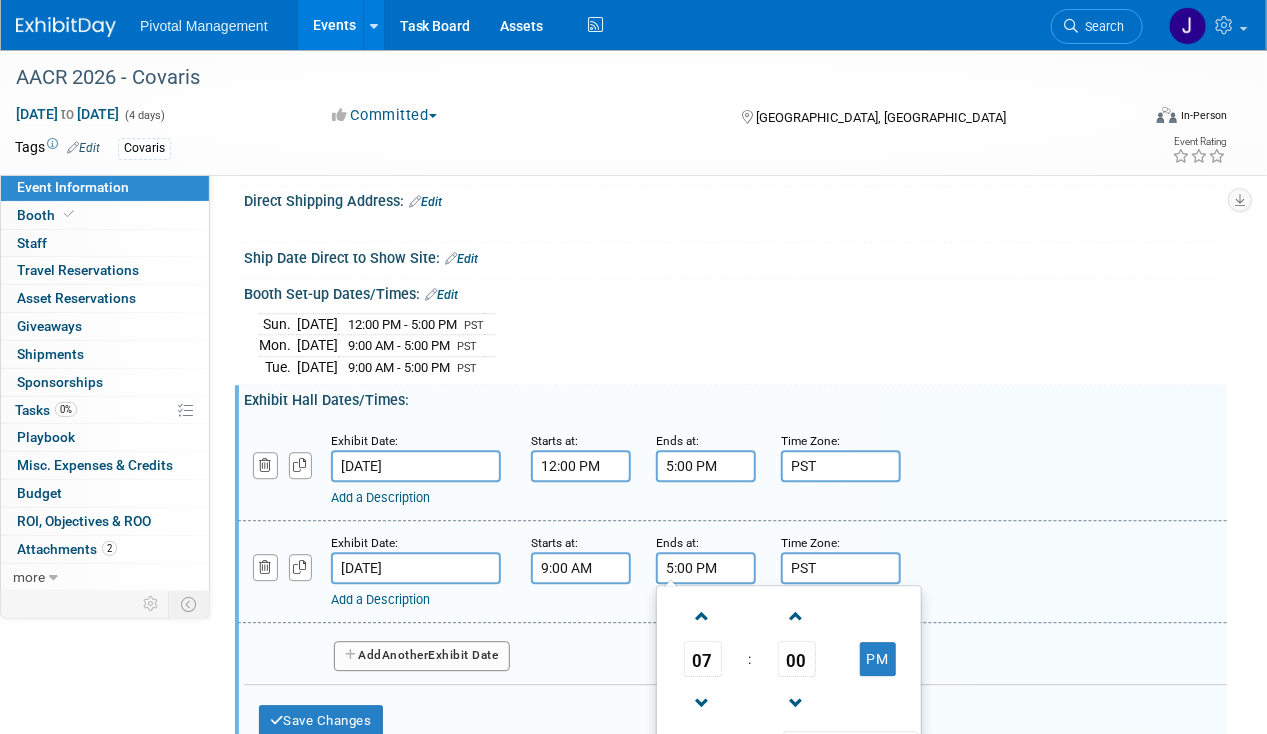 type on "5:00 PM" 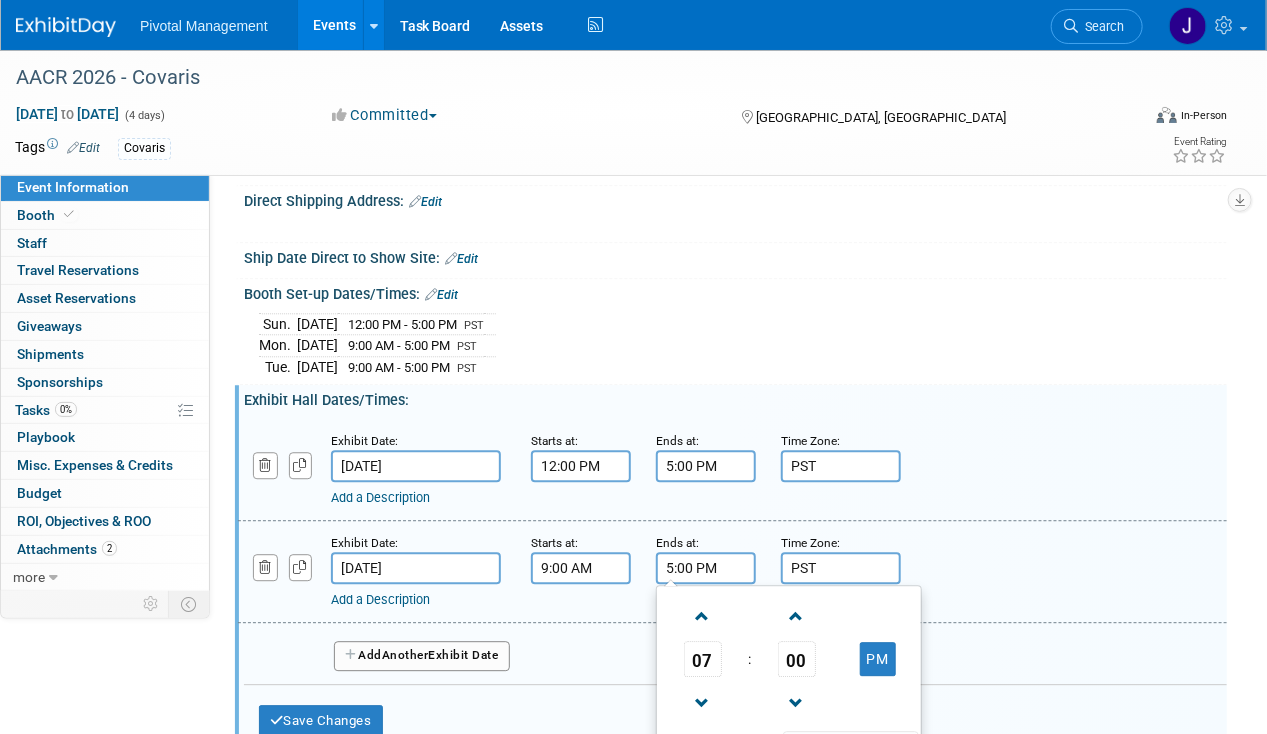 click on "Another" at bounding box center (405, 655) 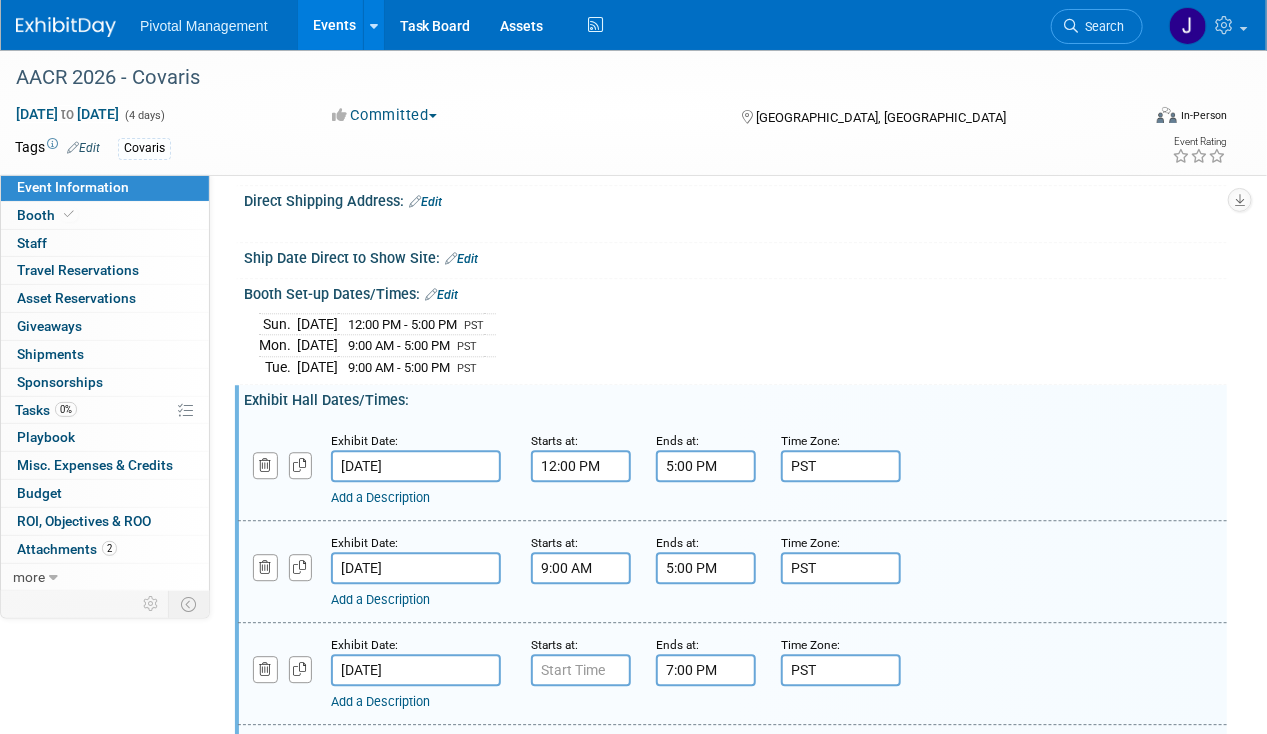 click on "7:00 PM" at bounding box center [706, 670] 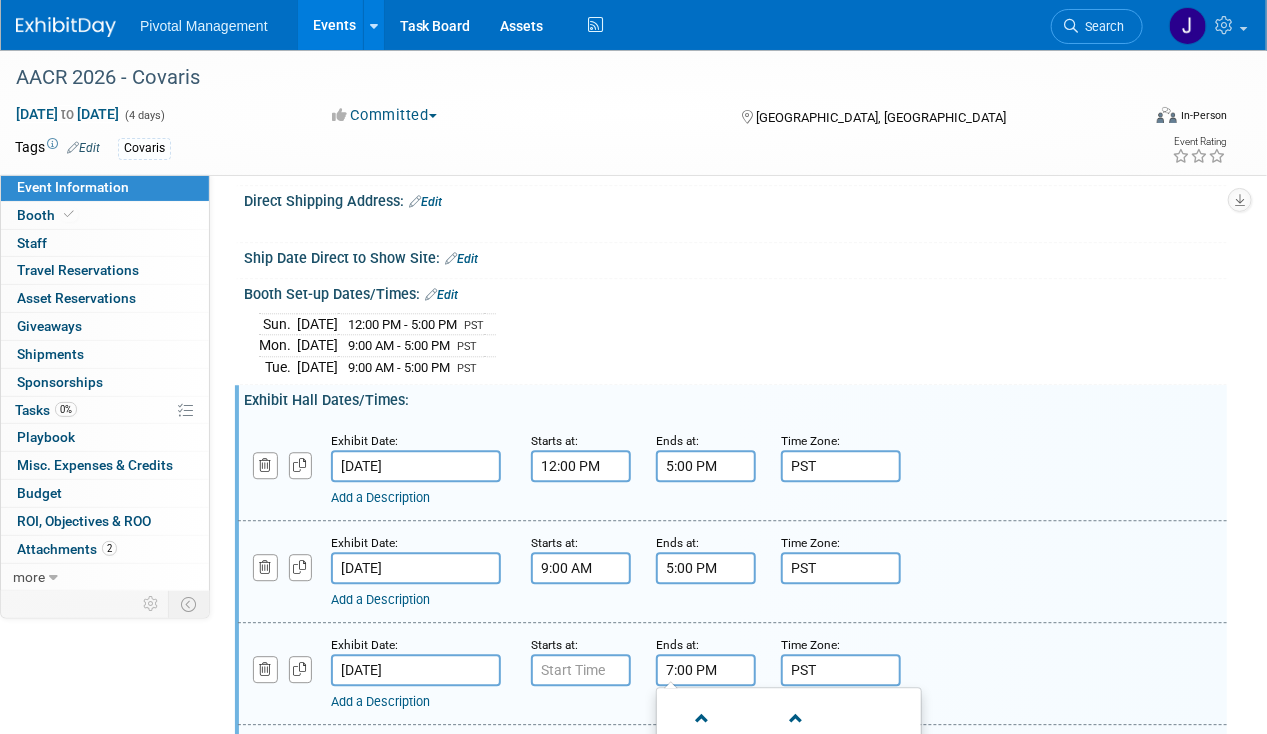 click on "7:00 PM" at bounding box center [706, 670] 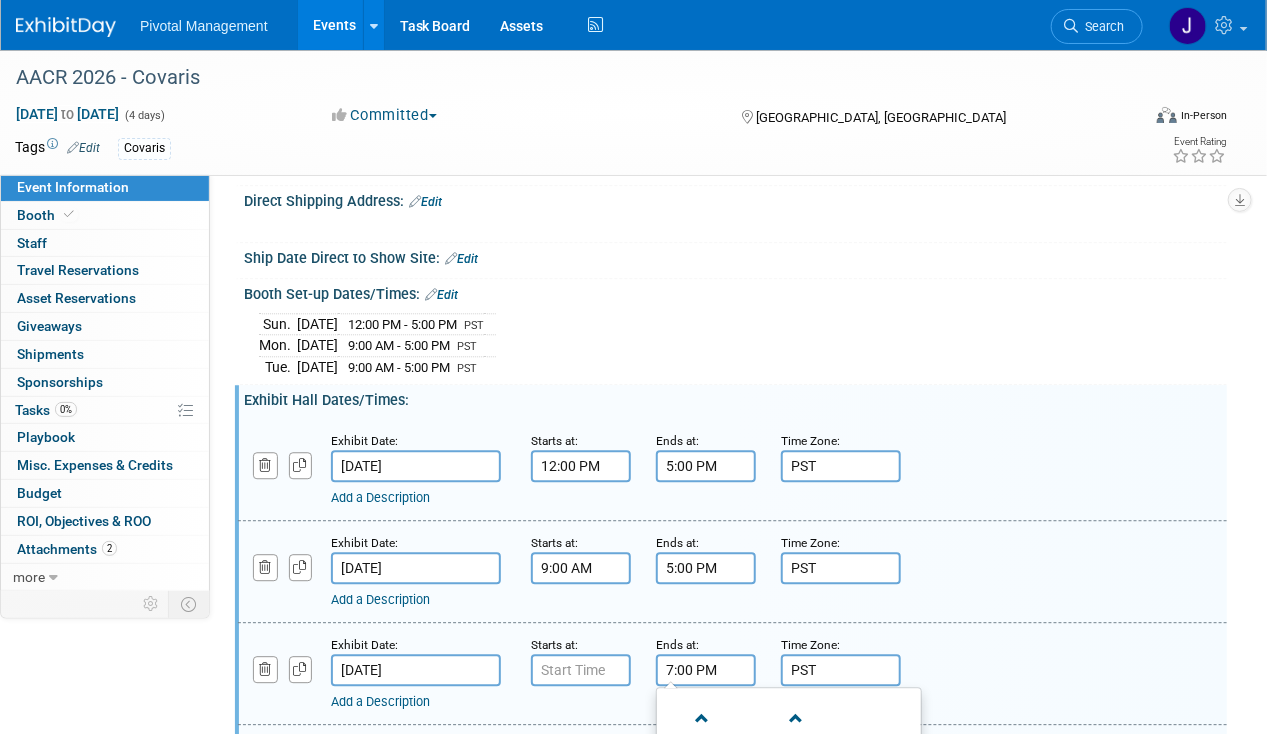 click on "7:00 PM" at bounding box center [706, 670] 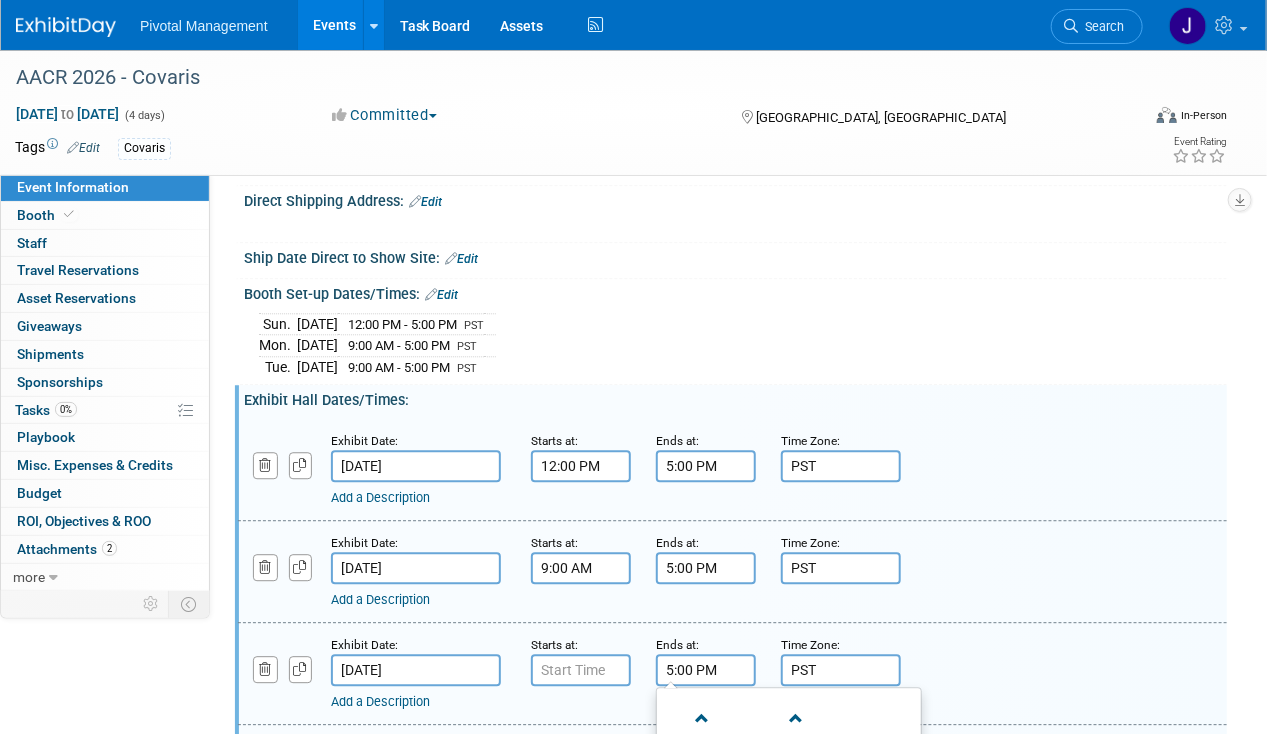 type on "5:00 PM" 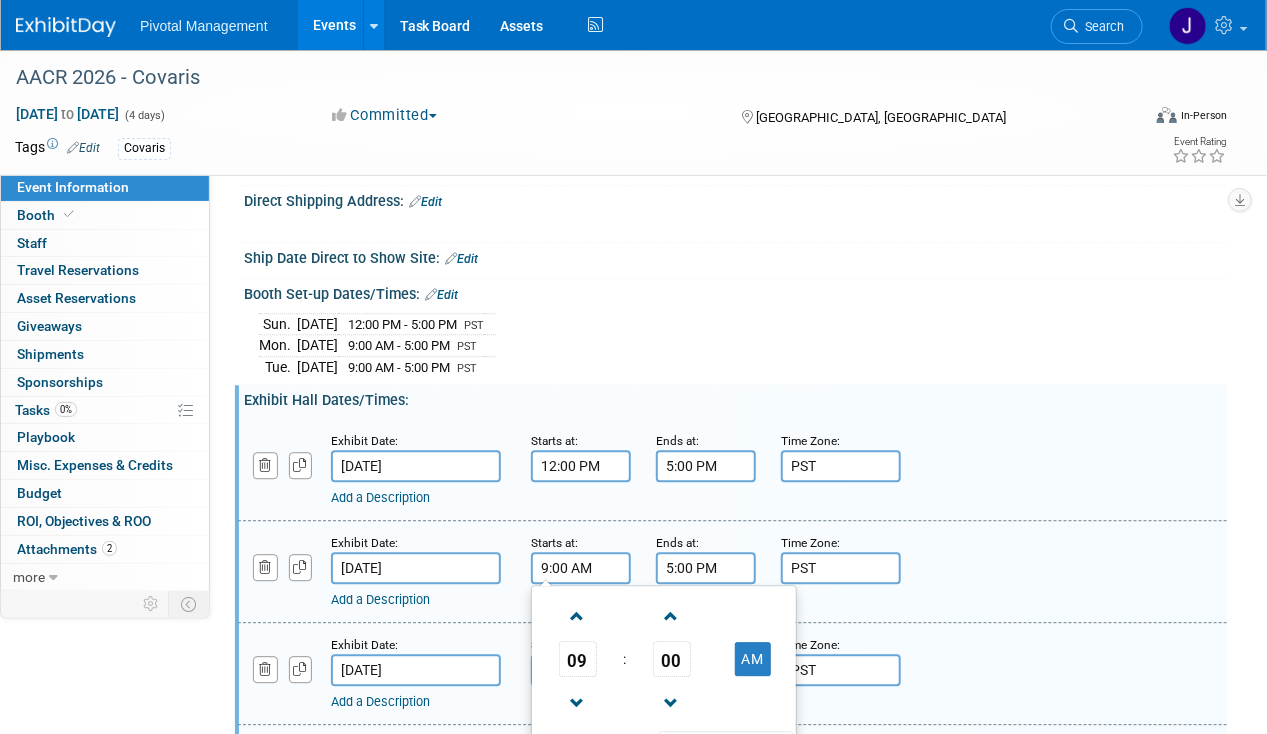 click on "9:00 AM" at bounding box center [581, 568] 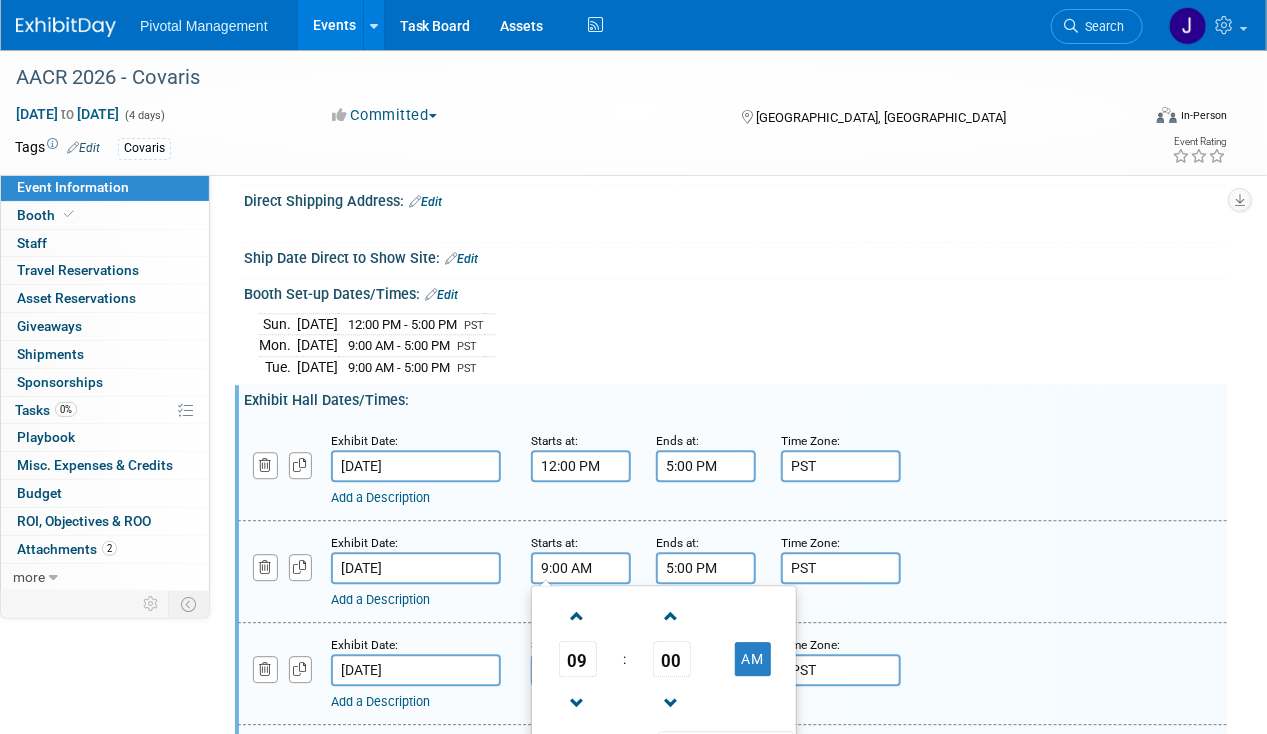 click on "9:00 AM" at bounding box center [581, 568] 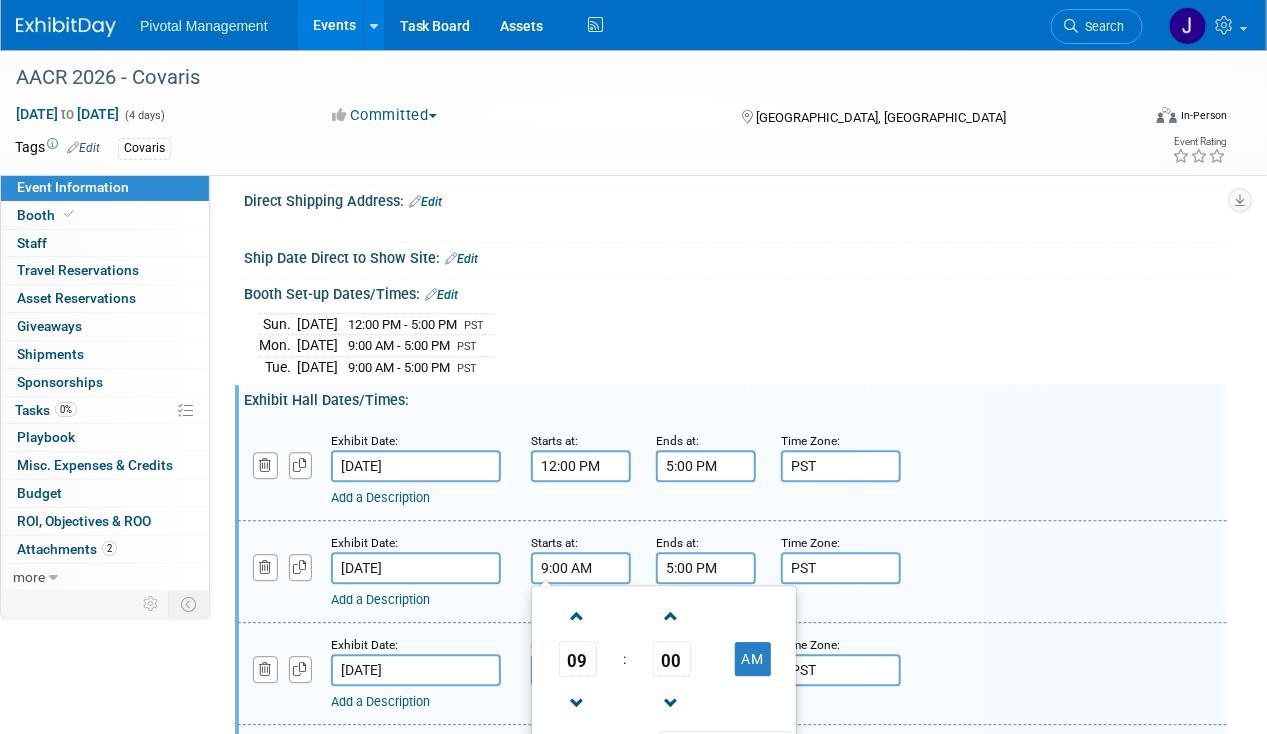 click on "Add a Description" at bounding box center [694, 702] 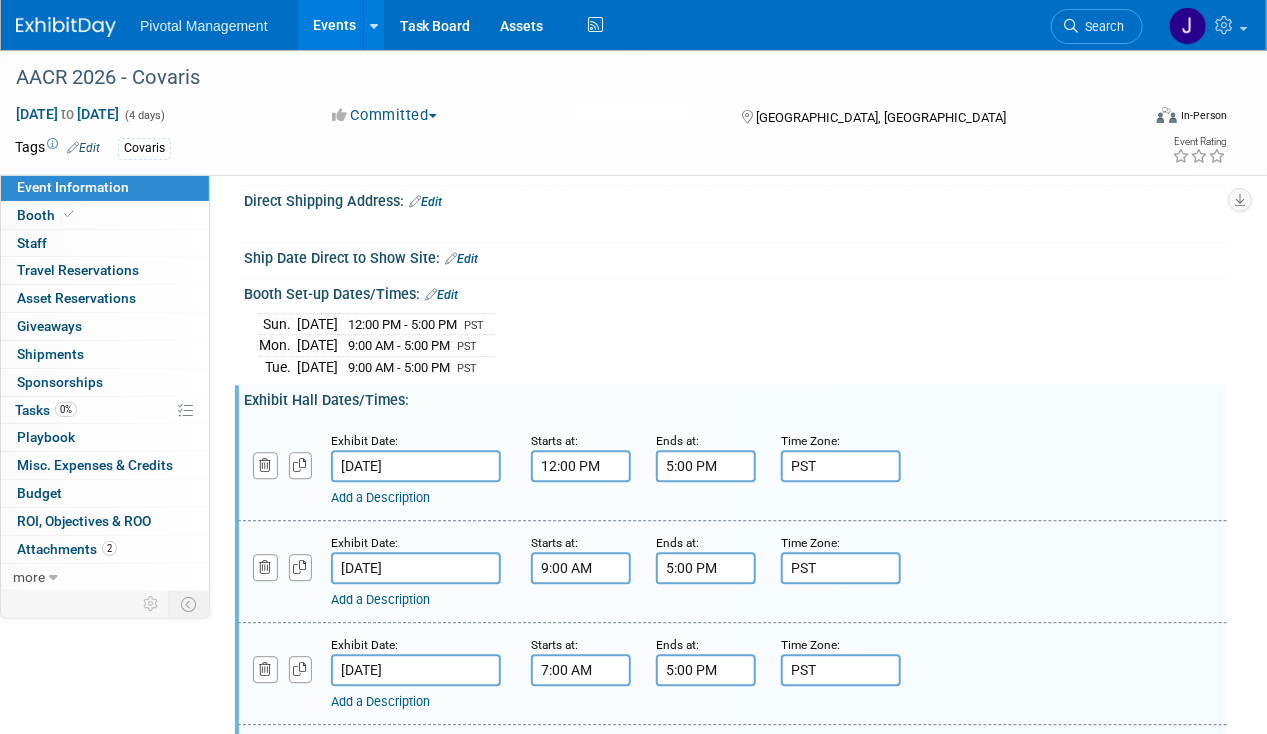 click on "7:00 AM" at bounding box center [581, 670] 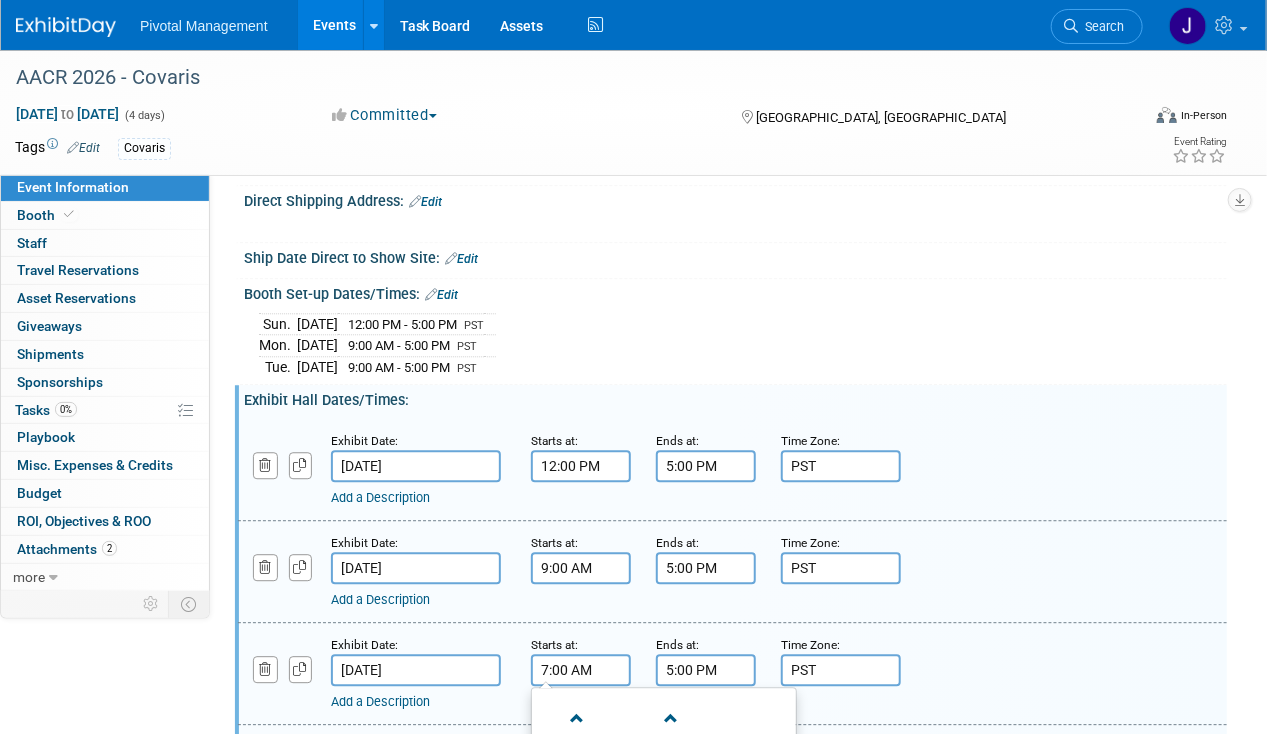 click on "7:00 AM" at bounding box center [581, 670] 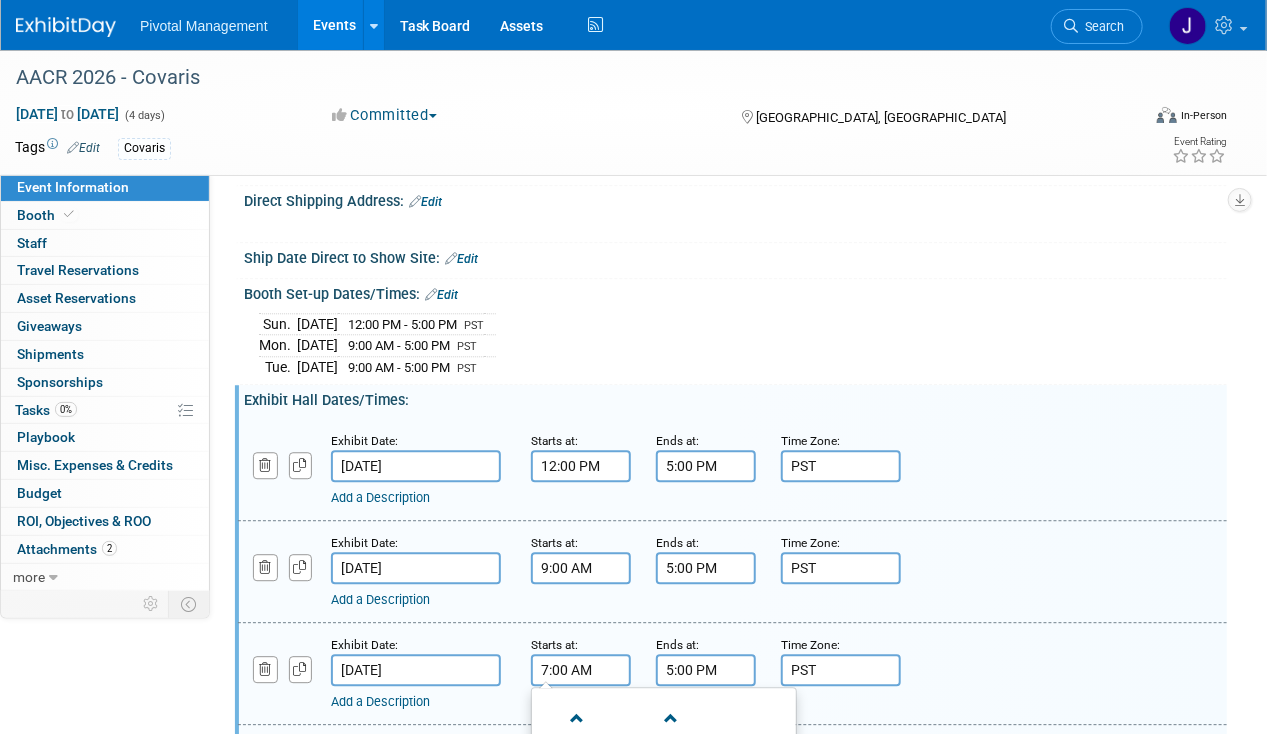 click on "7:00 AM" at bounding box center [581, 670] 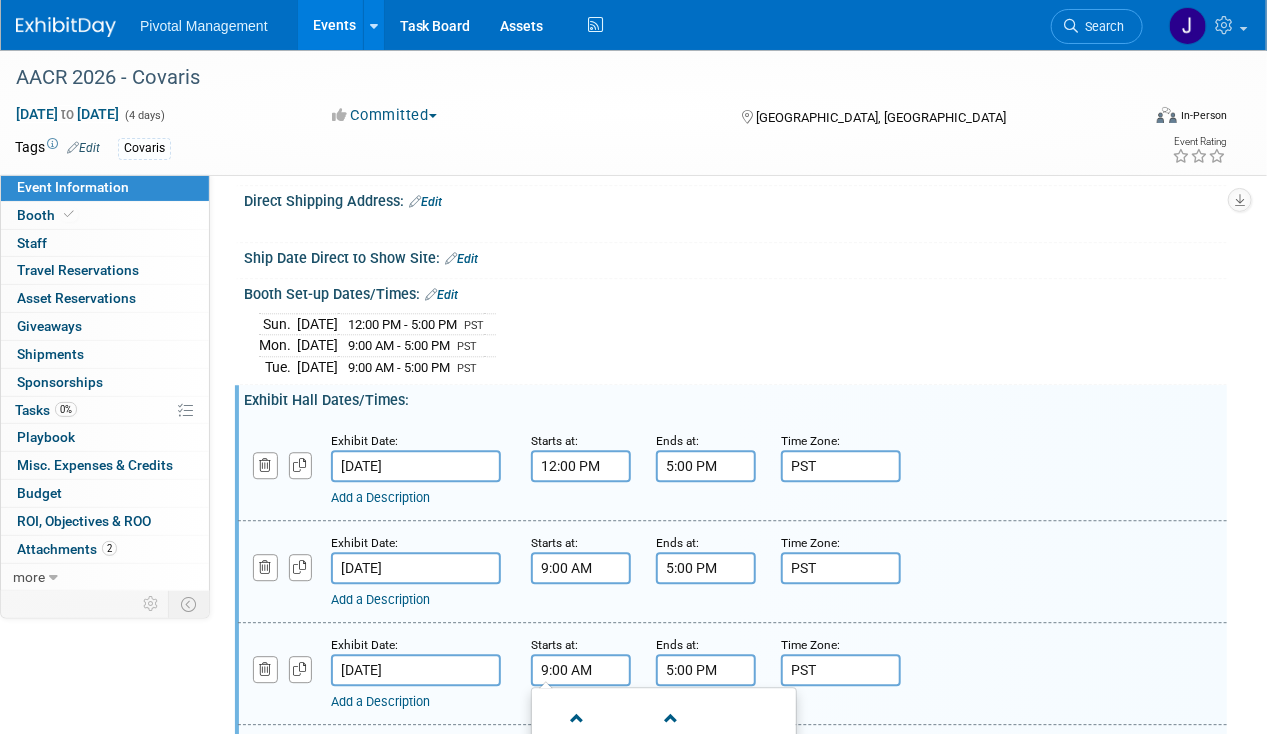 type on "9:00 AM" 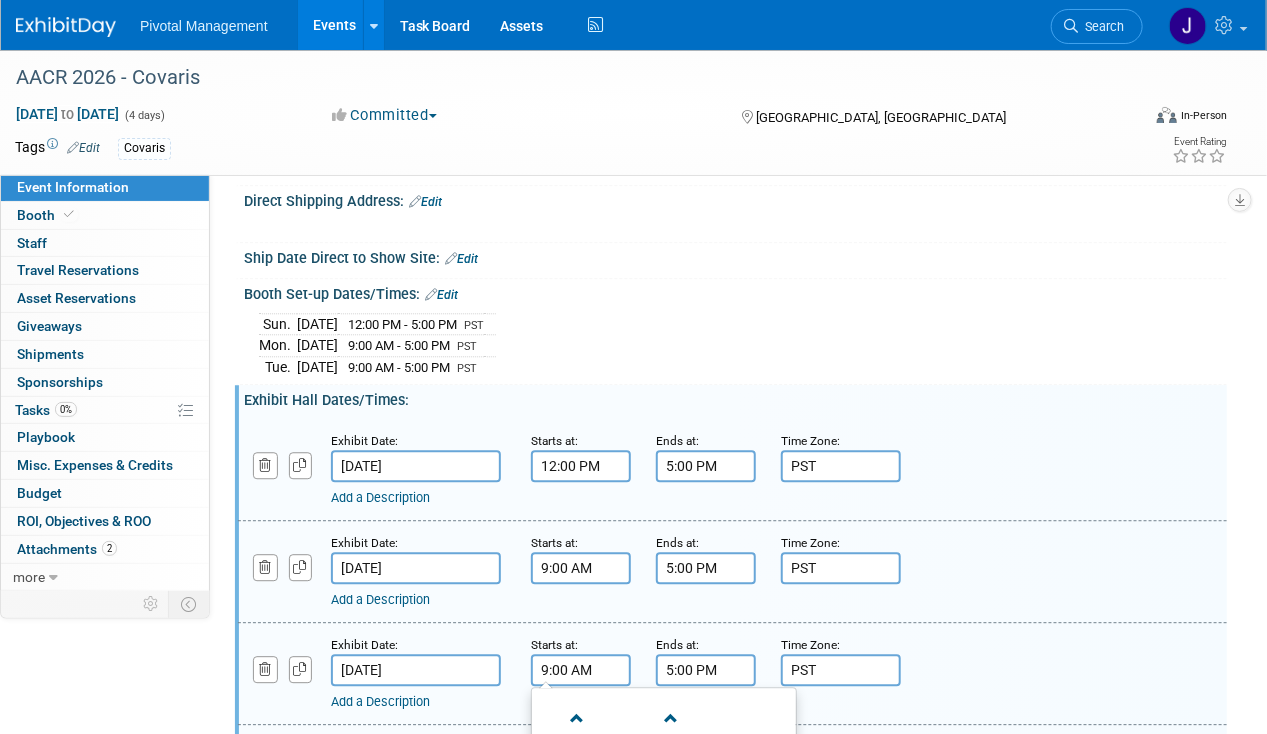 click on "Add a Description
Description:" at bounding box center [732, 570] 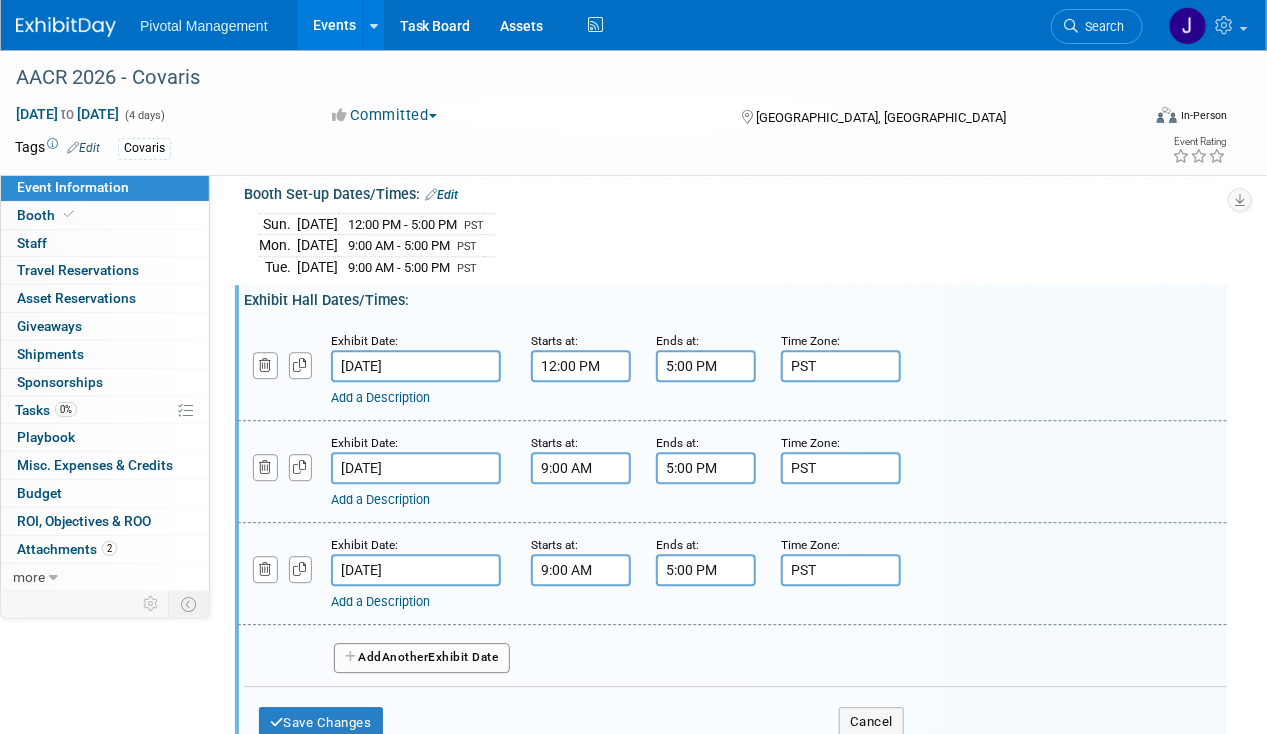 scroll, scrollTop: 1947, scrollLeft: 0, axis: vertical 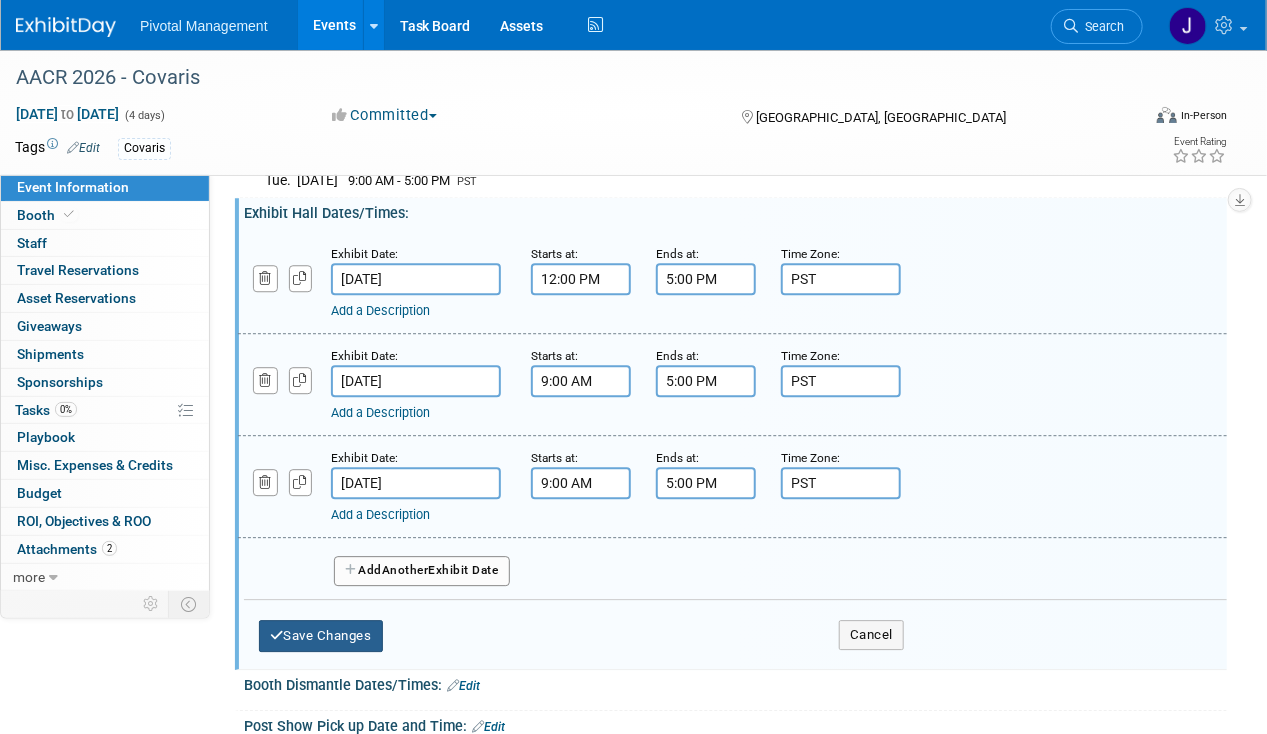click on "Save Changes" at bounding box center (321, 636) 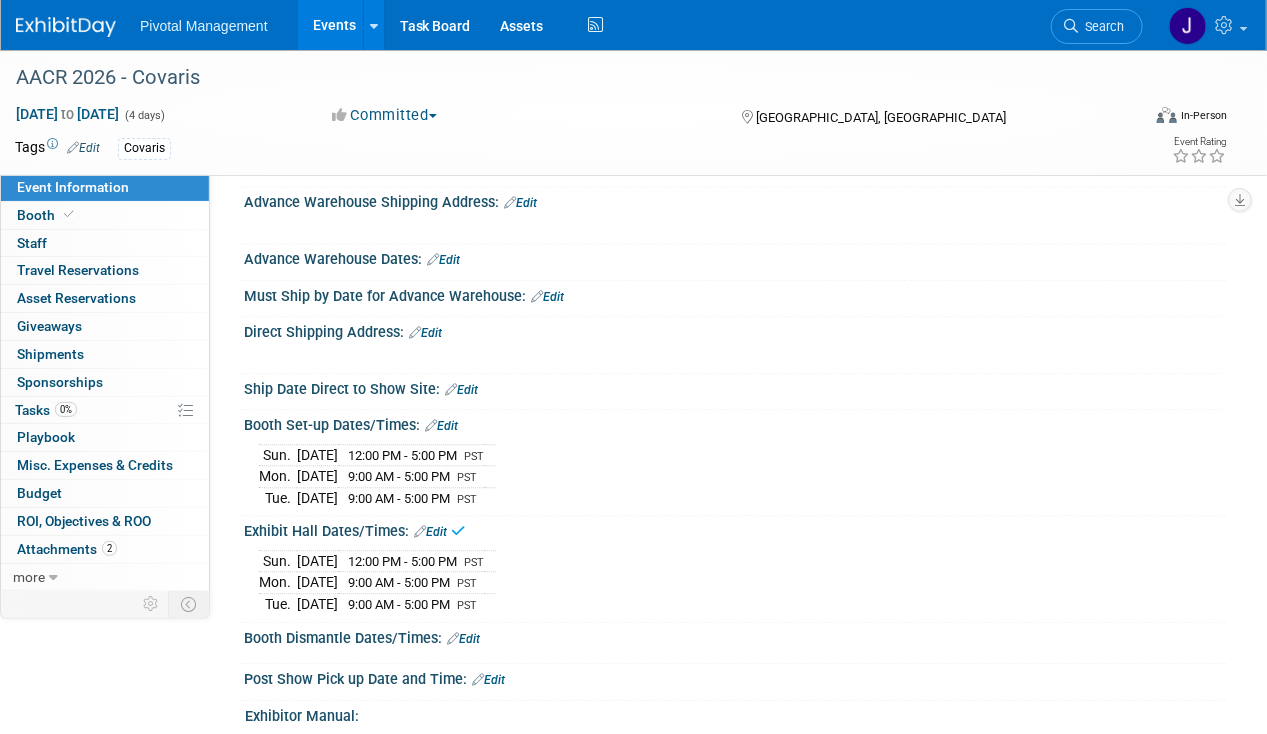 scroll, scrollTop: 1601, scrollLeft: 0, axis: vertical 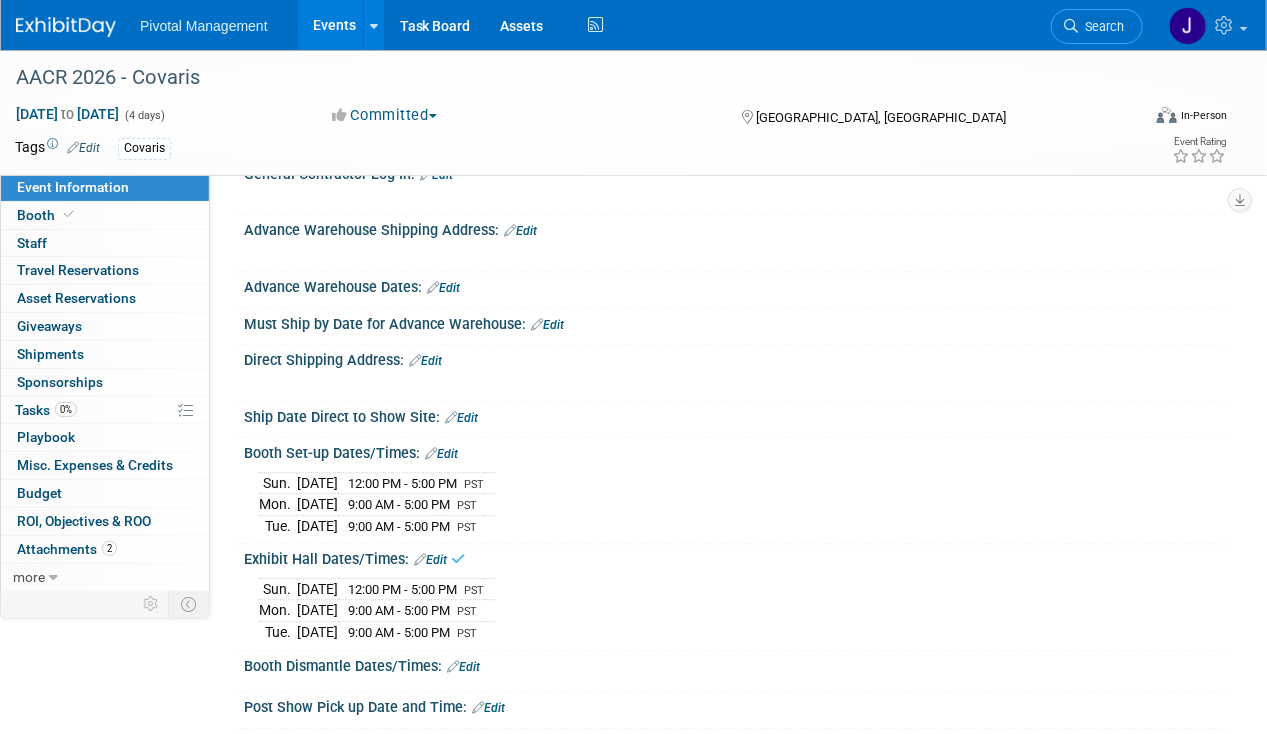 click on "Booth Set-up Dates/Times:
Edit" at bounding box center (735, 451) 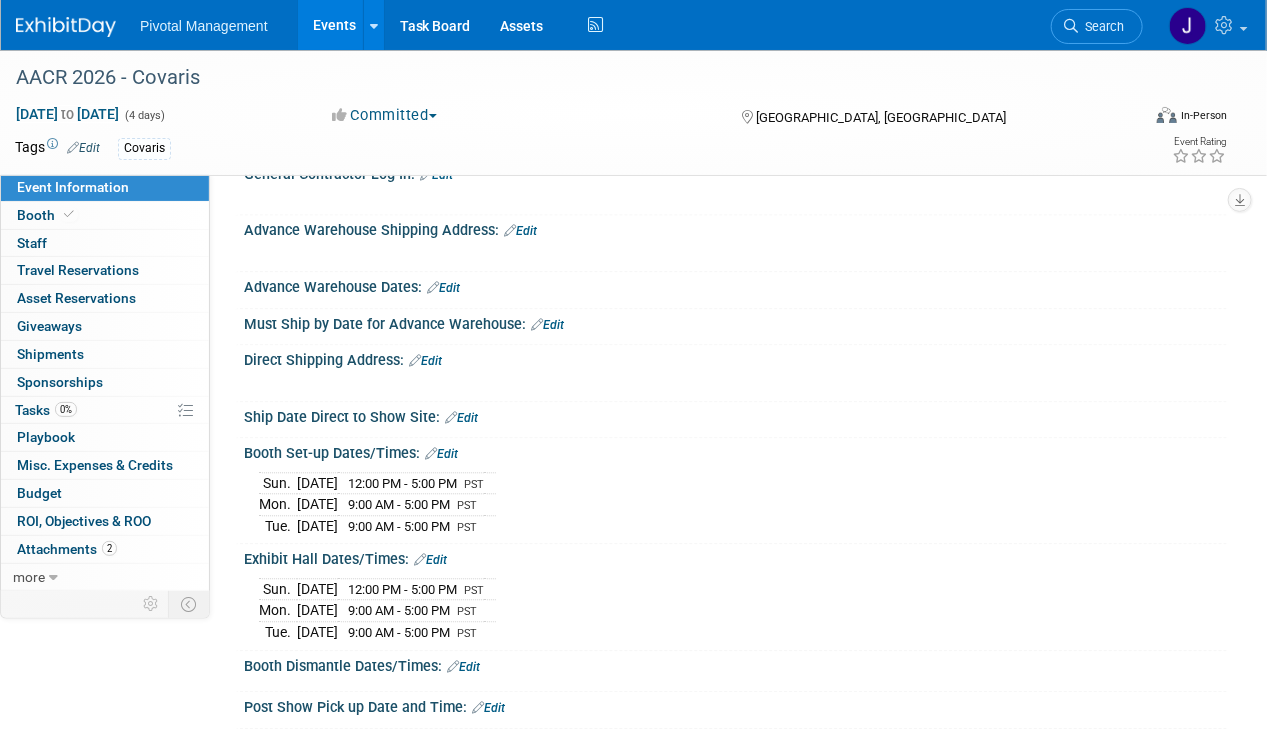 click on "Edit" at bounding box center (441, 454) 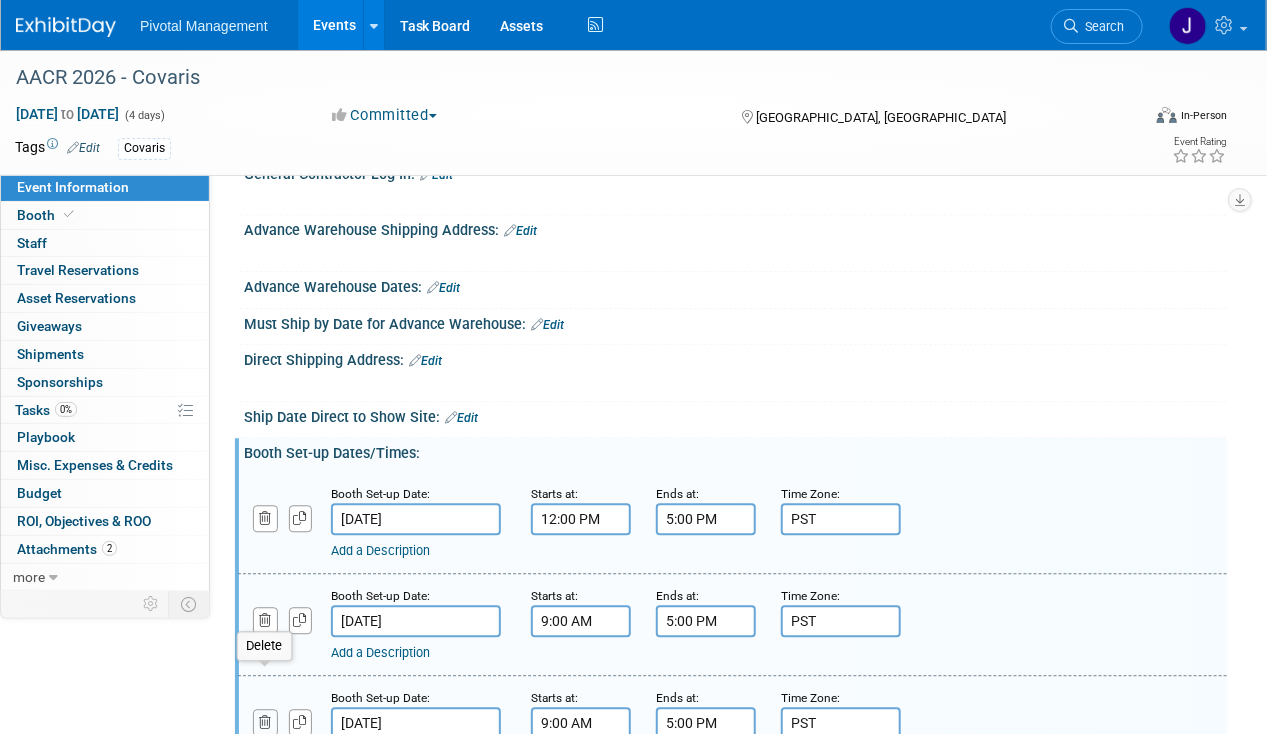 click at bounding box center (265, 722) 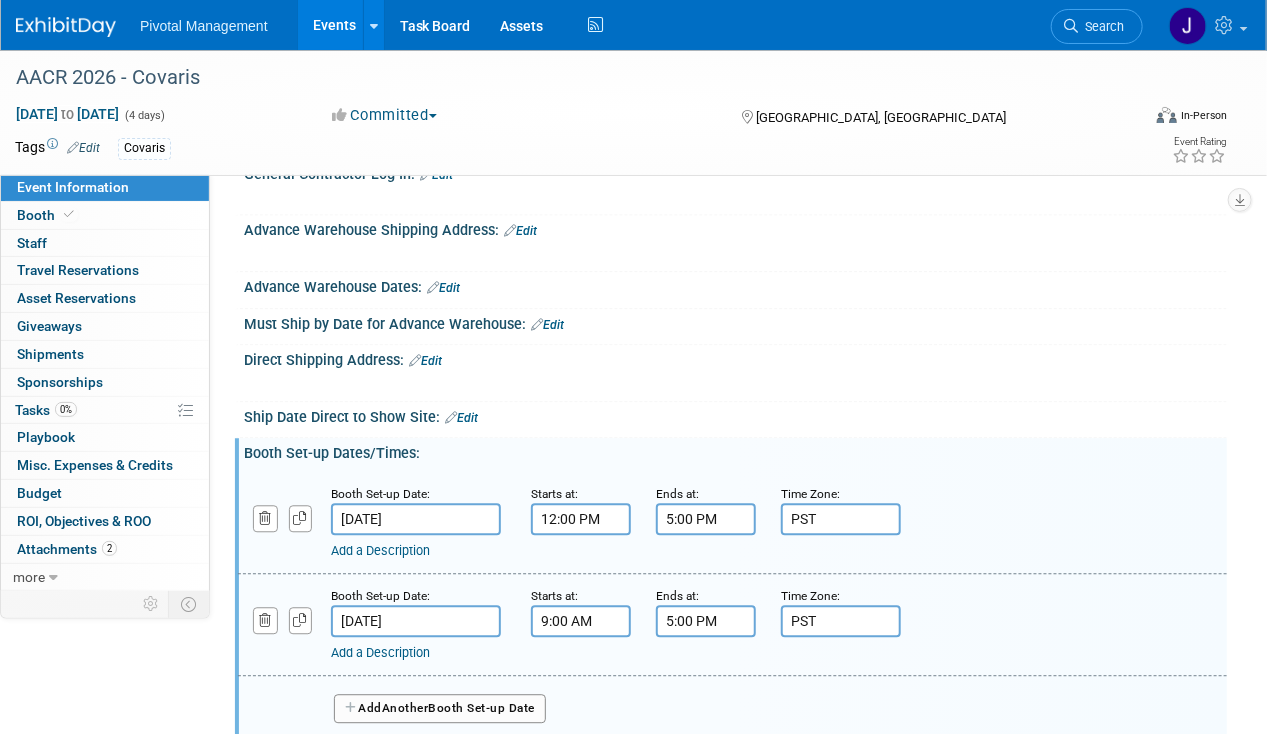 click on "Booth Set-up Date:" at bounding box center (380, 494) 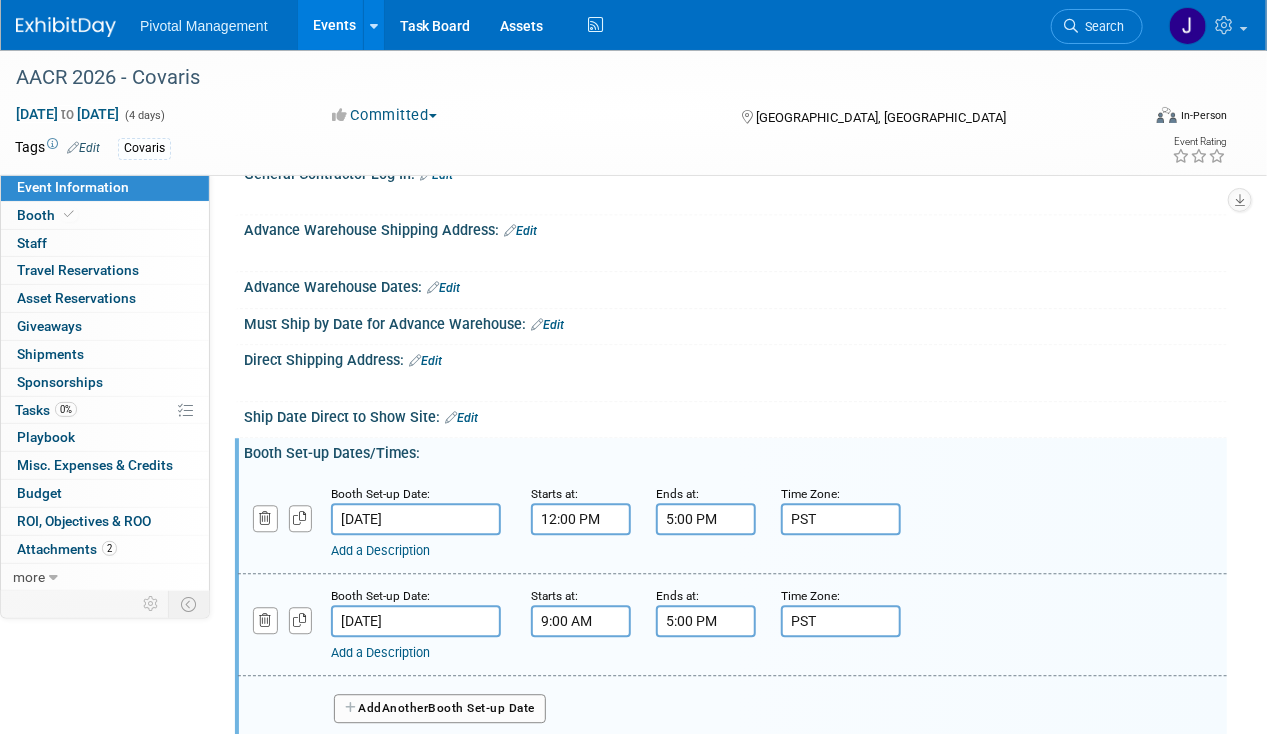 click on "Apr 19, 2026" at bounding box center [416, 519] 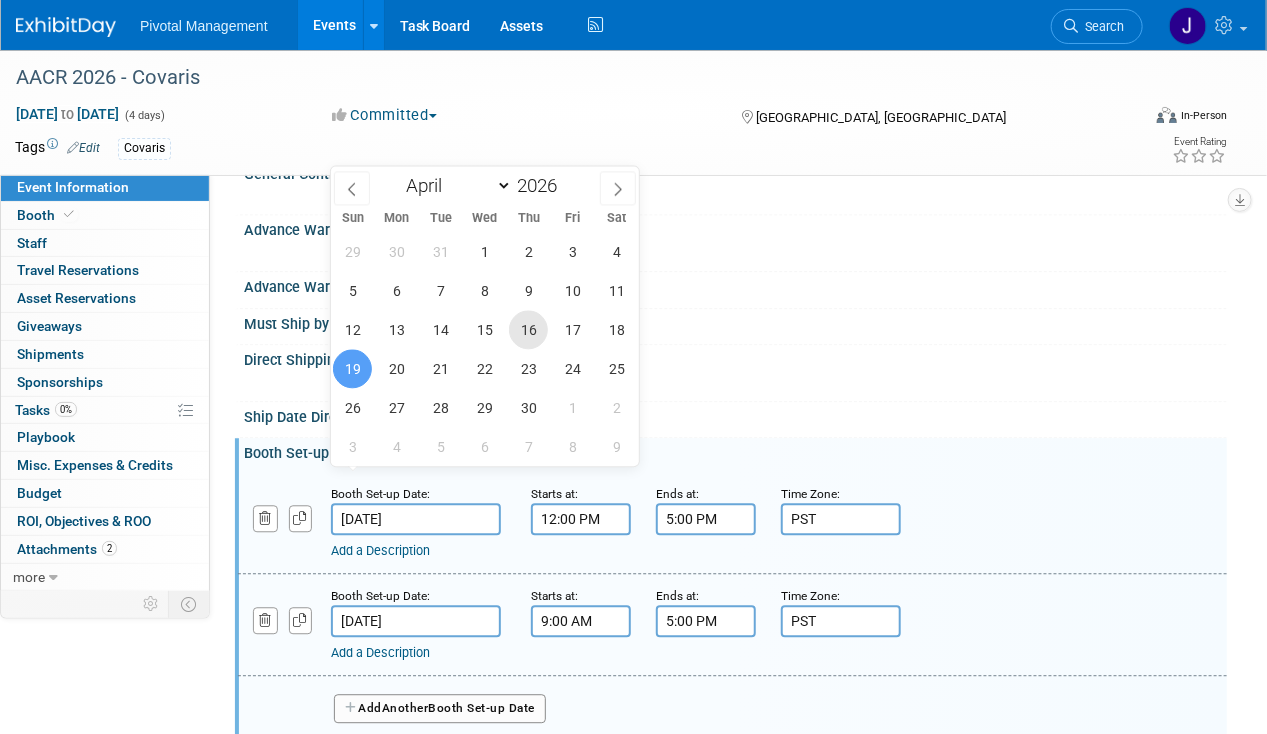 click on "16" at bounding box center [528, 329] 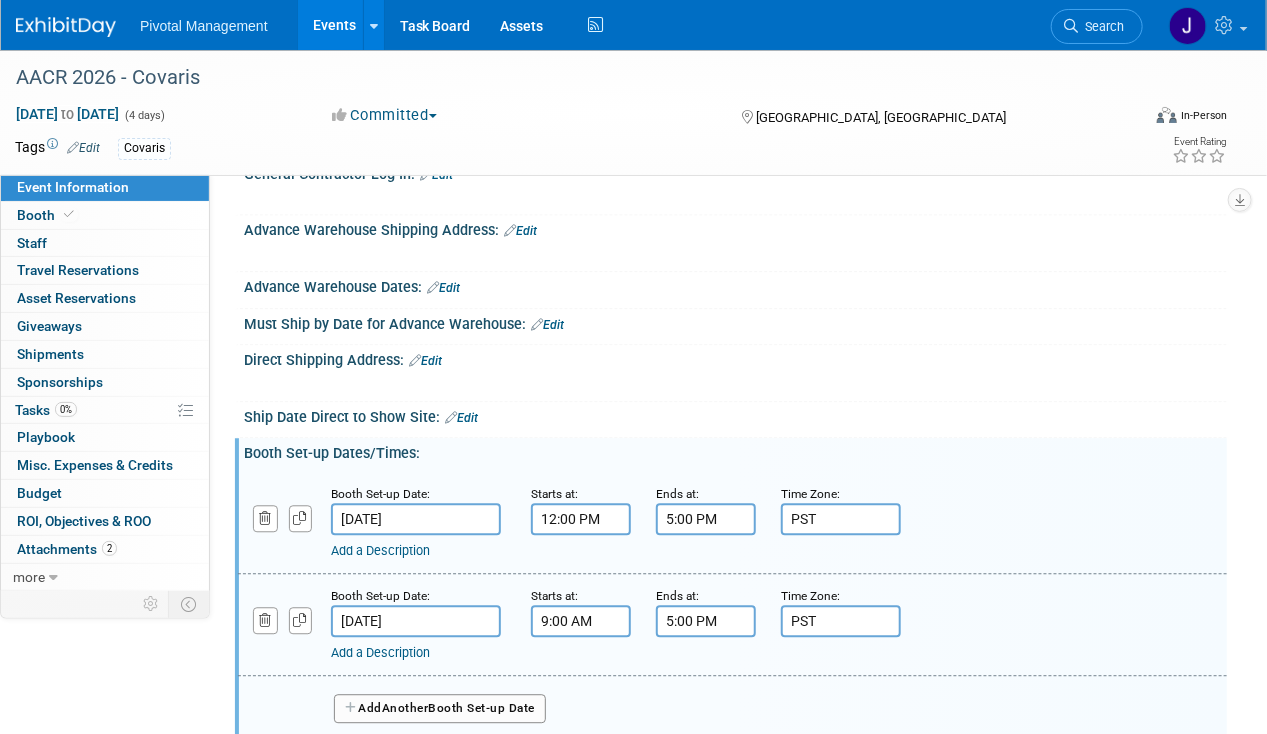 click on "Apr 20, 2026" at bounding box center (416, 621) 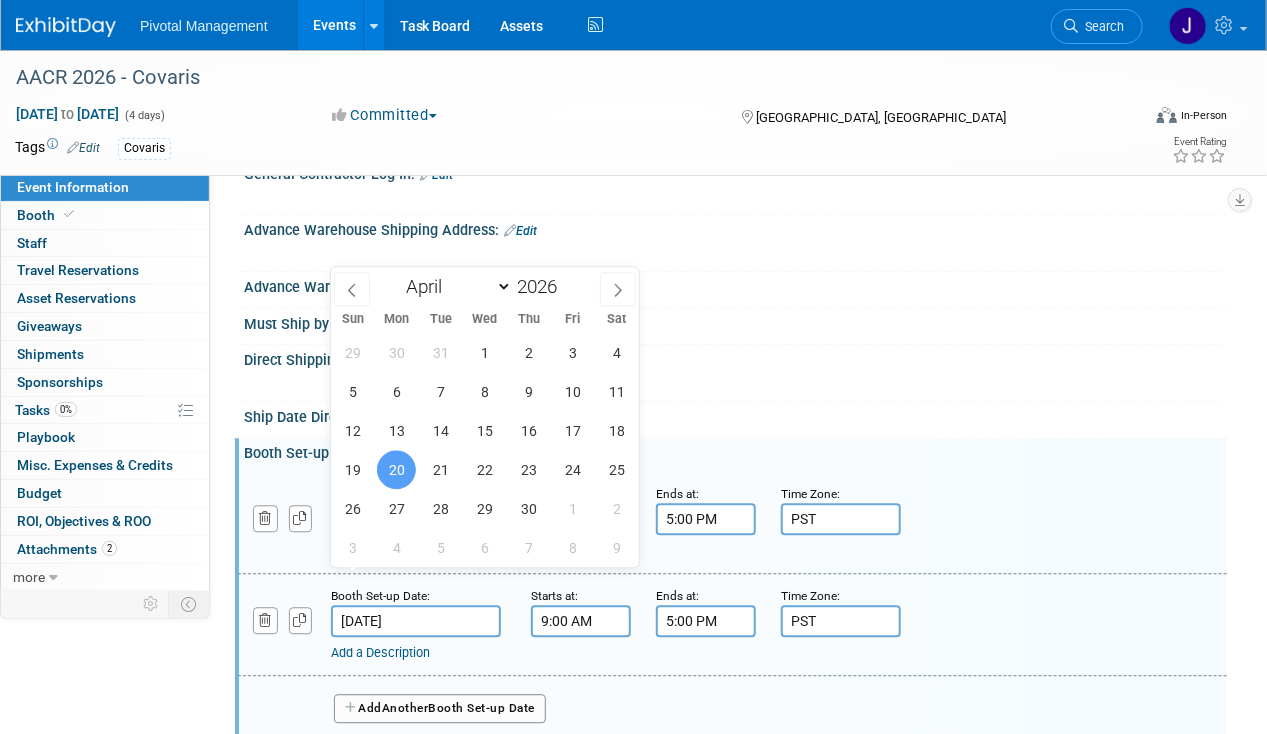 click on "Apr 20, 2026" at bounding box center (416, 621) 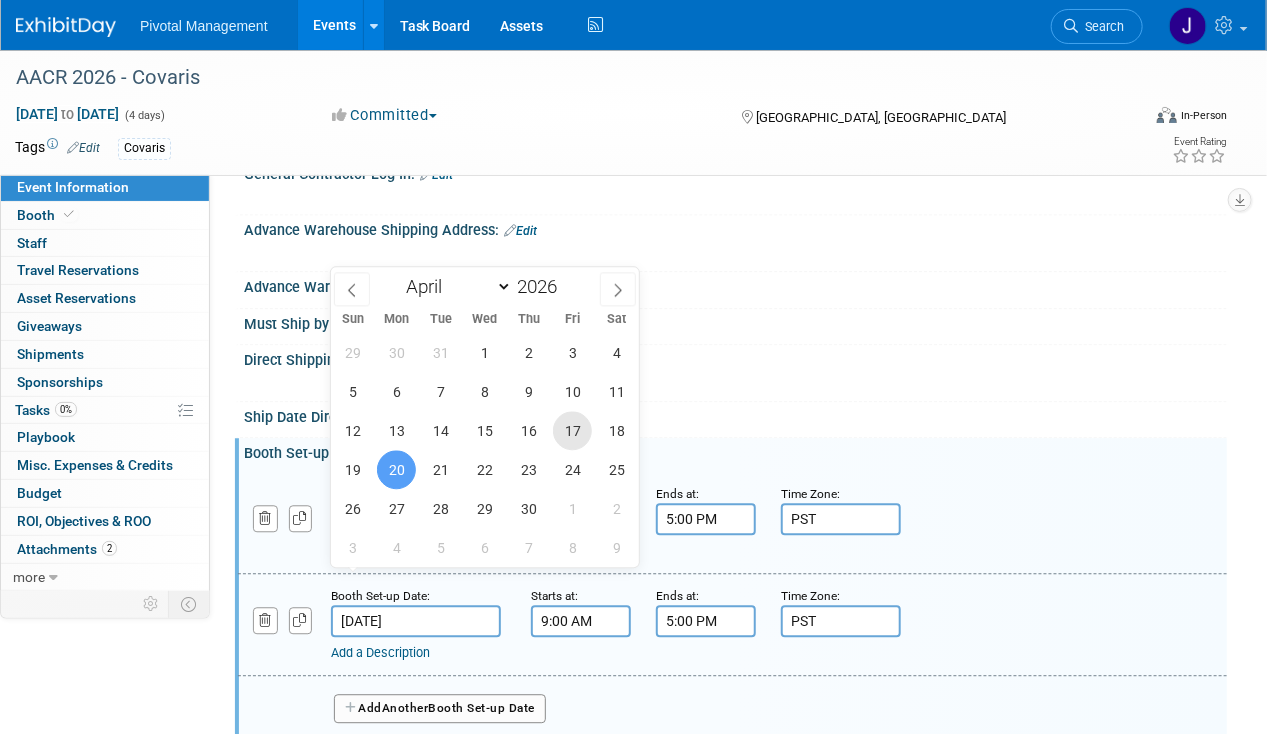 click on "17" at bounding box center [572, 430] 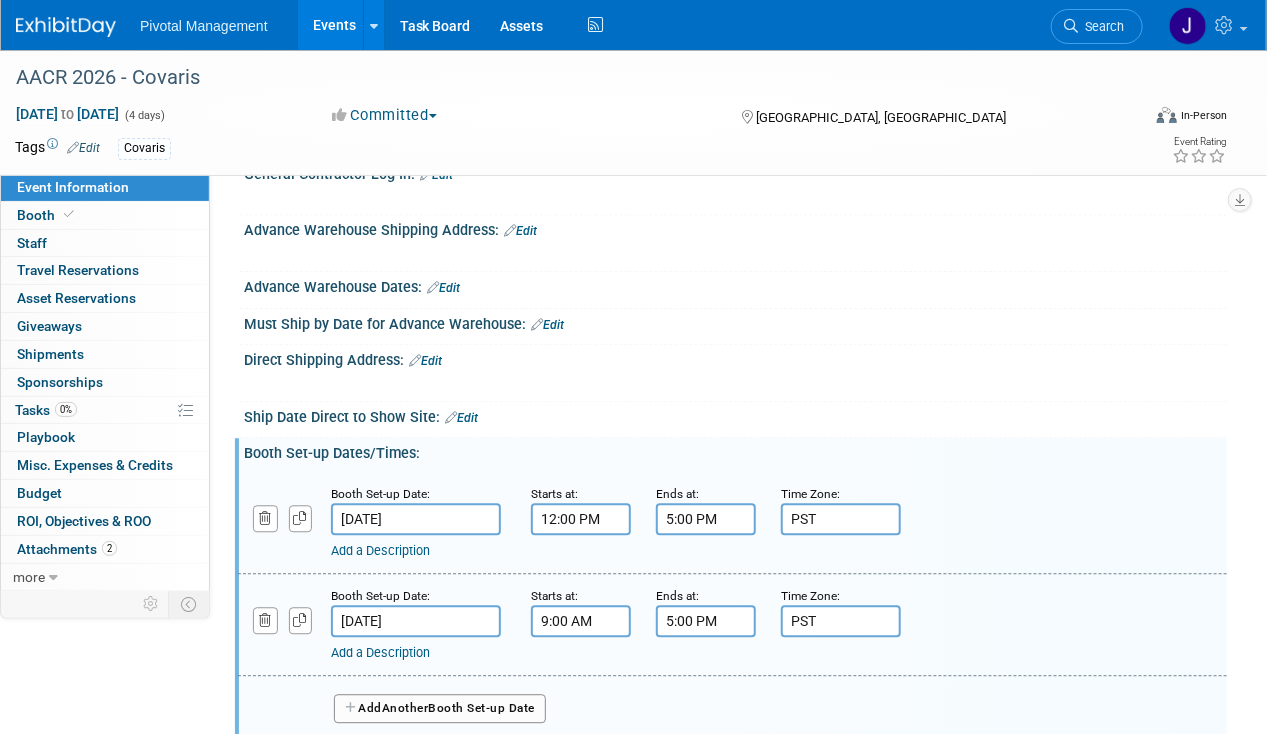 click on "9:00 AM" at bounding box center (581, 621) 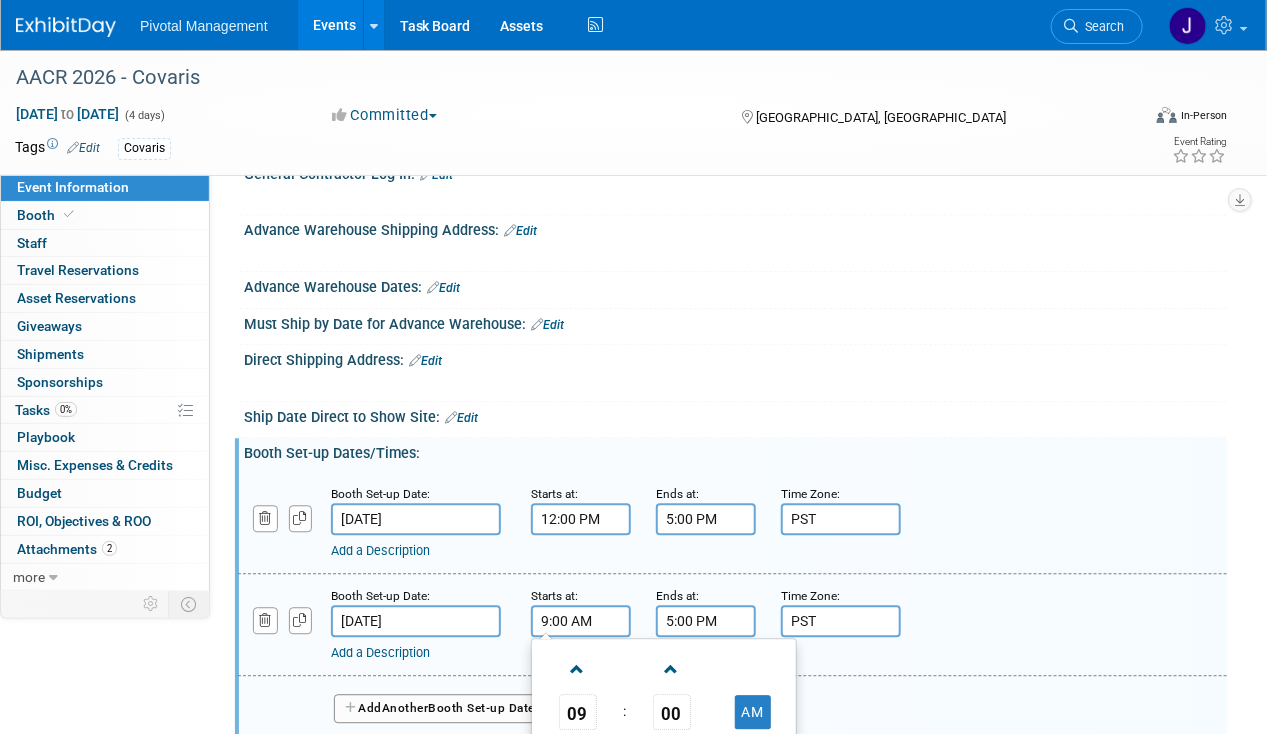 click on "9:00 AM" at bounding box center (581, 621) 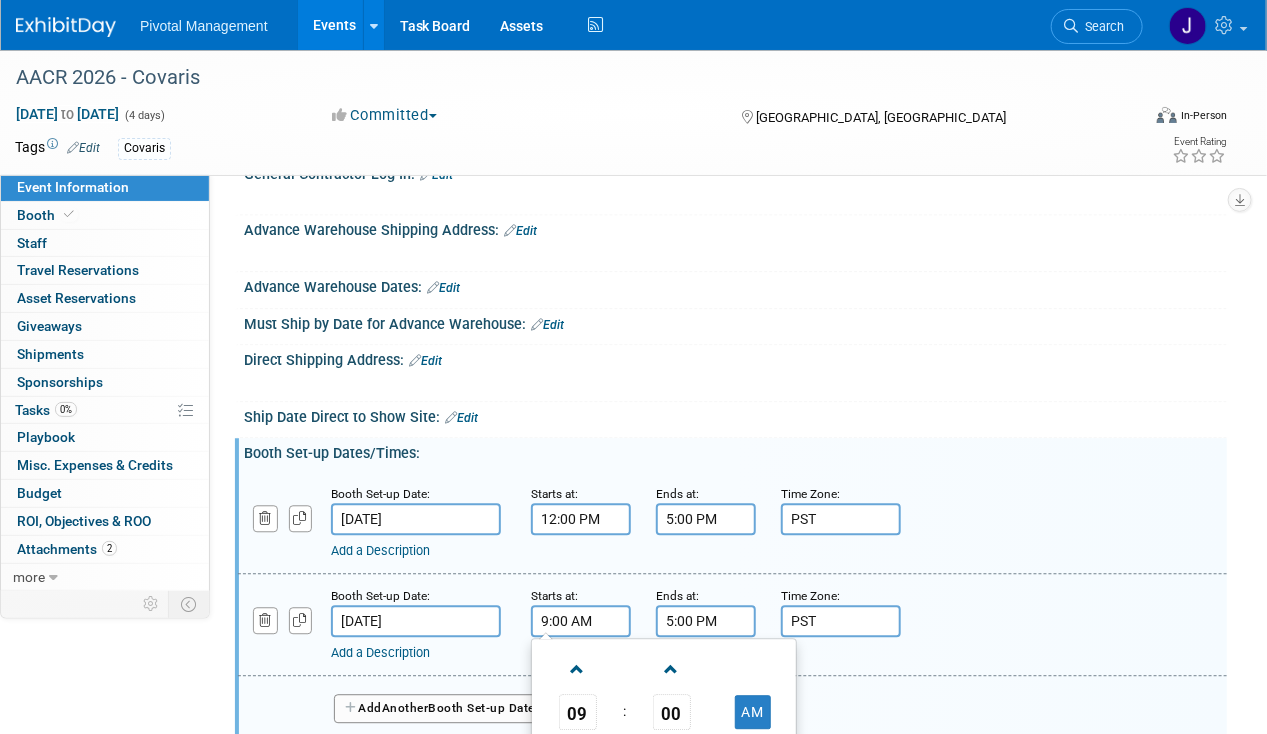 click on "9:00 AM" at bounding box center (581, 621) 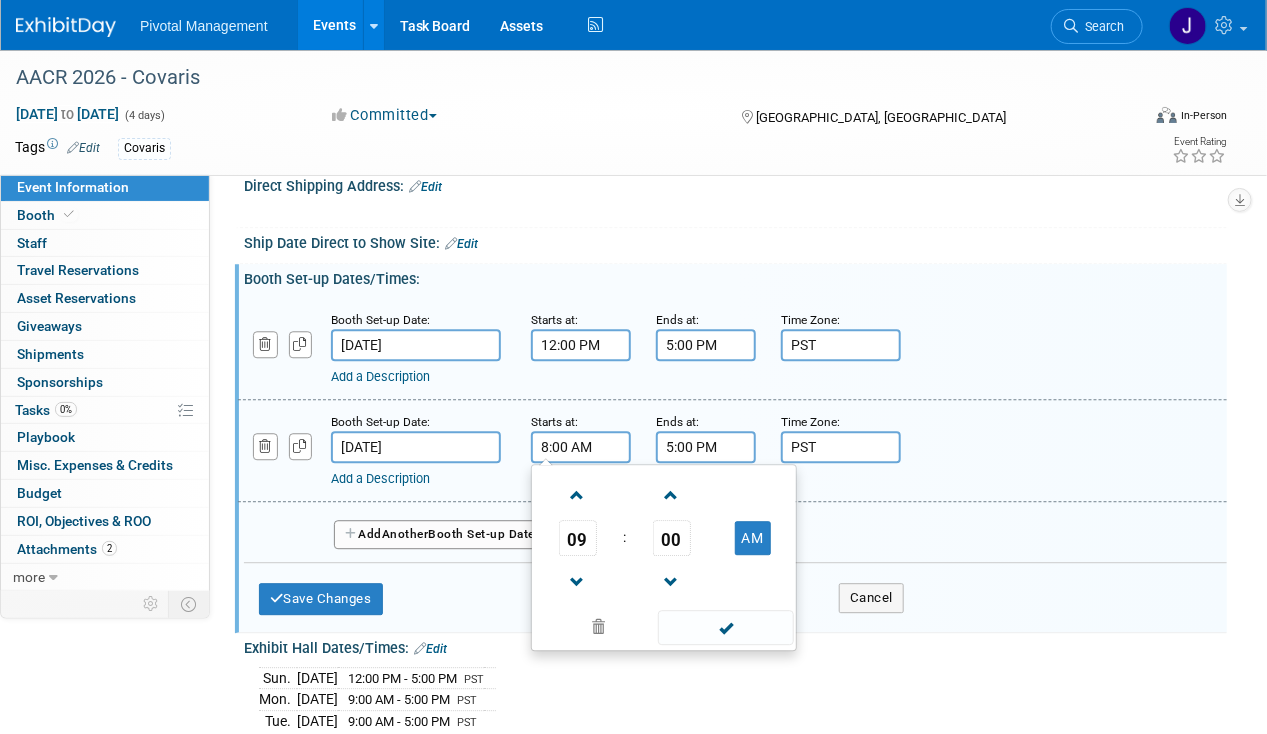 scroll, scrollTop: 1785, scrollLeft: 0, axis: vertical 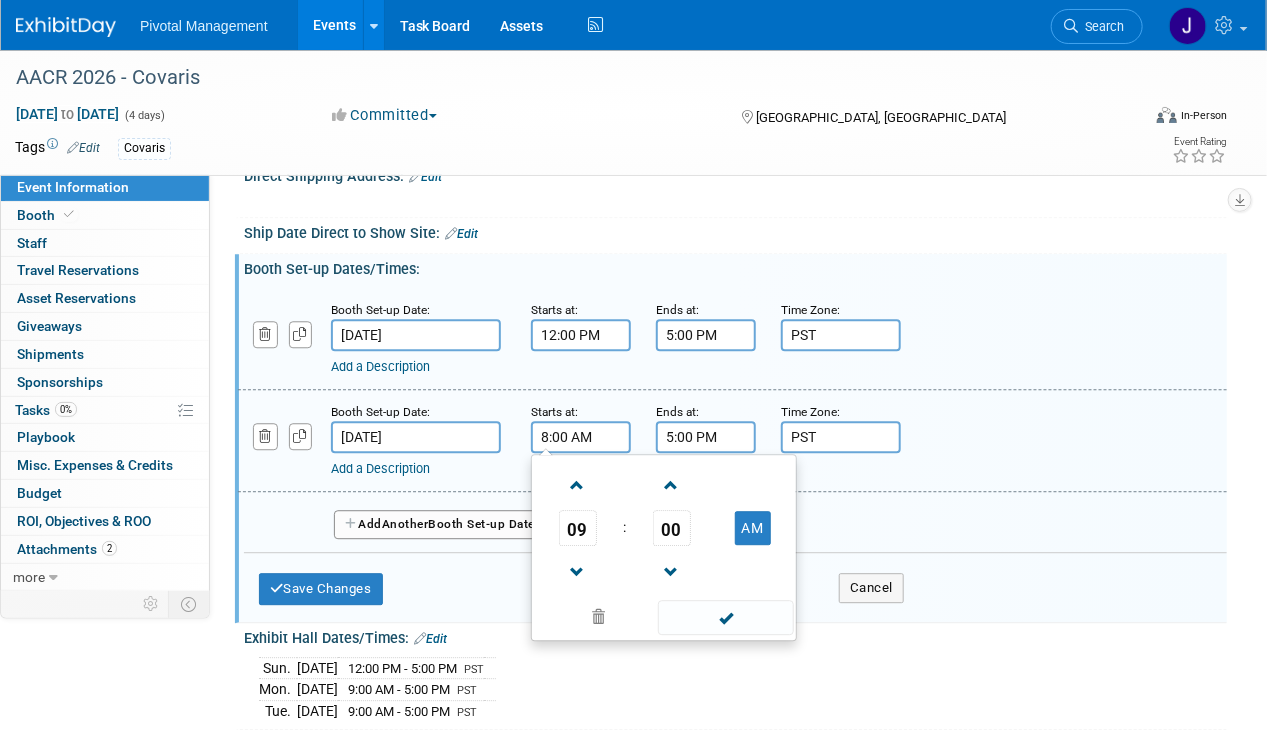 type on "8:00 AM" 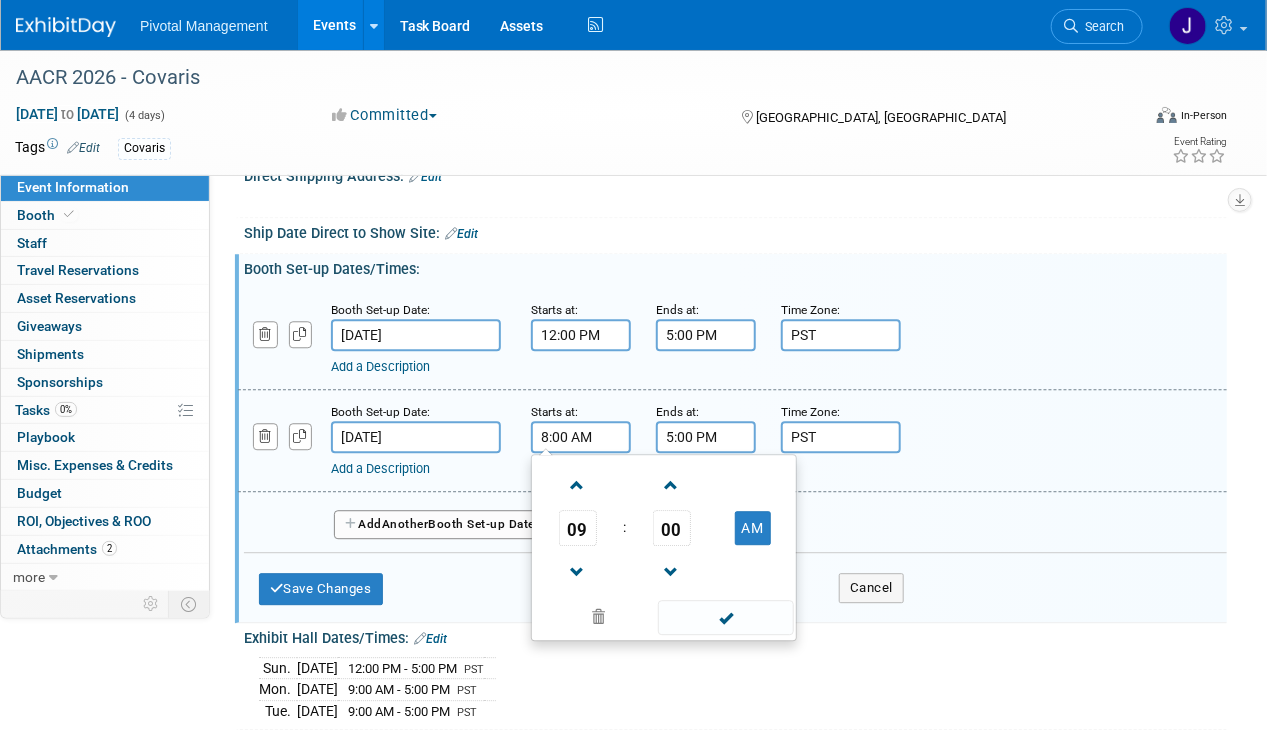 click on "Add a Description" at bounding box center [694, 469] 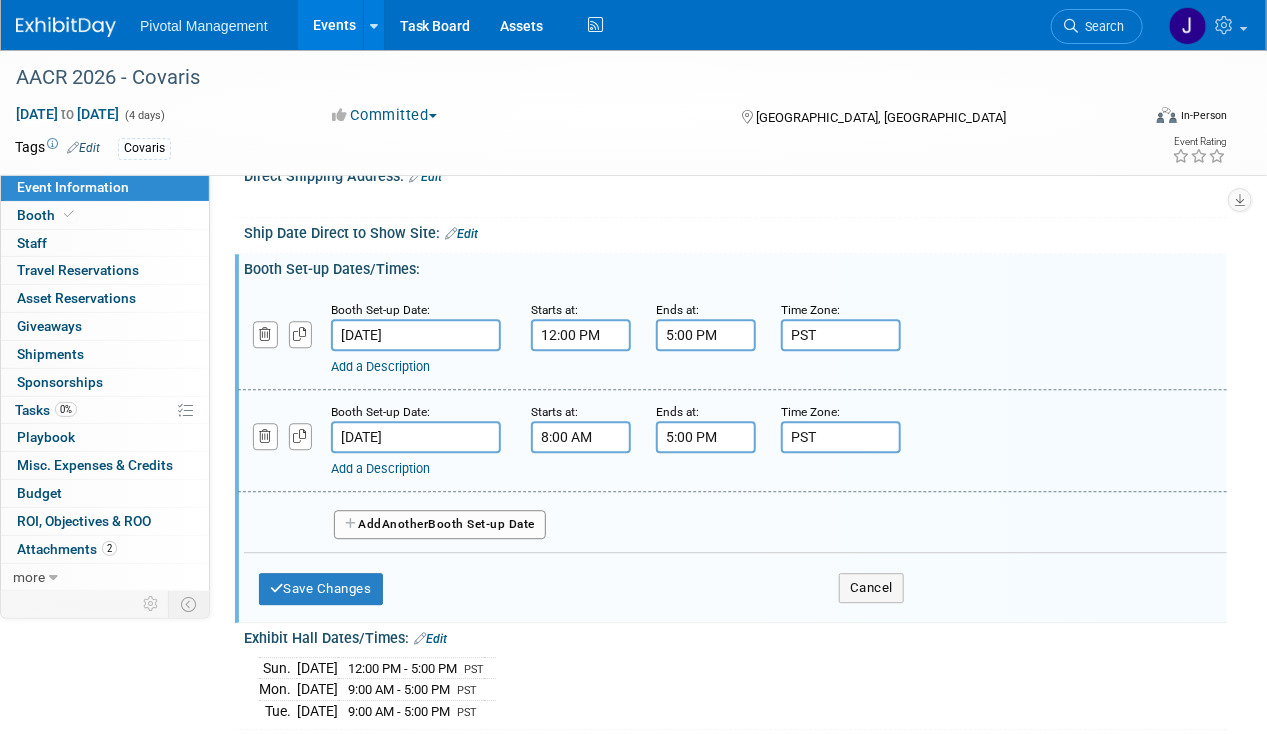 click on "Another" at bounding box center (405, 524) 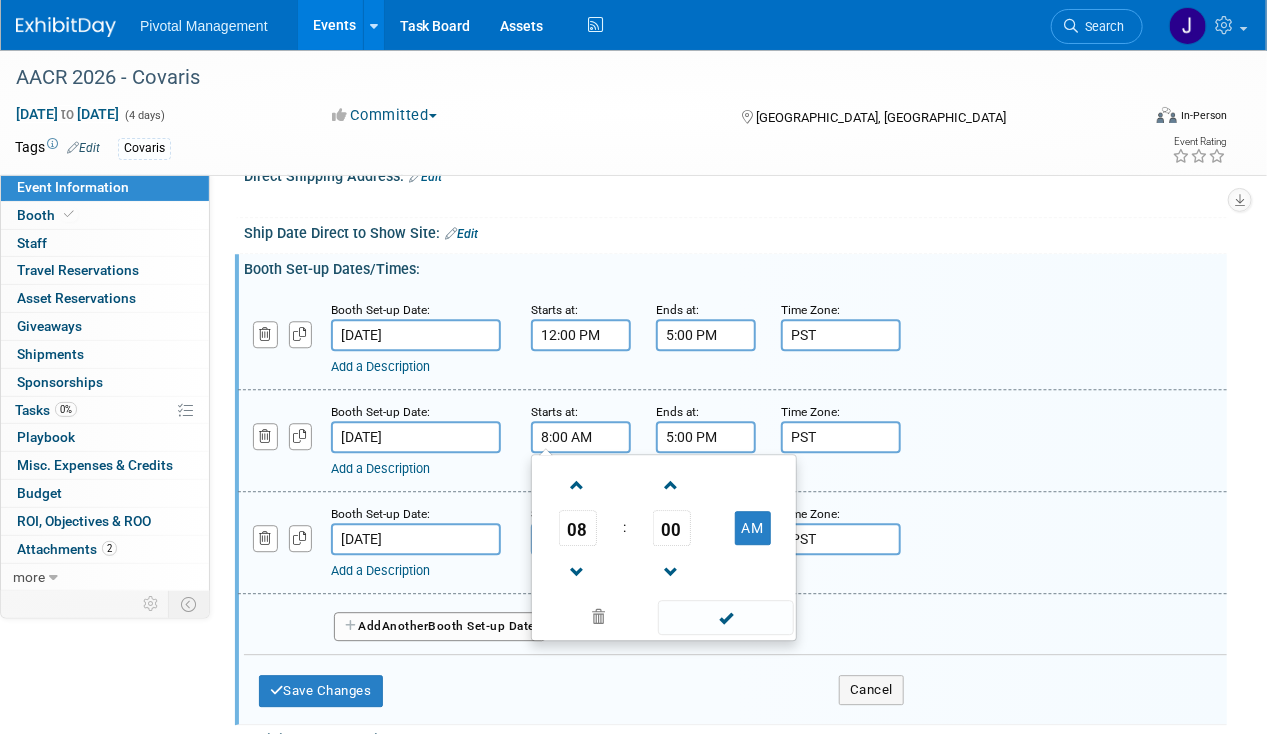 click on "8:00 AM" at bounding box center (581, 437) 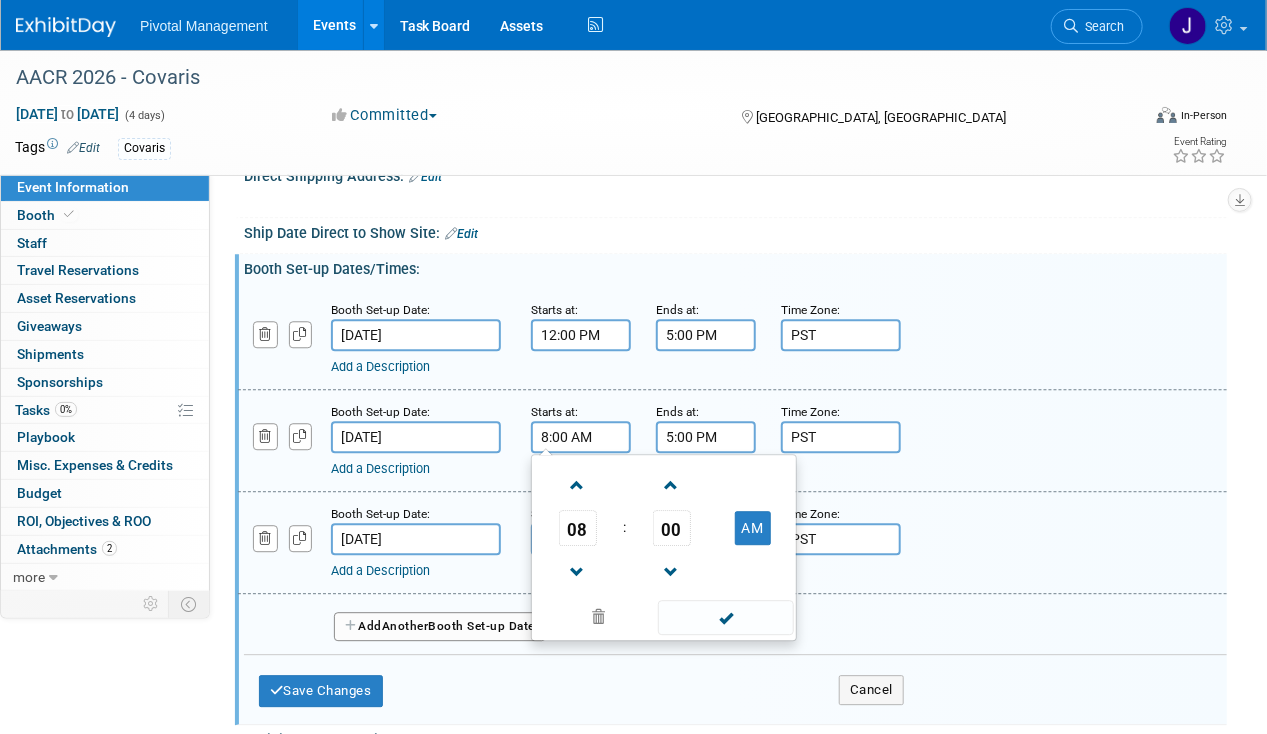 click on "8:00 AM" at bounding box center (581, 437) 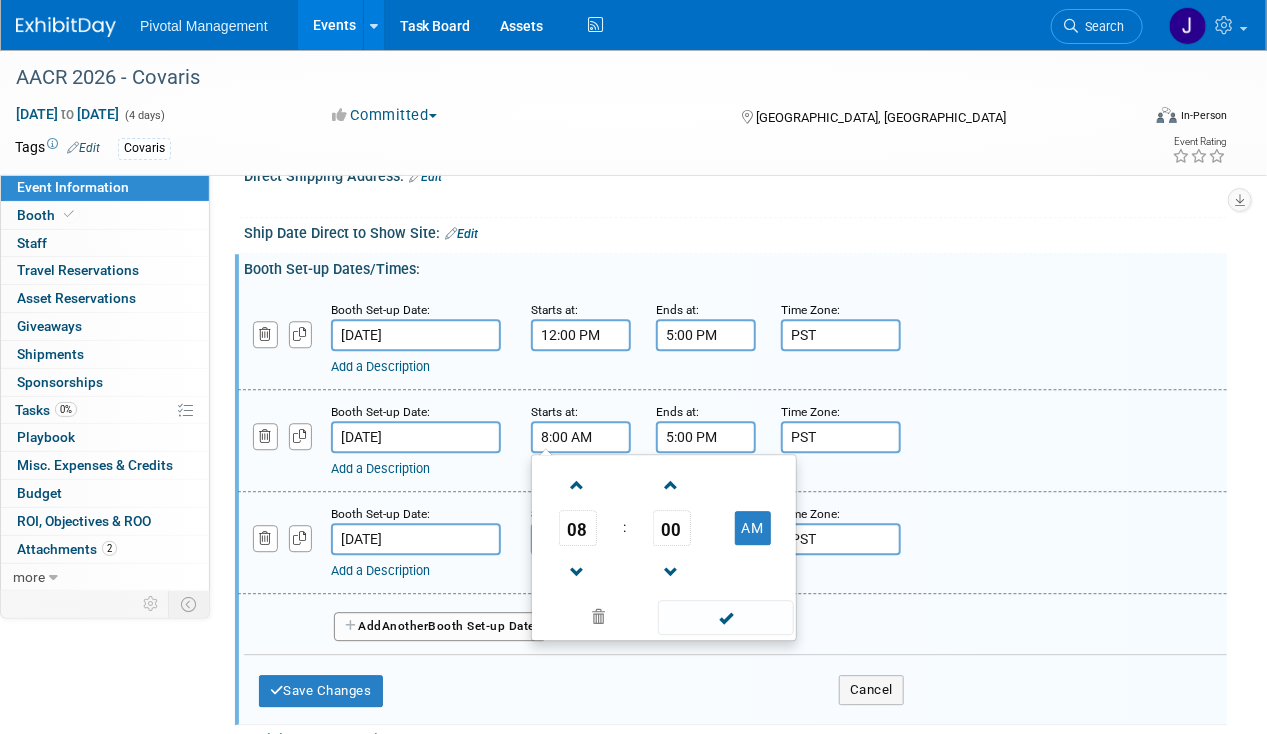 click on "Add a Description
Description:" at bounding box center [732, 439] 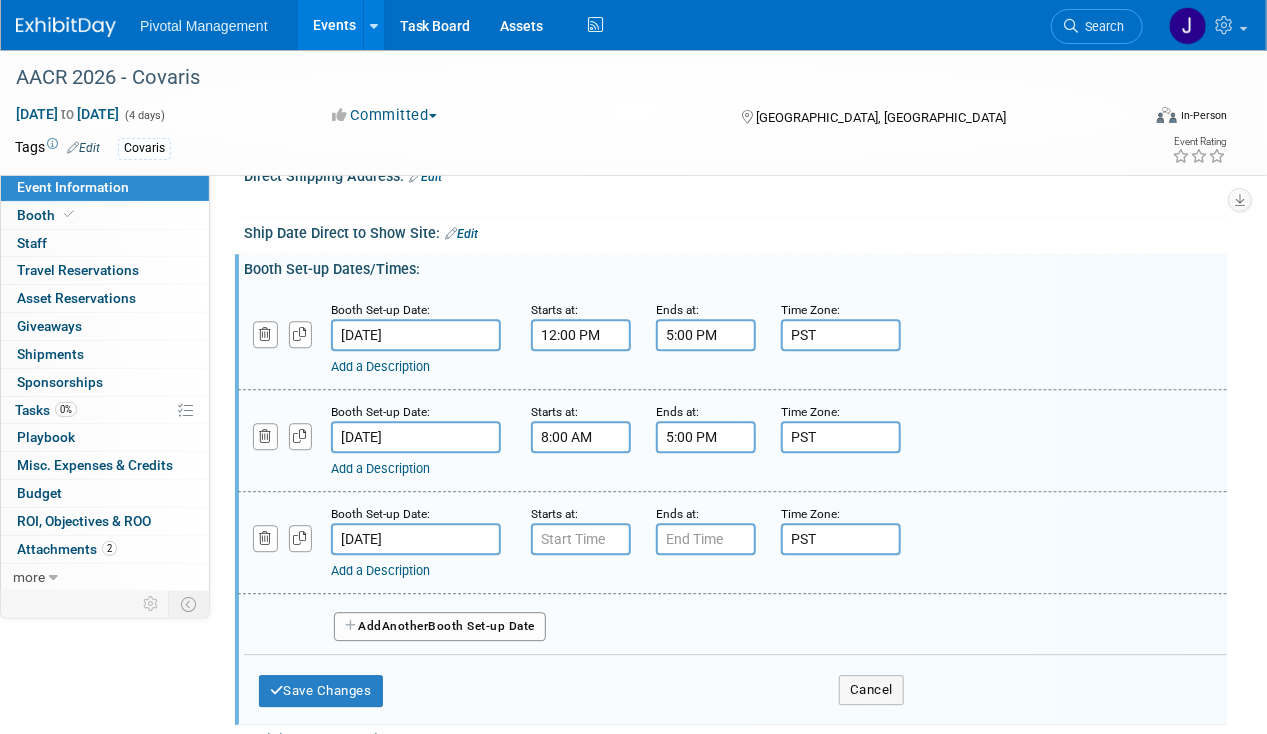 click on "Booth Set-up Date:
Apr 18, 2026" at bounding box center [416, 529] 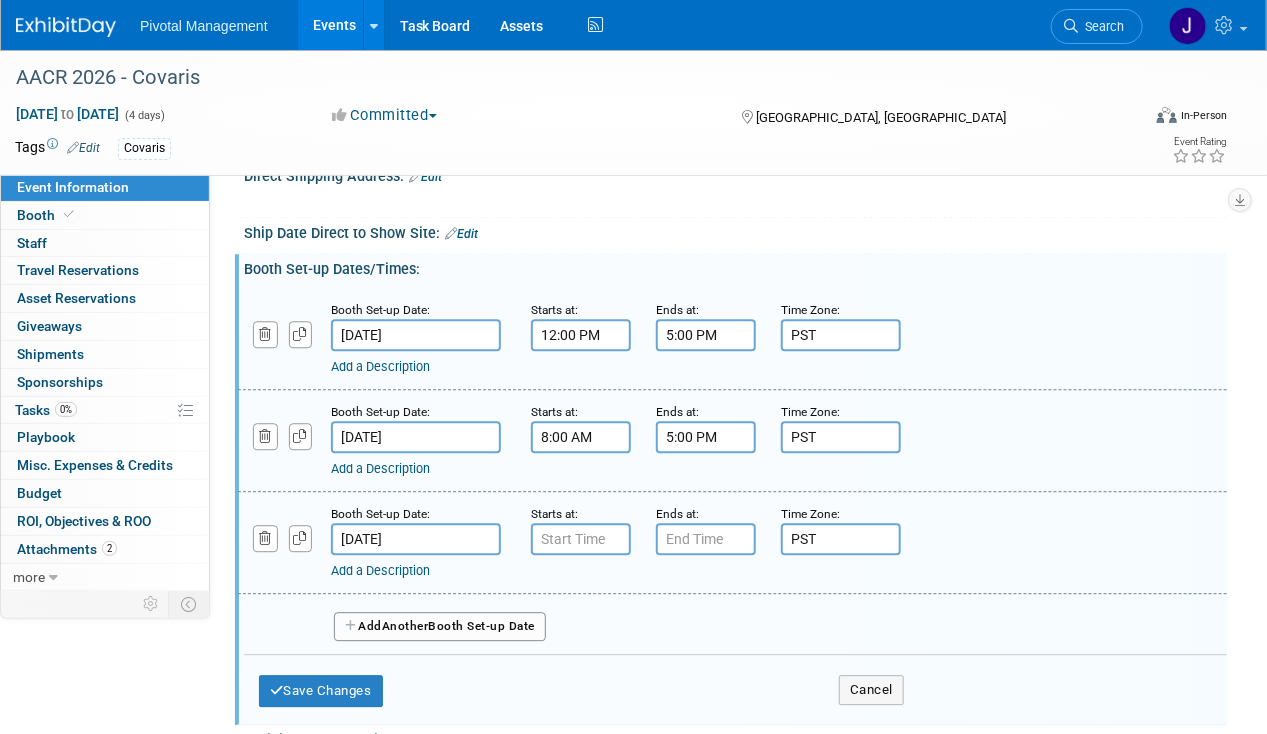 click at bounding box center (581, 539) 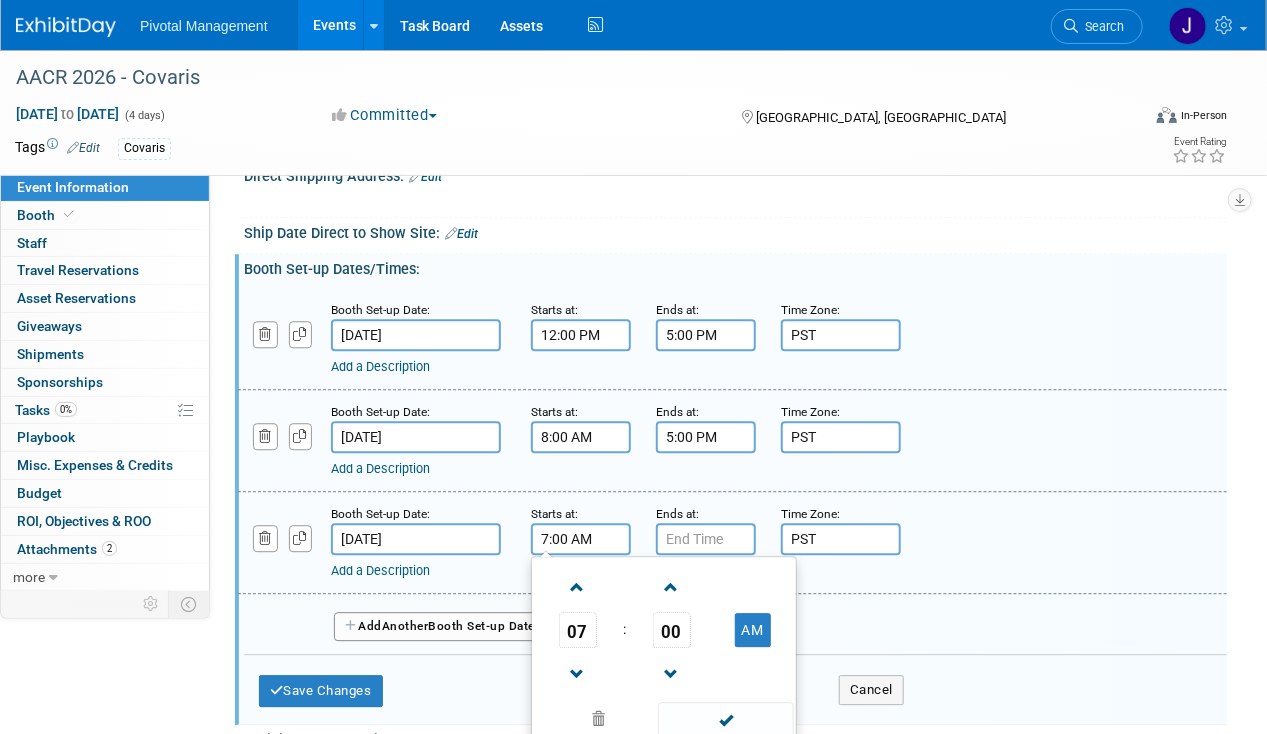 click on "7:00 AM" at bounding box center [581, 539] 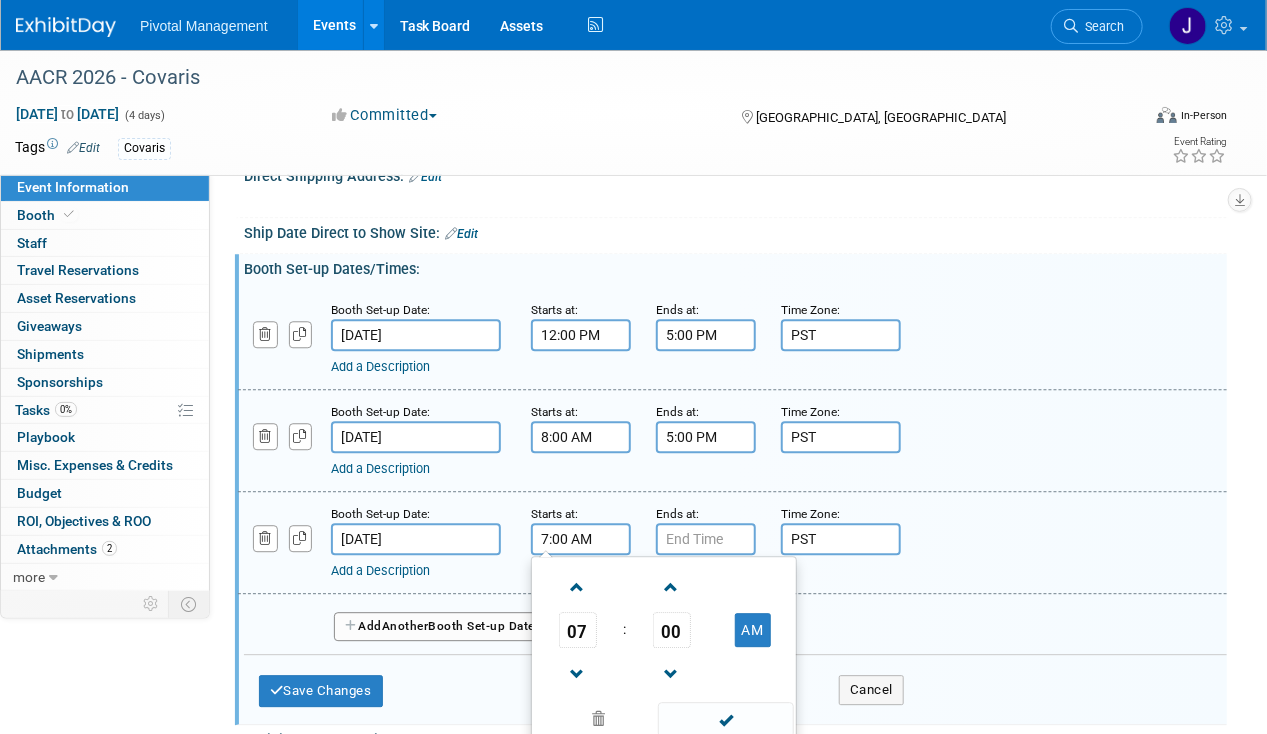 click on "7:00 AM" at bounding box center (581, 539) 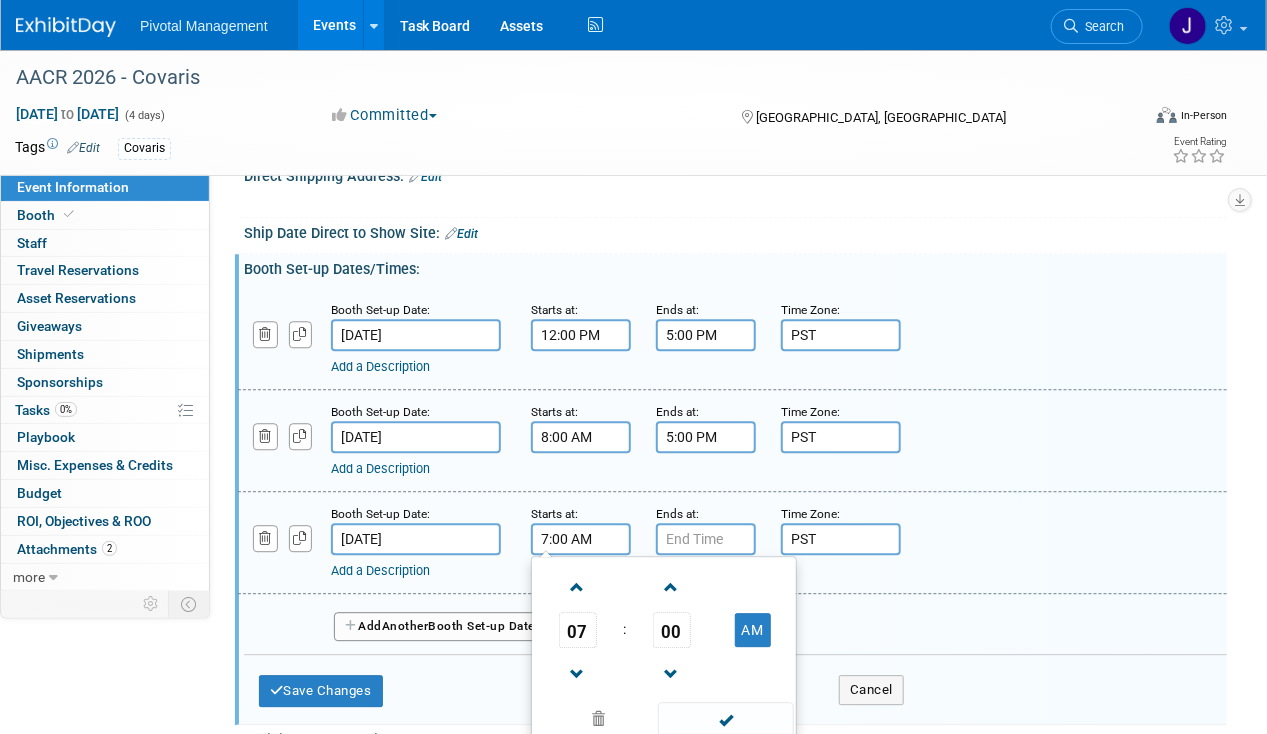 paste on "8" 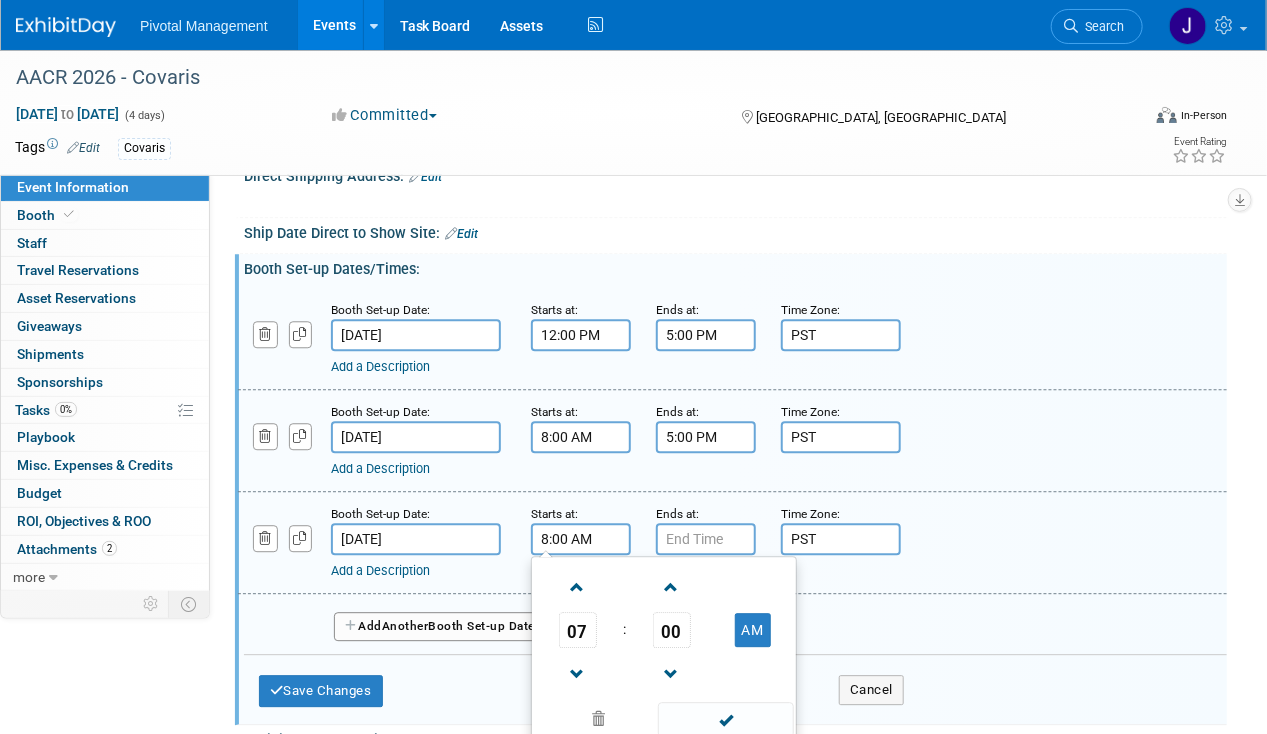 type on "8:00 AM" 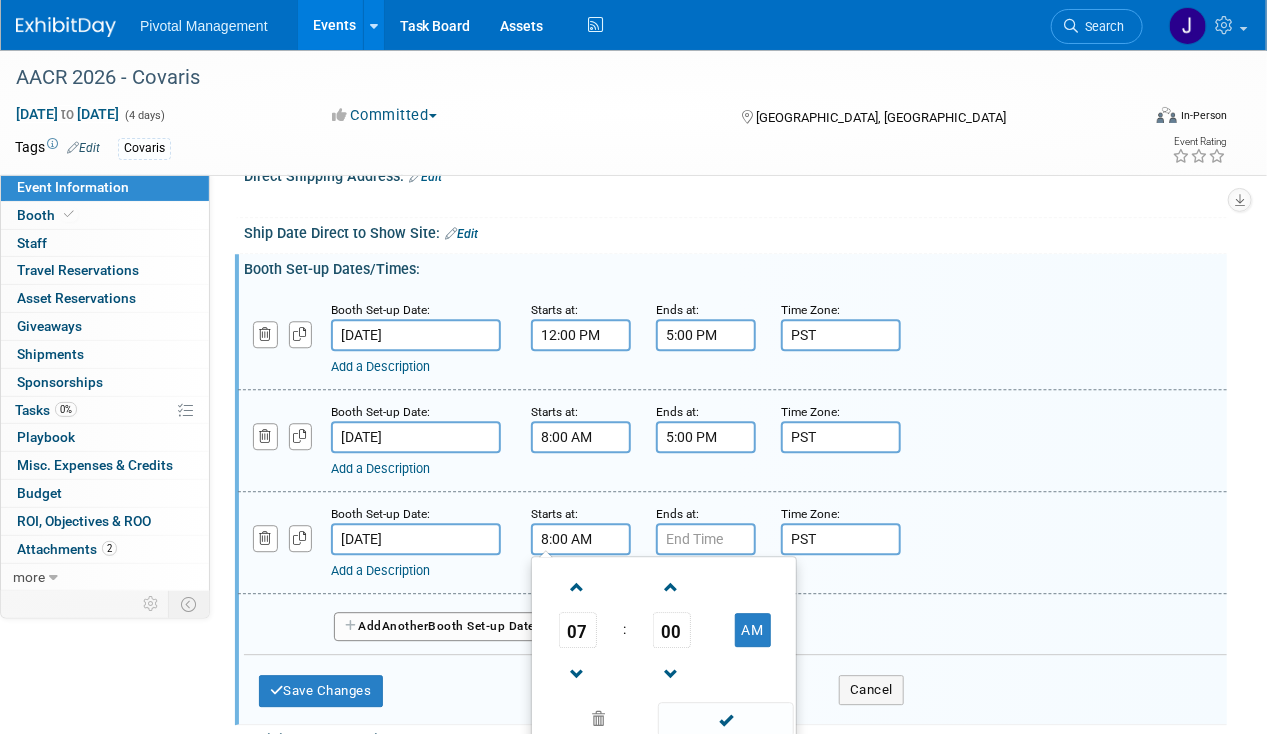 click on "5:00 PM" at bounding box center (706, 437) 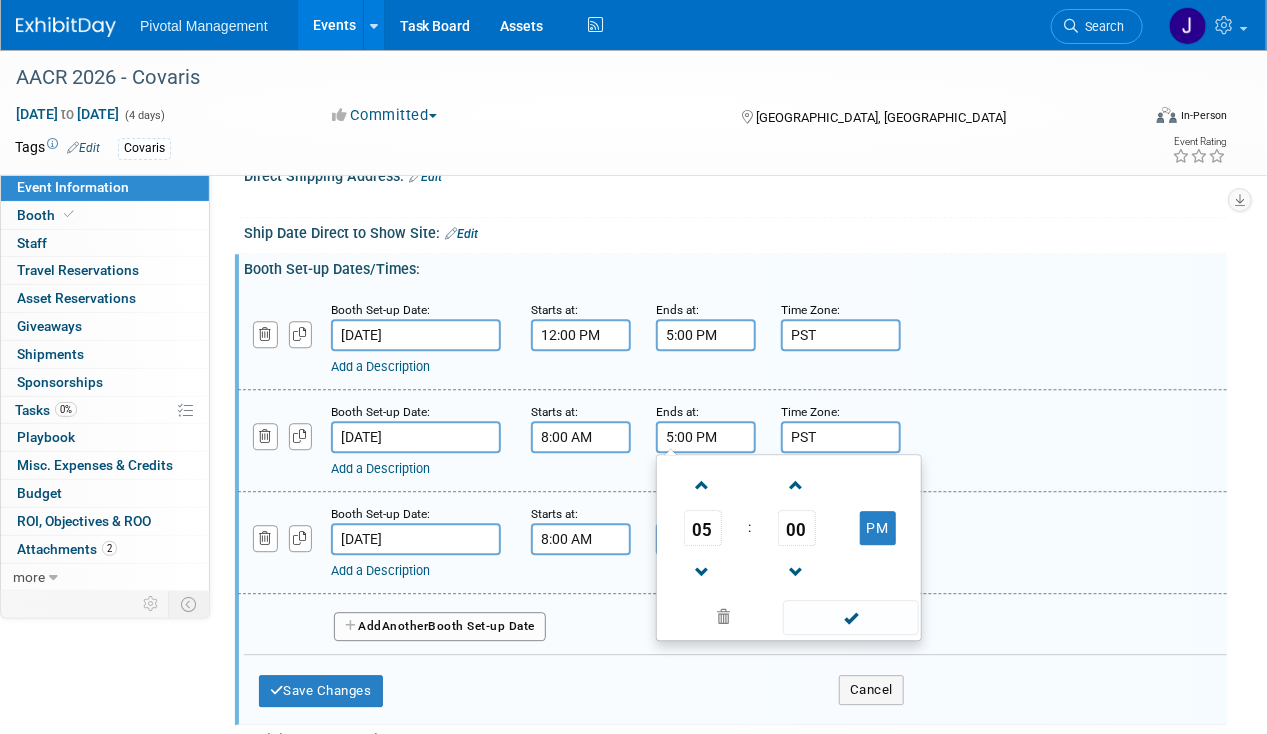 click on "5:00 PM" at bounding box center [706, 437] 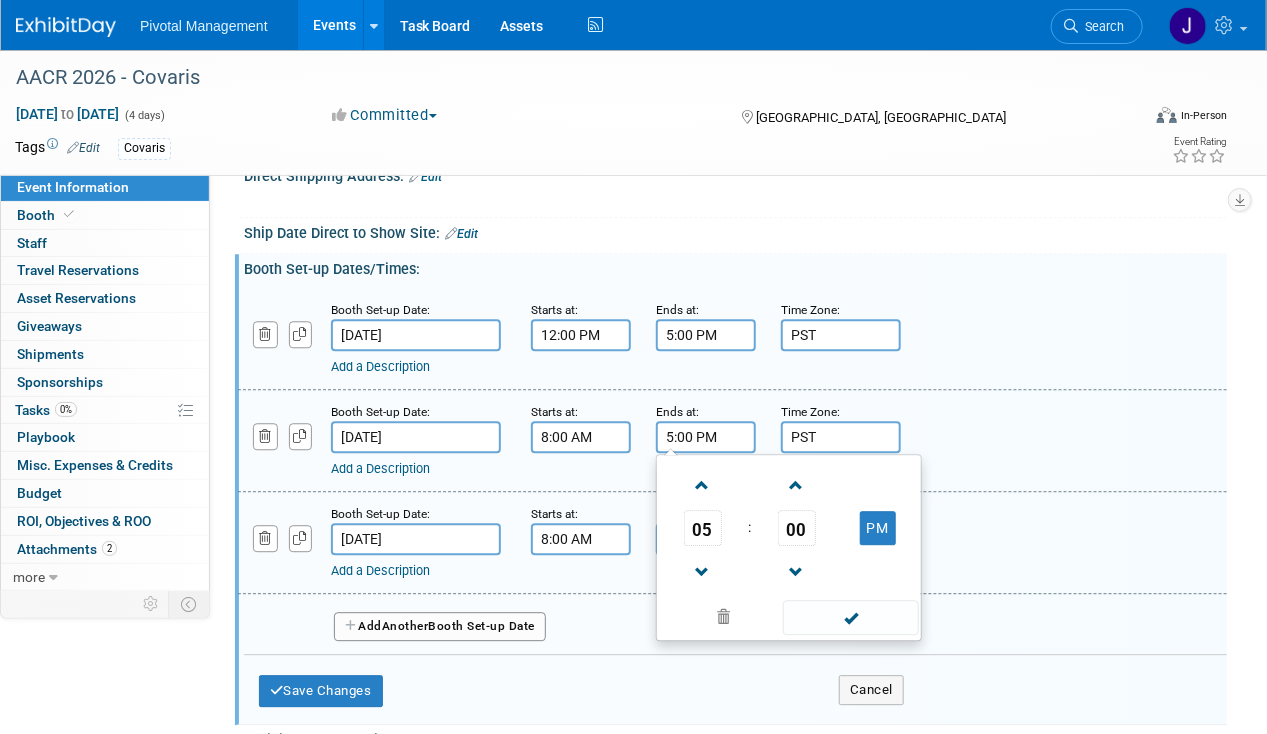 click on "5:00 PM" at bounding box center (706, 437) 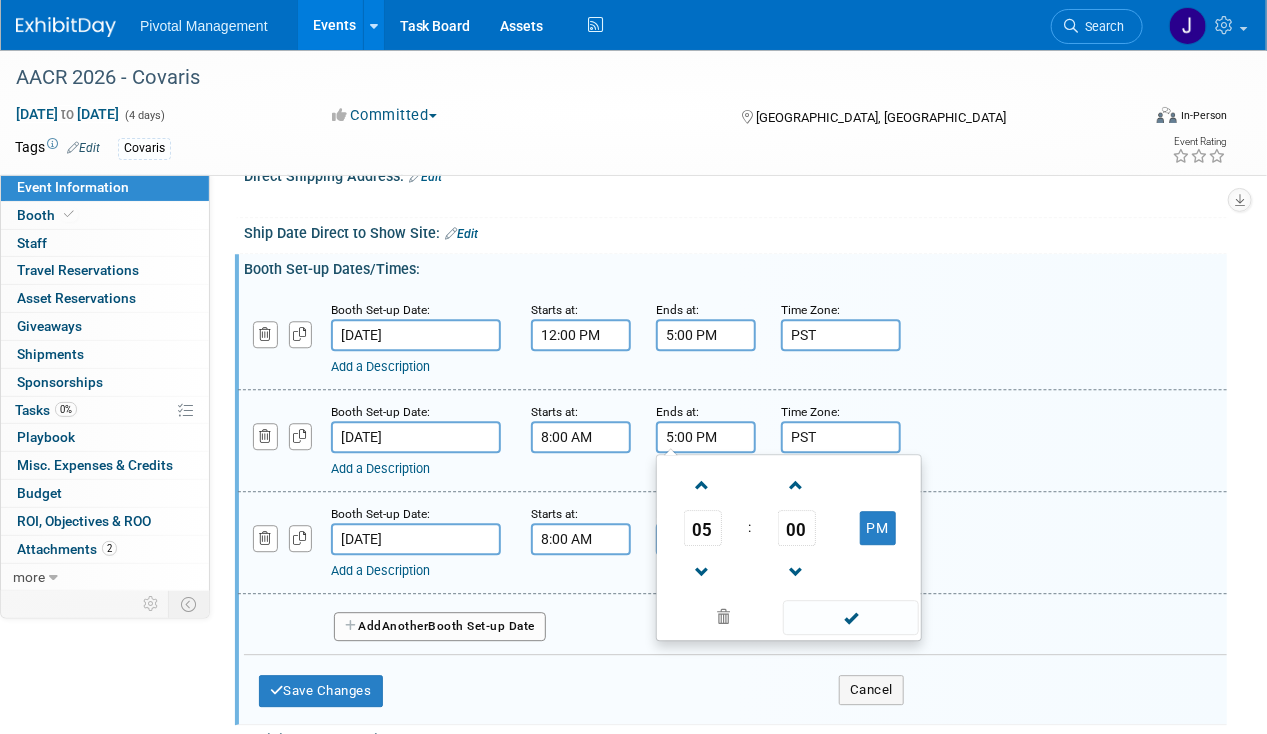 click on "Add a Description
Description:" at bounding box center [732, 439] 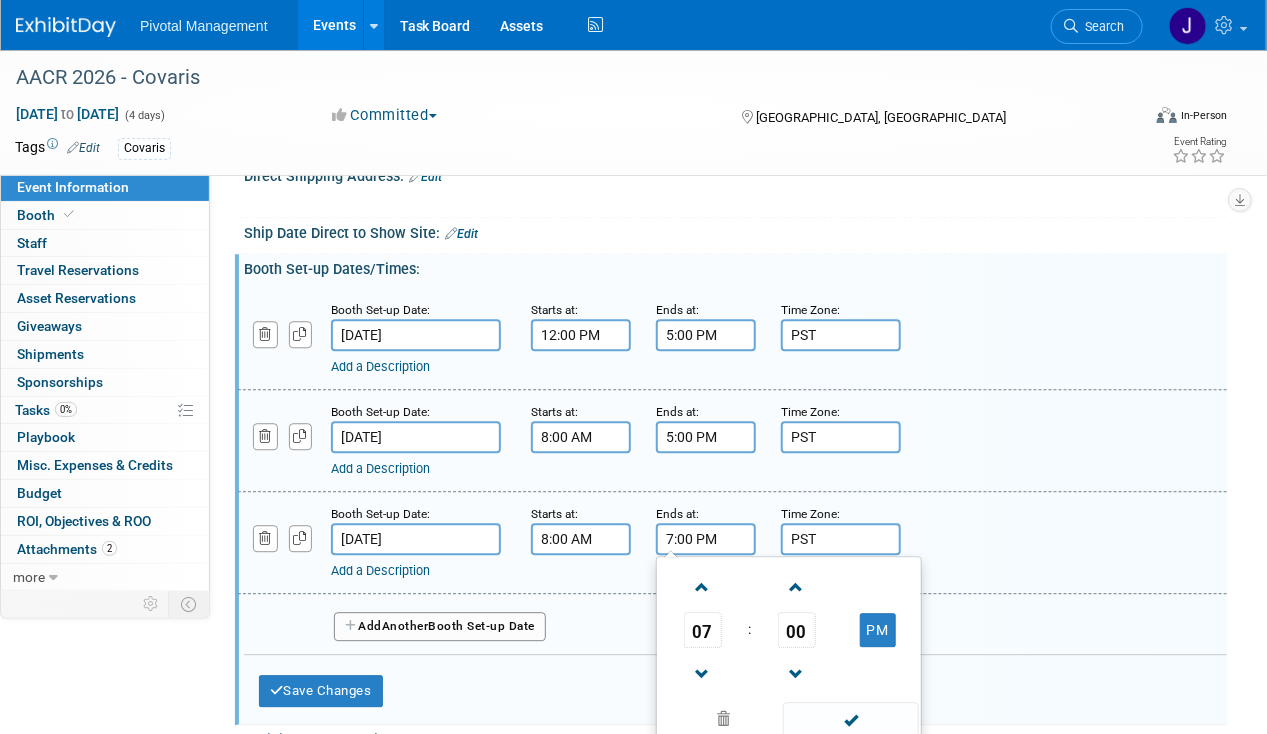 click on "7:00 PM" at bounding box center [706, 539] 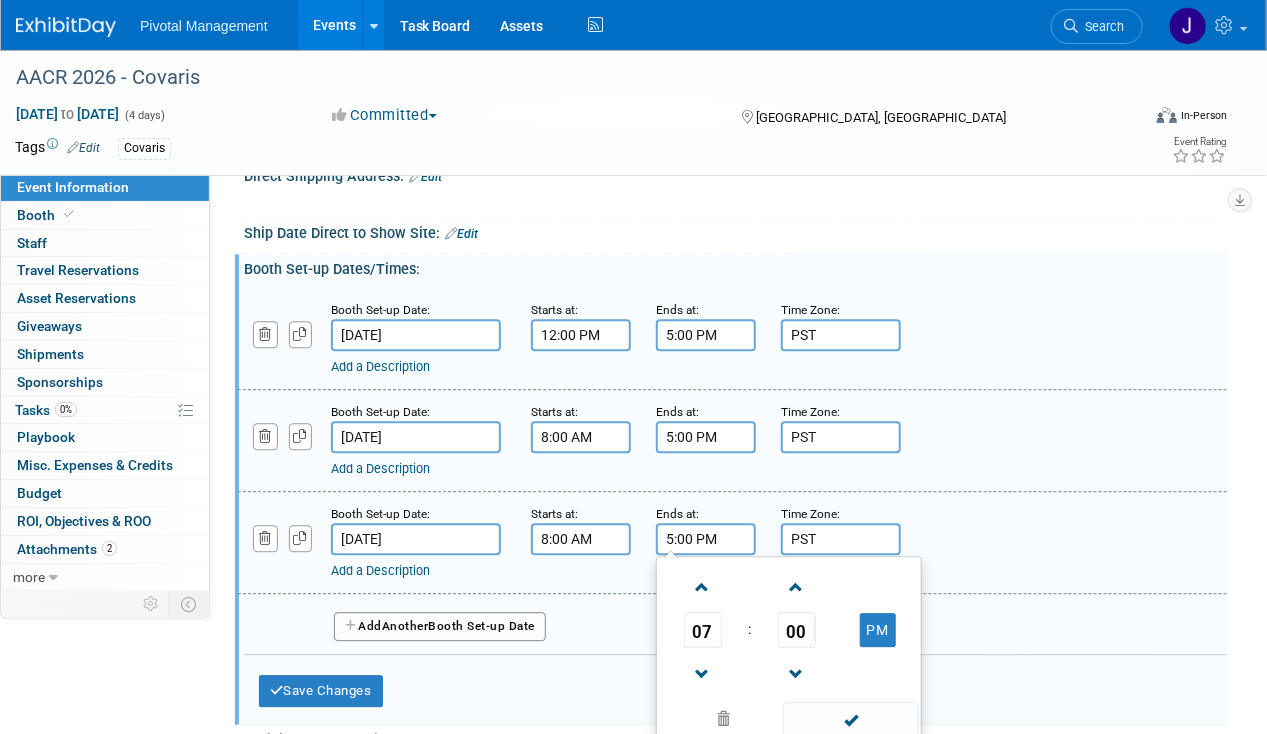 type on "5:00 PM" 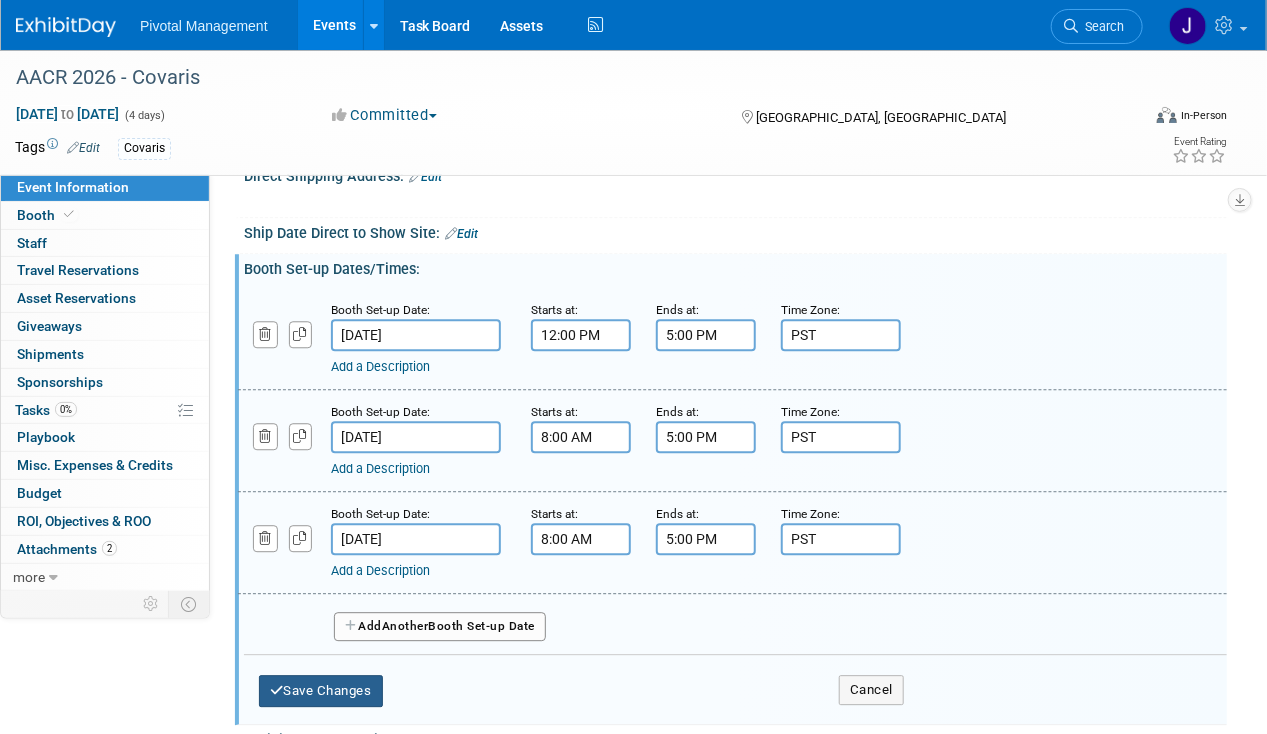click on "Save Changes" at bounding box center [321, 691] 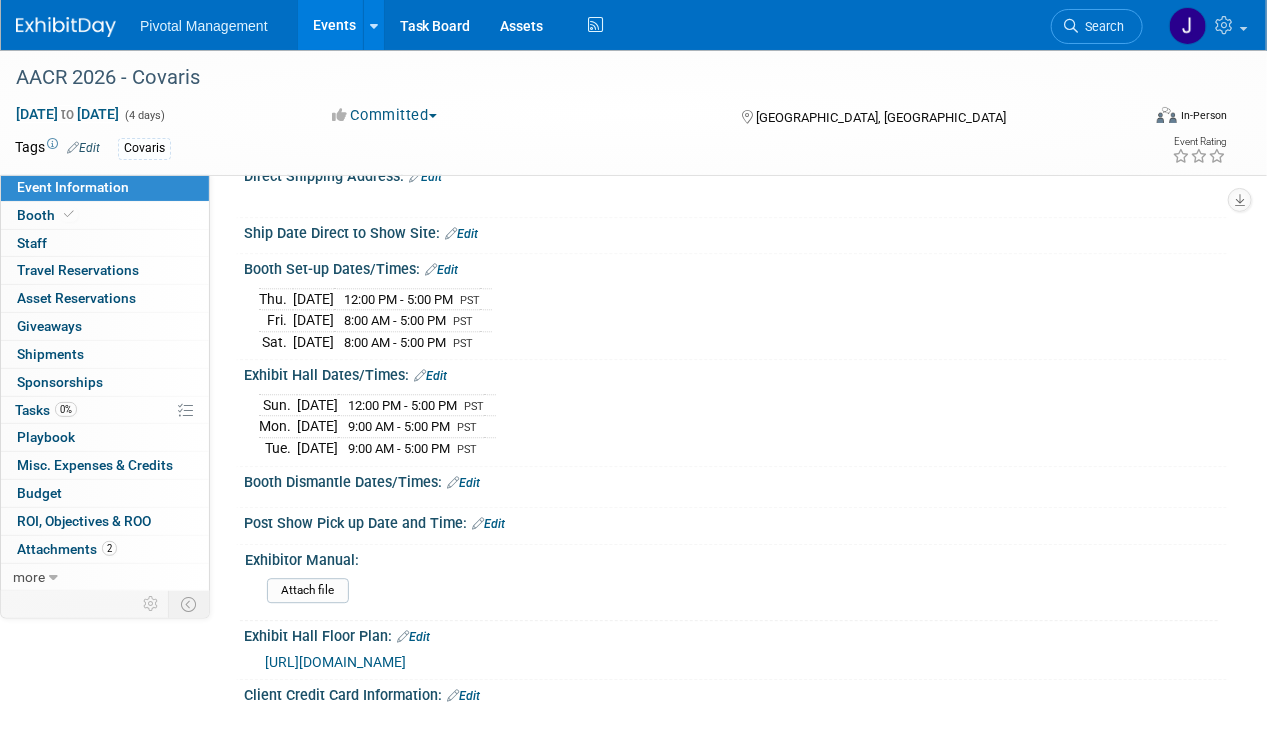 click on "Edit" at bounding box center (463, 483) 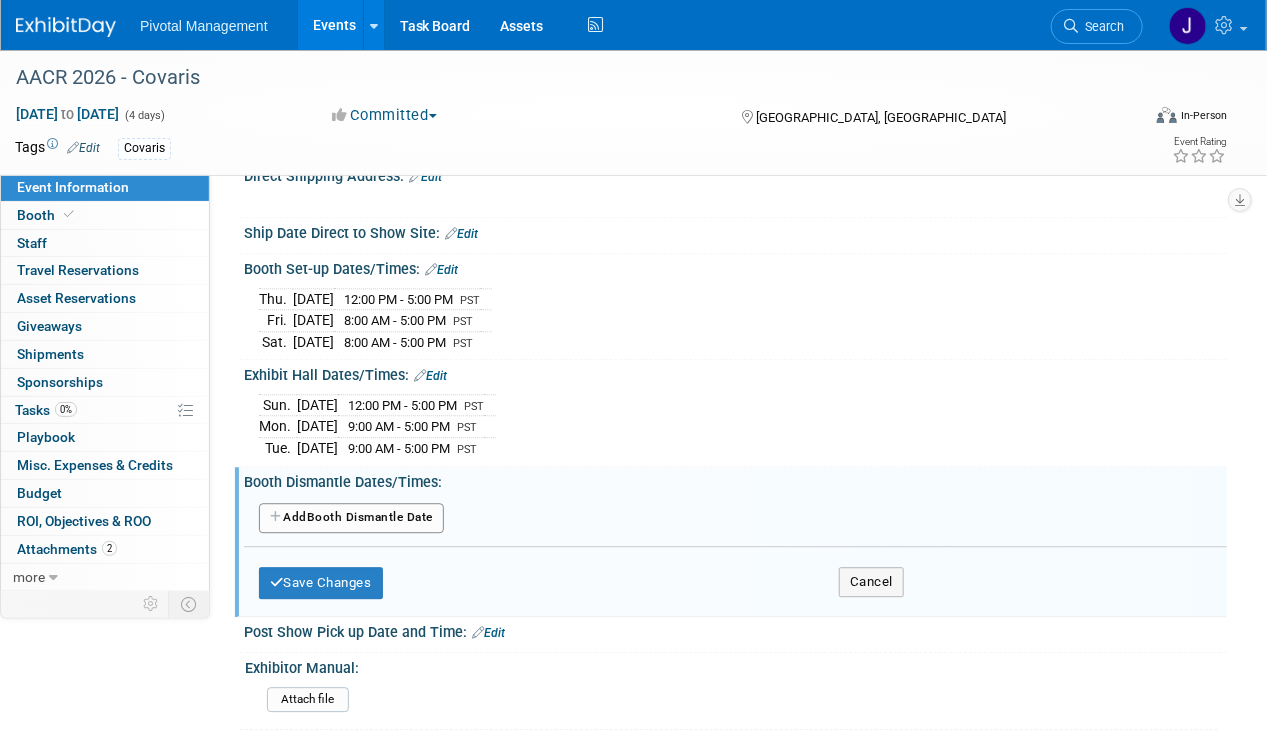 click on "Add  Another  Booth Dismantle Date" at bounding box center (735, 519) 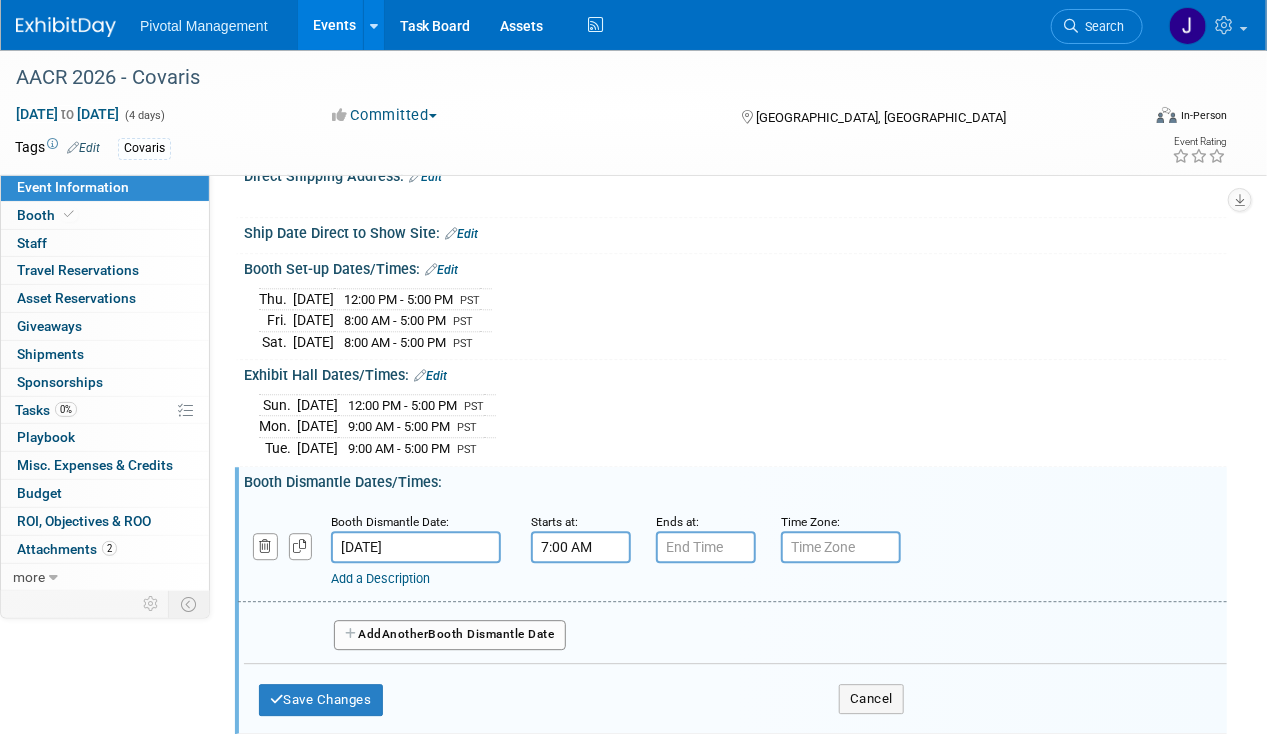 click on "7:00 AM" at bounding box center [581, 547] 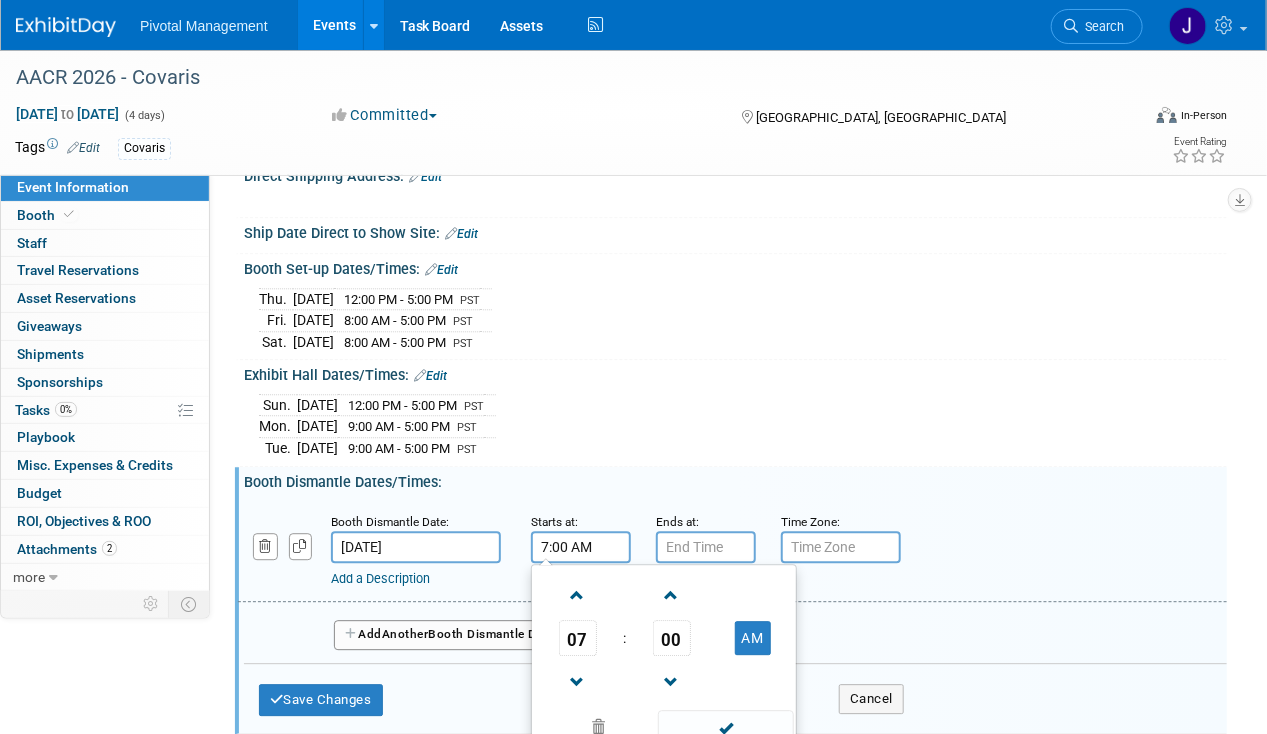 drag, startPoint x: 585, startPoint y: 498, endPoint x: 498, endPoint y: 503, distance: 87.14356 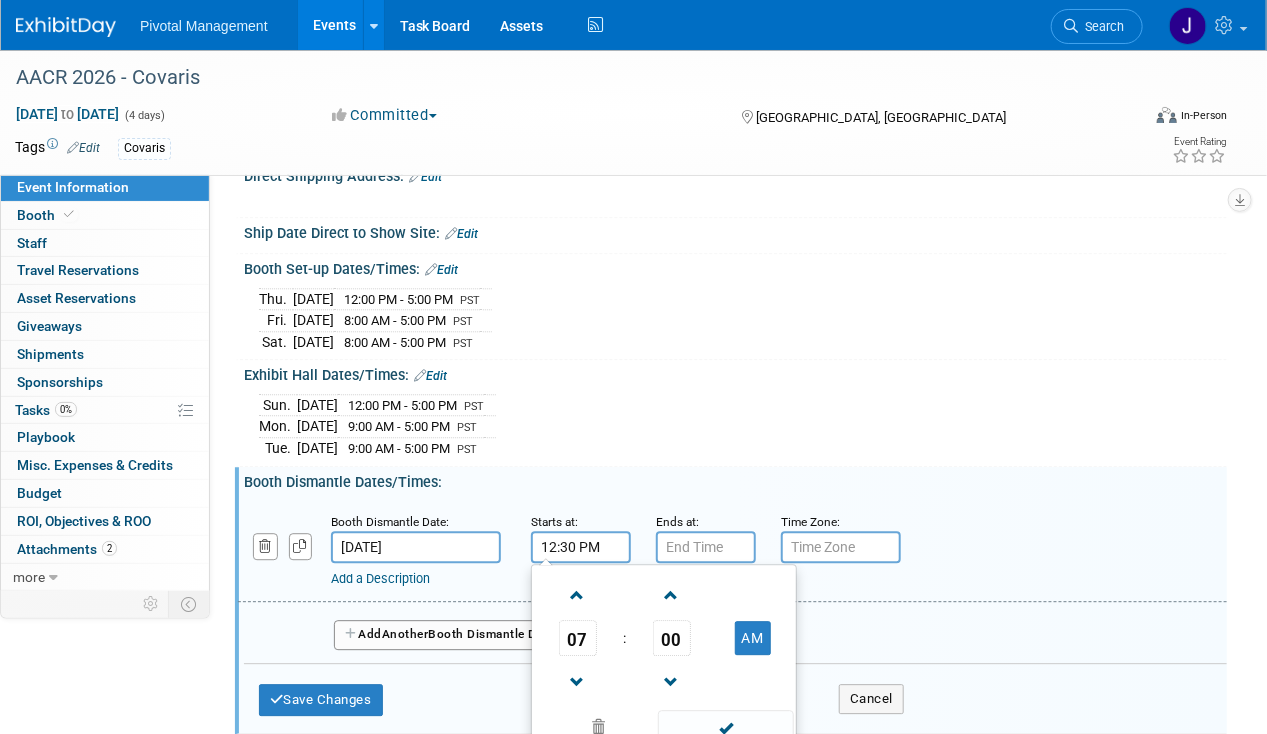 type on "12:30 PM" 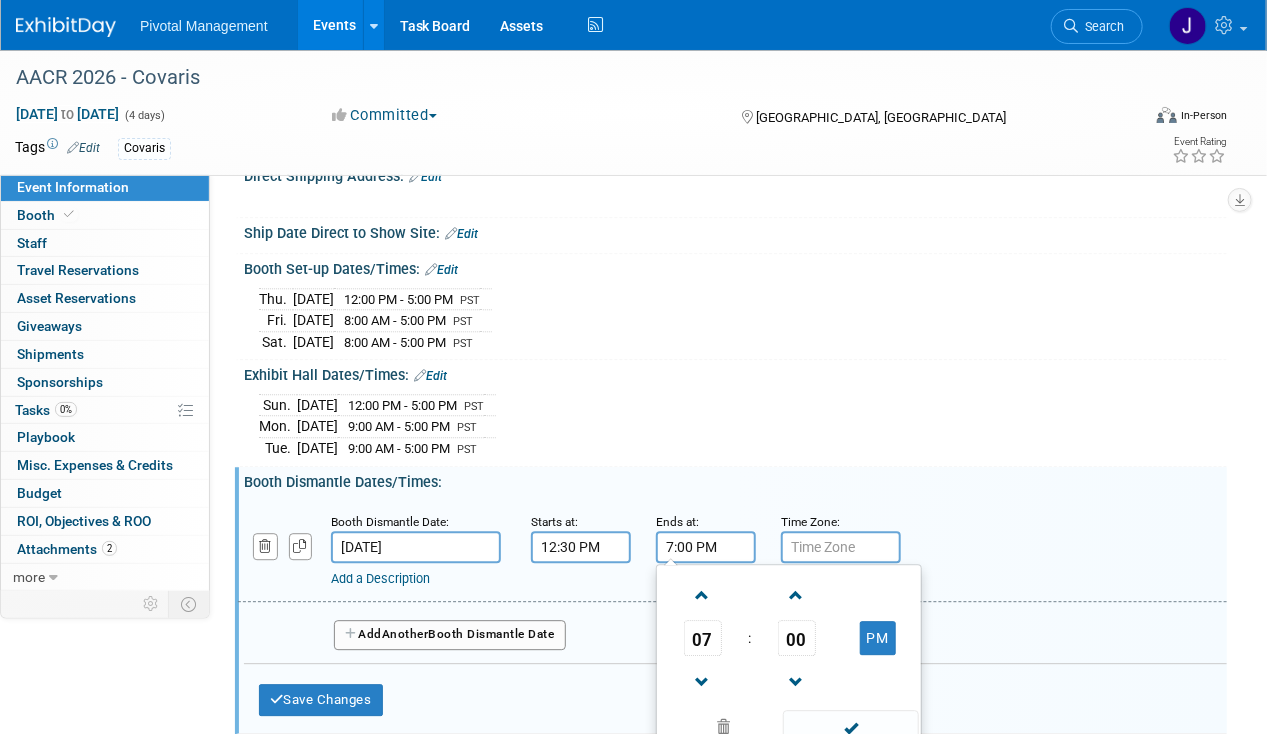 click on "7:00 PM" at bounding box center (706, 547) 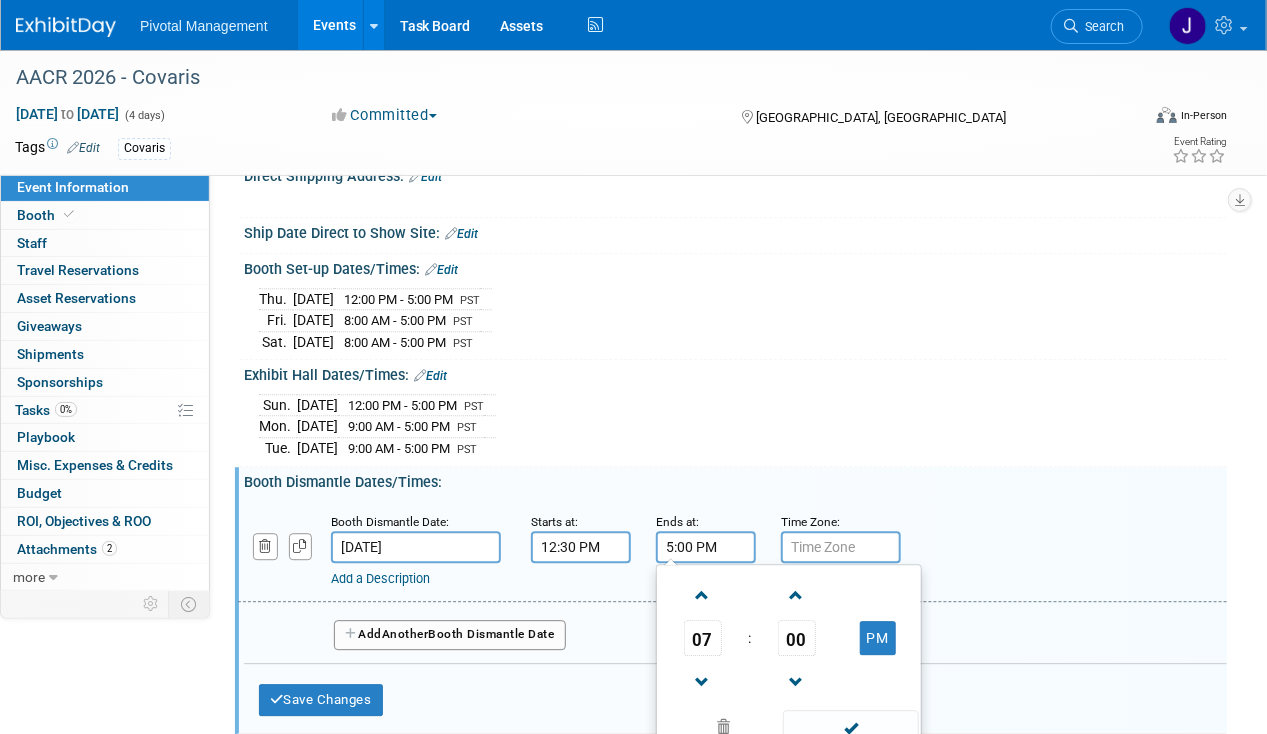 type on "5:00 PM" 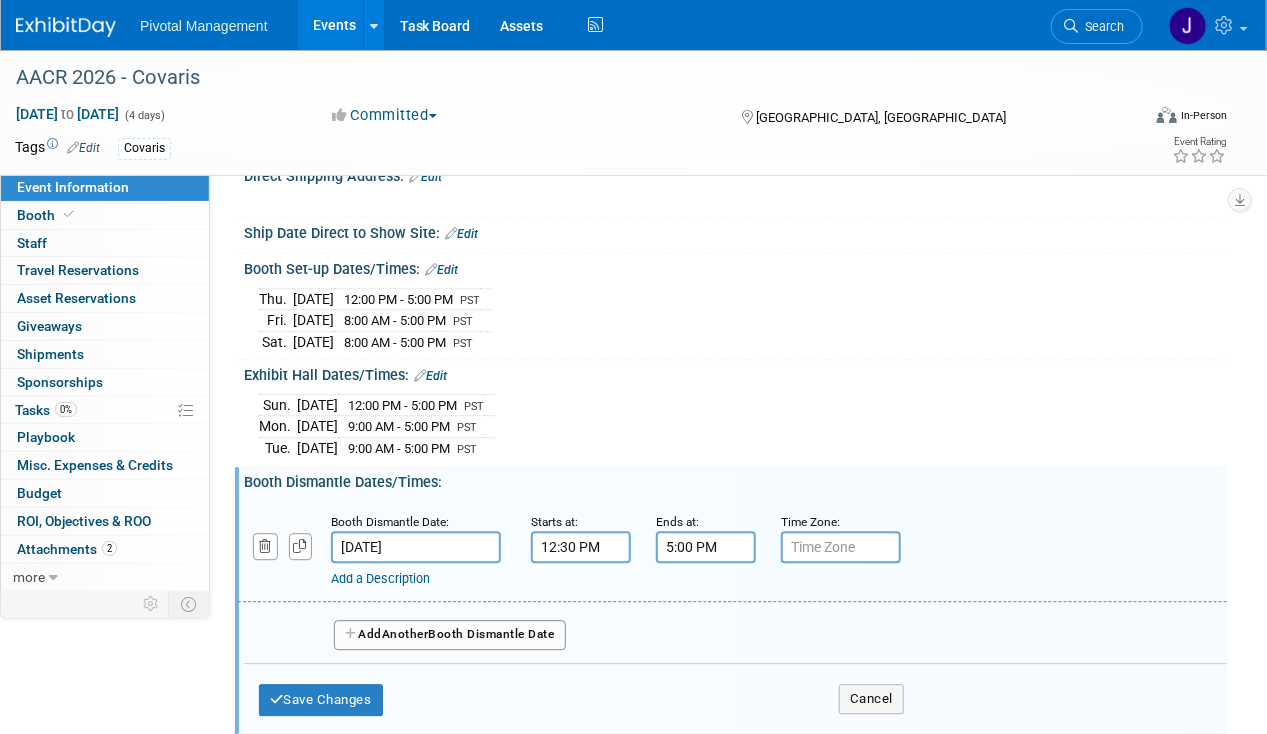 click at bounding box center [841, 547] 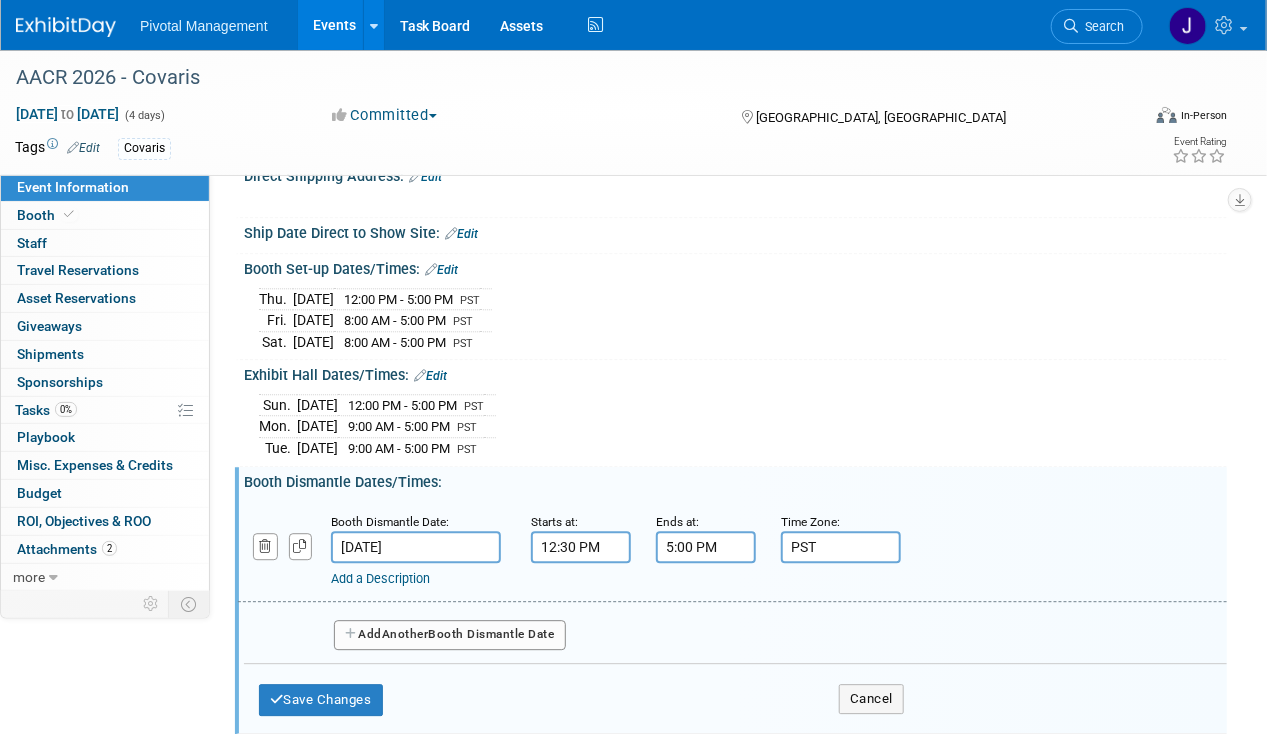 type on "PST" 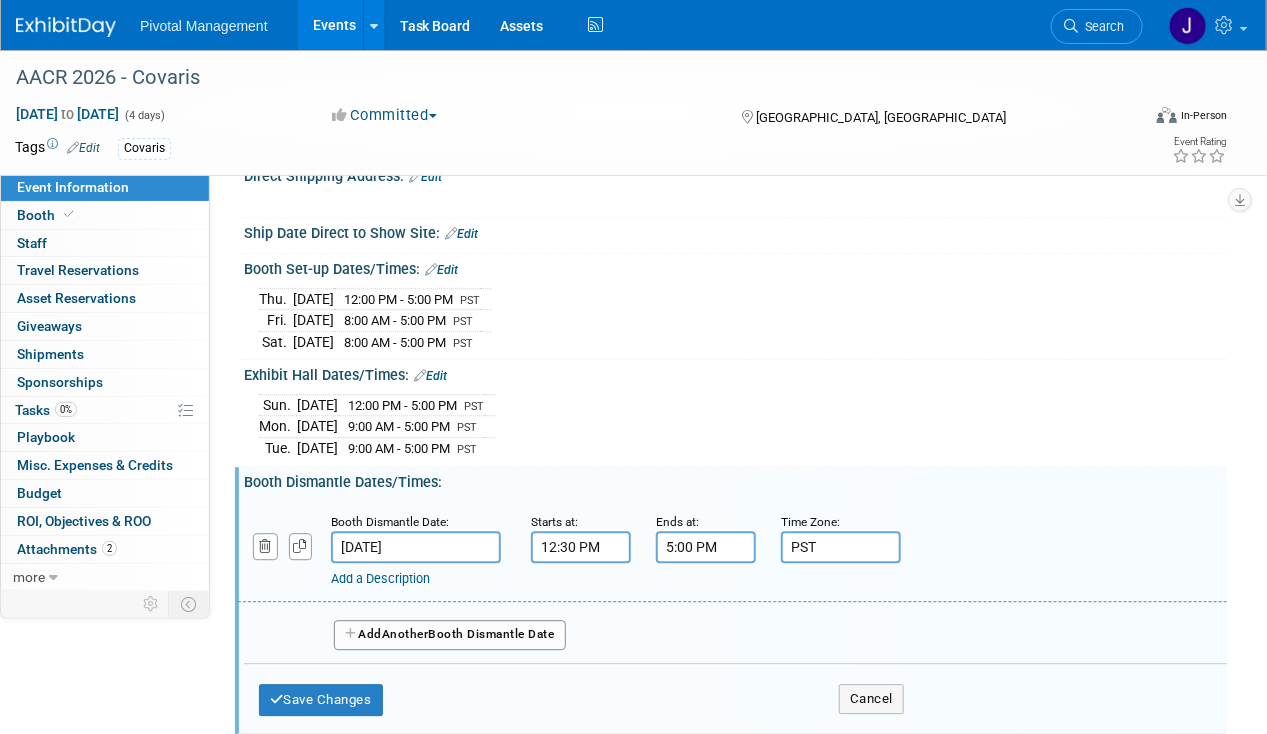 click on "Add  Another  Booth Dismantle Date" at bounding box center [450, 635] 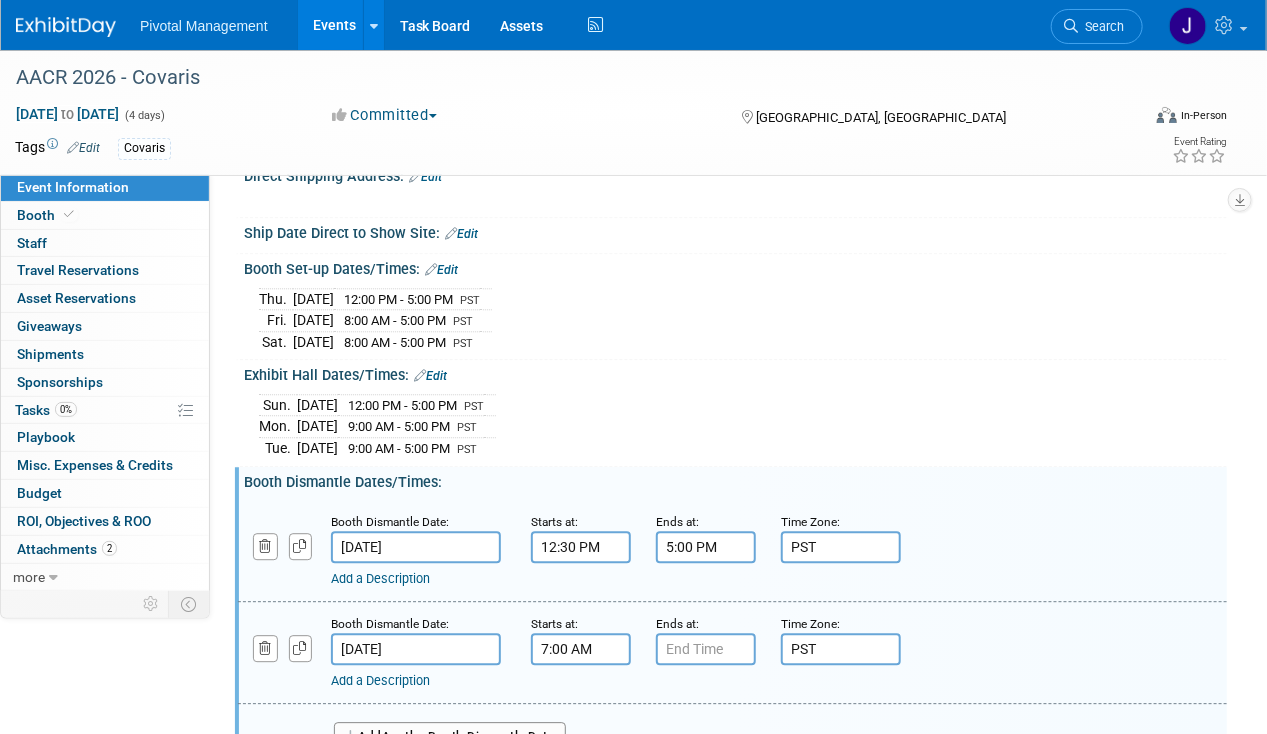 click on "7:00 AM" at bounding box center [581, 649] 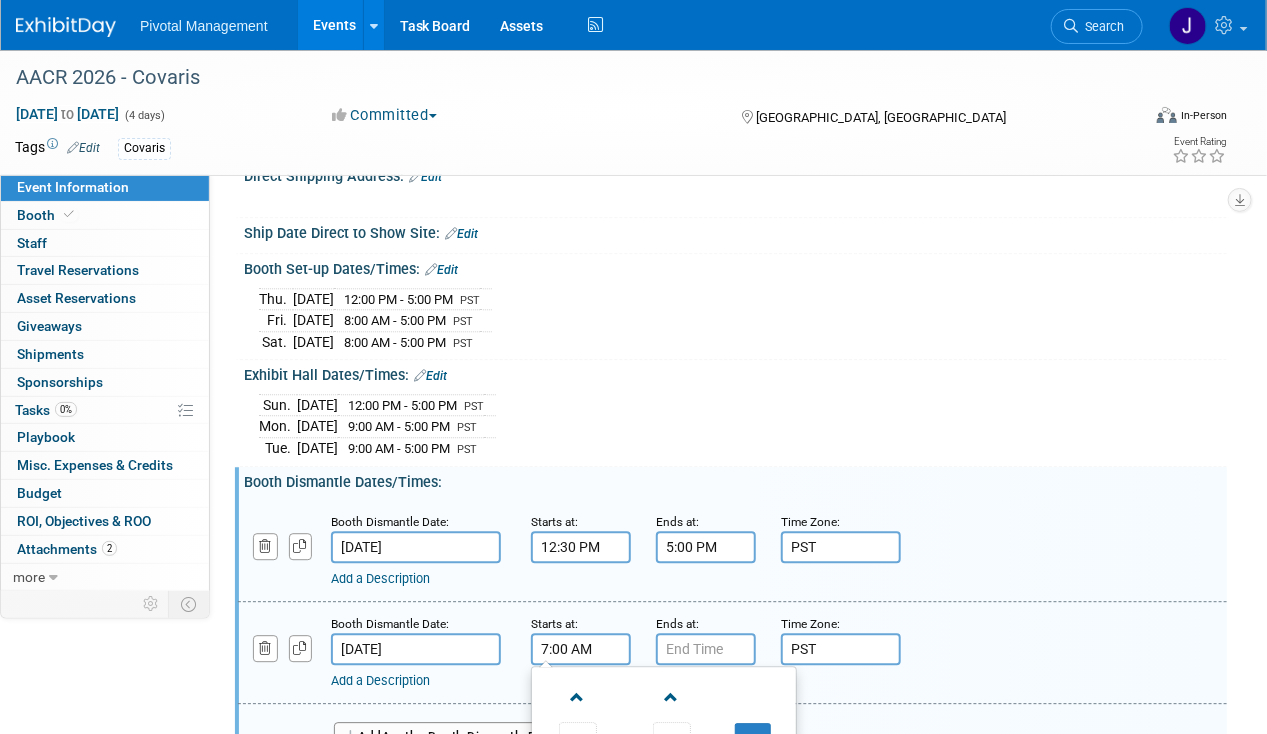 drag, startPoint x: 587, startPoint y: 597, endPoint x: 489, endPoint y: 603, distance: 98.1835 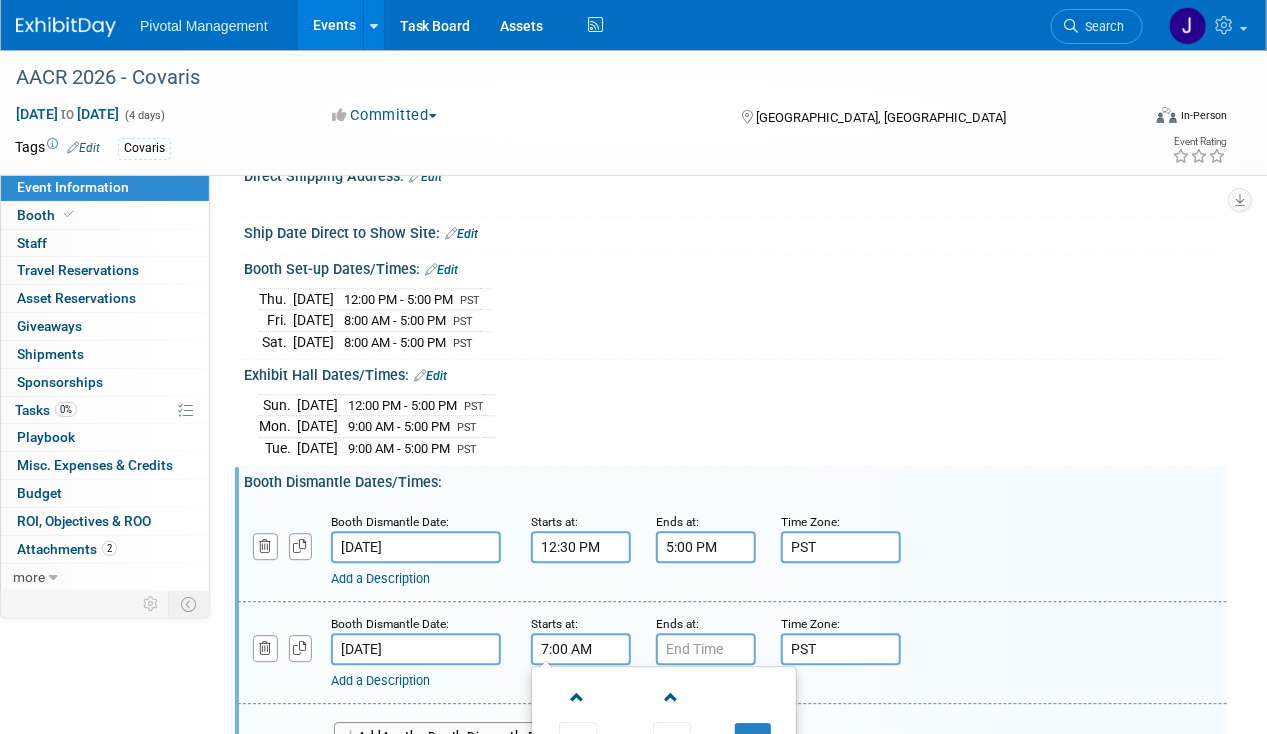 click on "Booth Dismantle Date:
Apr 23, 2026
Starts at:
7:00 AM 07 : 00 AM 12 01 02 03 04 05 06 07 08 09 10 11 00 05 10 15 20 25 30 35 40 45 50 55
Ends at:
Time Zone:  Apply to all
PST
Add a Description
Description:" at bounding box center [732, 653] 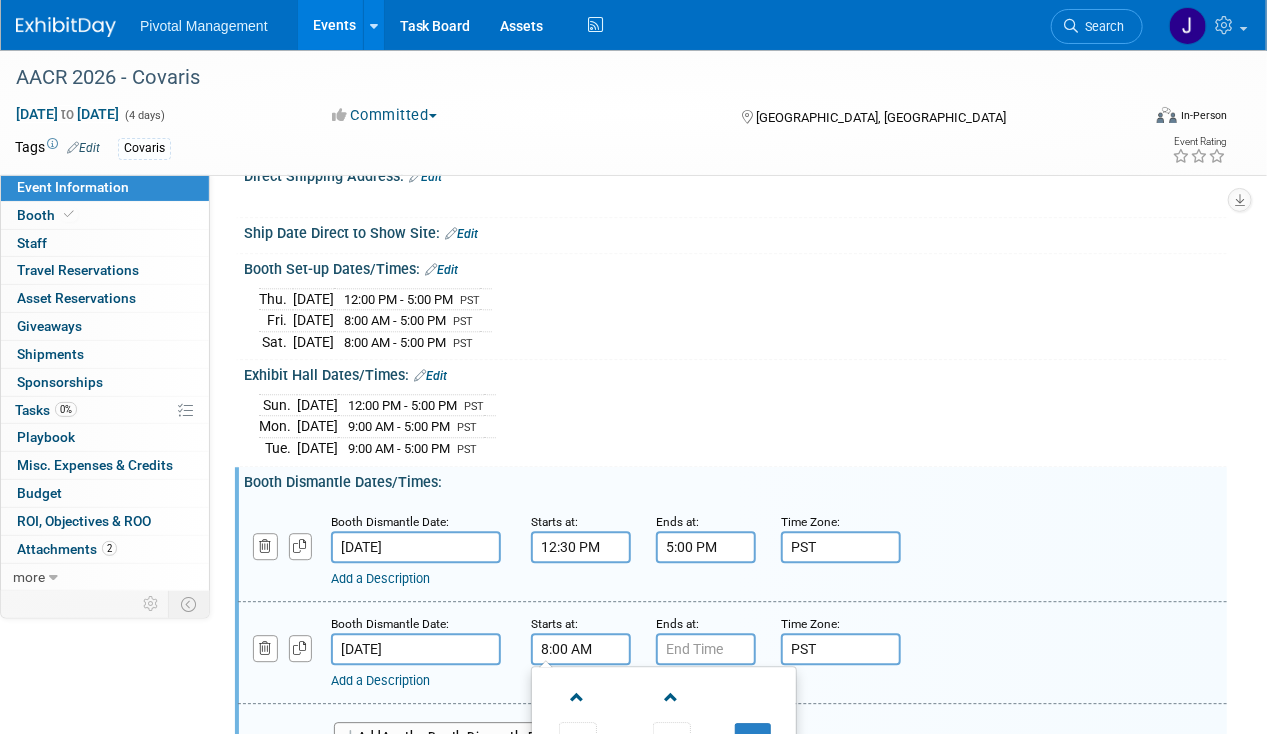 type on "8:00 AM" 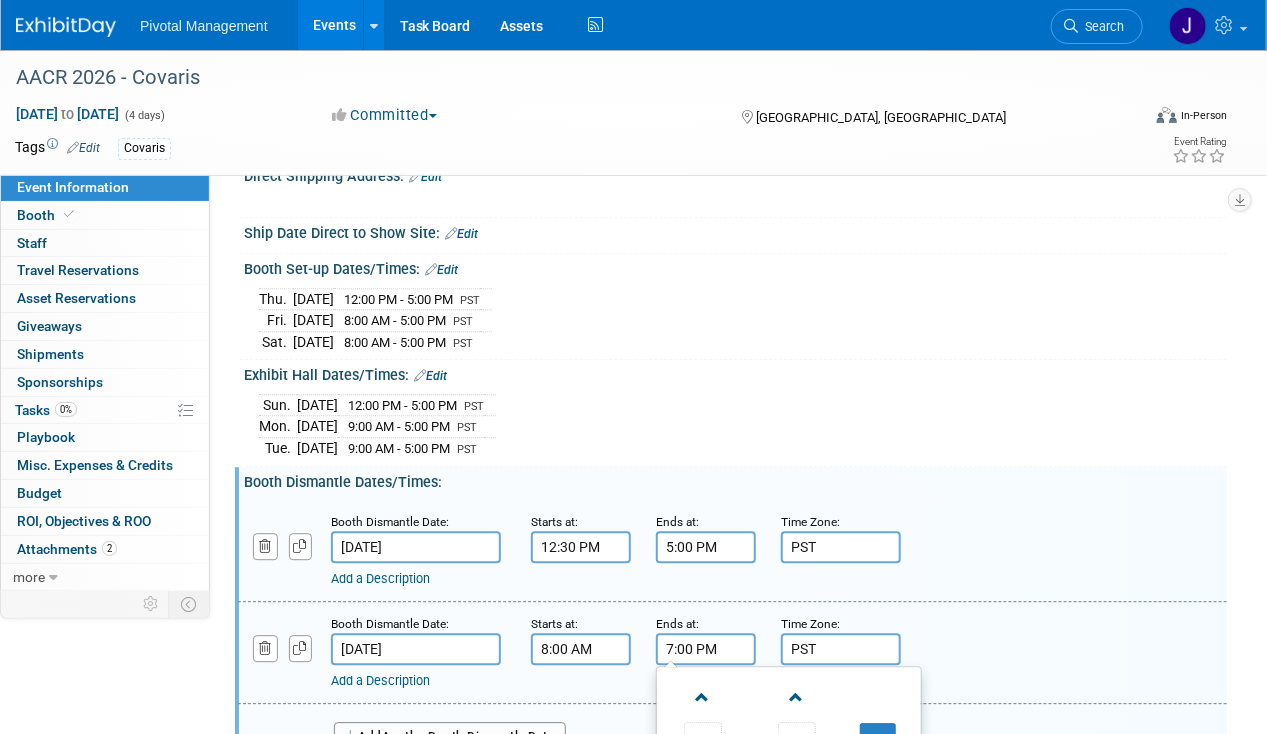 click on "7:00 PM" at bounding box center [706, 649] 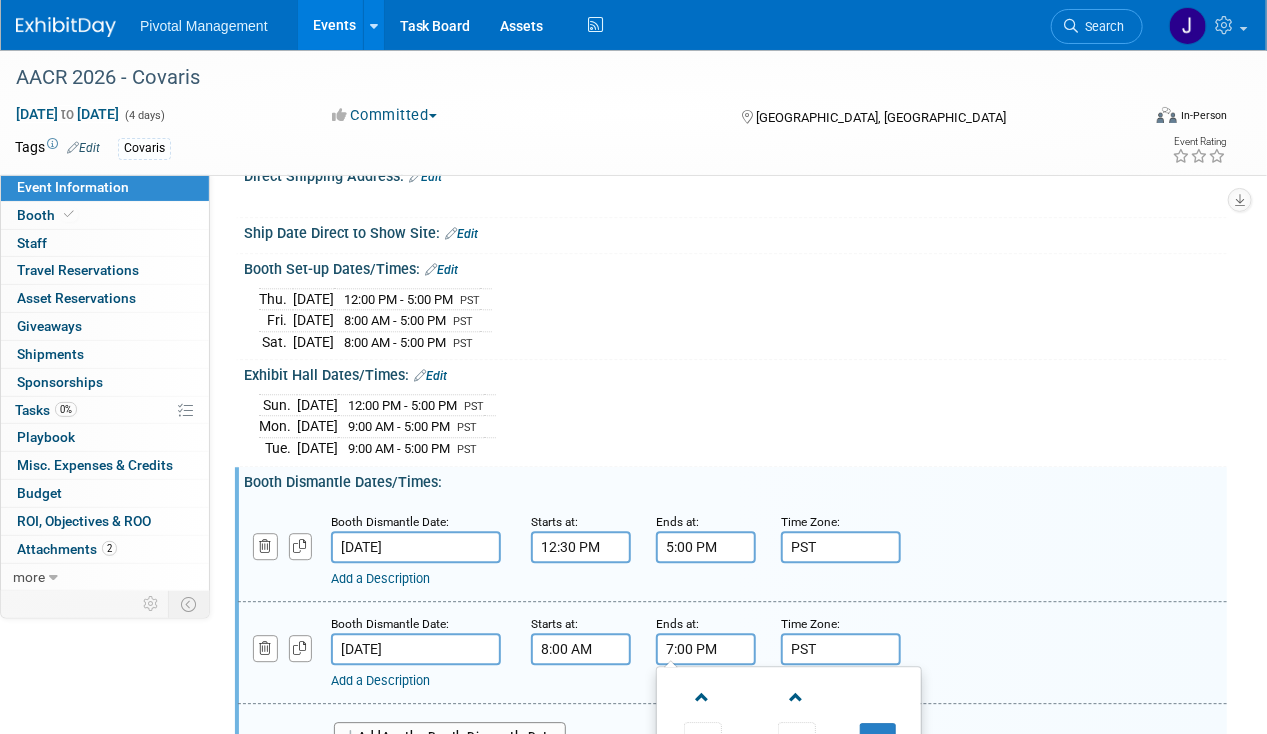 click on "7:00 PM" at bounding box center (706, 649) 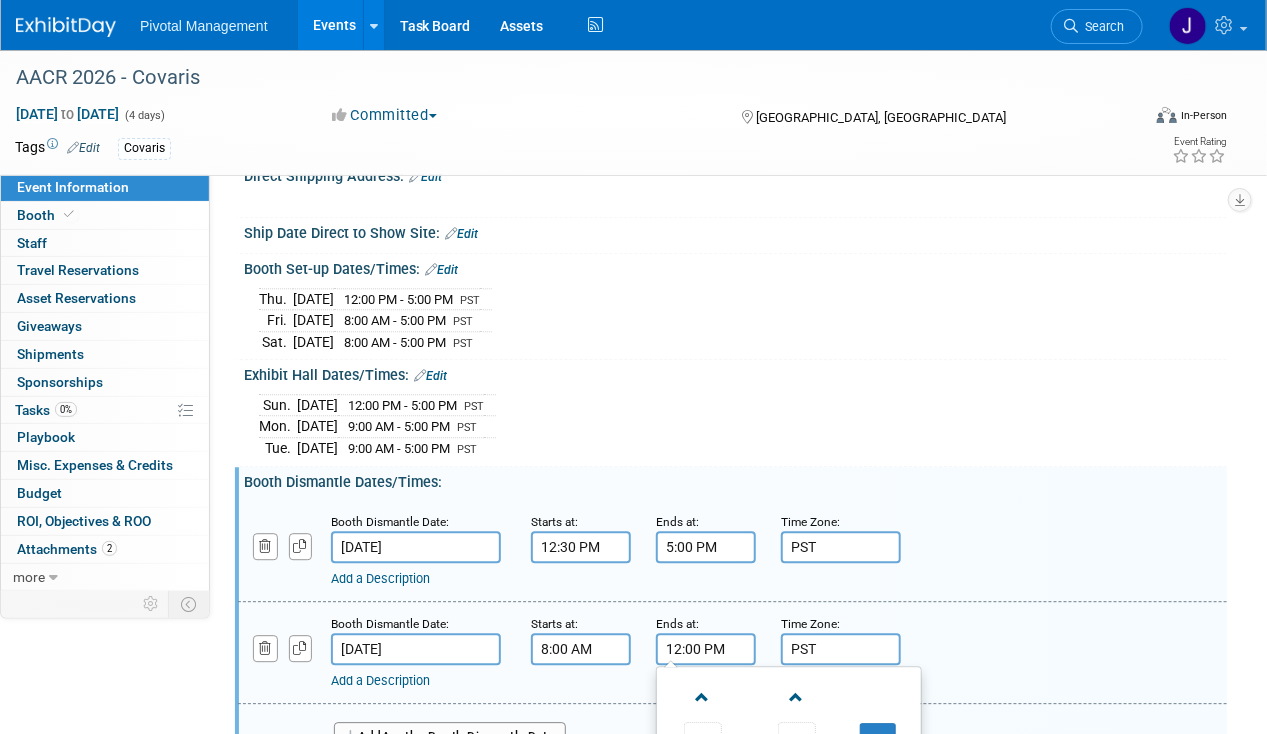type on "12:00 PM" 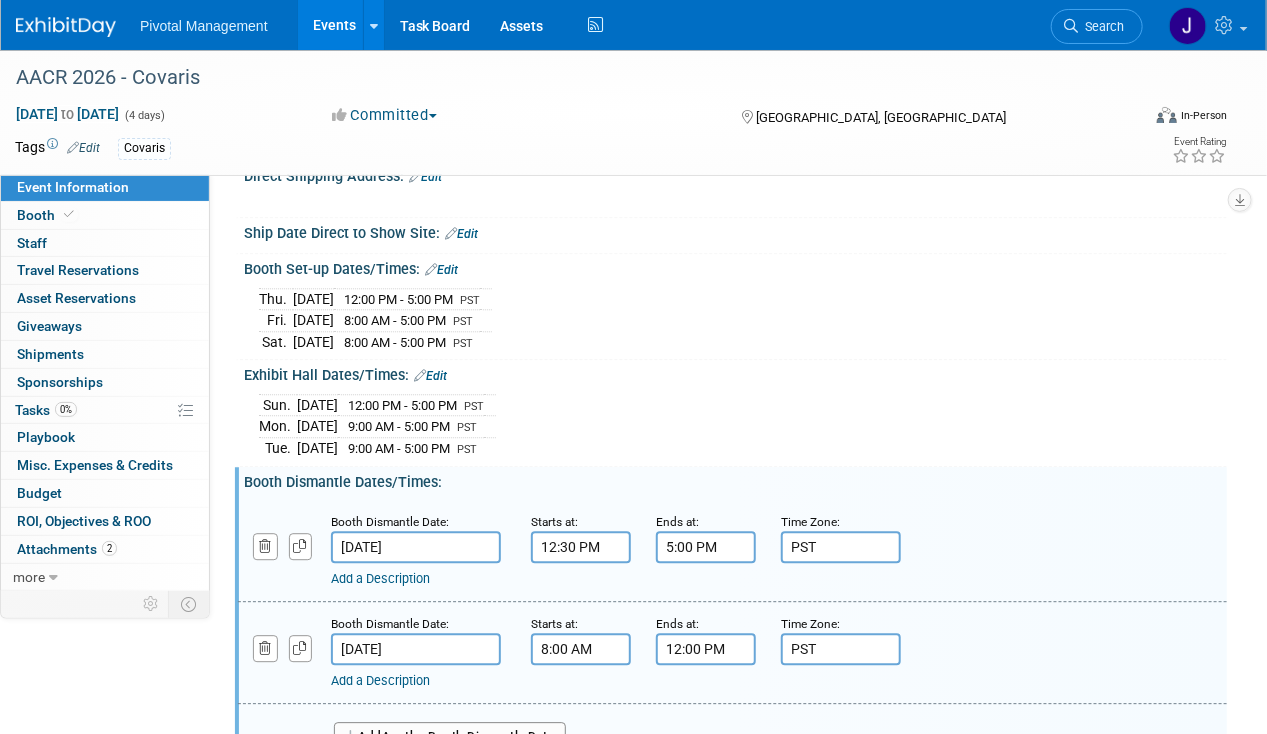 click on "Add a Description" at bounding box center (380, 578) 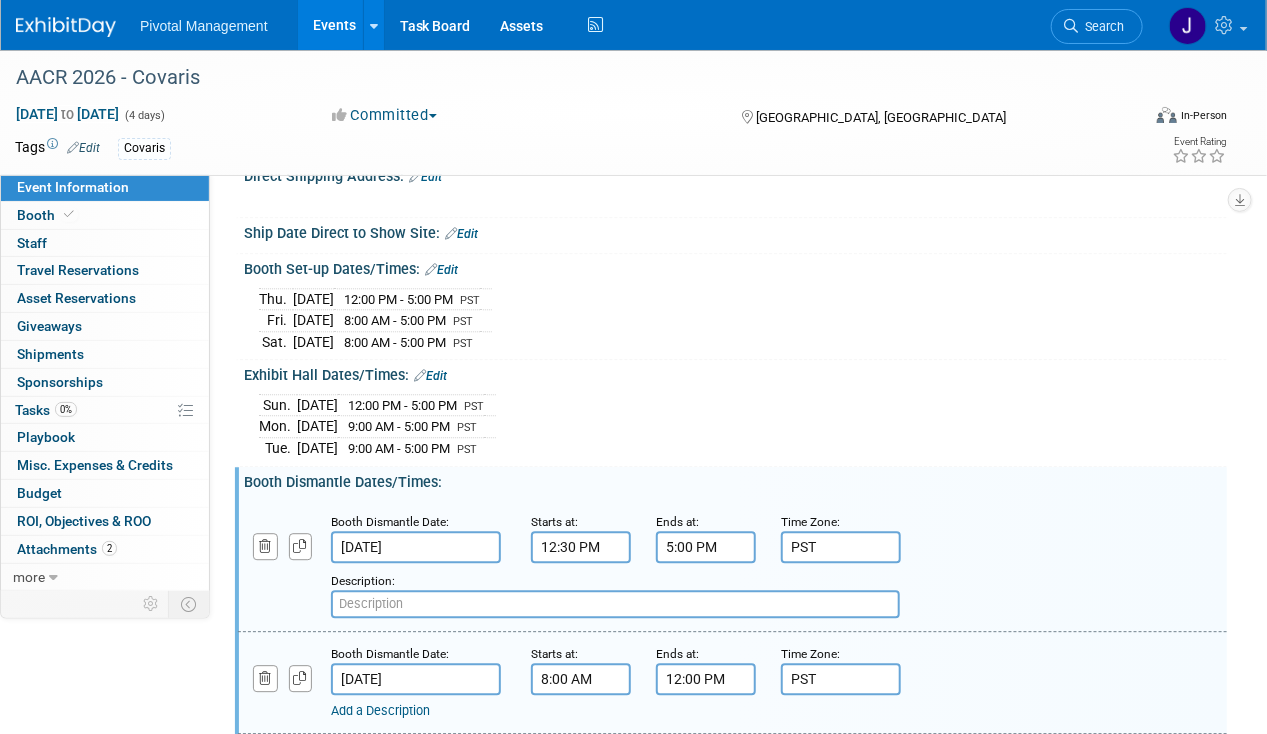 paste on "*Booths in Hall G need to be dismantled and moved out by Wednesday, April 2" 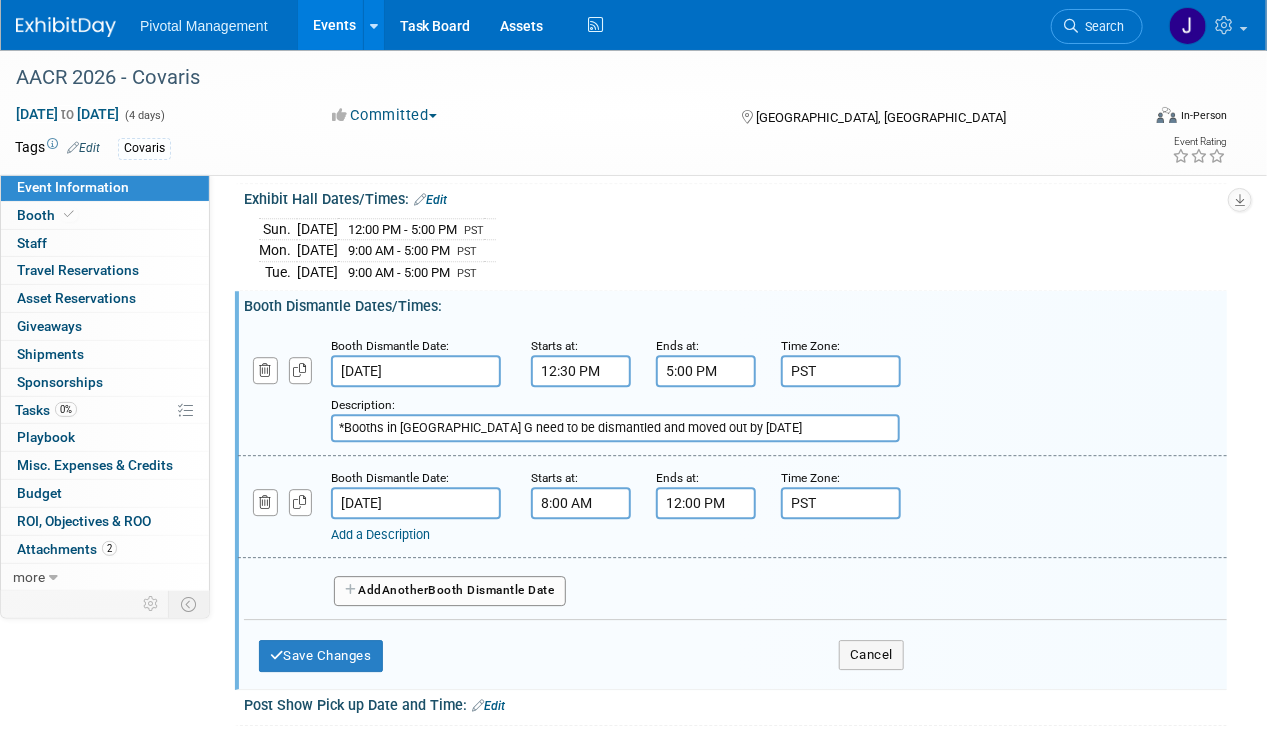 scroll, scrollTop: 1963, scrollLeft: 0, axis: vertical 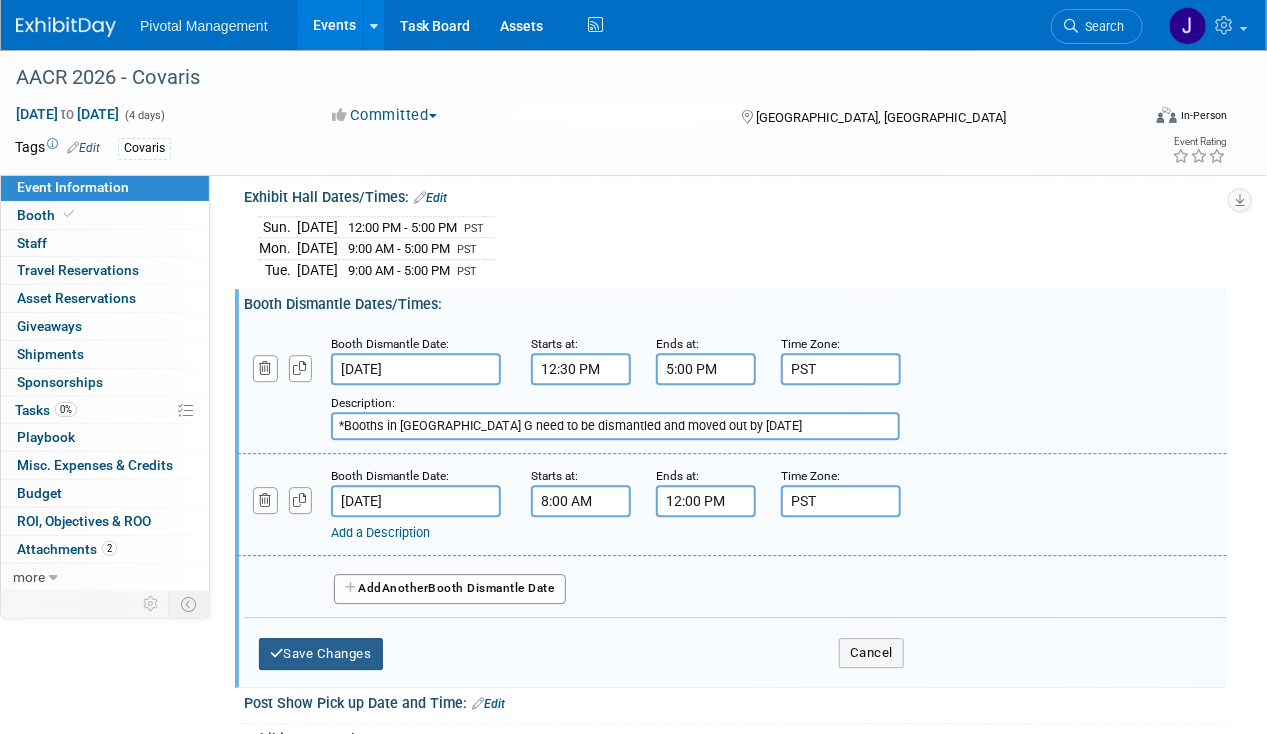 type on "*Booths in Hall G need to be dismantled and moved out by Wednesday, April 2" 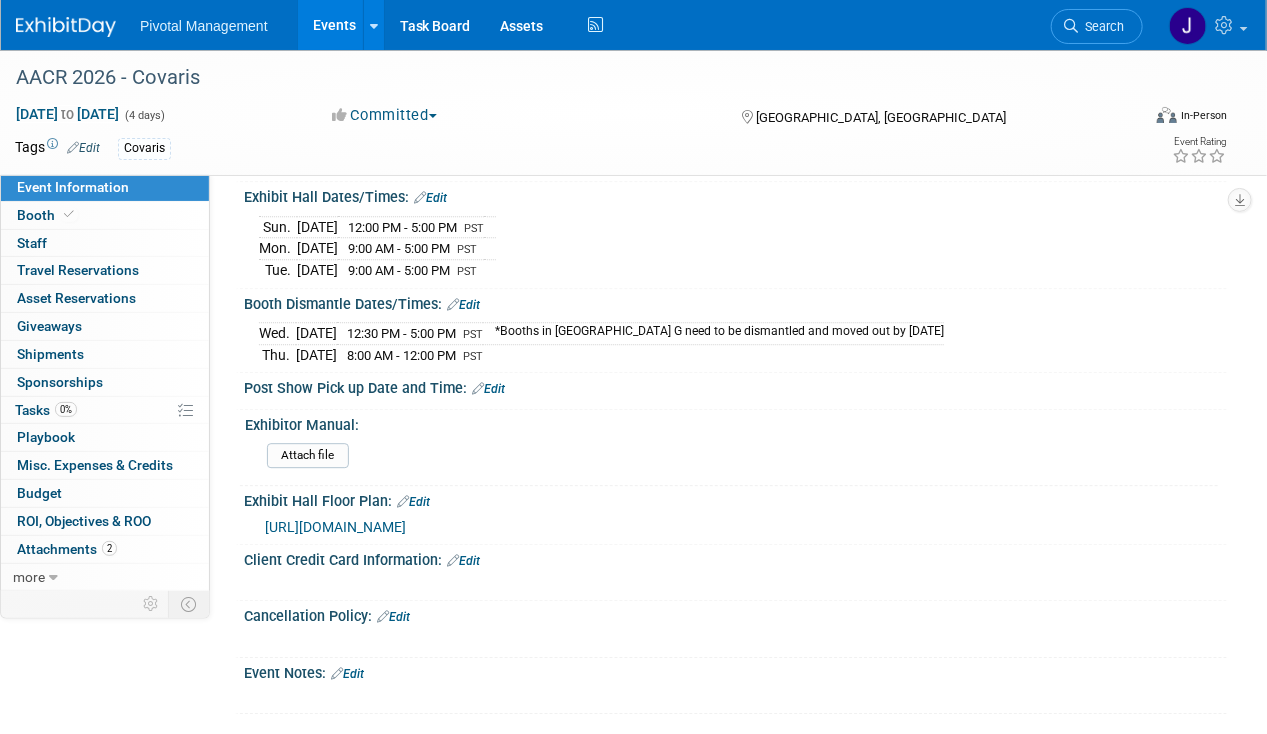 click on "Edit" at bounding box center (347, 674) 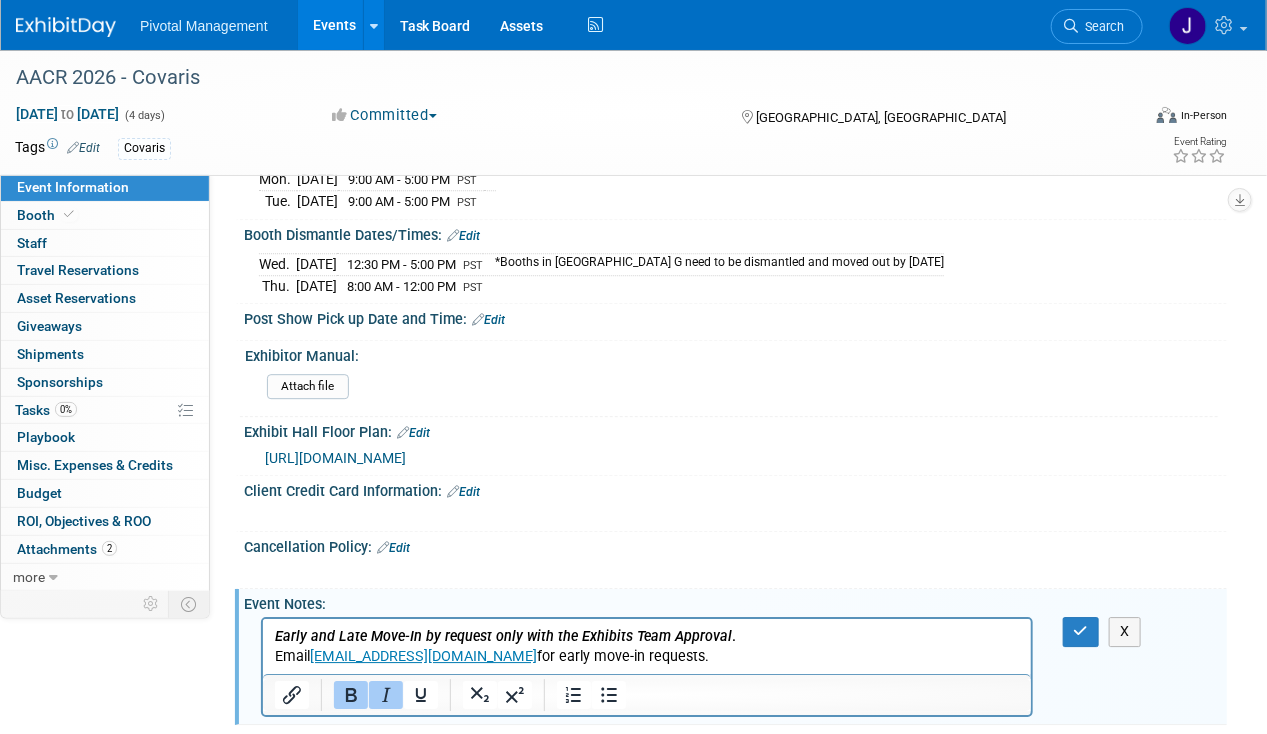 scroll, scrollTop: 2036, scrollLeft: 0, axis: vertical 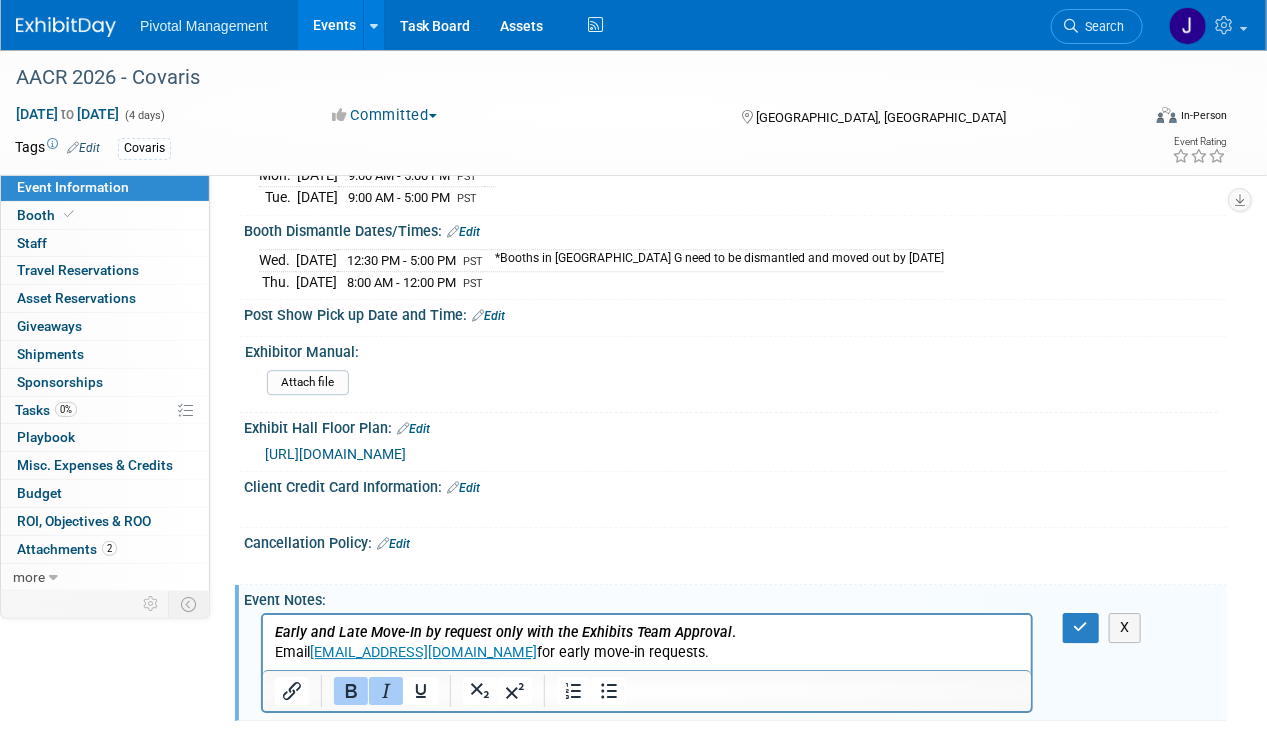 click on "X" at bounding box center (1087, 627) 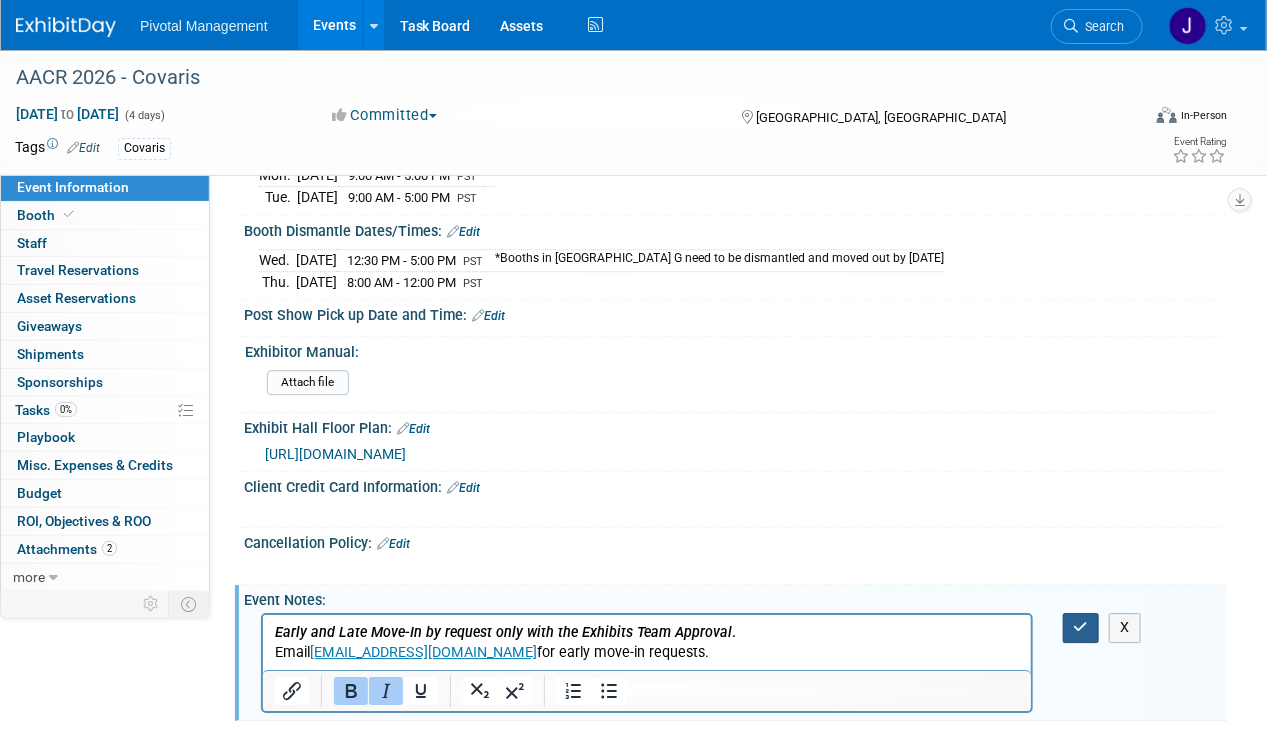 click at bounding box center (1081, 627) 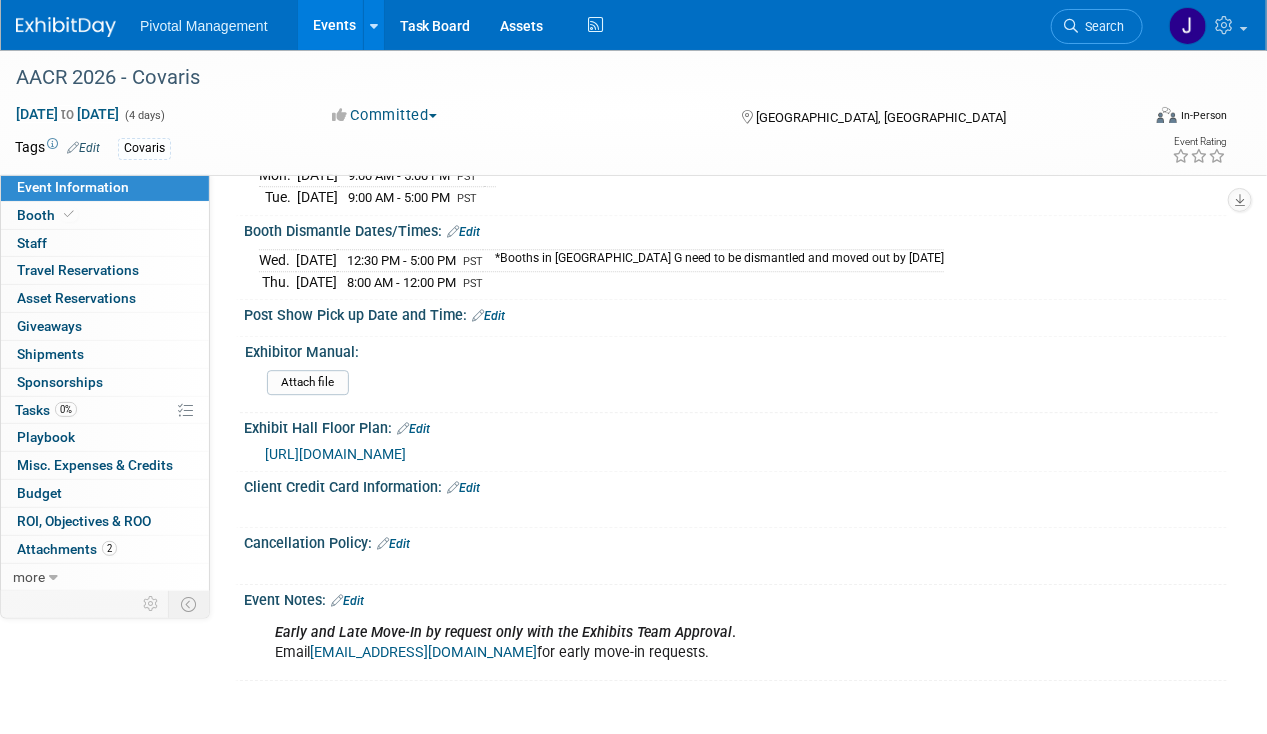 click on "Edit" at bounding box center (393, 544) 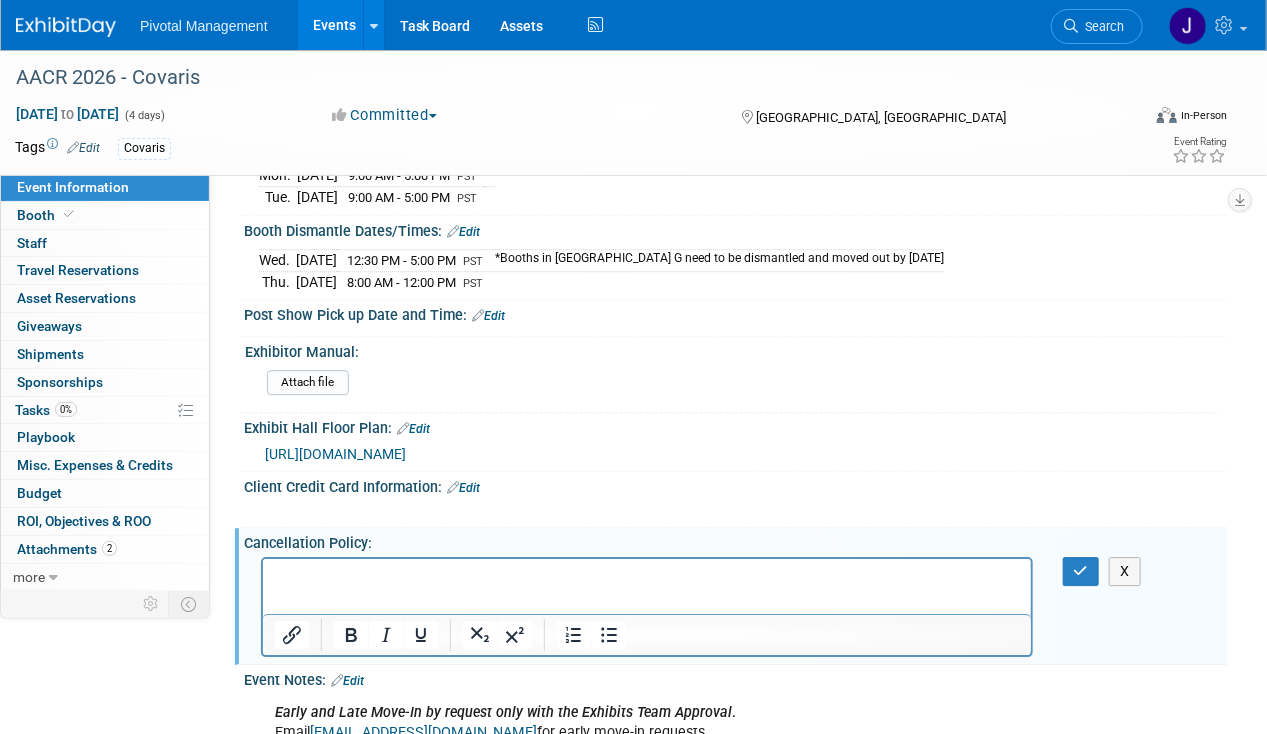 scroll, scrollTop: 2260, scrollLeft: 0, axis: vertical 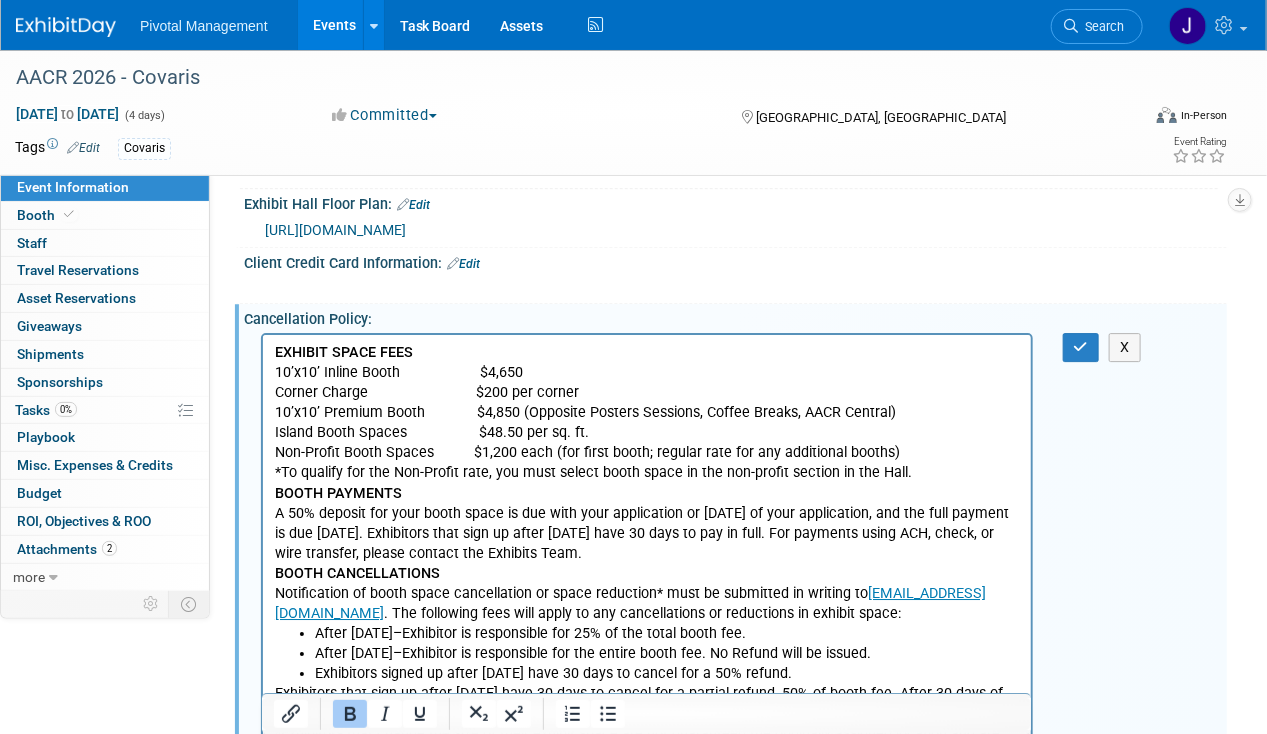 click on "*To qualify for the Non-Profit rate, you must select booth space in the non-profit section in the Hall." at bounding box center [646, 472] 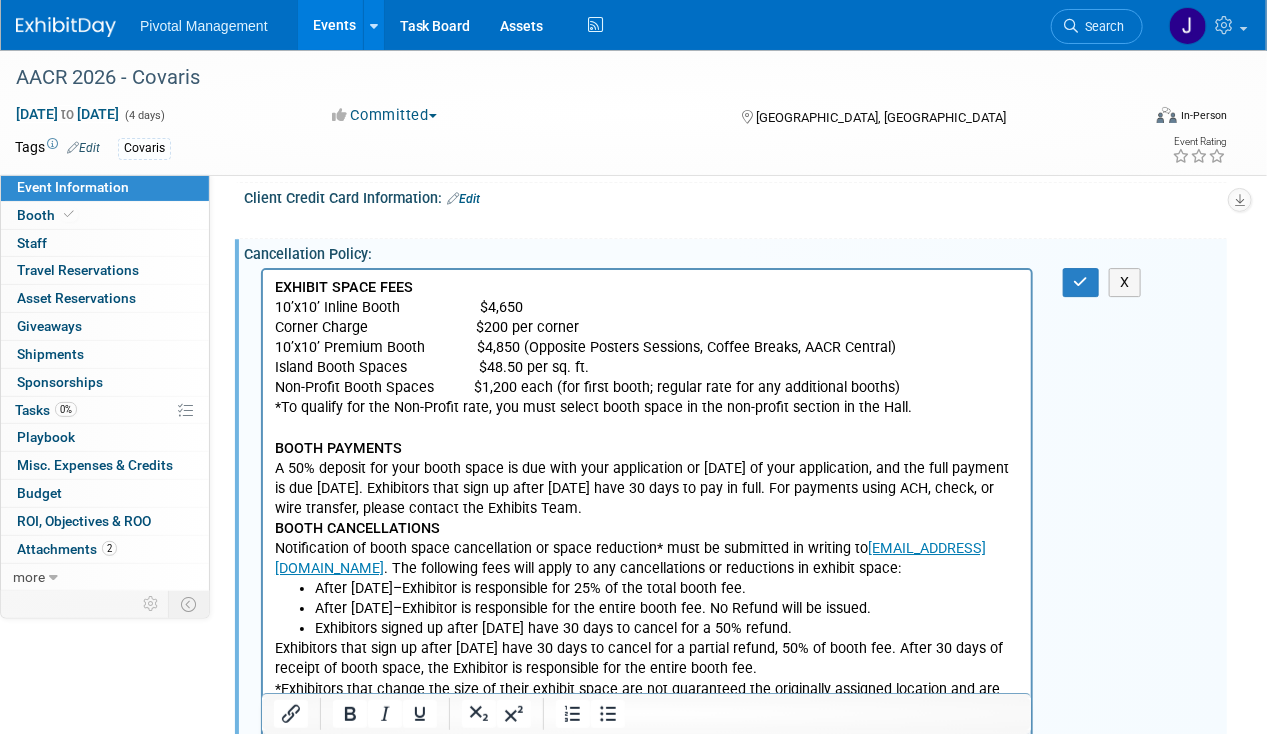 scroll, scrollTop: 2400, scrollLeft: 0, axis: vertical 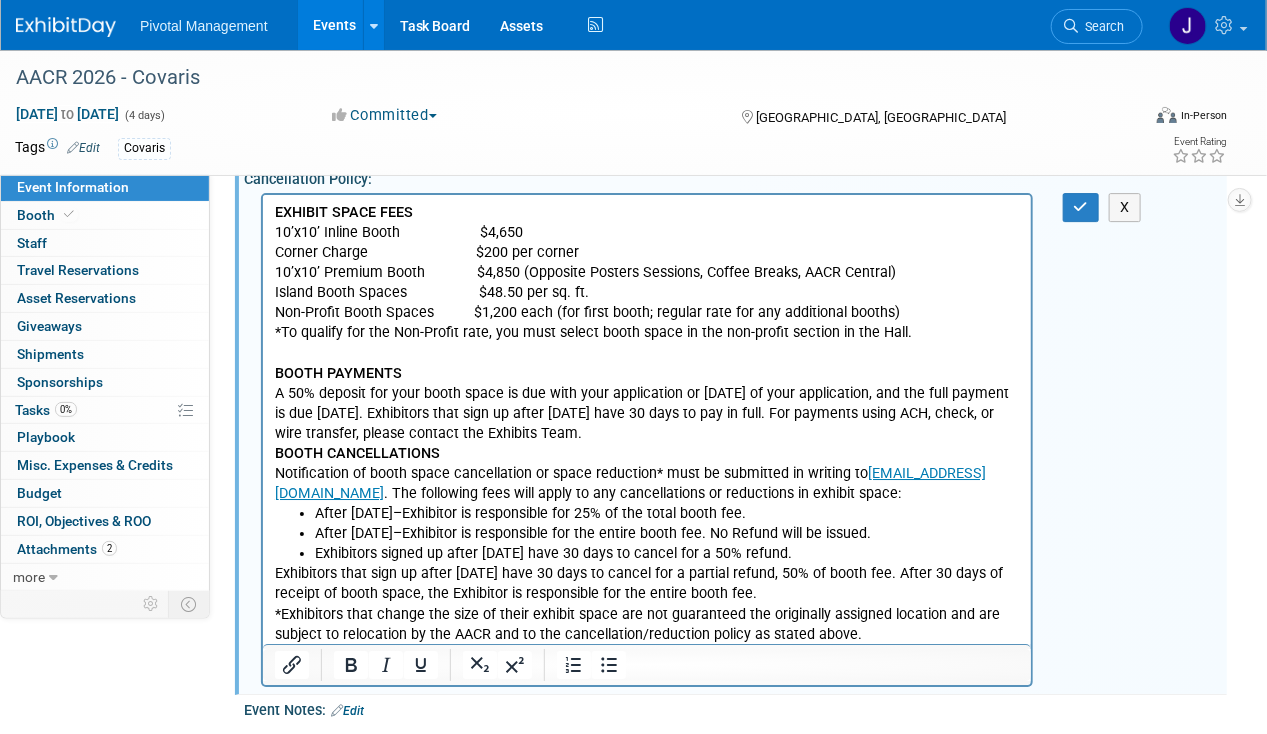 click on "A 50% deposit for your booth space is due with your application or within 30 days of your application, and the full payment is due September 15, 2025. Exhibitors that sign up after September 15 have 30 days to pay in full. For payments using ACH, check, or wire transfer, please contact the Exhibits Team." at bounding box center [646, 413] 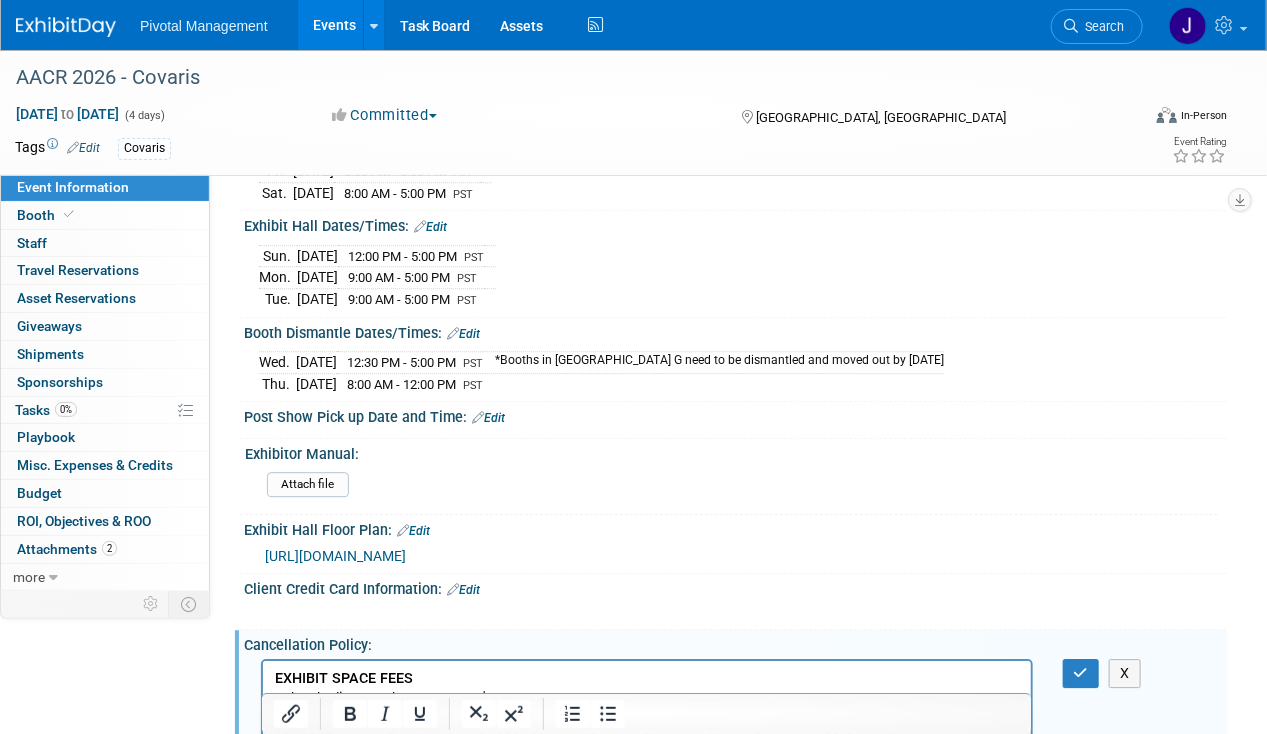 scroll, scrollTop: 1928, scrollLeft: 0, axis: vertical 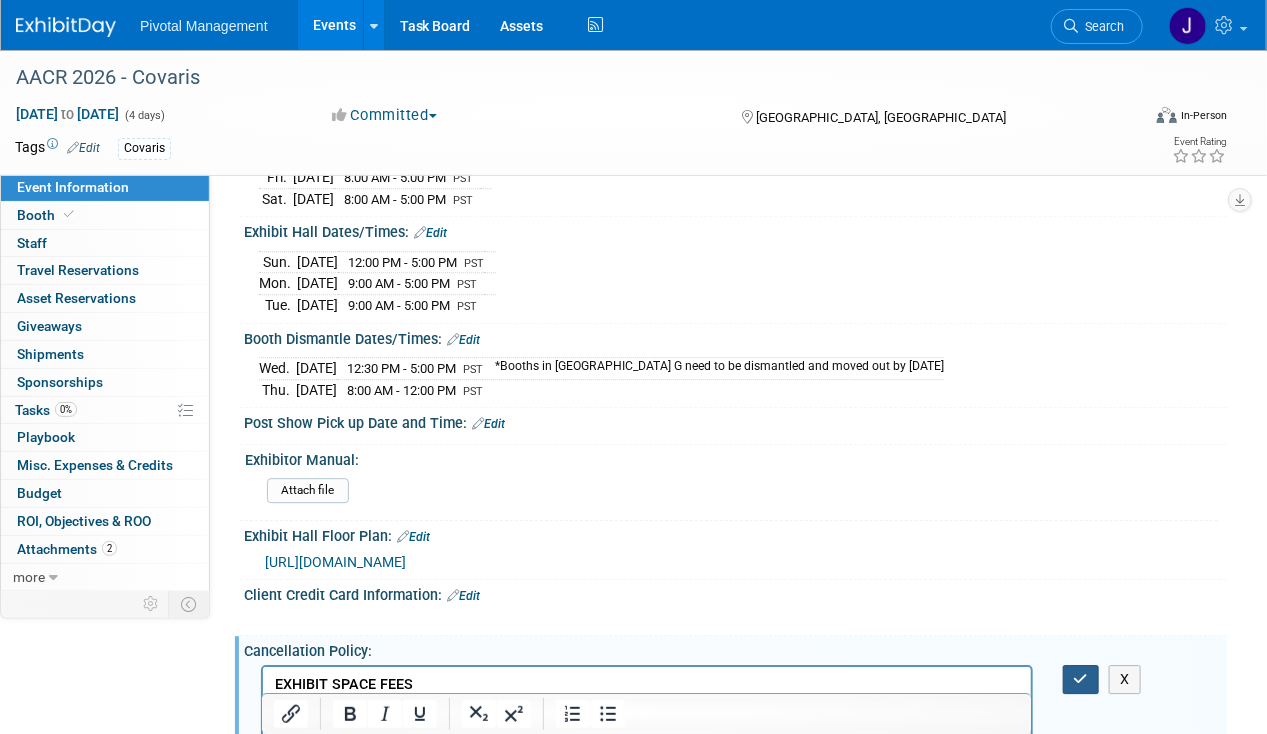 click at bounding box center [1081, 679] 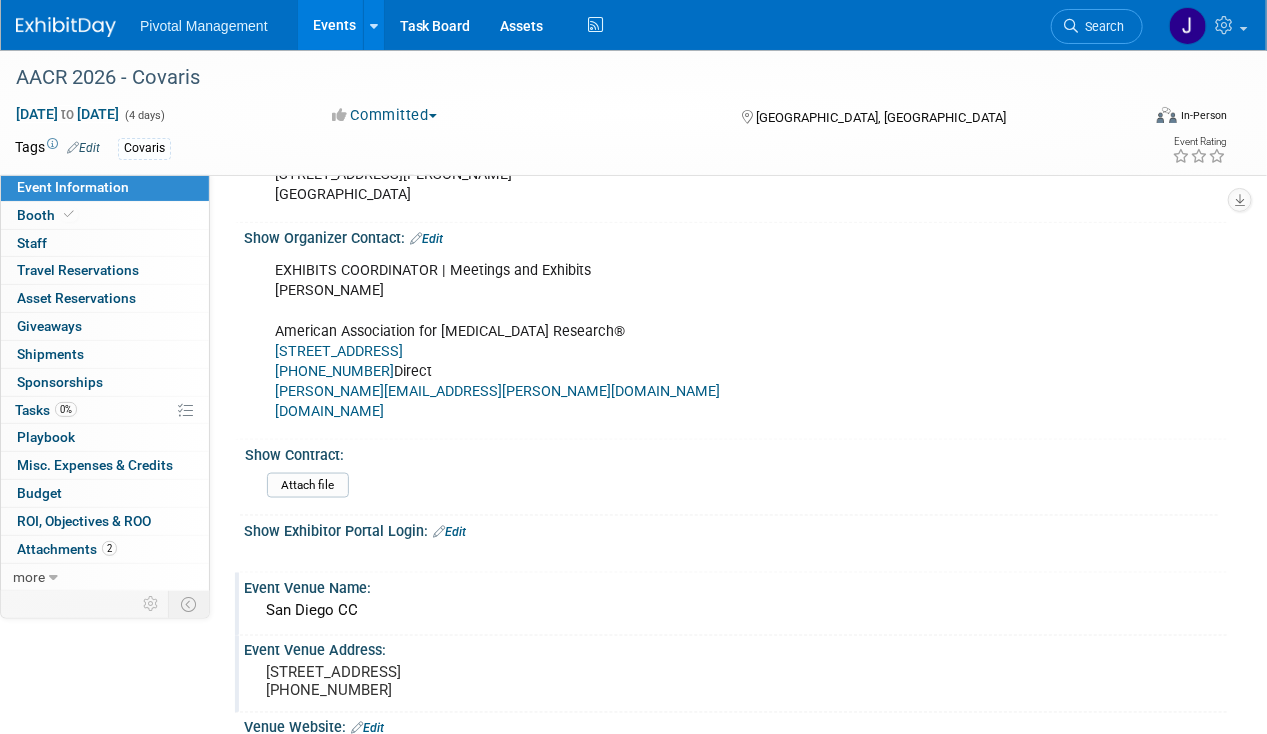 scroll, scrollTop: 800, scrollLeft: 0, axis: vertical 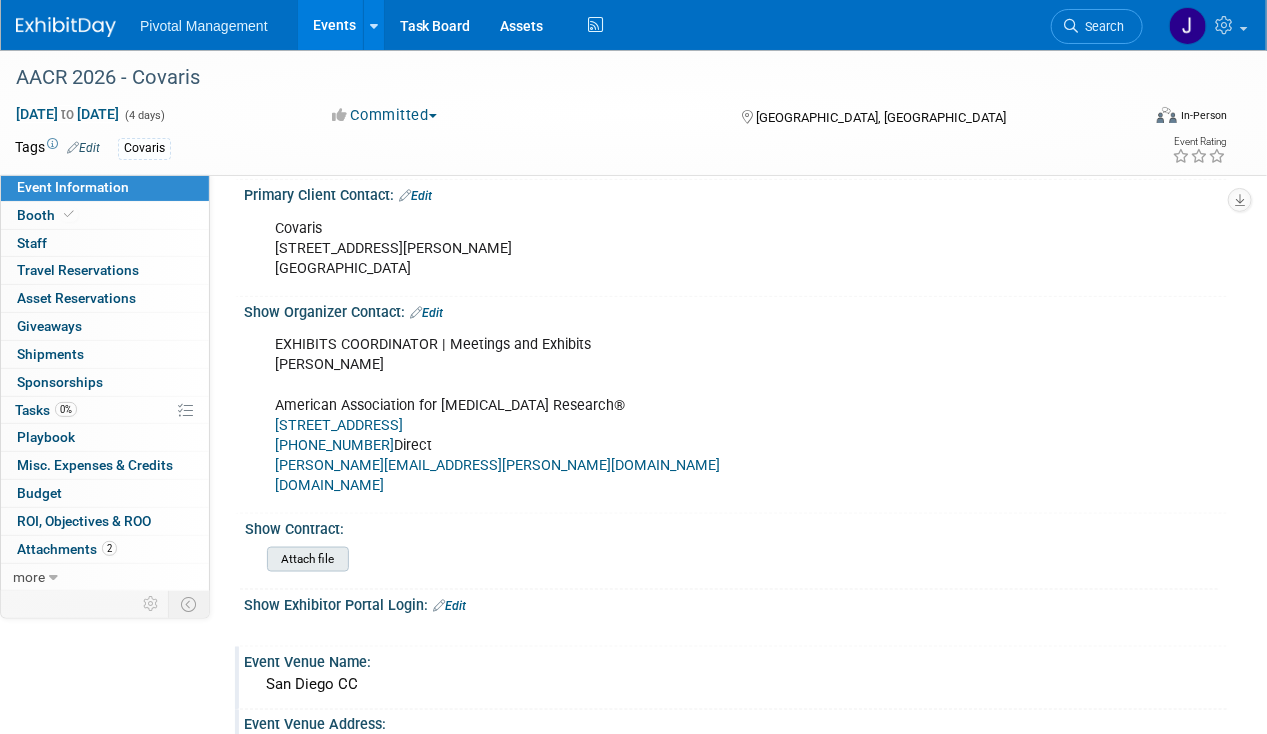 click at bounding box center [212, 559] 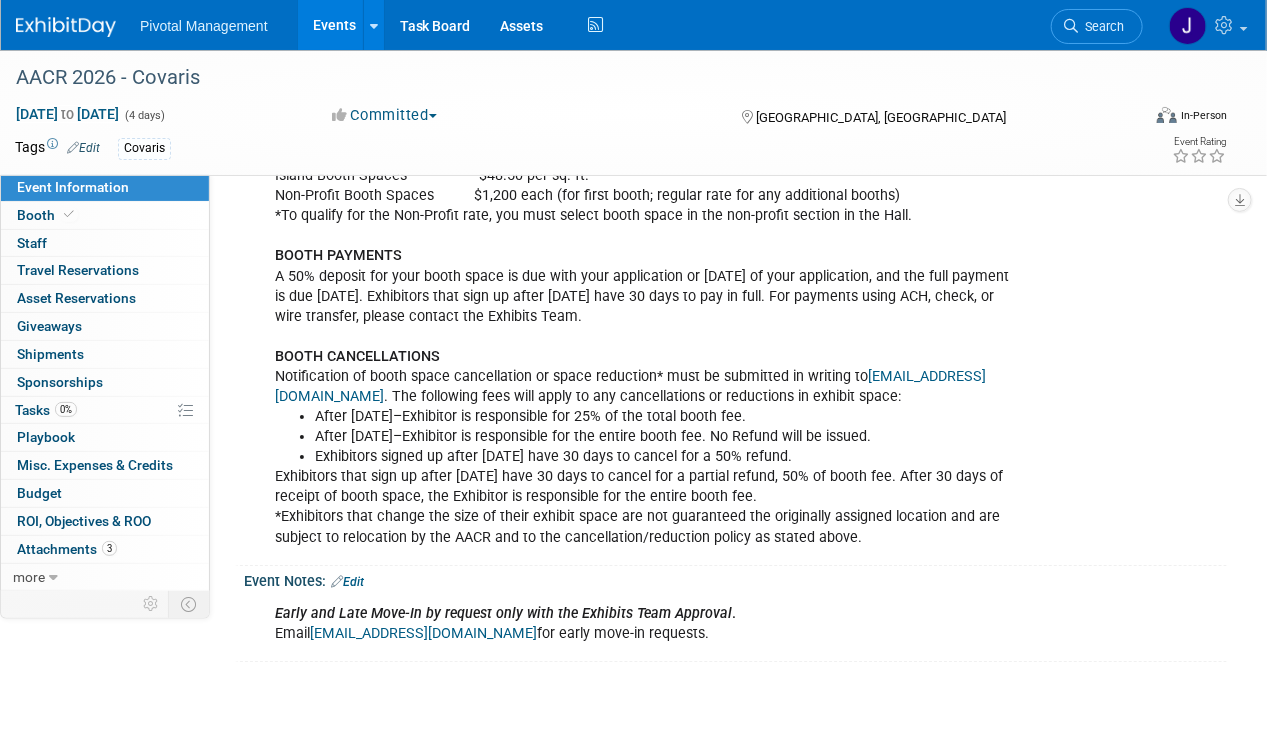 scroll, scrollTop: 2594, scrollLeft: 0, axis: vertical 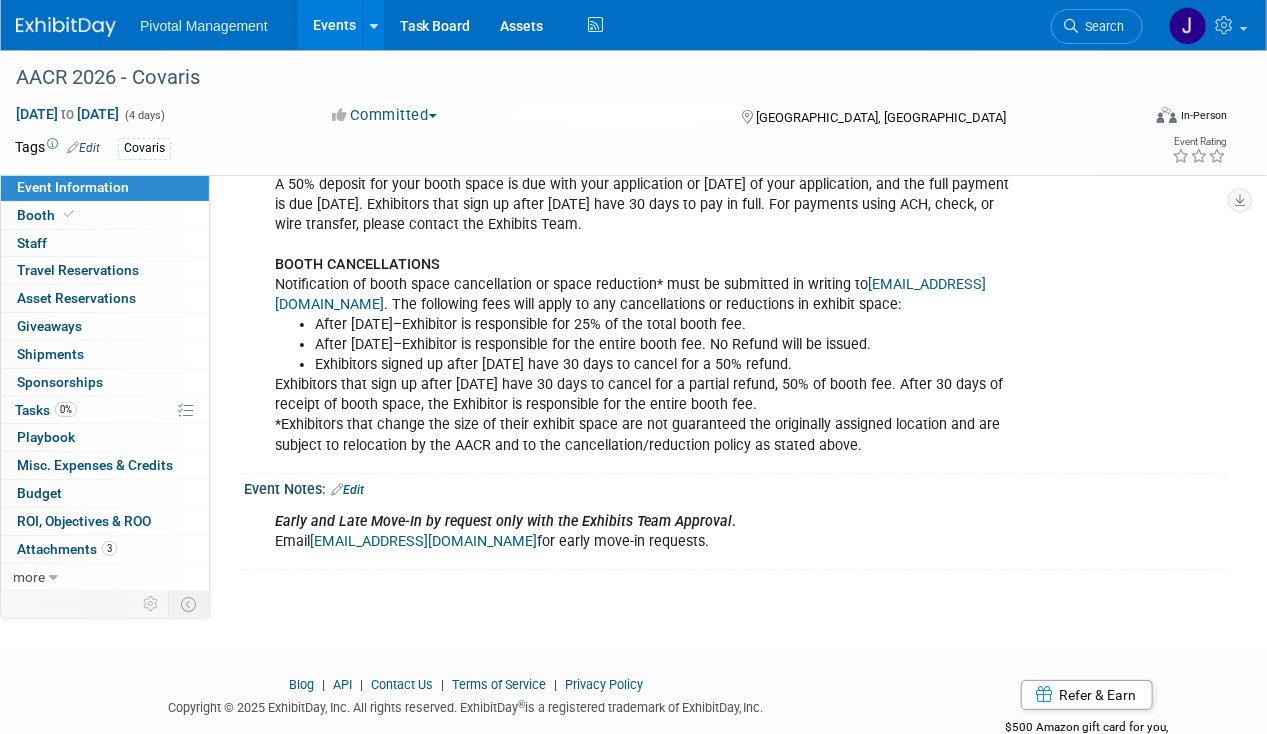 click on "Edit" at bounding box center (347, 490) 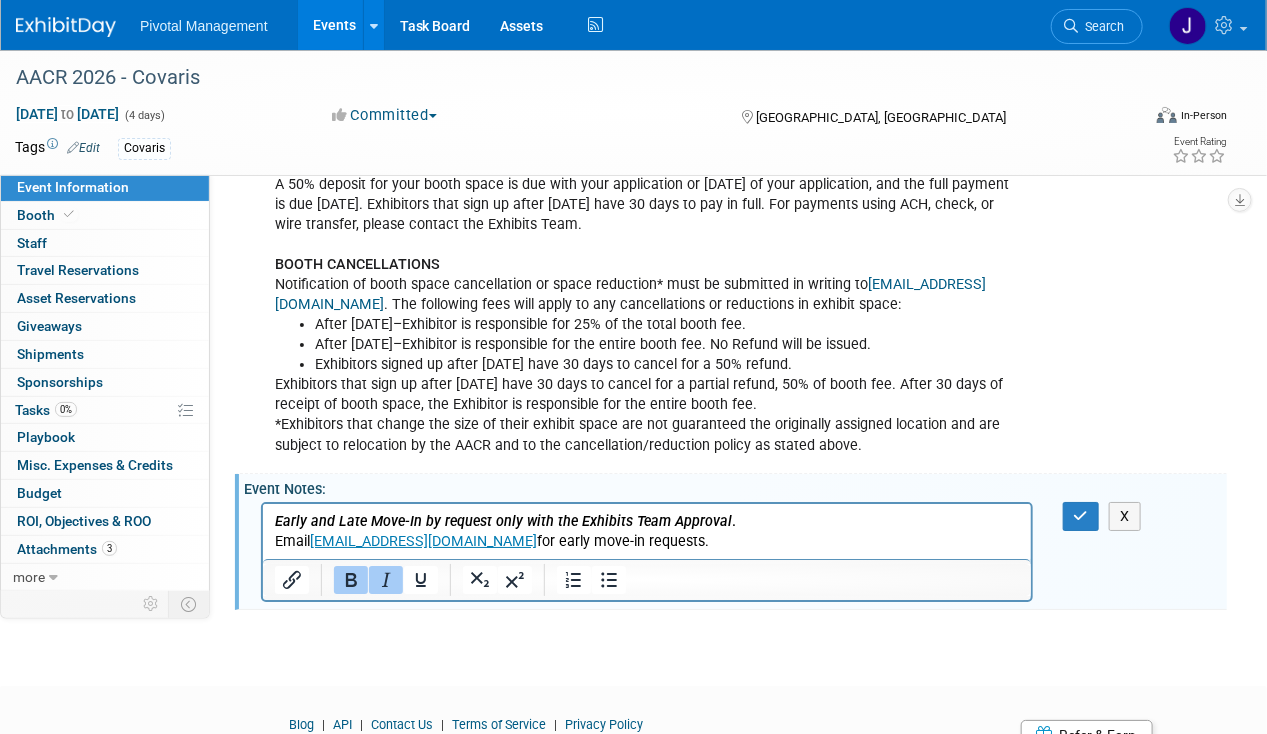 scroll, scrollTop: 0, scrollLeft: 0, axis: both 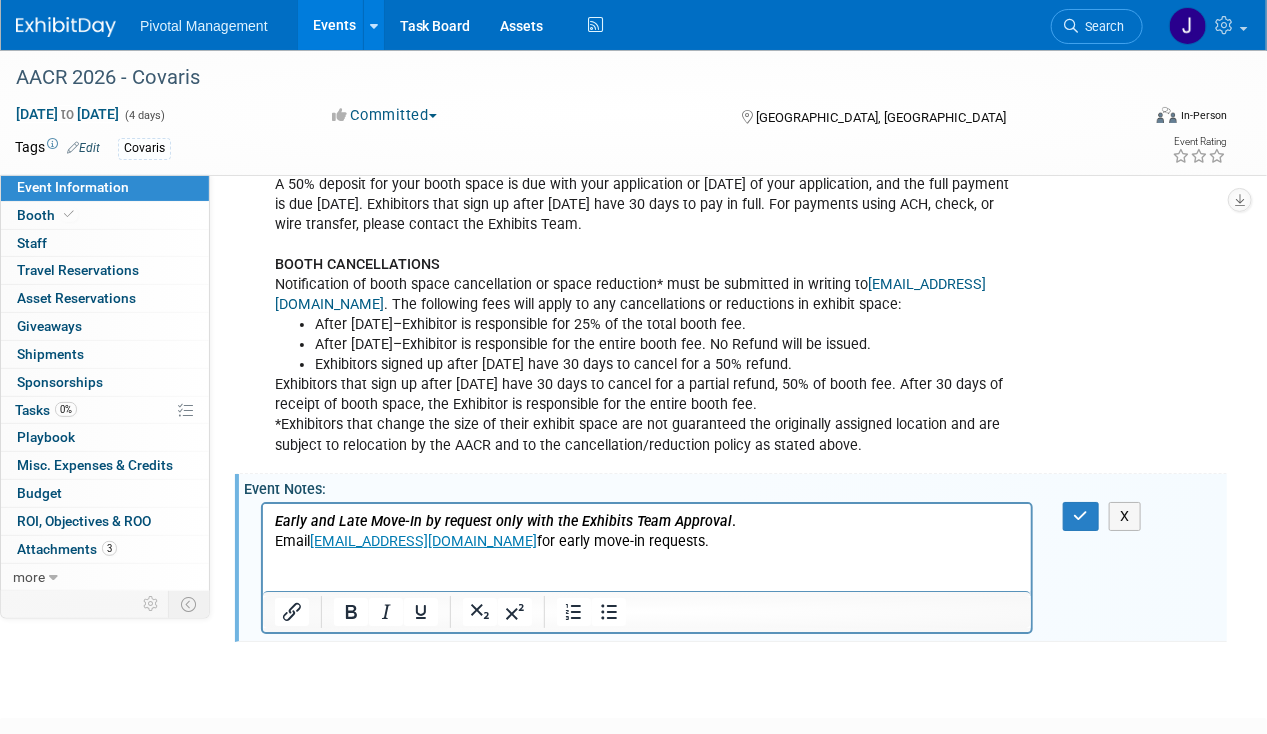 type 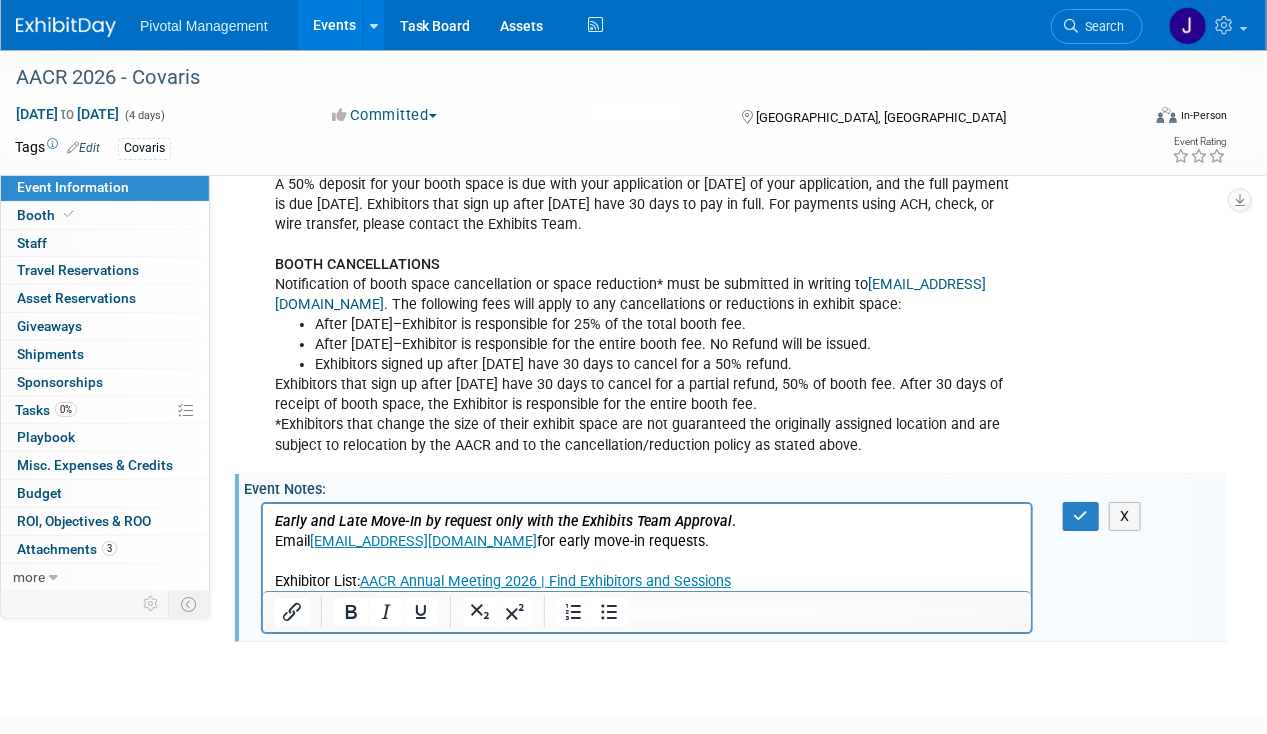 click at bounding box center (646, 561) 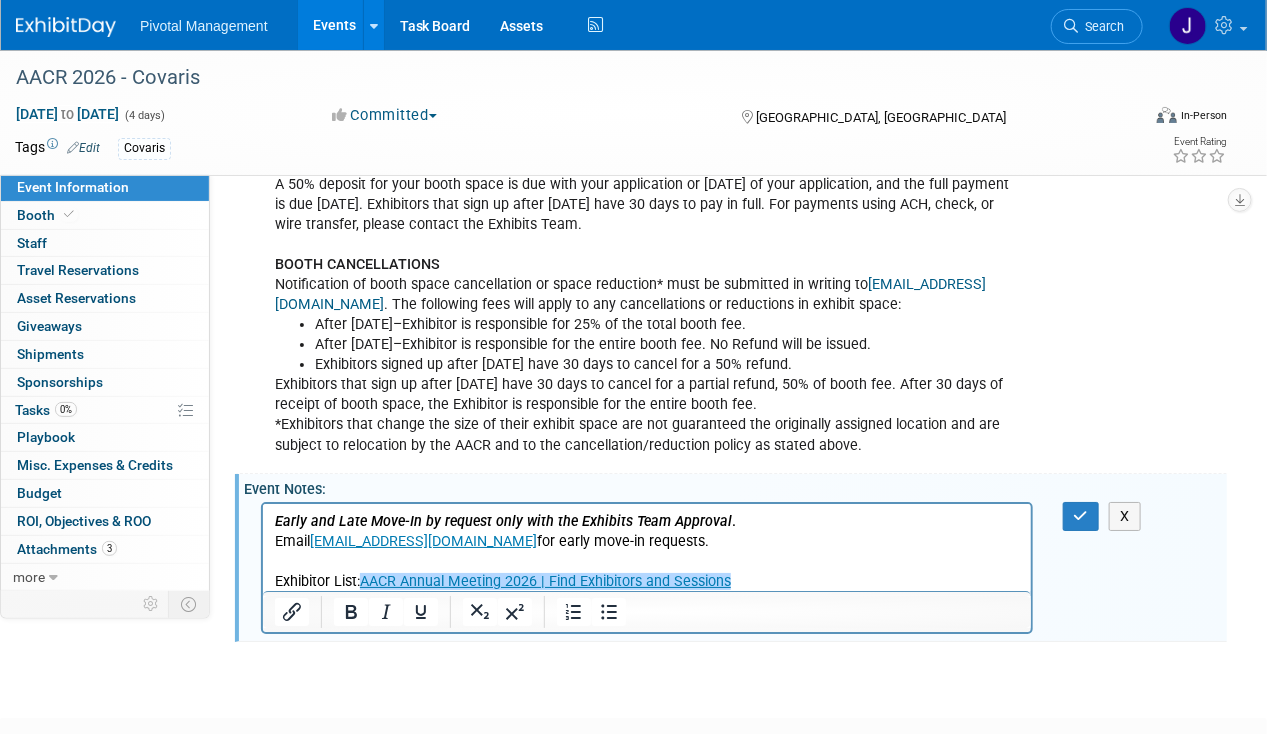 click on "Exhibitor List:  AACR Annual Meeting 2026 | Find Exhibitors and Sessions﻿" at bounding box center (646, 581) 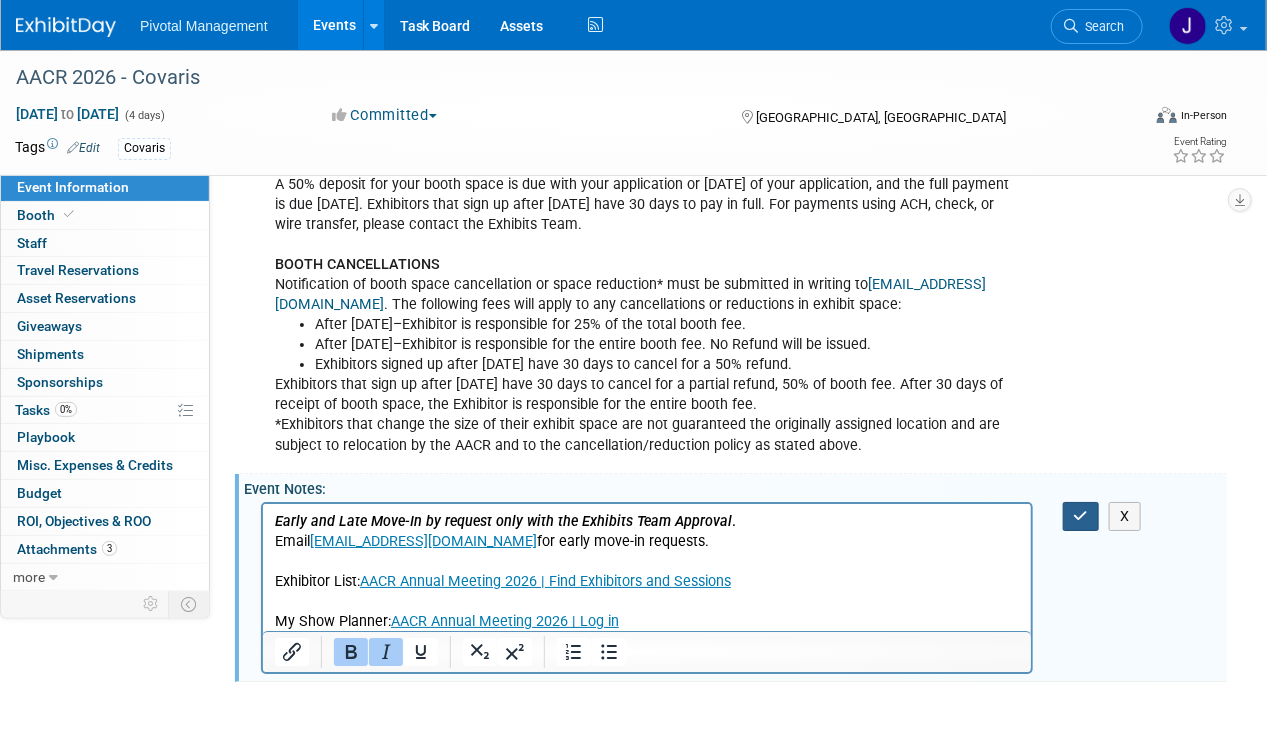 click at bounding box center (1081, 516) 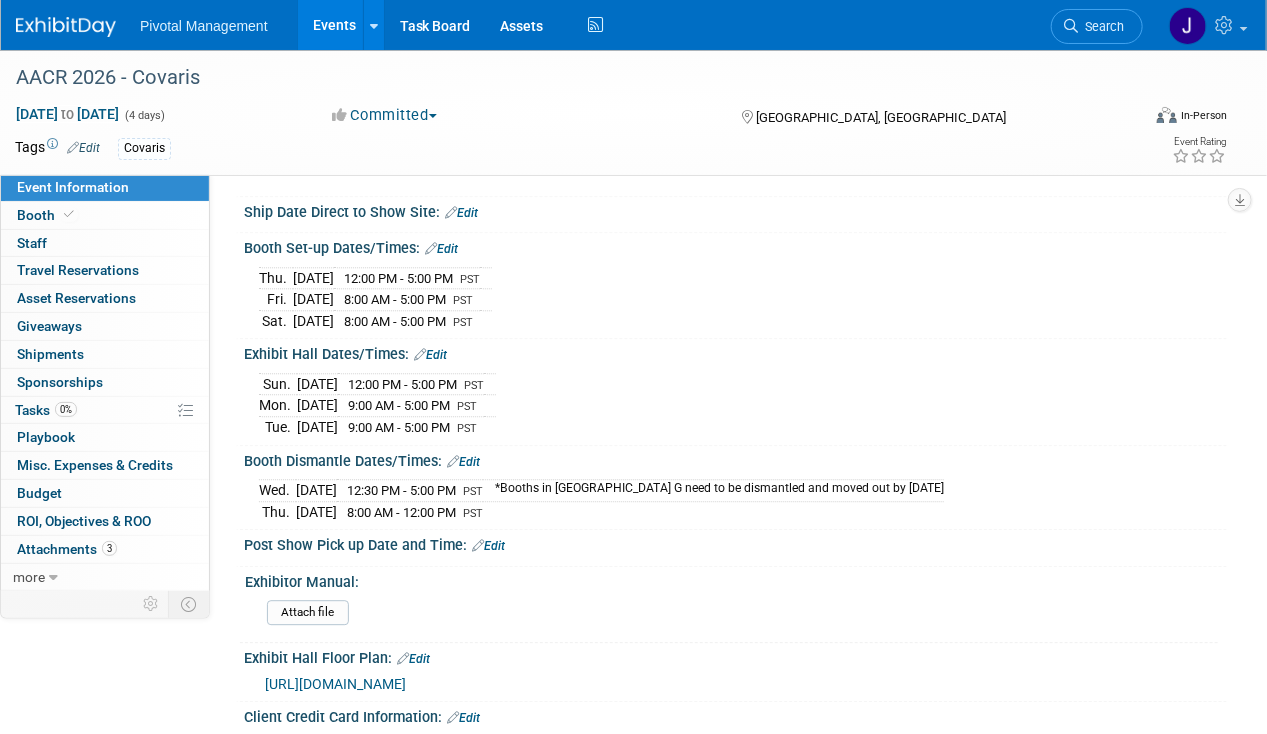scroll, scrollTop: 1782, scrollLeft: 0, axis: vertical 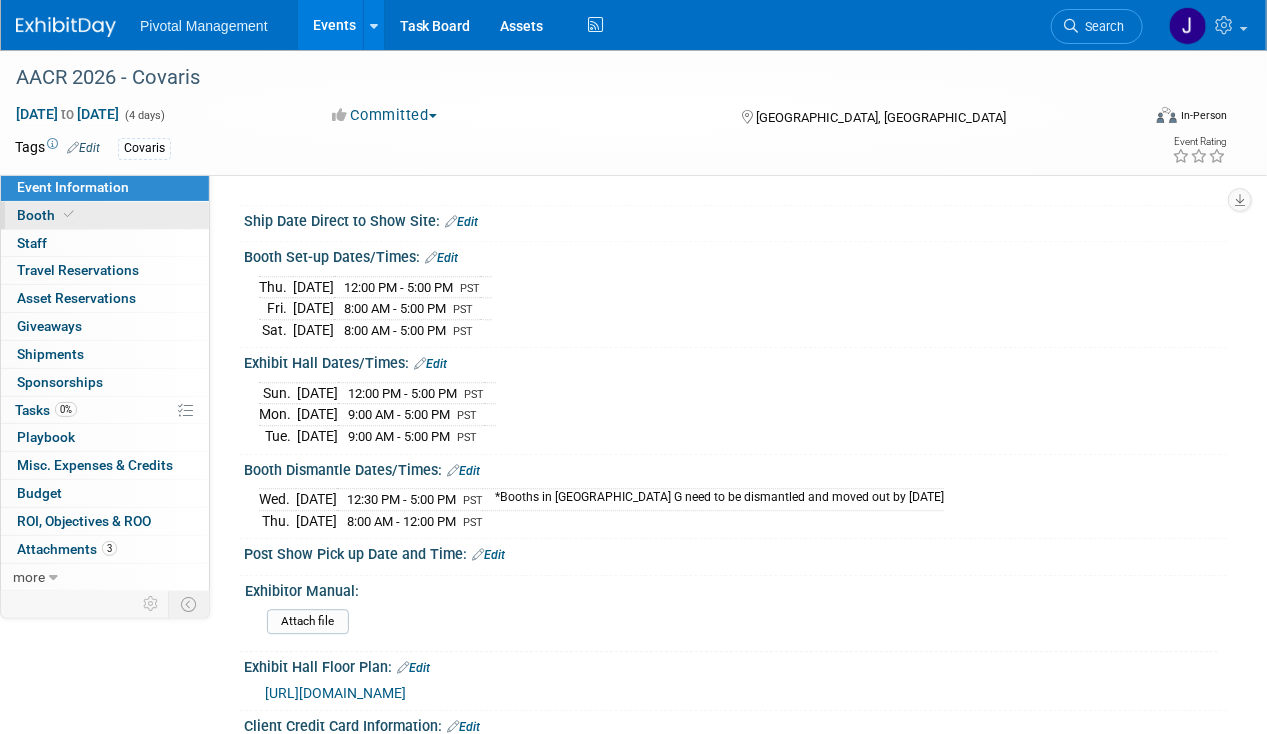 drag, startPoint x: 52, startPoint y: 218, endPoint x: 104, endPoint y: 219, distance: 52.009613 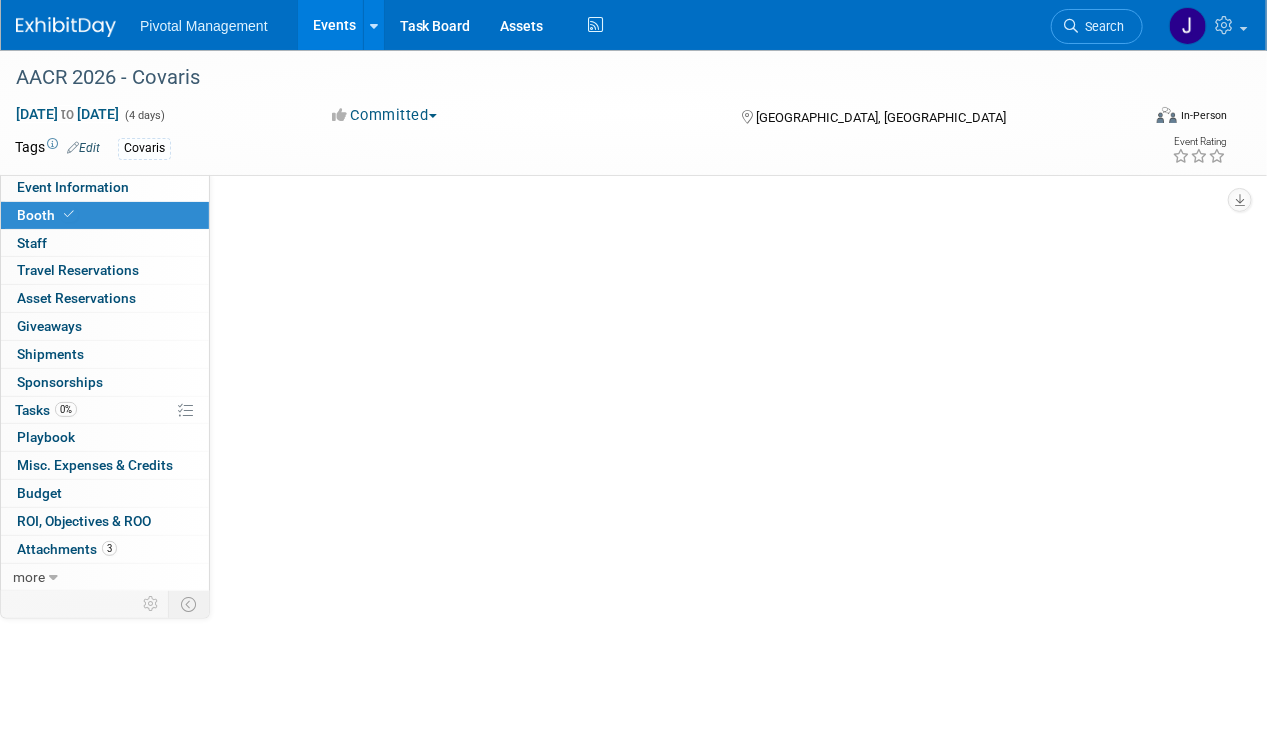 scroll, scrollTop: 0, scrollLeft: 0, axis: both 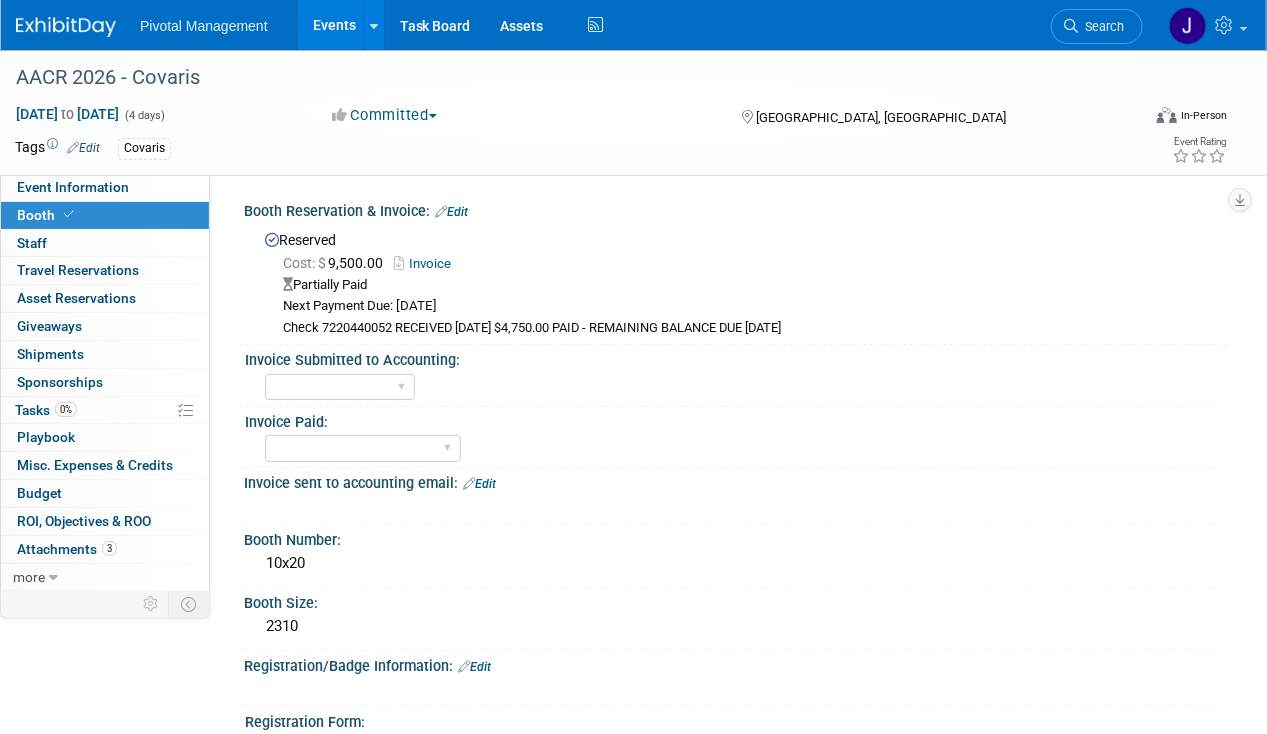 click on "Edit" at bounding box center [451, 212] 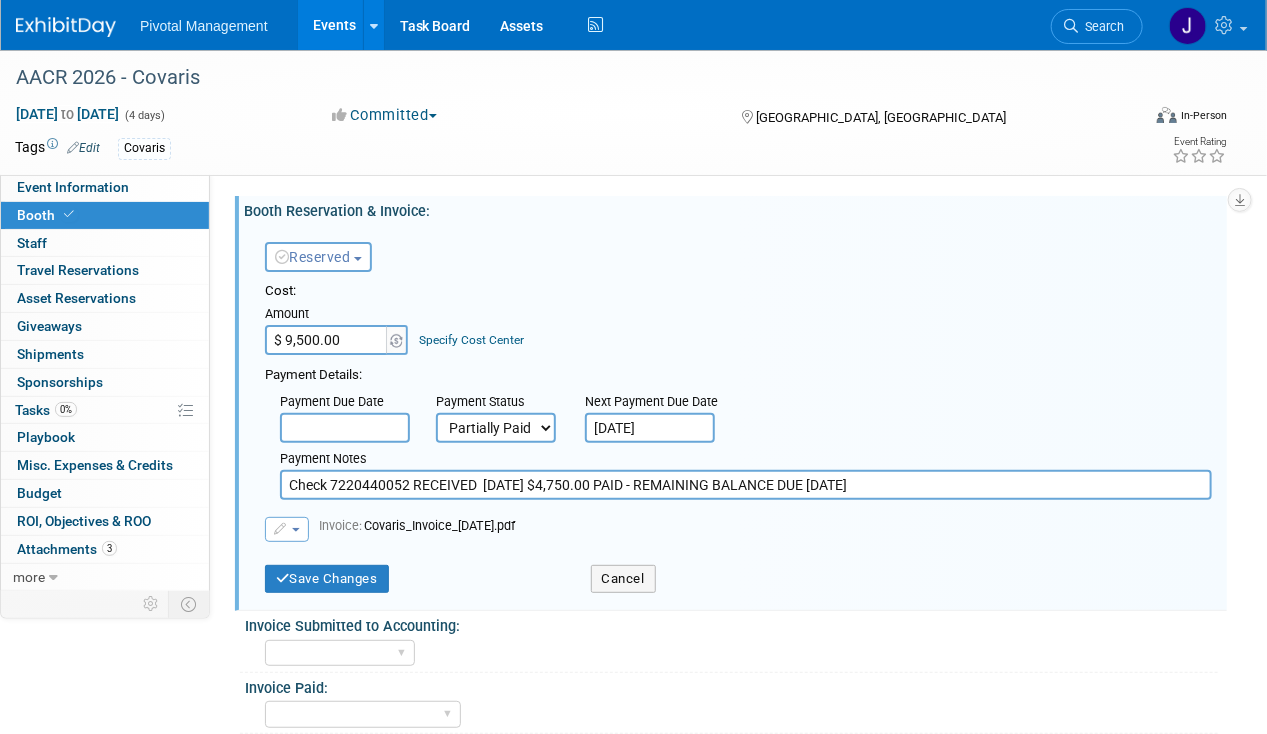 click on "Specify Cost Center" at bounding box center [472, 340] 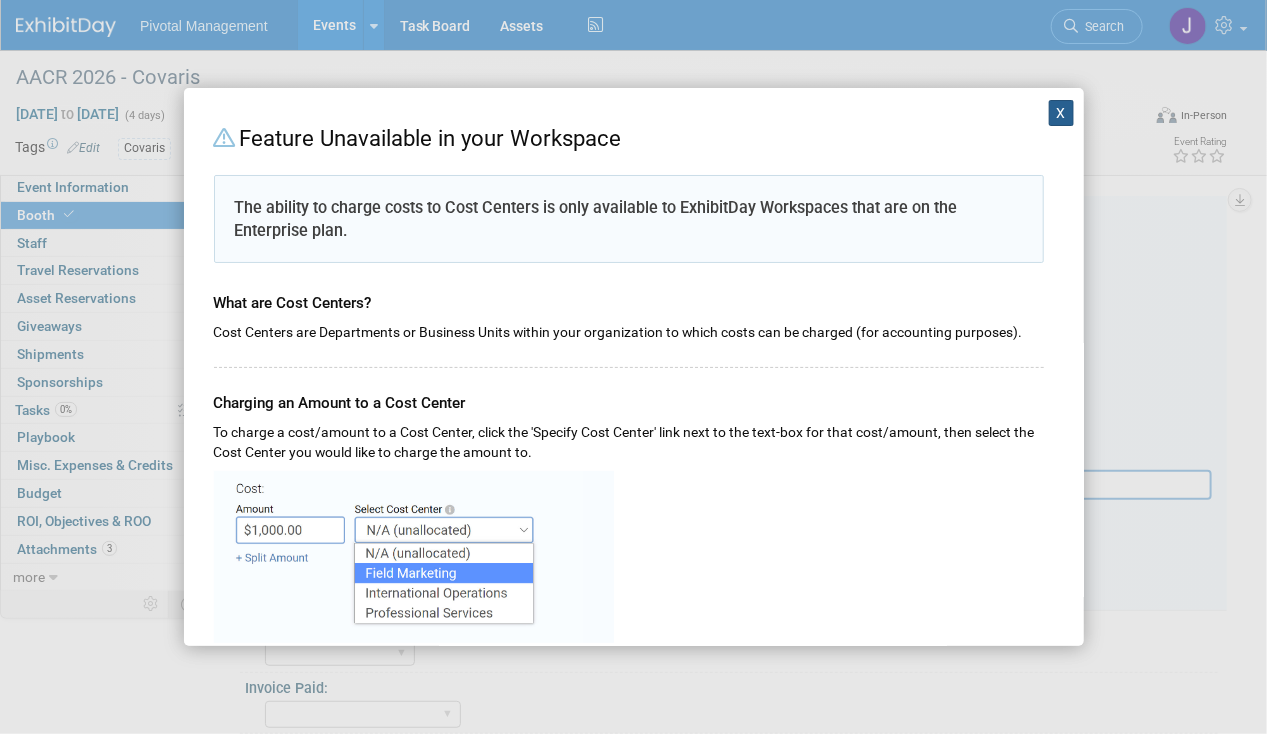 click on "X
Feature Unavailable in your Workspace
The ability to charge costs to Cost Centers is only available to ExhibitDay Workspaces that are on the Enterprise plan.
What are Cost Centers?
Cost Centers are Departments or Business Units within your organization to which costs can be charged (for accounting purposes).
Charging an Amount to a Cost Center
To charge a cost/amount to a Cost Center, click the 'Specify Cost Center' link next to the text-box for that cost/amount, then select the Cost Center you would like to charge the amount to.
Charging an Amount to Multiple Cost Centers
Managing Cost Centers" at bounding box center (634, 367) 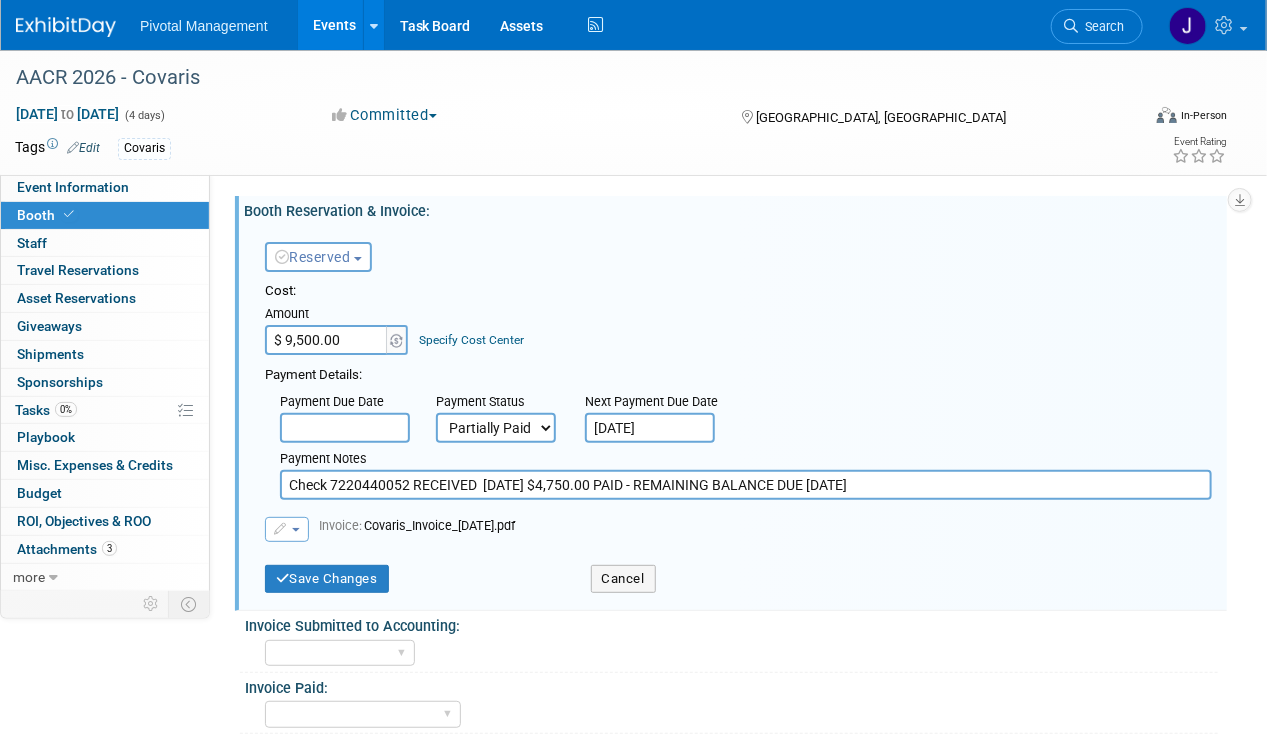 click on "Check 7220440052 RECEIVED  07/15/2025 $4,750.00 PAID - REMAINING BALANCE DUE SEPT 15" at bounding box center [746, 485] 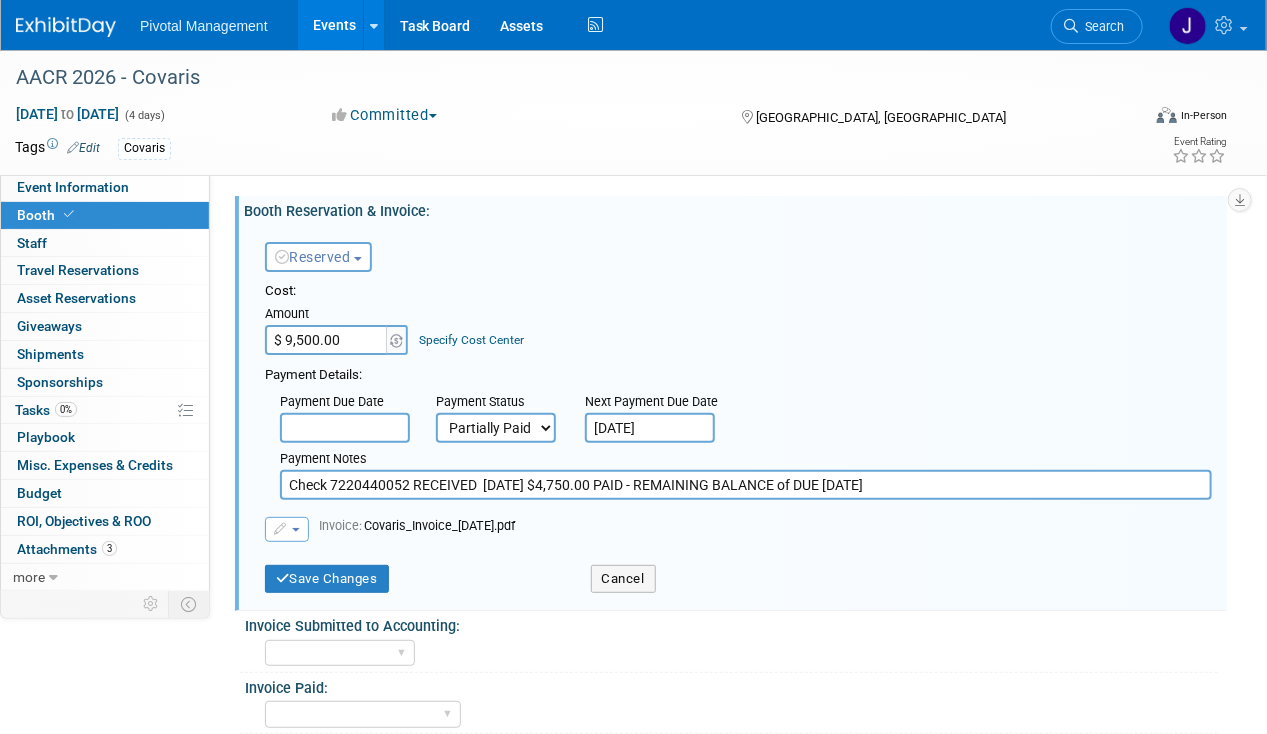 drag, startPoint x: 833, startPoint y: 484, endPoint x: 867, endPoint y: 486, distance: 34.058773 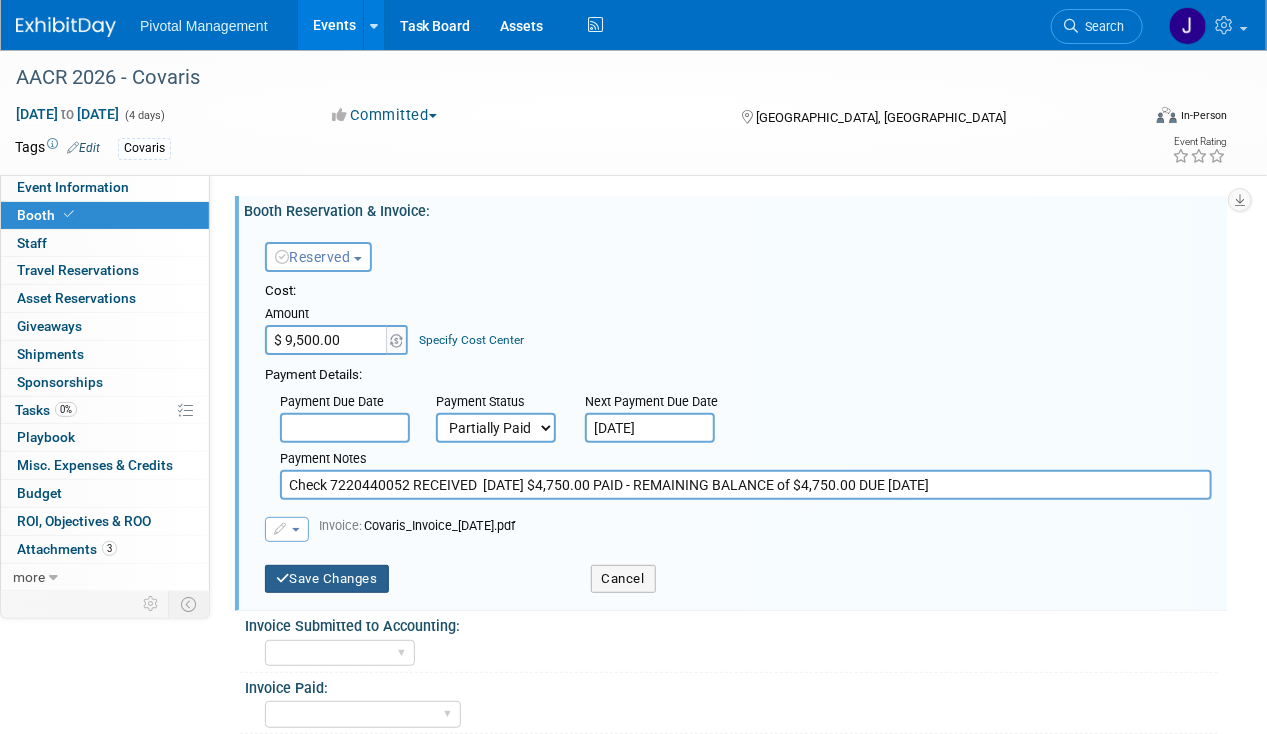 type on "Check 7220440052 RECEIVED  07/15/2025 $4,750.00 PAID - REMAINING BALANCE of $4,750.00 DUE SEPT 15" 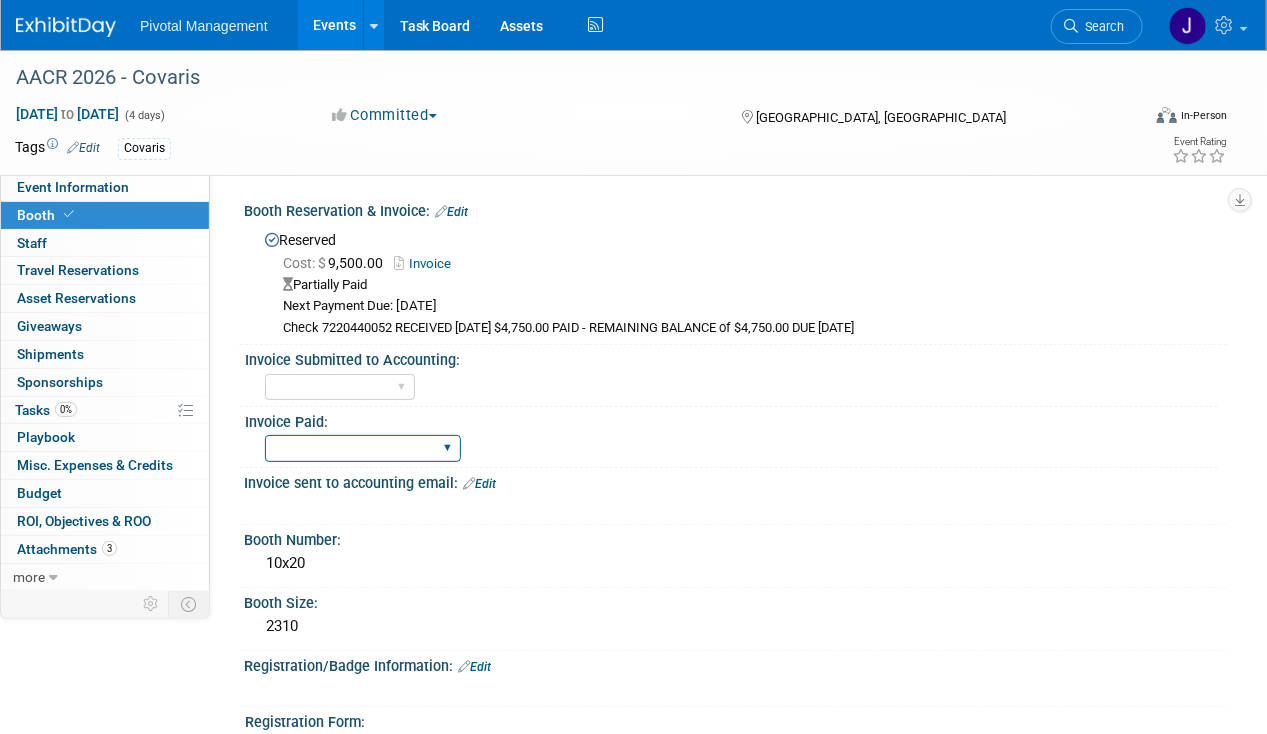click on "Yes
No
Submitted to Accounting" at bounding box center [363, 448] 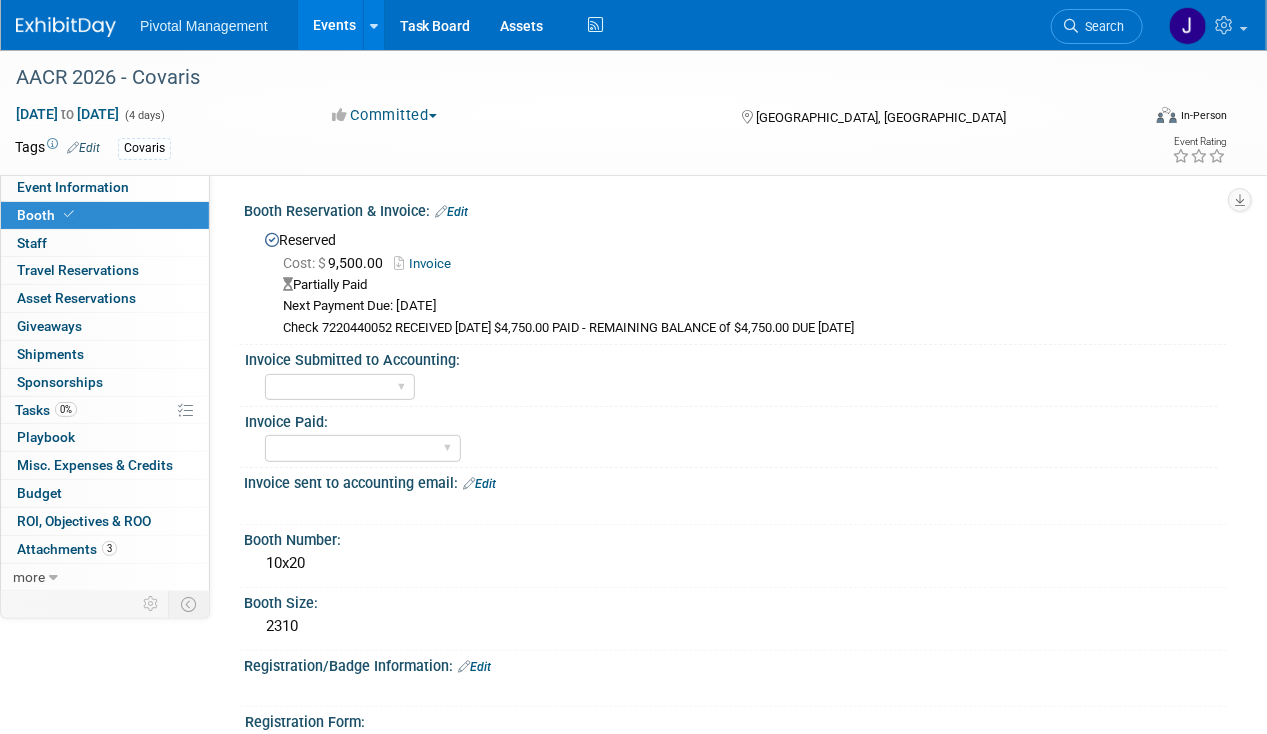 click on "Yes
No
Submitted to Accounting" at bounding box center (741, 446) 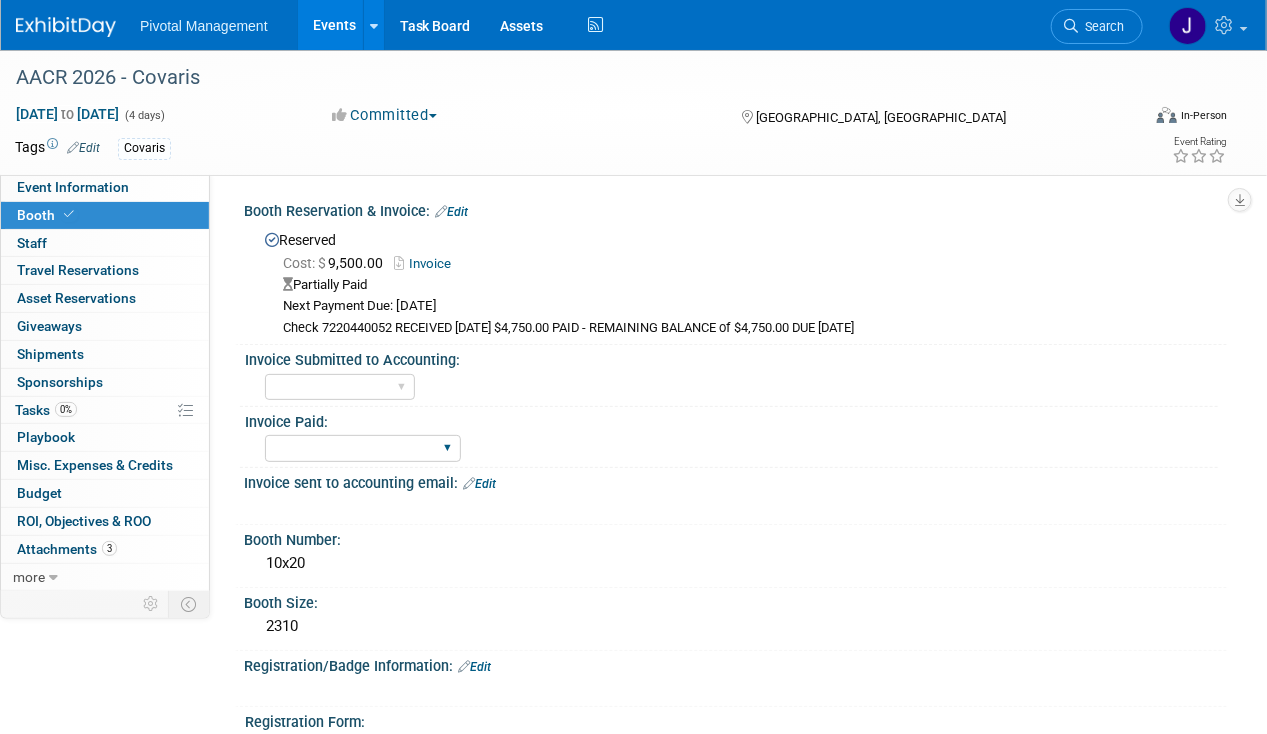 drag, startPoint x: 421, startPoint y: 440, endPoint x: 424, endPoint y: 460, distance: 20.22375 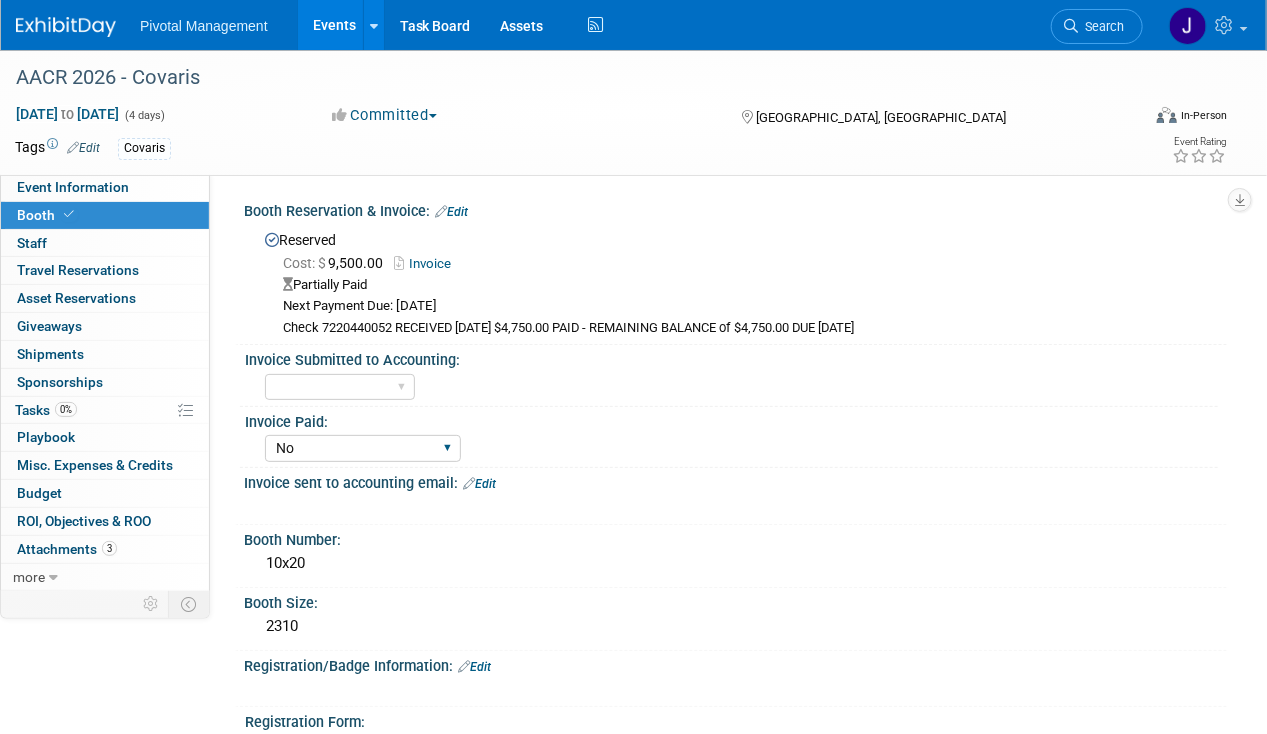 click on "Yes
No
Submitted to Accounting" at bounding box center (363, 448) 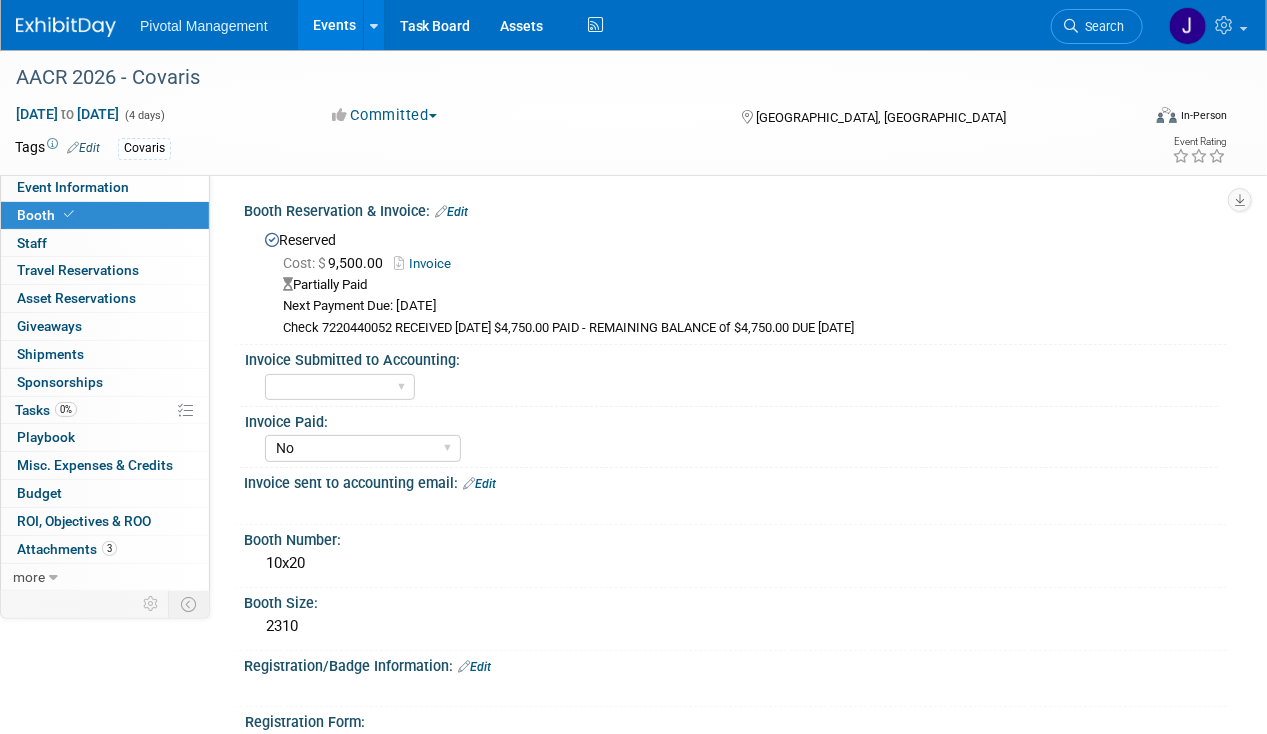 click on "Yes
No
Submitted to Accounting" at bounding box center (741, 446) 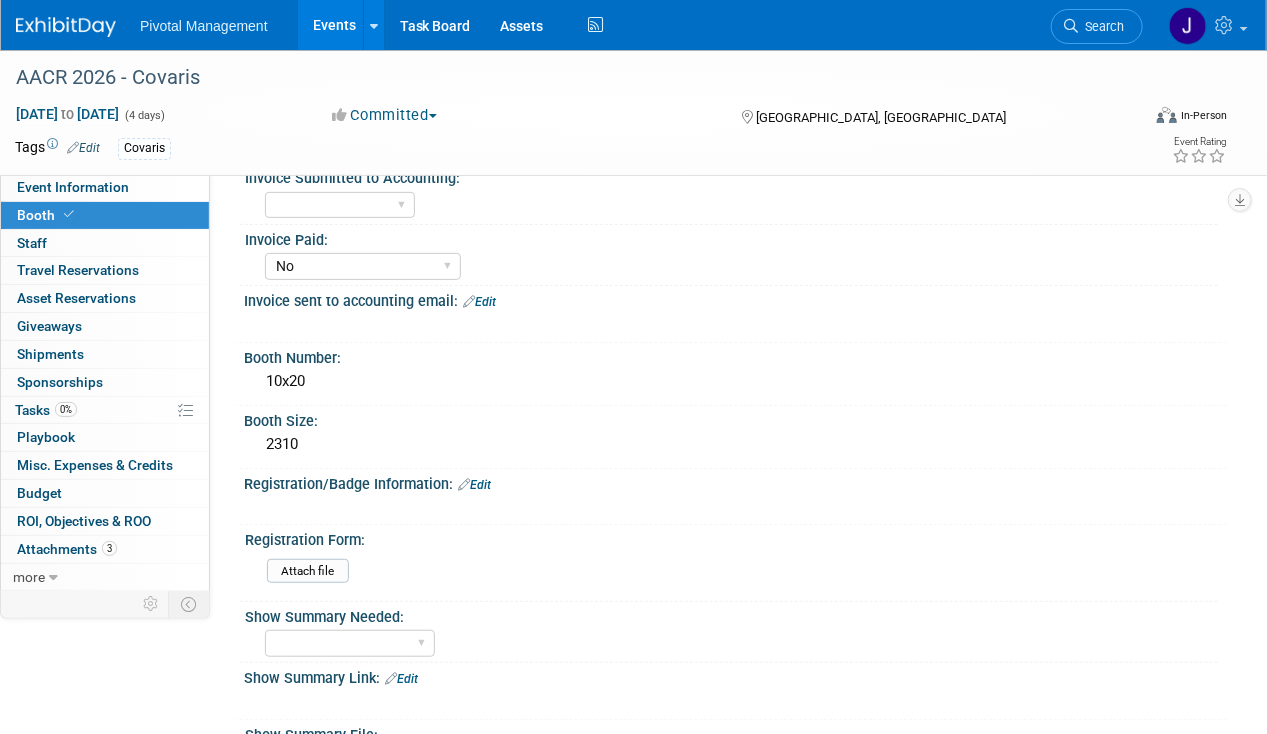 scroll, scrollTop: 34, scrollLeft: 0, axis: vertical 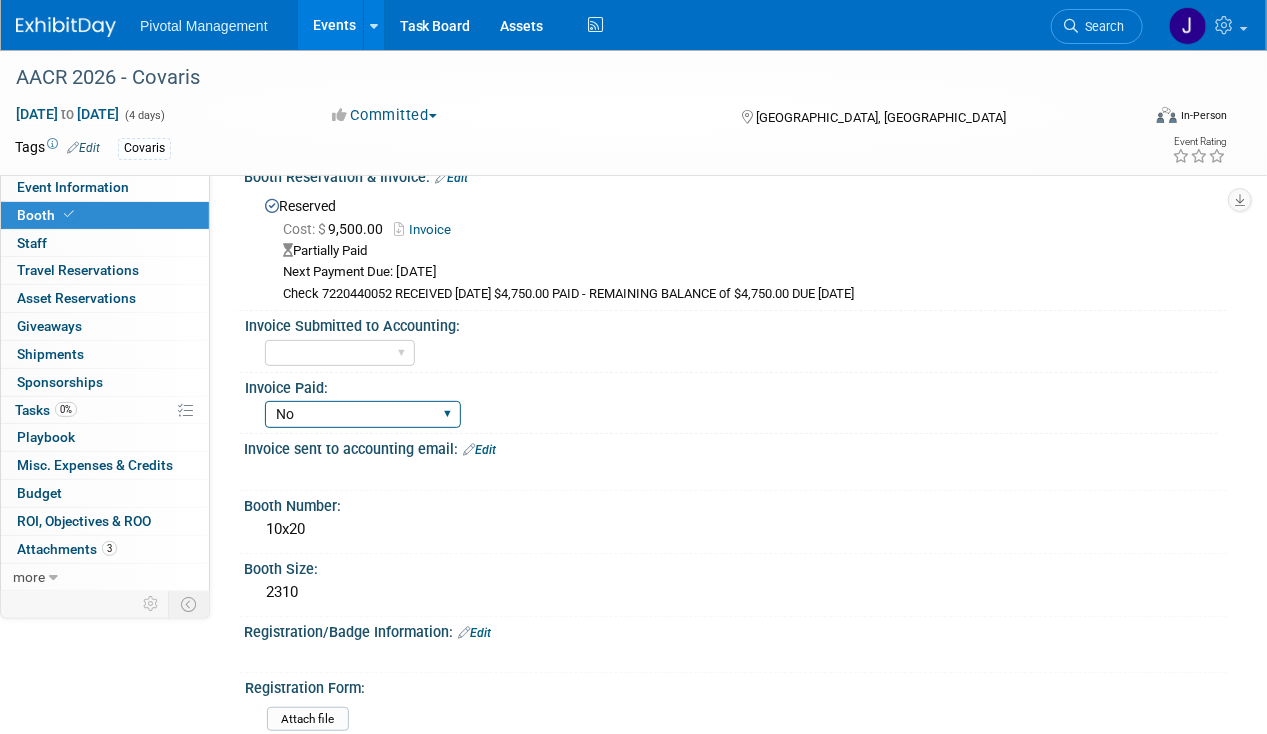 click on "Yes
No
Submitted to Accounting" at bounding box center (363, 414) 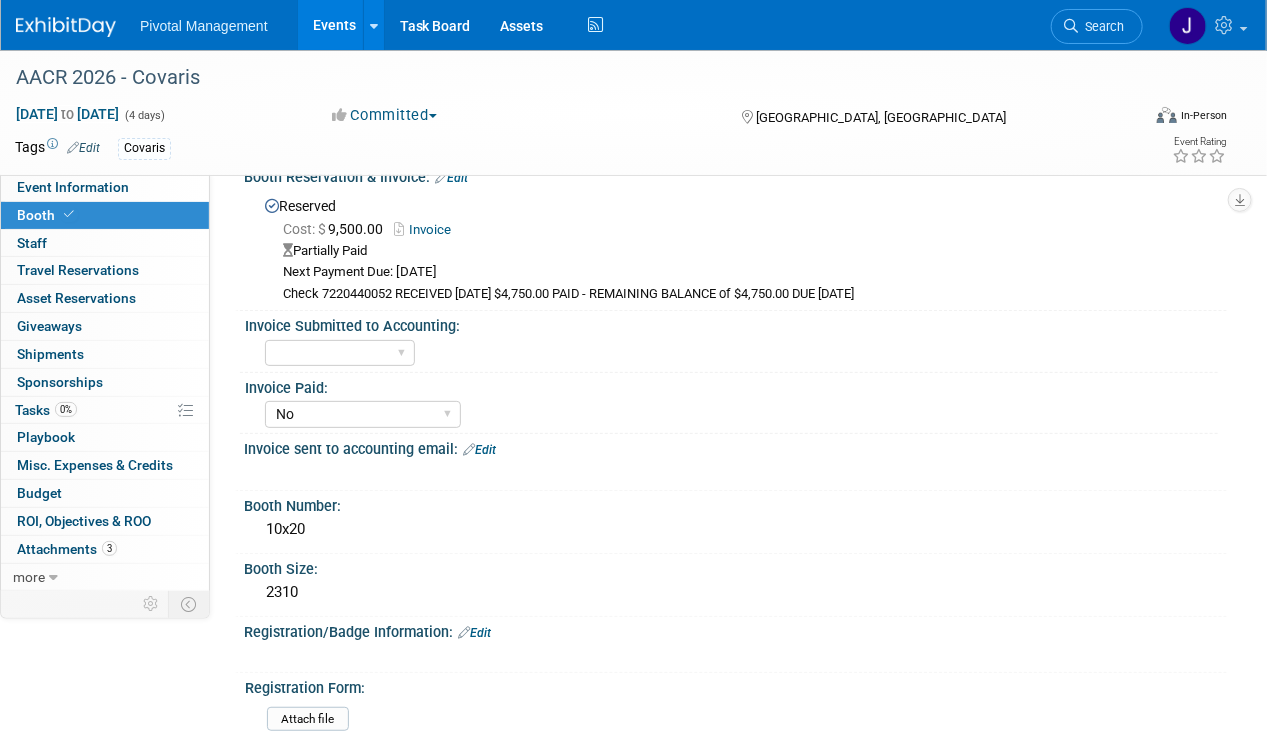 click on "Yes
No
Submitted to Accounting" at bounding box center [741, 412] 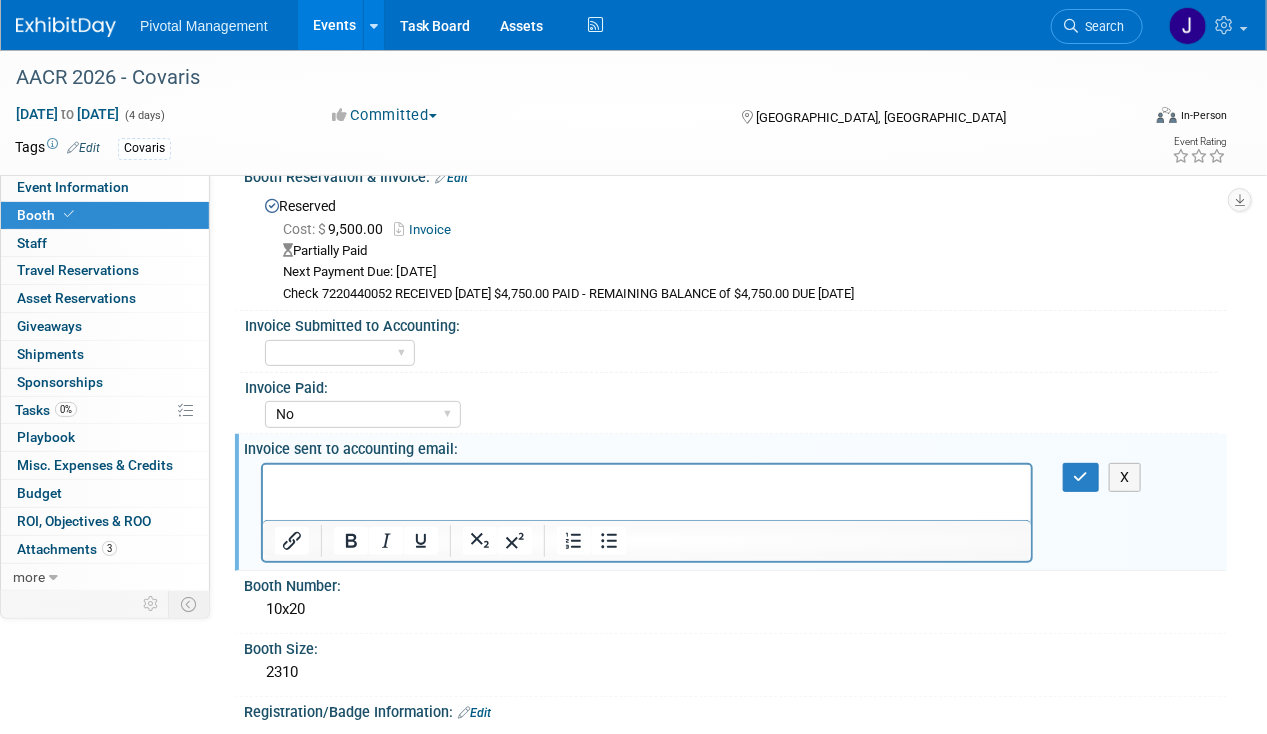 scroll, scrollTop: 0, scrollLeft: 0, axis: both 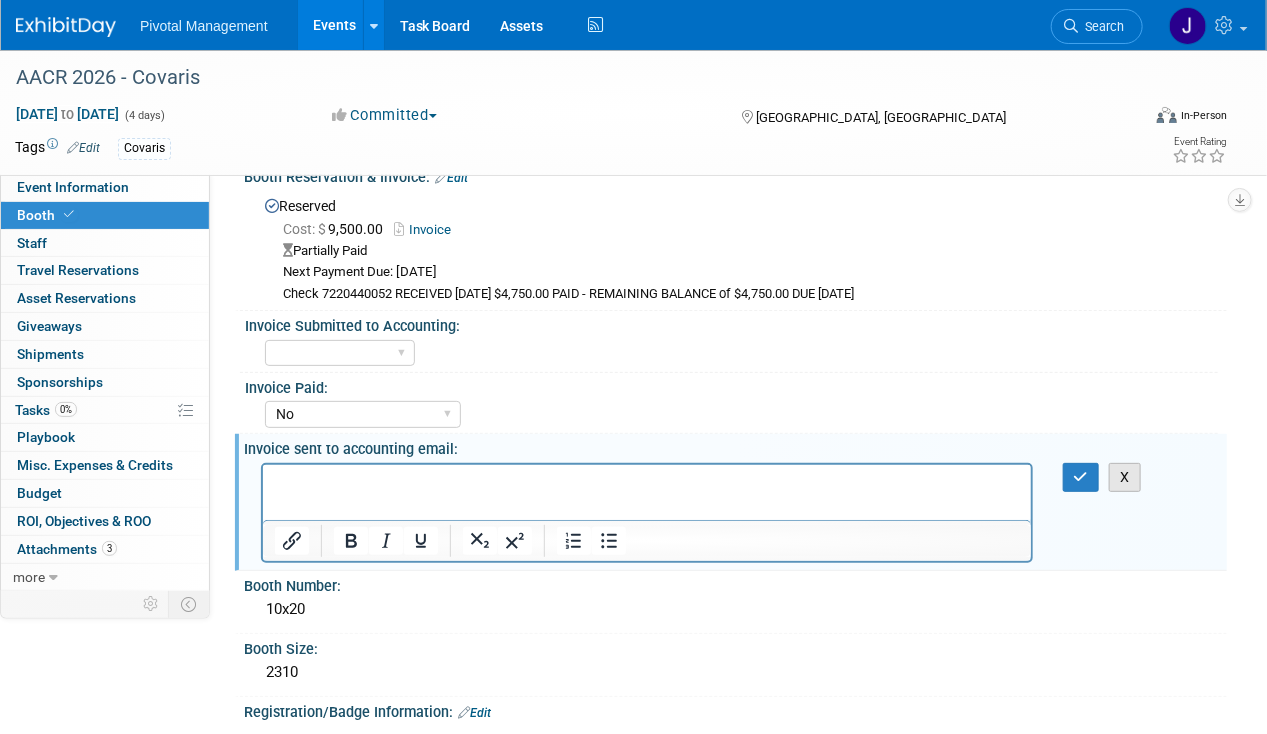 click on "X" at bounding box center [1125, 477] 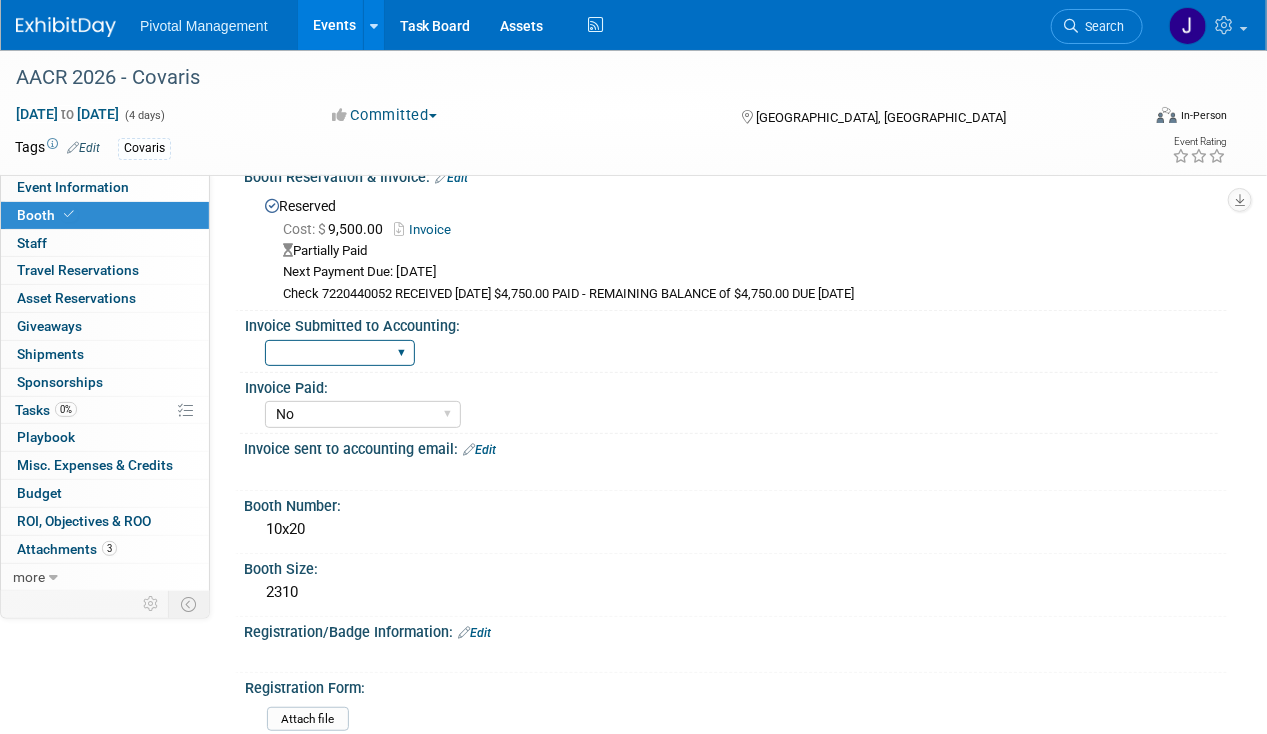 click on "Yes
No" at bounding box center [340, 353] 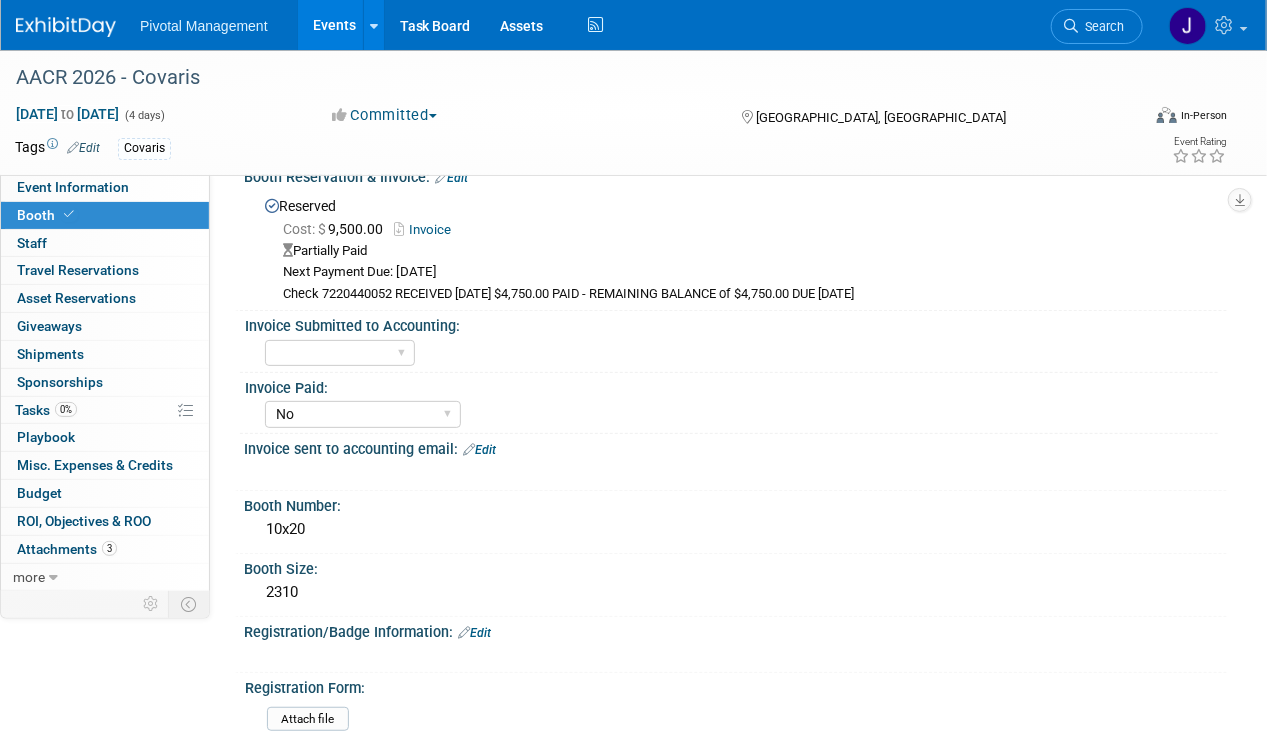 click on "Invoice Submitted to Accounting:
Yes
No" at bounding box center (729, 341) 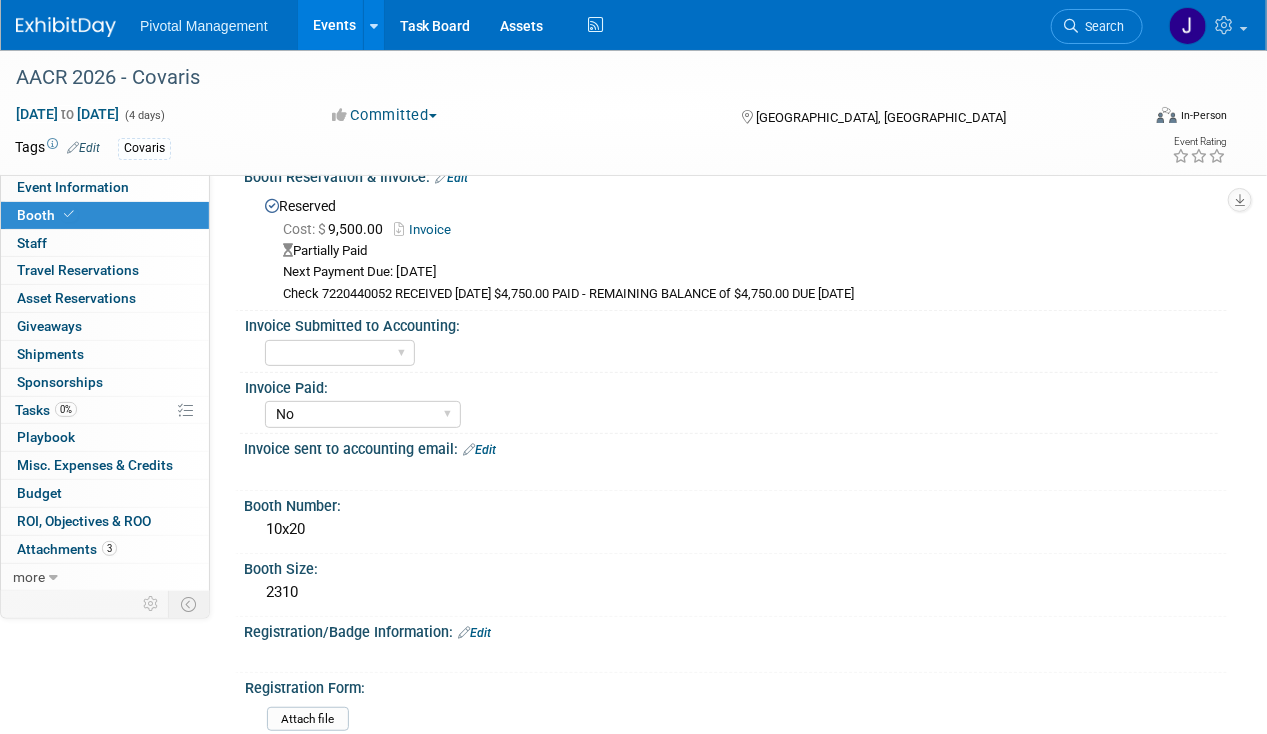 click on "Yes
No
Submitted to Accounting" at bounding box center (741, 412) 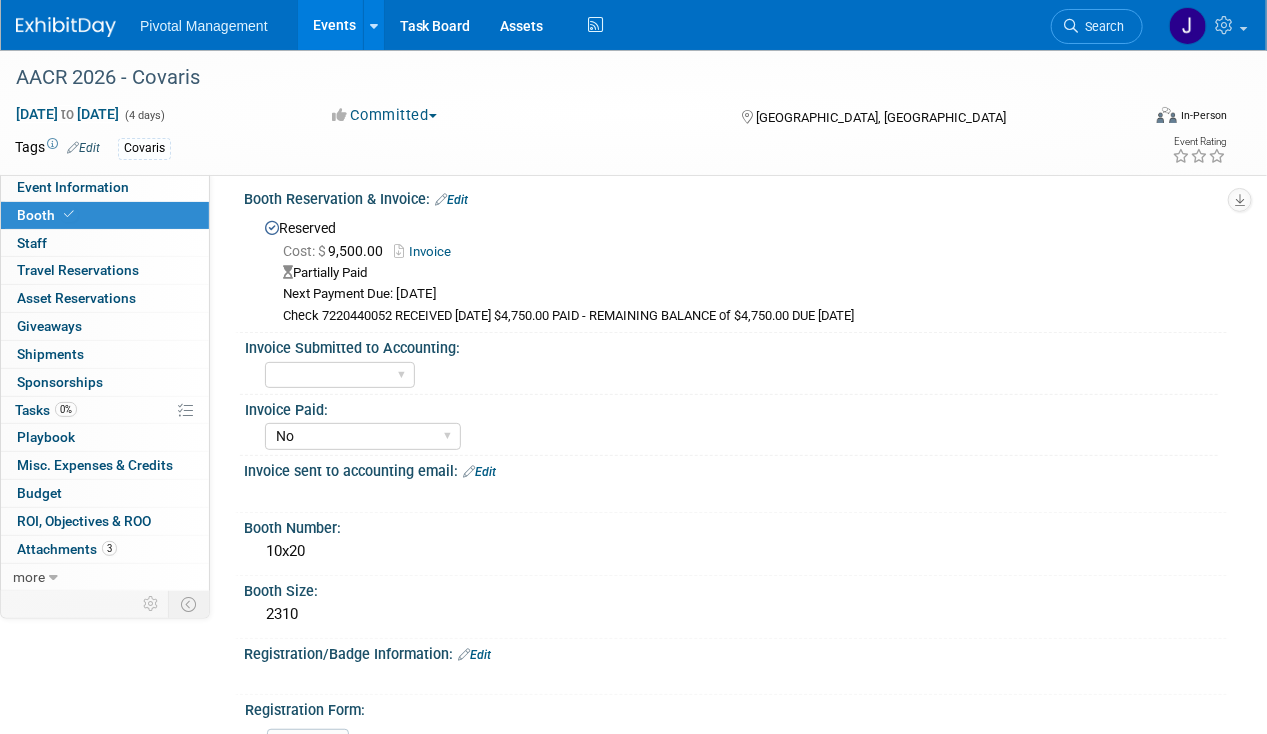 scroll, scrollTop: 0, scrollLeft: 0, axis: both 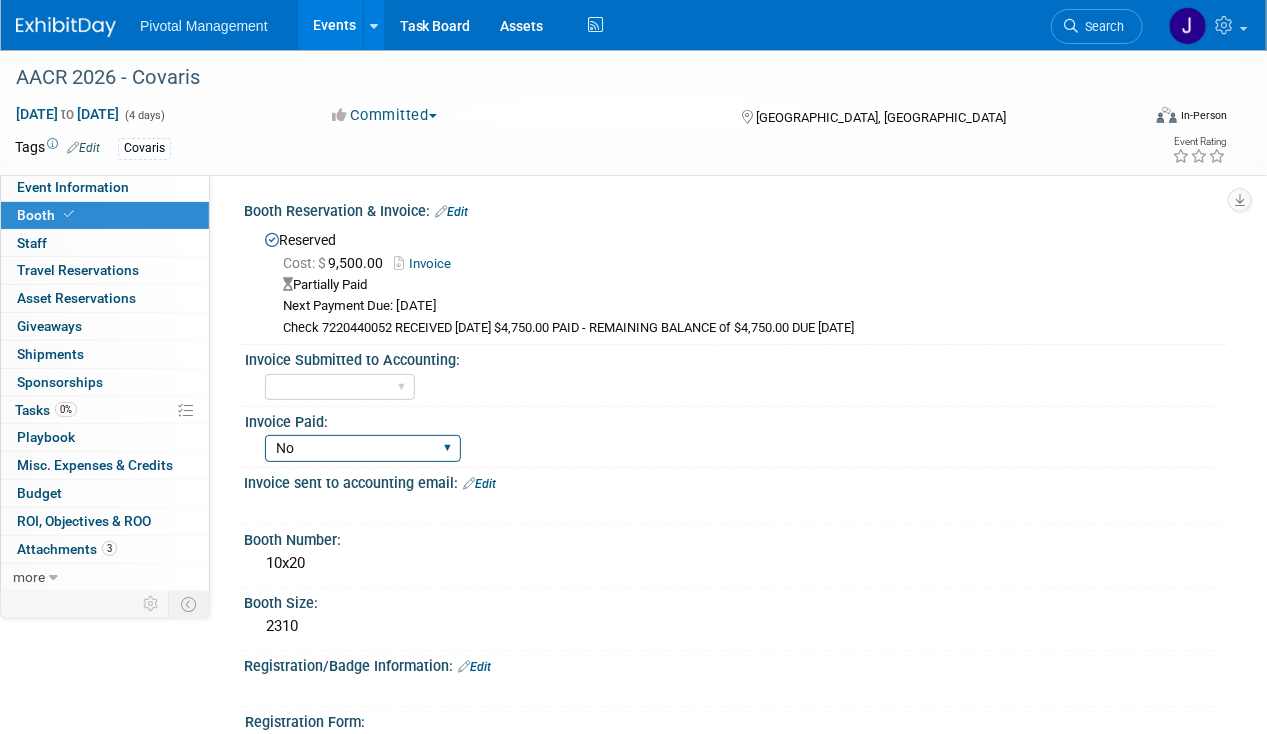 click on "Yes
No
Submitted to Accounting" at bounding box center (363, 448) 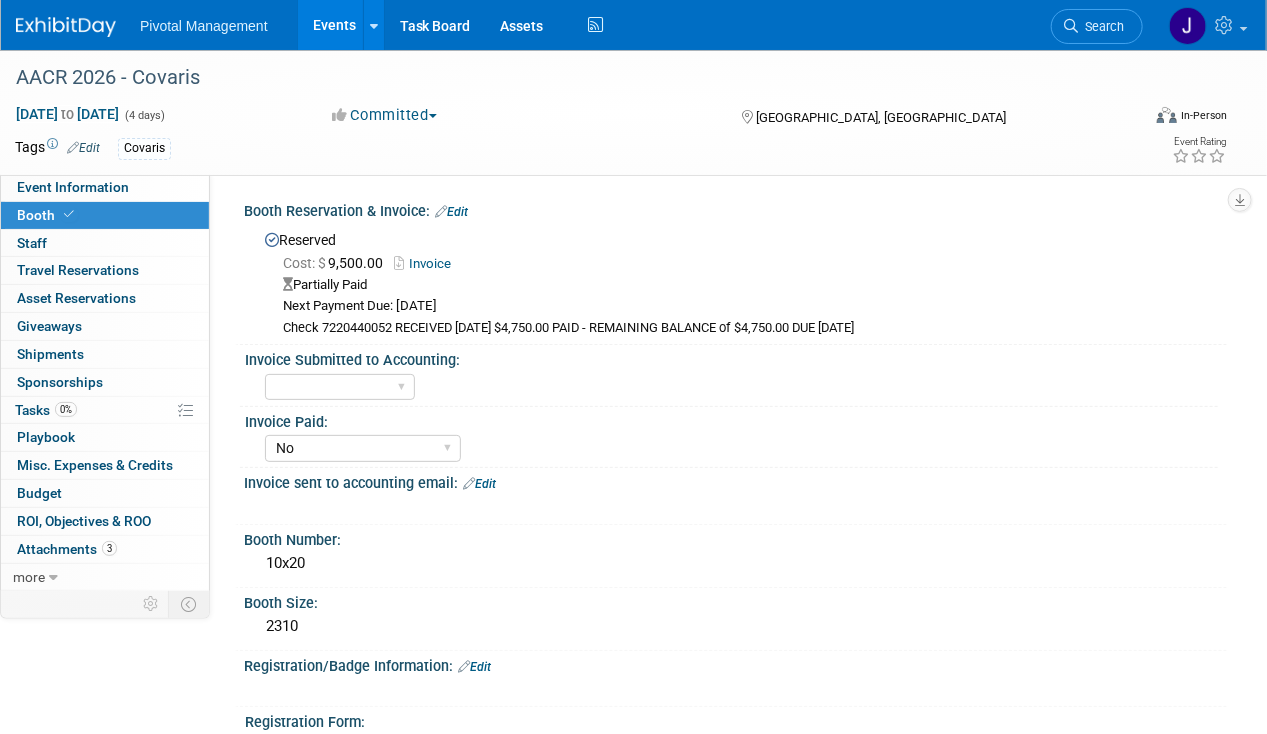 click on "Invoice Paid:" at bounding box center (731, 419) 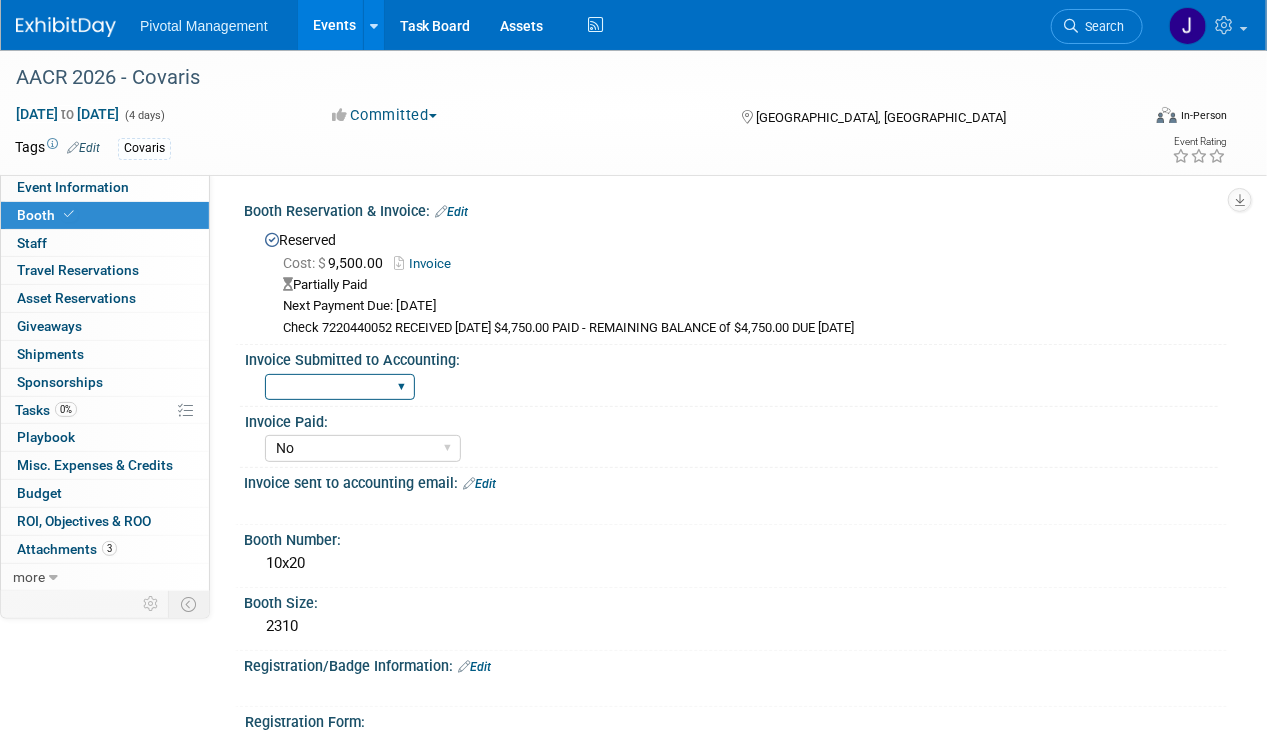 click on "Yes
No" at bounding box center (340, 387) 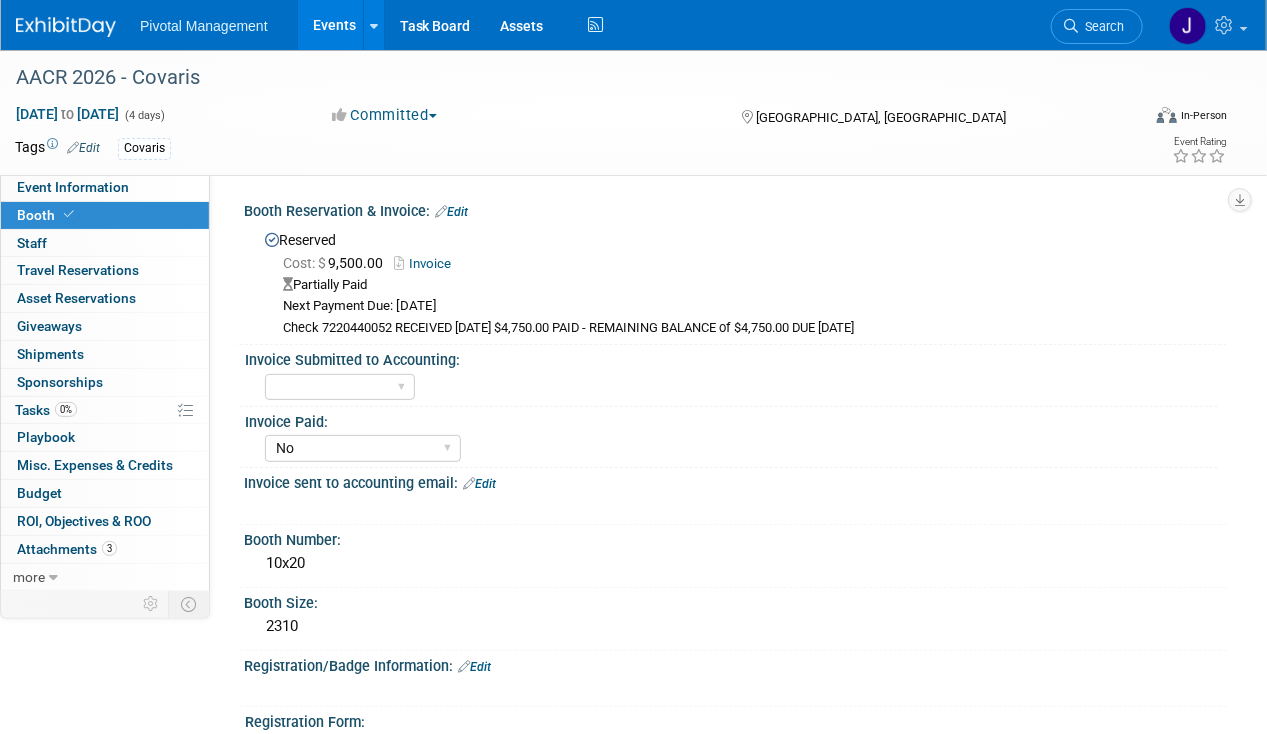 drag, startPoint x: 372, startPoint y: 384, endPoint x: 468, endPoint y: 404, distance: 98.0612 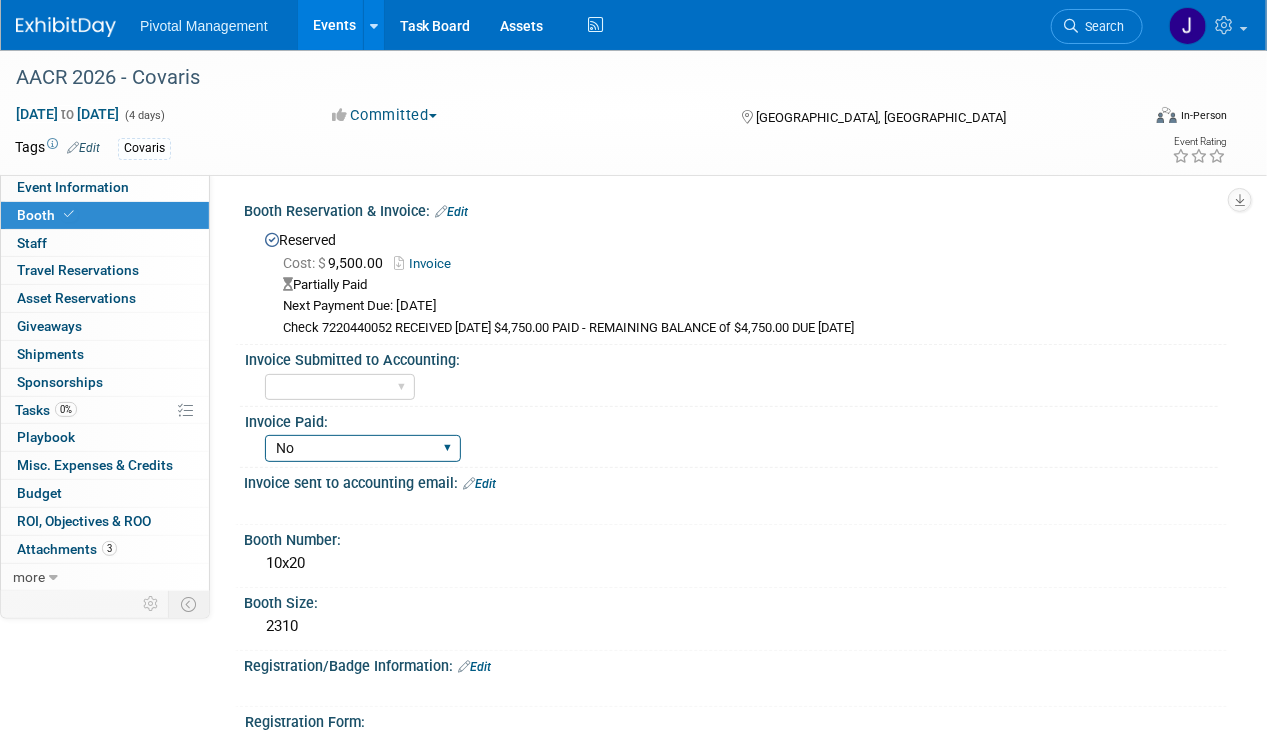 click on "Yes
No
Submitted to Accounting" at bounding box center [363, 448] 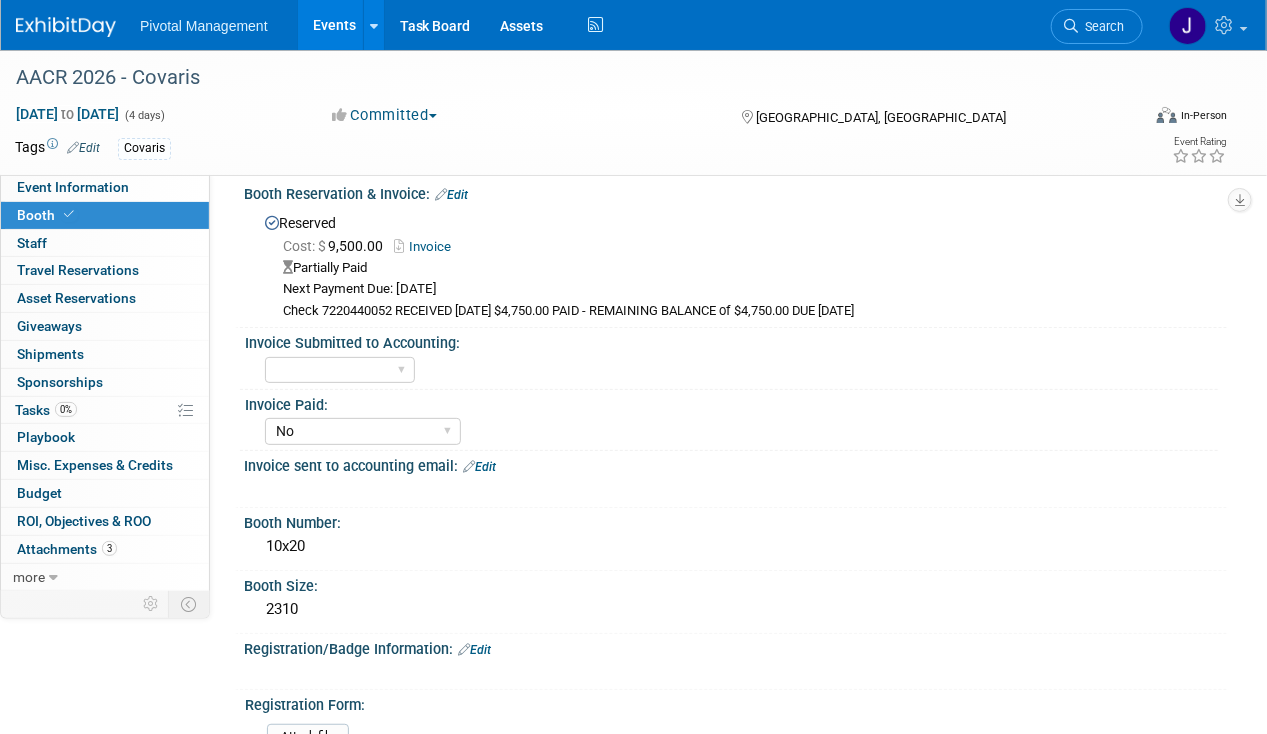 scroll, scrollTop: 48, scrollLeft: 0, axis: vertical 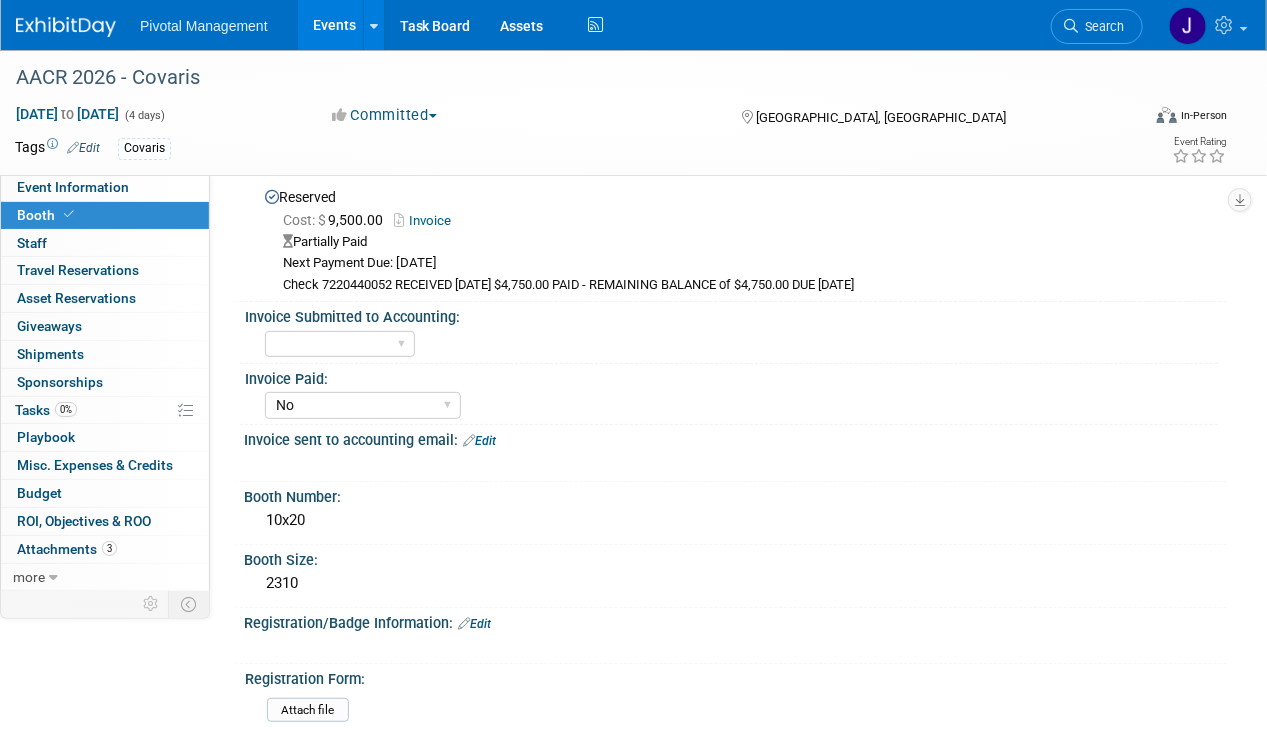 click on "Invoice Paid:
Yes
No
Submitted to Accounting" at bounding box center (729, 394) 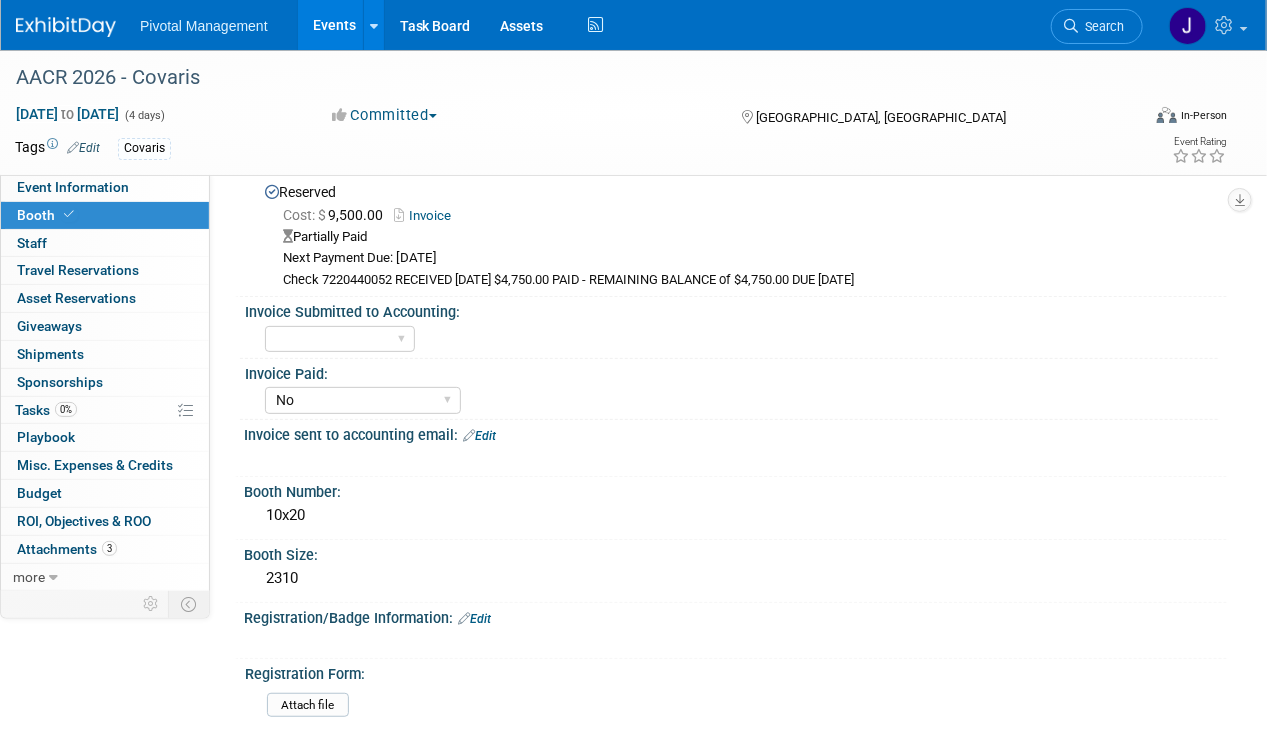 drag, startPoint x: 309, startPoint y: 34, endPoint x: 357, endPoint y: 40, distance: 48.373547 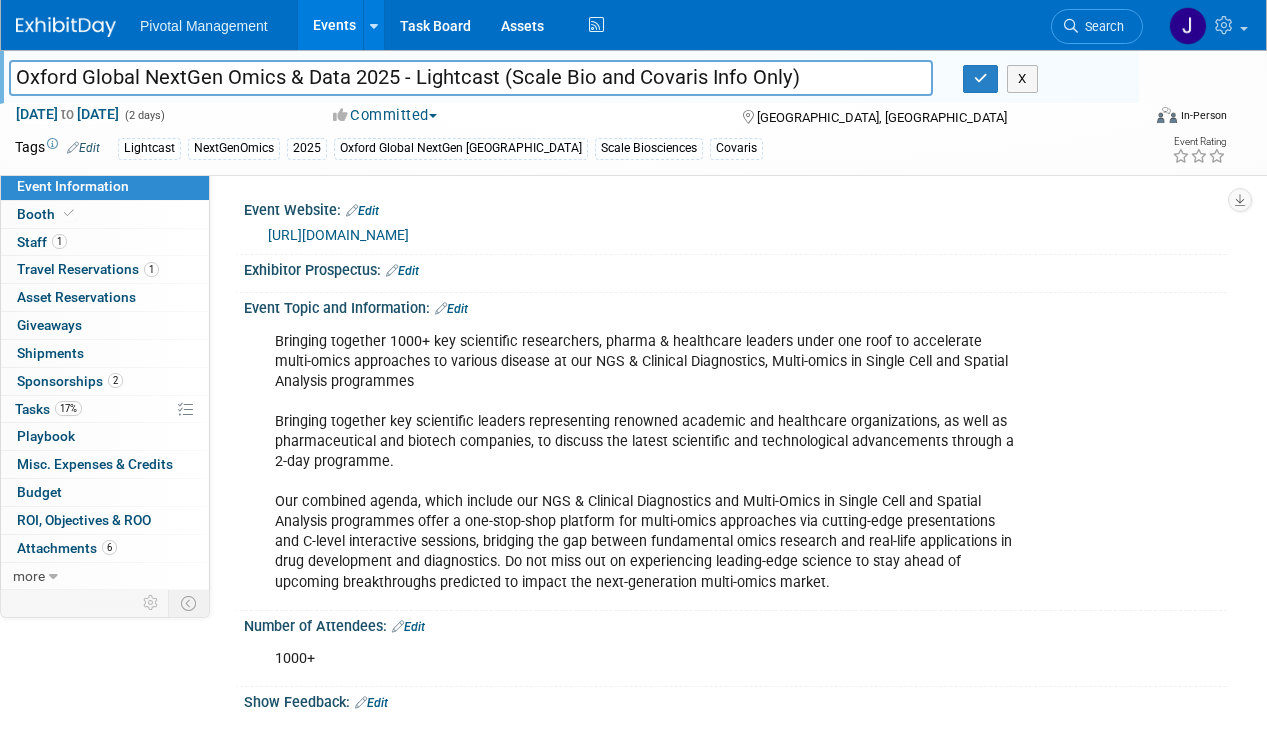 scroll, scrollTop: 0, scrollLeft: 0, axis: both 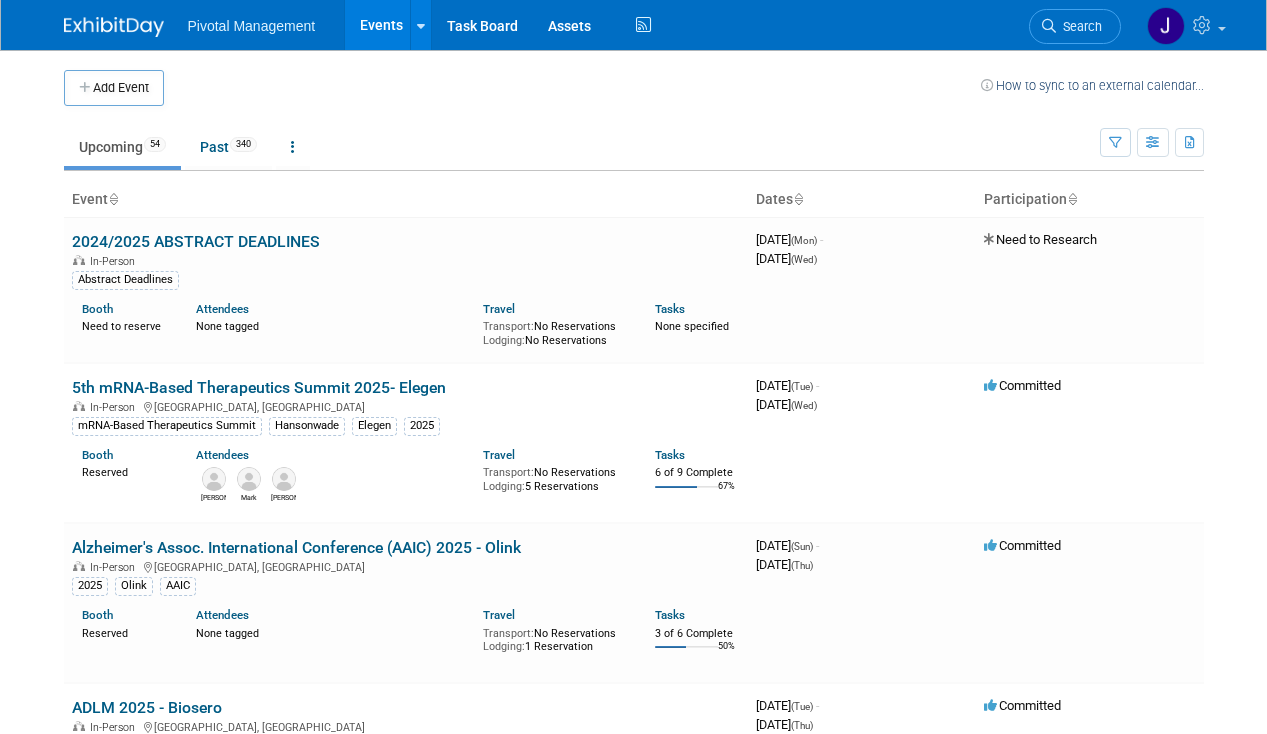 click on "Search" at bounding box center (1079, 26) 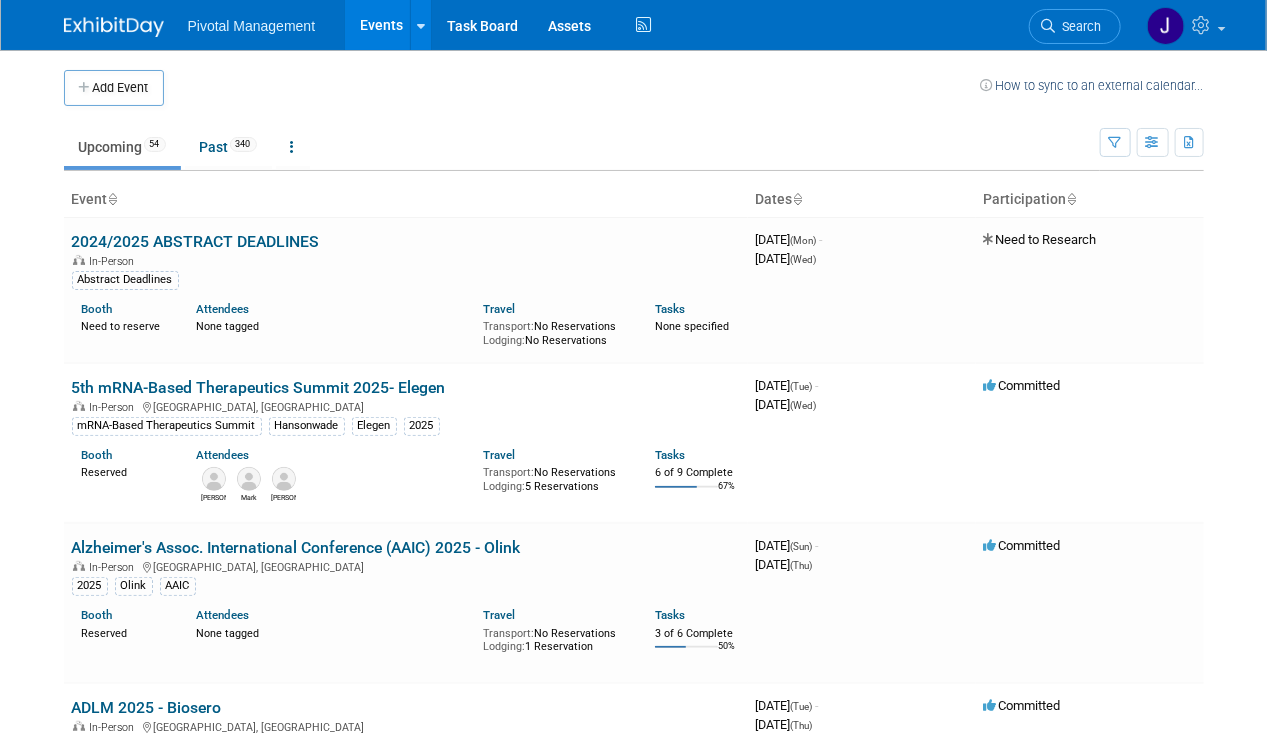 scroll, scrollTop: 0, scrollLeft: 0, axis: both 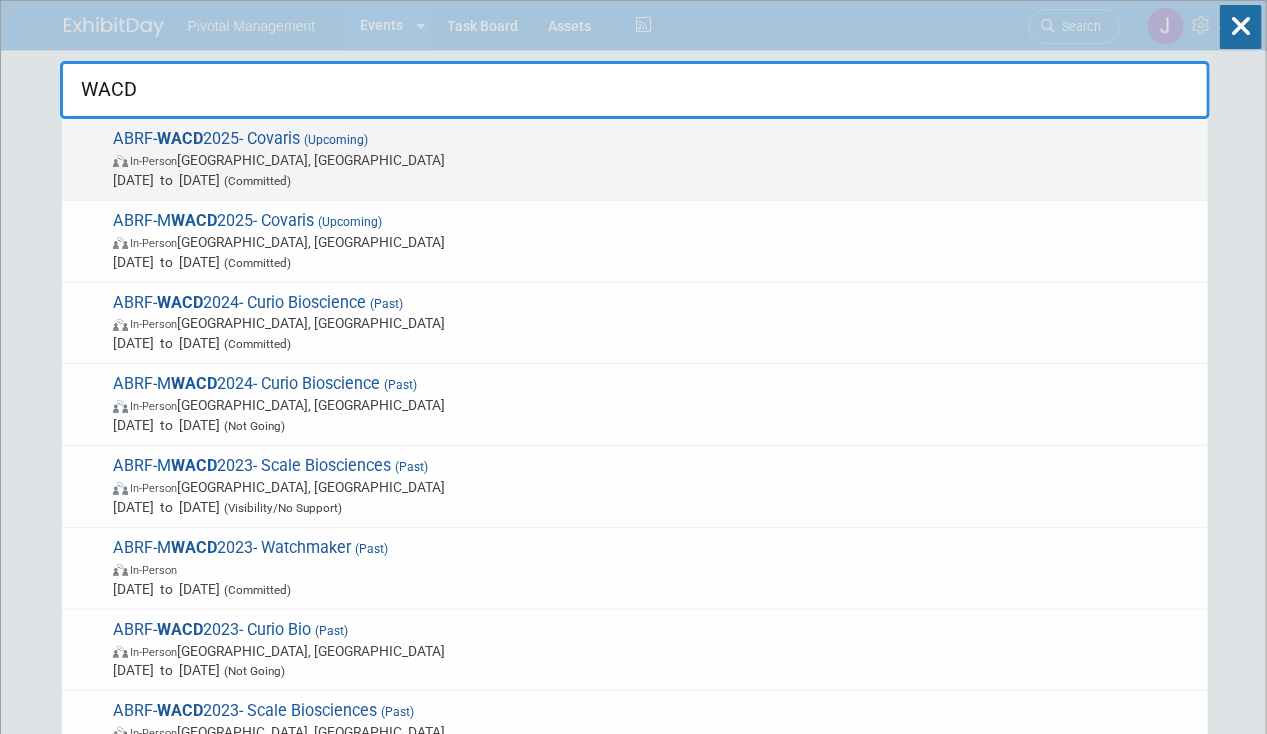 type on "WACD" 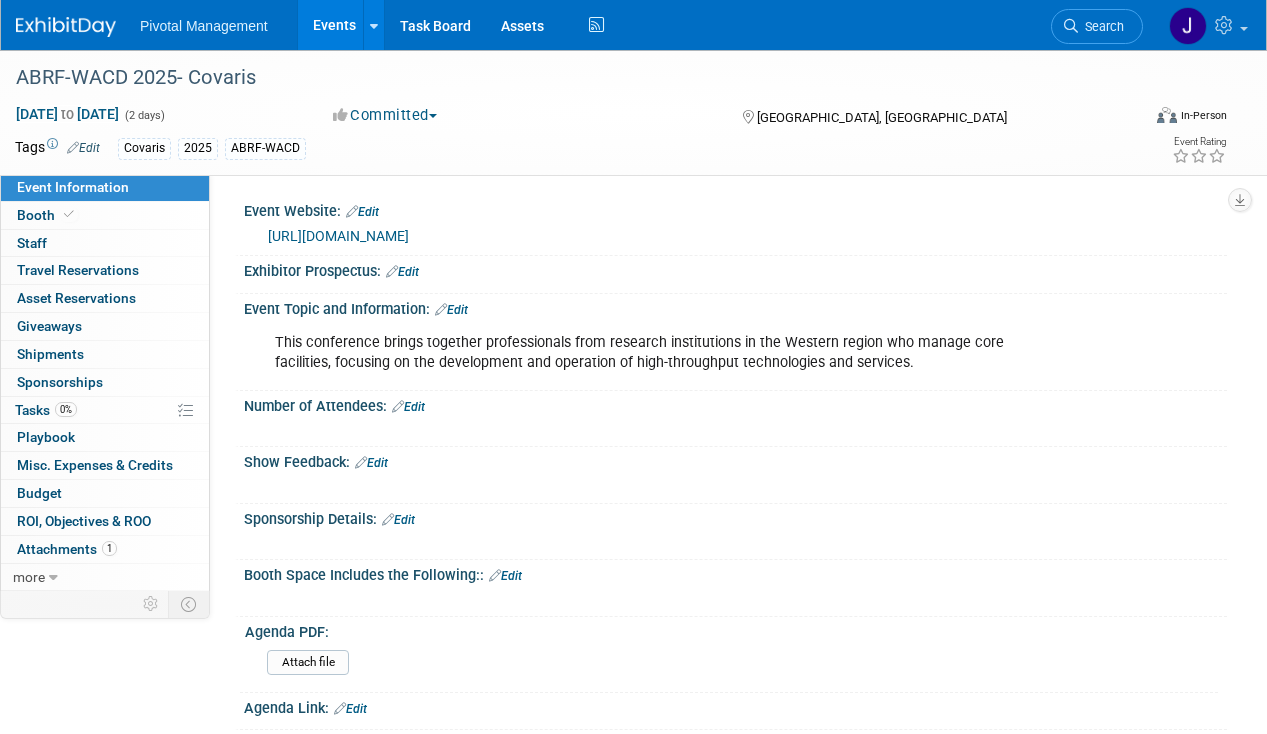 scroll, scrollTop: 0, scrollLeft: 0, axis: both 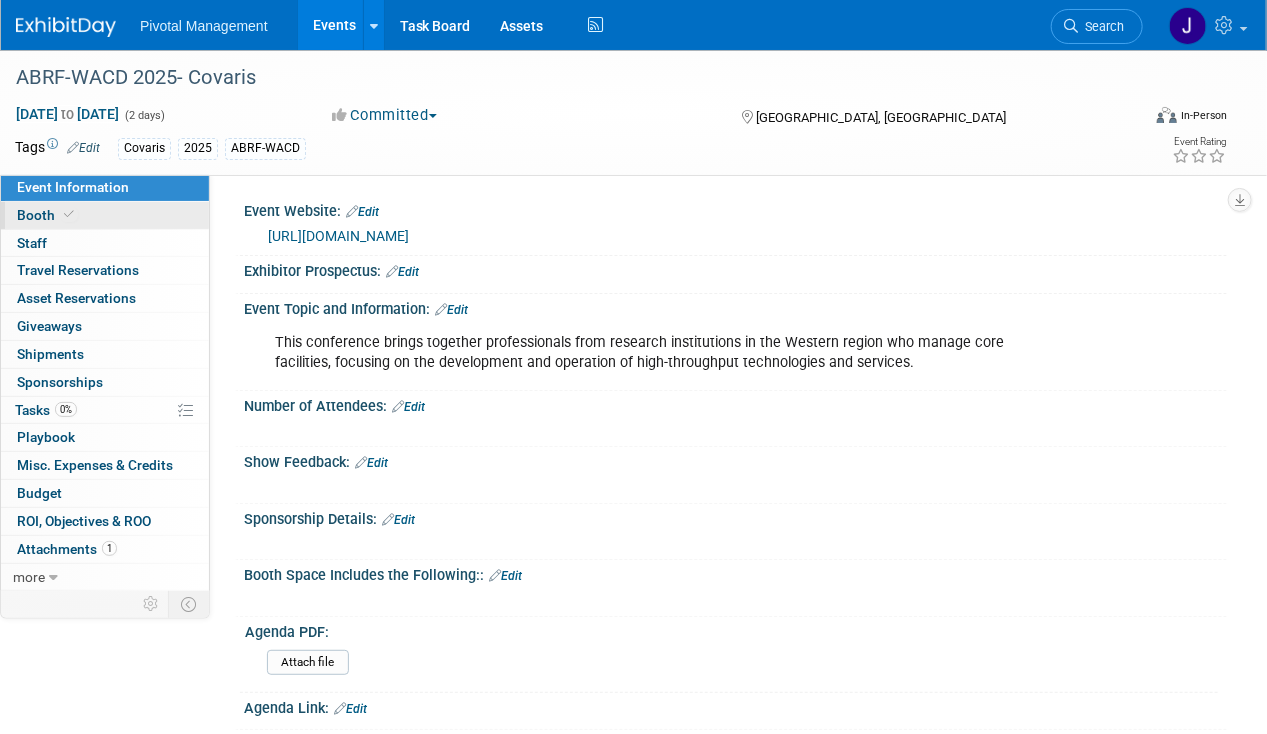 click on "Booth" at bounding box center [47, 215] 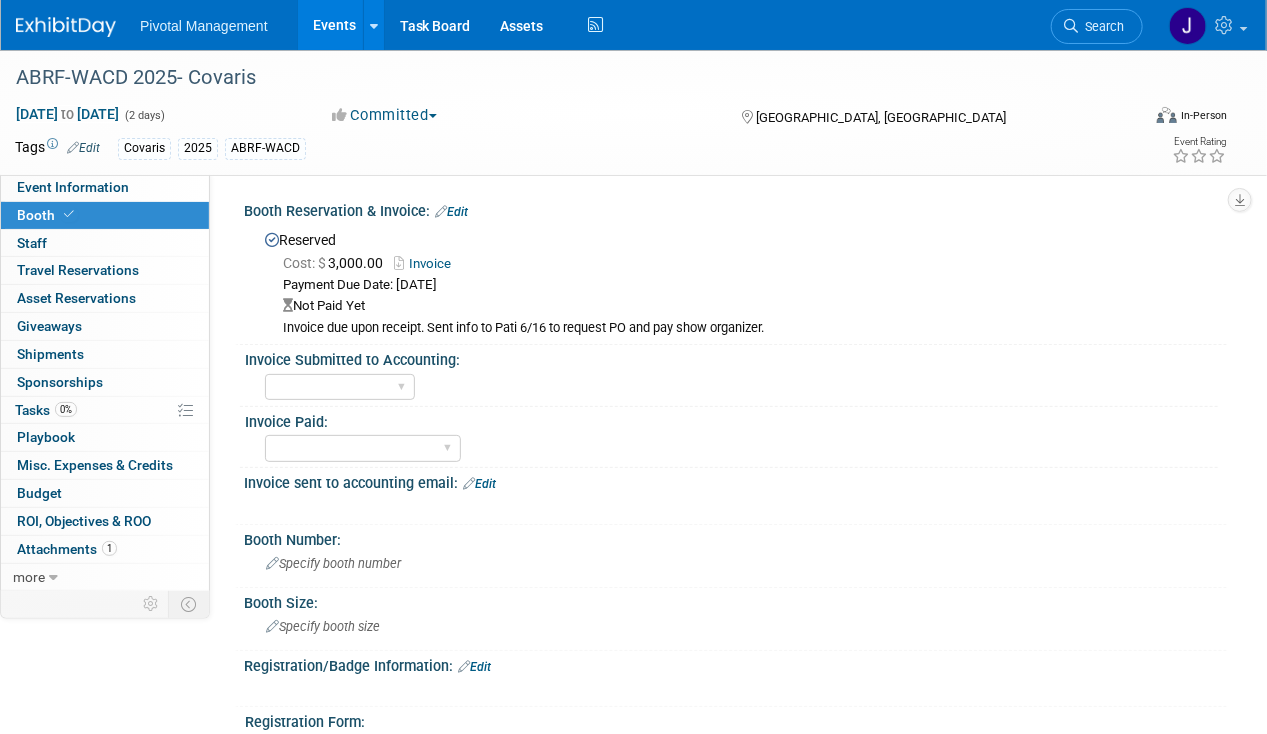 click on "Invoice" at bounding box center (427, 263) 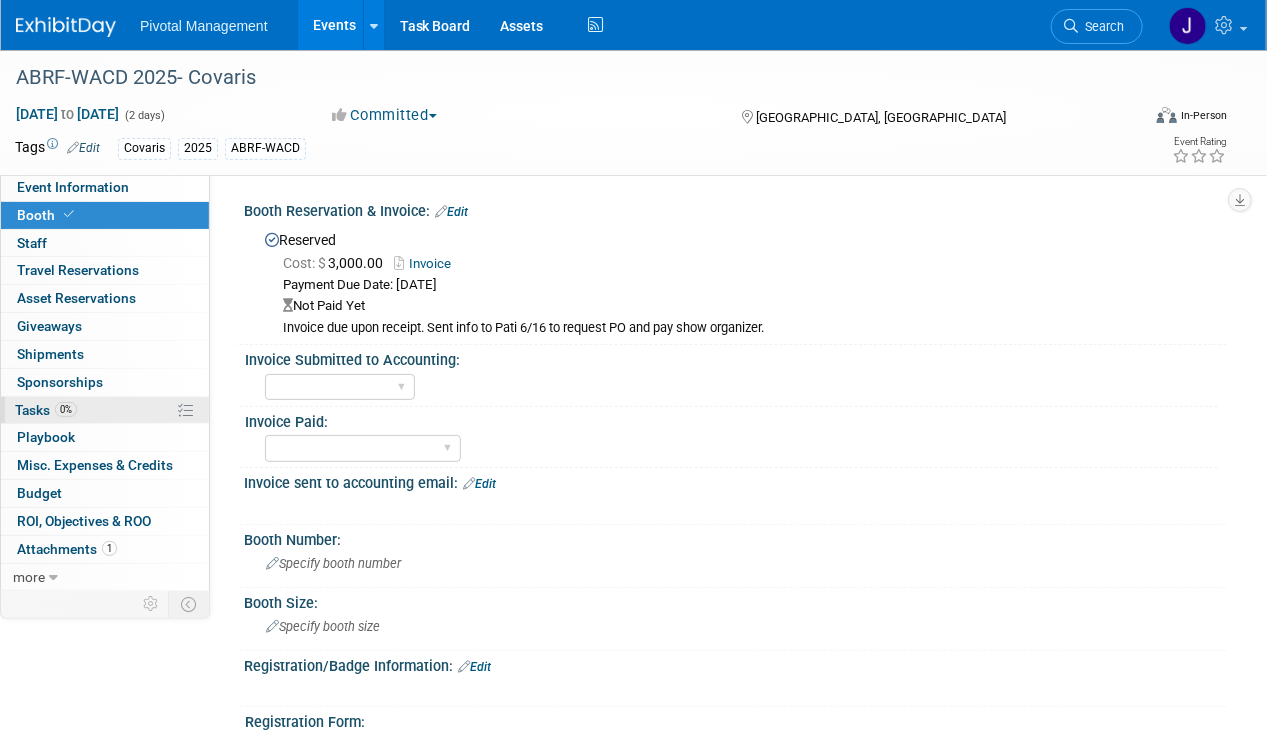 click on "0%
Tasks 0%" at bounding box center (105, 410) 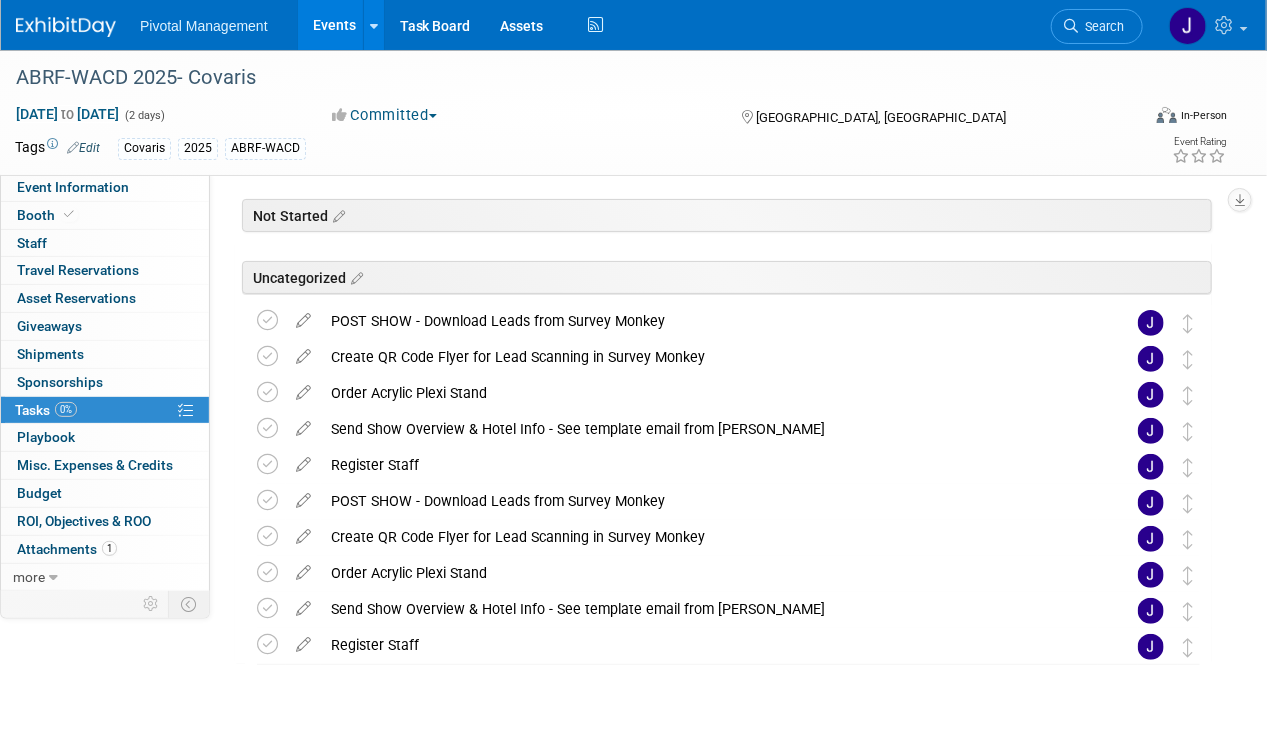 scroll, scrollTop: 109, scrollLeft: 0, axis: vertical 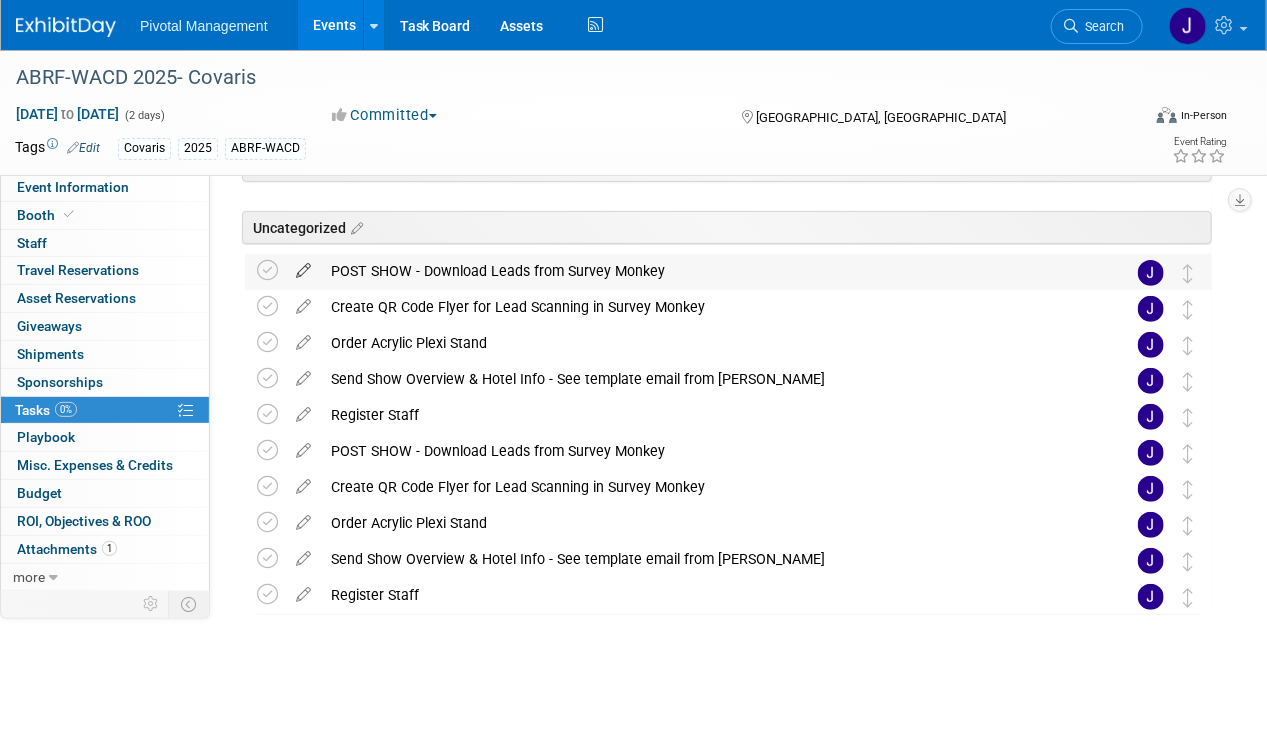 click at bounding box center [303, 266] 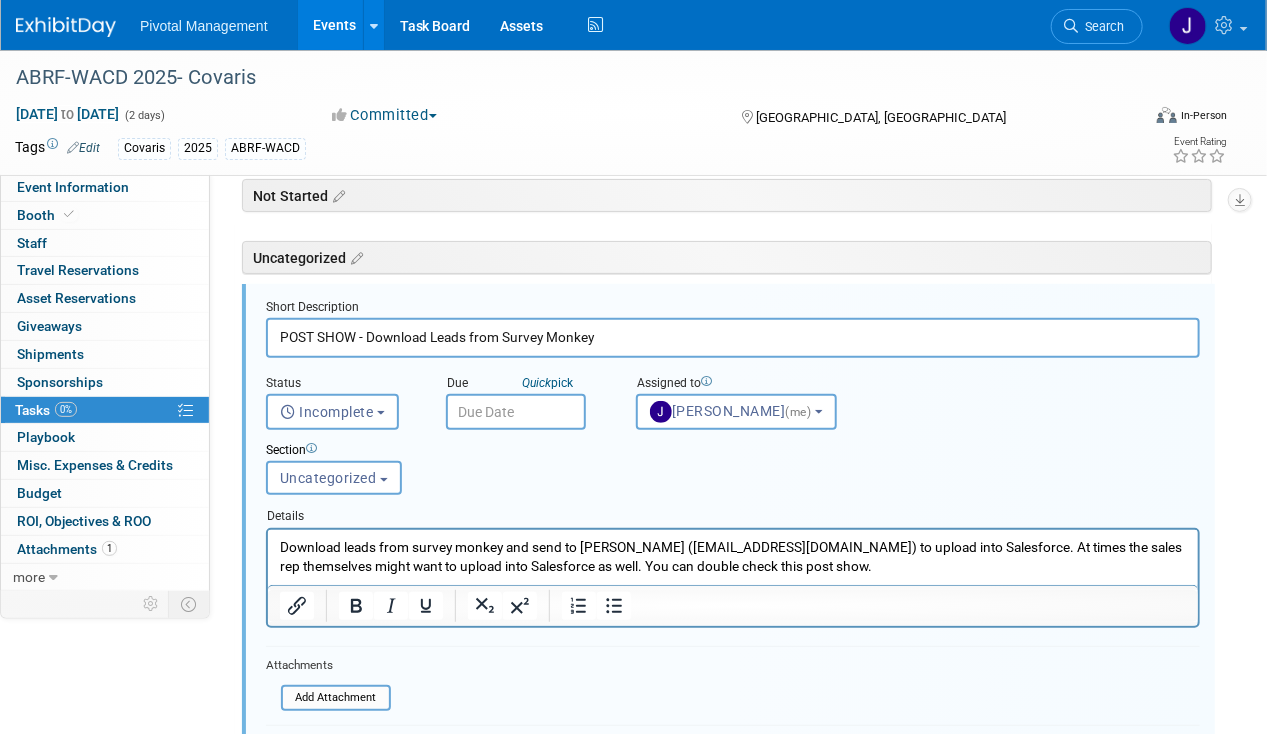scroll, scrollTop: 69, scrollLeft: 0, axis: vertical 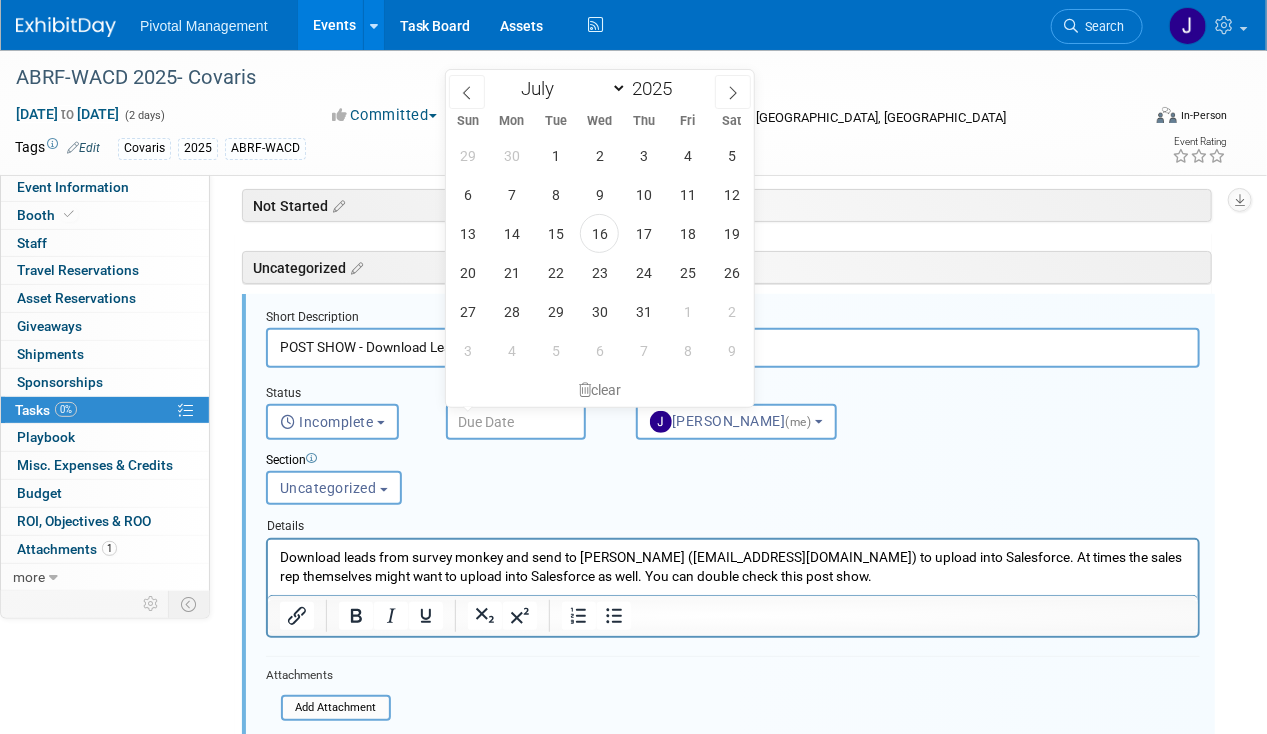 click at bounding box center [516, 422] 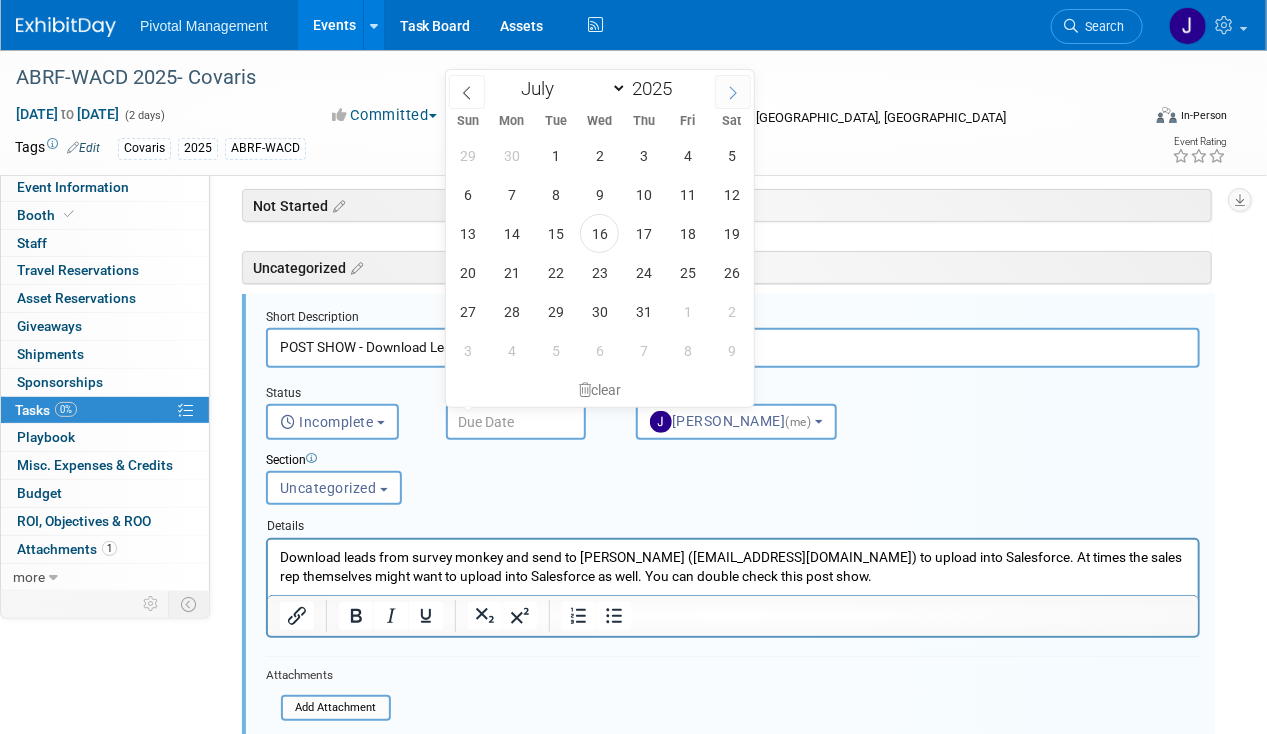 click at bounding box center [733, 92] 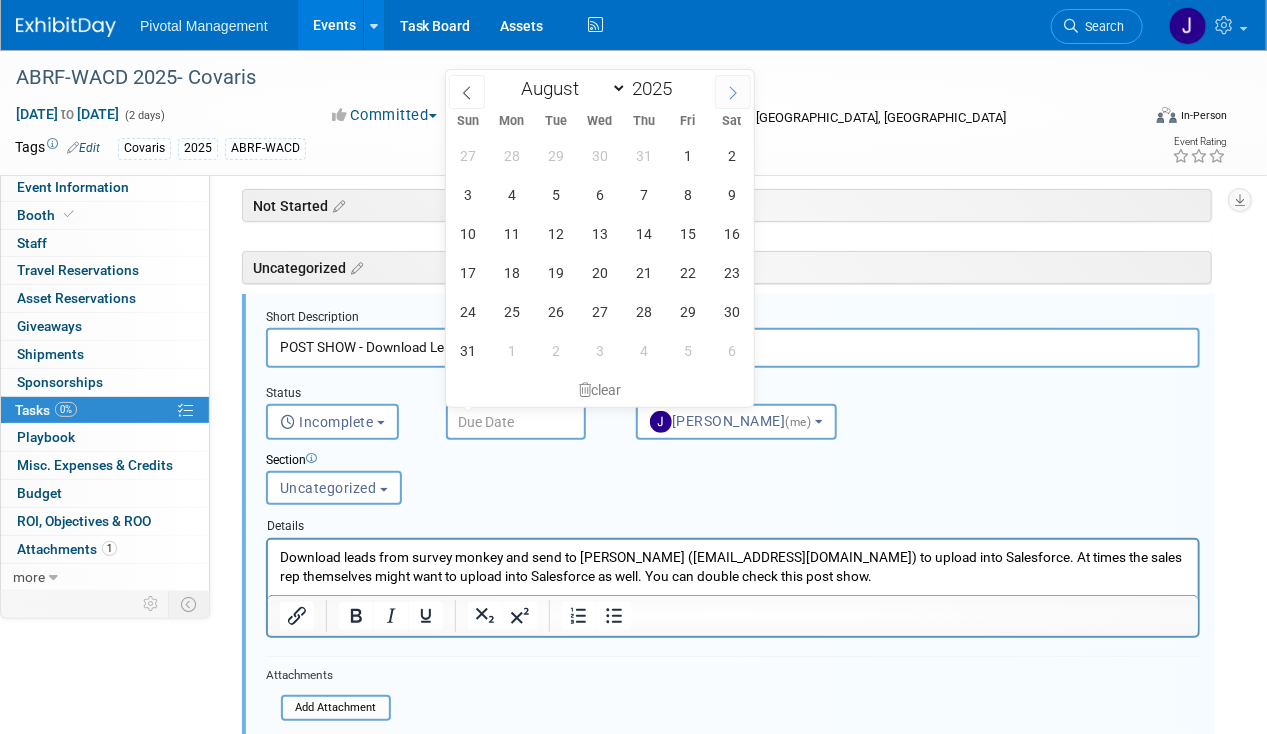 click at bounding box center [733, 92] 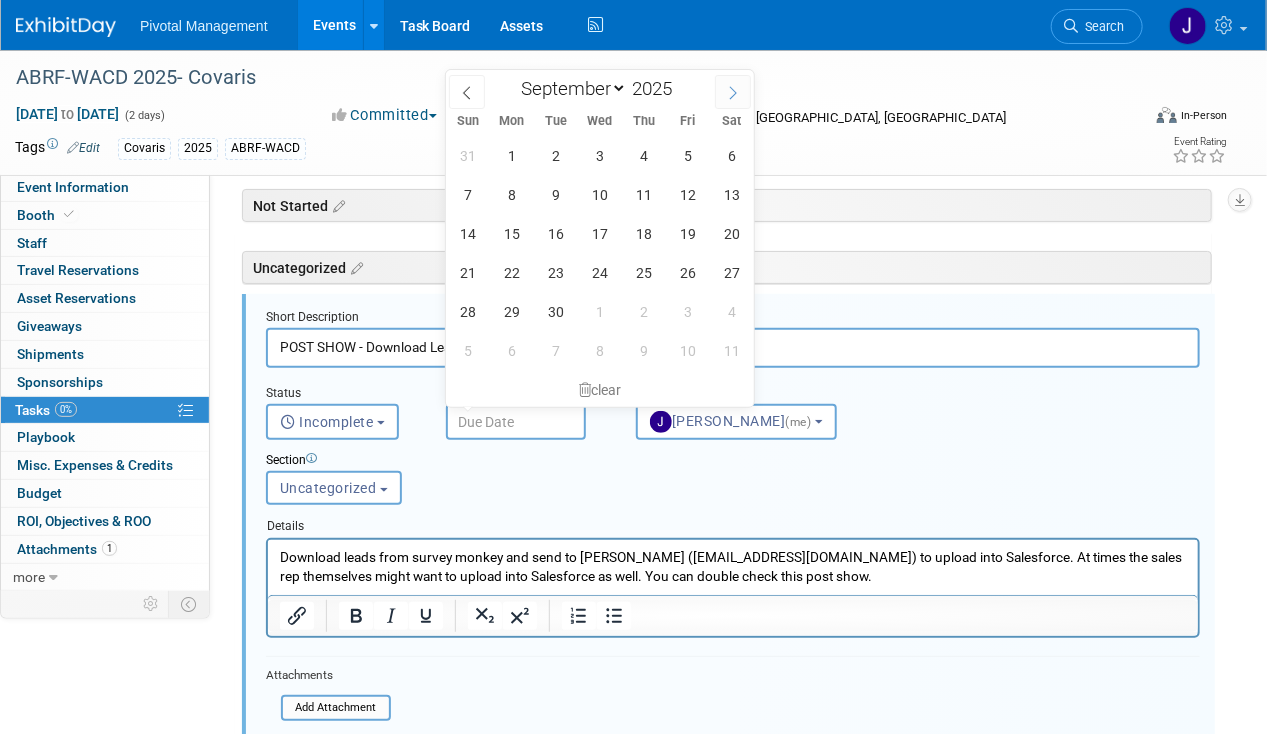 click at bounding box center (733, 92) 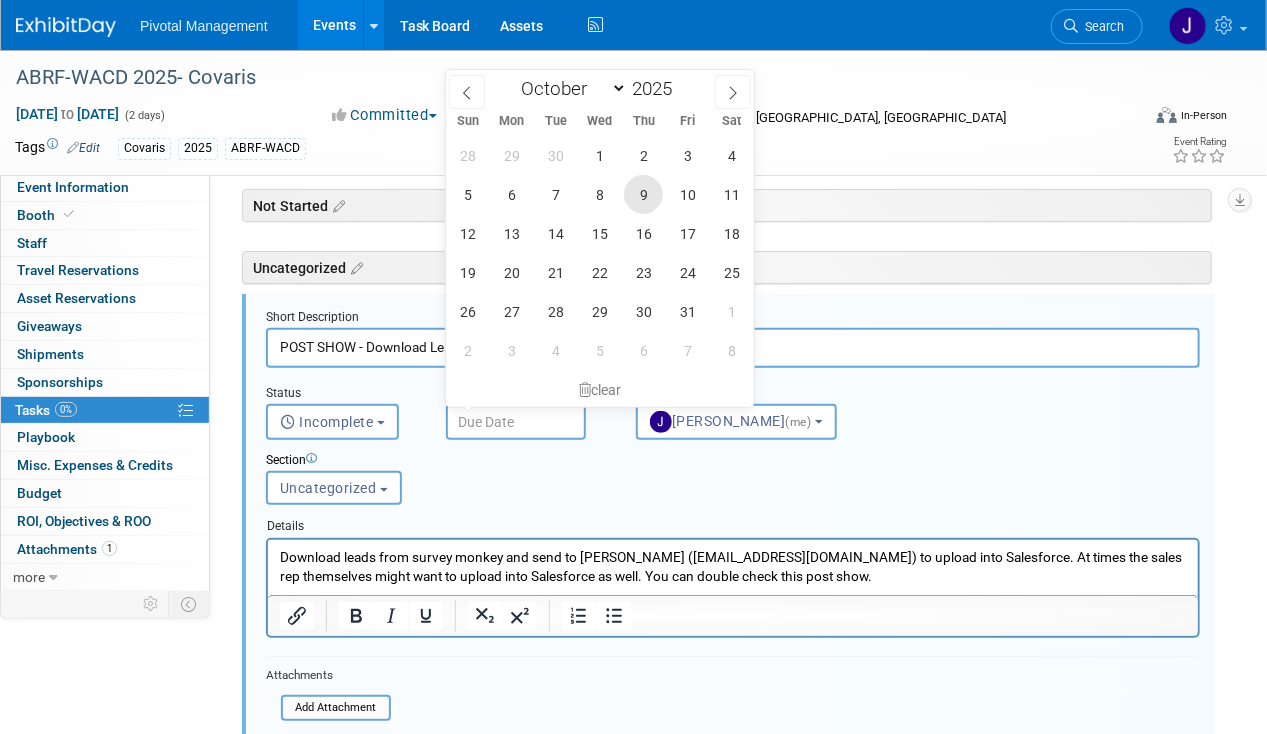 click on "9" at bounding box center (643, 194) 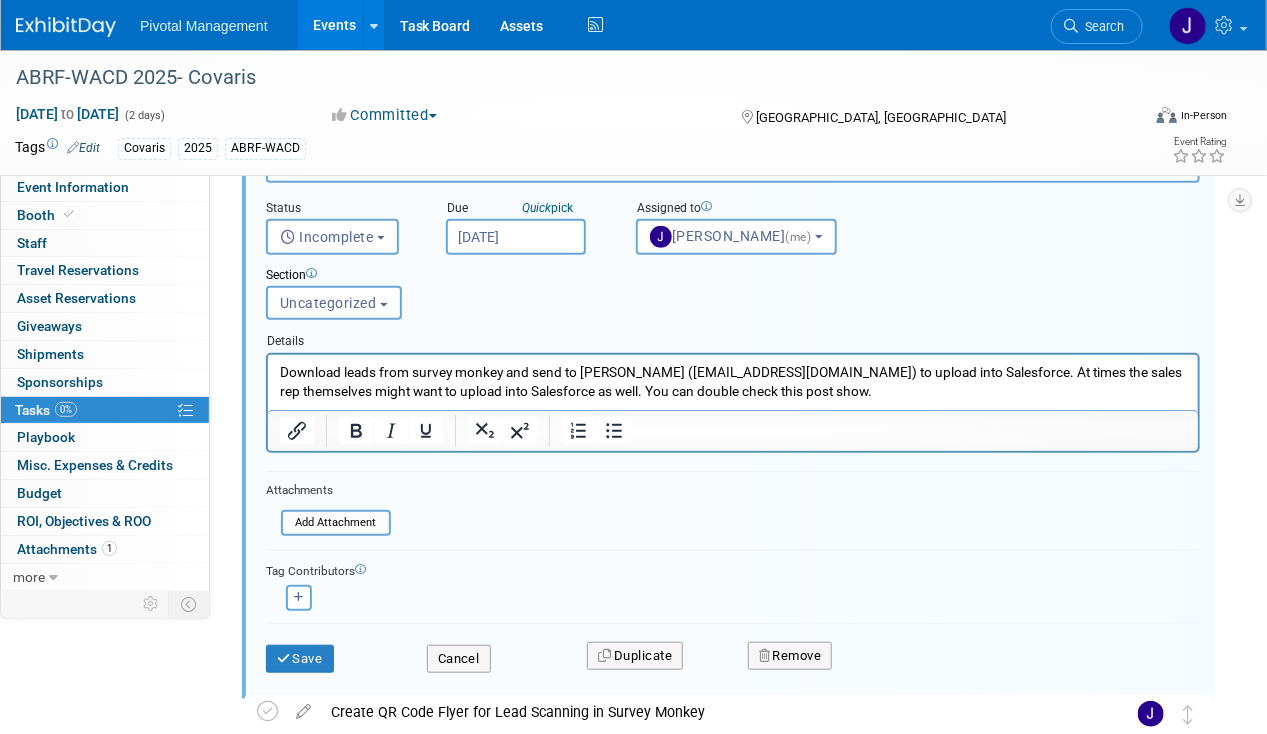 scroll, scrollTop: 258, scrollLeft: 0, axis: vertical 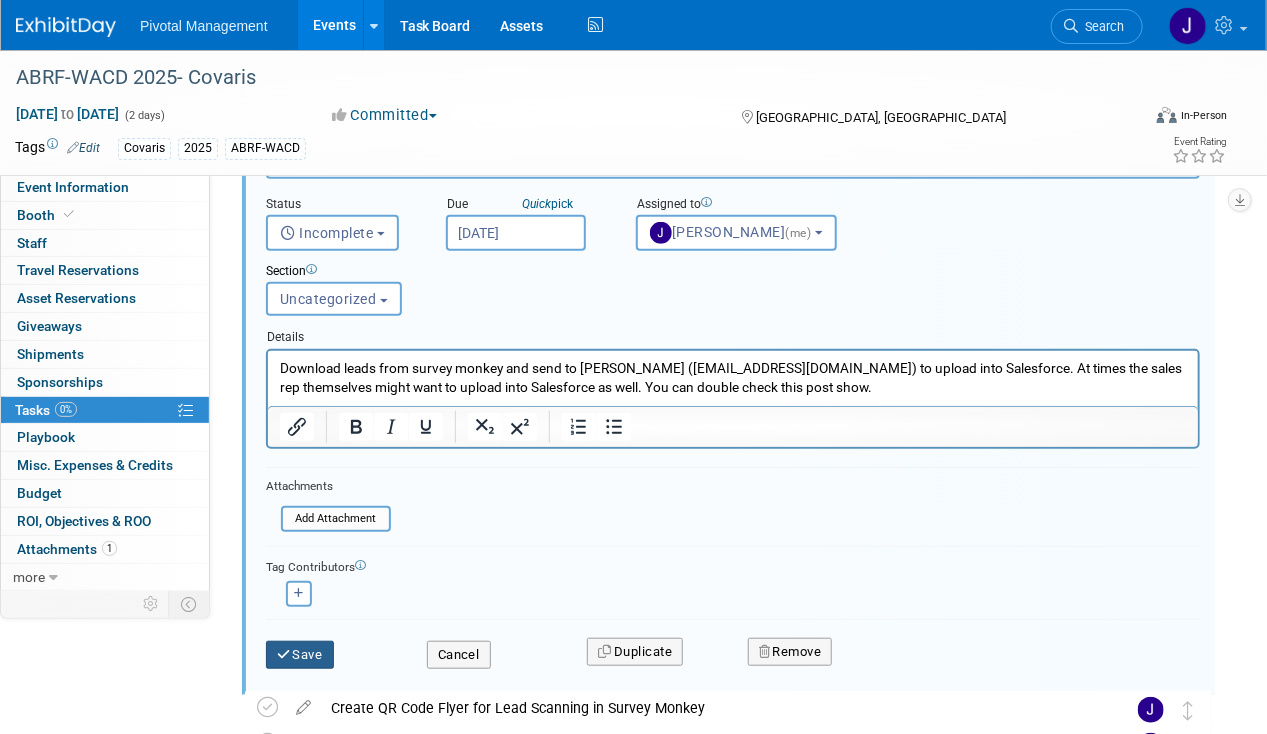click on "Save" at bounding box center (300, 655) 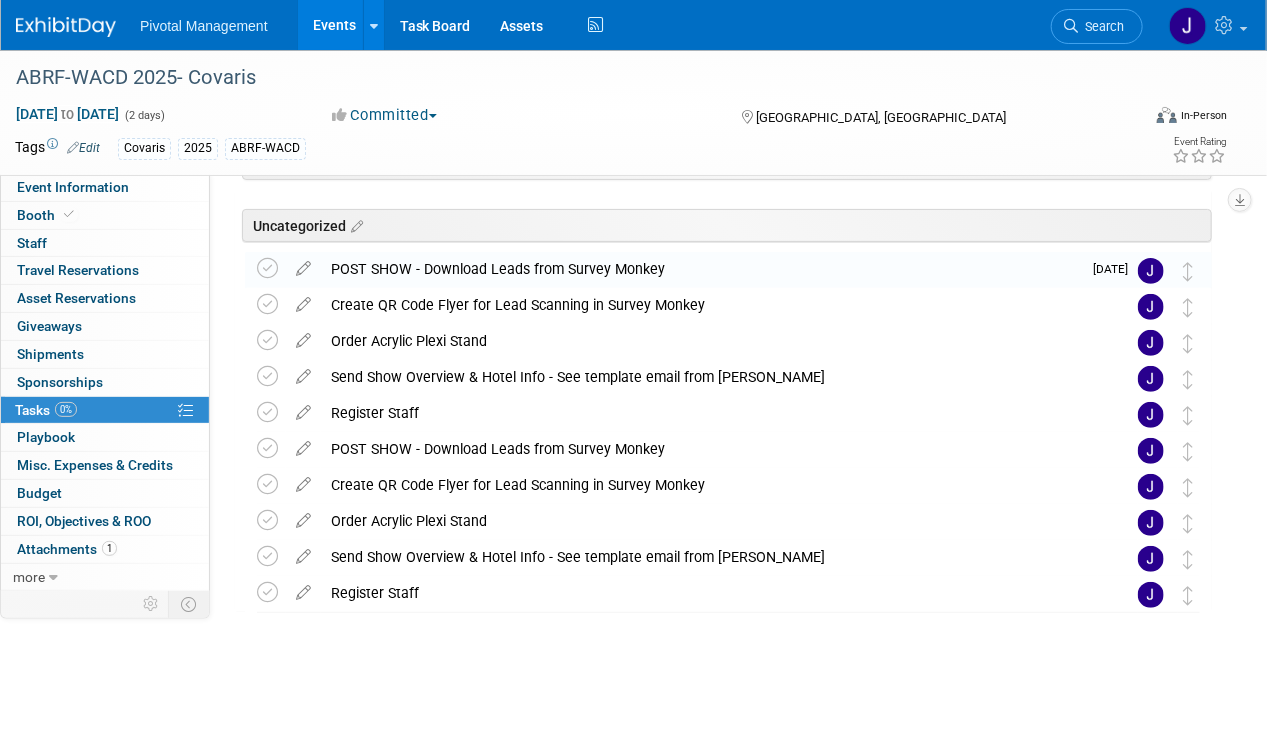 scroll, scrollTop: 109, scrollLeft: 0, axis: vertical 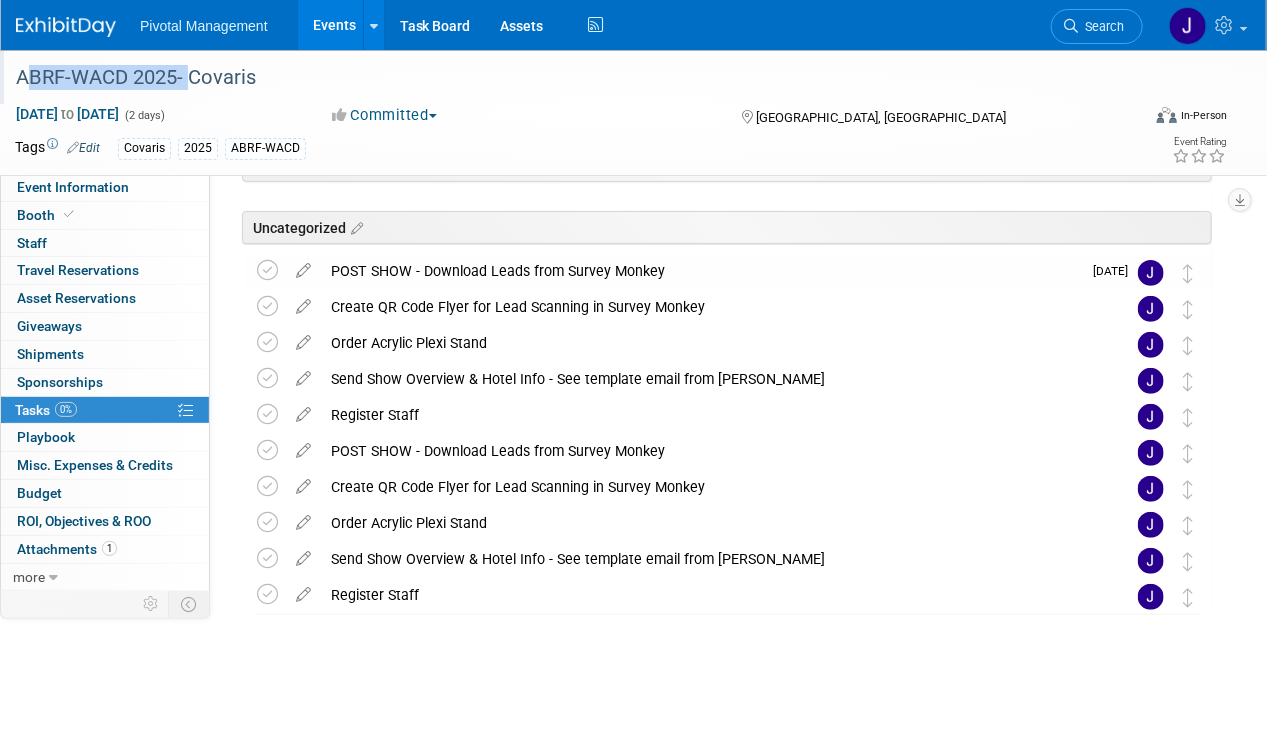 drag, startPoint x: 181, startPoint y: 75, endPoint x: 21, endPoint y: 79, distance: 160.04999 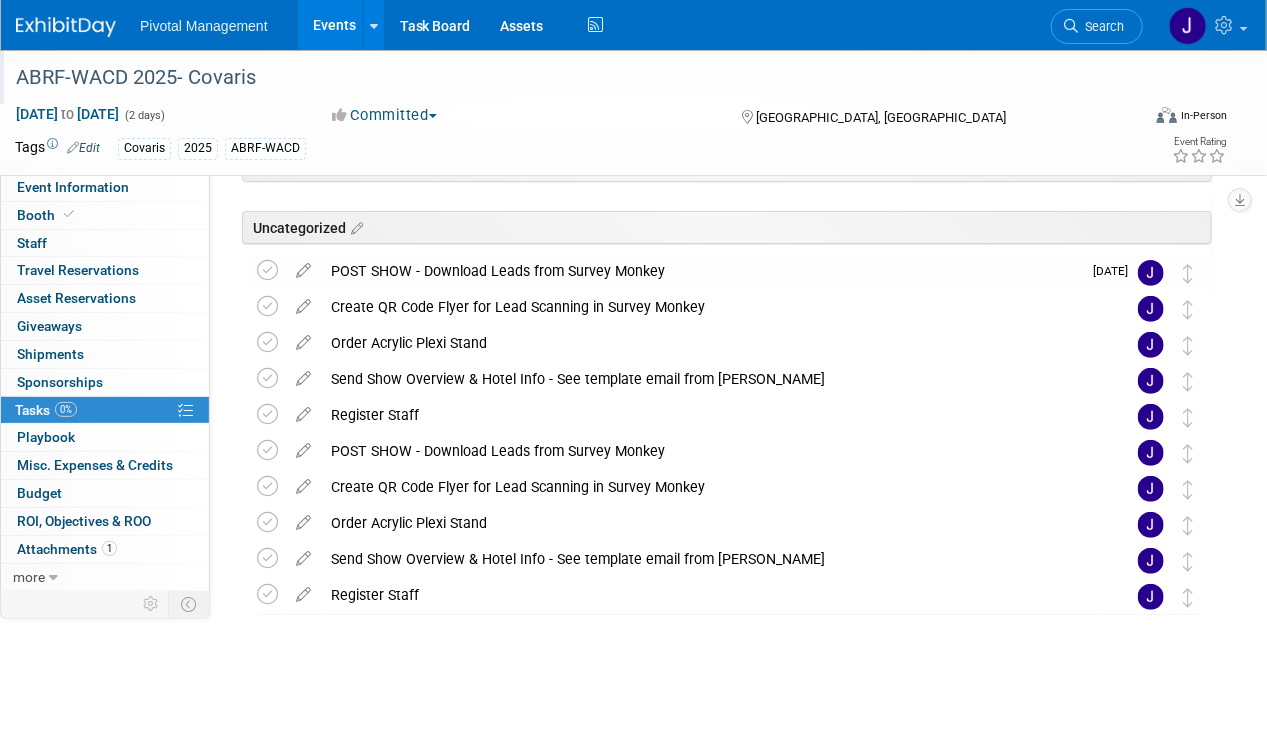 scroll, scrollTop: 108, scrollLeft: 0, axis: vertical 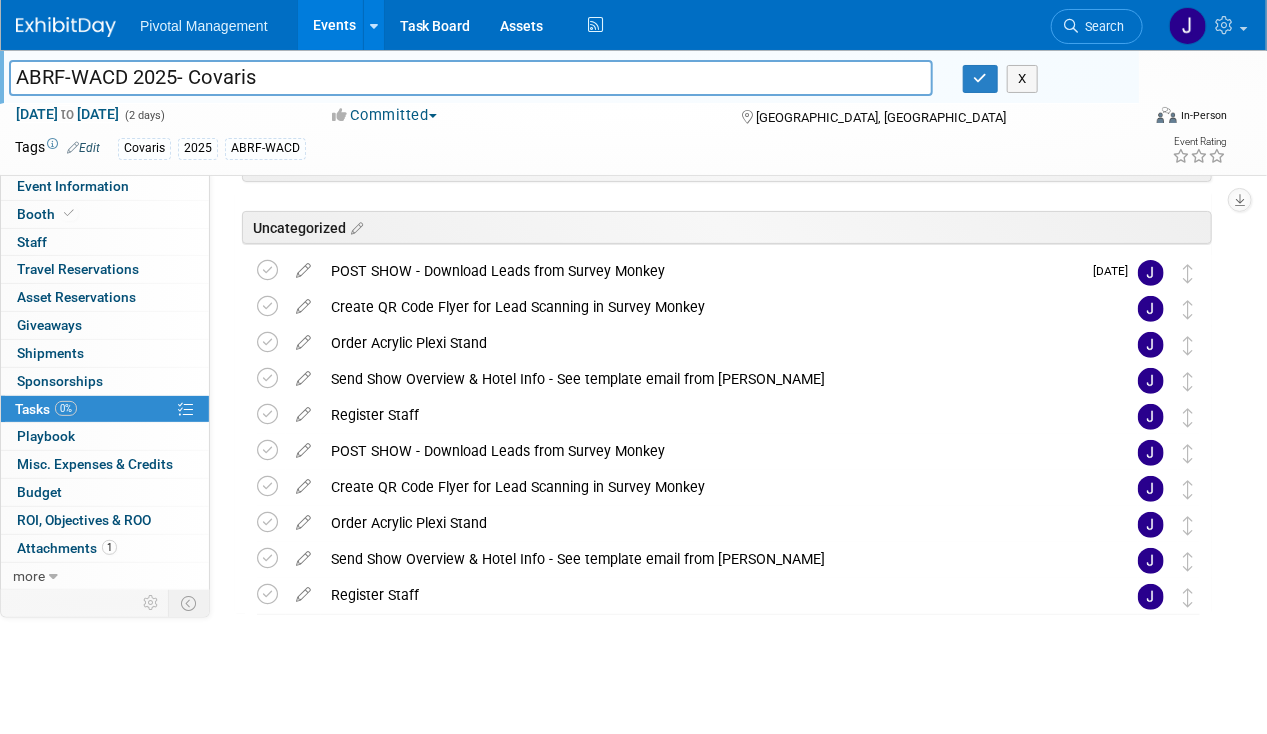 click on "ABRF-WACD 2025- Covaris" at bounding box center [471, 77] 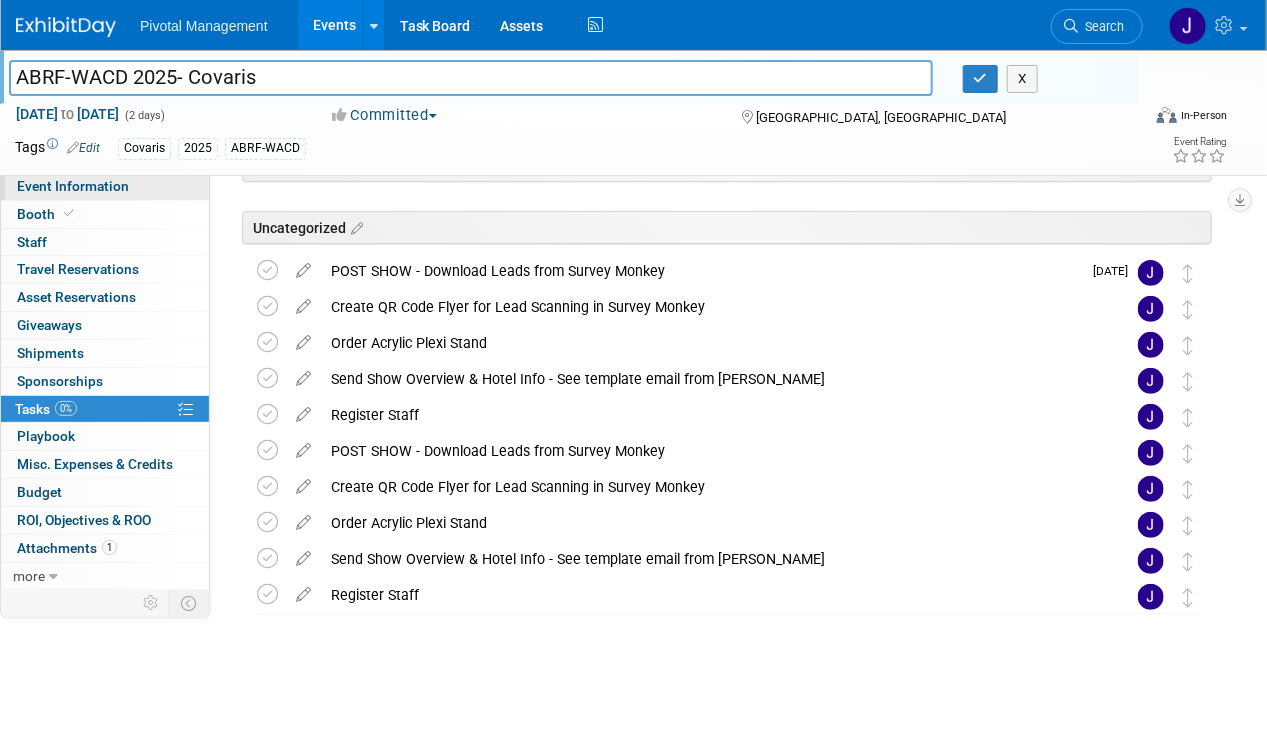 click on "Event Information" at bounding box center (105, 186) 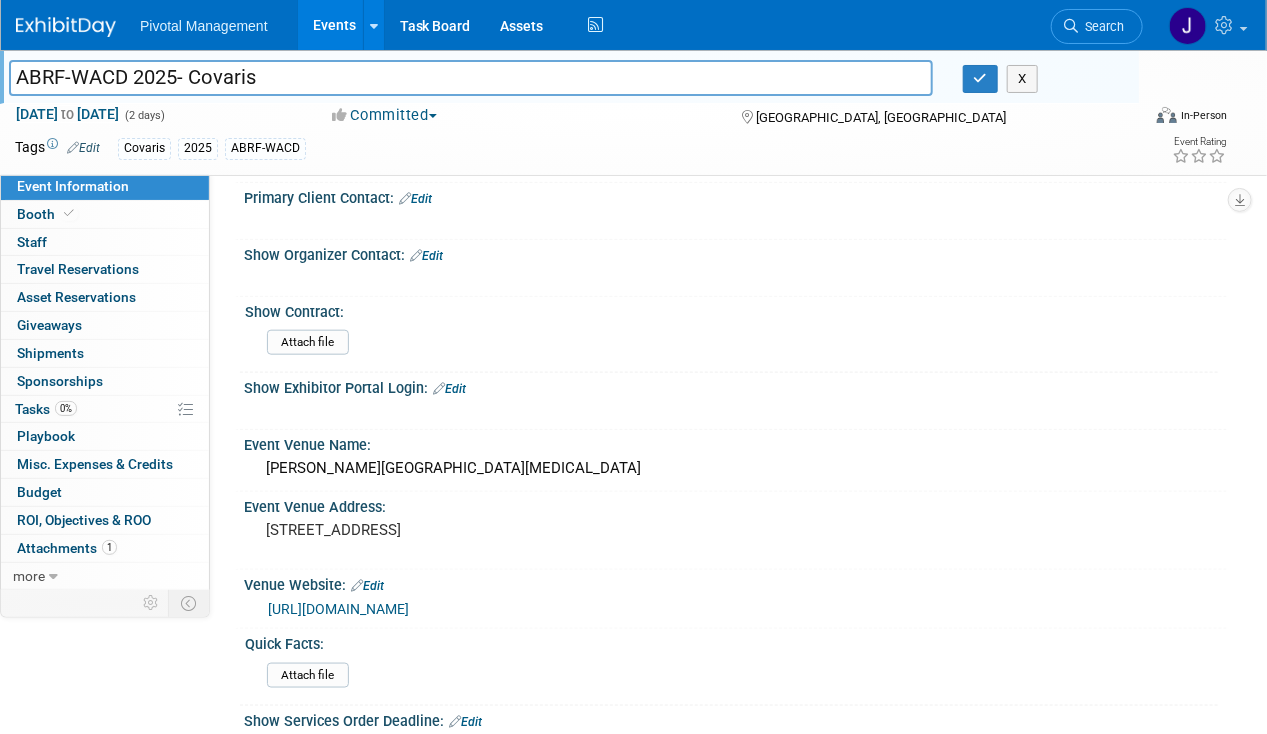 scroll, scrollTop: 668, scrollLeft: 0, axis: vertical 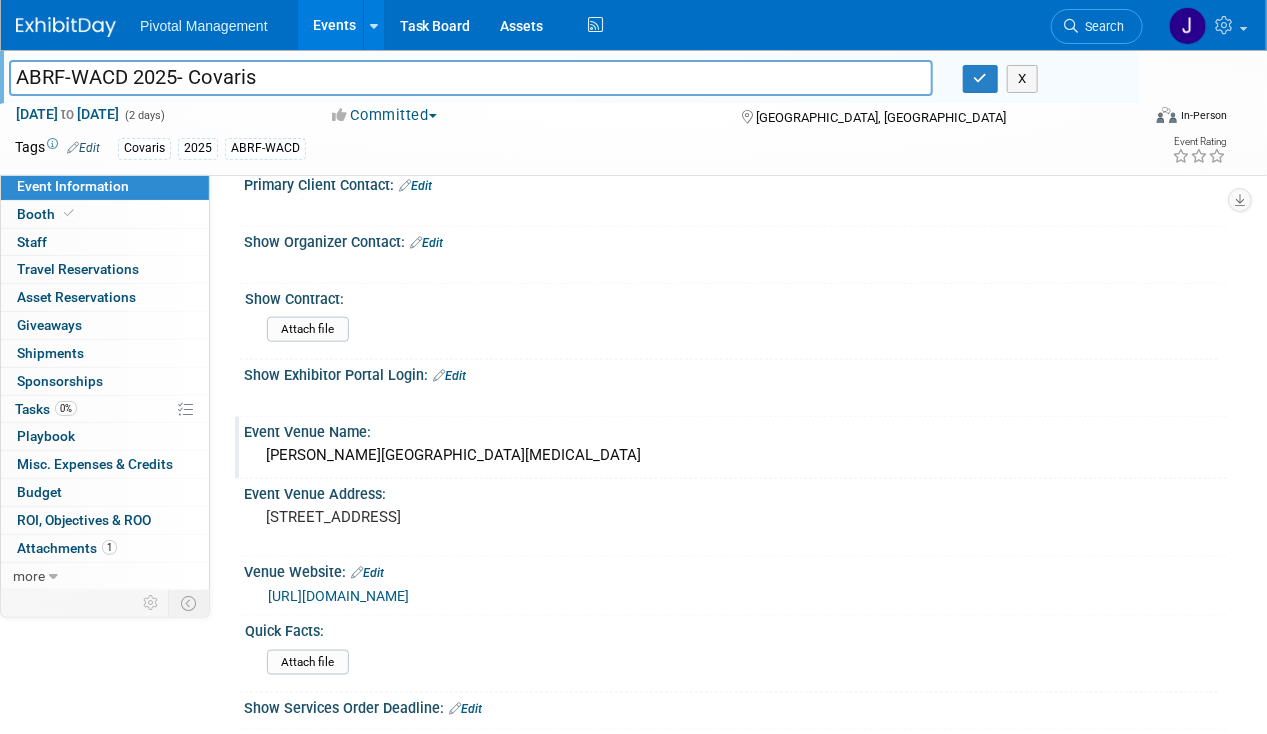 click on "Fred Hutchinson Cancer Center" at bounding box center [735, 455] 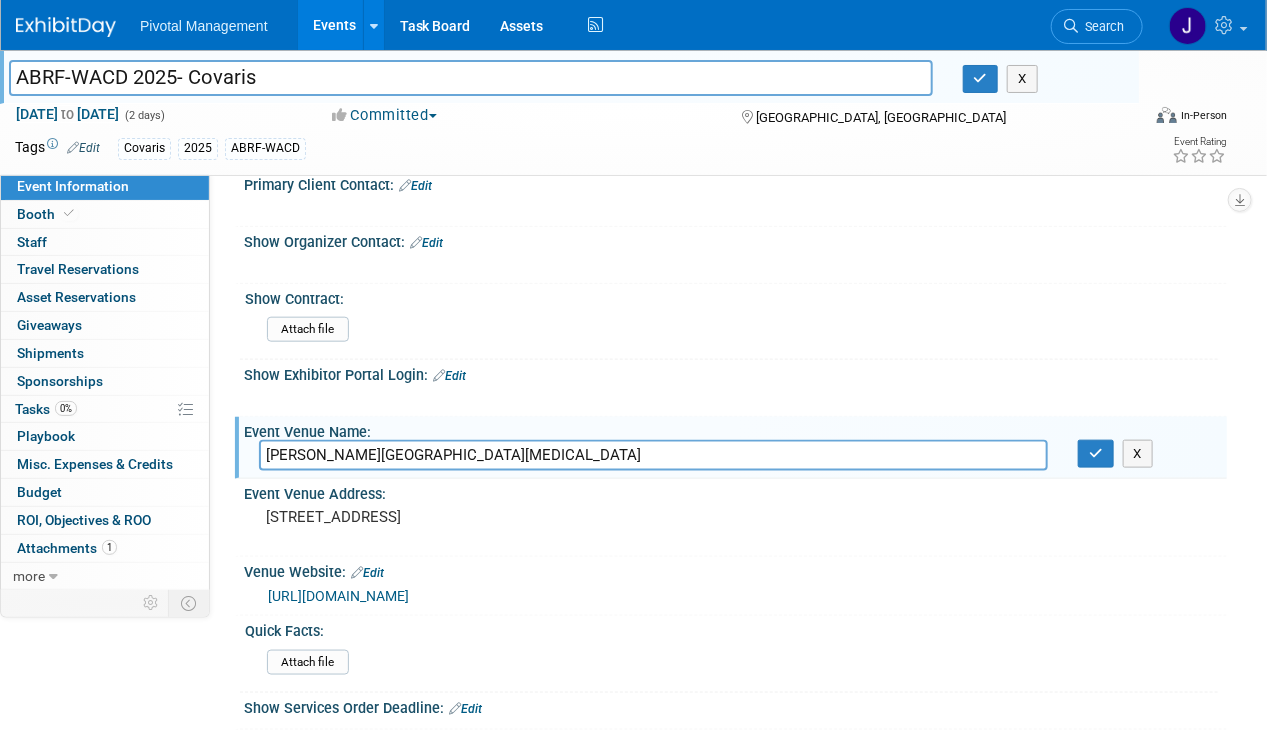 drag, startPoint x: 473, startPoint y: 446, endPoint x: 220, endPoint y: 446, distance: 253 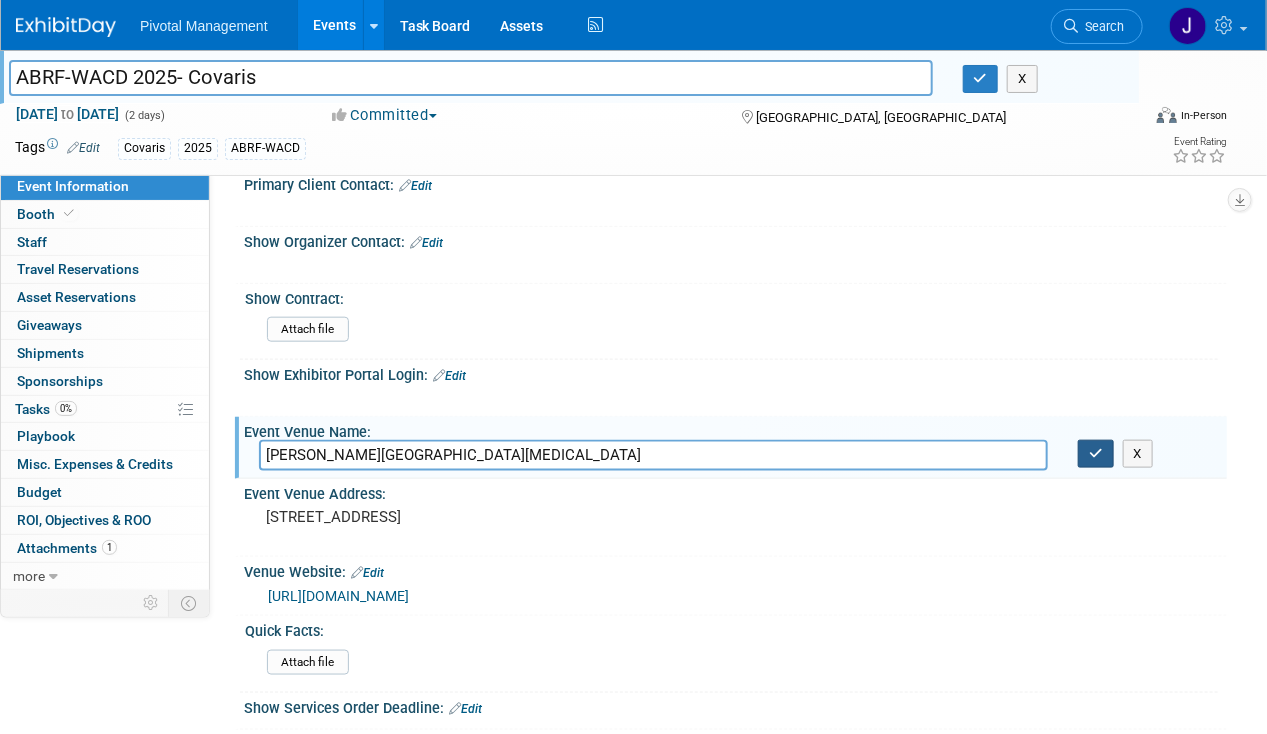 drag, startPoint x: 1105, startPoint y: 442, endPoint x: 600, endPoint y: 428, distance: 505.19403 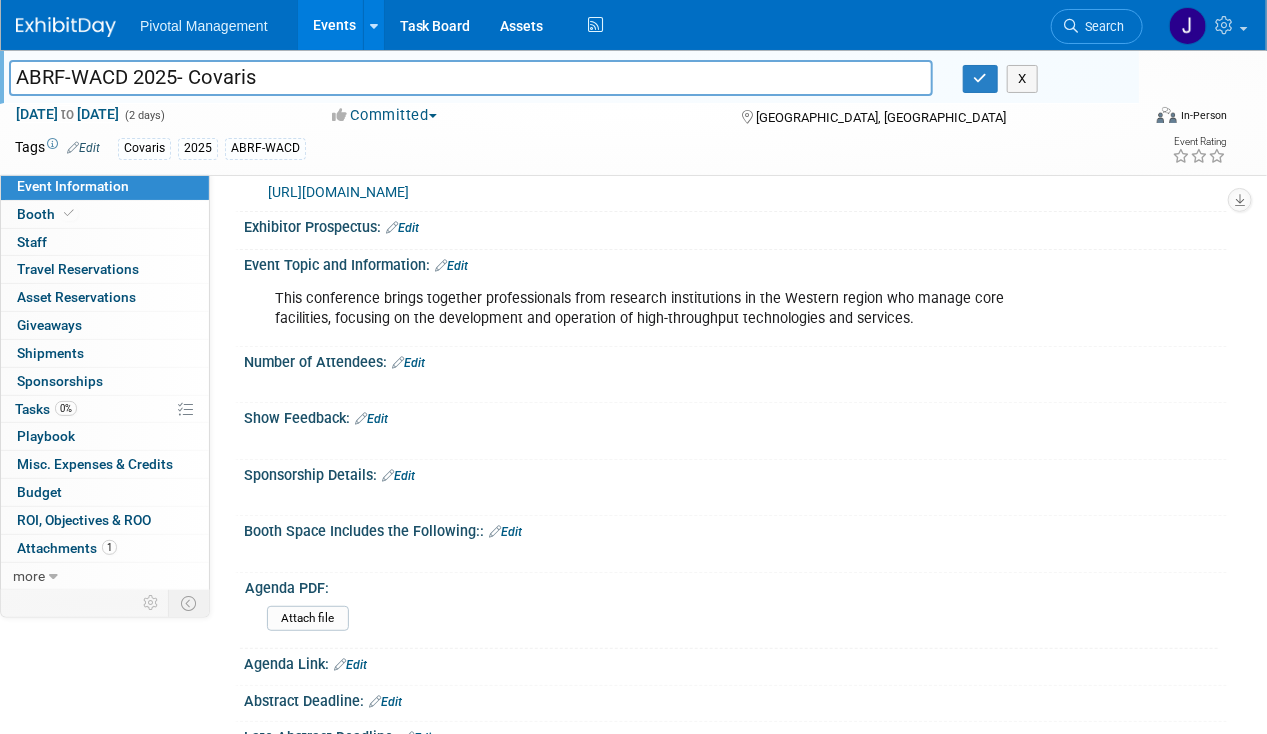 scroll, scrollTop: 0, scrollLeft: 0, axis: both 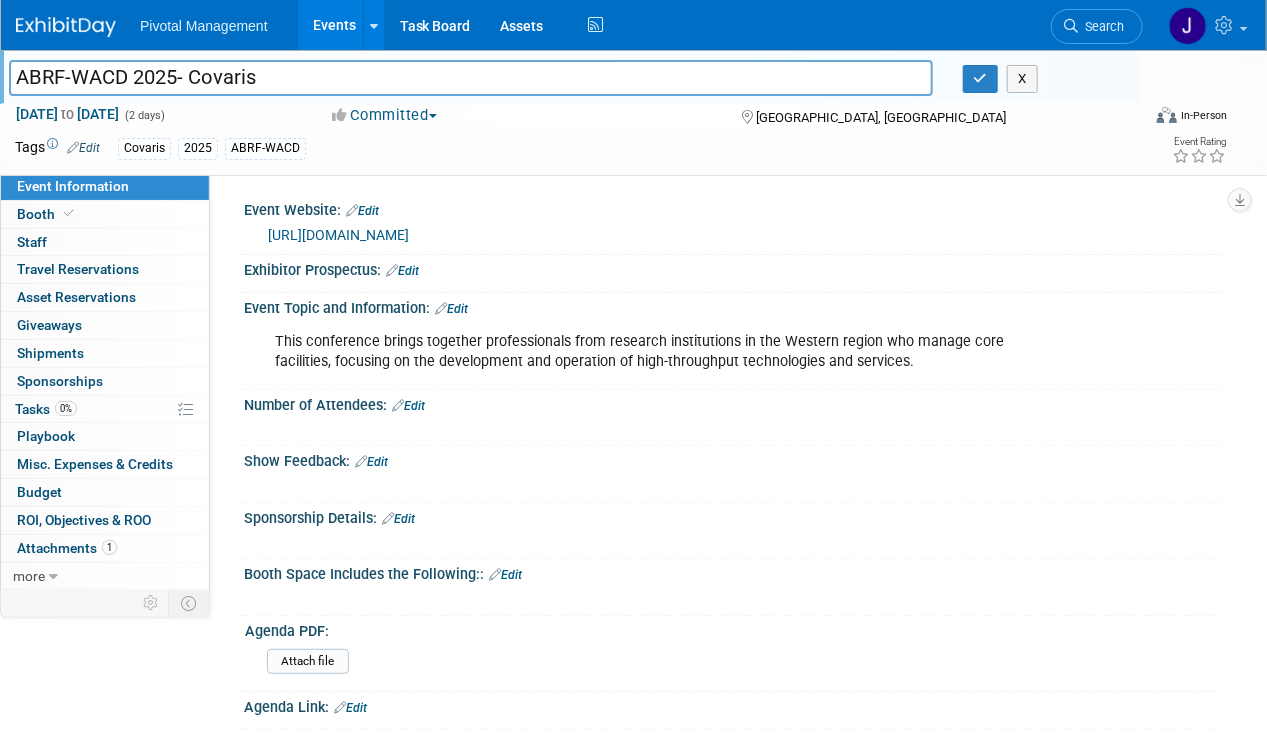 click on "https://wacd.abrf.org/" at bounding box center (338, 235) 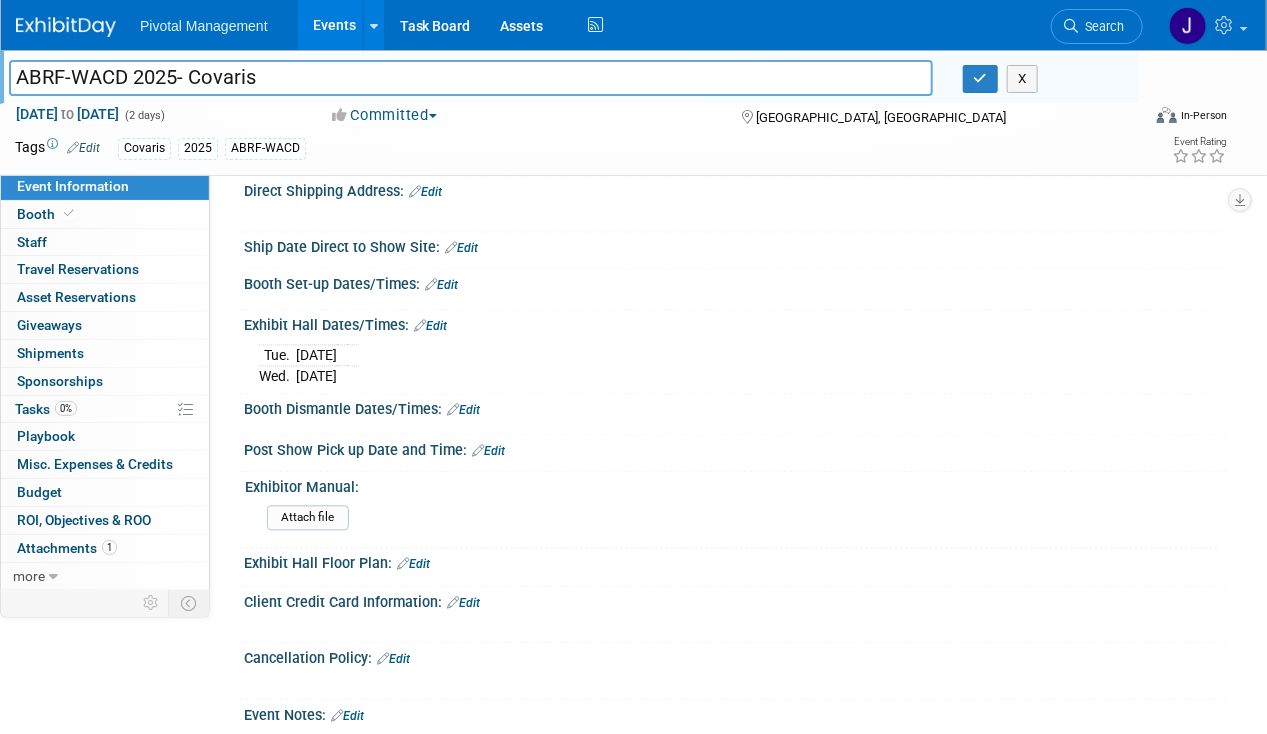 scroll, scrollTop: 1445, scrollLeft: 0, axis: vertical 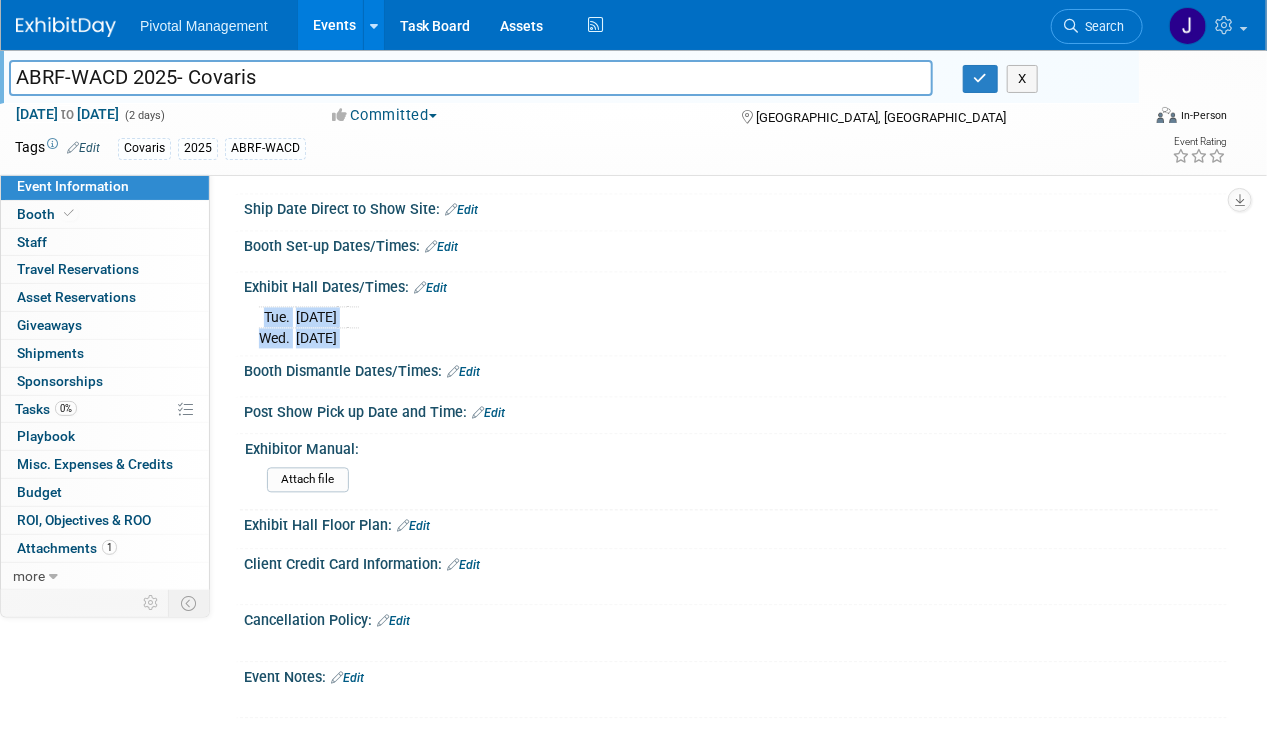 drag, startPoint x: 376, startPoint y: 312, endPoint x: 246, endPoint y: 299, distance: 130.64838 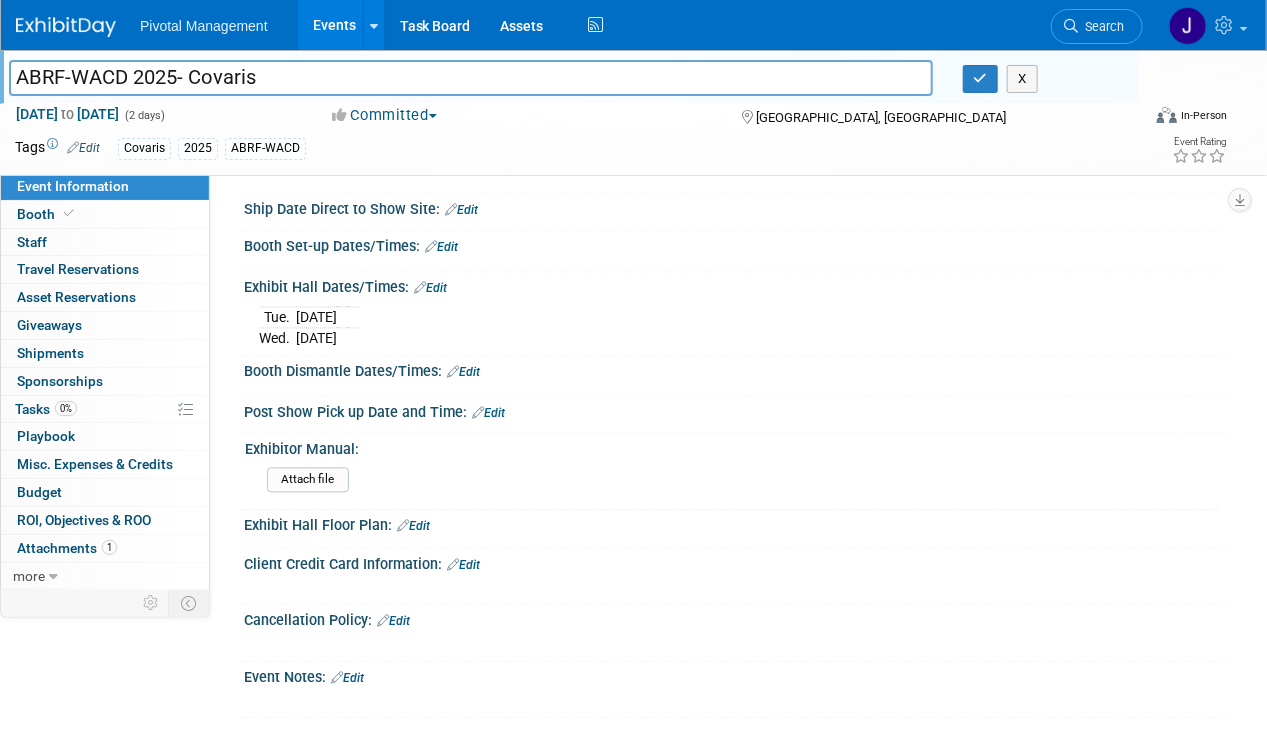 drag, startPoint x: 134, startPoint y: 67, endPoint x: -4, endPoint y: 76, distance: 138.29317 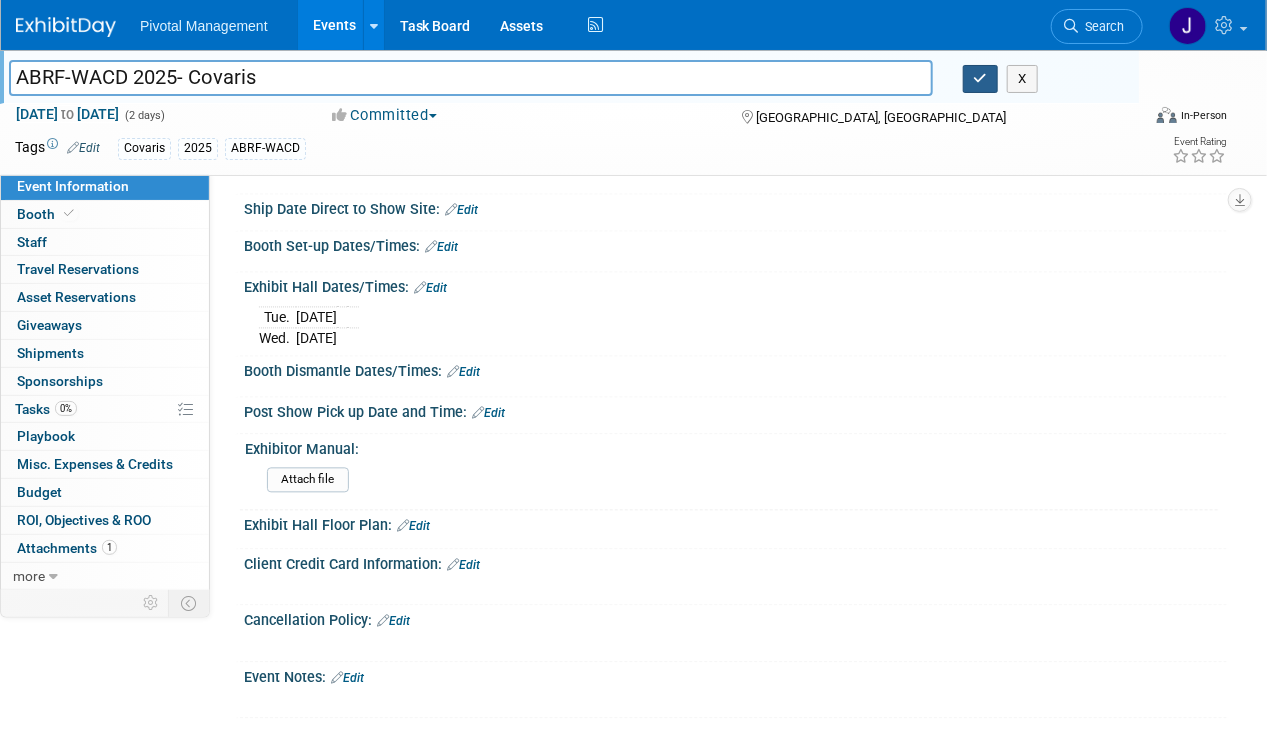 click at bounding box center [981, 78] 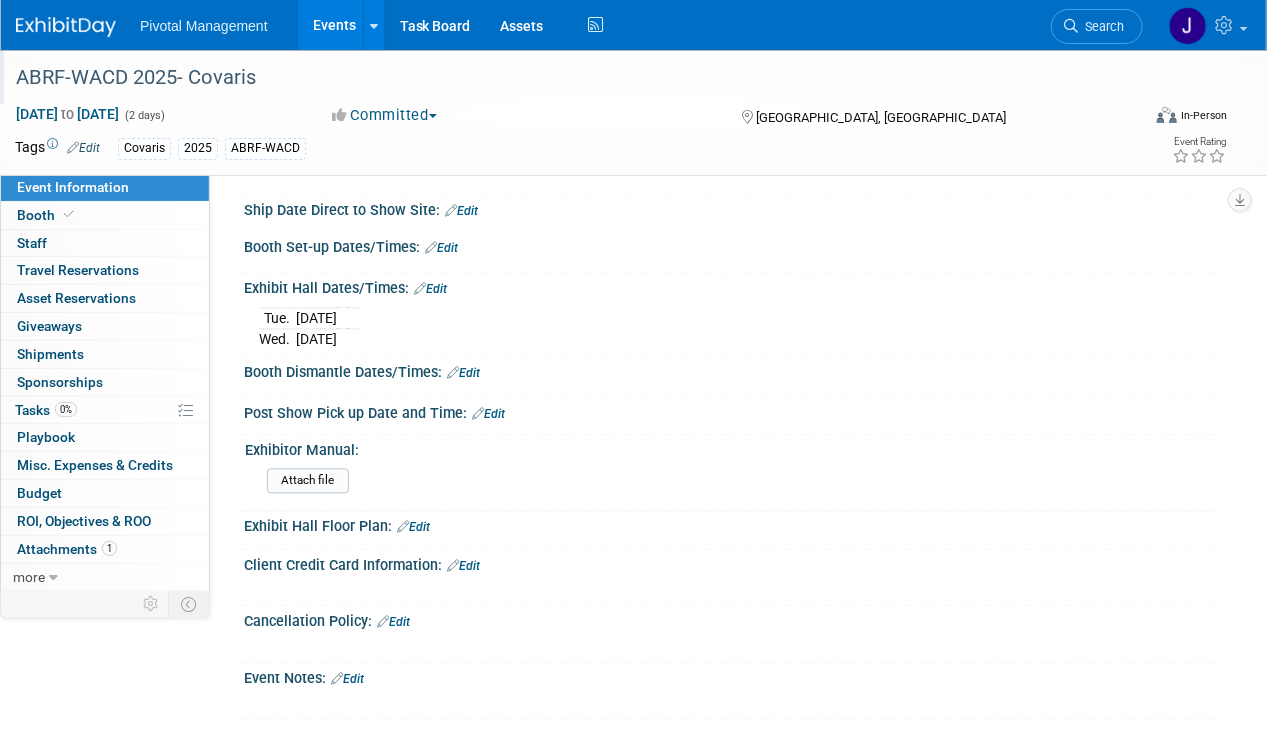 drag, startPoint x: 332, startPoint y: 38, endPoint x: 345, endPoint y: 42, distance: 13.601471 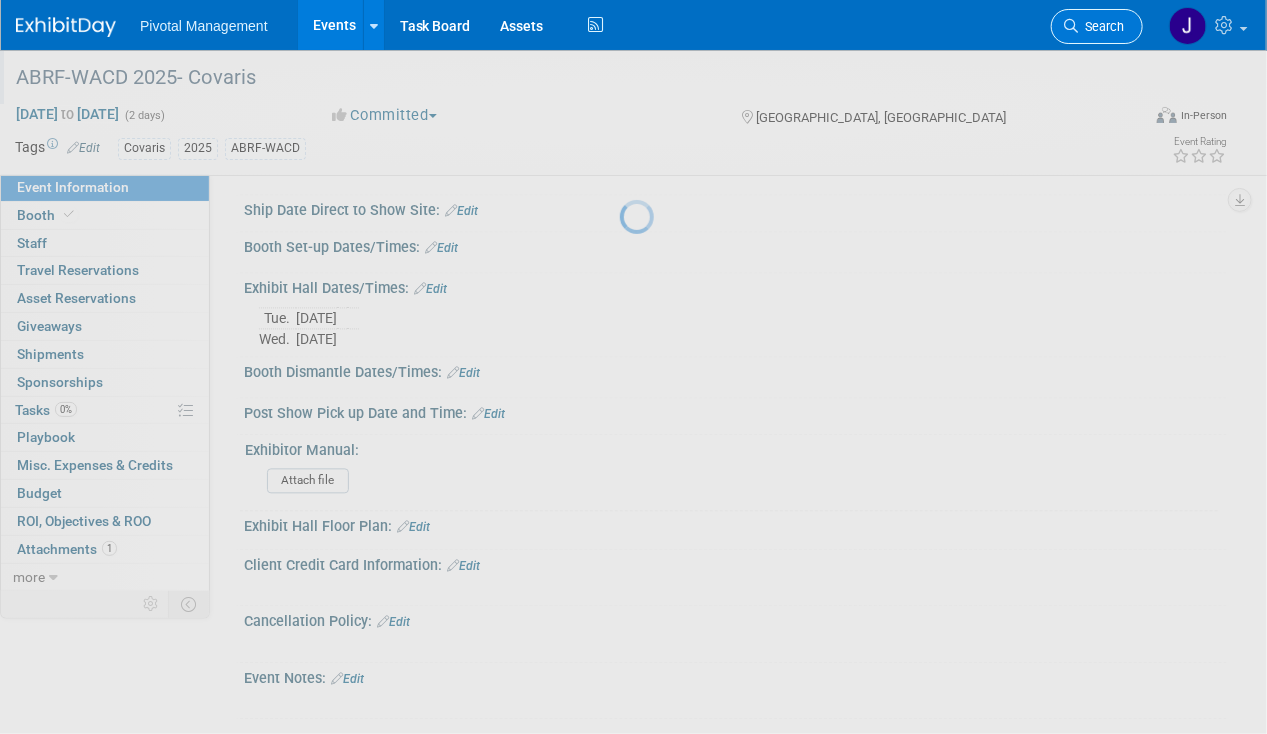 click on "Search" at bounding box center (1101, 26) 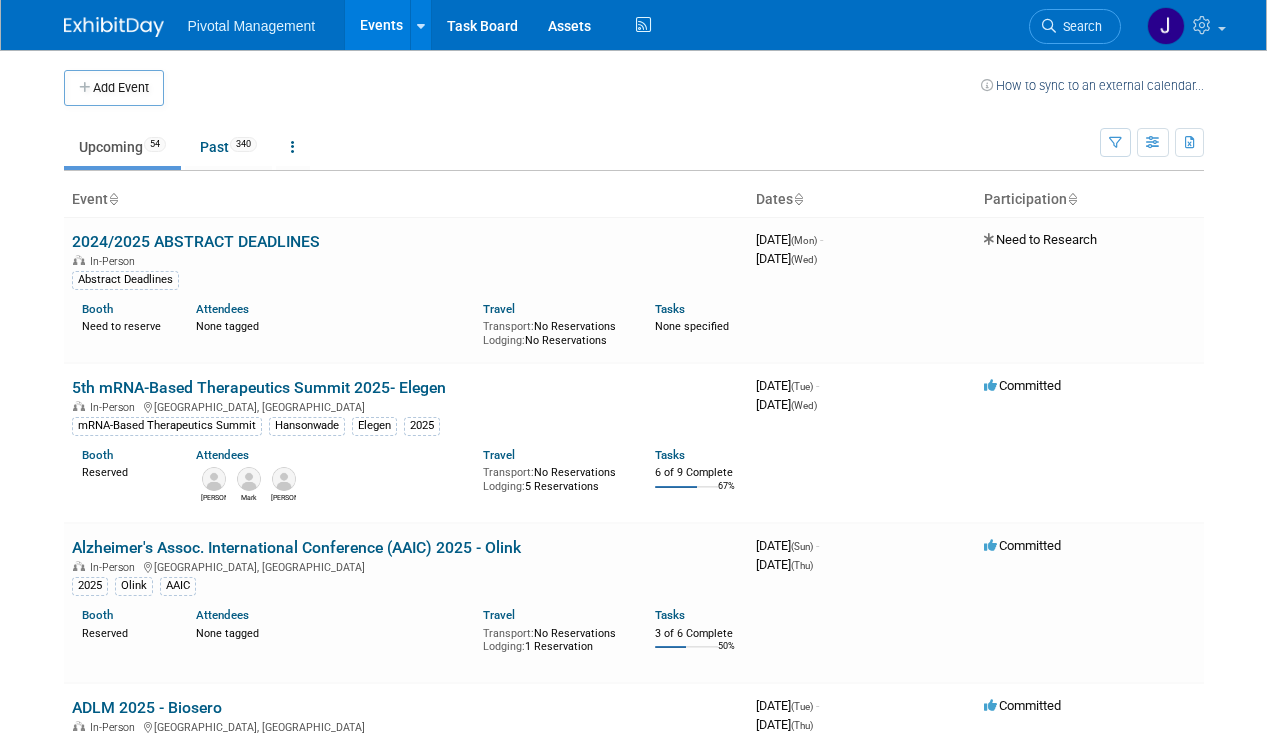 scroll, scrollTop: 0, scrollLeft: 0, axis: both 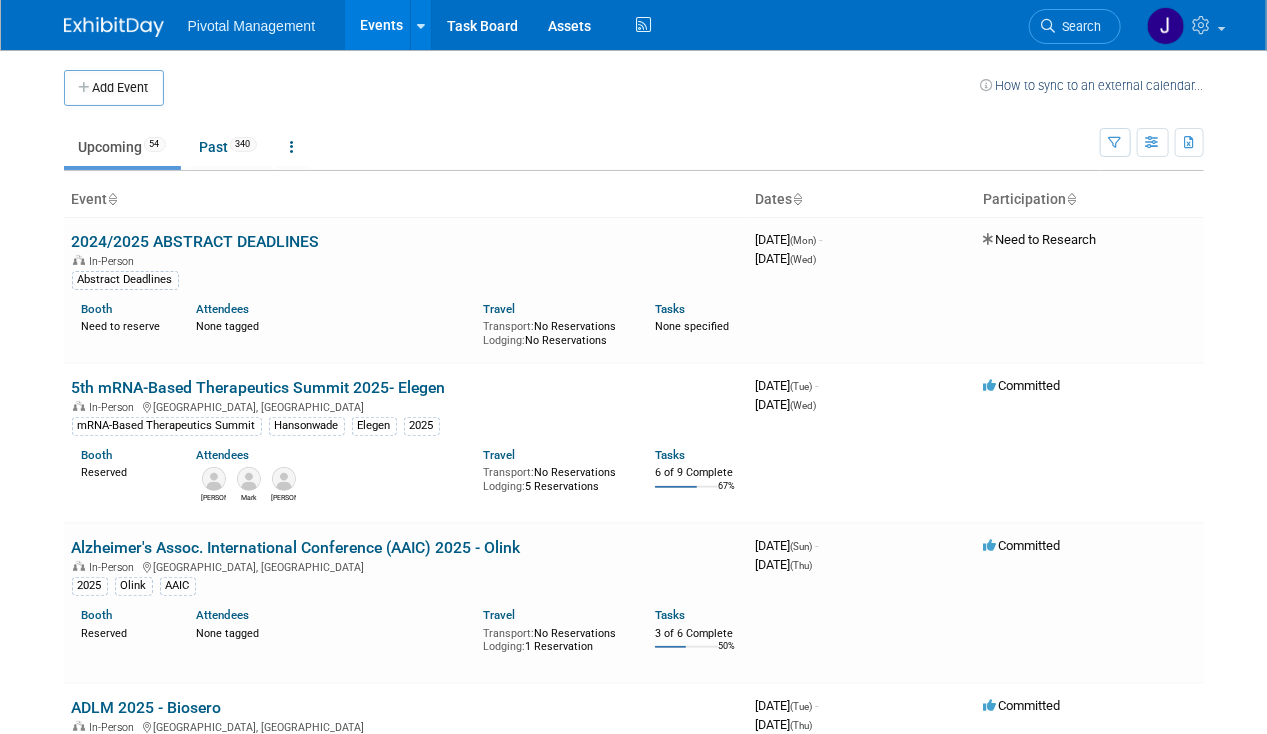 click on "Pivotal Management
Events
Add Event
Bulk Upload Events
Shareable Event Boards
Recently Viewed Events:
ABRF-WACD 2025- Covaris
[GEOGRAPHIC_DATA], [GEOGRAPHIC_DATA]
[DATE]  to  [DATE]
AACR 2026 - Covaris
[GEOGRAPHIC_DATA], [GEOGRAPHIC_DATA]
[DATE]  to  [DATE]
HUPO World Congress 2025 - Covaris
[GEOGRAPHIC_DATA], [GEOGRAPHIC_DATA]
[DATE]  to  [DATE]
Task Board
Assets
Activity Feed
My Account
My Profile & Preferences
Sync to External Calendar...
Team Workspace
Users and Permissions
Workspace Settings
Metrics & Analytics
Budgeting, ROI & ROO
Annual Budgets (all events)
You've Earned Free Swag ...
Refer & Earn
Contact us
Sign out
Search" at bounding box center [634, 25] 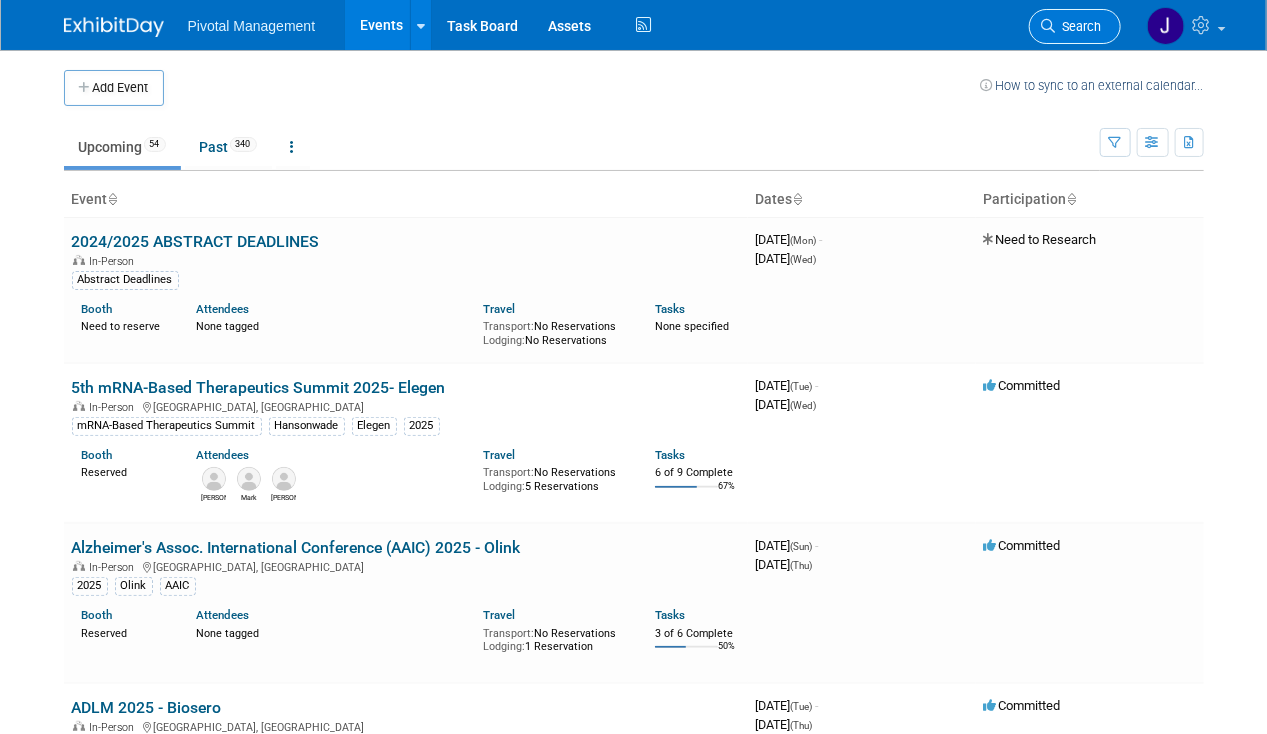 click on "Search" at bounding box center (1075, 26) 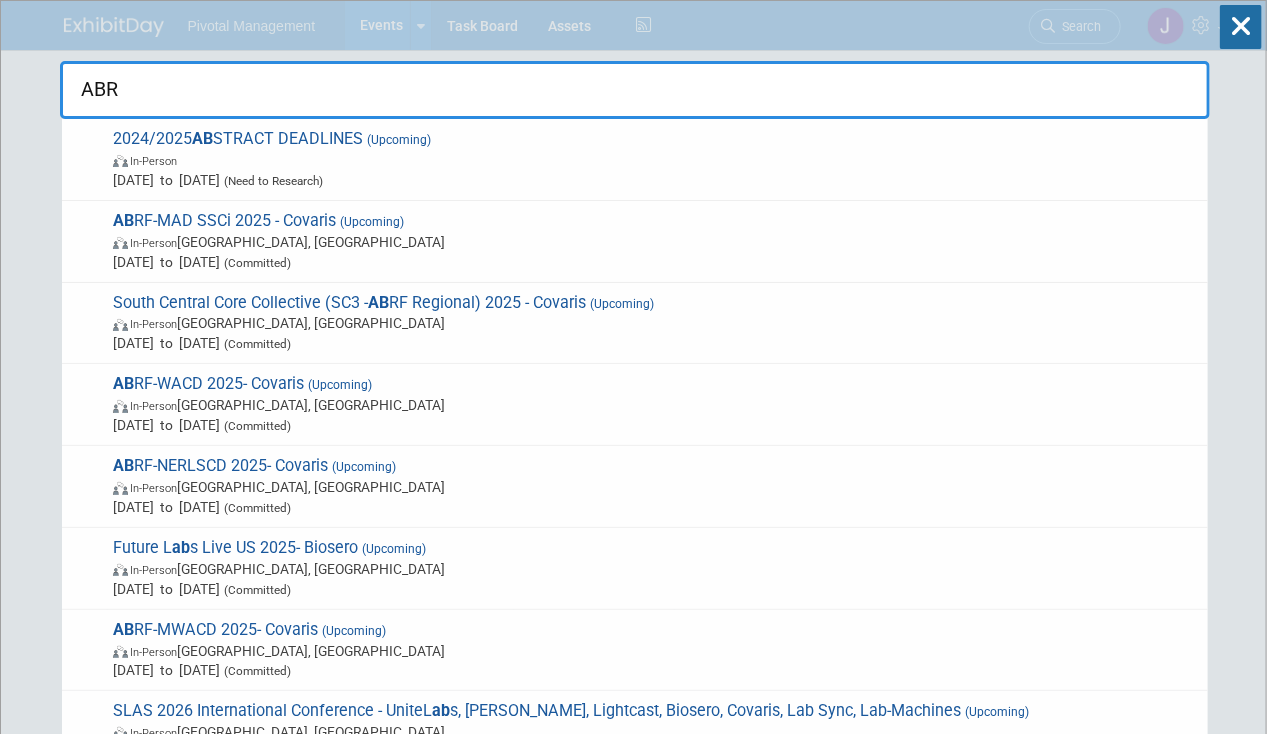 type on "ABRF" 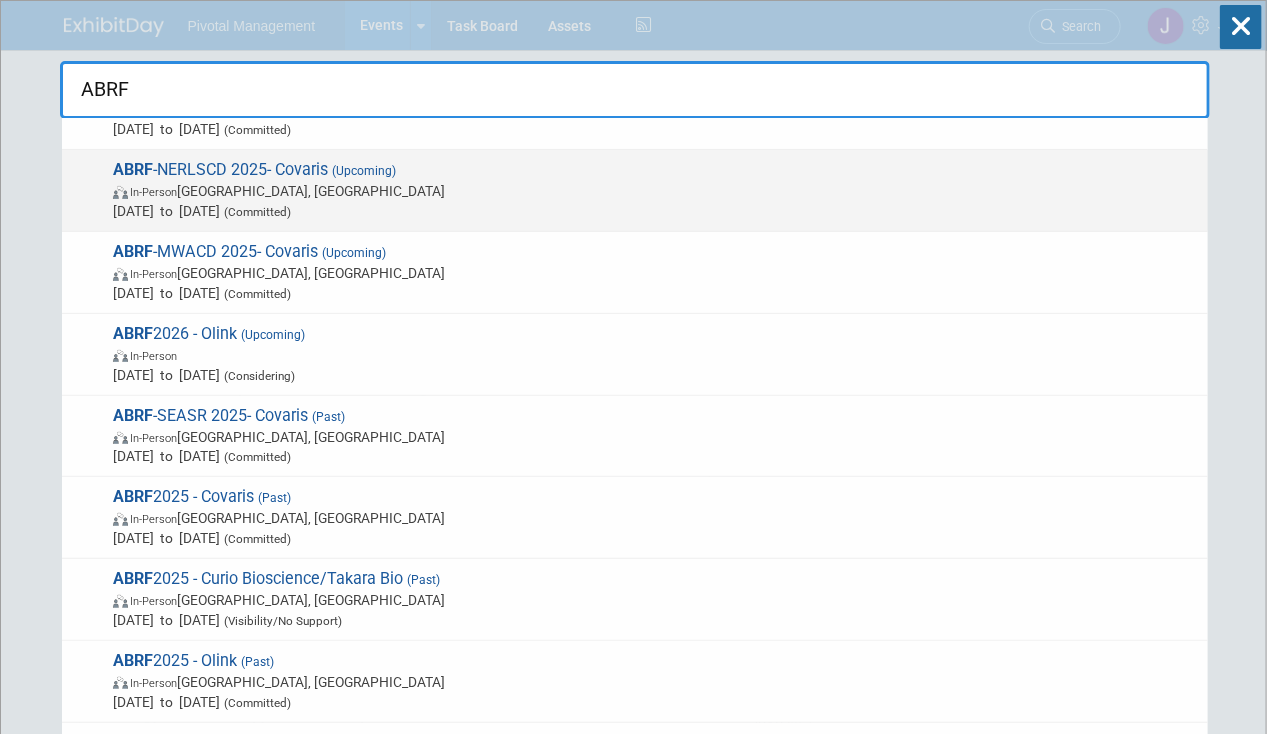 scroll, scrollTop: 256, scrollLeft: 0, axis: vertical 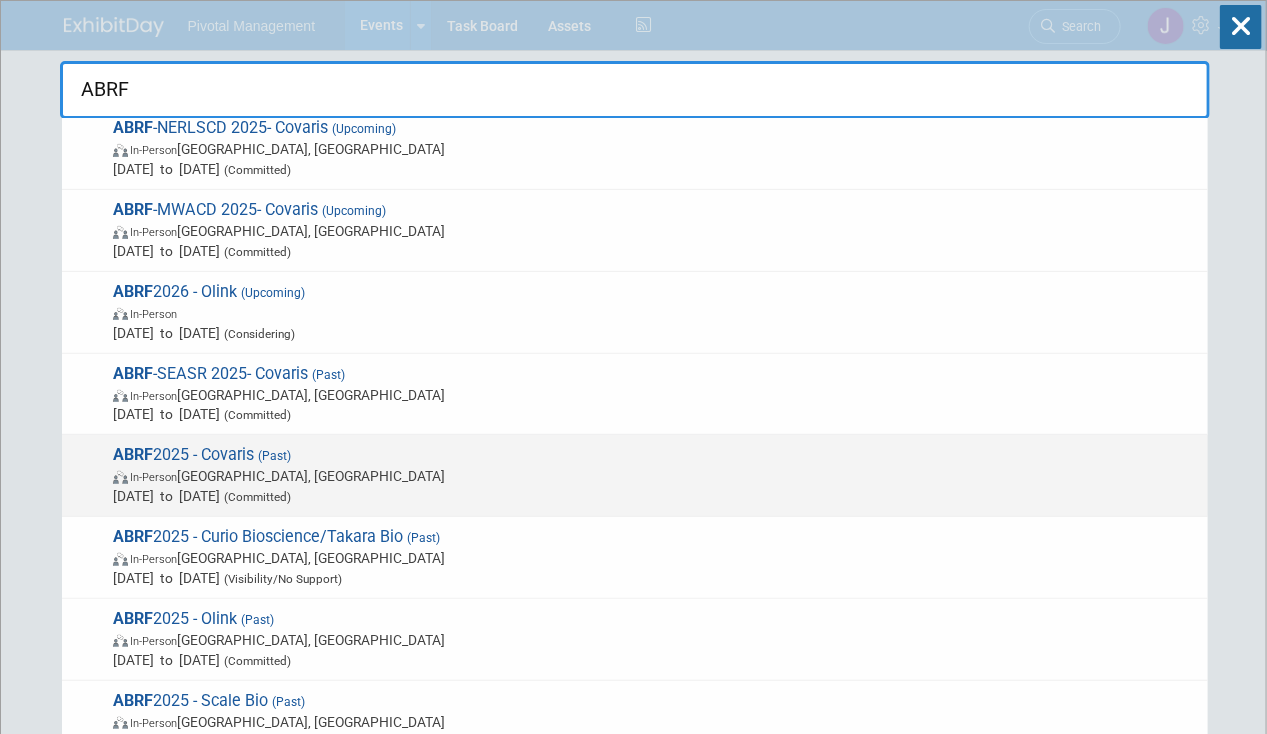 click on "[DATE]  to  [DATE]  (Committed)" at bounding box center (655, 496) 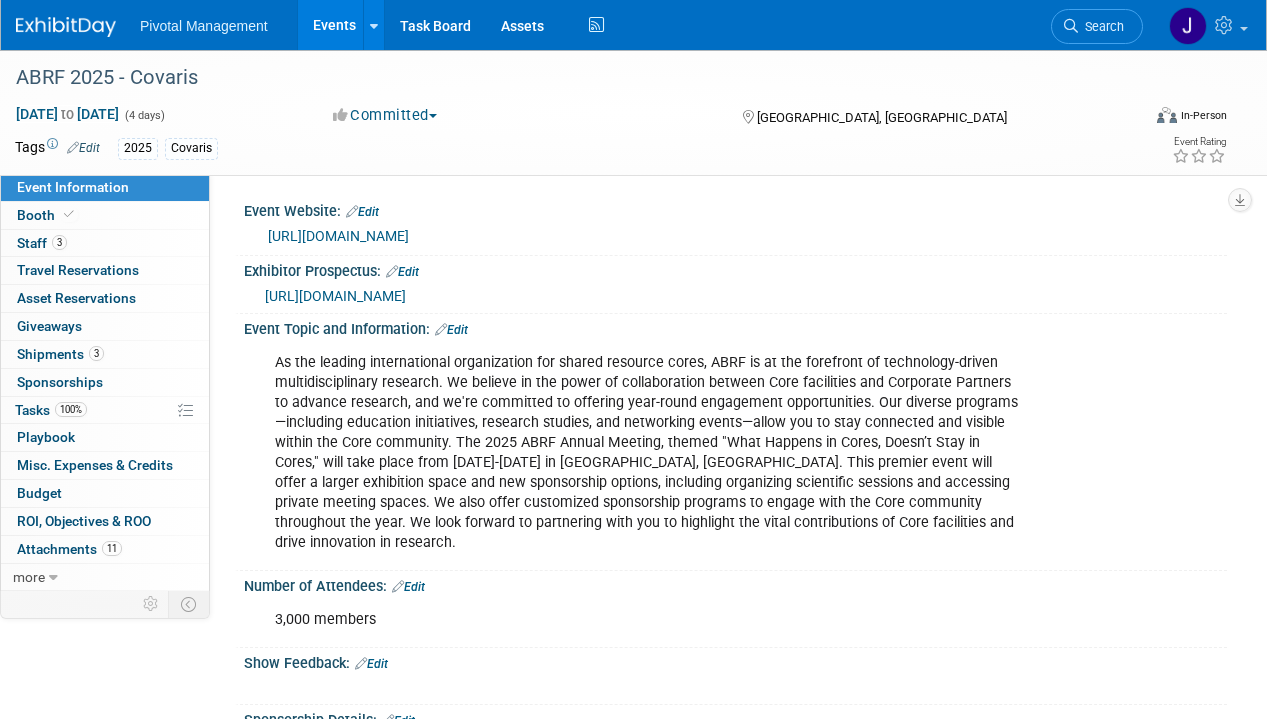 scroll, scrollTop: 0, scrollLeft: 0, axis: both 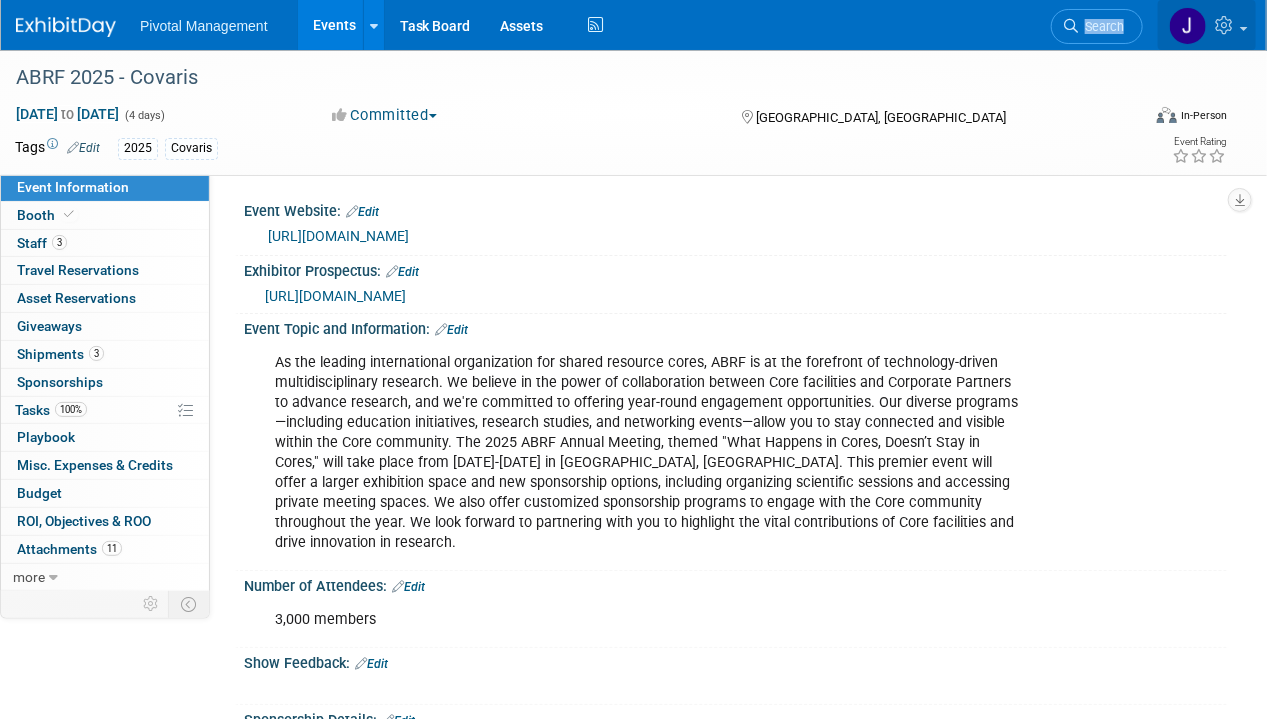 click on "Pivotal Management
Events
Add Event
Bulk Upload Events
Shareable Event Boards
Recently Viewed Events:
ABRF 2025 - Covaris
[GEOGRAPHIC_DATA], [GEOGRAPHIC_DATA]
[DATE]  to  [DATE]
ABRF-WACD 2025- Covaris
[GEOGRAPHIC_DATA], [GEOGRAPHIC_DATA]
[DATE]  to  [DATE]
AACR 2026 - Covaris
[GEOGRAPHIC_DATA], [GEOGRAPHIC_DATA]
[DATE]  to  [DATE]
Task Board
Assets
Activity Feed
My Account
My Profile & Preferences
Sync to External Calendar...
Team Workspace
Users and Permissions
Workspace Settings
Metrics & Analytics
Budgeting, ROI & ROO
Annual Budgets (all events)
You've Earned Free Swag ...
Refer & Earn
Contact us
Sign out
Search" at bounding box center [621, 25] 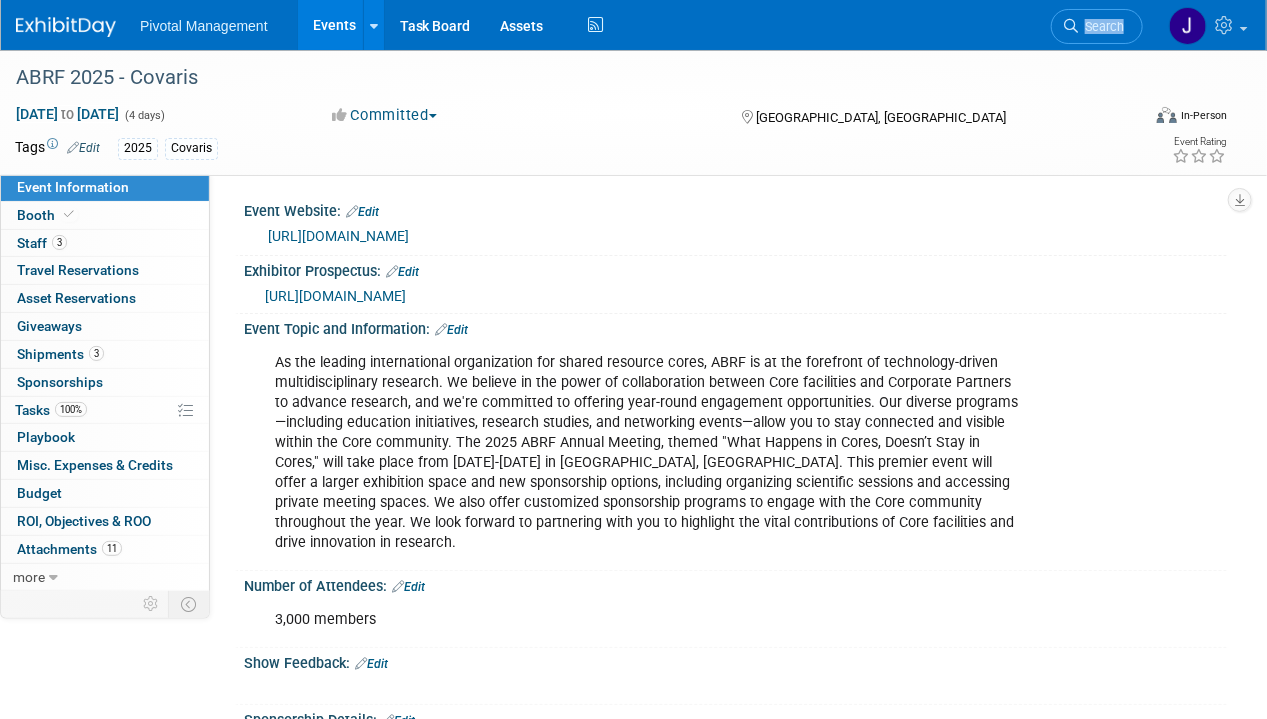 drag, startPoint x: 1158, startPoint y: 34, endPoint x: 1102, endPoint y: 28, distance: 56.32051 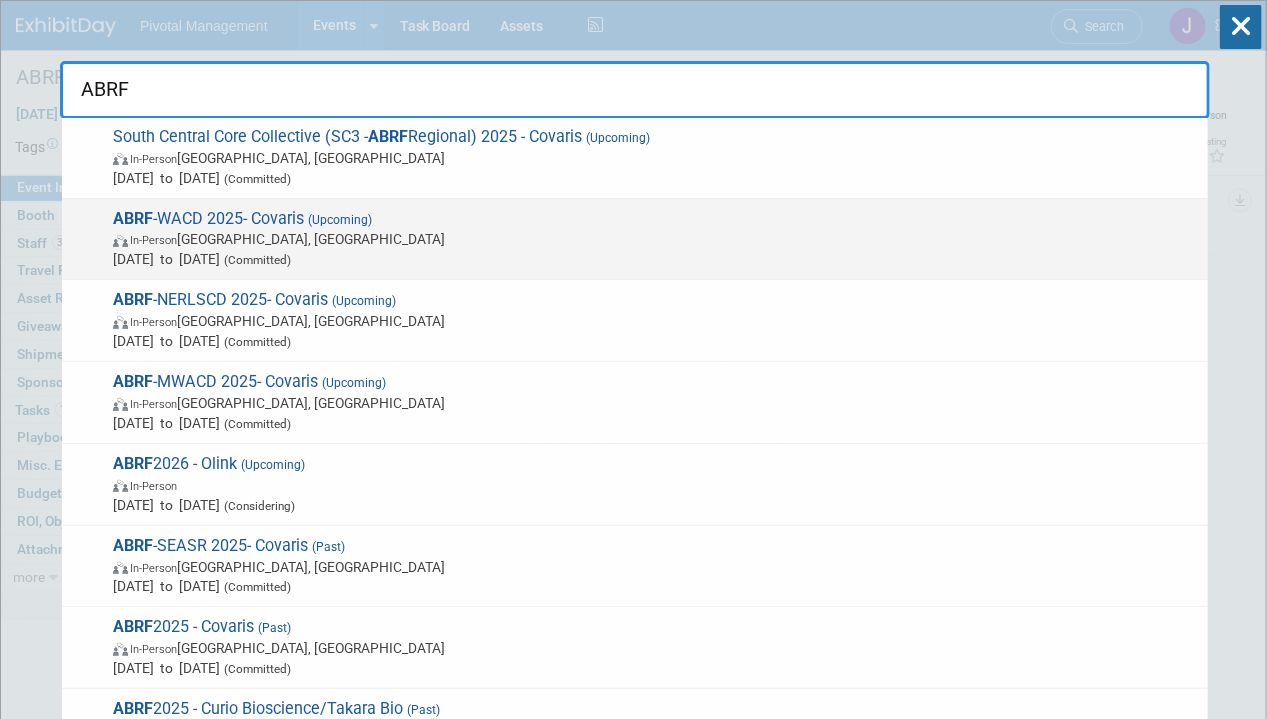 scroll, scrollTop: 117, scrollLeft: 0, axis: vertical 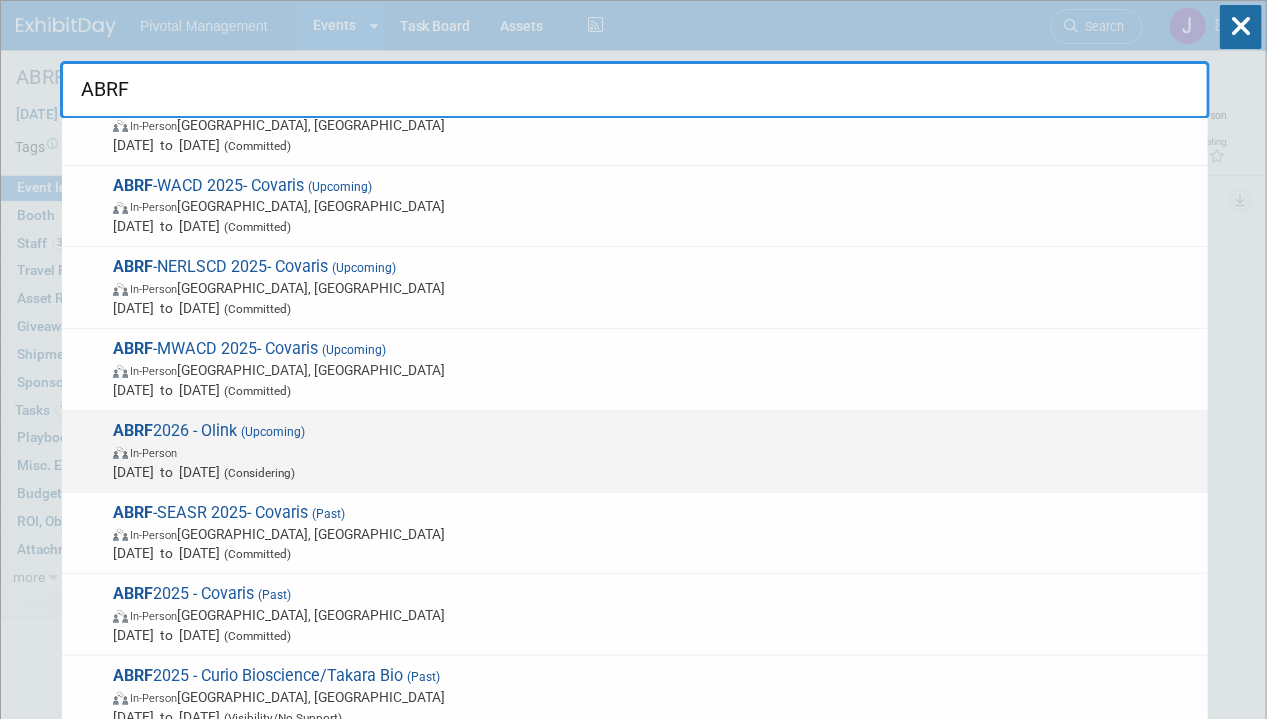 type on "ABRF" 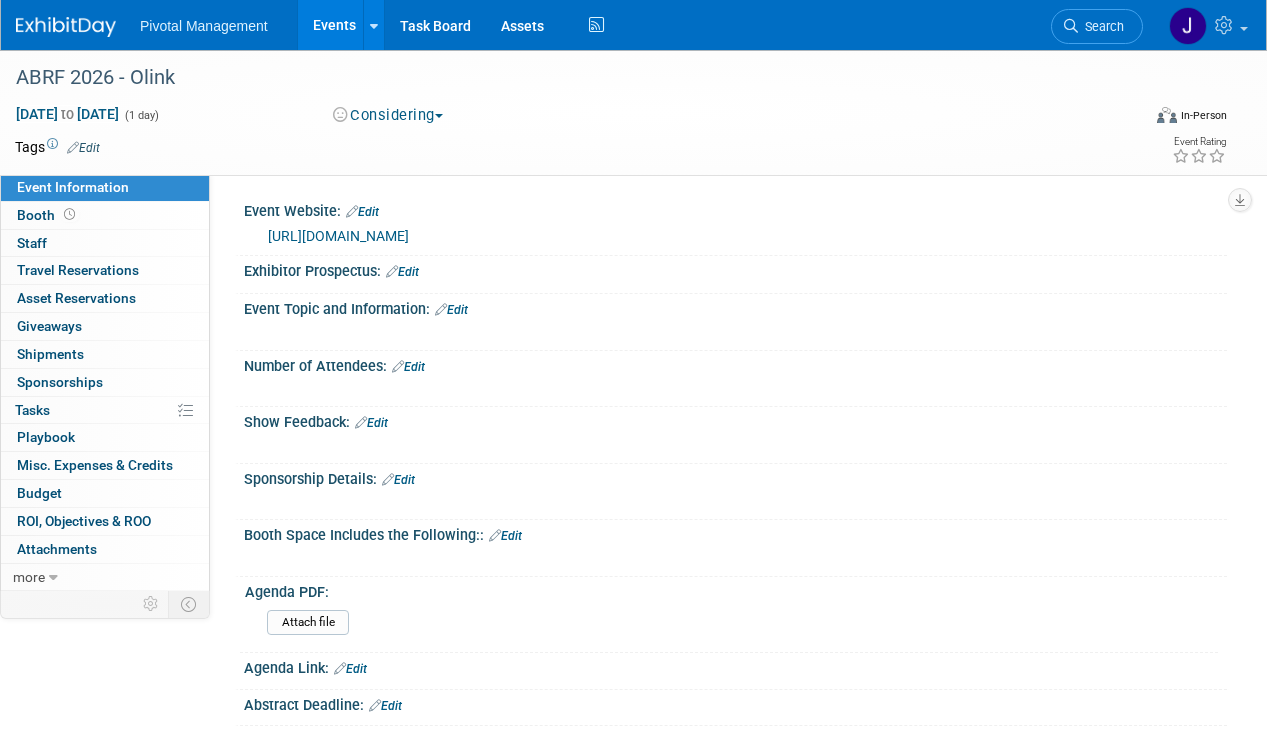 scroll, scrollTop: 0, scrollLeft: 0, axis: both 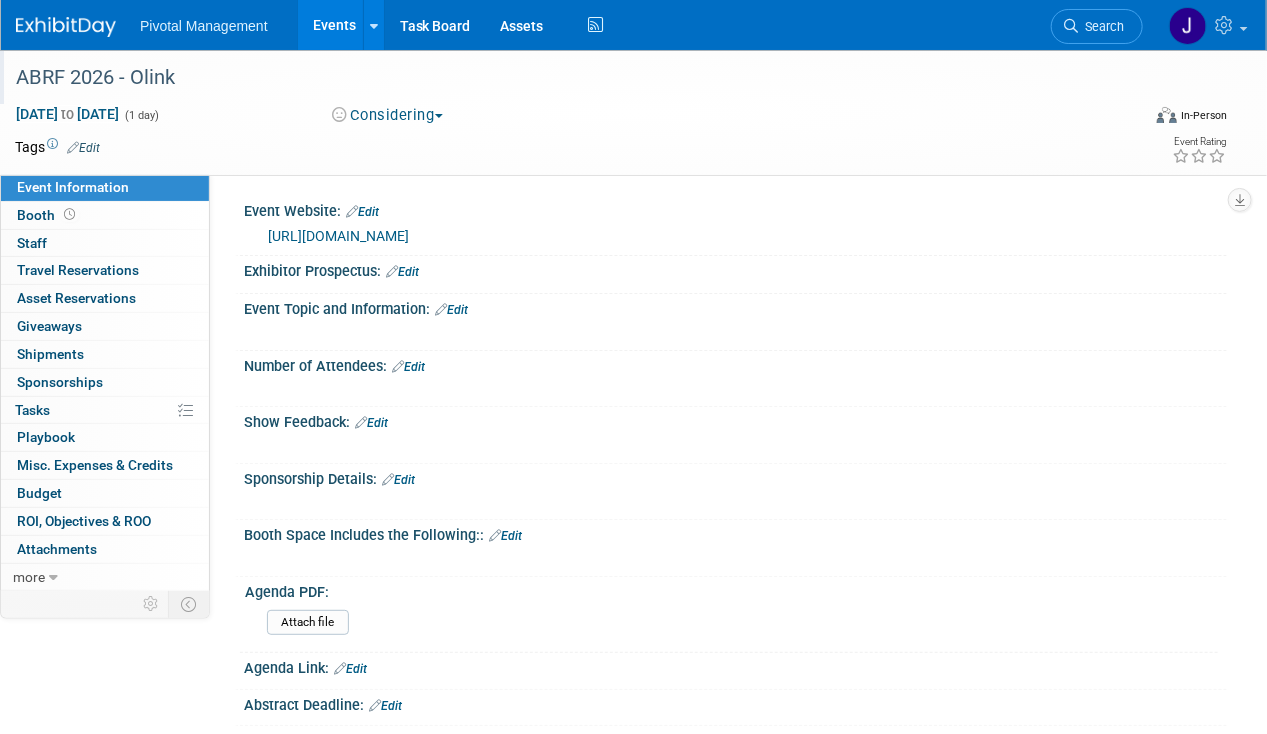 click on "ABRF 2026 - Olink" at bounding box center (566, 78) 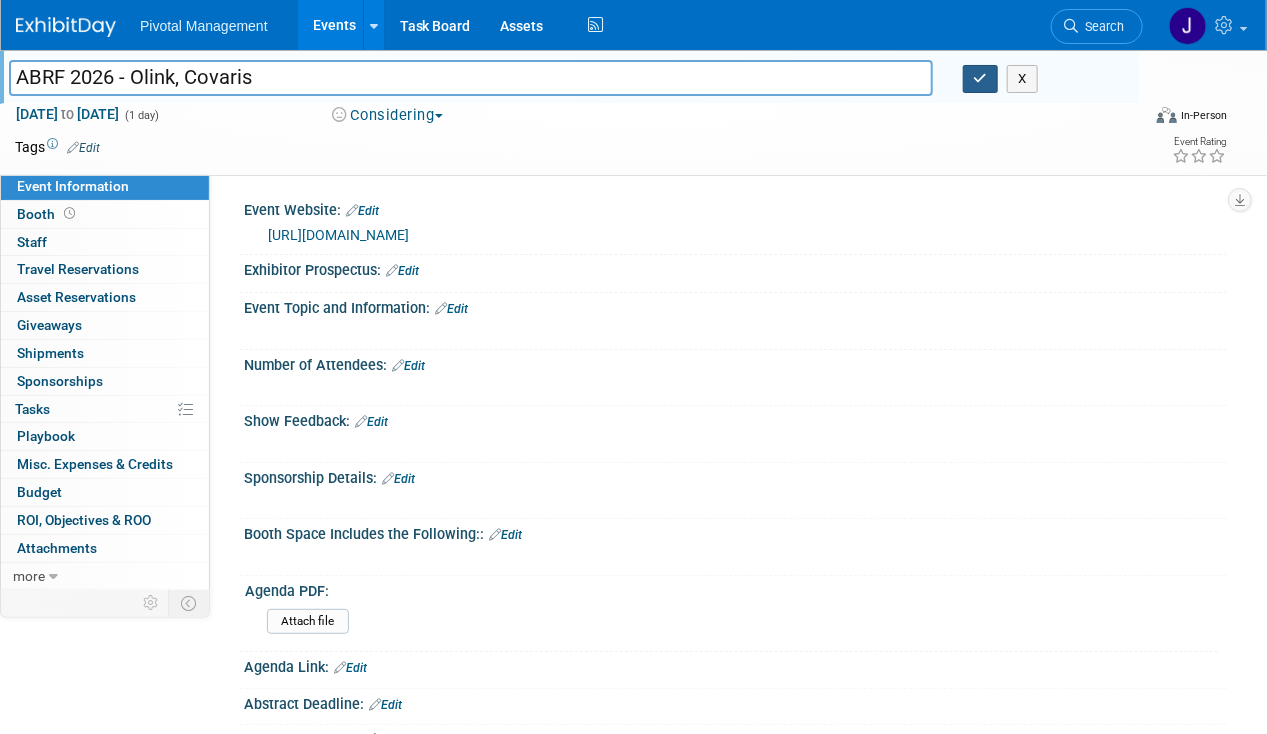 type on "ABRF 2026 - Olink, Covaris" 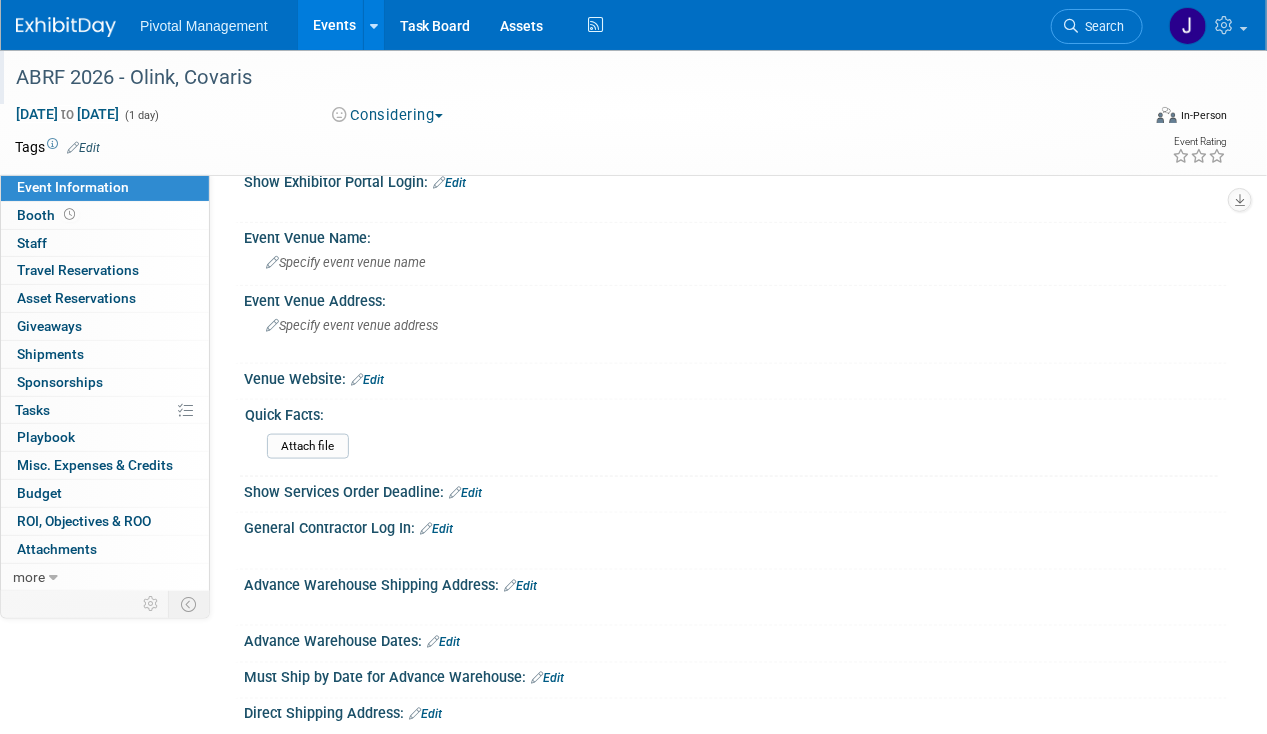 scroll, scrollTop: 824, scrollLeft: 0, axis: vertical 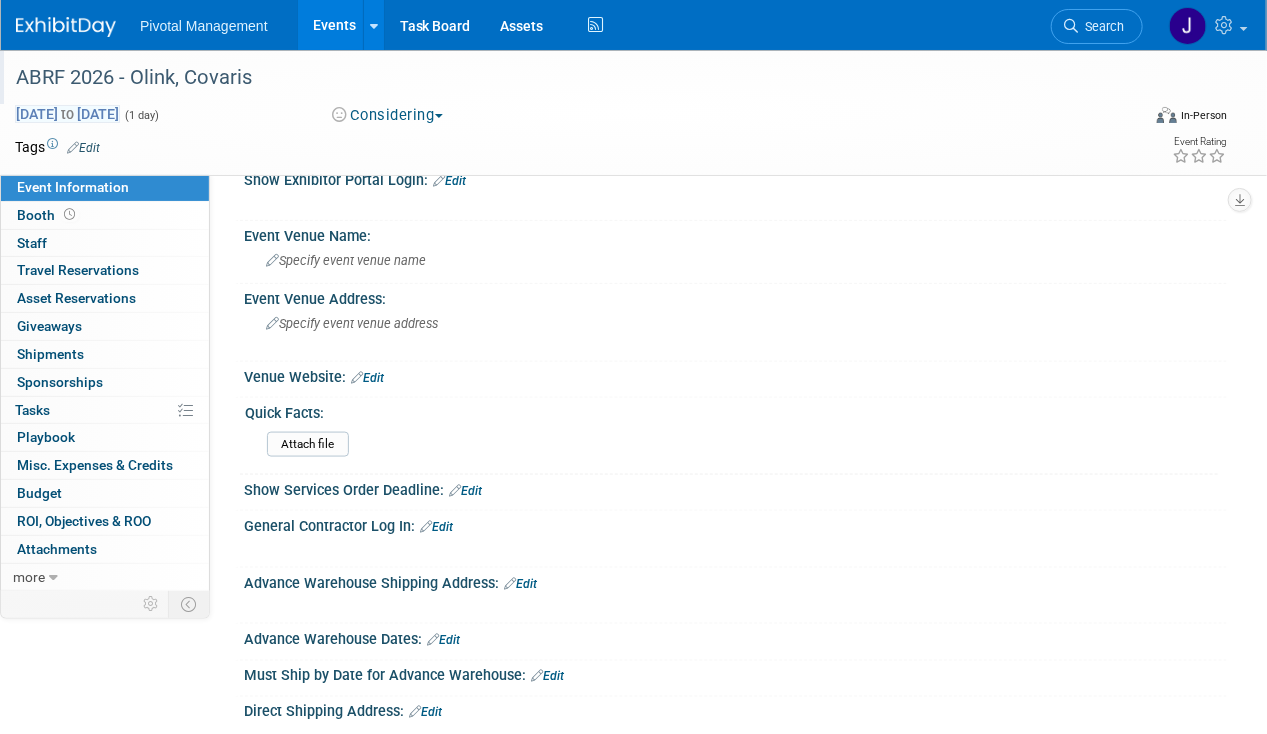 click on "[DATE]  to  [DATE]" at bounding box center [67, 114] 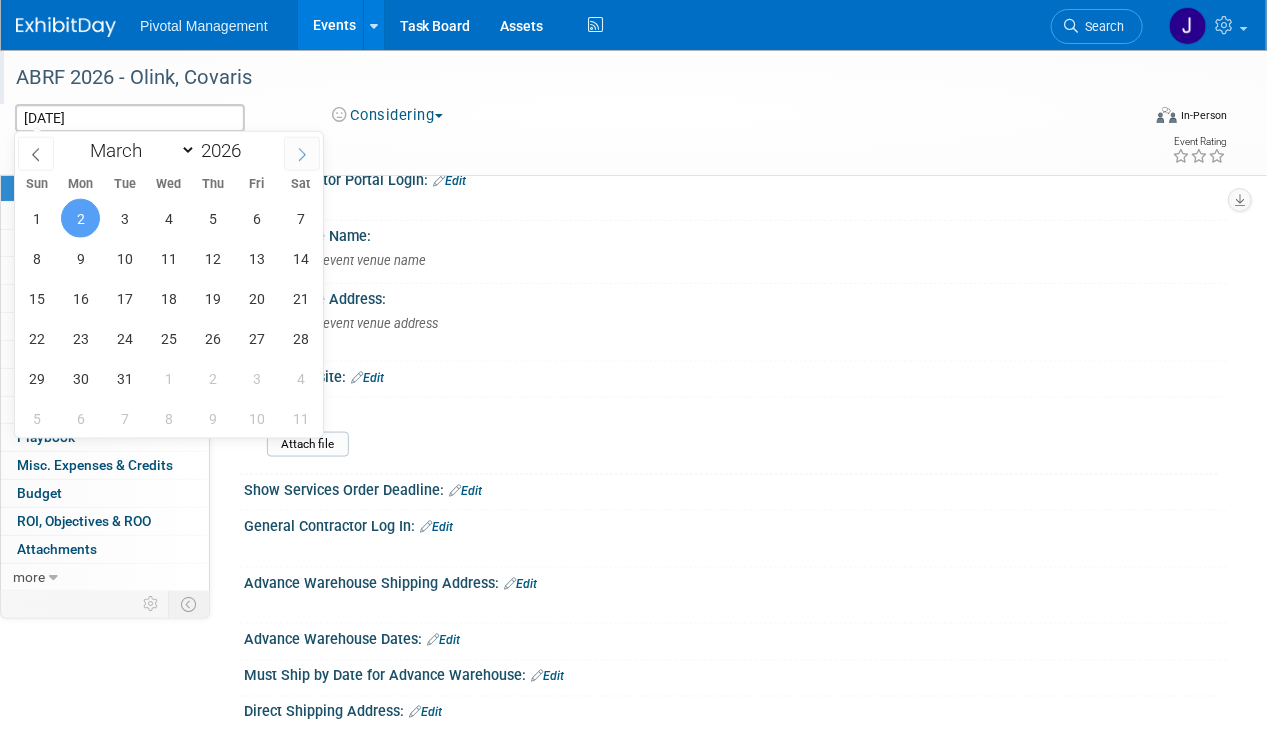 click 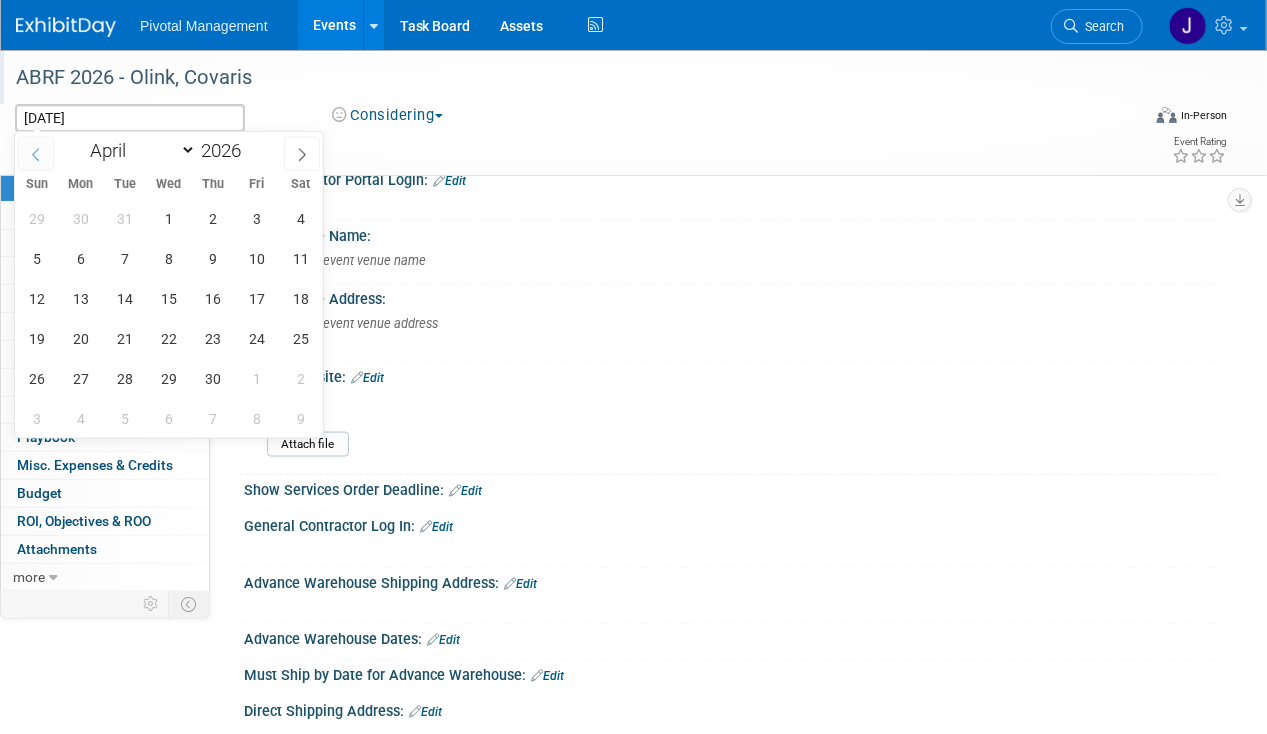 click 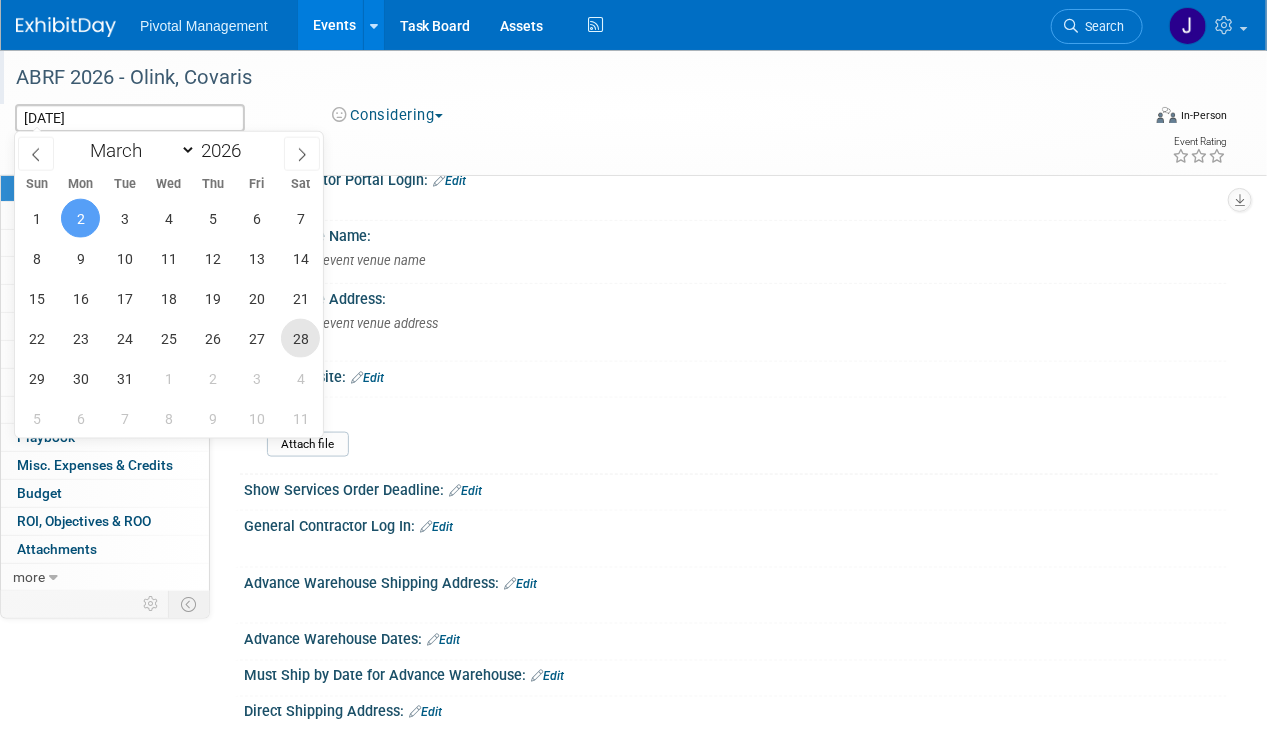 click on "28" at bounding box center (300, 338) 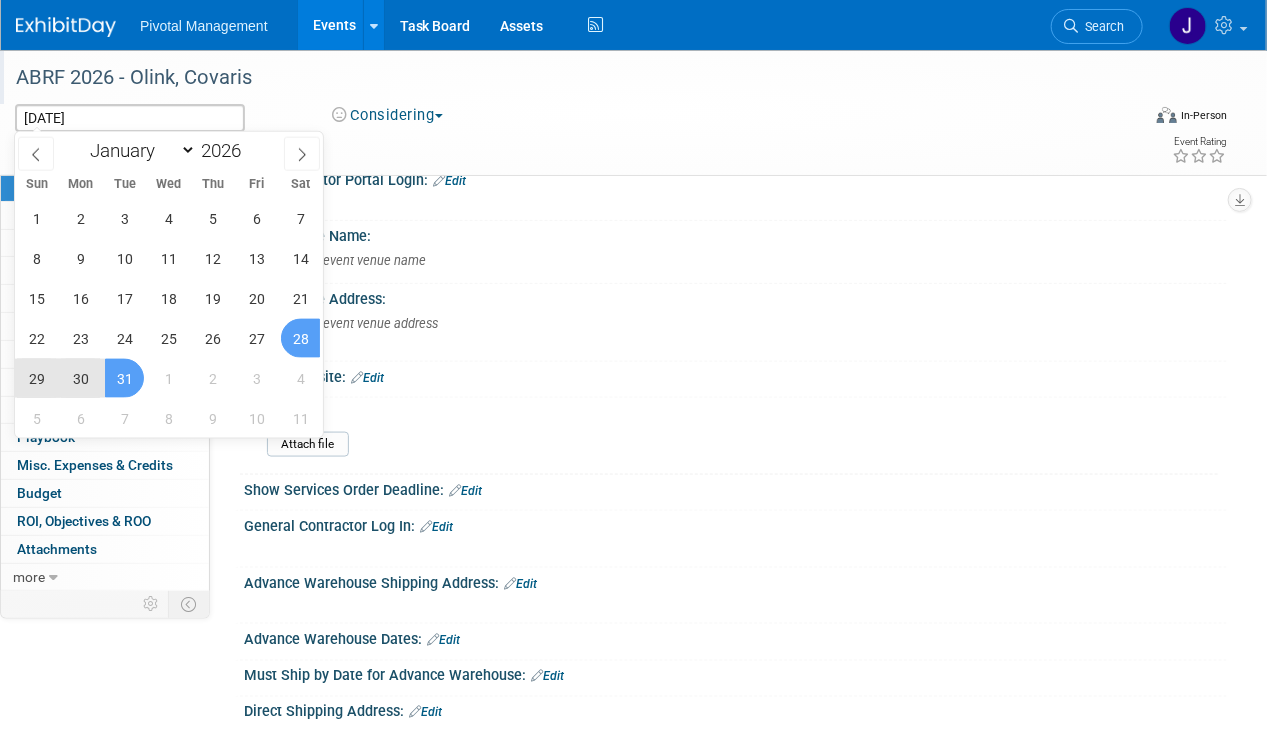 click on "31" at bounding box center (124, 378) 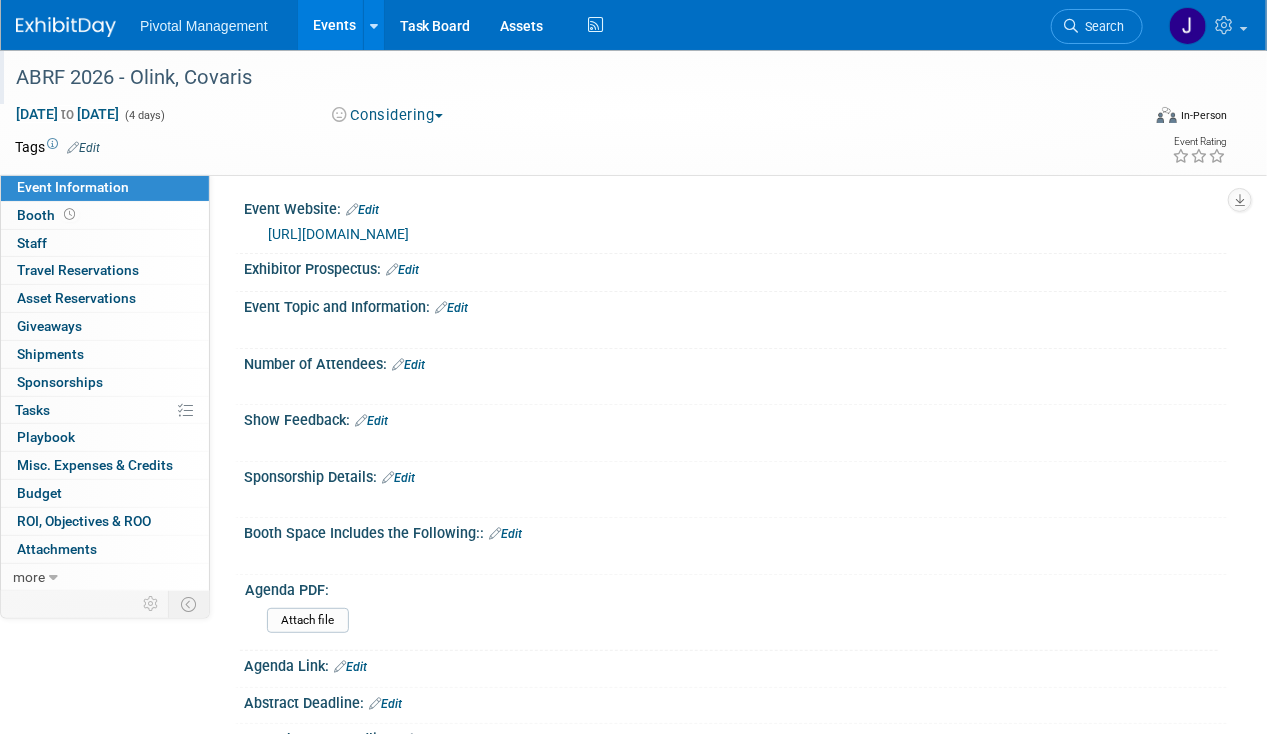 scroll, scrollTop: 0, scrollLeft: 0, axis: both 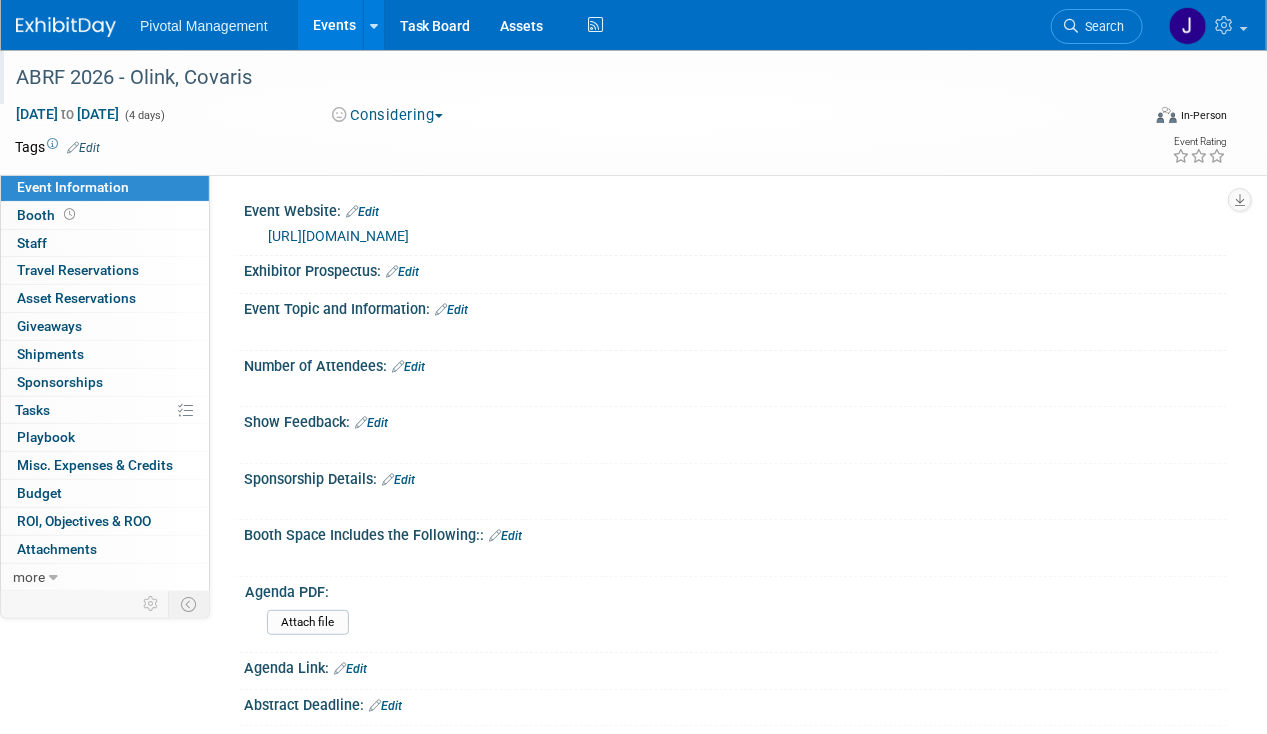 drag, startPoint x: 1178, startPoint y: 239, endPoint x: 439, endPoint y: 250, distance: 739.08185 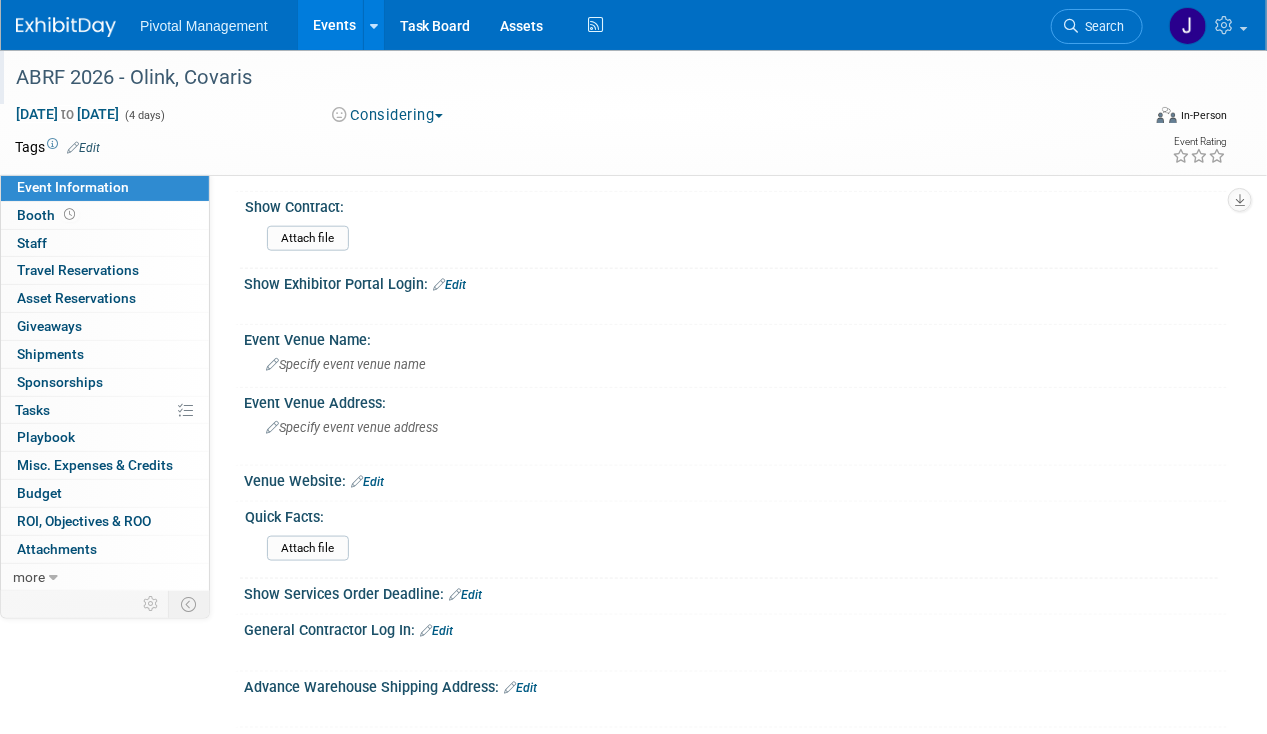 scroll, scrollTop: 749, scrollLeft: 0, axis: vertical 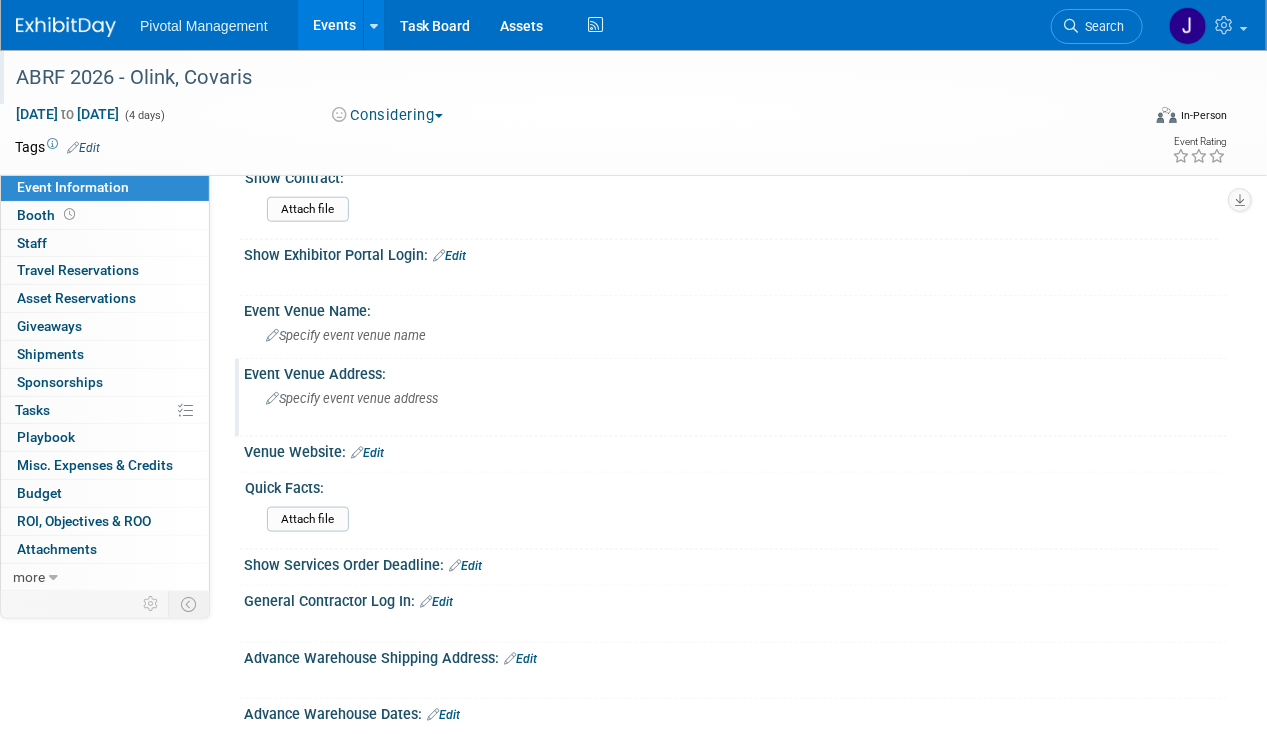 click on "Specify event venue address" at bounding box center [449, 406] 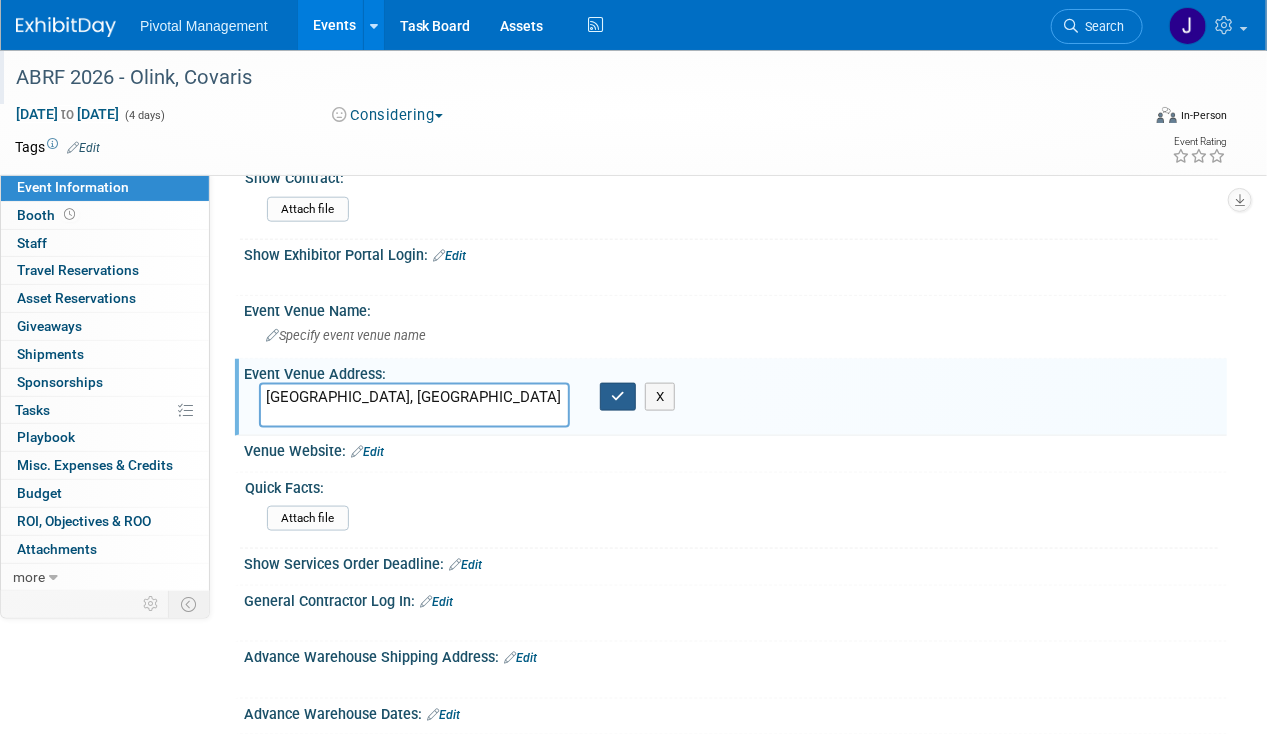 type on "[GEOGRAPHIC_DATA], [GEOGRAPHIC_DATA]" 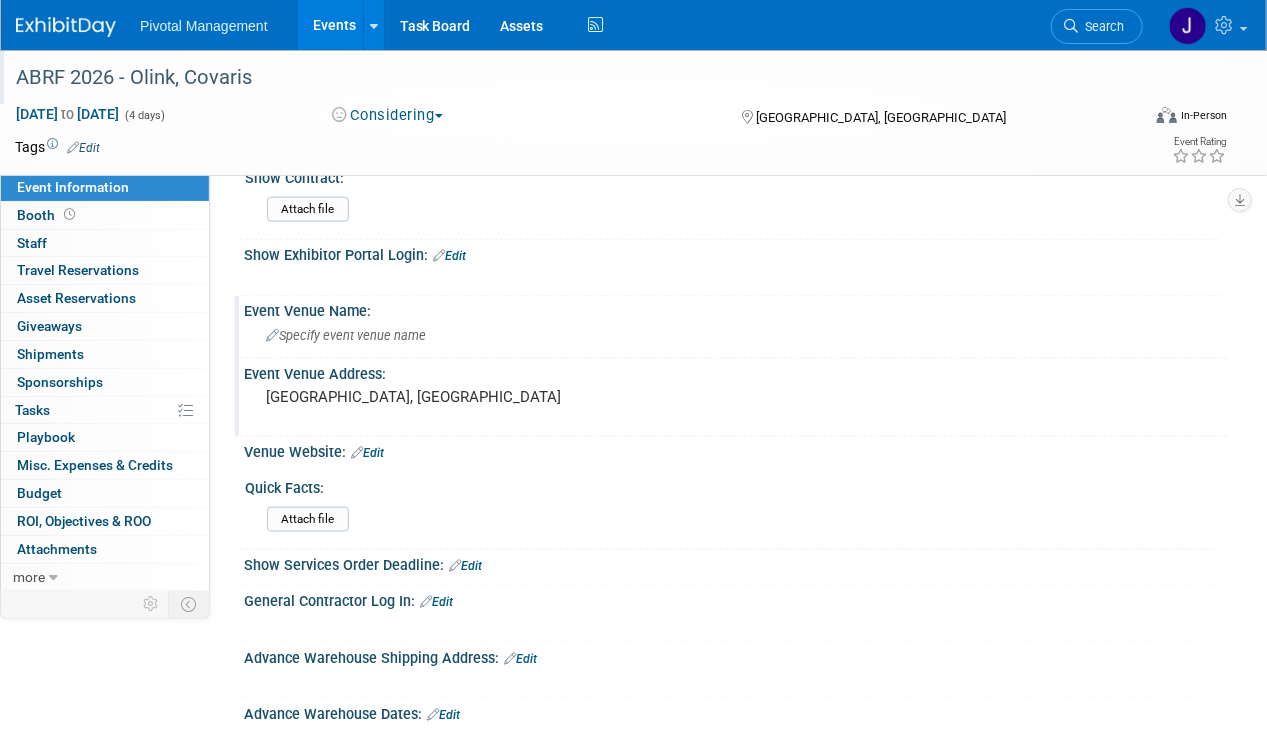 click on "Specify event venue name" at bounding box center (346, 335) 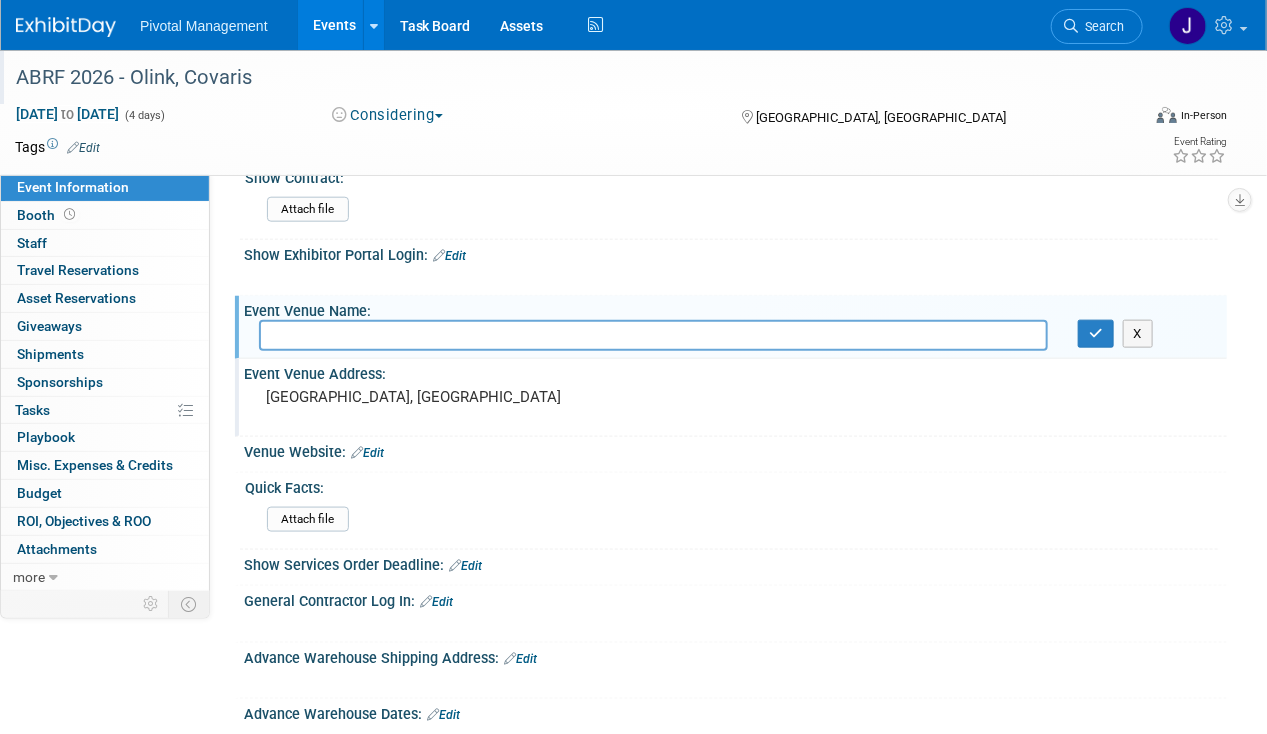 type on "www.pittsburghcc.com David L Lawrence Convention Center 1000 Fort Duquesne Blvd, Pittsburgh, PA 15222 (412) 565-6000" 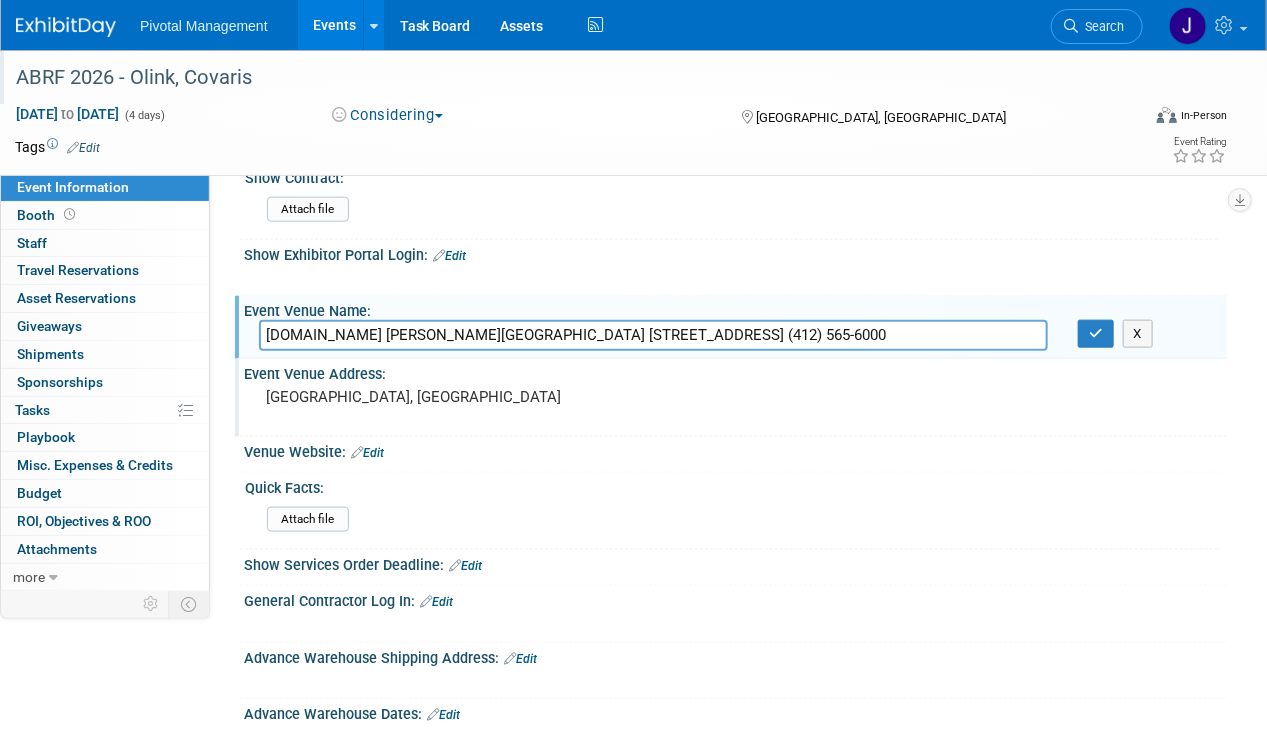 scroll, scrollTop: 0, scrollLeft: 49, axis: horizontal 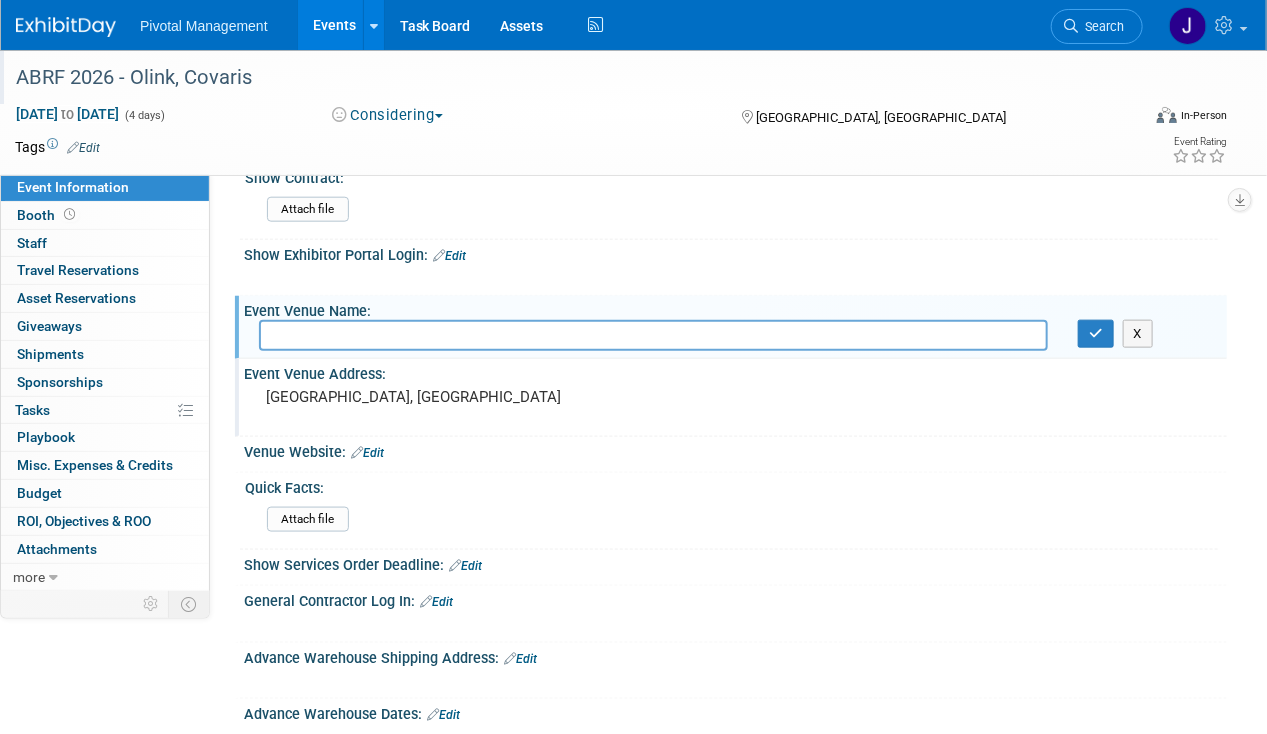 click on "[GEOGRAPHIC_DATA], [GEOGRAPHIC_DATA]" at bounding box center [449, 397] 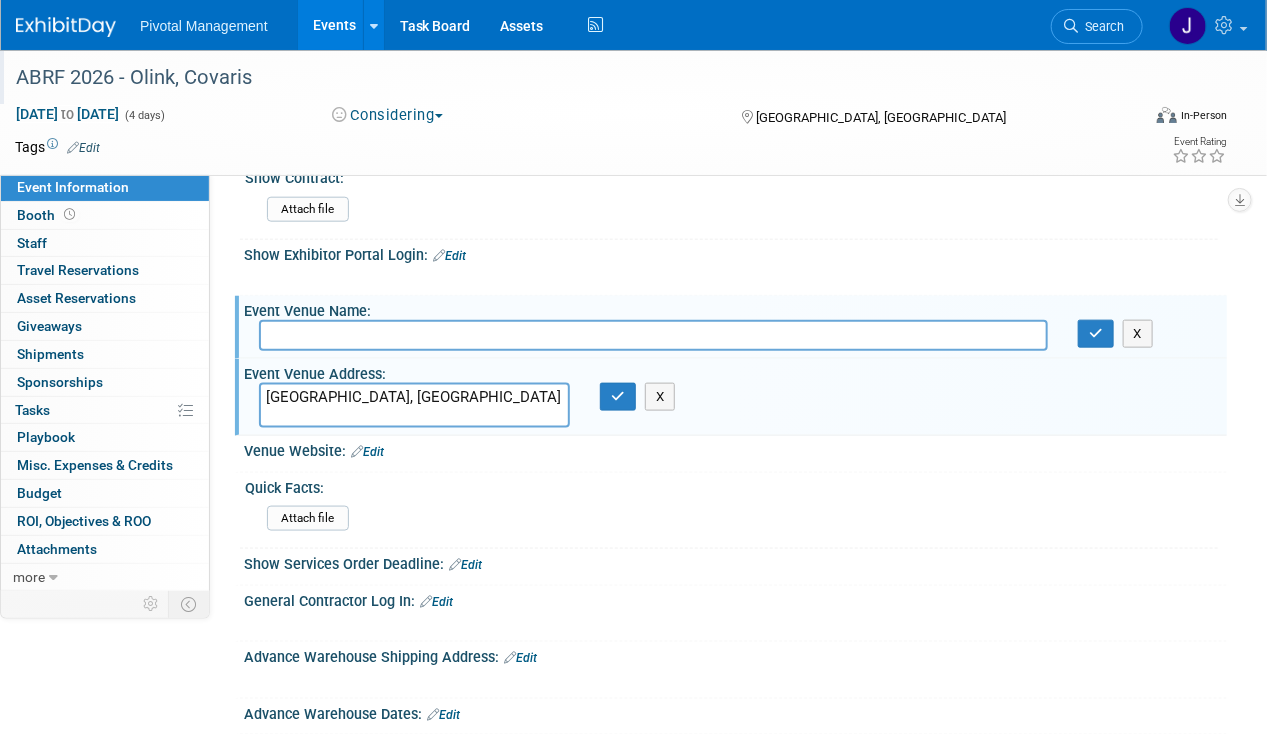 drag, startPoint x: 400, startPoint y: 386, endPoint x: 253, endPoint y: 383, distance: 147.03061 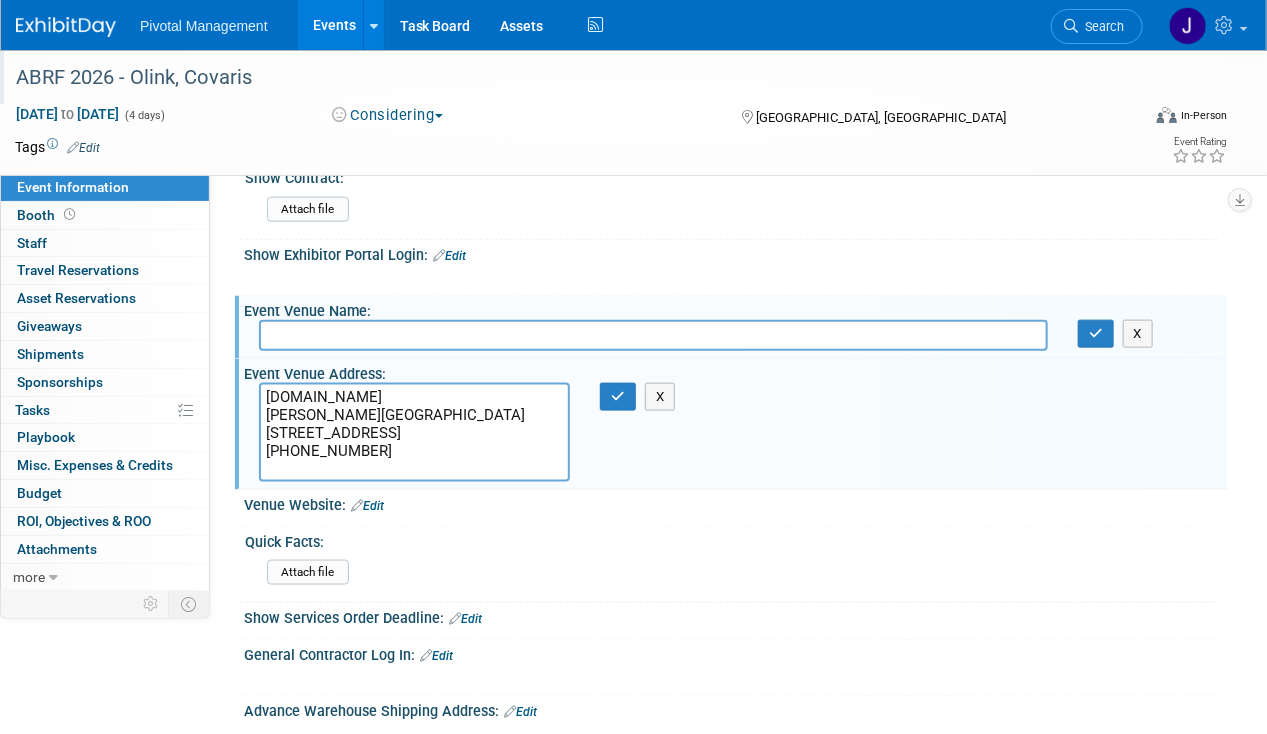 click on "www.pittsburghcc.com
David L Lawrence Convention Center
1000 Fort Duquesne Blvd, Pittsburgh, PA 15222
(412) 565-6000" at bounding box center [414, 432] 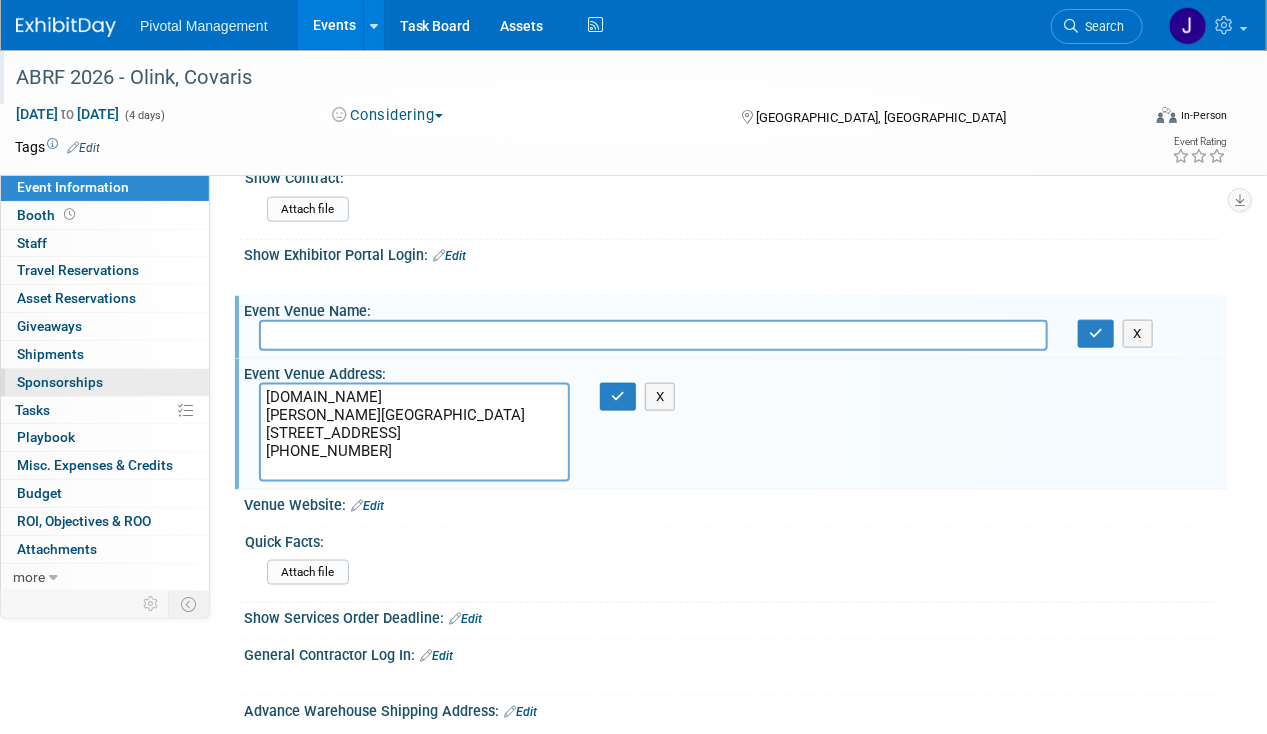 drag, startPoint x: 438, startPoint y: 388, endPoint x: 164, endPoint y: 383, distance: 274.04562 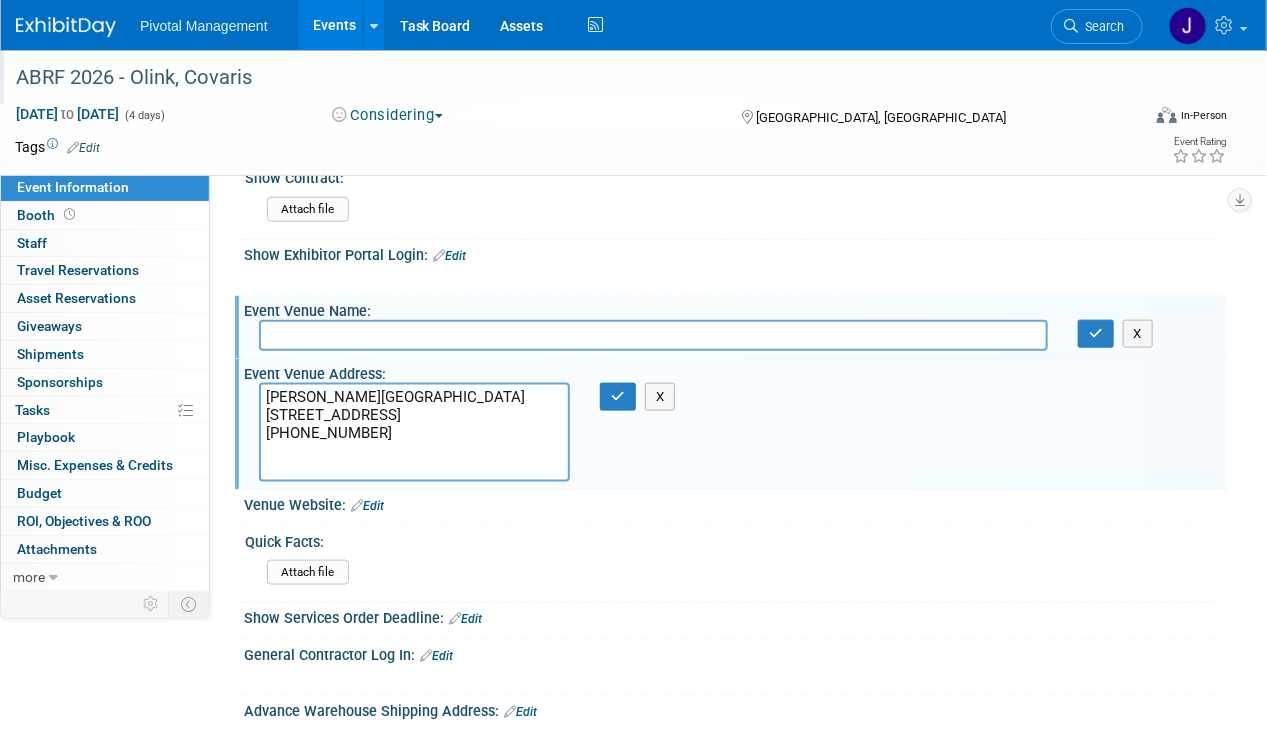 click on "David L Lawrence Convention Center
1000 Fort Duquesne Blvd, Pittsburgh, PA 15222
(412) 565-6000" at bounding box center (414, 432) 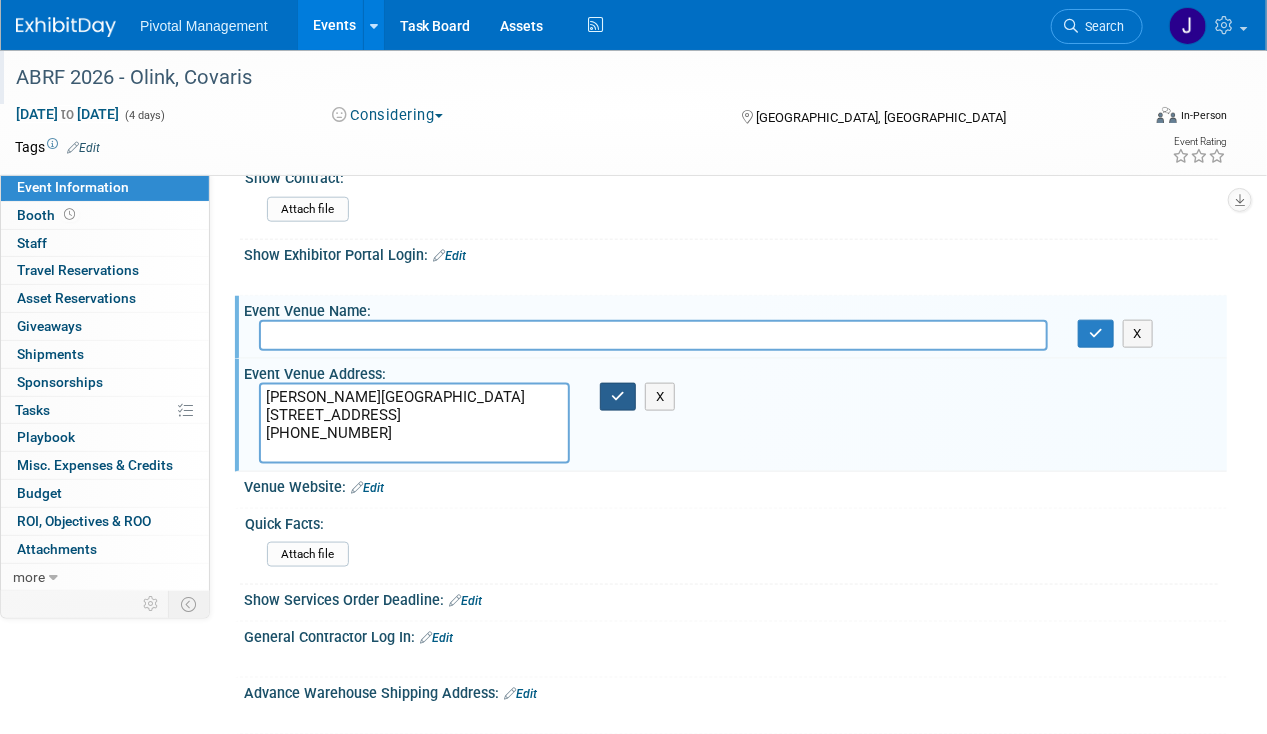 type on "David L Lawrence Convention Center
1000 Fort Duquesne Blvd, Pittsburgh, PA 15222
(412) 565-6000" 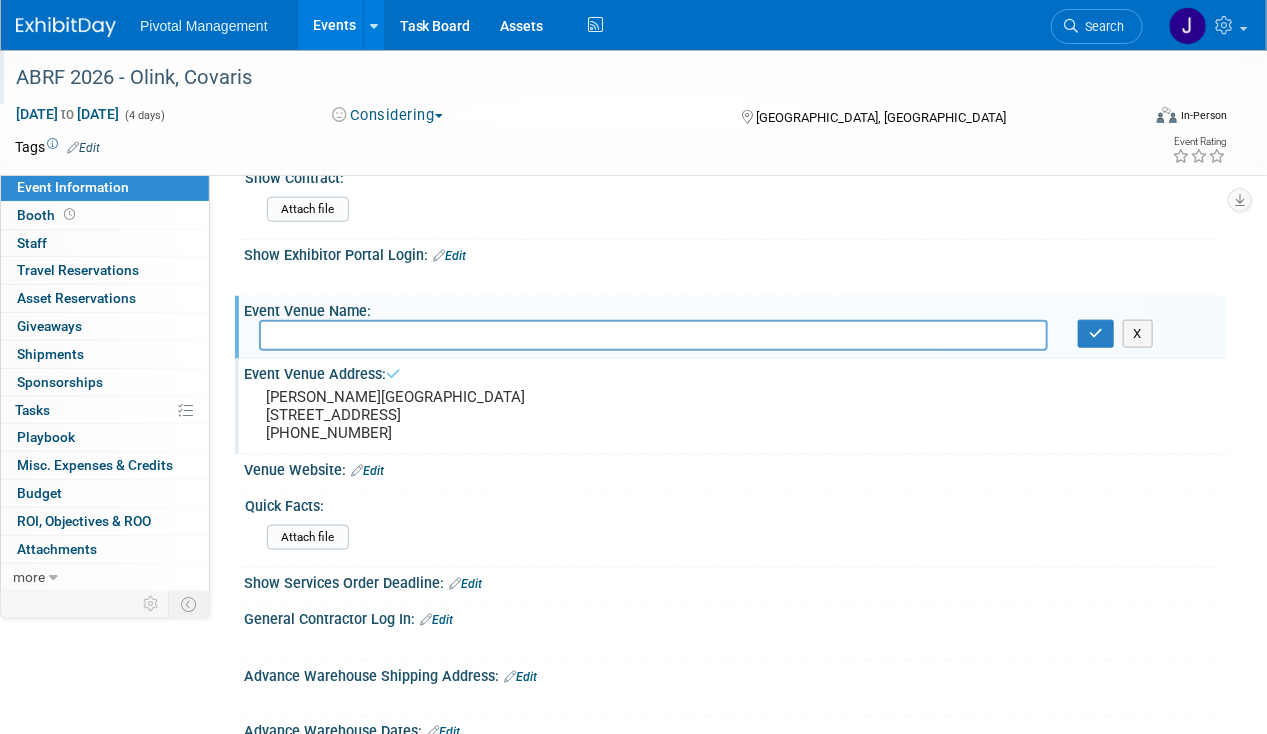 click on "Venue Website:
Edit" at bounding box center (735, 468) 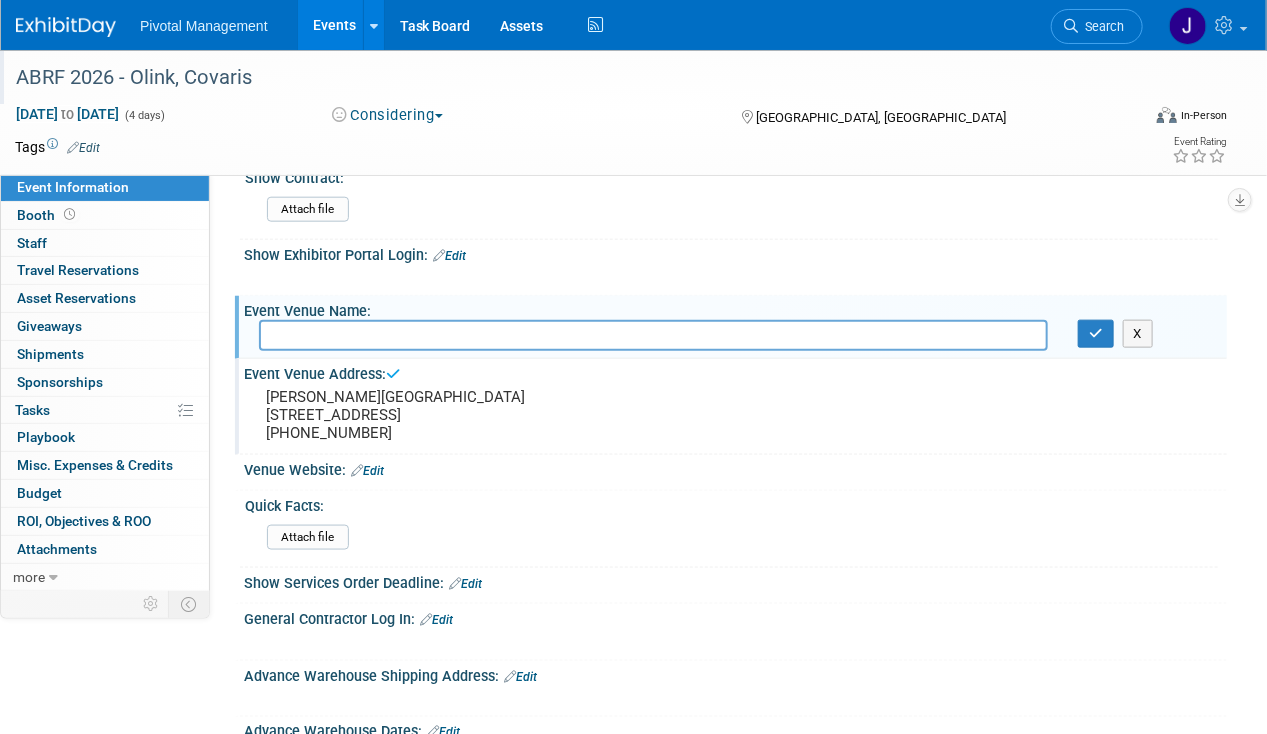 click on "Edit" at bounding box center (367, 471) 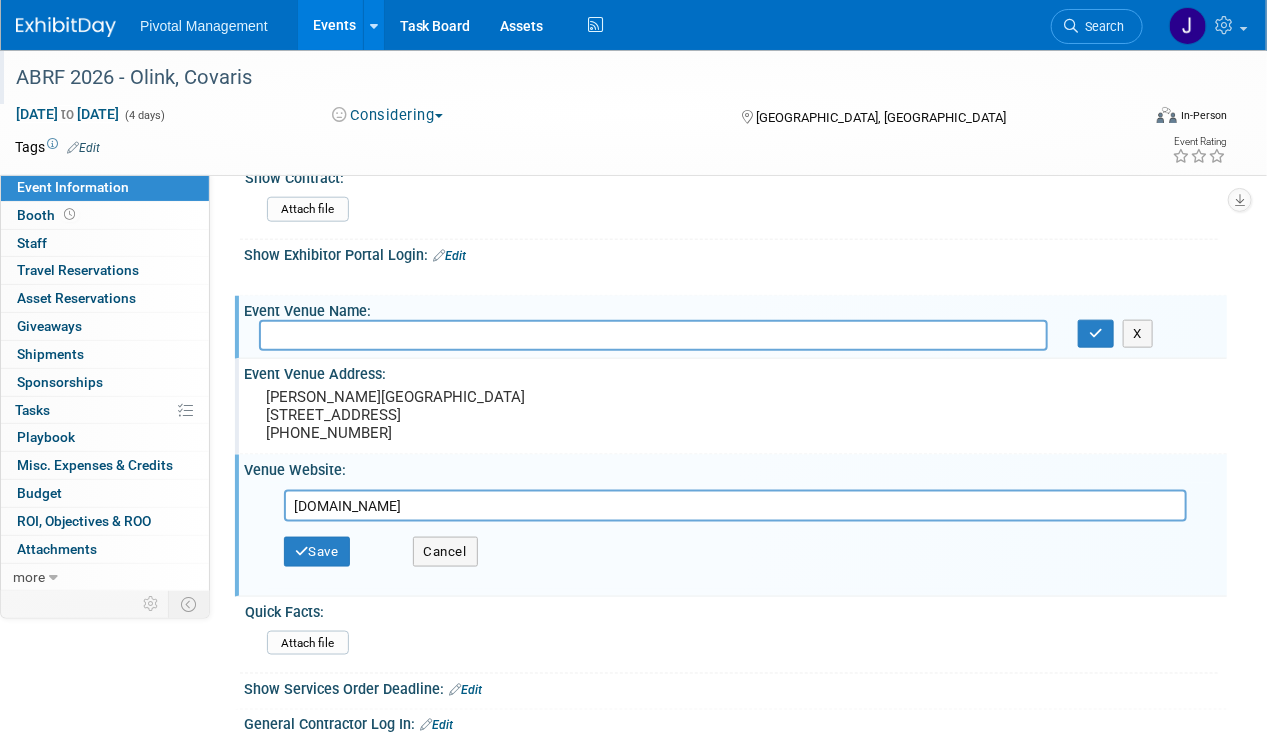type on "www.pittsburghcc.com" 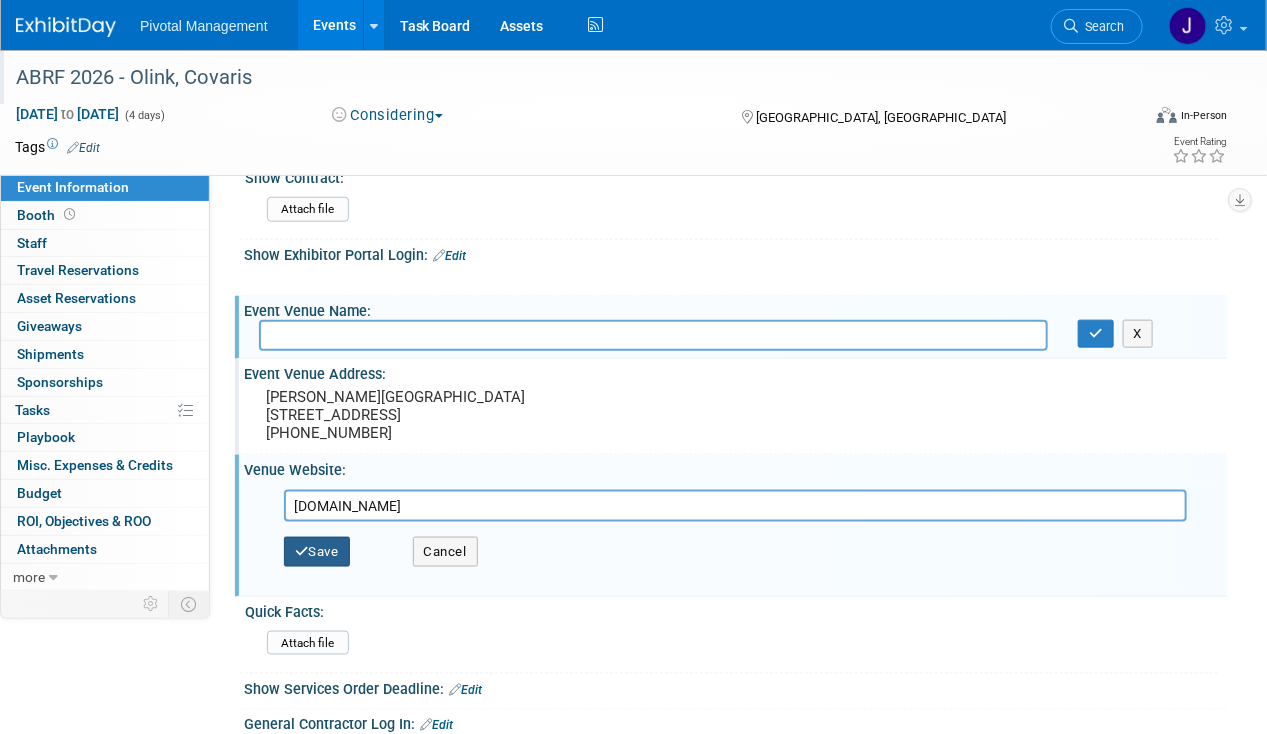 click on "Save" at bounding box center [317, 552] 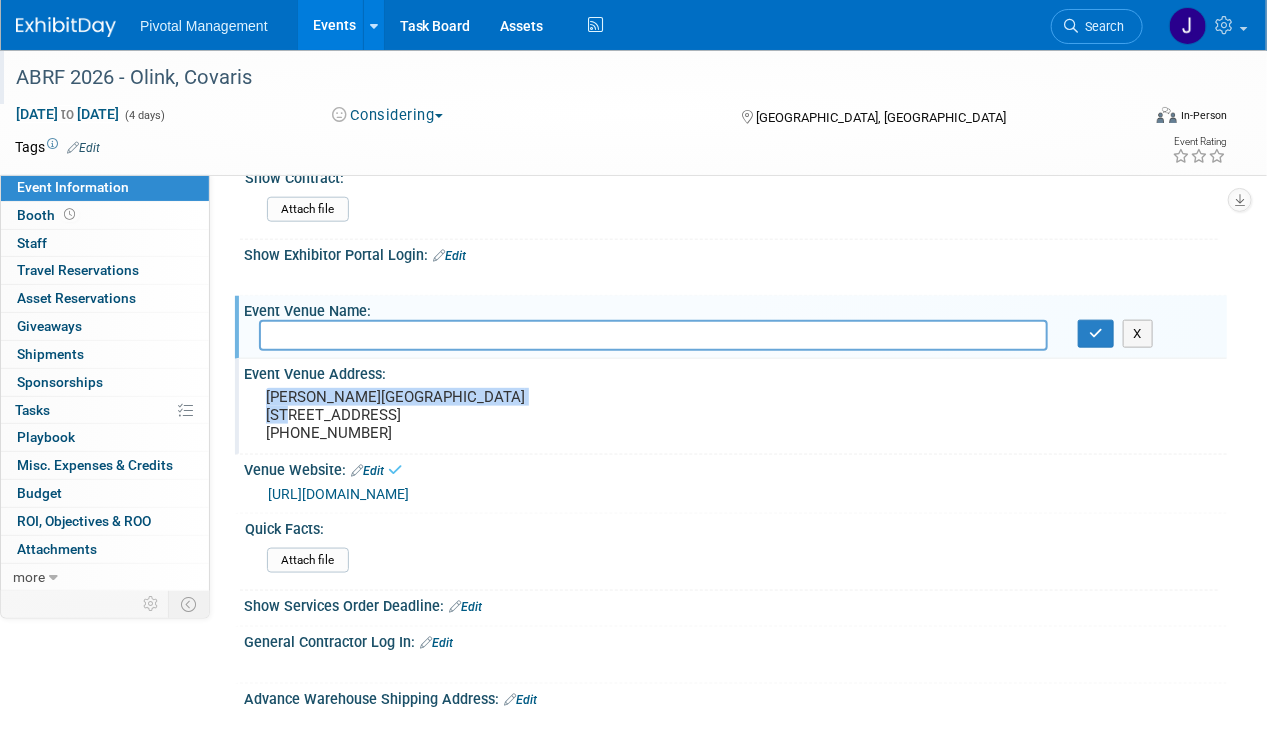 drag, startPoint x: 541, startPoint y: 388, endPoint x: 262, endPoint y: 386, distance: 279.00717 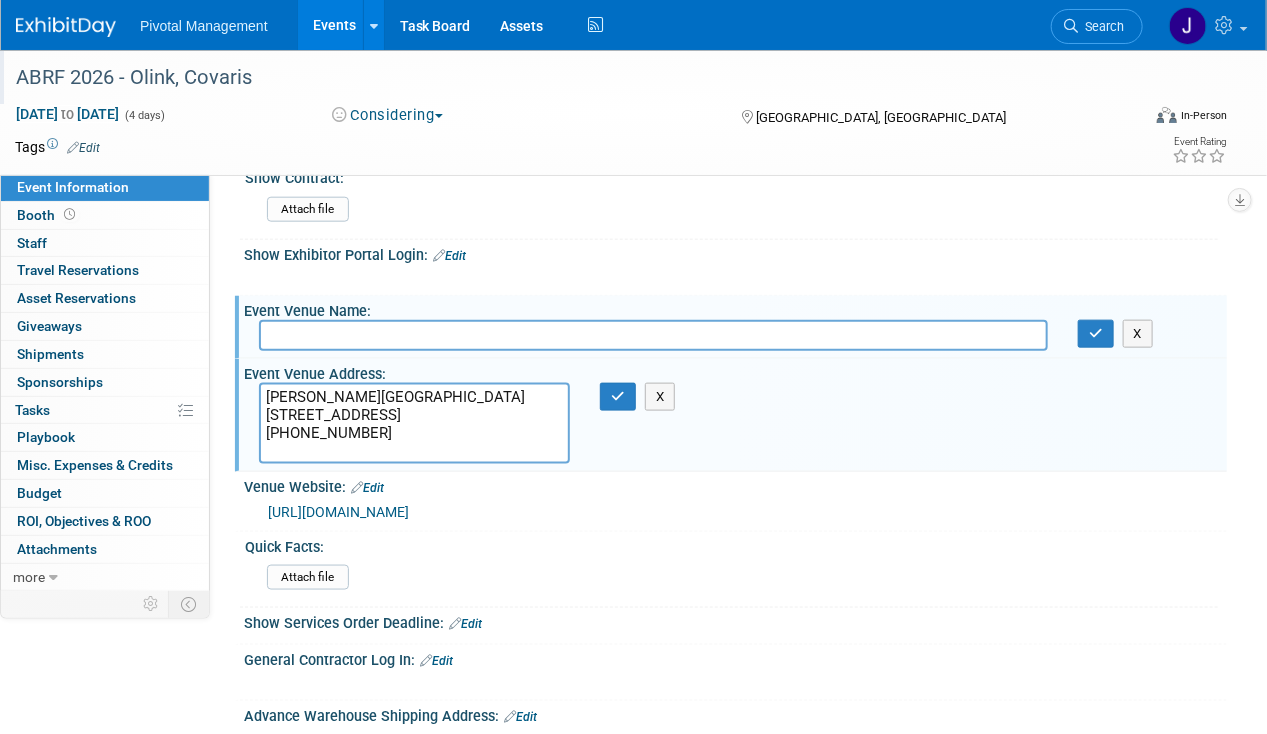 click on "David L Lawrence Convention Center
1000 Fort Duquesne Blvd, Pittsburgh, PA 15222
(412) 565-6000" at bounding box center (414, 423) 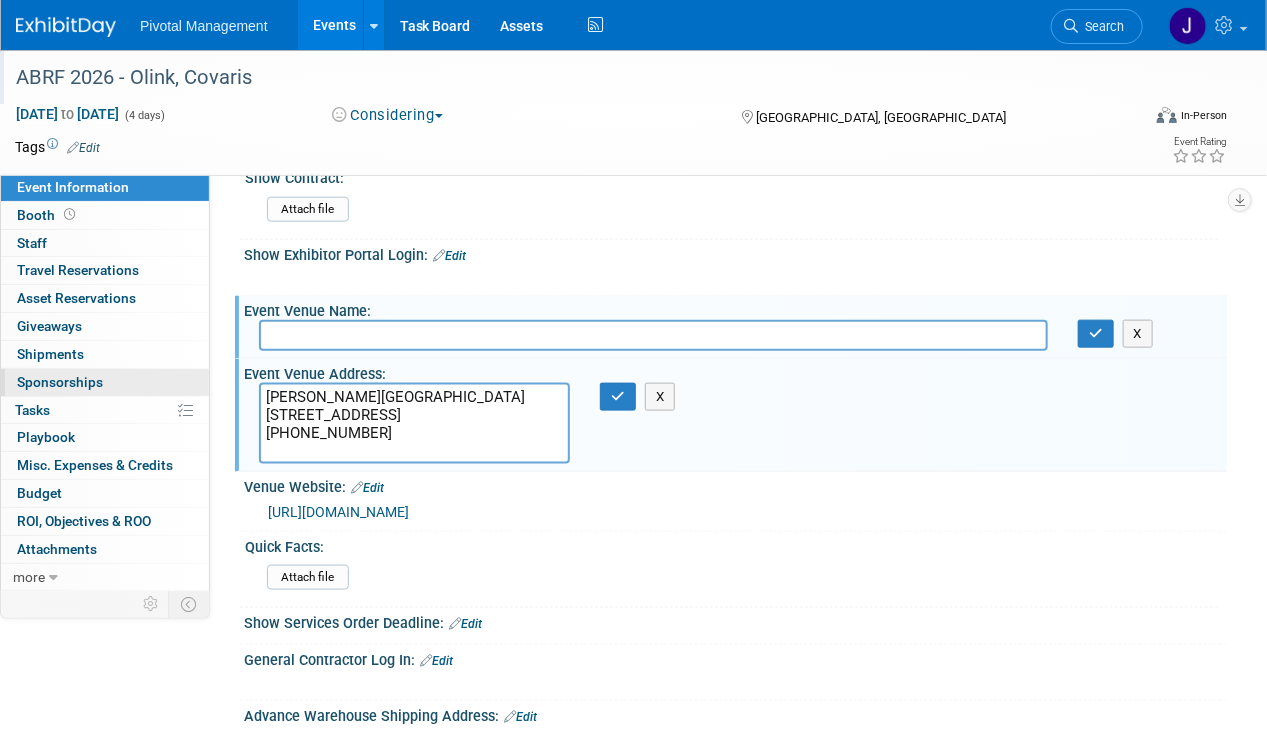drag, startPoint x: 533, startPoint y: 383, endPoint x: 88, endPoint y: 384, distance: 445.00113 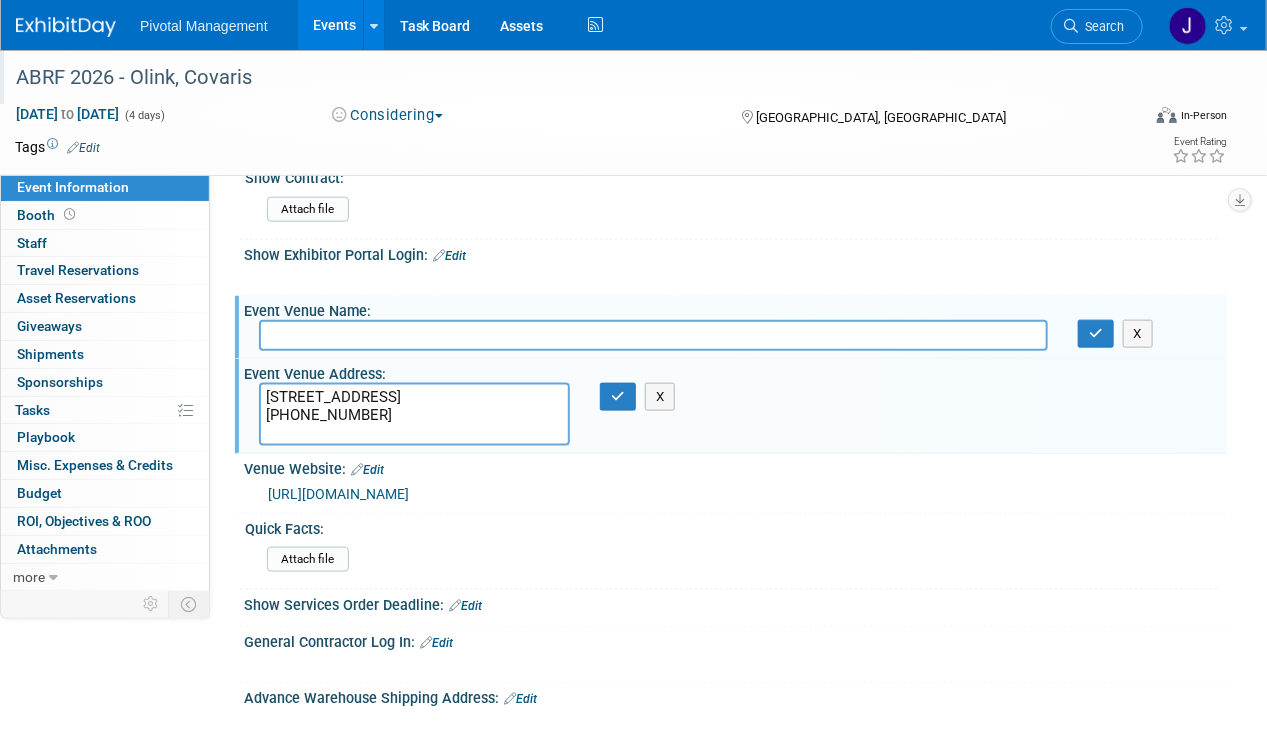 type on "1000 Fort Duquesne Blvd, Pittsburgh, PA 15222
(412) 565-6000" 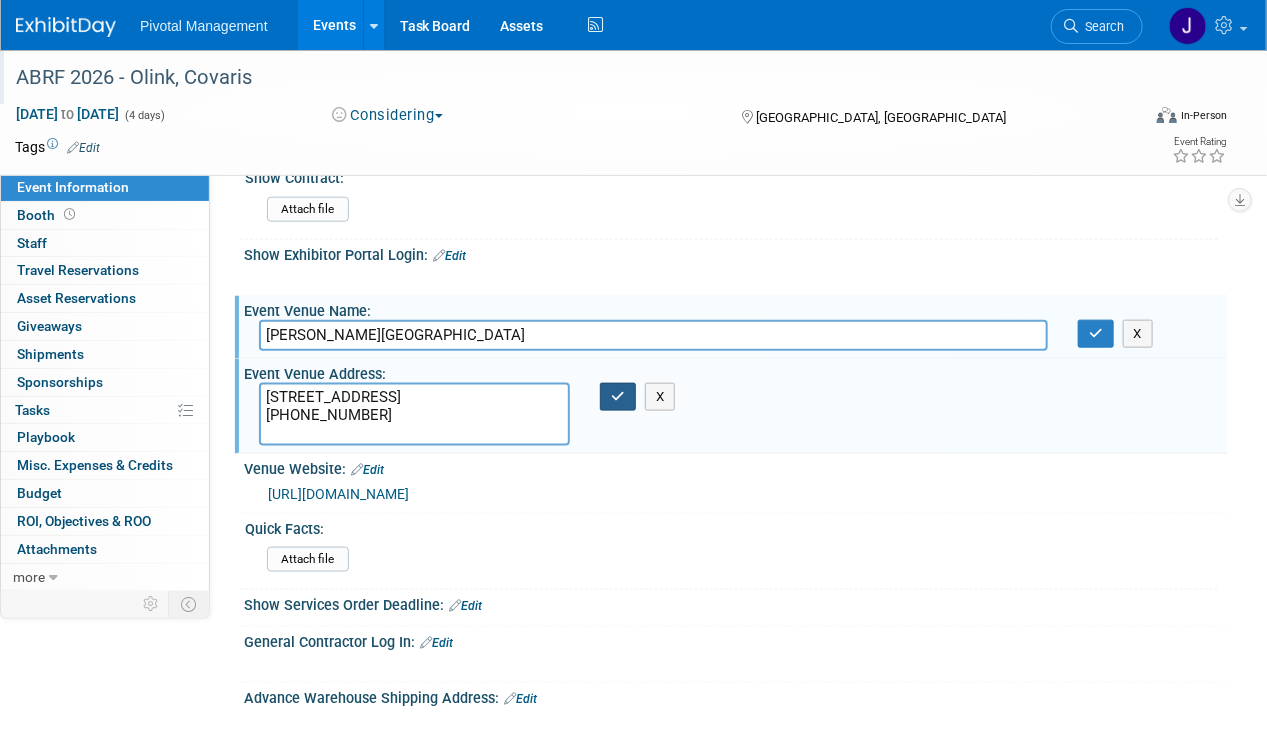 type on "David L Lawrence Convention Center" 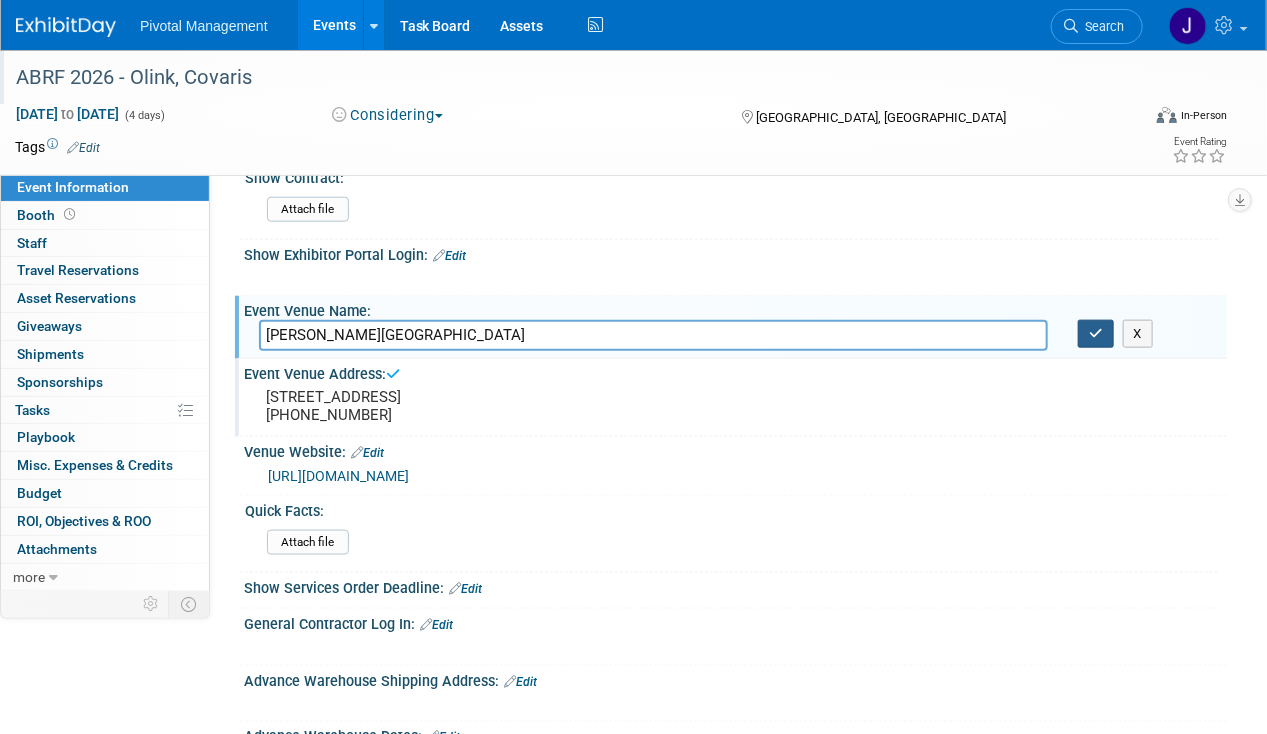 click at bounding box center (1096, 334) 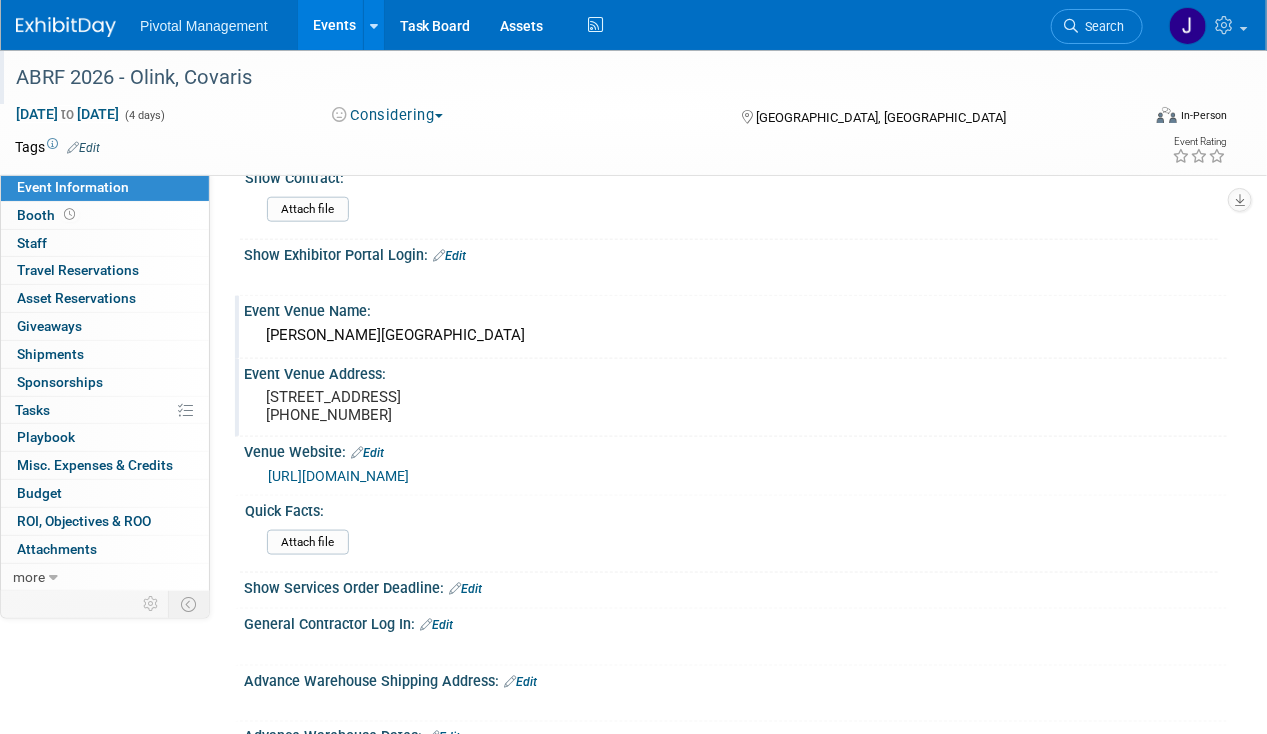 click on "David L Lawrence Convention Center" at bounding box center (735, 335) 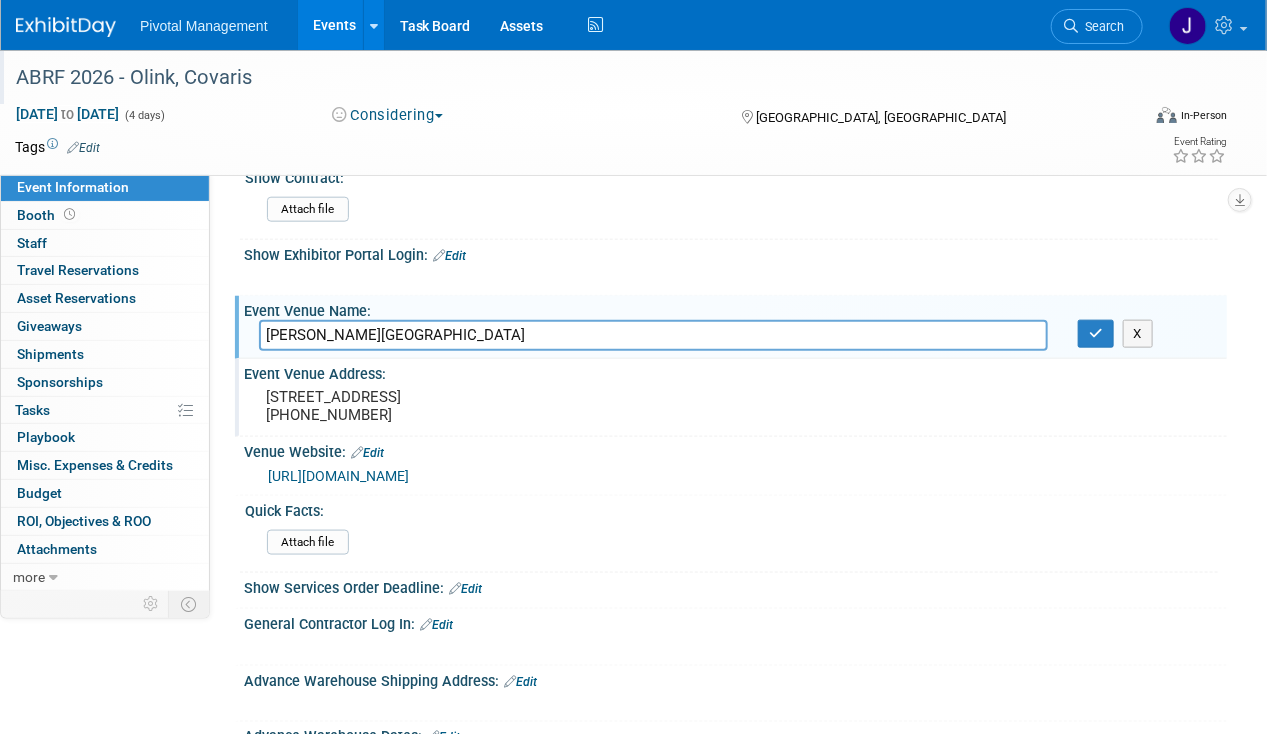 click on "David L Lawrence Convention Center" at bounding box center (653, 335) 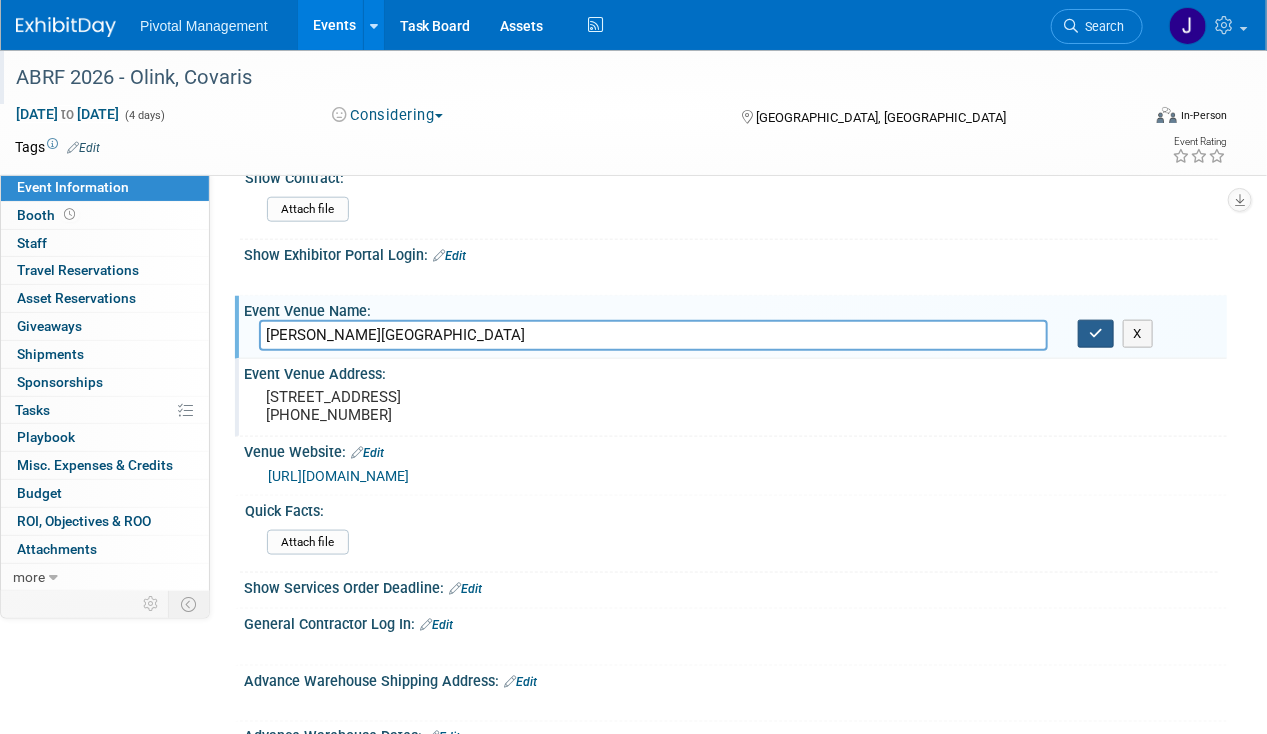 click at bounding box center [1096, 334] 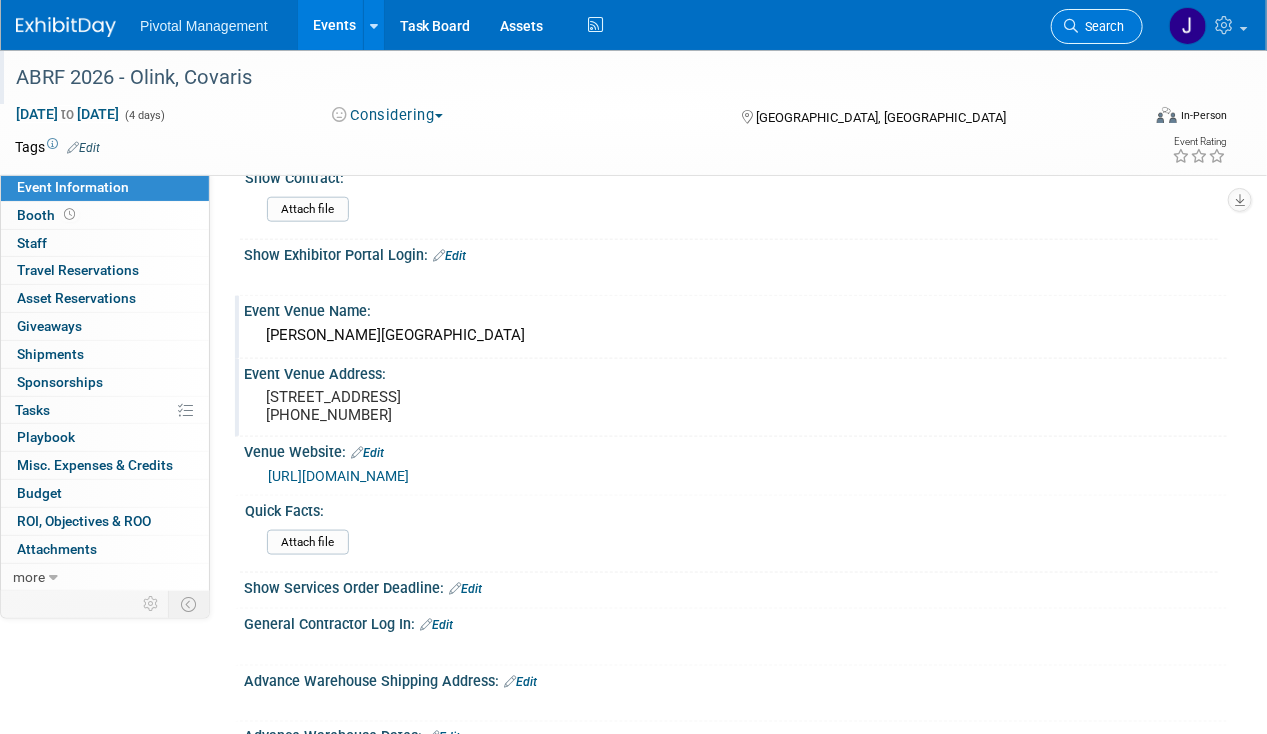 click on "Search" at bounding box center (1101, 26) 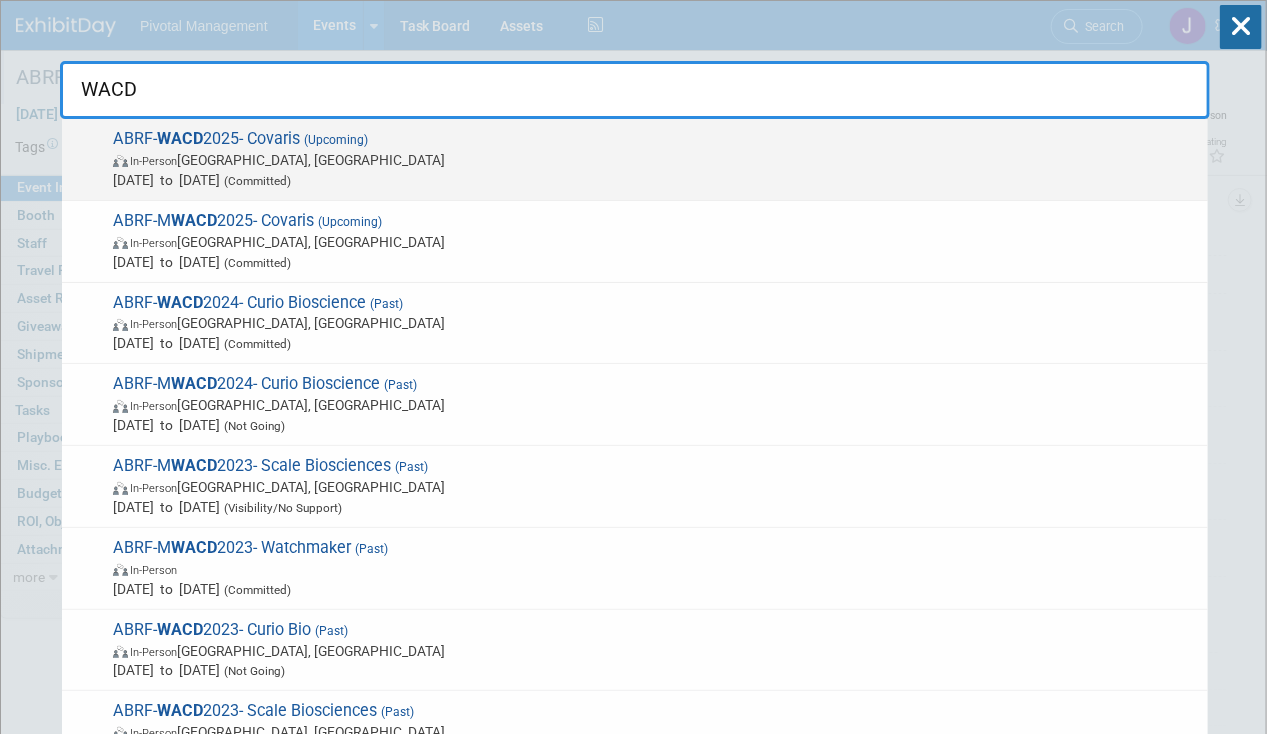 type on "WACD" 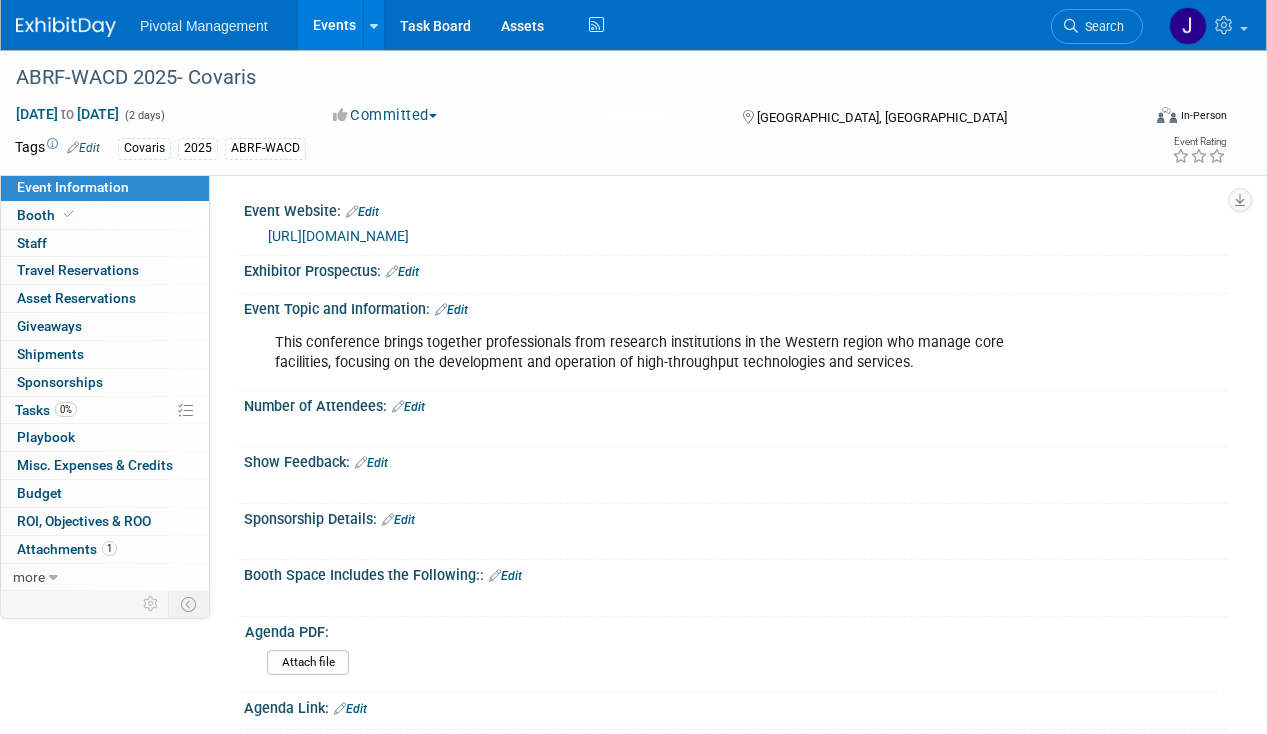 scroll, scrollTop: 0, scrollLeft: 0, axis: both 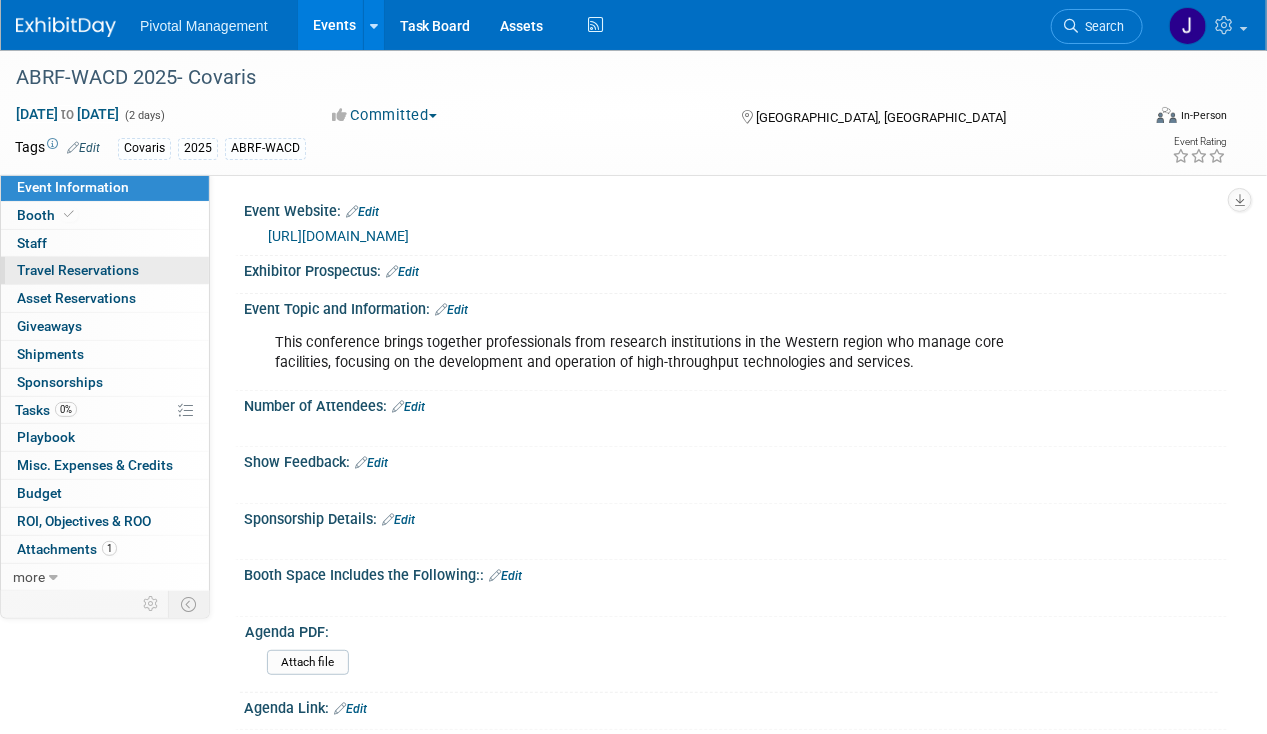 click on "Travel Reservations 0" at bounding box center (78, 270) 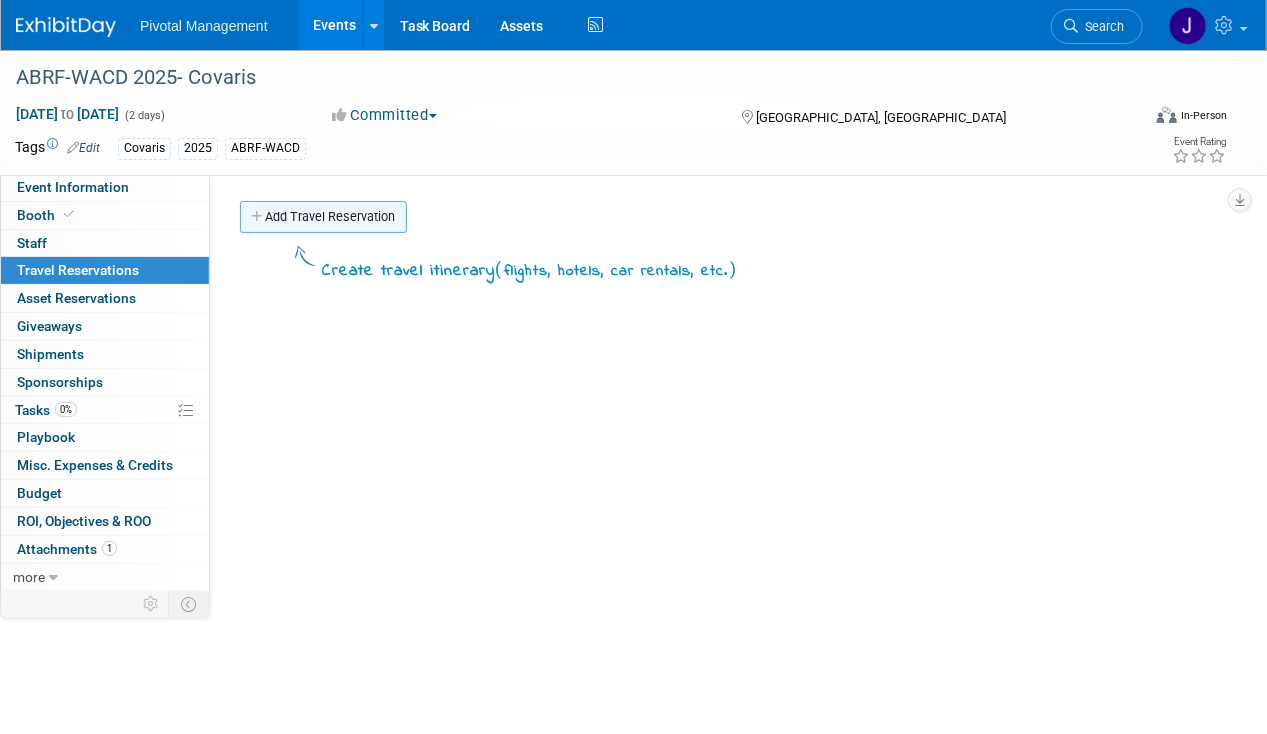 click on "Add Travel Reservation" at bounding box center [323, 217] 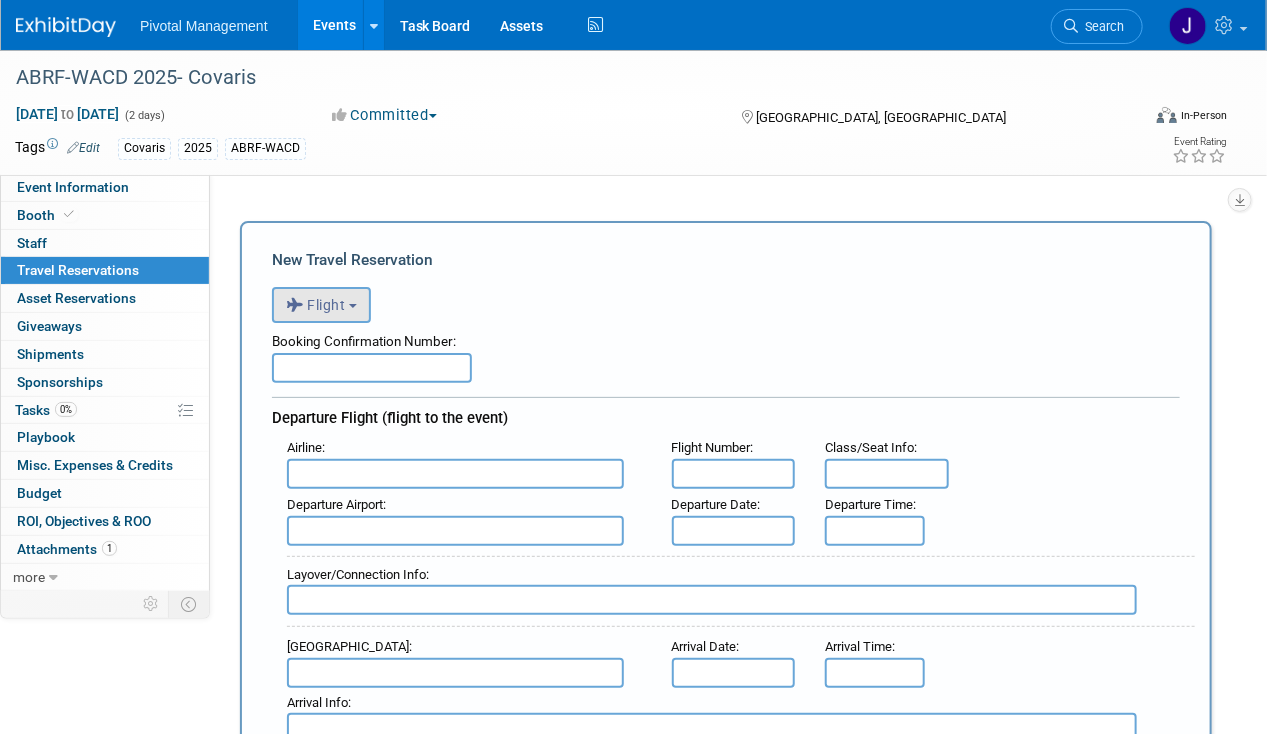 scroll, scrollTop: 0, scrollLeft: 0, axis: both 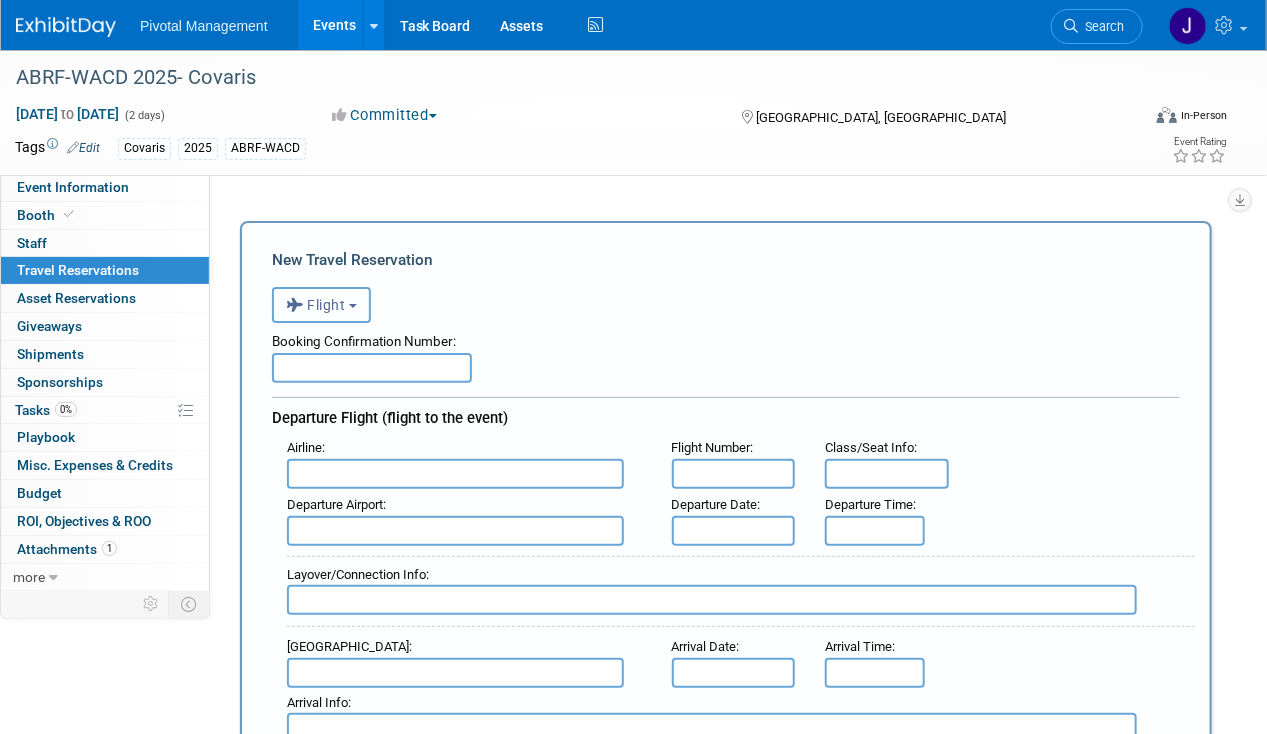 drag, startPoint x: 339, startPoint y: 302, endPoint x: 352, endPoint y: 303, distance: 13.038404 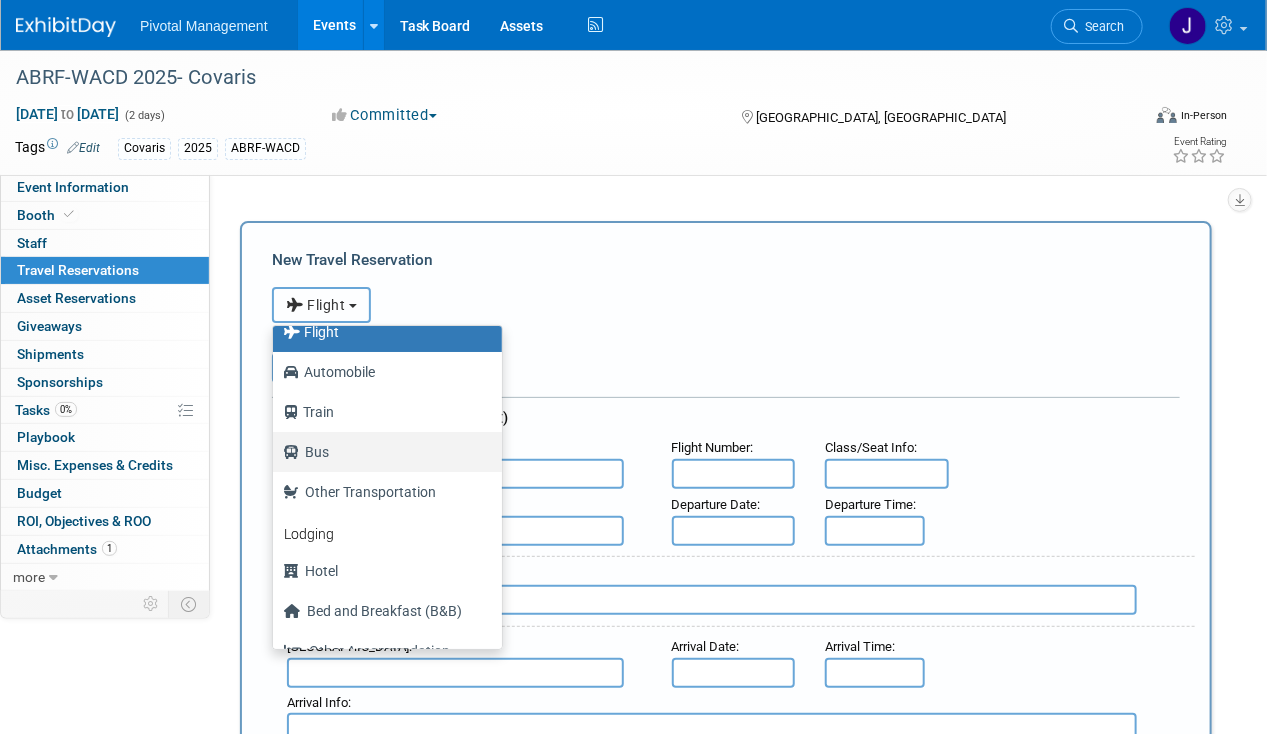 scroll, scrollTop: 84, scrollLeft: 0, axis: vertical 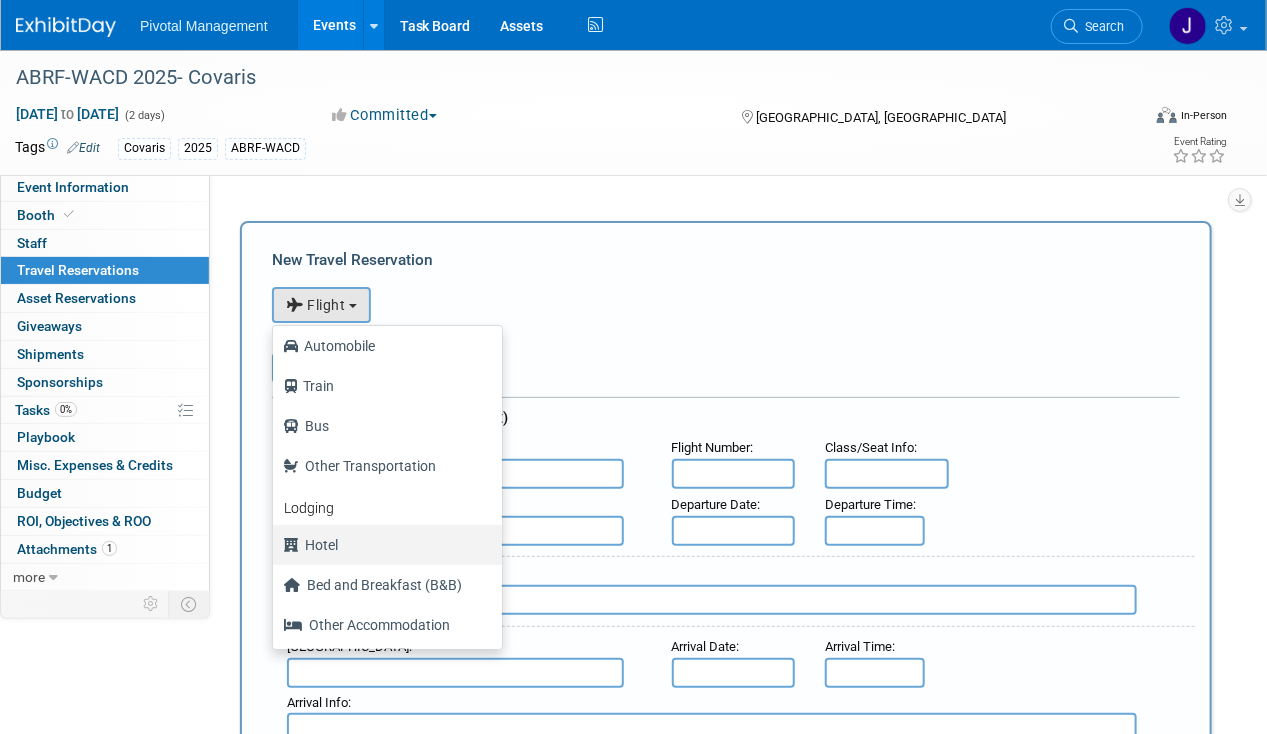 click on "Hotel" at bounding box center (382, 545) 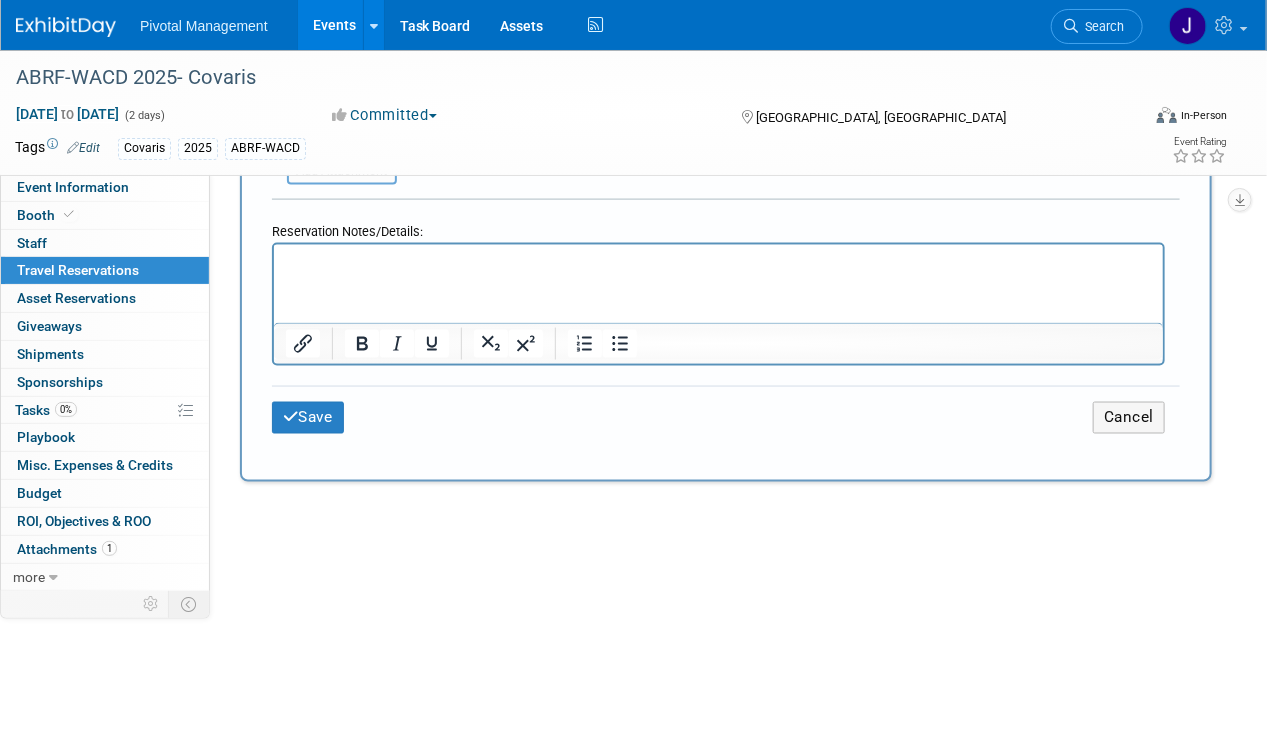 scroll, scrollTop: 826, scrollLeft: 0, axis: vertical 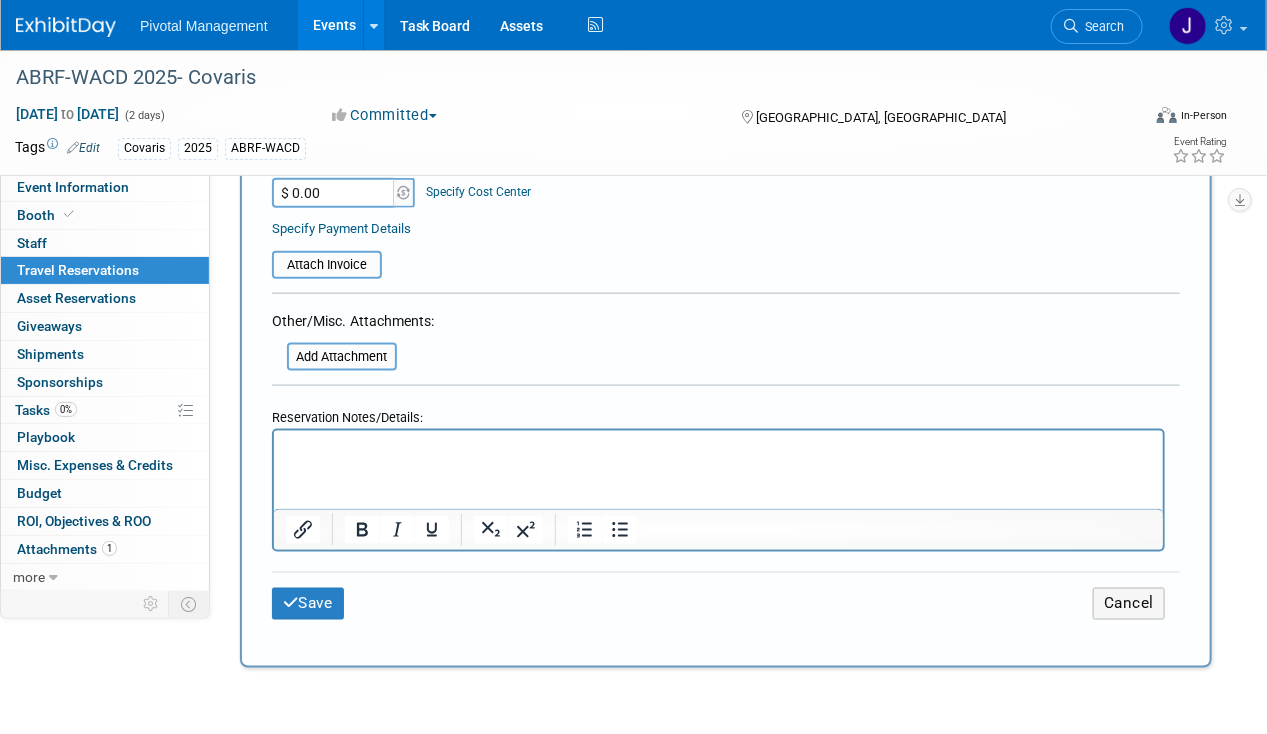 click at bounding box center (717, 445) 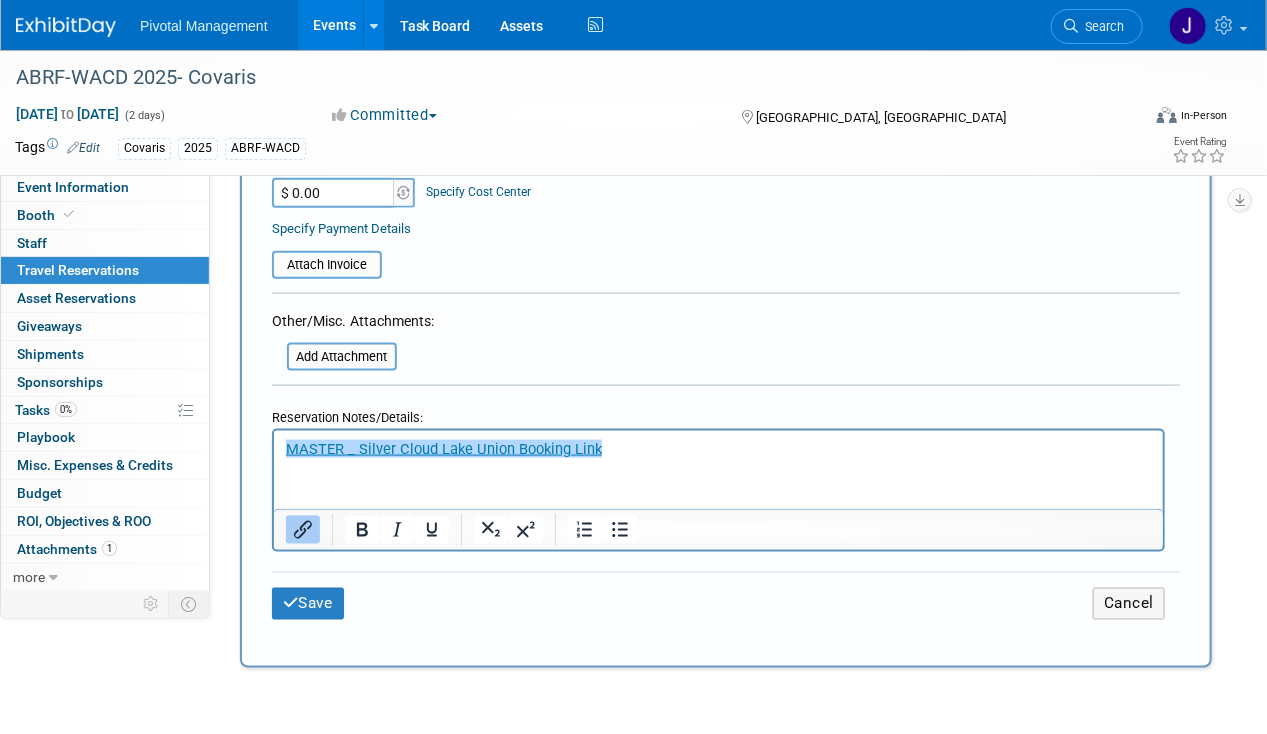 click on "<i class="fas fa-plane" style="padding: 6px 4px 6px 1px;"></i> Flight
<i class="fas fa-car" style="padding: 6px 6px 6px 1px;"></i> Automobile
<i class="fas fa-subway" style="padding: 6px 6px 6px 2px;"></i> Train
<i class="fas fa-bus" style="padding: 6px 7px 6px 1px;"></i> Bus
<i class="fas fa-baby-carriage" style="padding: 6px 7px 6px 1px;"></i> Other Transportation
<i class="fas fa-hotel" style="padding: 6px 7px 6px 1px;"></i> Hotel
Hotel      Flight" at bounding box center [726, 47] 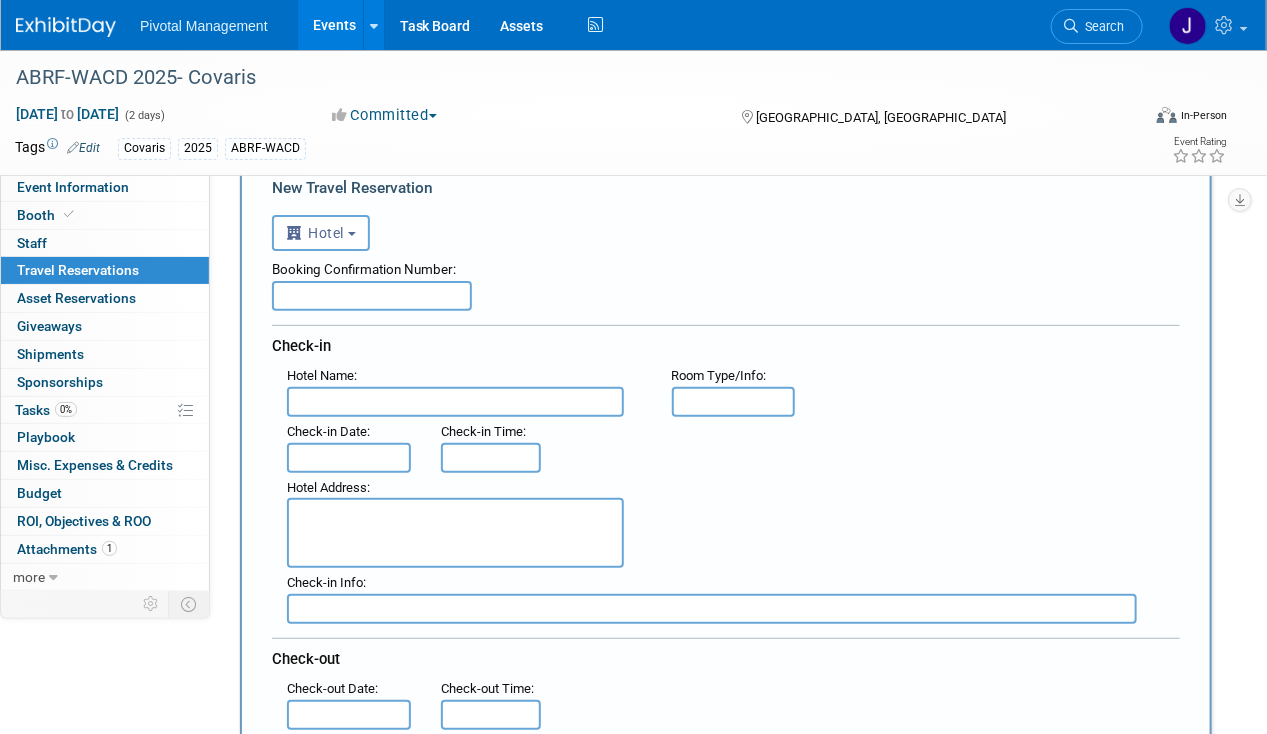 scroll, scrollTop: 70, scrollLeft: 0, axis: vertical 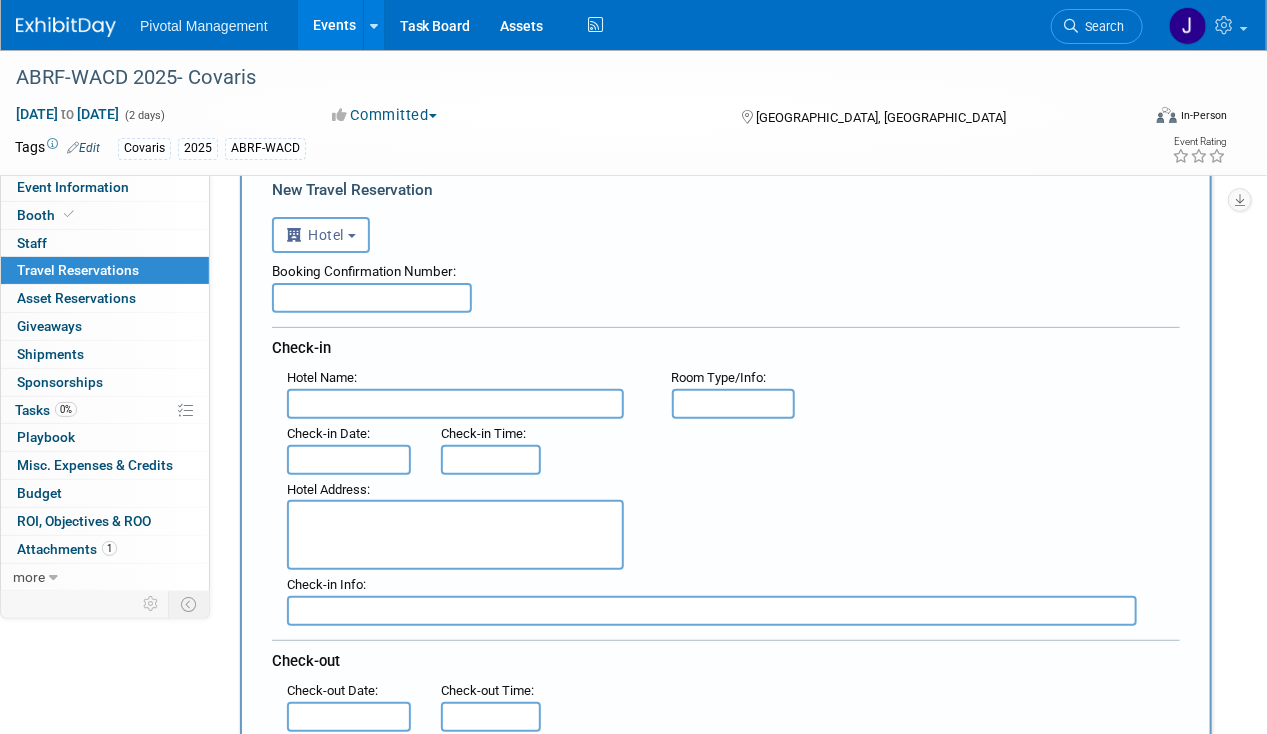 click at bounding box center [455, 535] 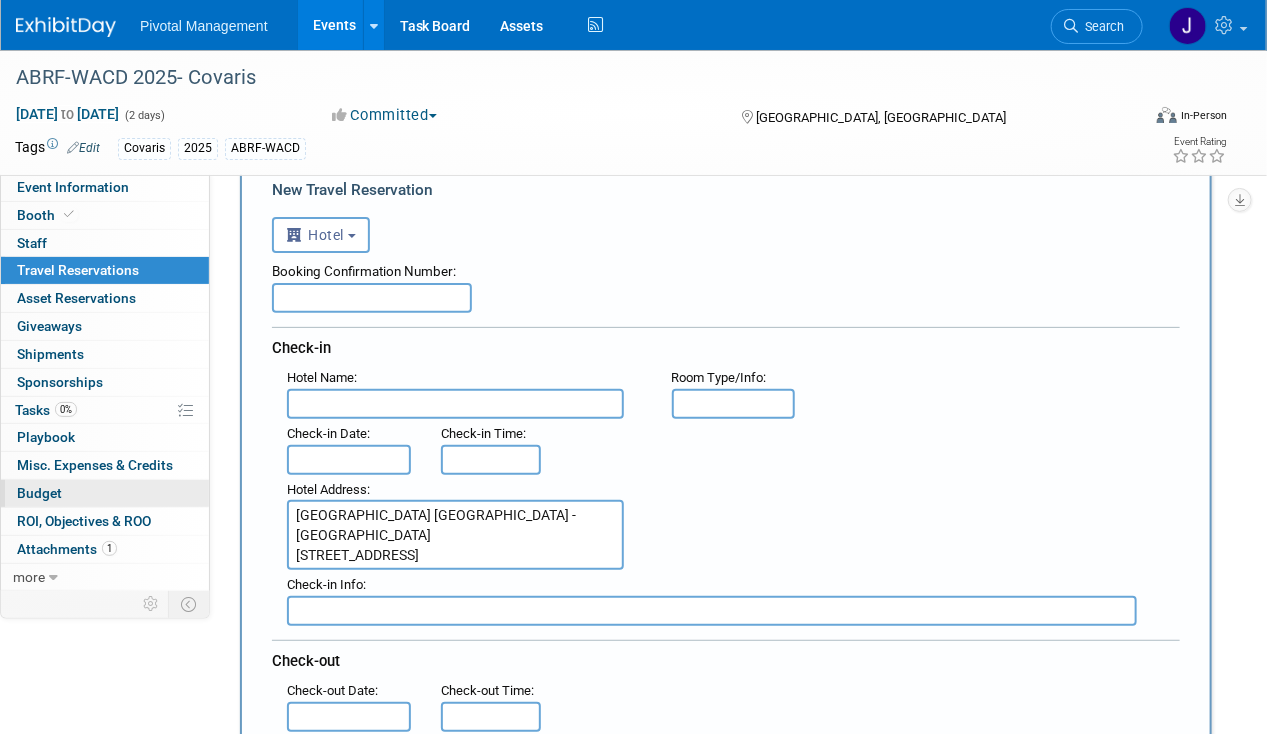 drag, startPoint x: 562, startPoint y: 507, endPoint x: 164, endPoint y: 502, distance: 398.0314 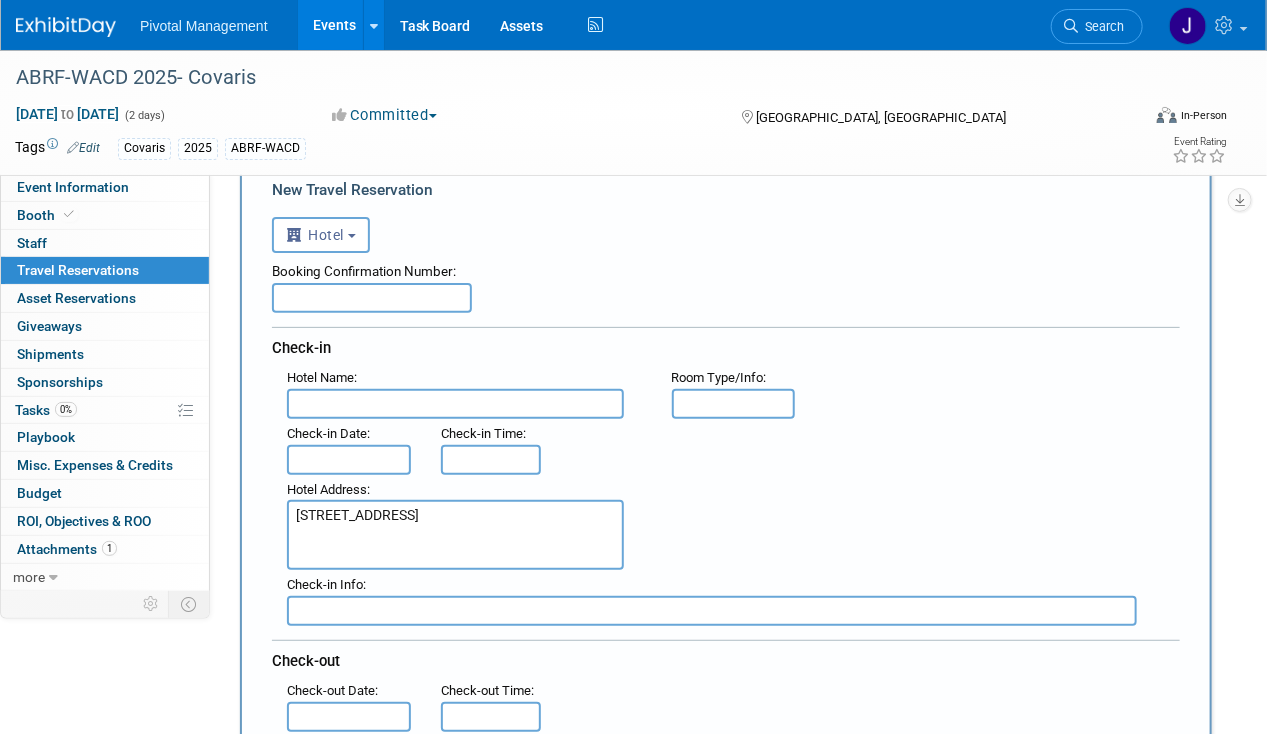 click on "1150 Fairview Avenue, North Seattle, WA 98109" at bounding box center [455, 535] 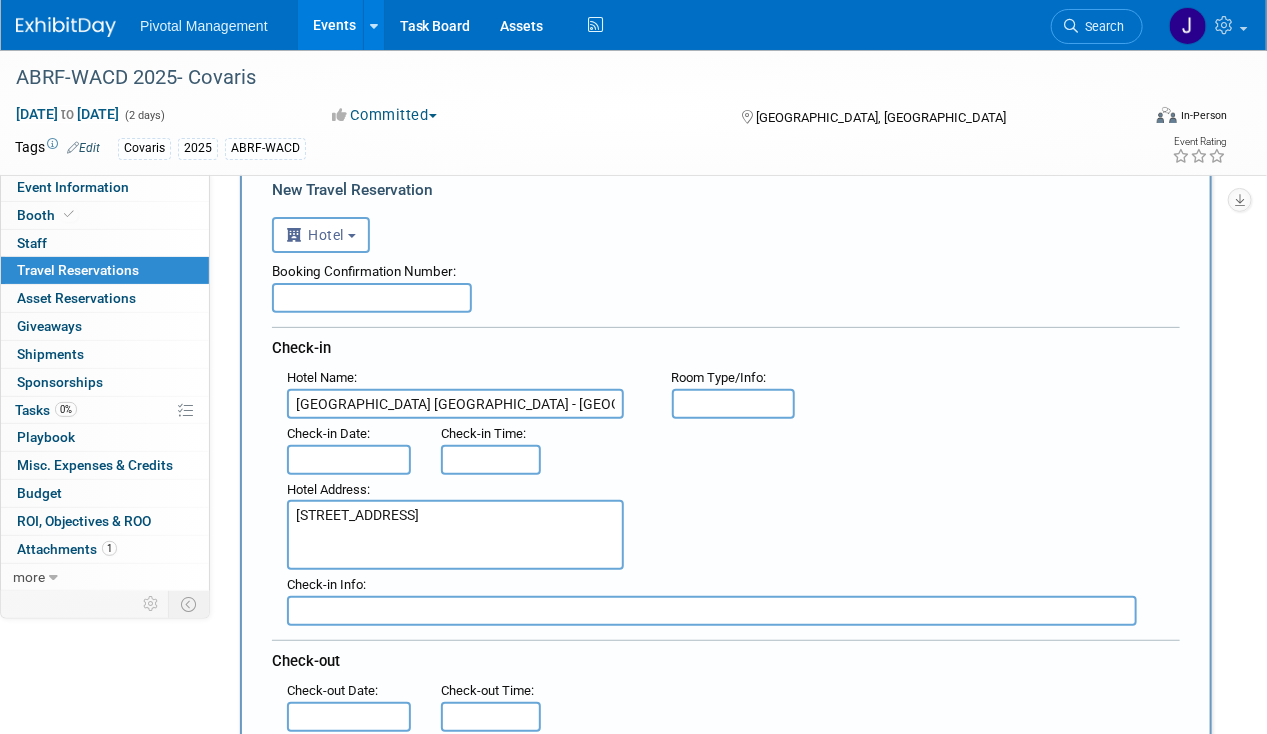 type on "Silver Cloud Hotel Seattle - Lake Union" 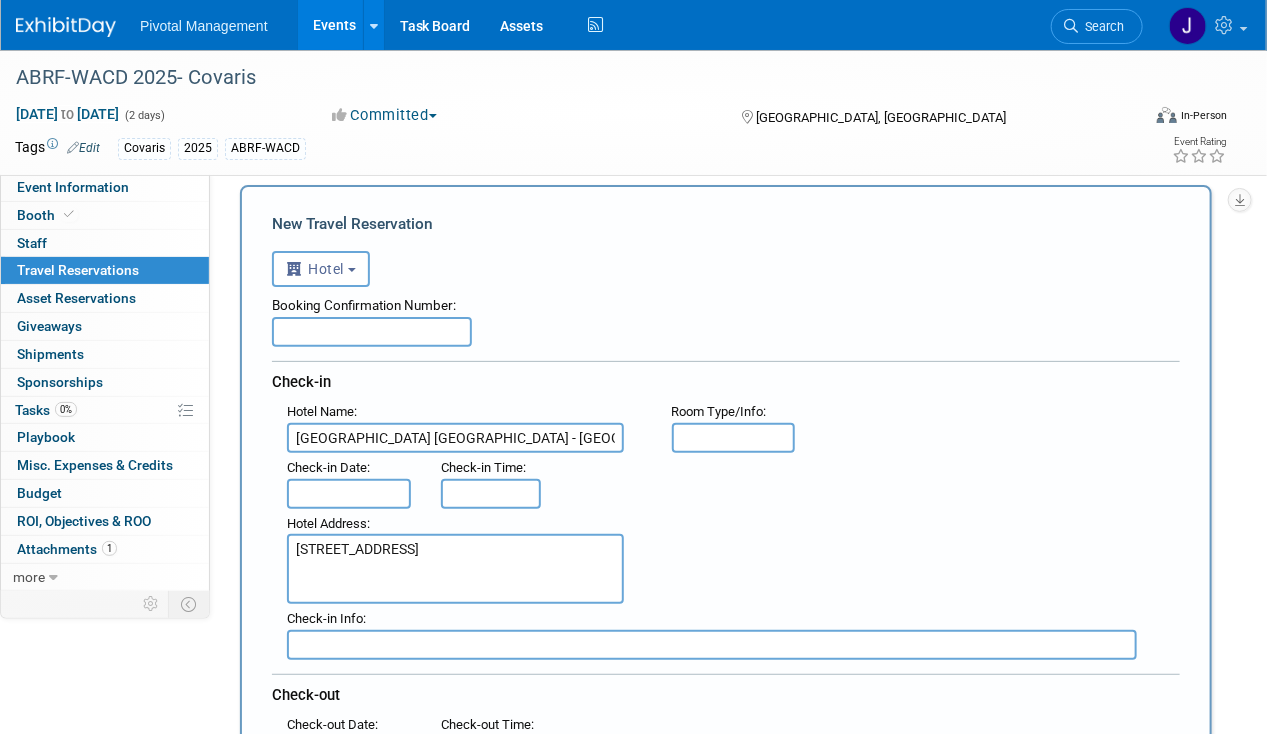 scroll, scrollTop: 34, scrollLeft: 0, axis: vertical 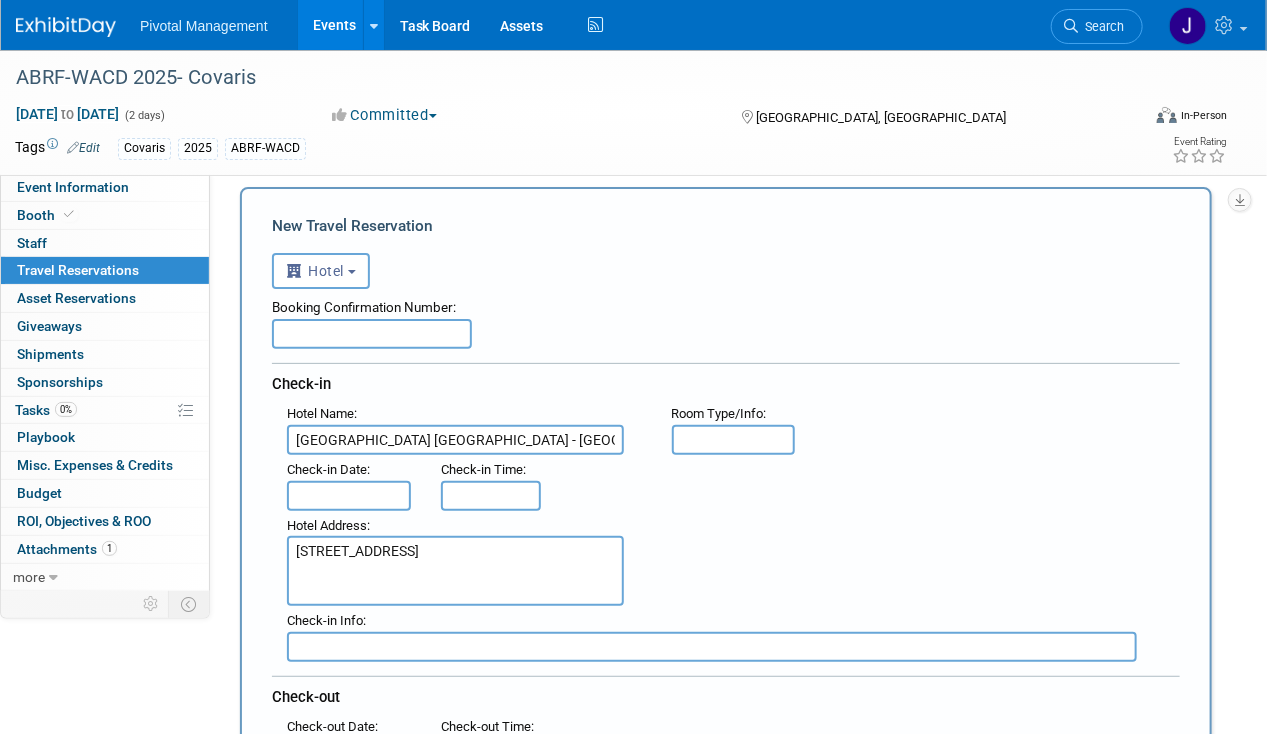 click on "1150 Fairview Avenue, North Seattle, WA 98109" at bounding box center [455, 571] 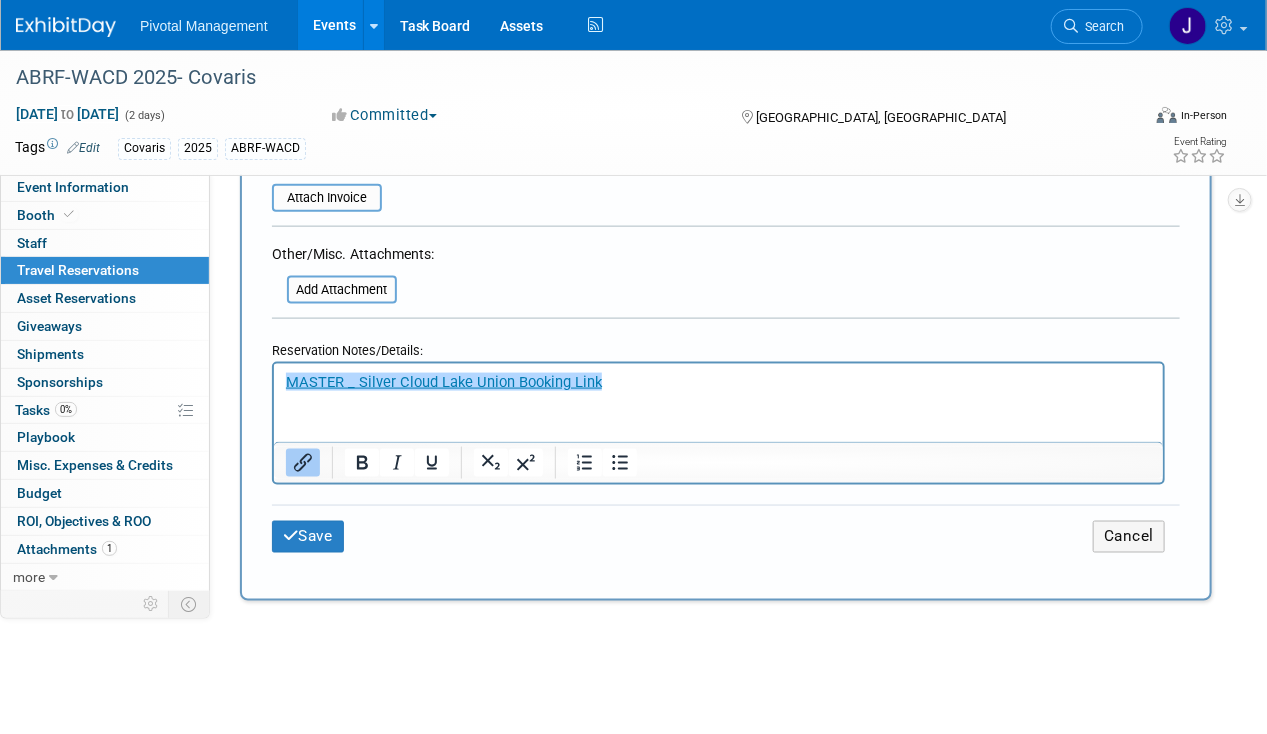 scroll, scrollTop: 920, scrollLeft: 0, axis: vertical 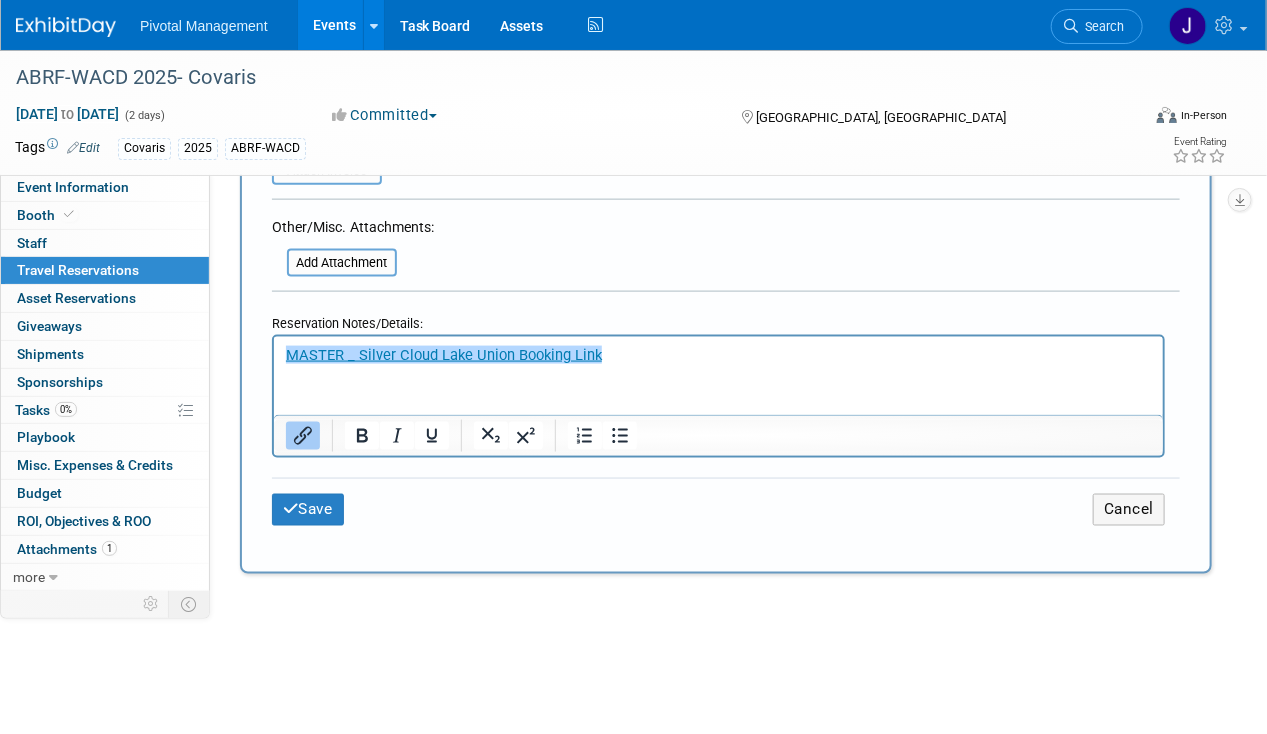 click on "﻿MASTER _ Silver Cloud Lake Union Booking Link" at bounding box center (717, 351) 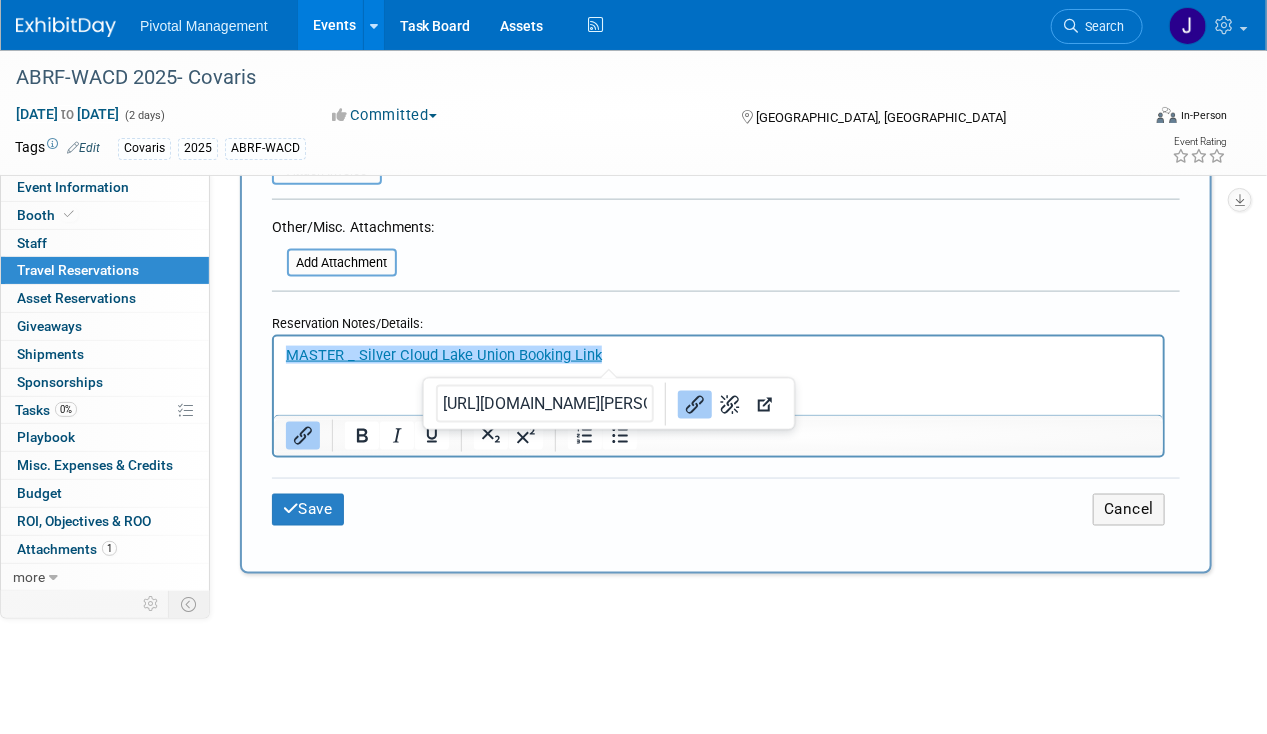 click on "MASTER _ Silver Cloud Lake Union Booking Link﻿" at bounding box center (718, 355) 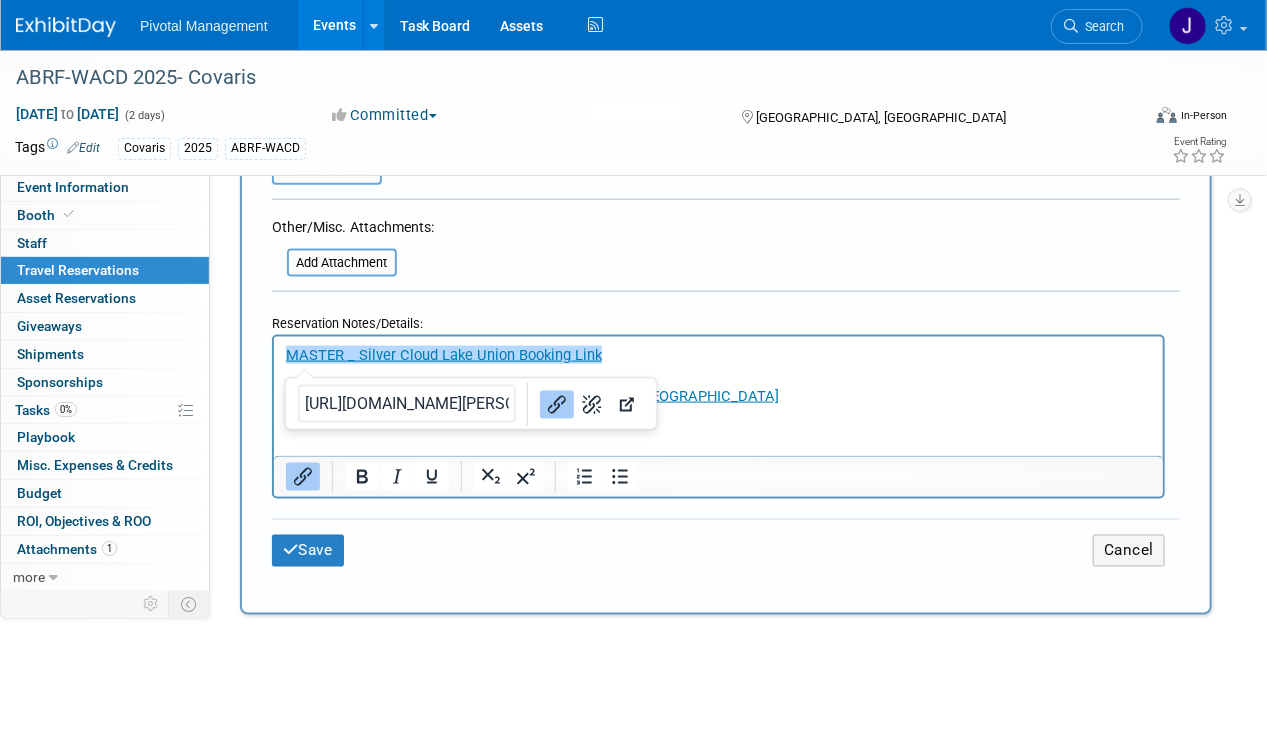 click on "https://wacd.abrf.org/wp-content/uploads/2025/07/Fred-Hutch-WACD-Group-Booking-Link-October-2025.pdf" at bounding box center (407, 404) 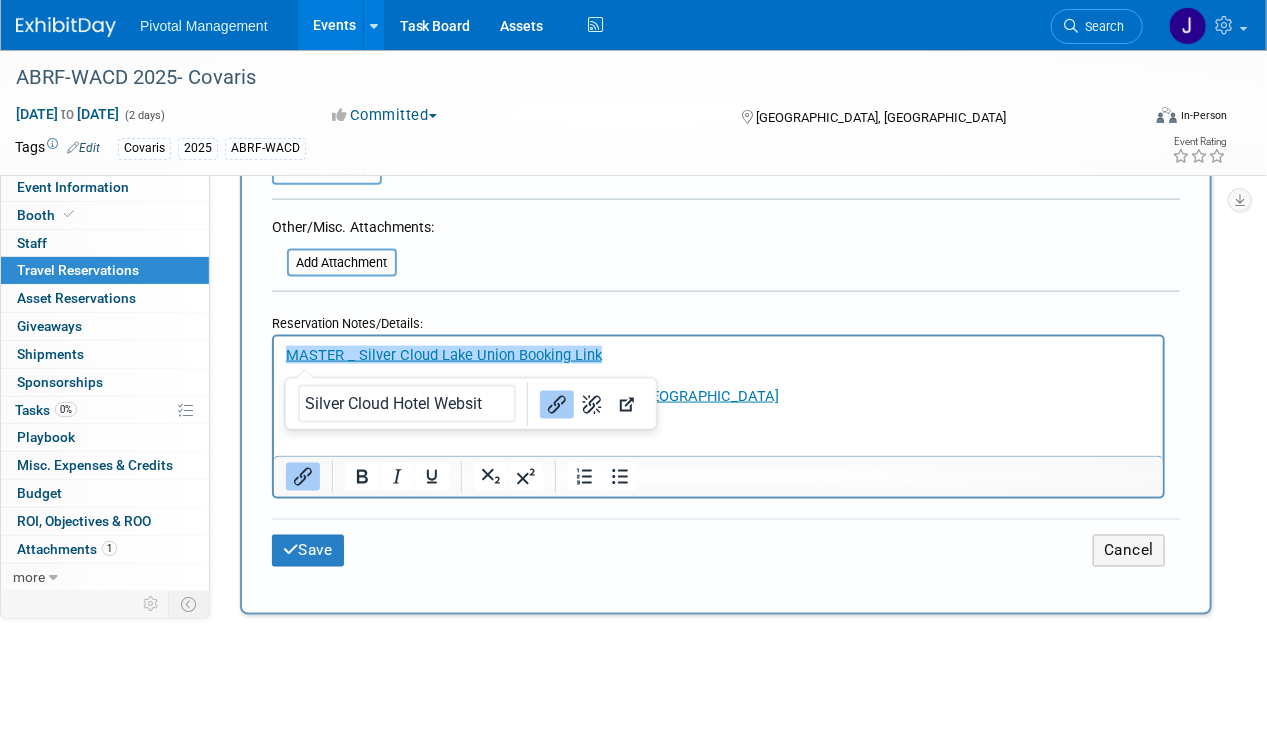 type on "Silver Cloud Hotel Website" 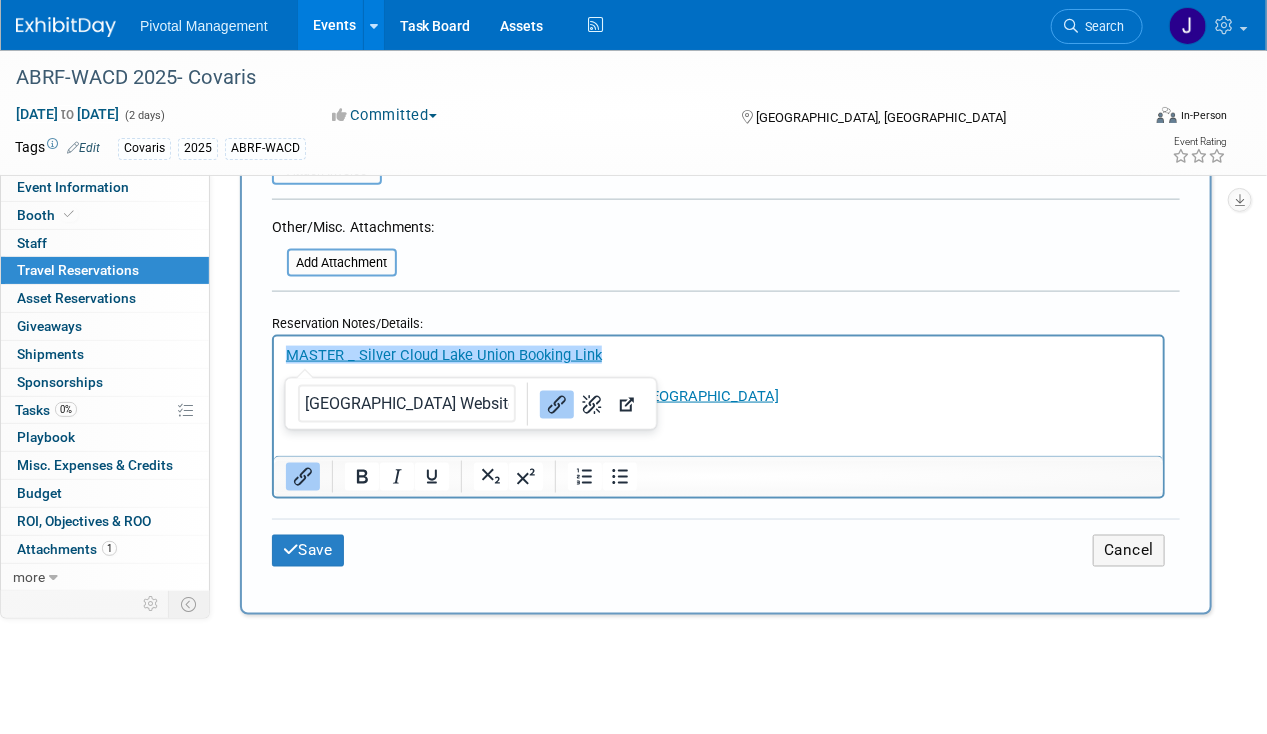 scroll, scrollTop: 0, scrollLeft: 5, axis: horizontal 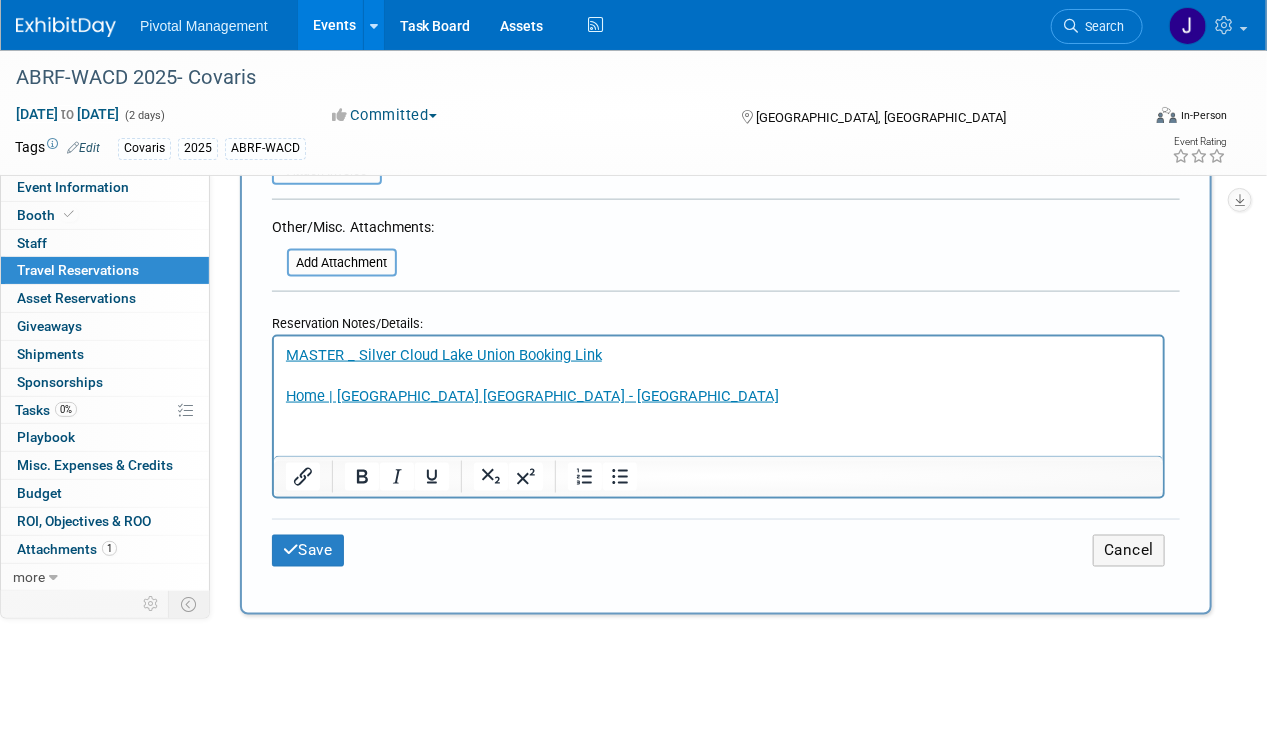 click on "Home | Silver Cloud Hotel Seattle - Lake Union" at bounding box center [718, 396] 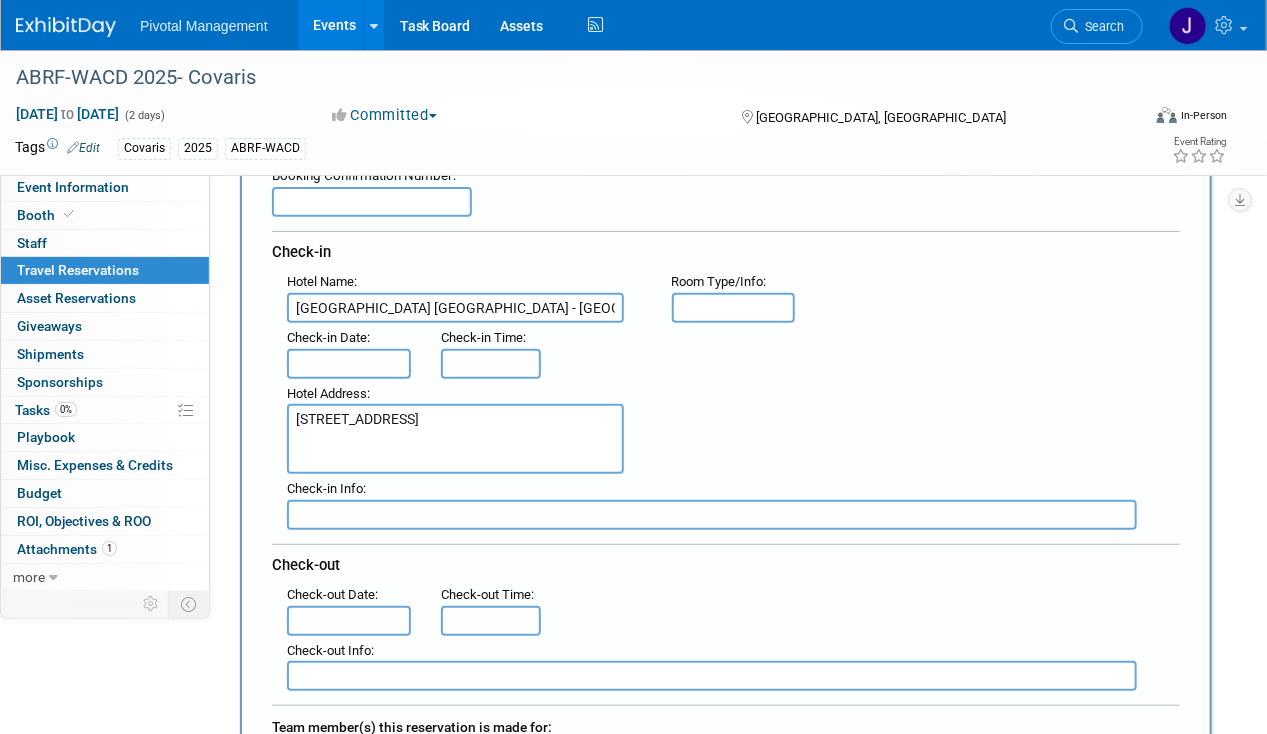 scroll, scrollTop: 155, scrollLeft: 0, axis: vertical 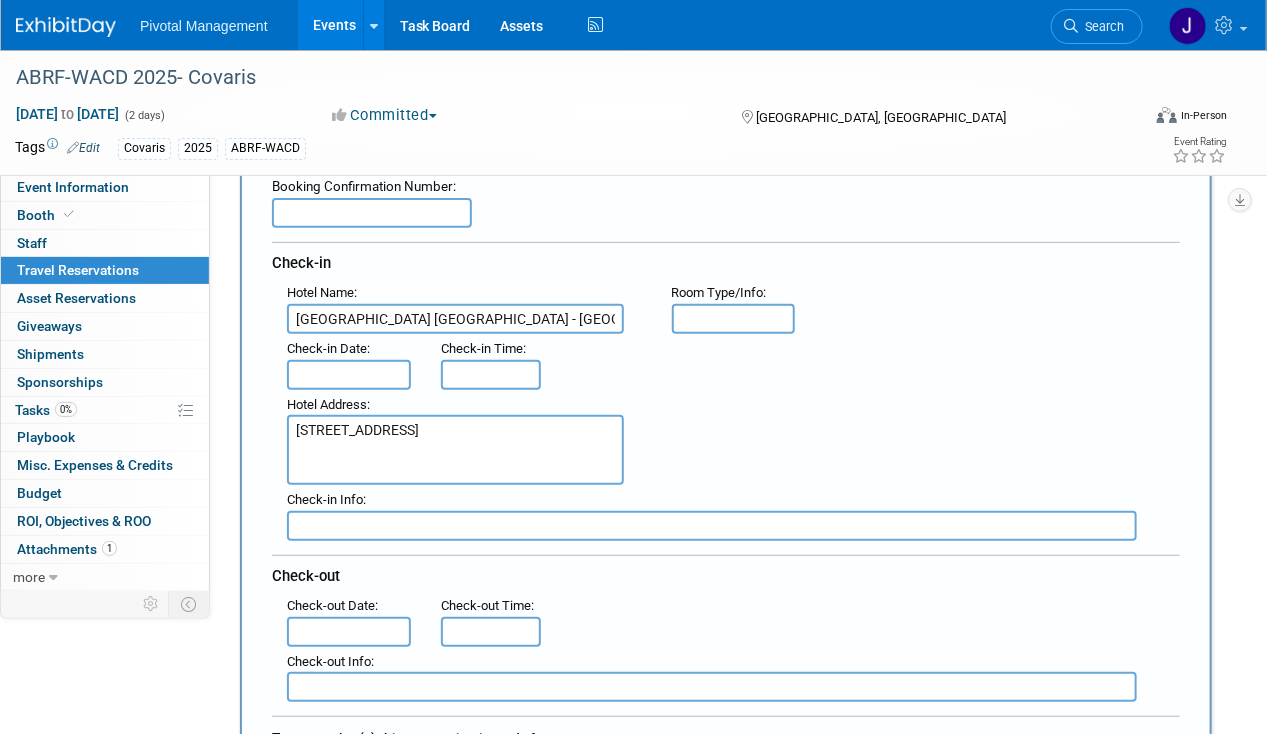 click on ":
Check-in Date :
Check-in Time :" at bounding box center [733, 362] 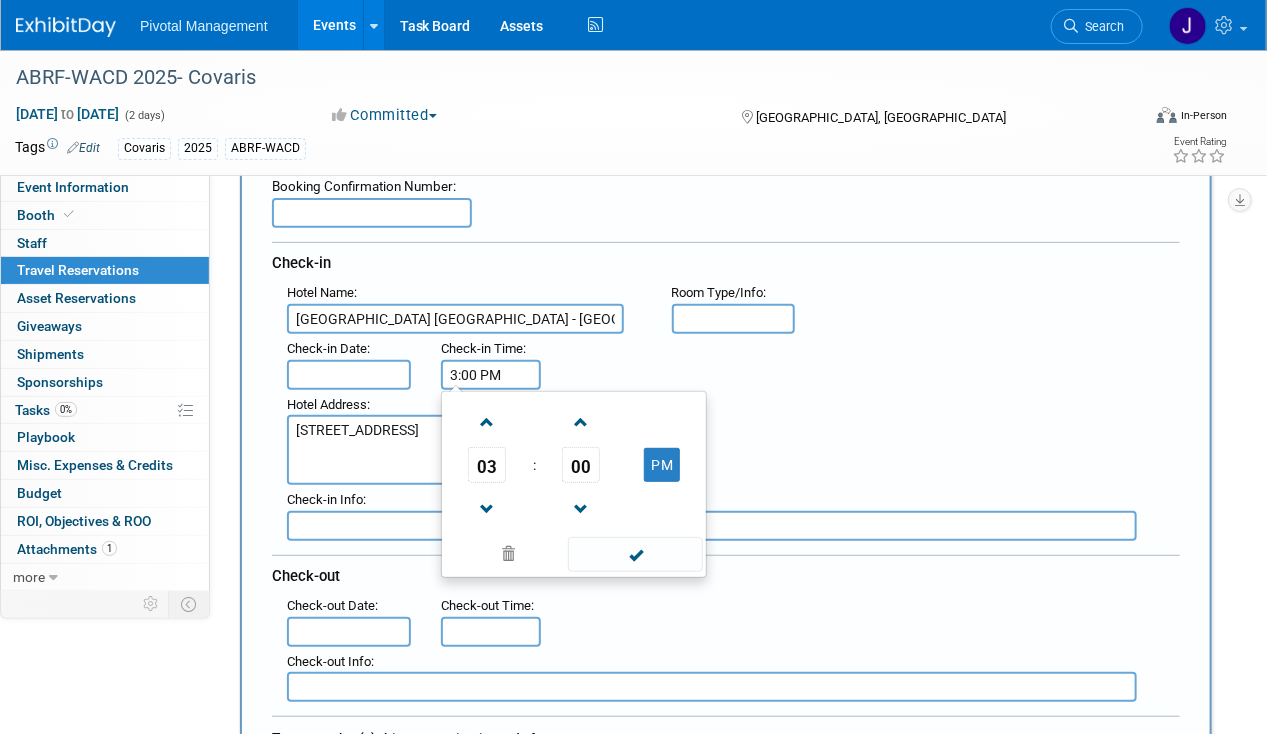 click on "3:00 PM" at bounding box center (491, 375) 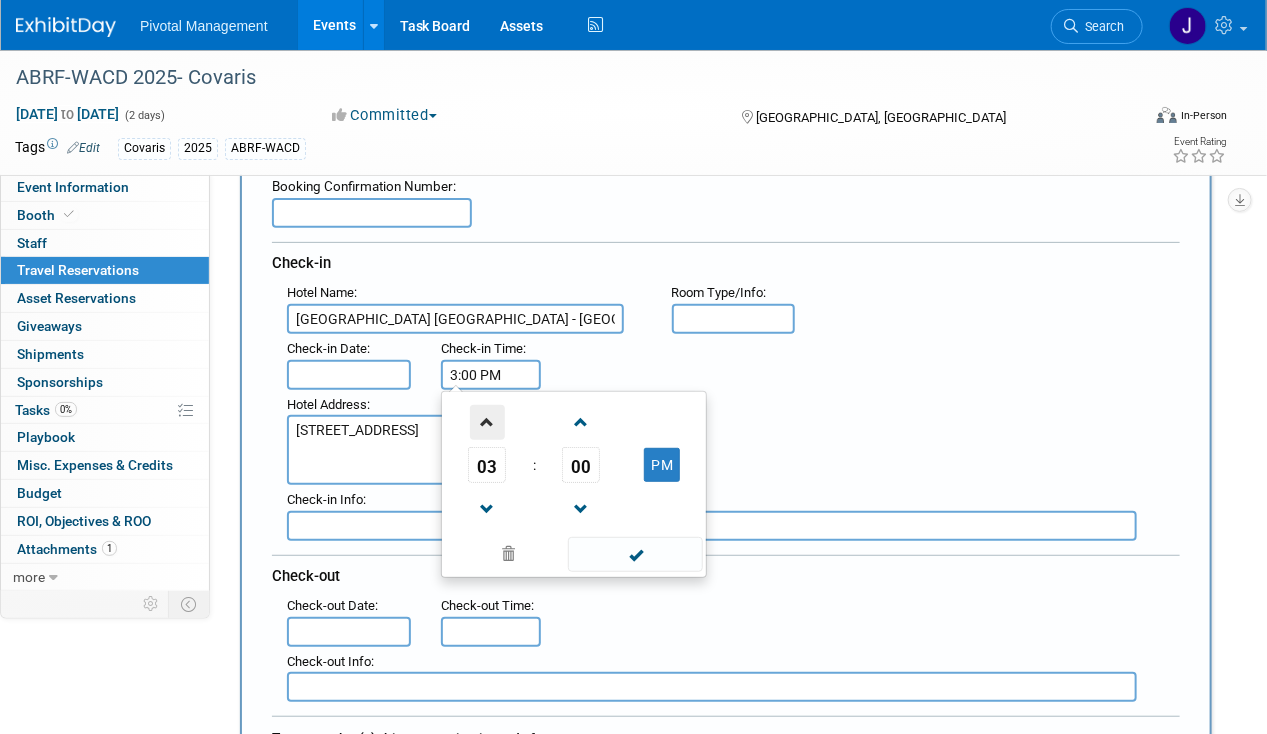 click at bounding box center [487, 422] 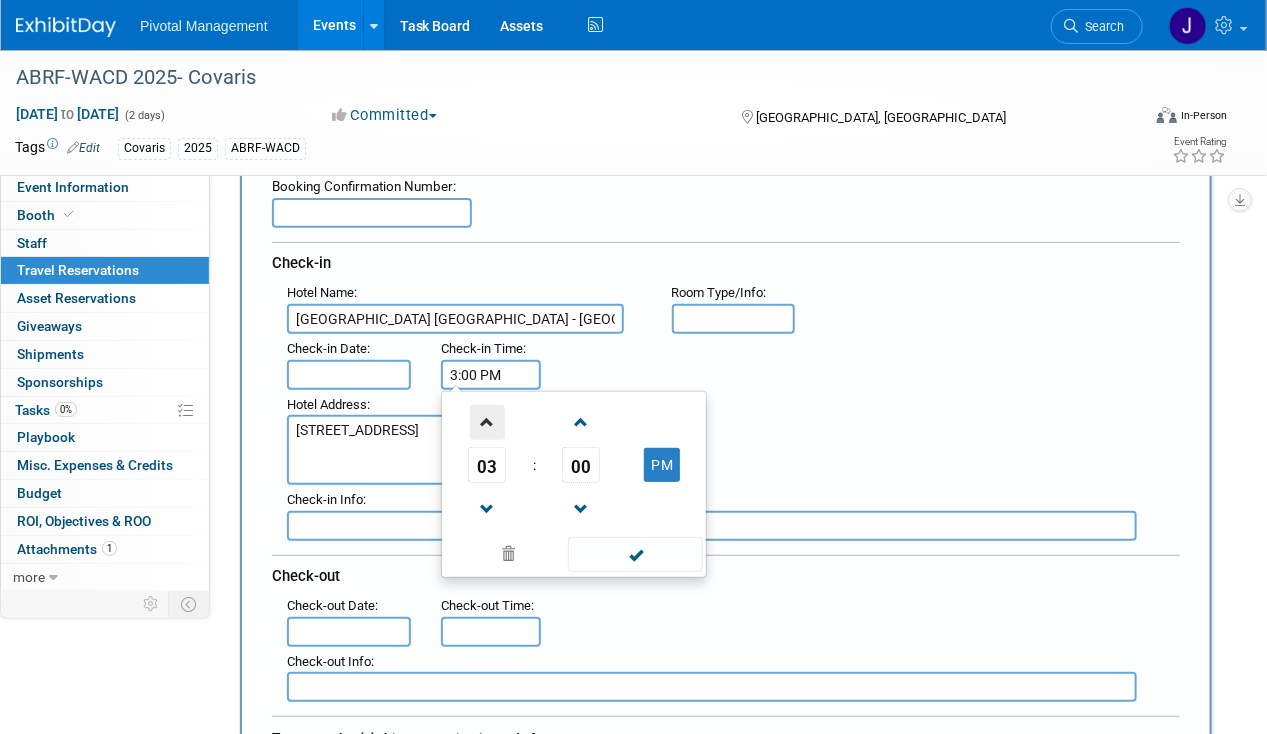 type on "4:00 PM" 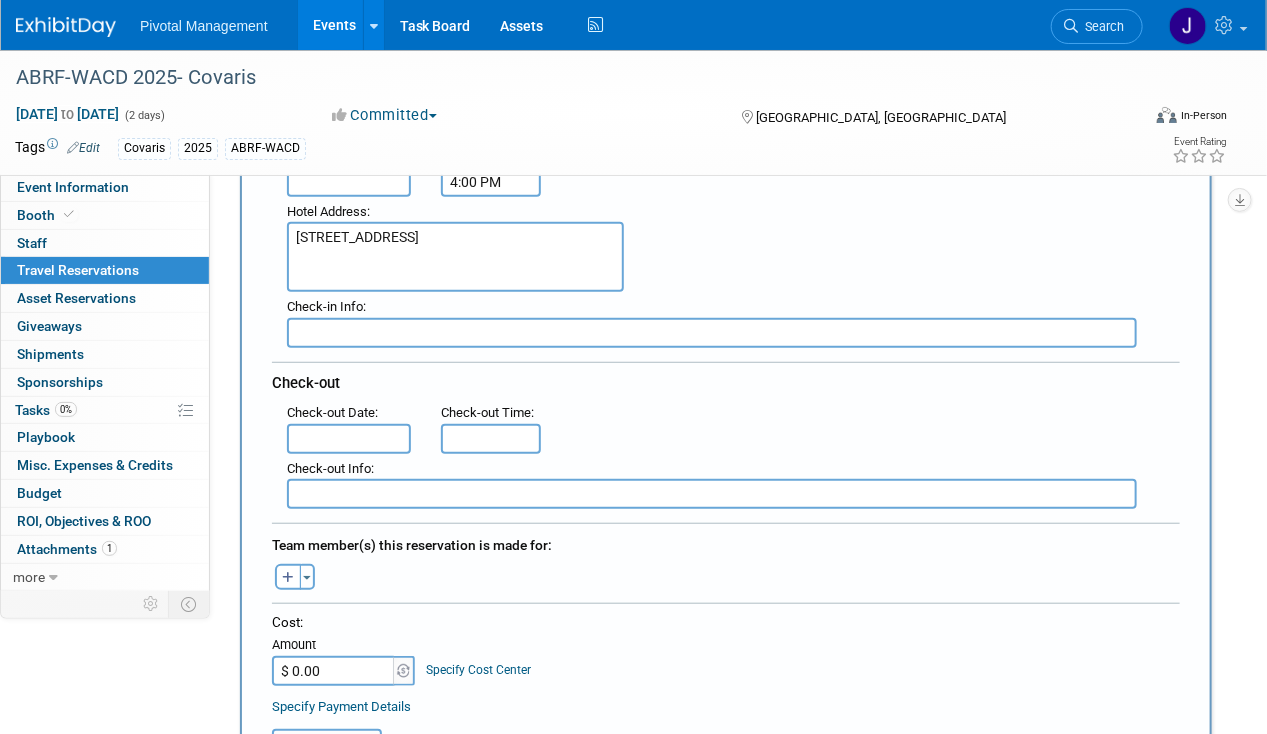 scroll, scrollTop: 350, scrollLeft: 0, axis: vertical 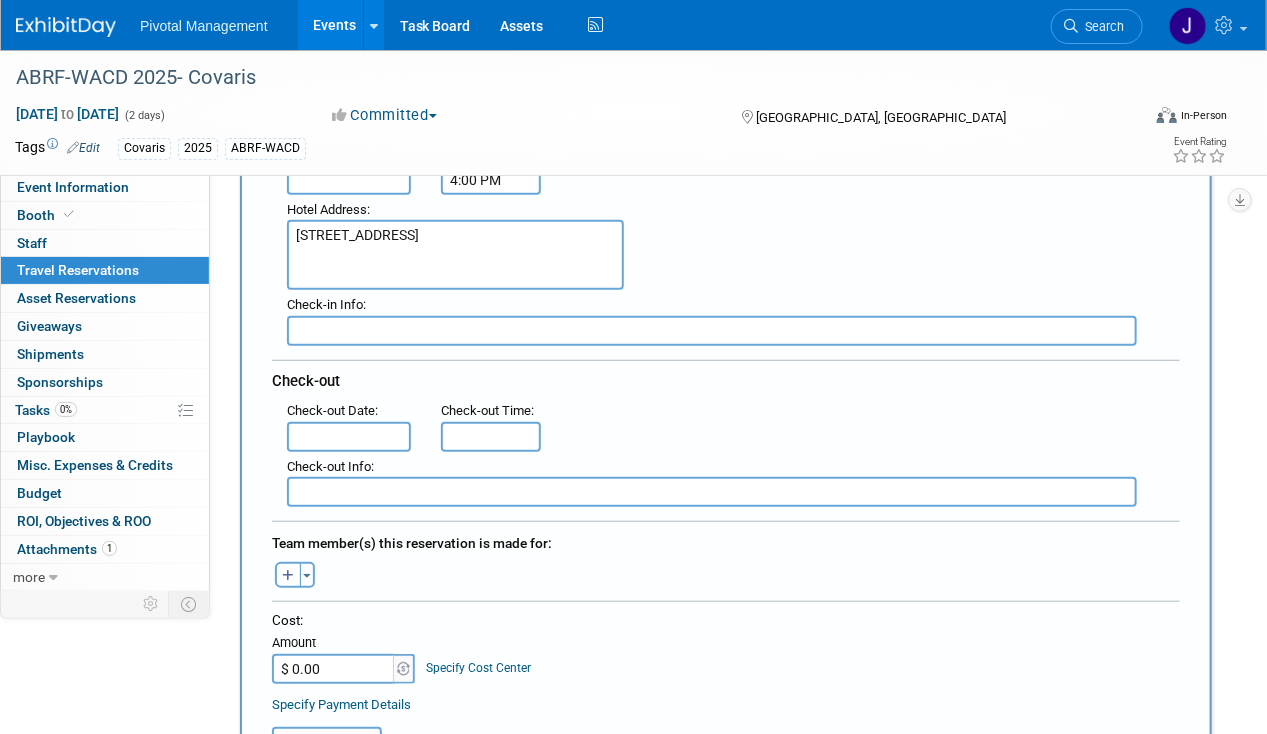 click on "Check-out Time :" at bounding box center [488, 424] 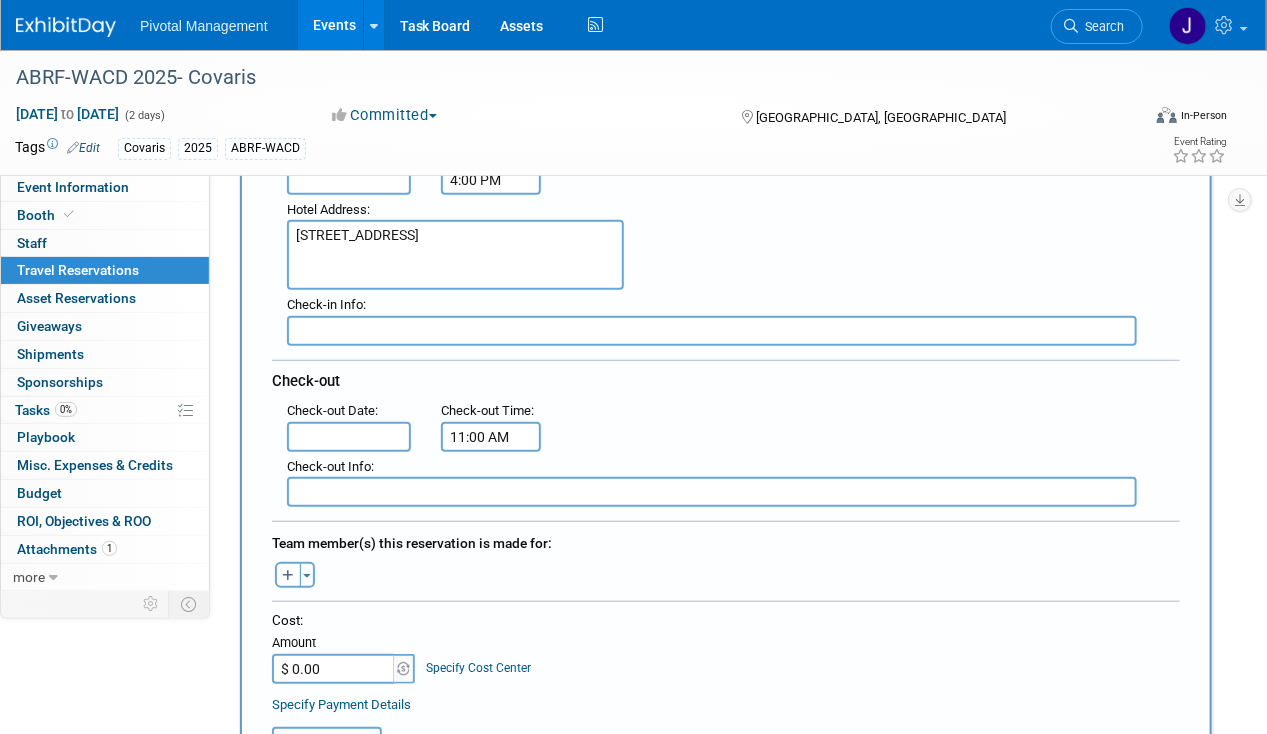 click on "11:00 AM" at bounding box center (491, 437) 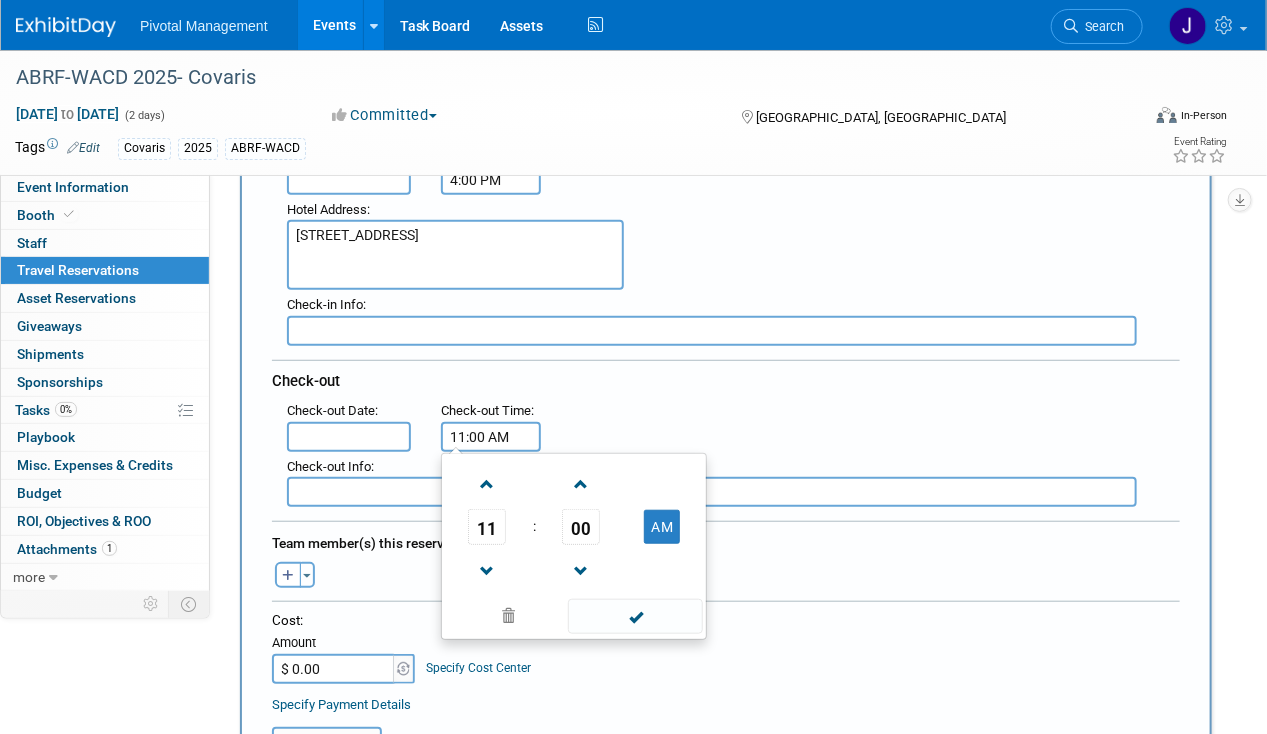 drag, startPoint x: 517, startPoint y: 434, endPoint x: 457, endPoint y: 430, distance: 60.133186 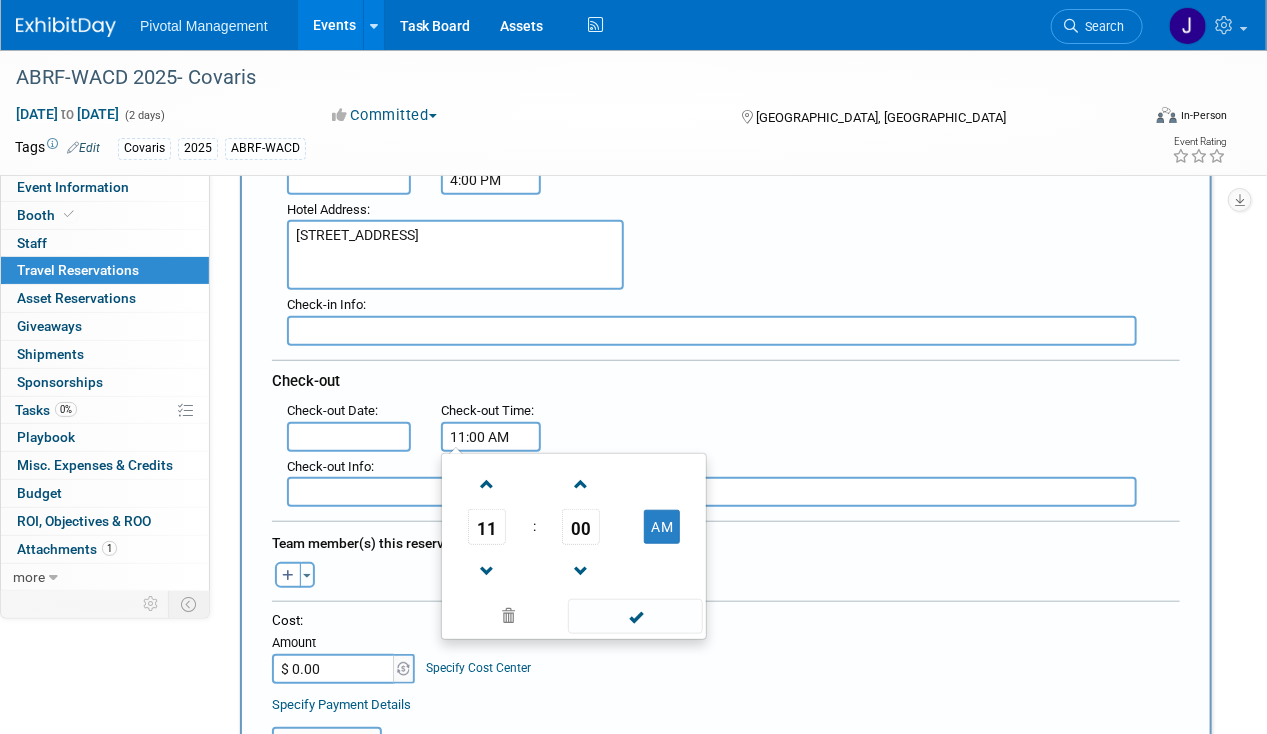 click on "11:00 AM" at bounding box center (491, 437) 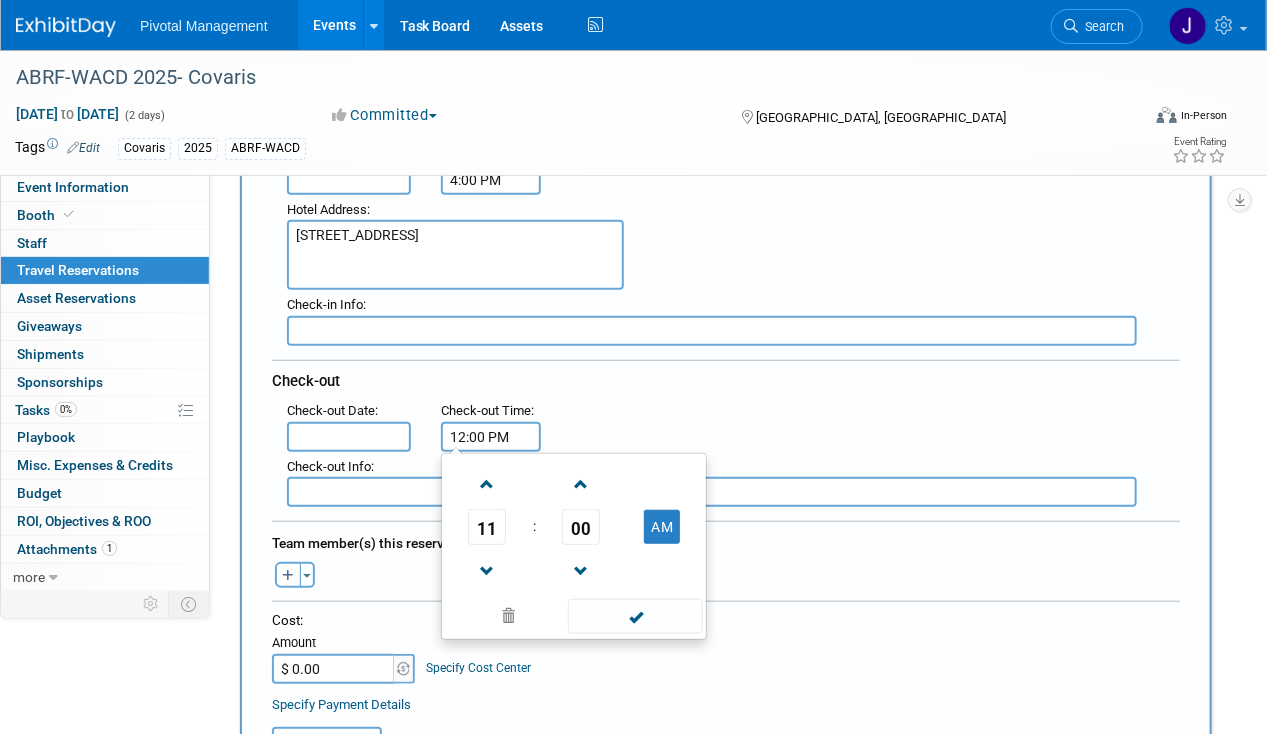 type on "12:00 PM" 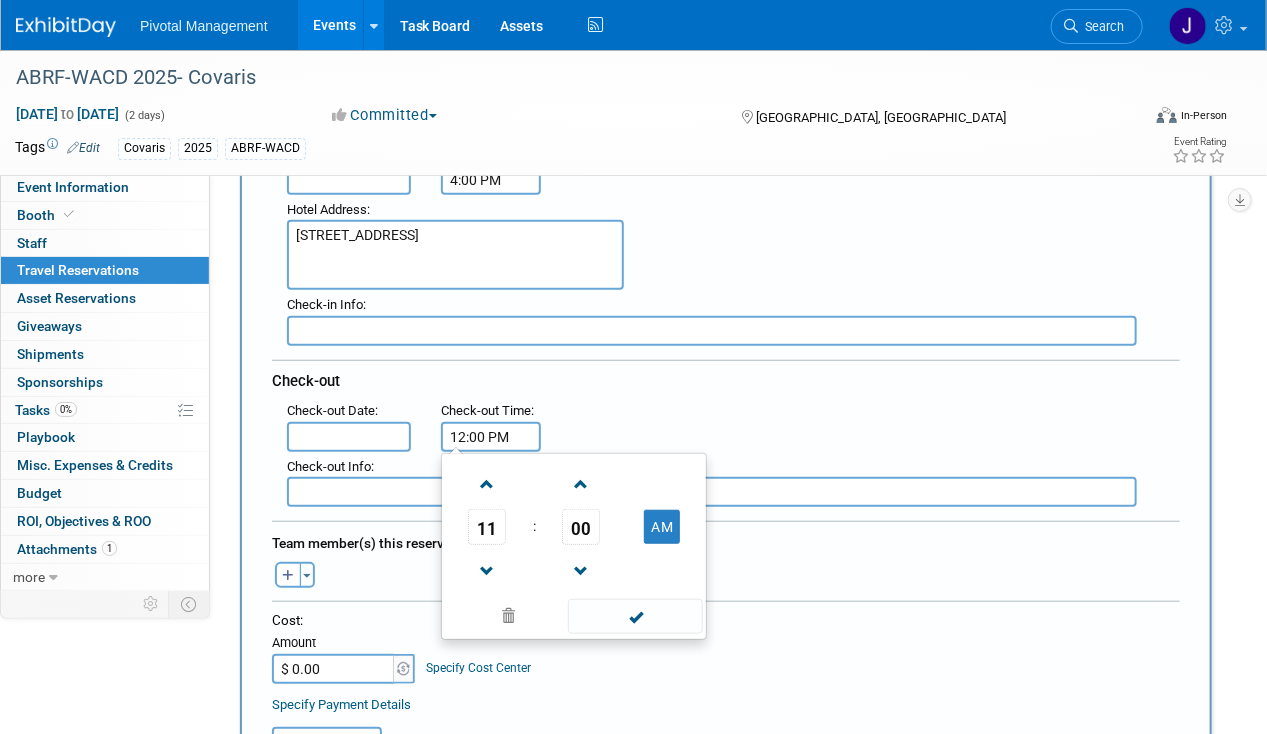 click on ":
Check-out Date :
Check-out Time :
12:00 PM 11 : 00 AM 12 01 02 03 04 05 06 07 08 09 10 11 00 05 10 15 20 25 30 35 40 45 50 55" at bounding box center (733, 424) 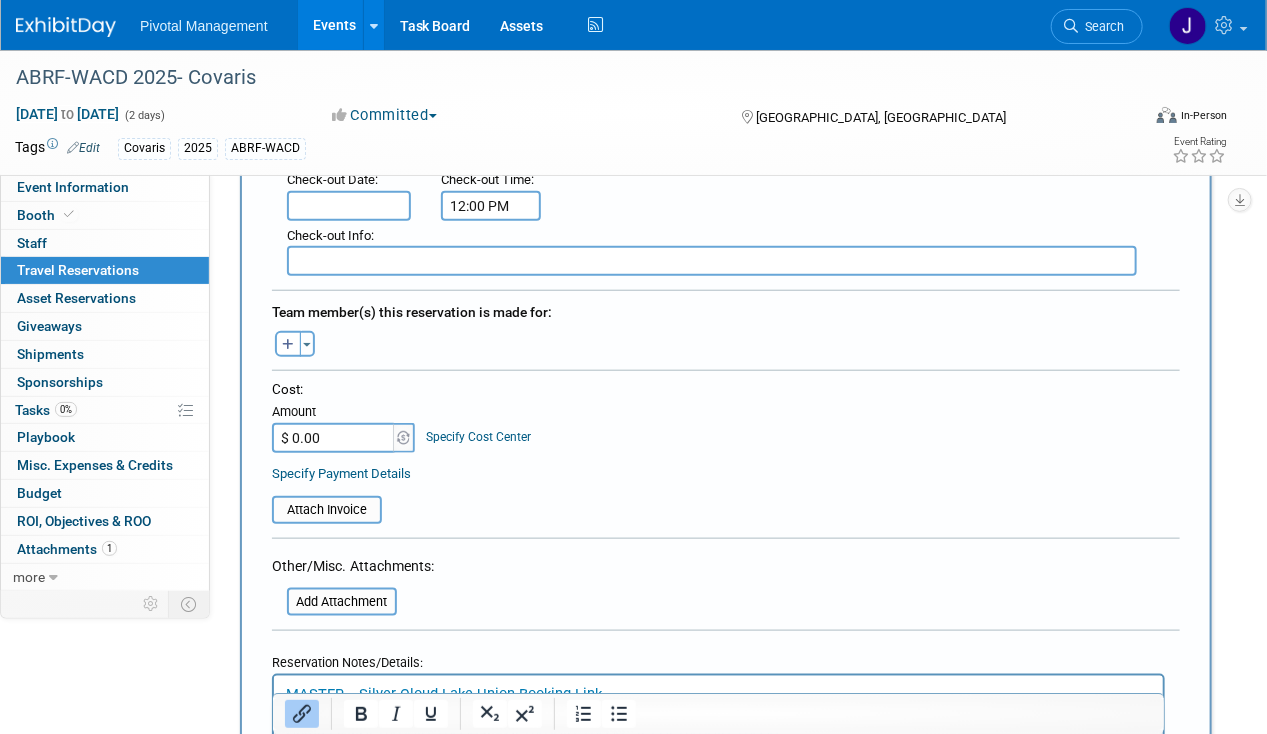 scroll, scrollTop: 588, scrollLeft: 0, axis: vertical 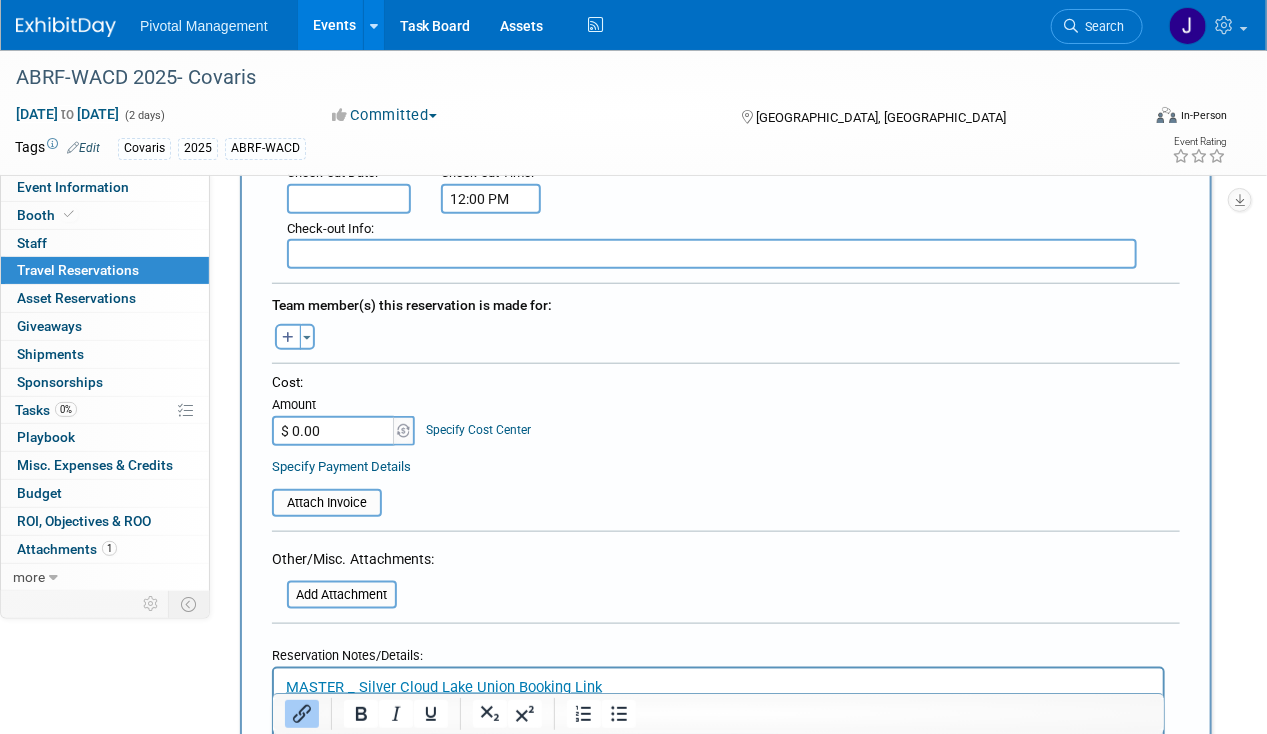 click on "<i class="fas fa-plane" style="padding: 6px 4px 6px 1px;"></i> Flight
<i class="fas fa-car" style="padding: 6px 6px 6px 1px;"></i> Automobile
<i class="fas fa-subway" style="padding: 6px 6px 6px 2px;"></i> Train
<i class="fas fa-bus" style="padding: 6px 7px 6px 1px;"></i> Bus
<i class="fas fa-baby-carriage" style="padding: 6px 7px 6px 1px;"></i> Other Transportation
<i class="fas fa-hotel" style="padding: 6px 7px 6px 1px;"></i> Hotel
Hotel      Flight" at bounding box center (726, 306) 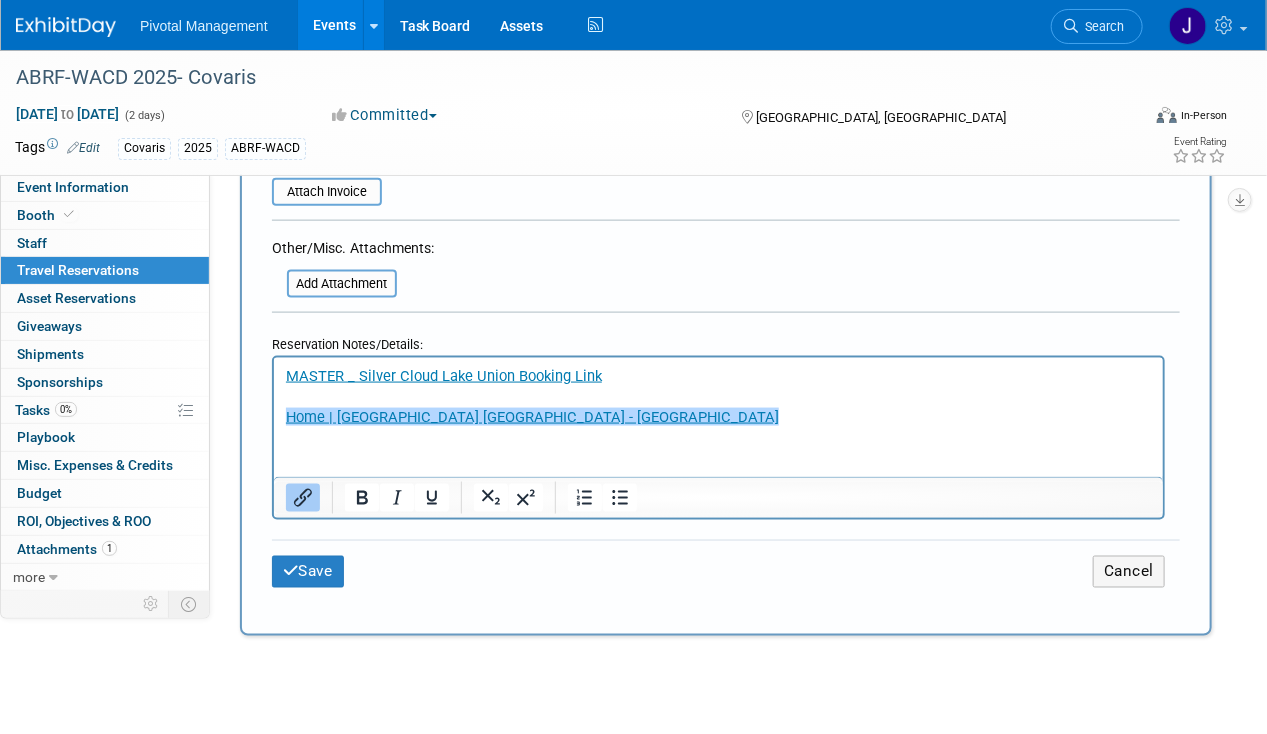 scroll, scrollTop: 977, scrollLeft: 0, axis: vertical 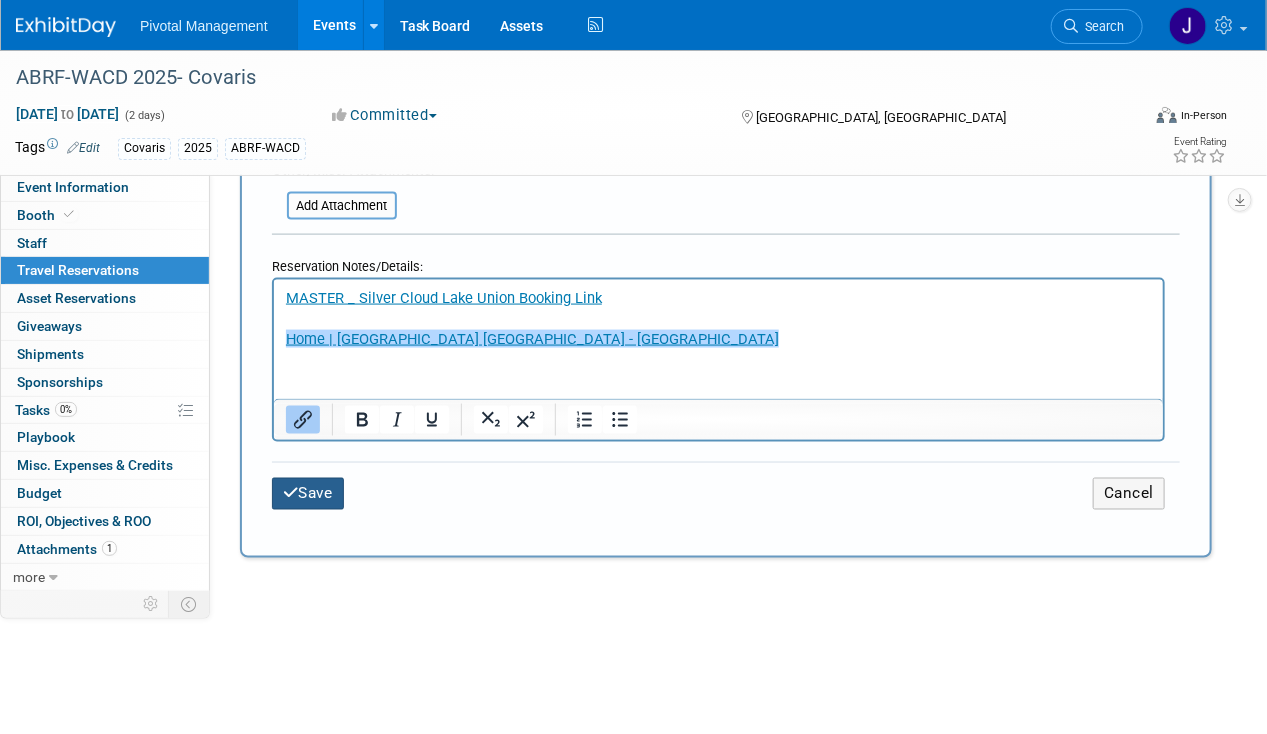 click on "Save" at bounding box center (308, 493) 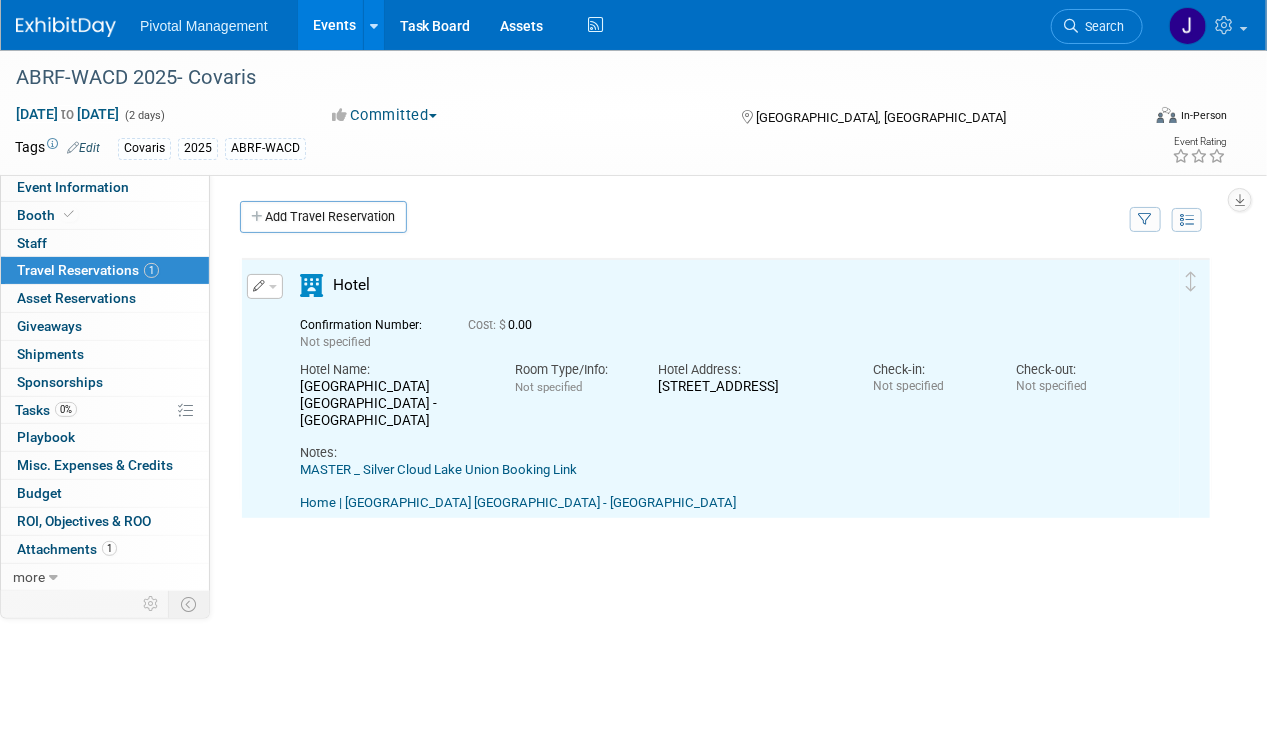 scroll, scrollTop: 0, scrollLeft: 0, axis: both 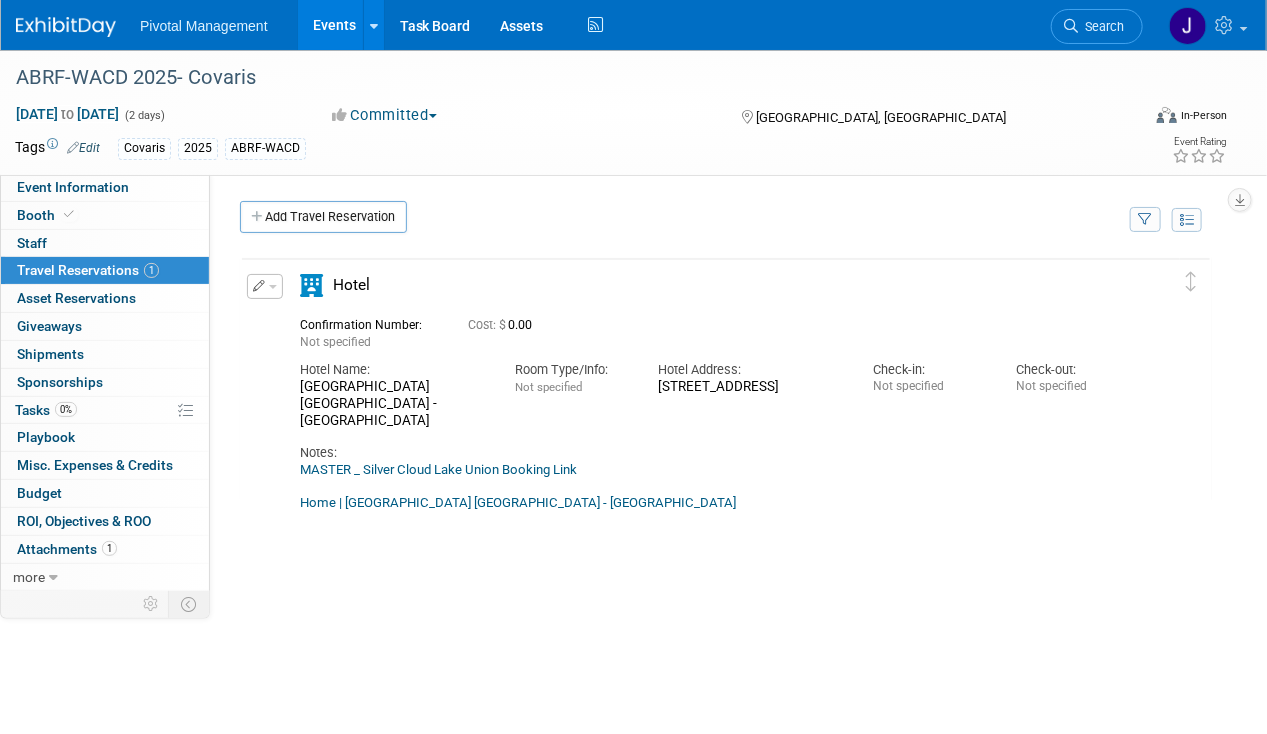 drag, startPoint x: 336, startPoint y: 26, endPoint x: 700, endPoint y: 78, distance: 367.69553 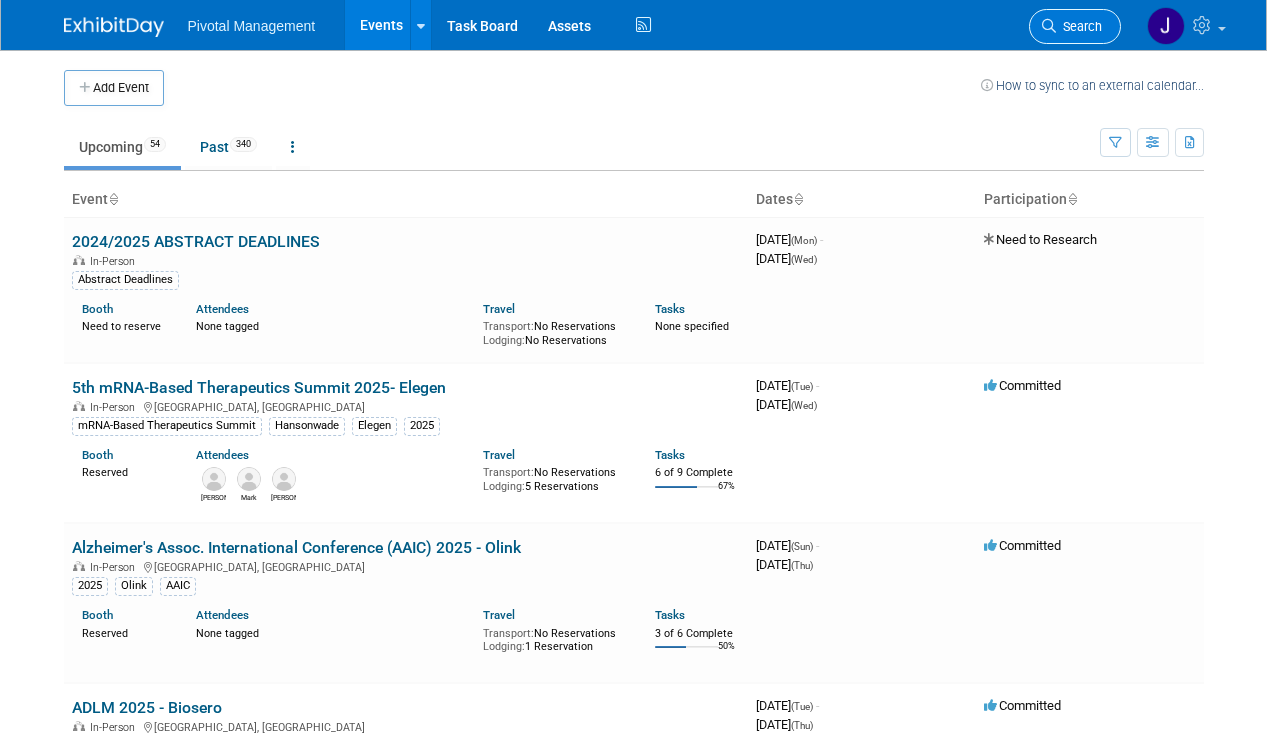 scroll, scrollTop: 0, scrollLeft: 0, axis: both 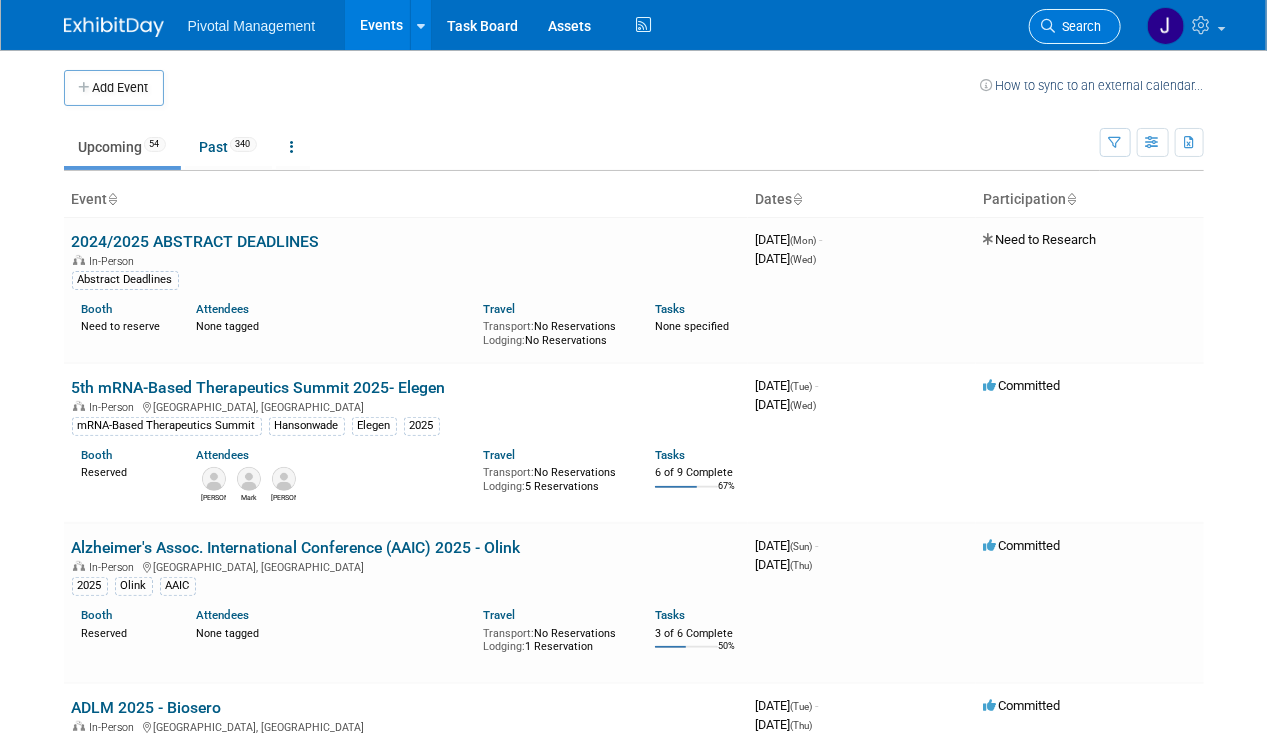 click on "Search" at bounding box center [1079, 26] 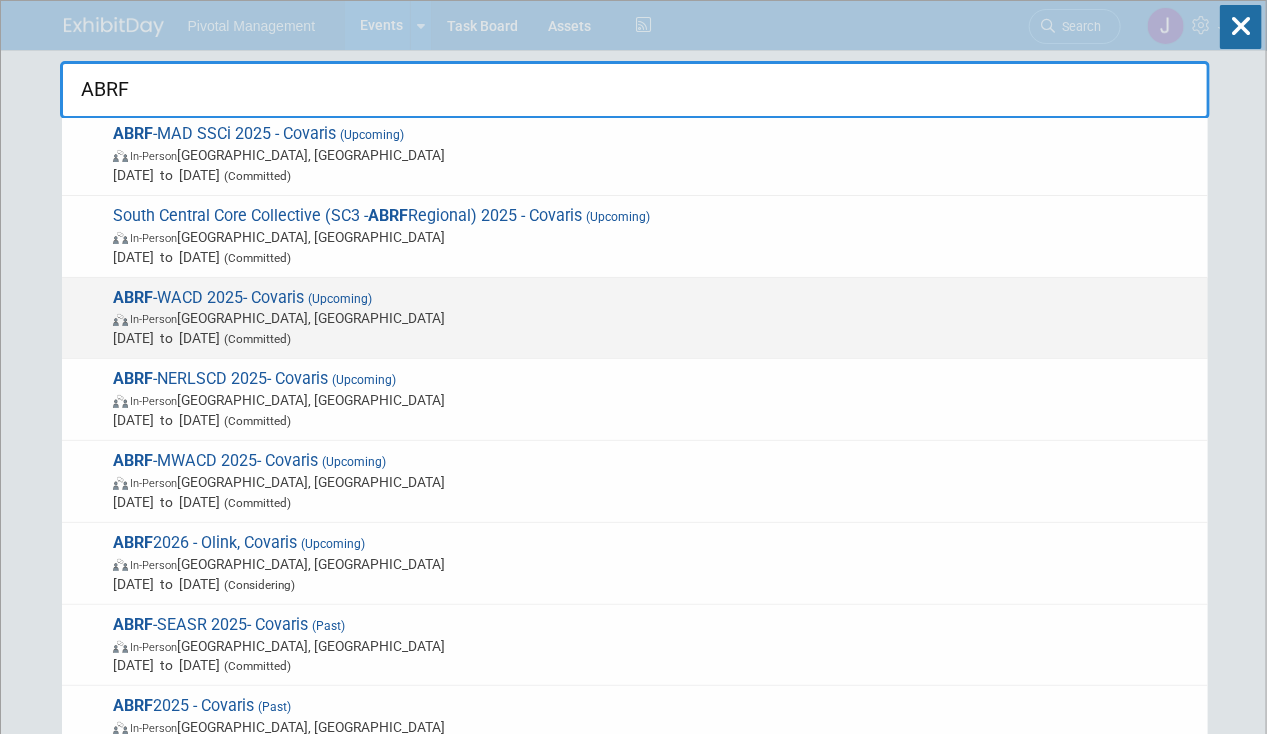 scroll, scrollTop: 0, scrollLeft: 0, axis: both 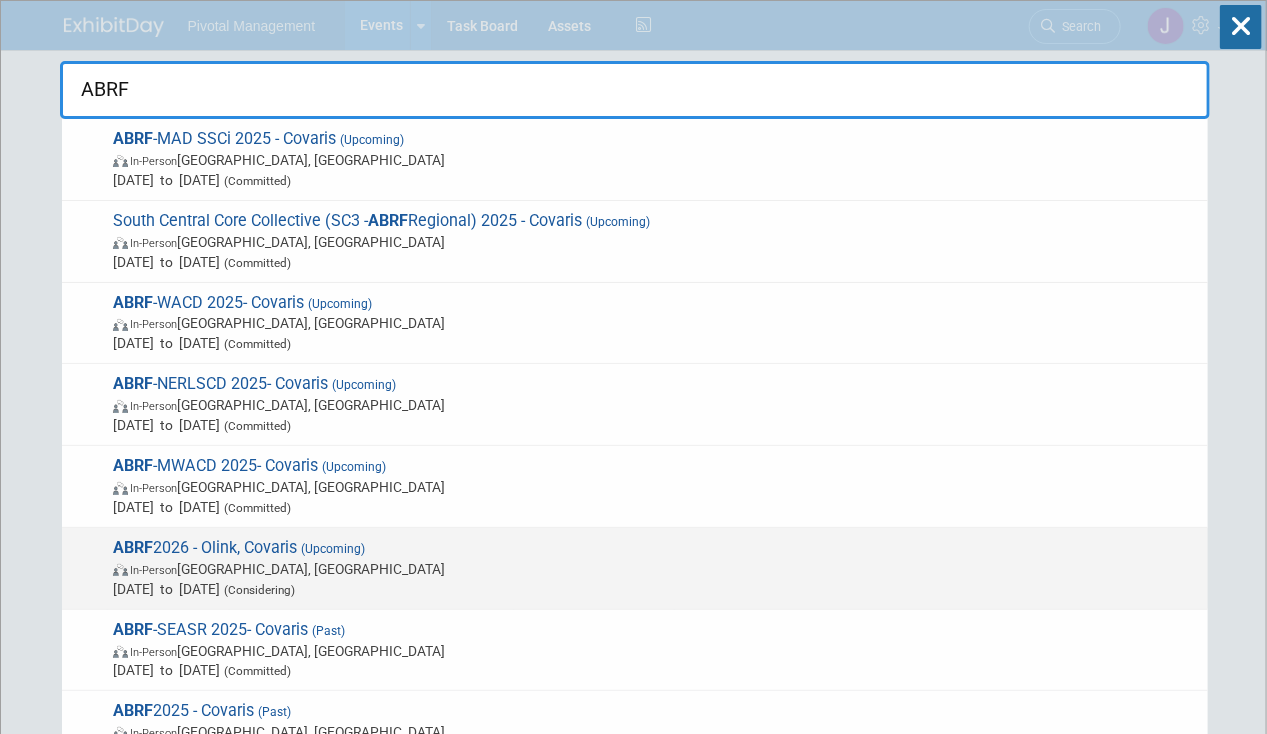 type on "ABRF" 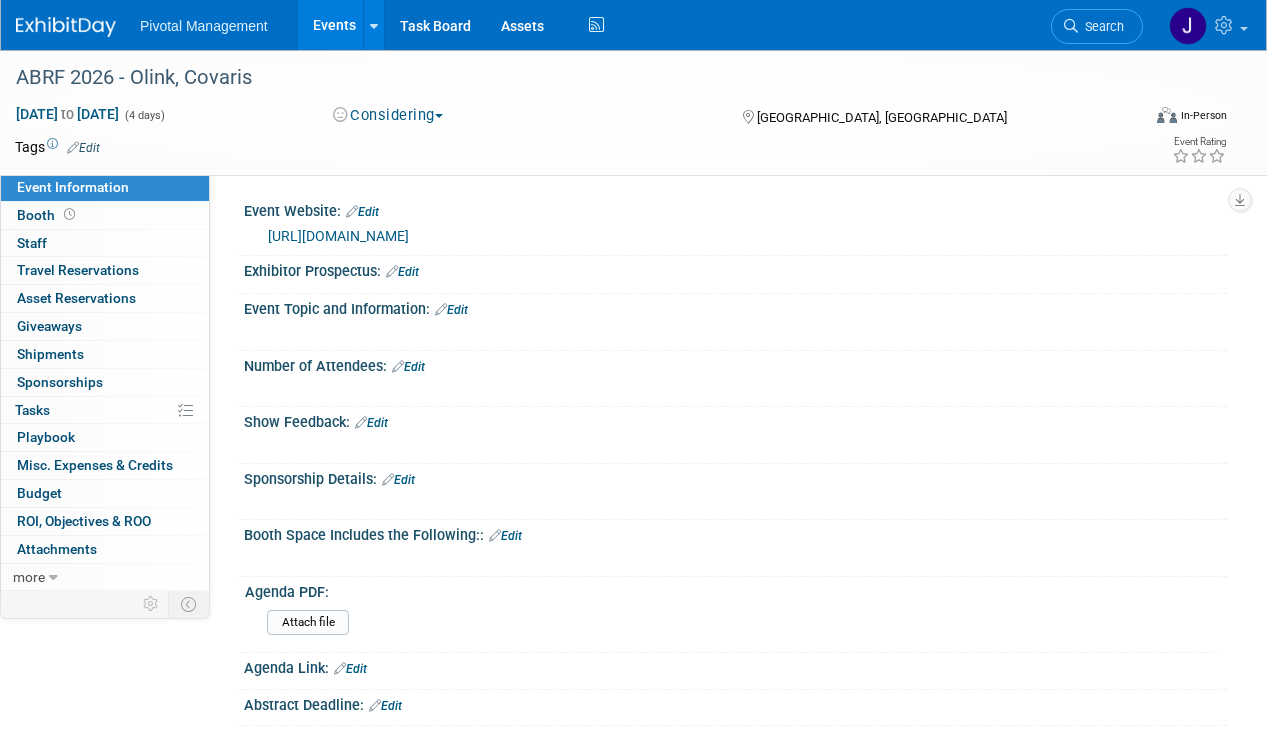 scroll, scrollTop: 0, scrollLeft: 0, axis: both 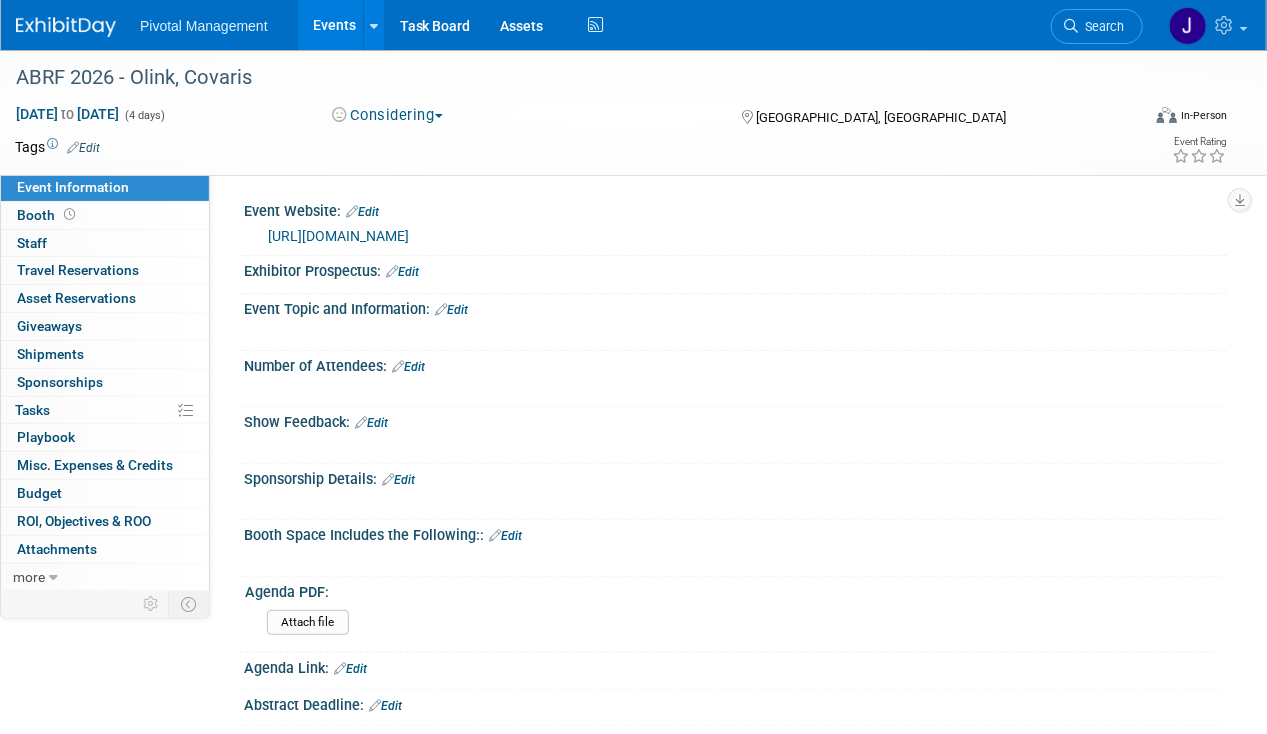 click at bounding box center [441, 309] 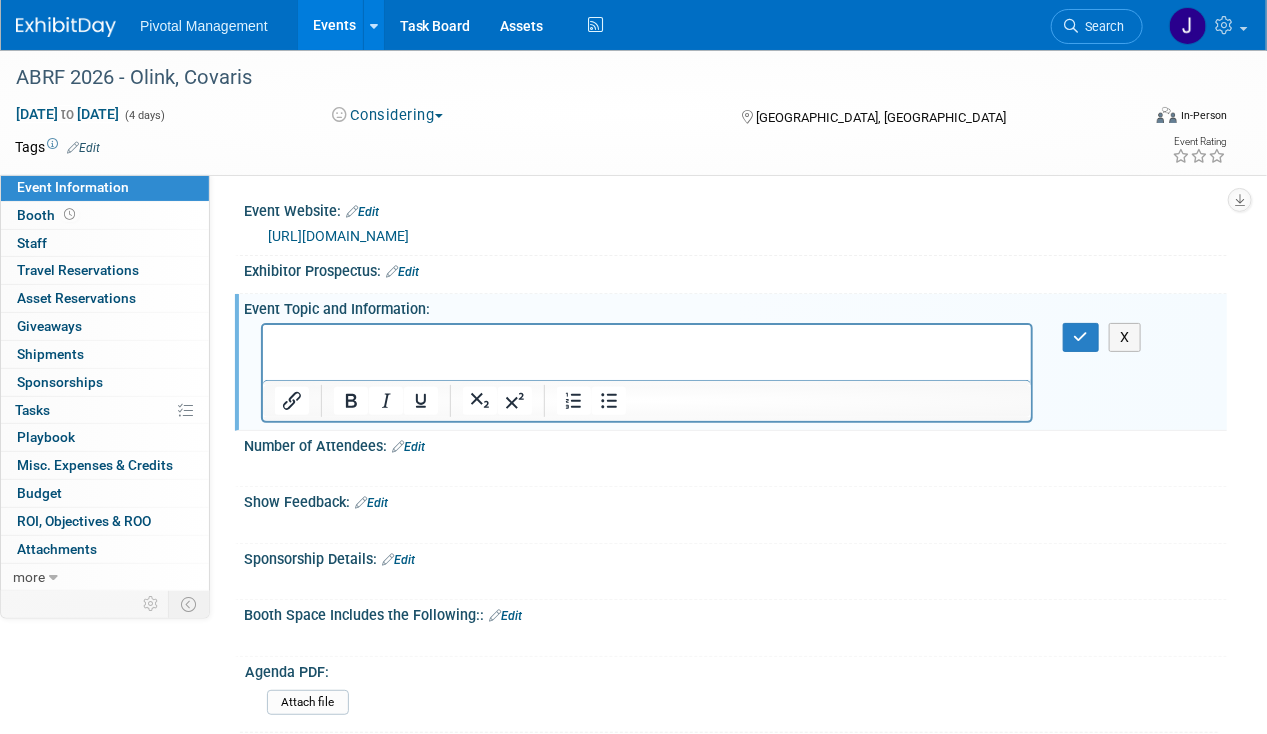 scroll, scrollTop: 0, scrollLeft: 0, axis: both 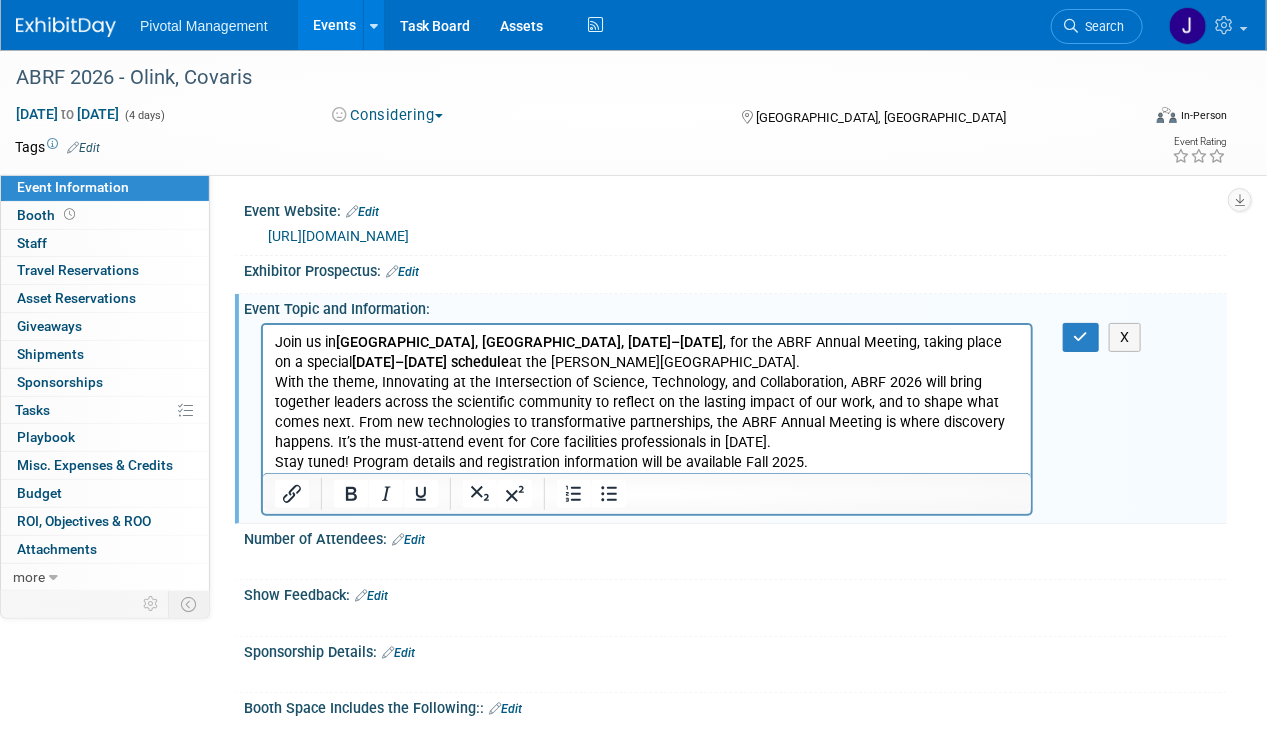 click on "Join us in  [GEOGRAPHIC_DATA], [GEOGRAPHIC_DATA], [DATE]–[DATE] , for the ABRF Annual Meeting, taking place on a special  [DATE]–[DATE] schedule  at the [PERSON_NAME][GEOGRAPHIC_DATA]." at bounding box center (646, 352) 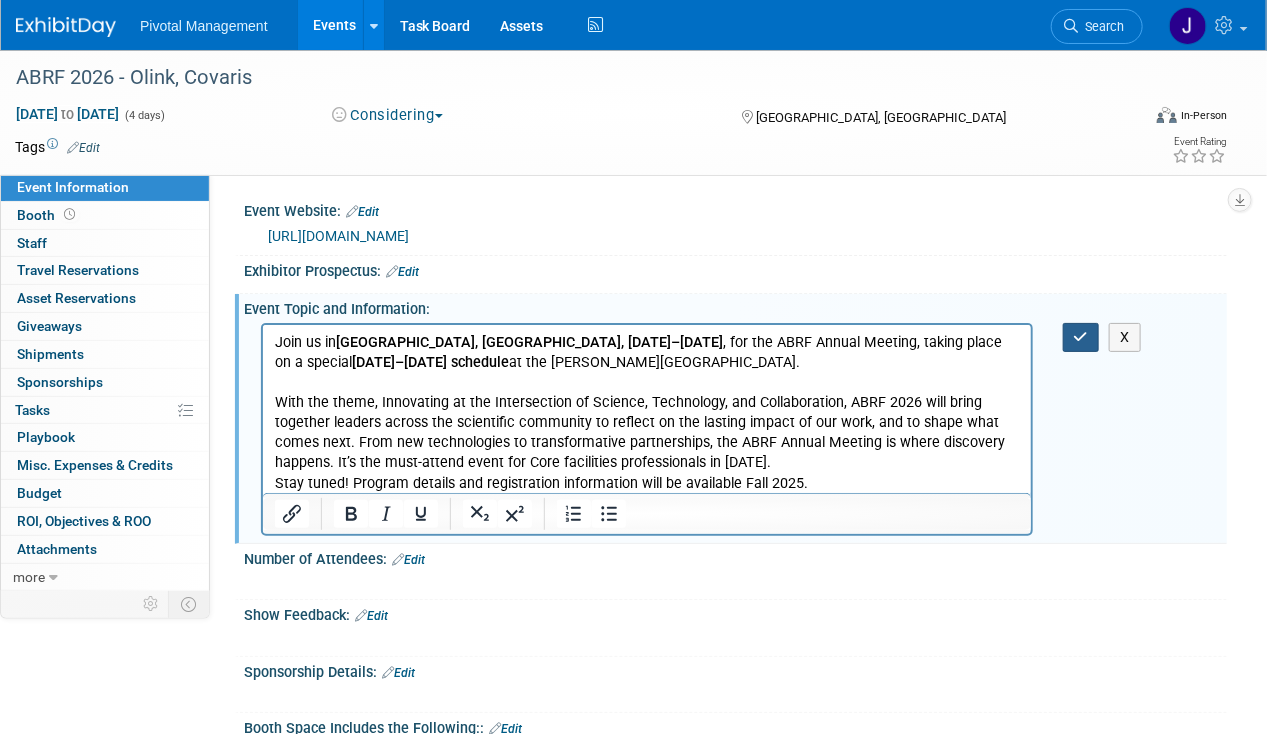 click at bounding box center (1081, 337) 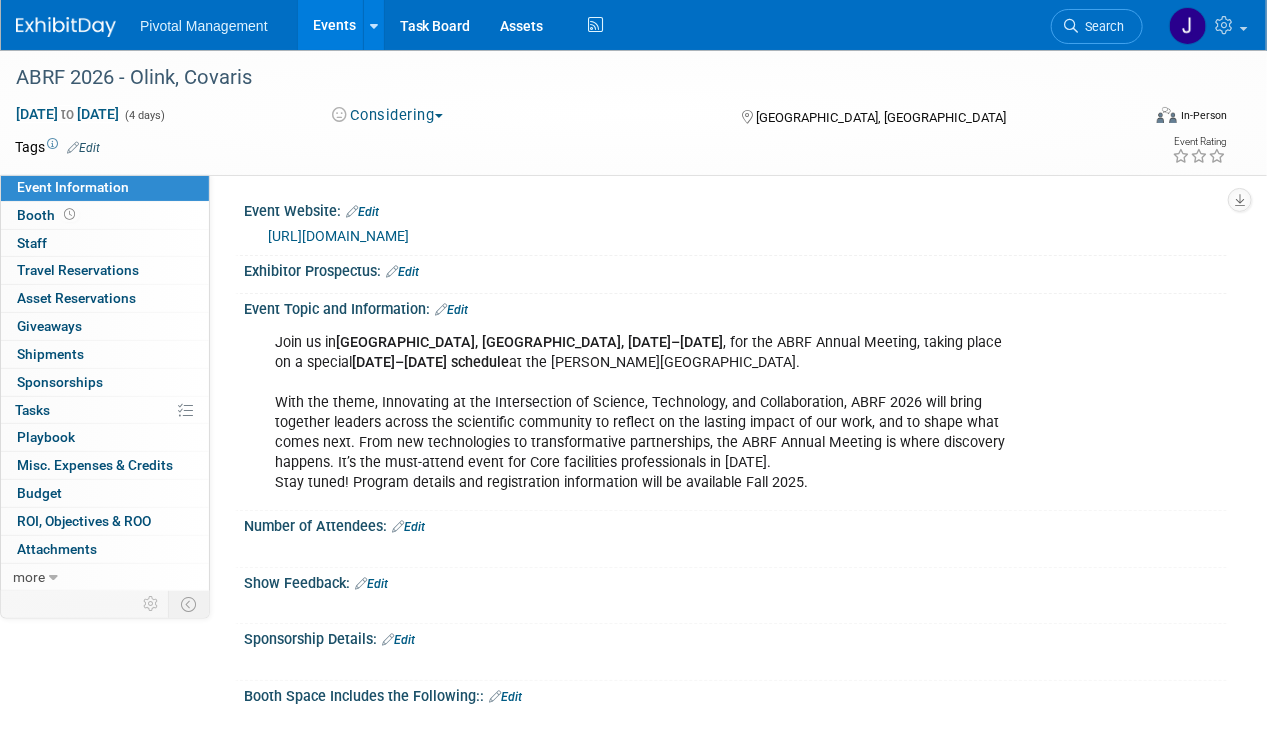 click on "Events" at bounding box center (334, 25) 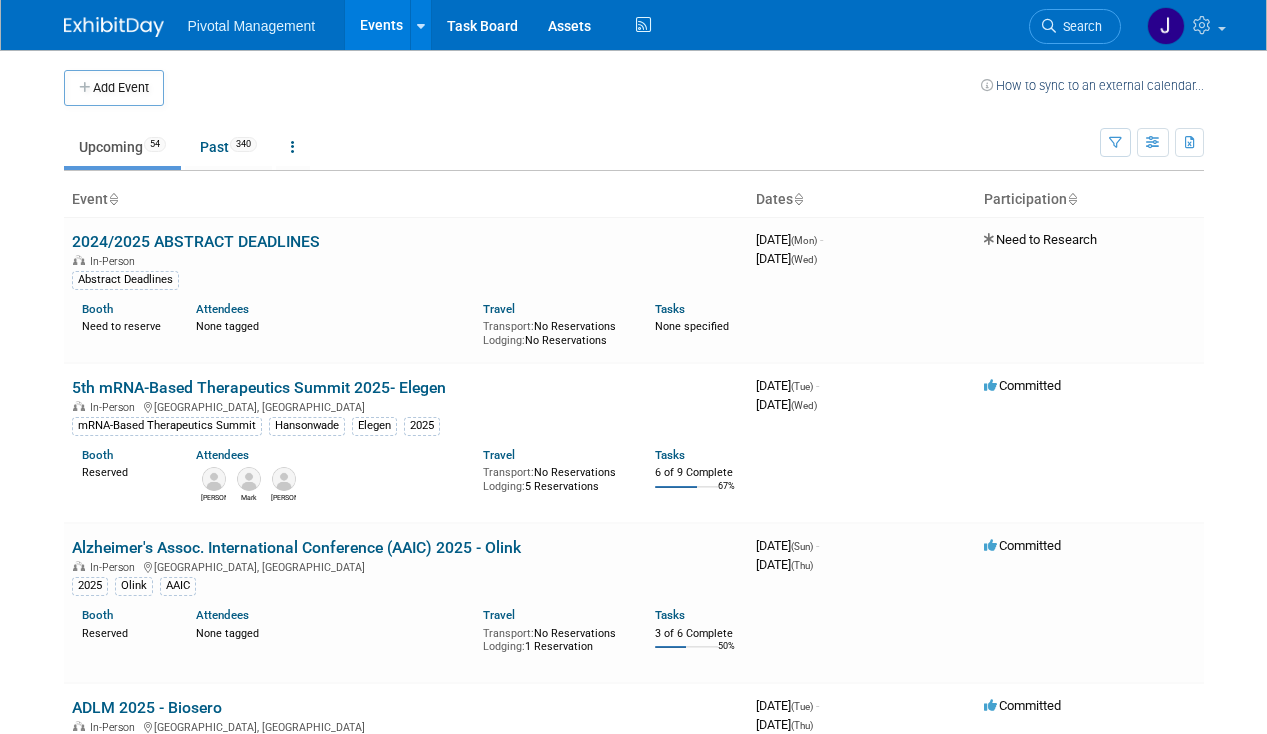 click on "Search" at bounding box center (1079, 26) 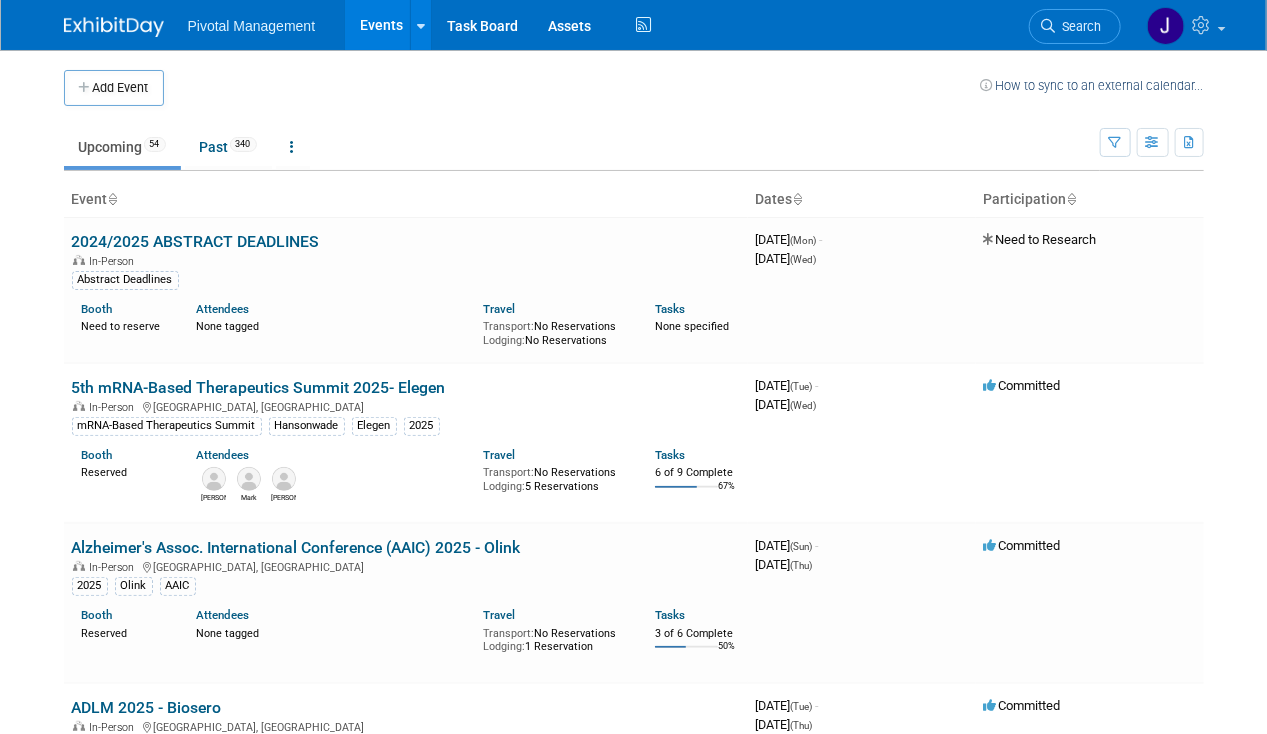 scroll, scrollTop: 0, scrollLeft: 0, axis: both 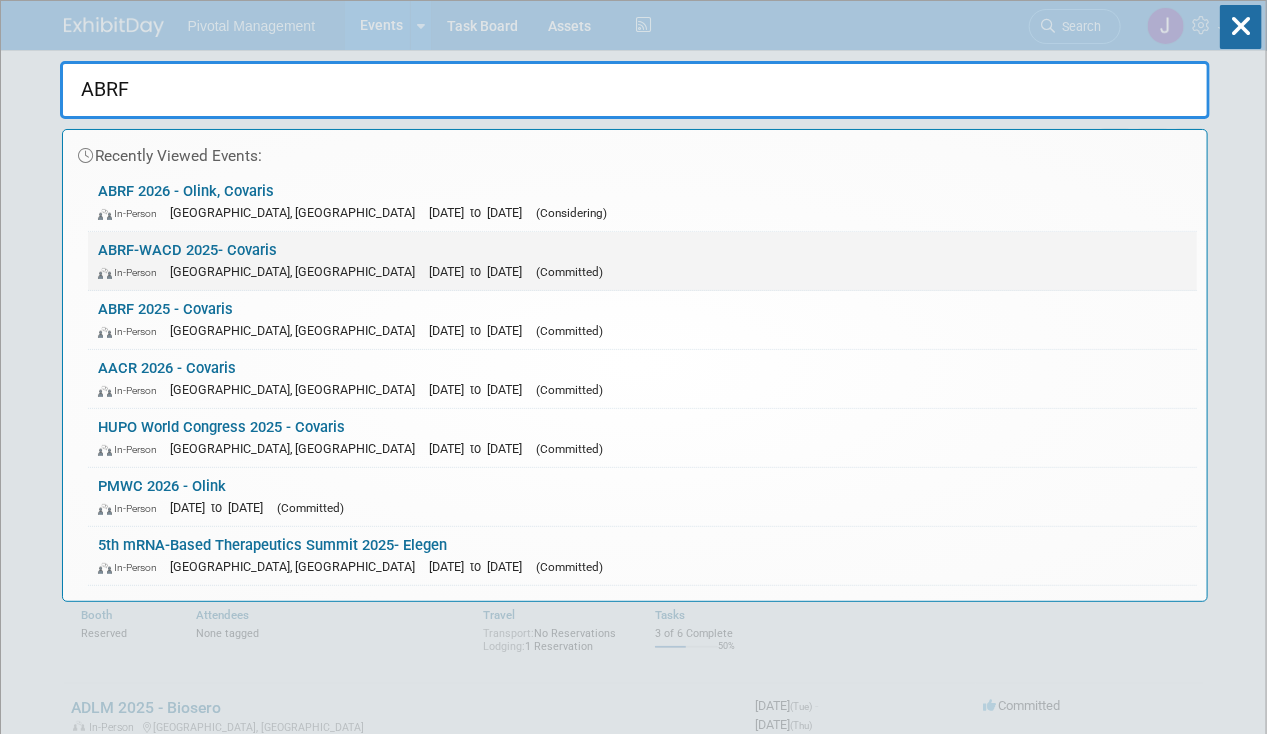 type on "ABRF" 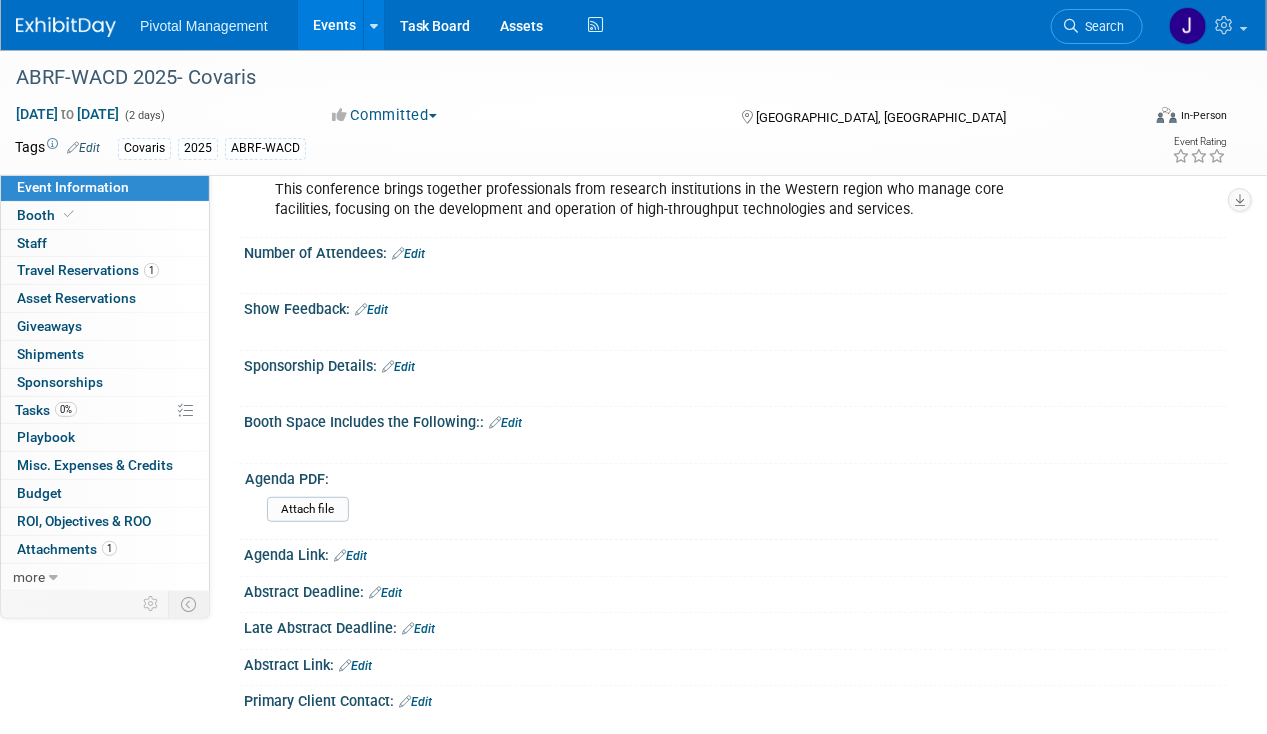 scroll, scrollTop: 299, scrollLeft: 0, axis: vertical 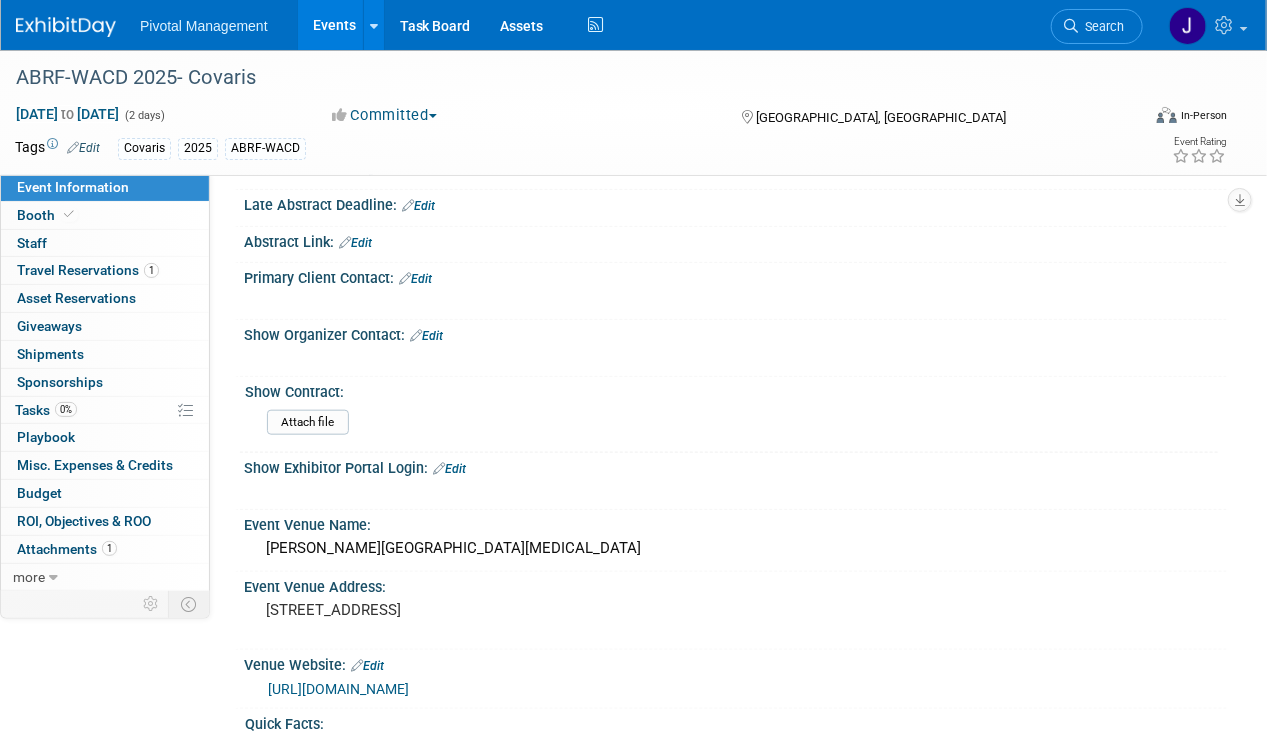 click on "Edit" at bounding box center [426, 336] 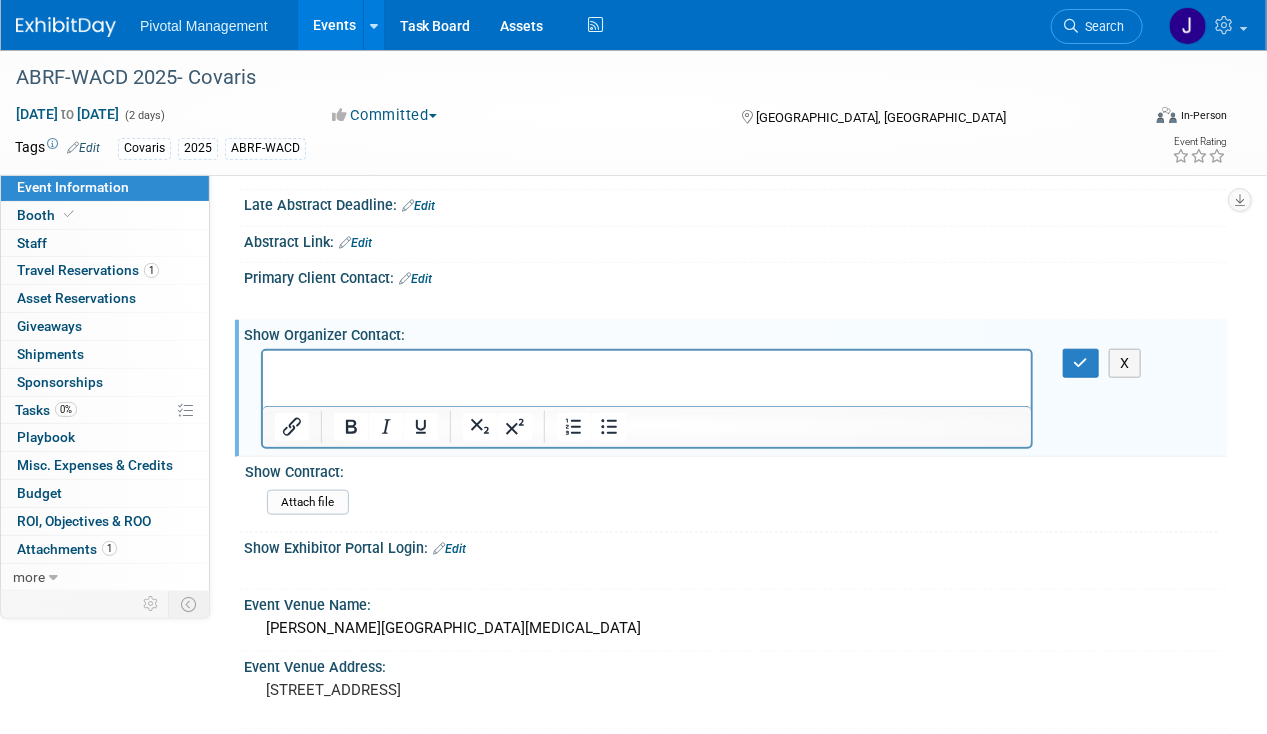 scroll, scrollTop: 0, scrollLeft: 0, axis: both 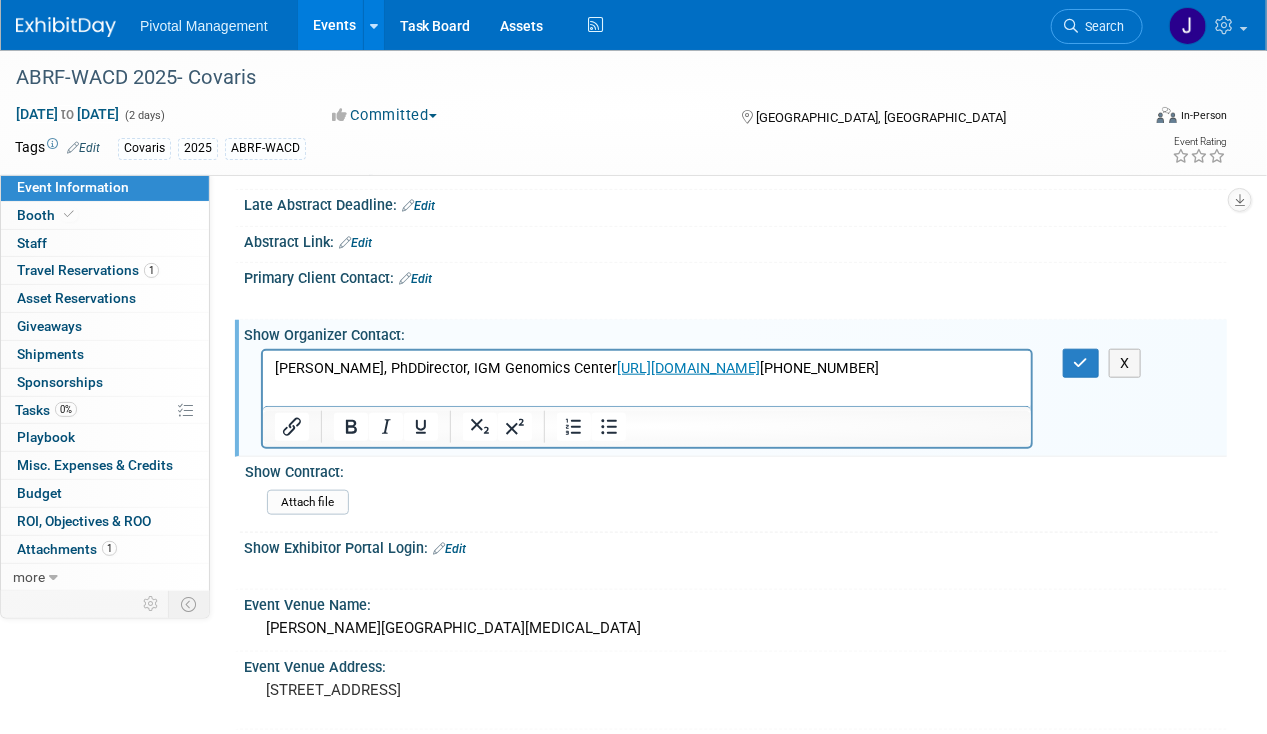 click on "[DEMOGRAPHIC_DATA][PERSON_NAME], PhDDirector, IGM Genomics Center [URL][DOMAIN_NAME] [PHONE_NUMBER]" at bounding box center [646, 368] 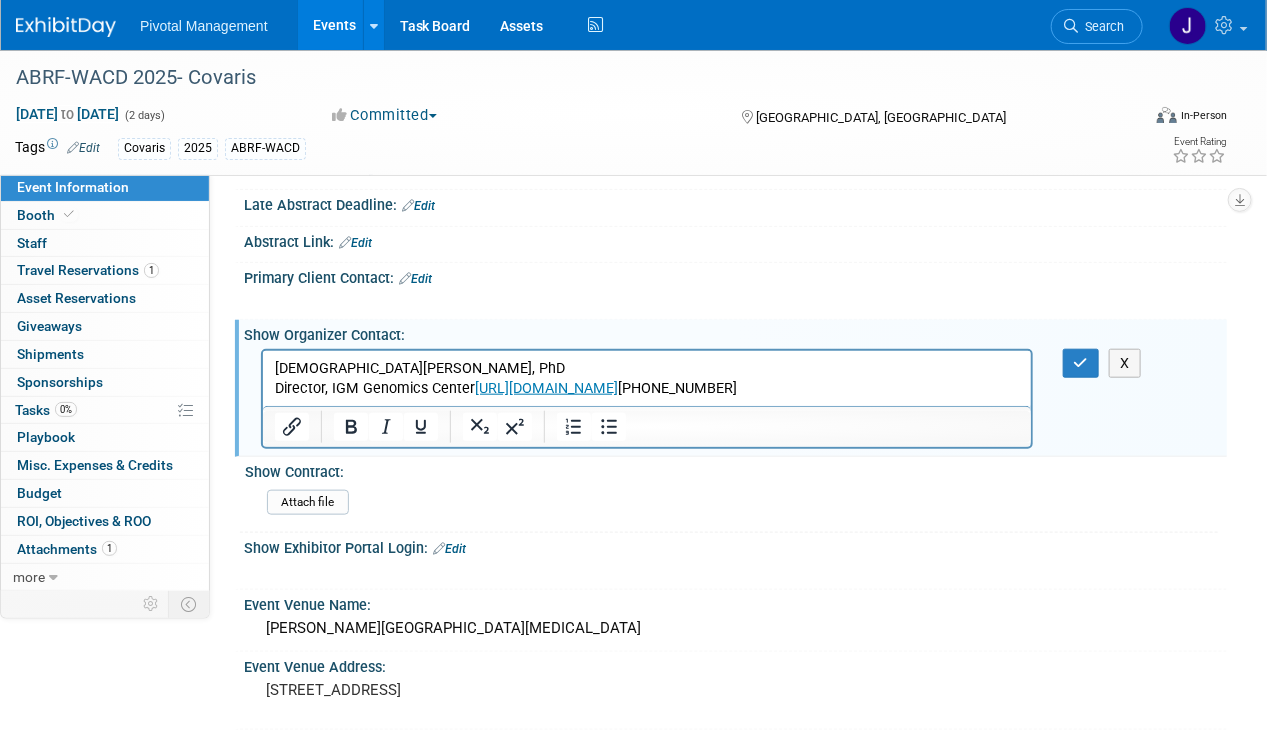 click on "Director, IGM Genomics Center [URL][DOMAIN_NAME] [PHONE_NUMBER]" at bounding box center [646, 388] 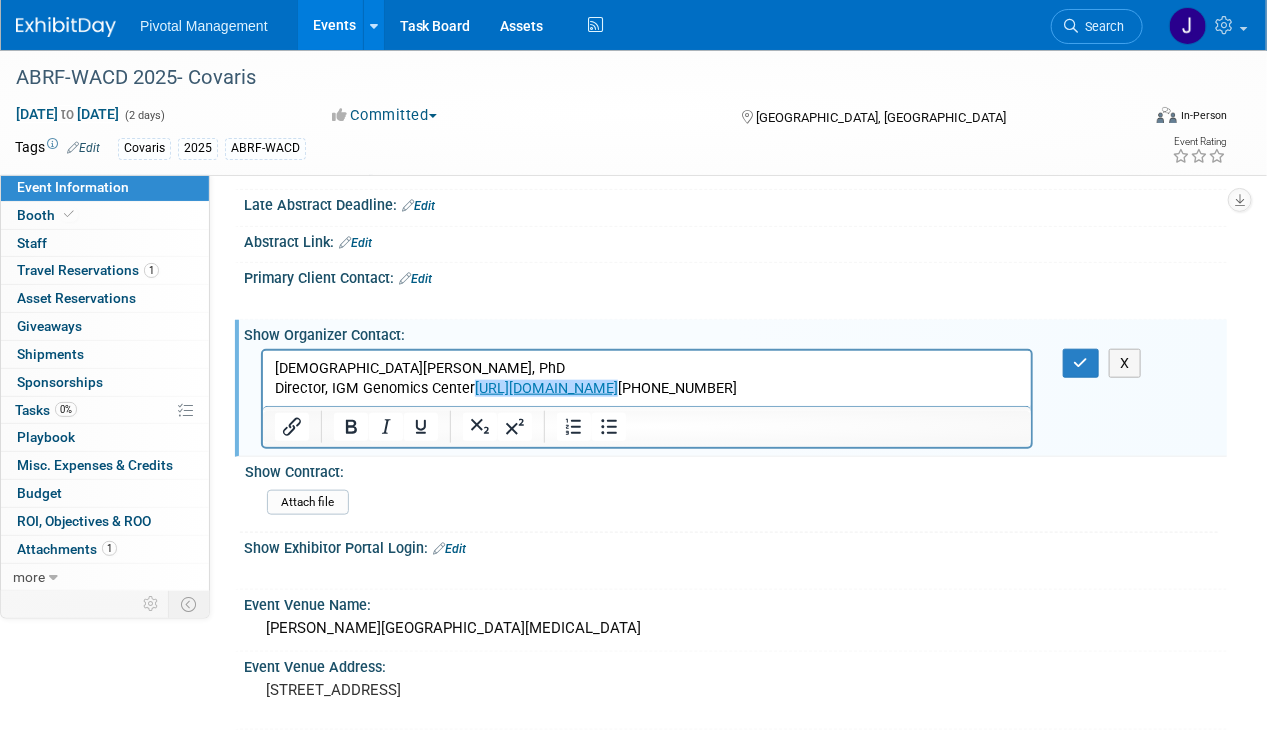 click on "[PERSON_NAME], PhD Director, IGM Genomics Cente r [URL][DOMAIN_NAME] [PHONE_NUMBER]" at bounding box center [646, 374] 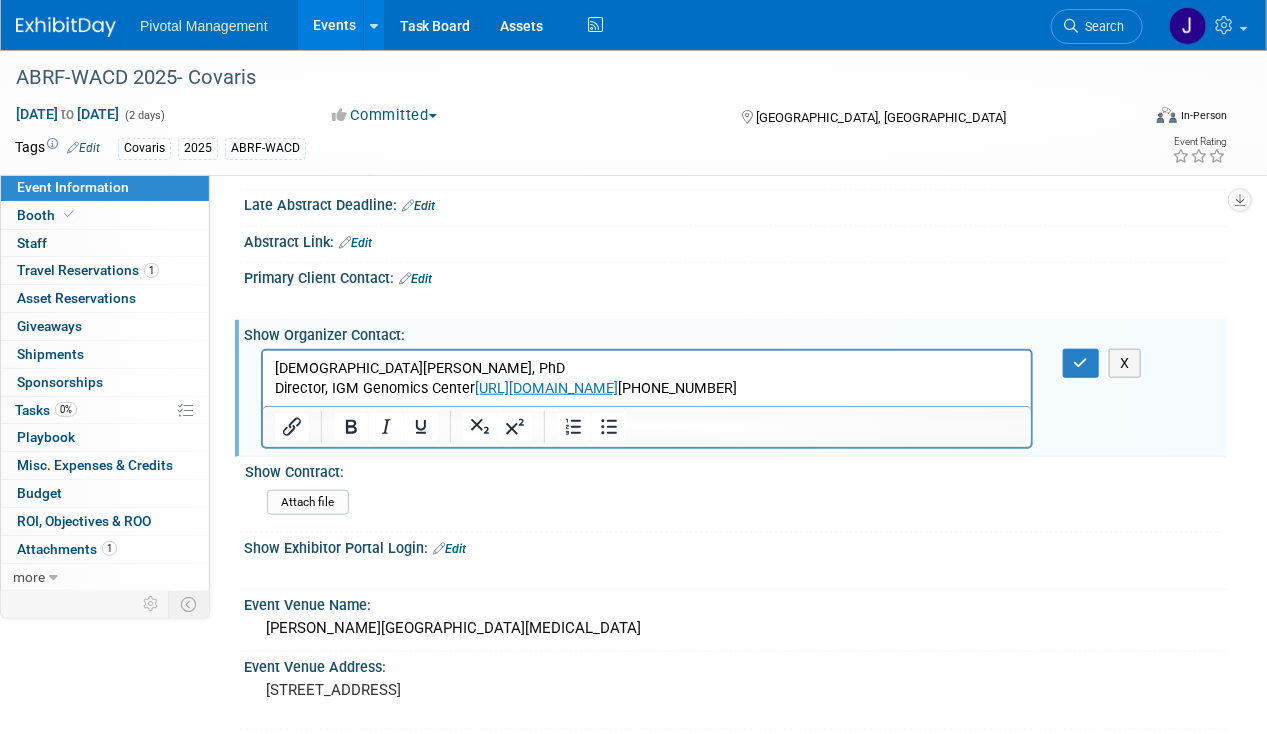 click on "Director, IGM Genomics Cente r [URL][DOMAIN_NAME] [PHONE_NUMBER]" at bounding box center (646, 388) 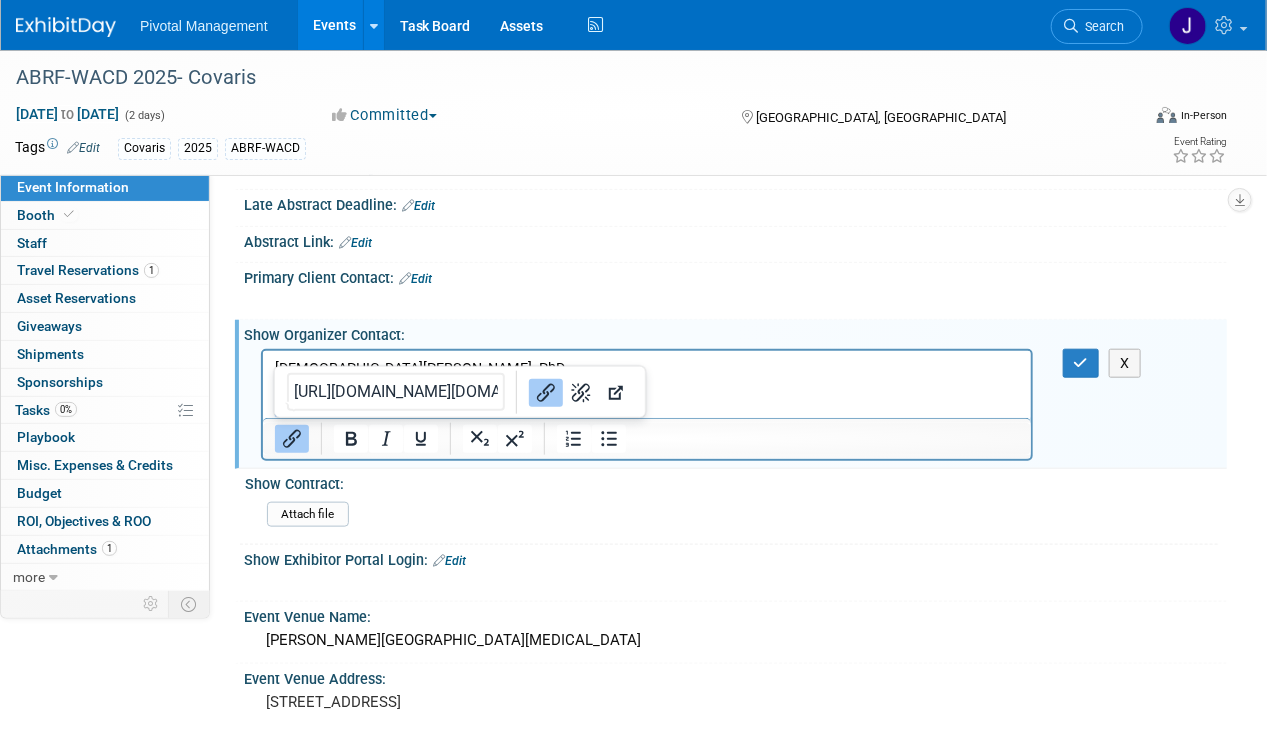 click on "﻿[URL][DOMAIN_NAME] [PHONE_NUMBER]" at bounding box center [646, 408] 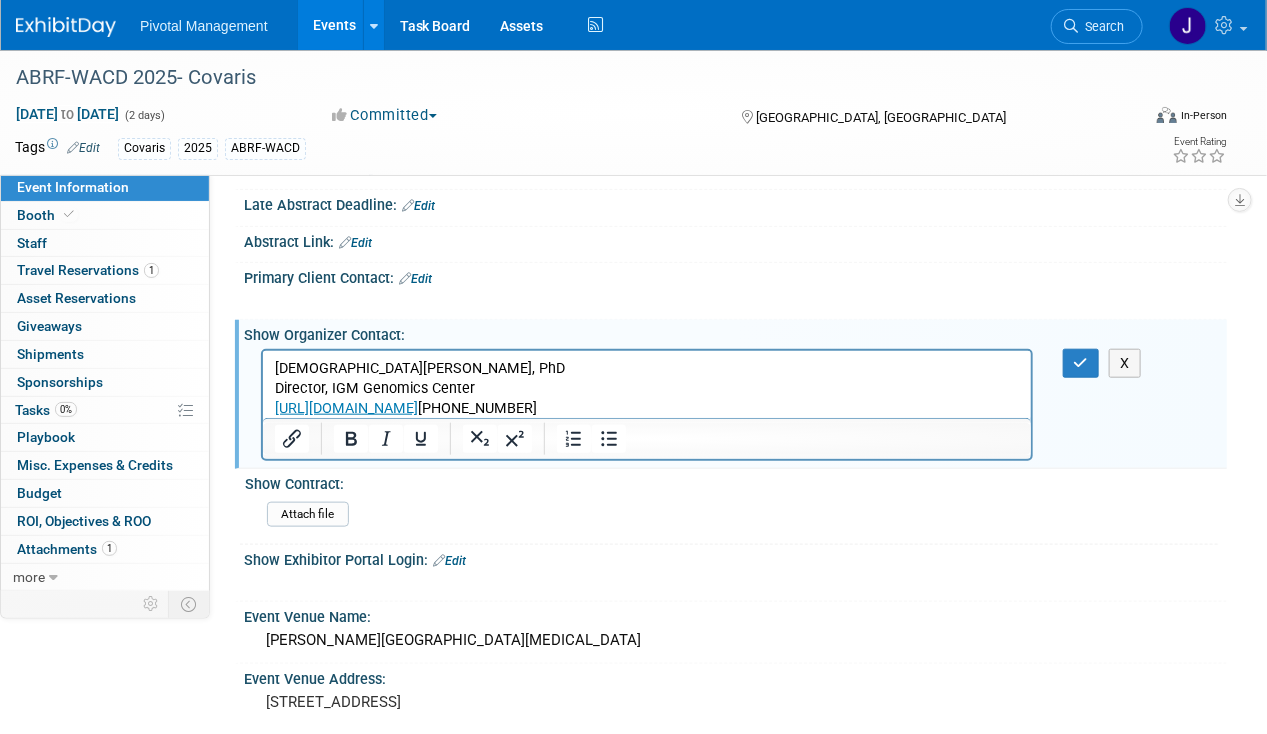 click on "[URL][DOMAIN_NAME]" at bounding box center (345, 407) 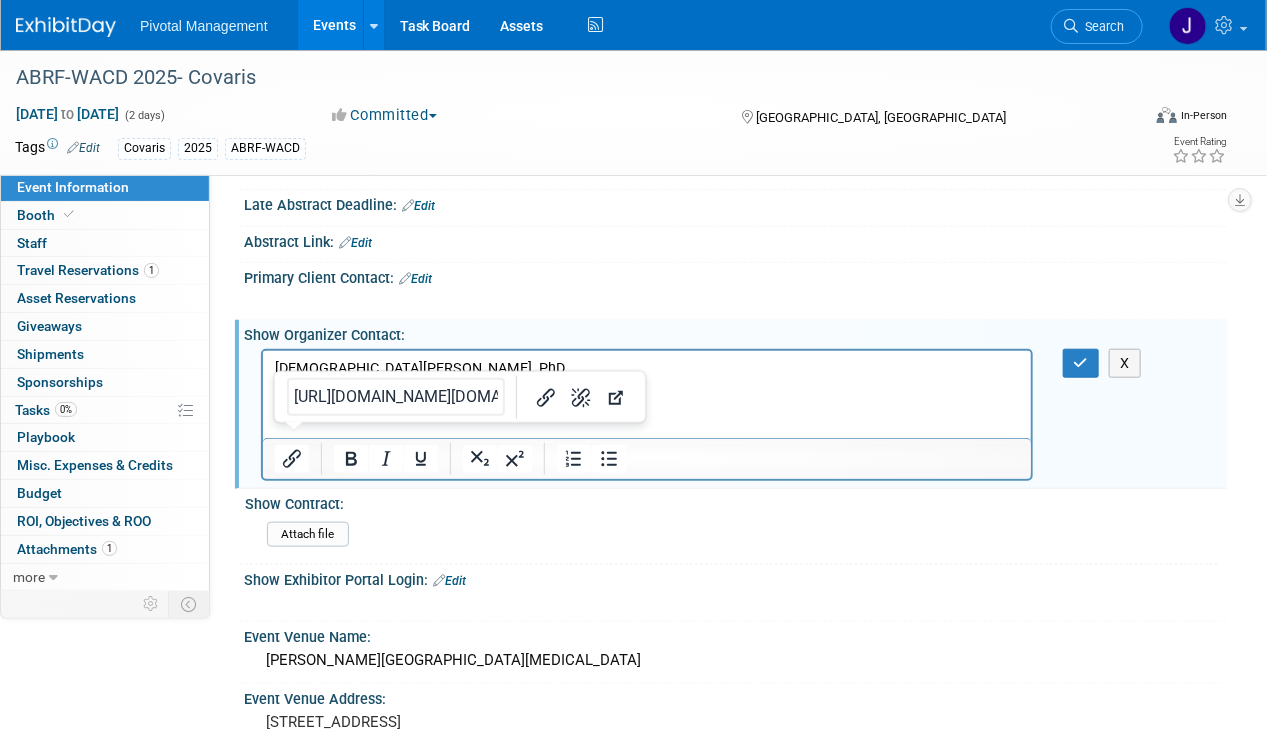 scroll, scrollTop: 0, scrollLeft: 0, axis: both 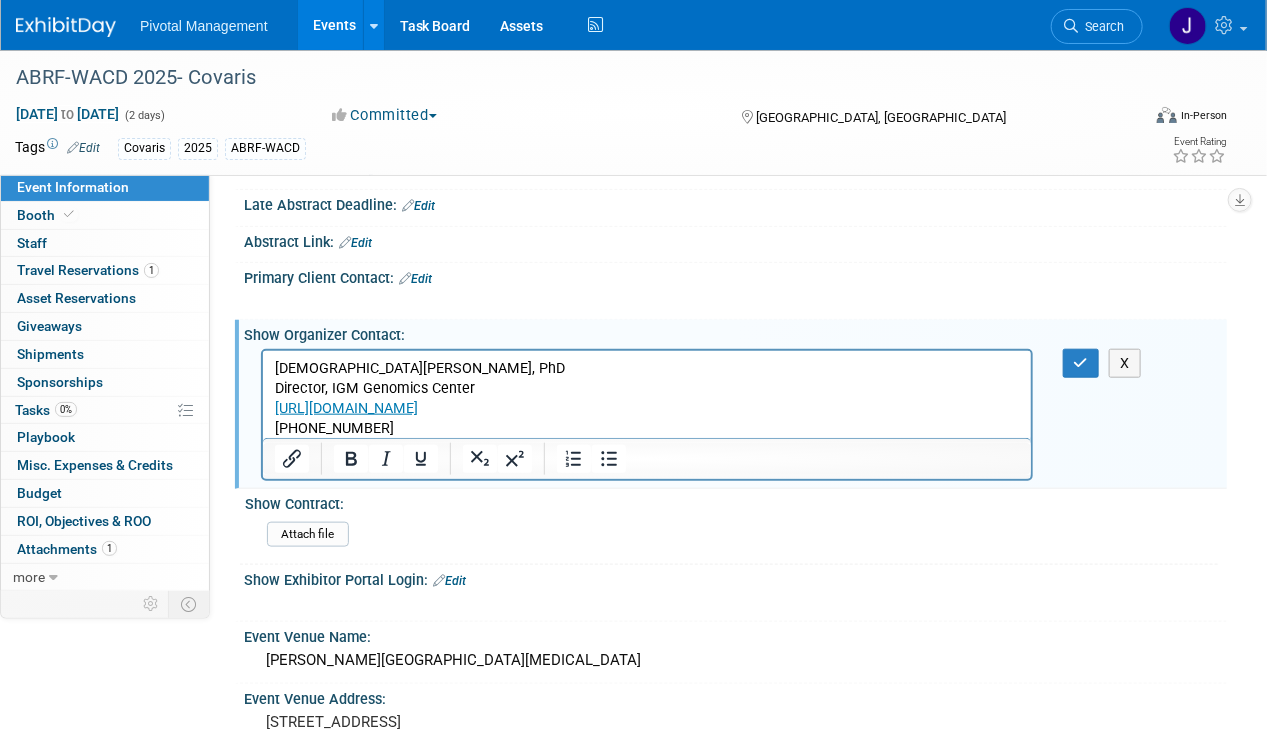 click on "[URL][DOMAIN_NAME]" at bounding box center [646, 408] 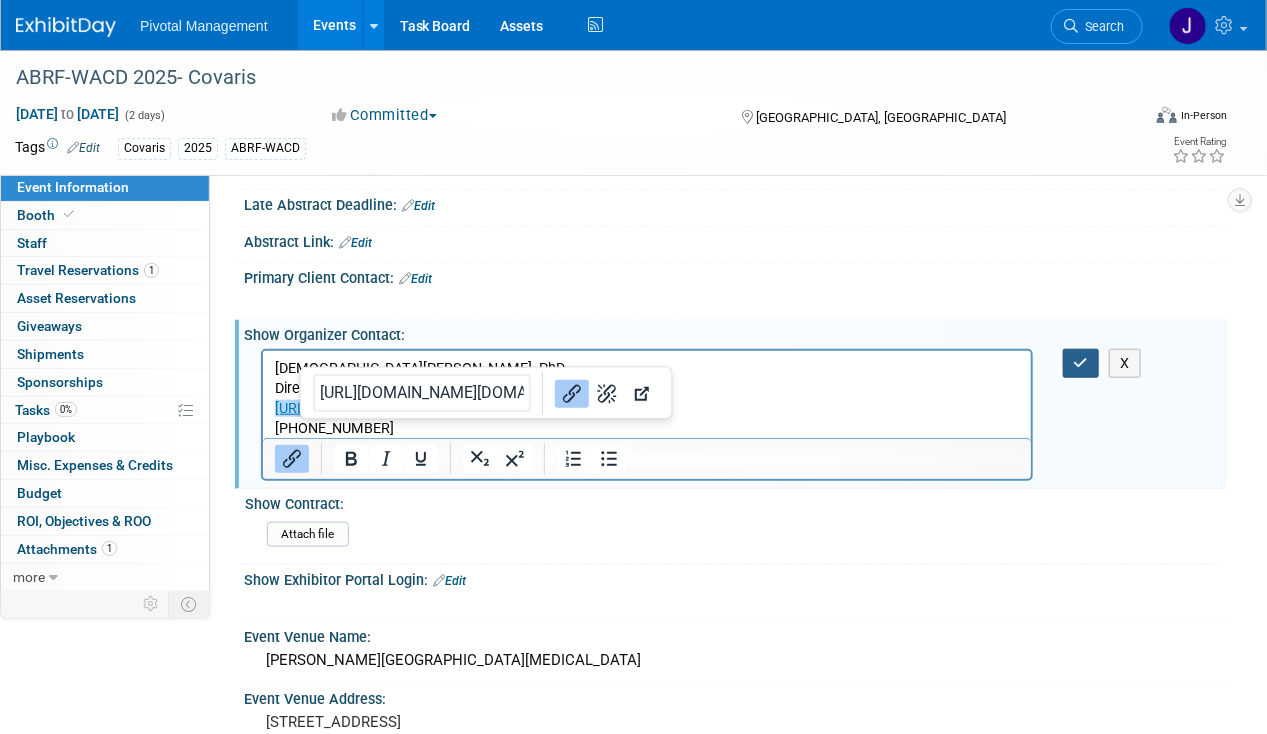 click at bounding box center [1081, 363] 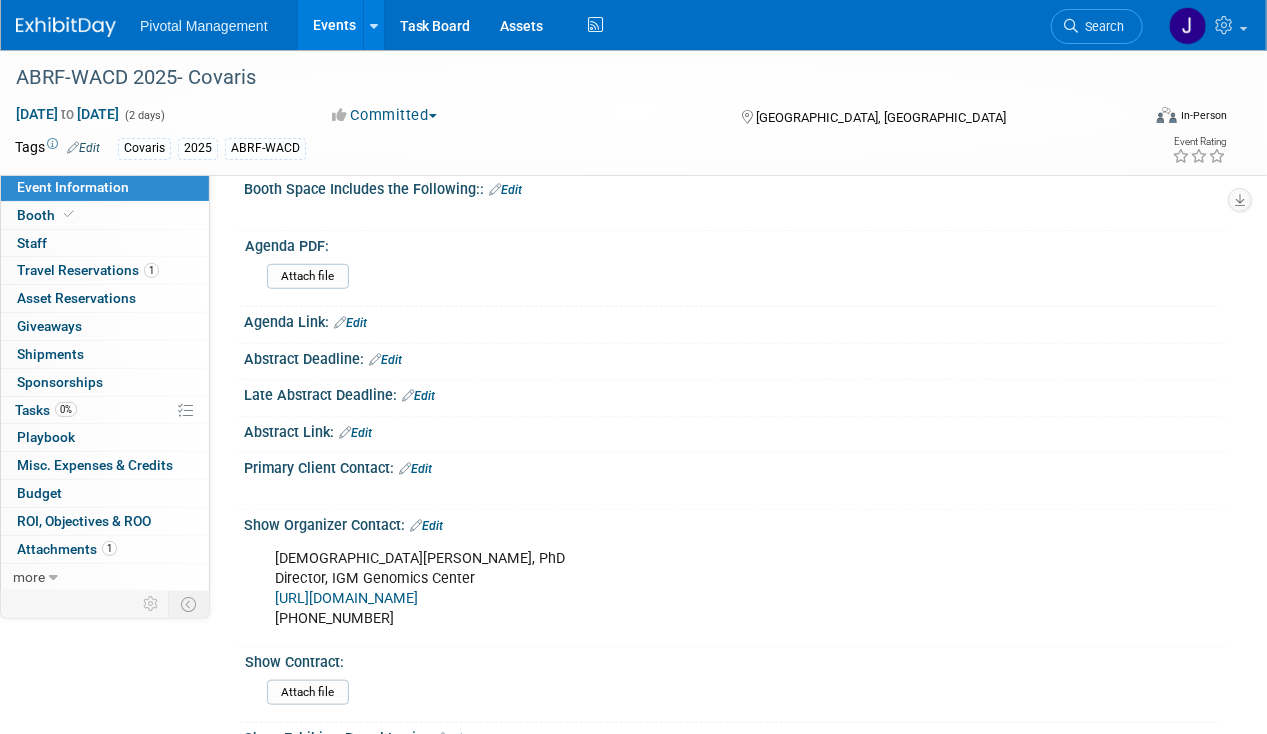 scroll, scrollTop: 0, scrollLeft: 0, axis: both 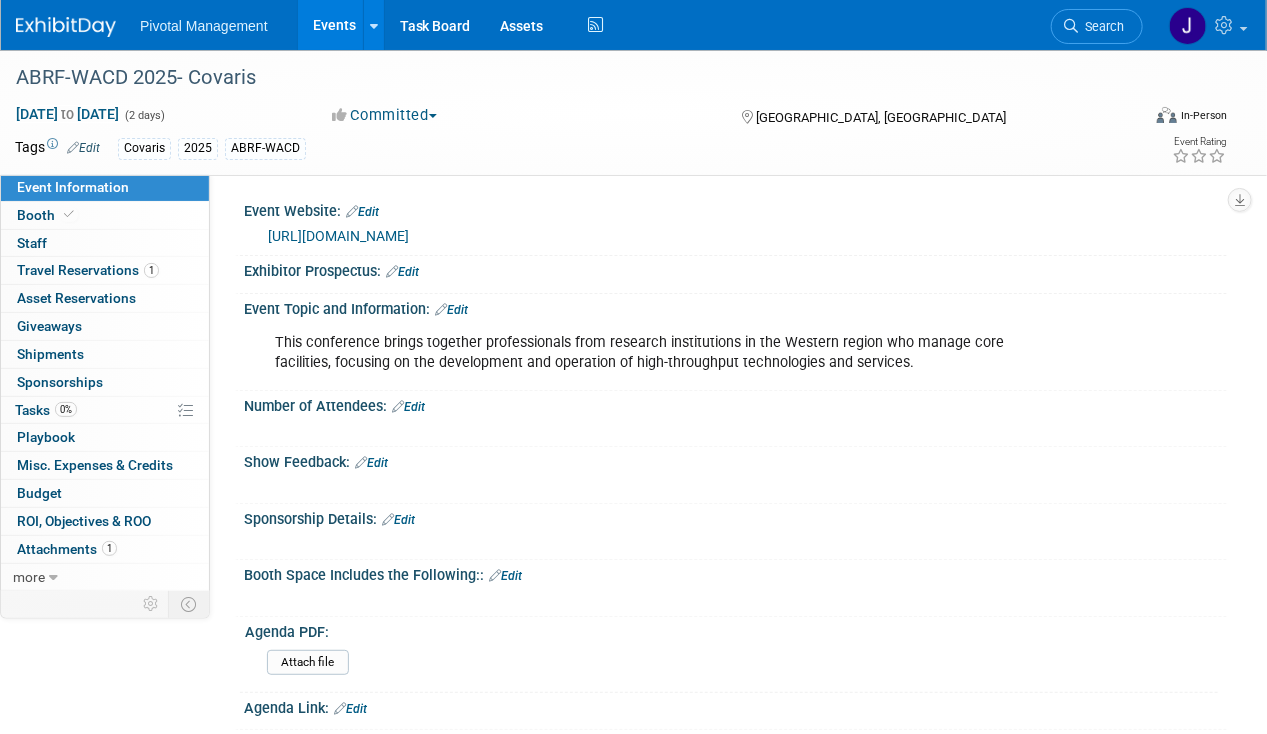 click on "Events" at bounding box center [334, 25] 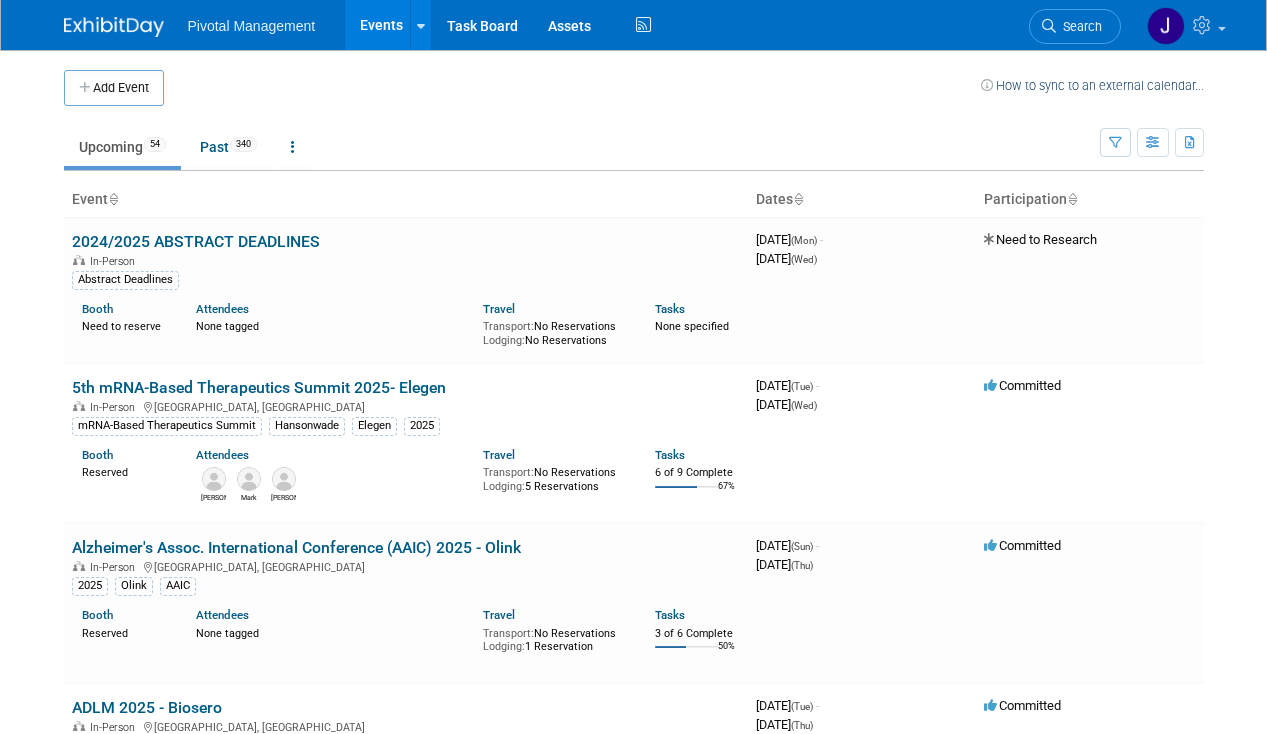 scroll, scrollTop: 0, scrollLeft: 0, axis: both 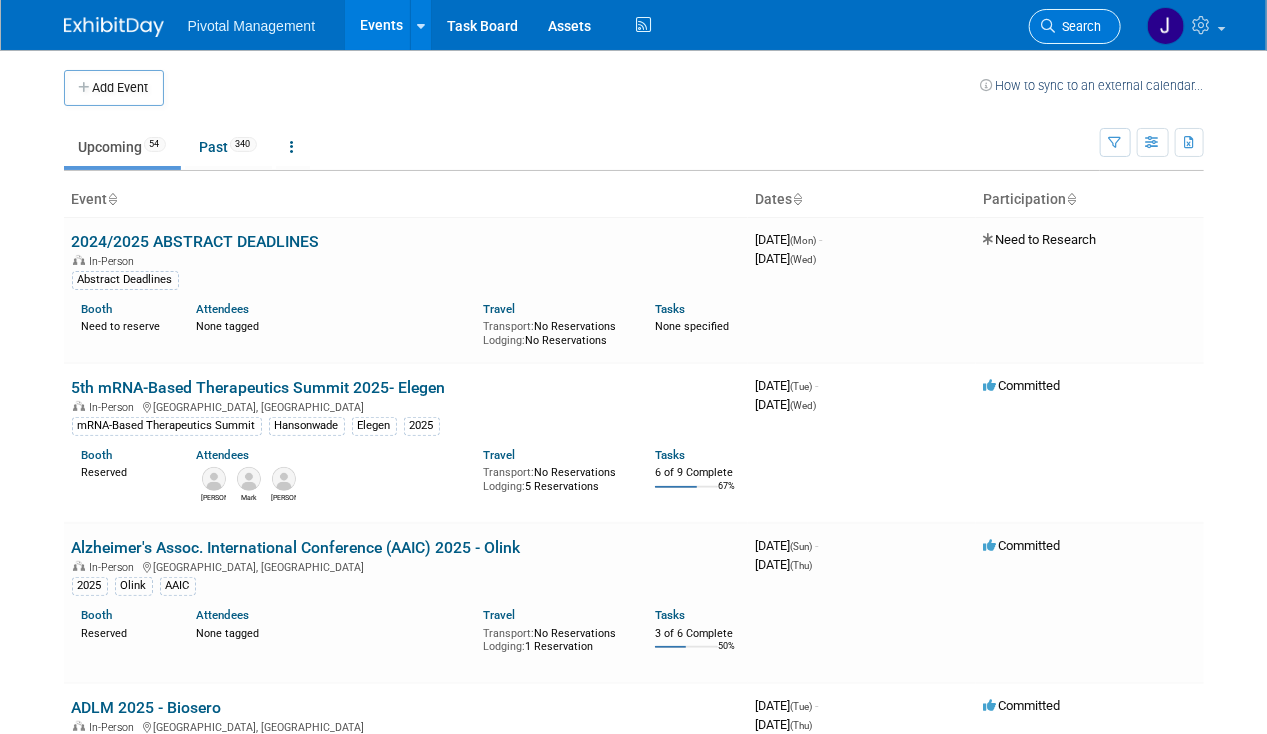 click on "Search" at bounding box center (1079, 26) 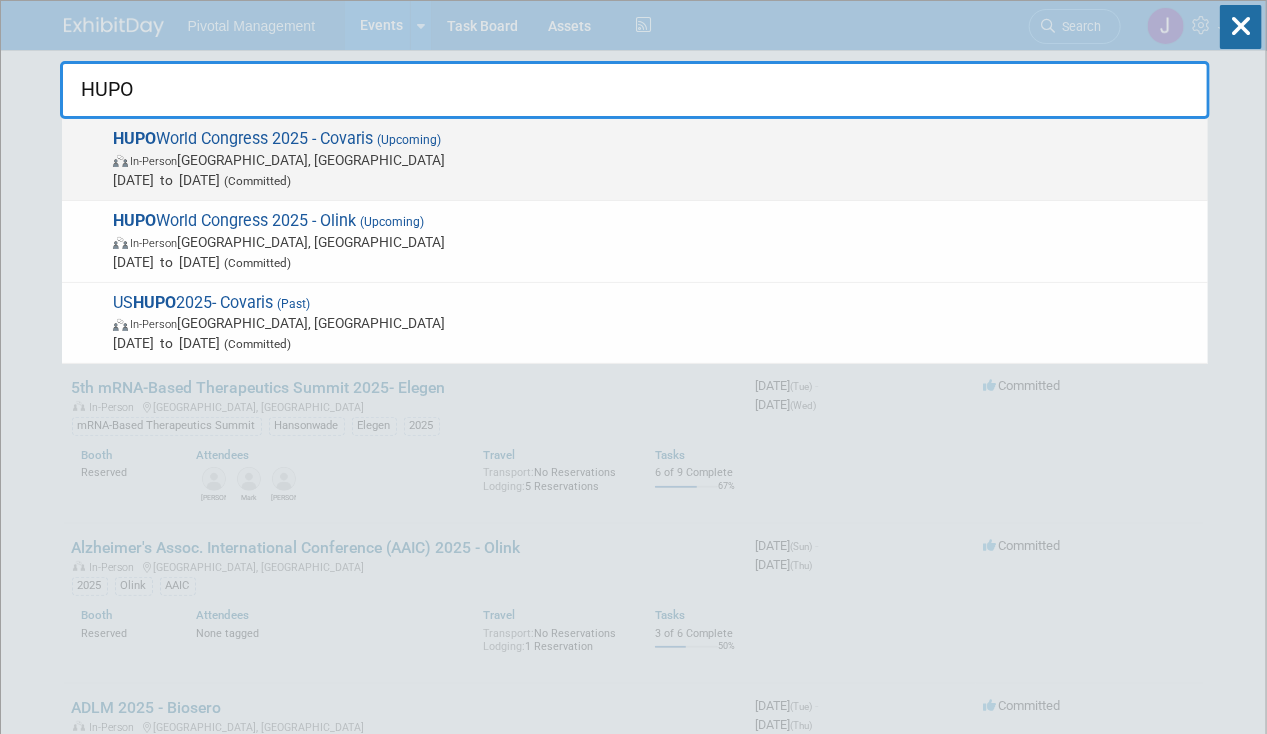 type on "HUPO" 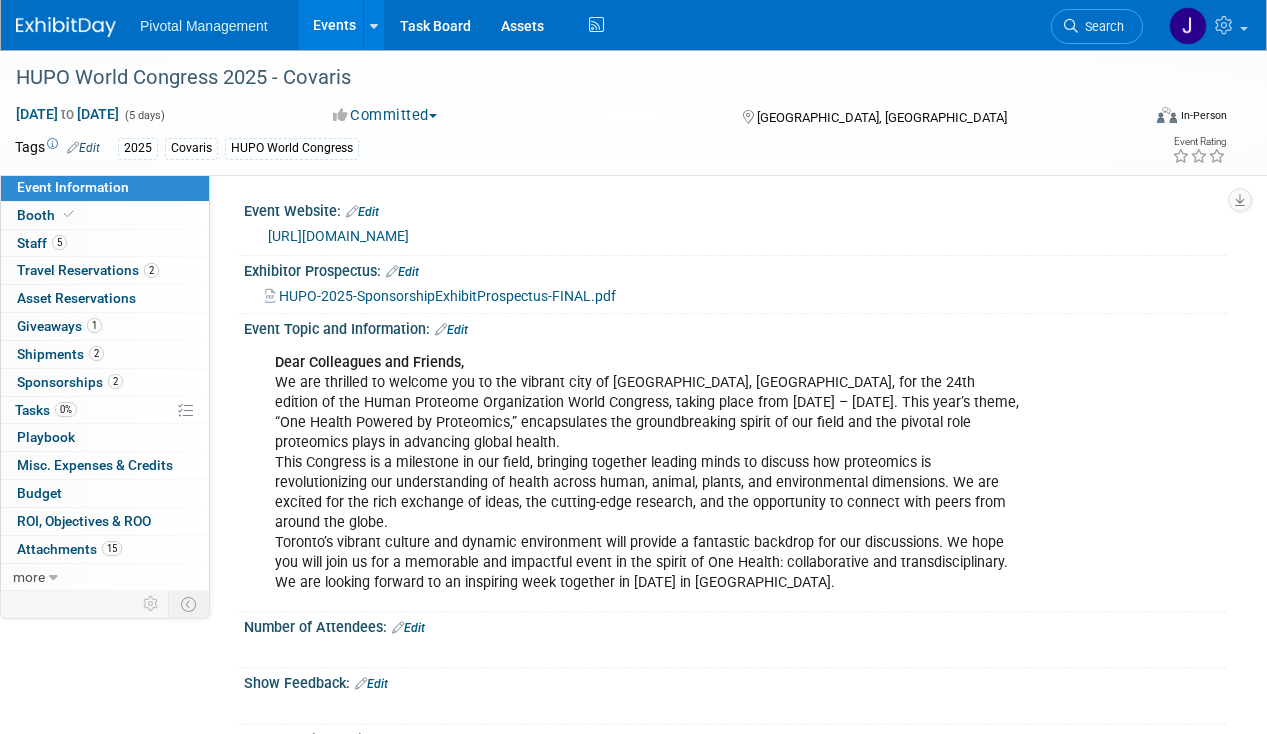 scroll, scrollTop: 0, scrollLeft: 0, axis: both 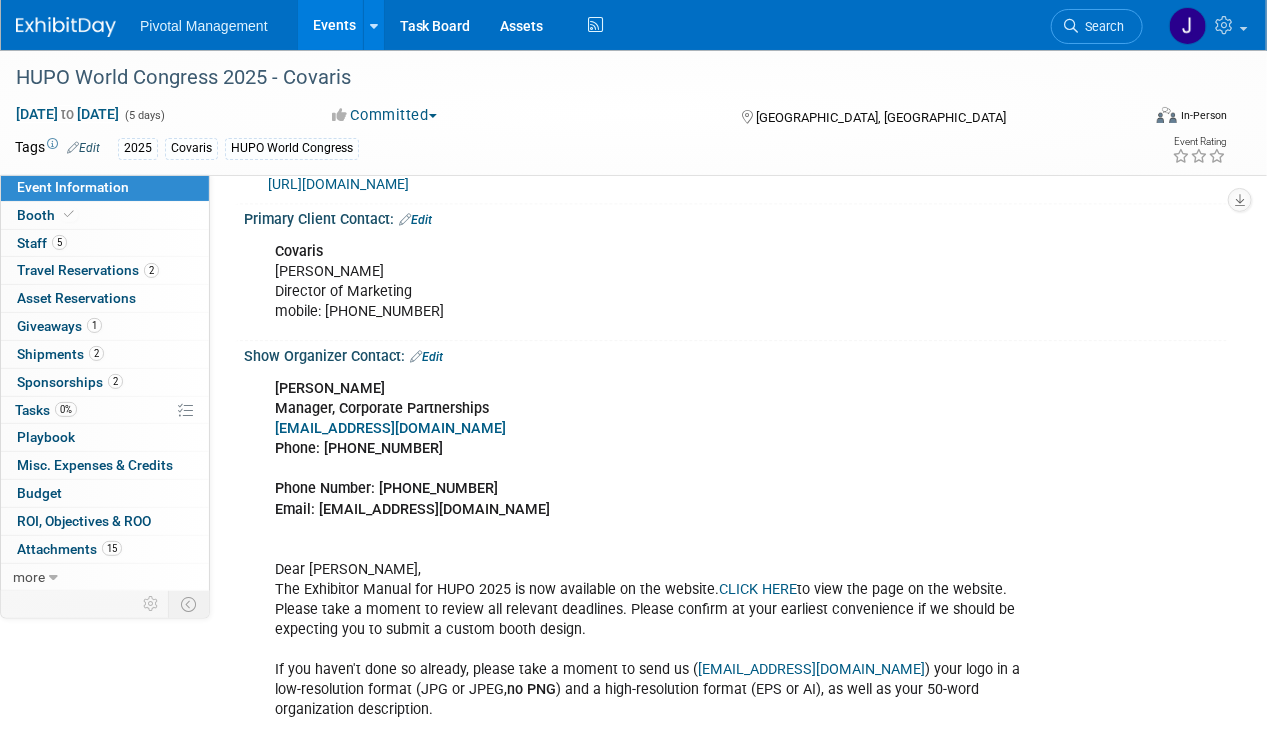 click on "Edit" at bounding box center [426, 357] 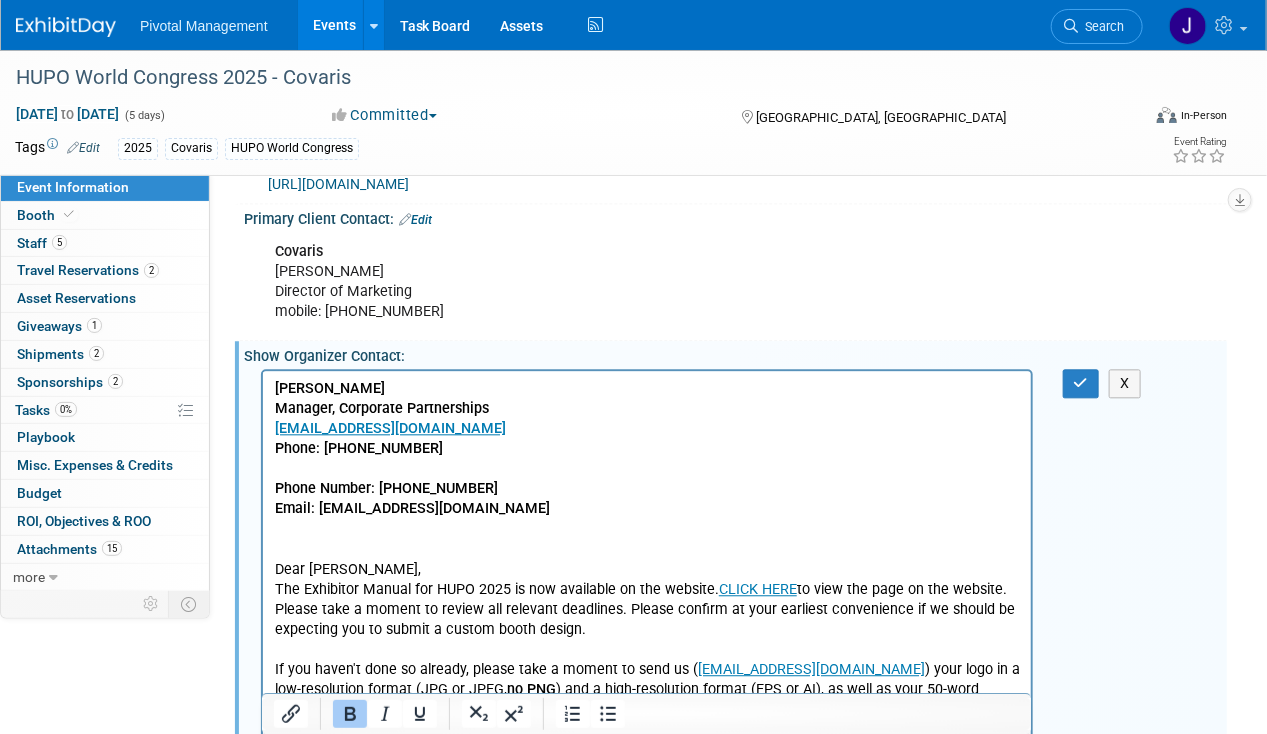 scroll, scrollTop: 0, scrollLeft: 0, axis: both 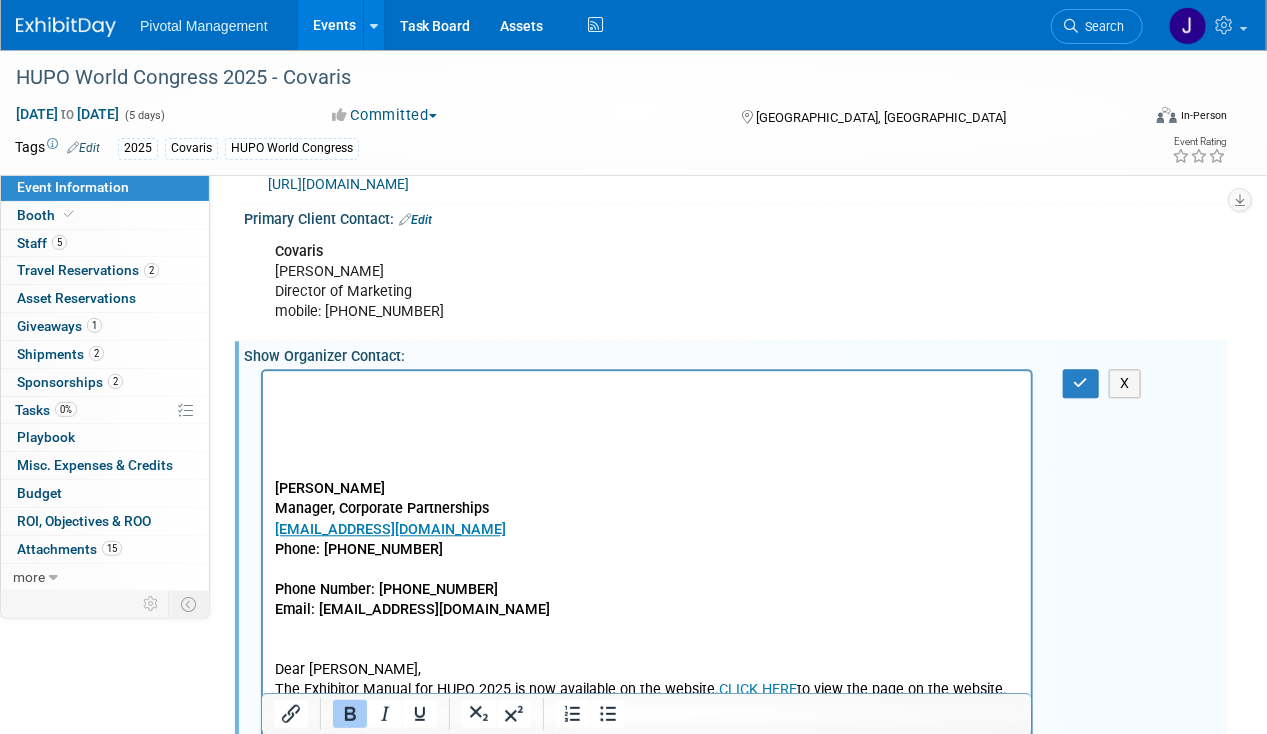 click at bounding box center (646, 388) 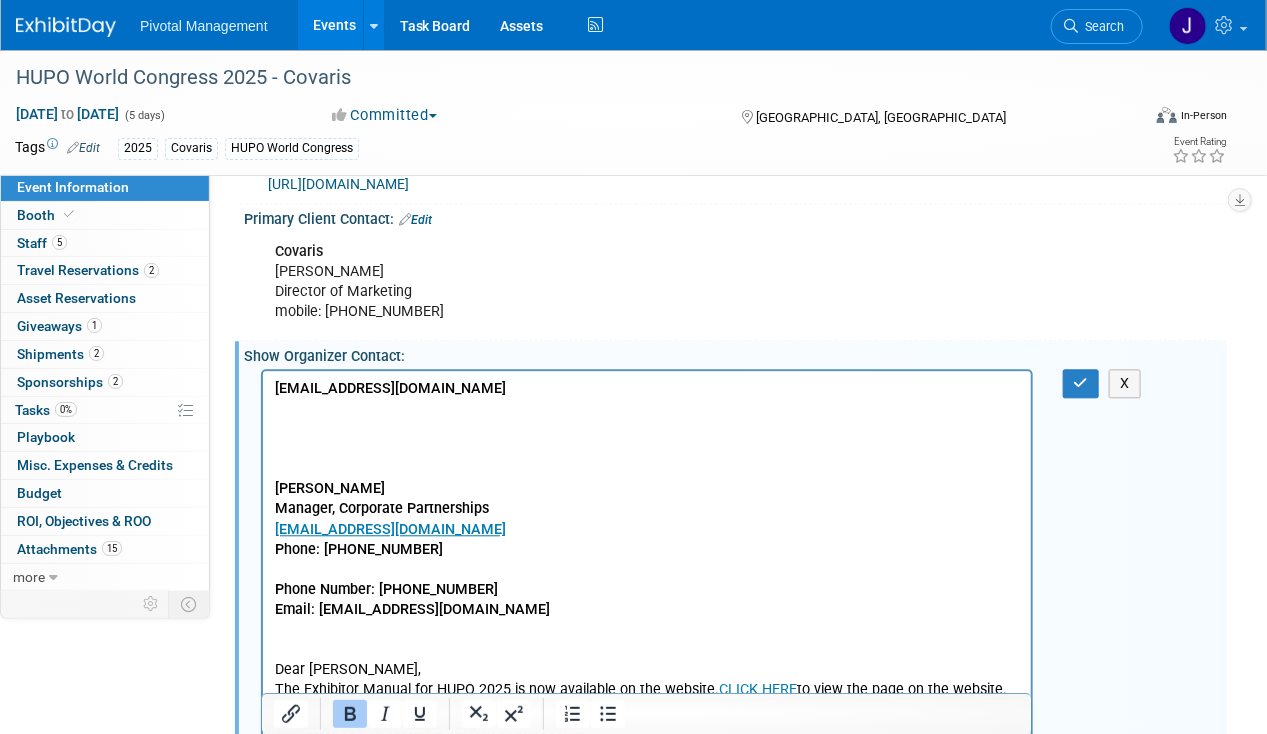 click on "Chelsea Prangnell  Manager, Corporate Partnerships  HUPO-partnerships@icsevents.com   Phone: +1-778-716-6723 Phone Number: +1 604 681 2153 Email: hupo2025@icsevents.com Dear Briana, The Exhibitor Manual for HUPO 2025 is now available on the website.  CLICK HERE  to view the page on the website.   Please take a moment to review all relevant deadlines. Please confirm at your earliest convenience if we should be expecting you to submit a custom booth design. If you haven't done so already, please take a moment to send us ( hupo2025-fulfillment@icsevents.com ) your logo in a low-resolution format (JPG or JPEG,  no PNG ) and a high-resolution format (EPS or AI), as well as your 50-word organization description.   Best regards, Emma Orlandi Fulfillment Manager hupo2025-fulfillment@icsevents.com +43 139506191 ext 306 From:  Chelsea Prangnell (HUPO) < hupo-partnerships@icsevents.com >  Sent:  Tuesday, December 10, 2024 12:53 AM To:  Laura Clark < lclark@covaris.com > Subject:   [EXTERNAL]" at bounding box center (733, 369) 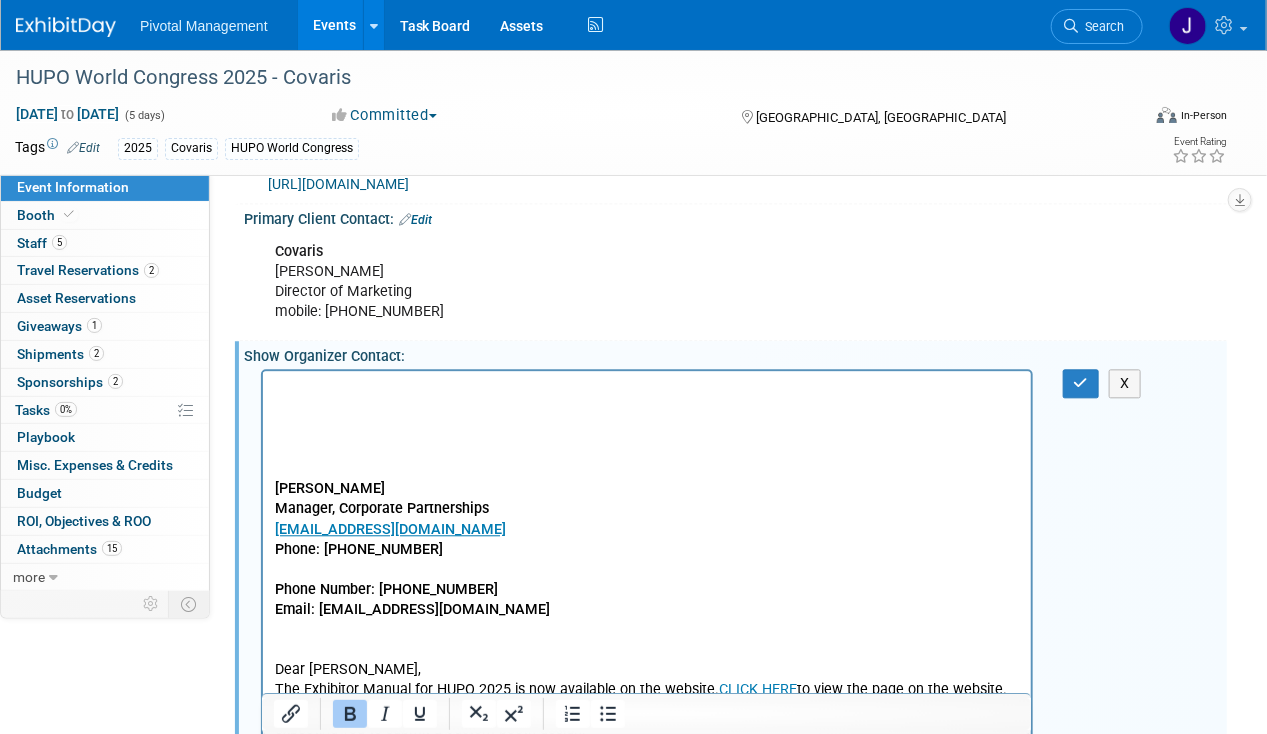 click on "Chelsea Prangnell  Manager, Corporate Partnerships  HUPO-partnerships@icsevents.com   Phone: +1-778-716-6723" at bounding box center (391, 517) 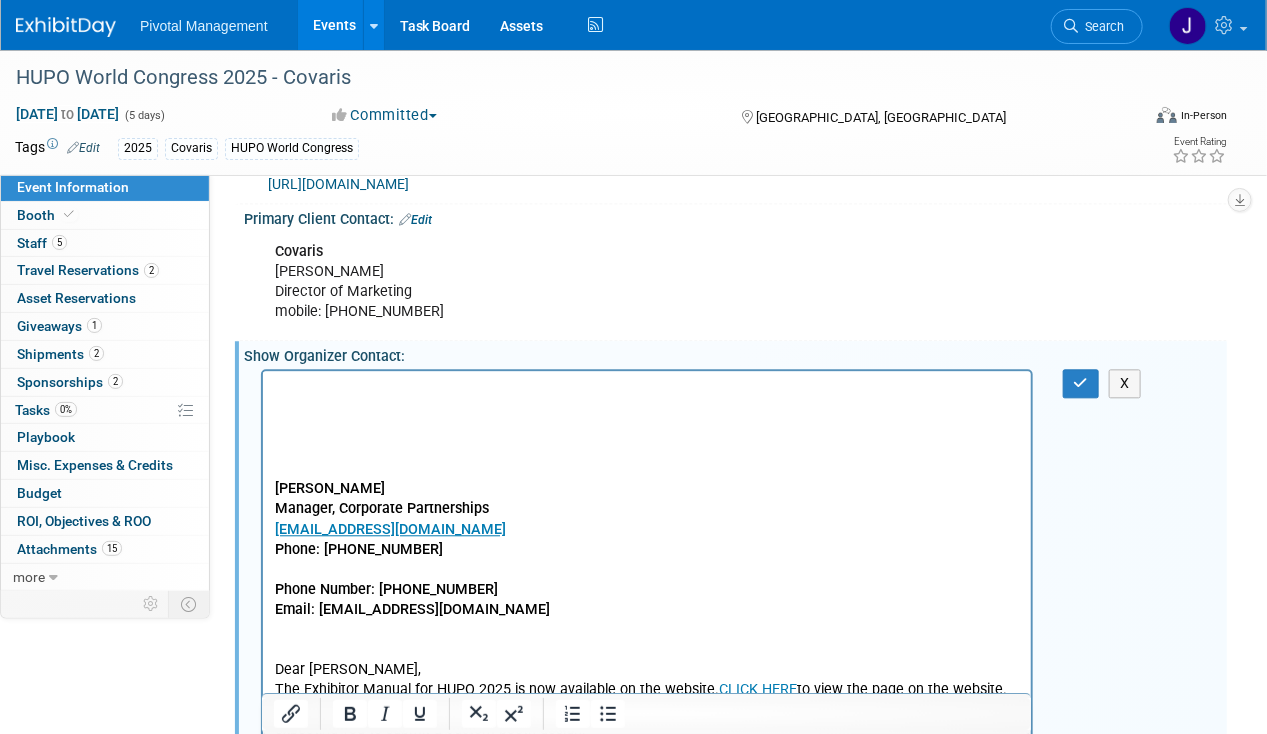 click on "Chelsea Prangnell  Manager, Corporate Partnerships  HUPO-partnerships@icsevents.com   Phone: +1-778-716-6723" at bounding box center [391, 517] 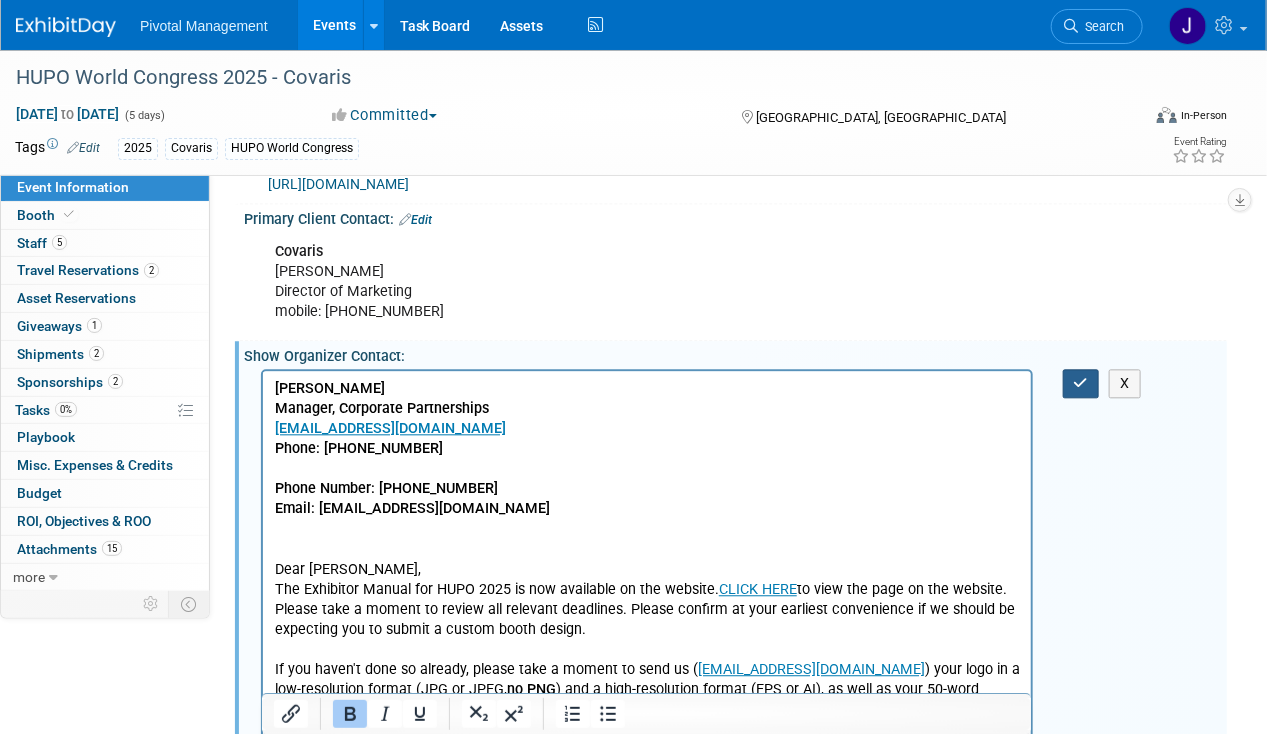 click at bounding box center [1081, 383] 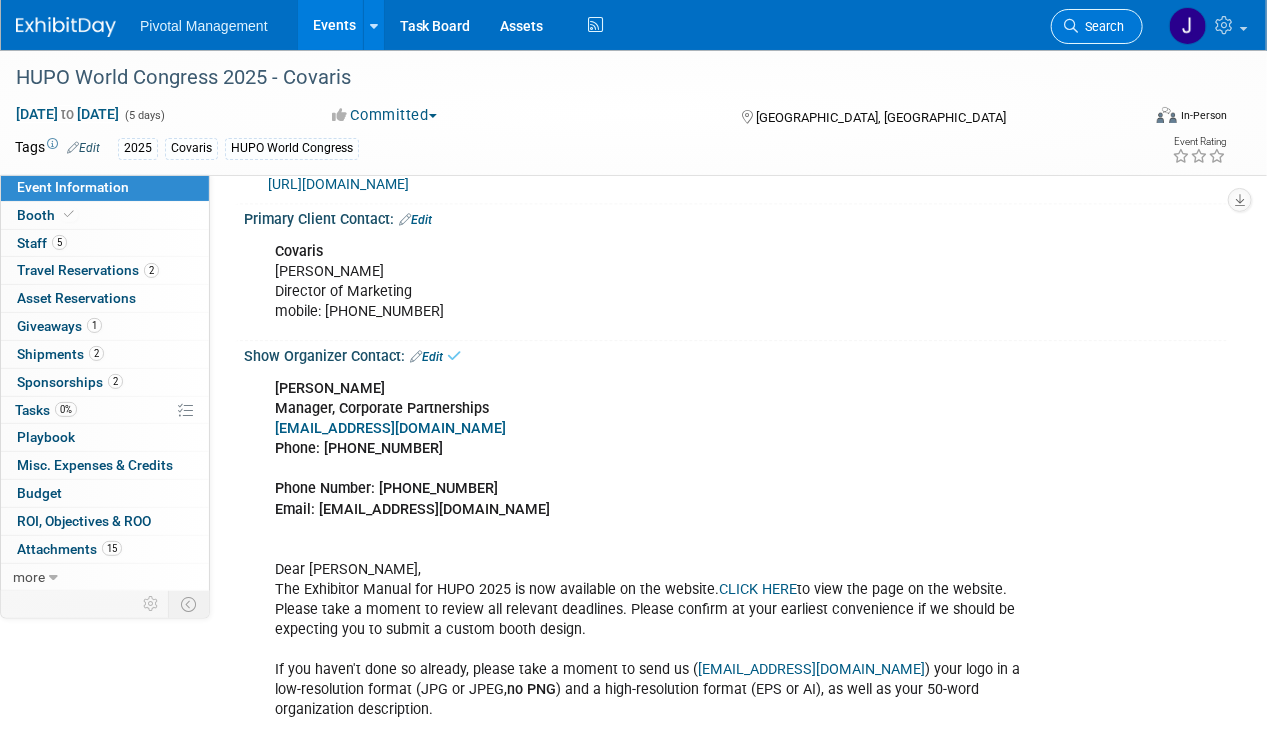 click on "Search" at bounding box center [1101, 26] 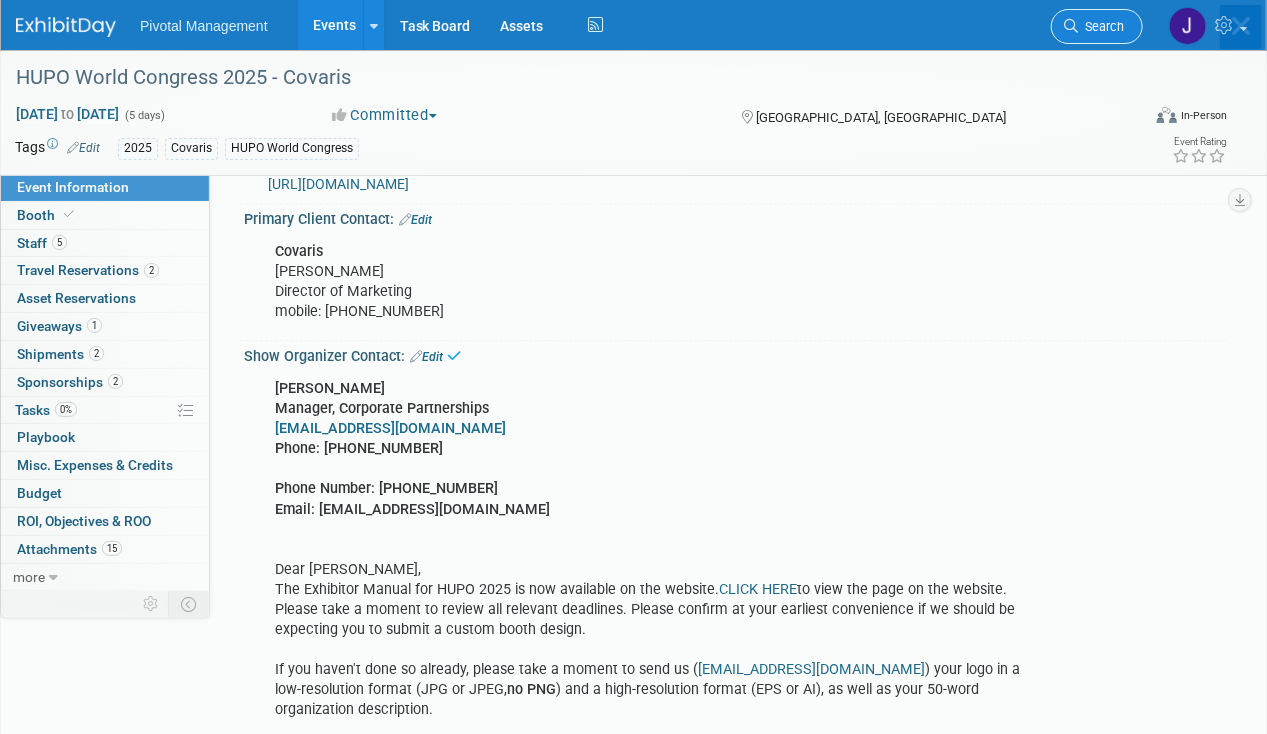 scroll, scrollTop: 0, scrollLeft: 0, axis: both 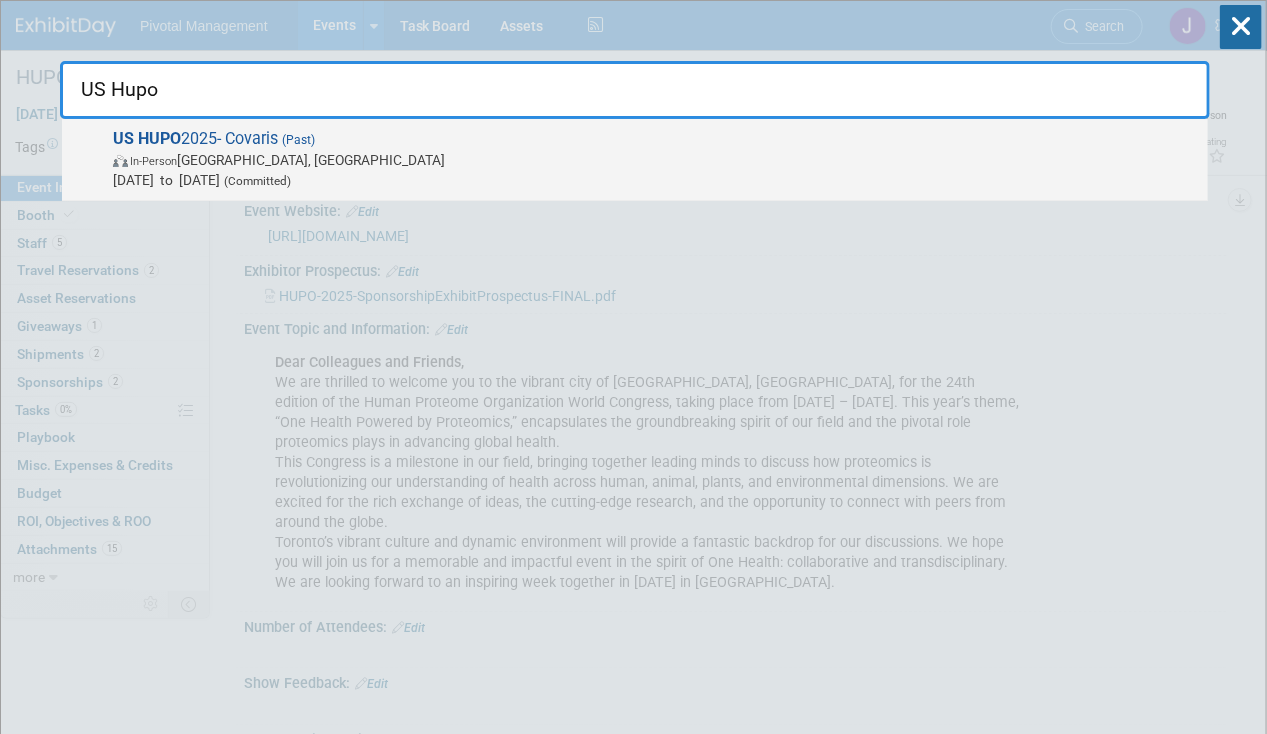 type on "US Hupo" 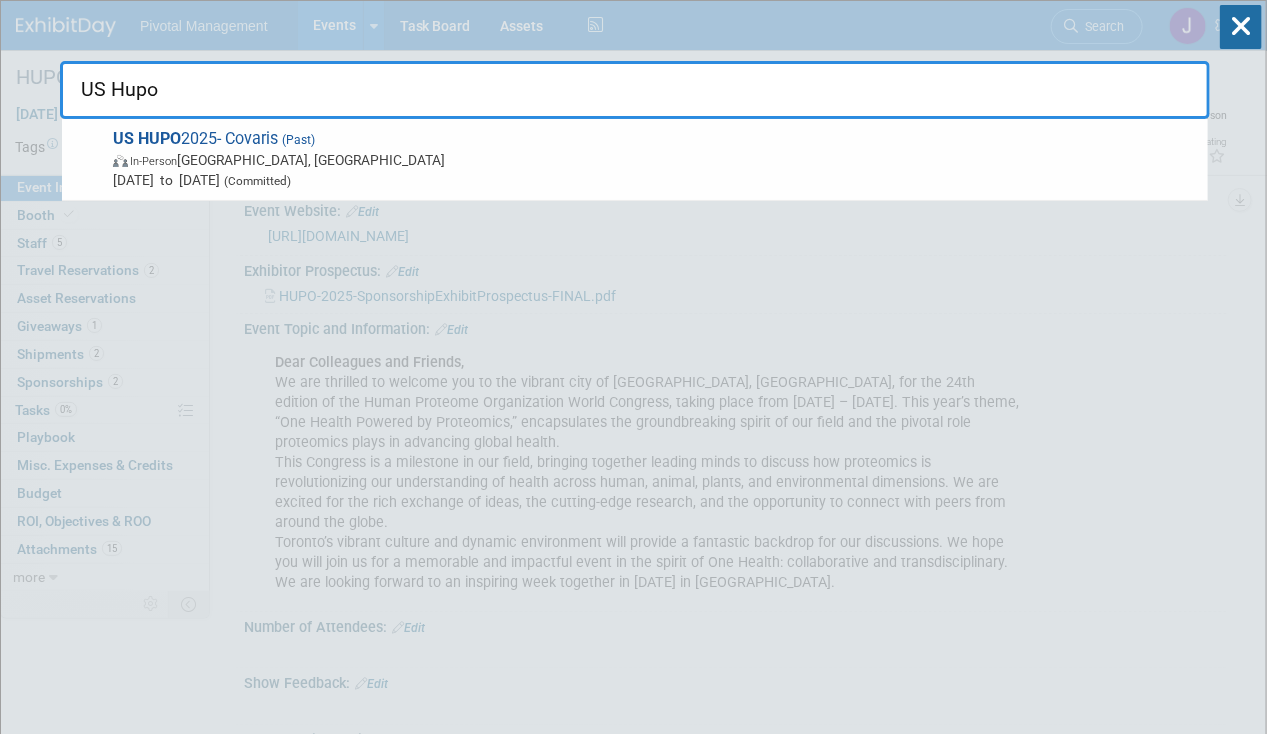 click on "In-Person     Philadelphia, PA" at bounding box center [655, 160] 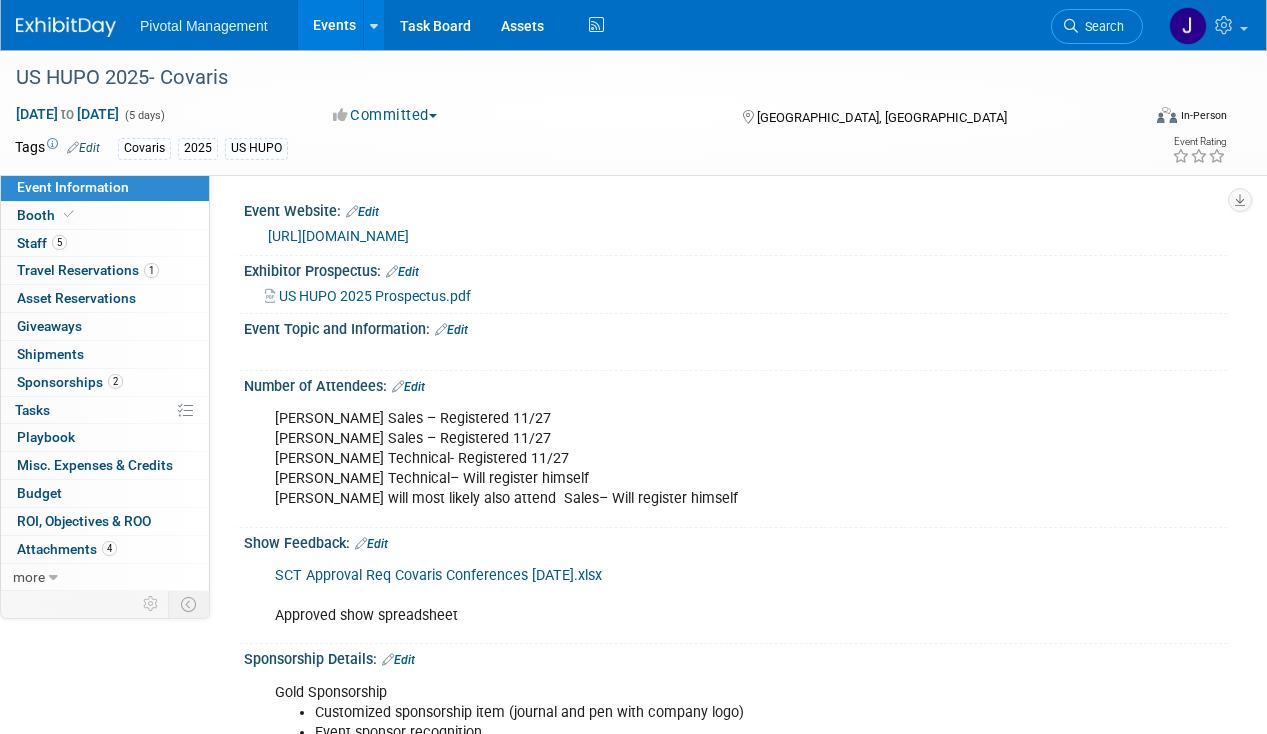scroll, scrollTop: 0, scrollLeft: 0, axis: both 